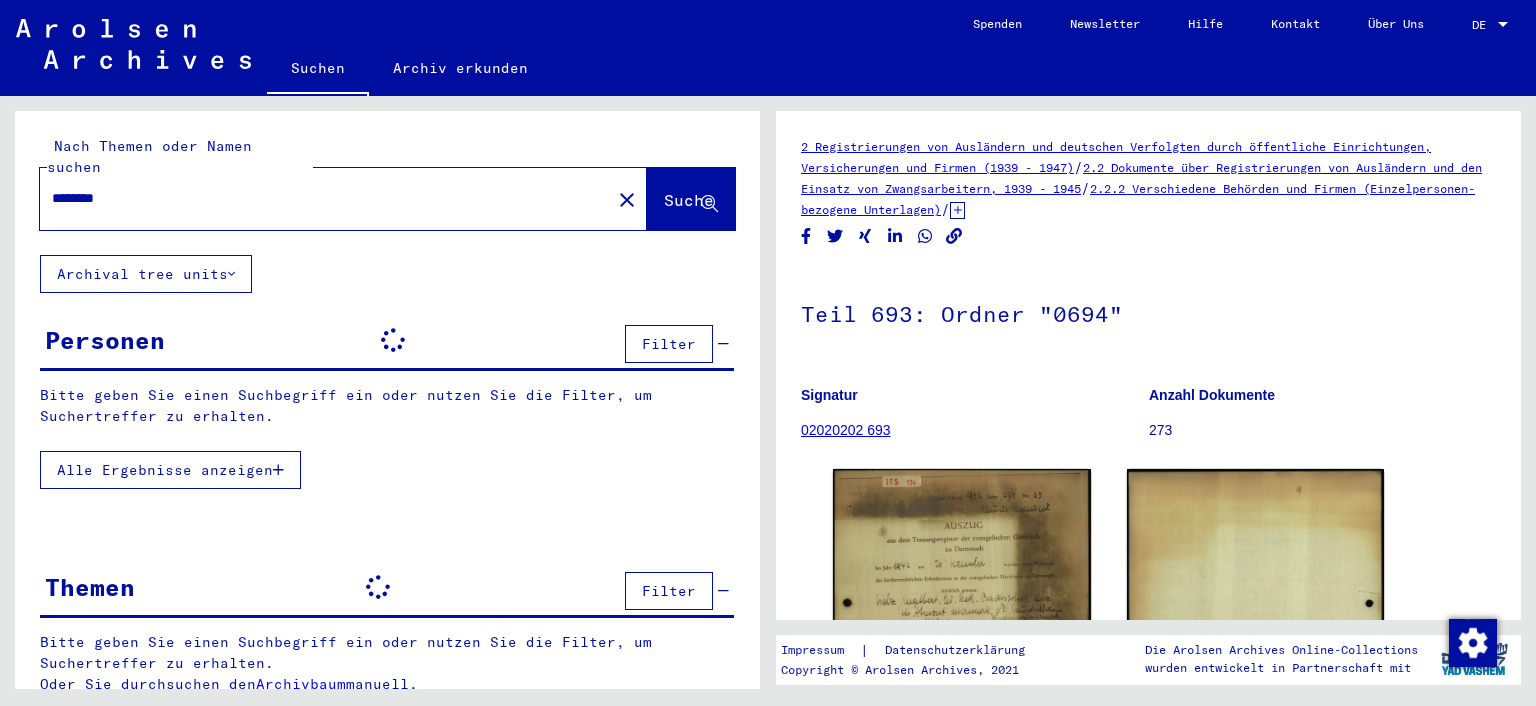 scroll, scrollTop: 0, scrollLeft: 0, axis: both 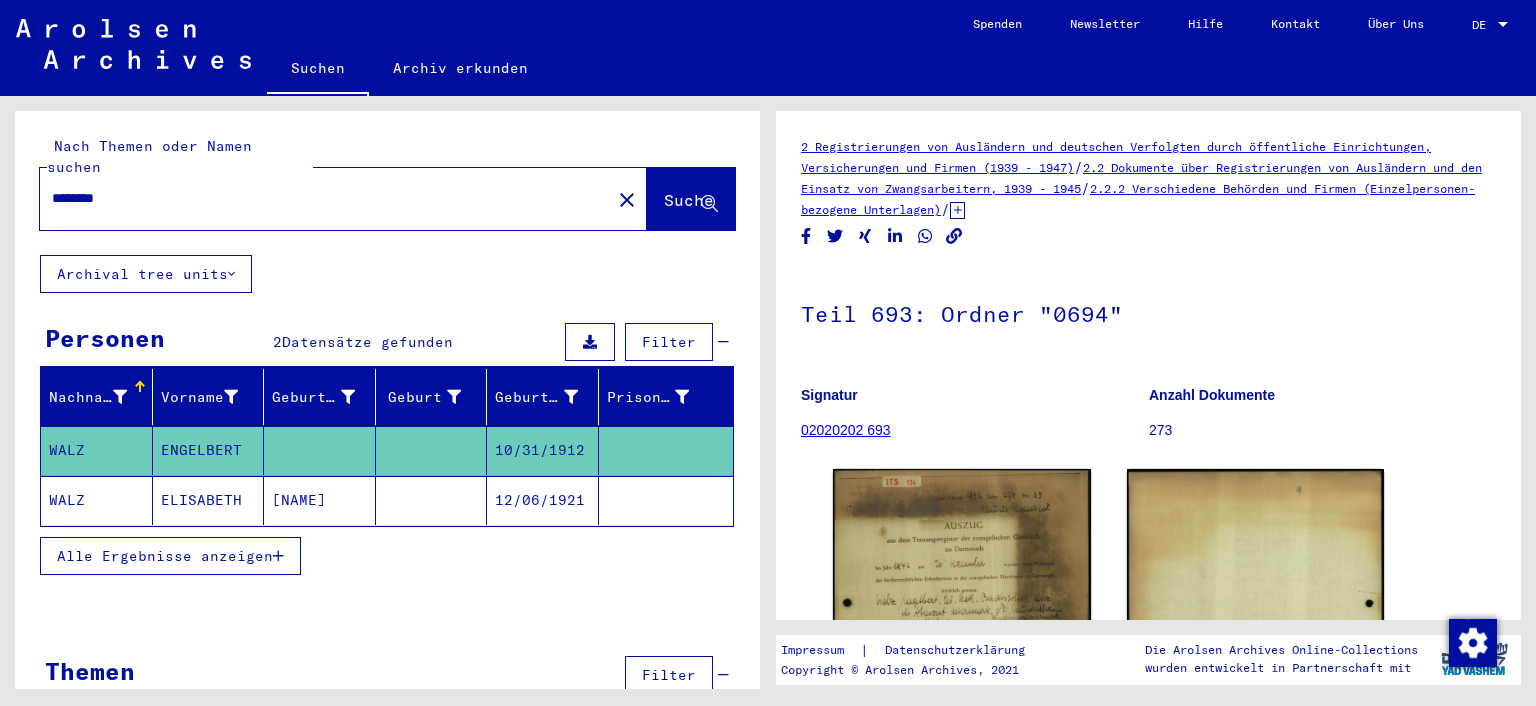 click on "********" at bounding box center (325, 198) 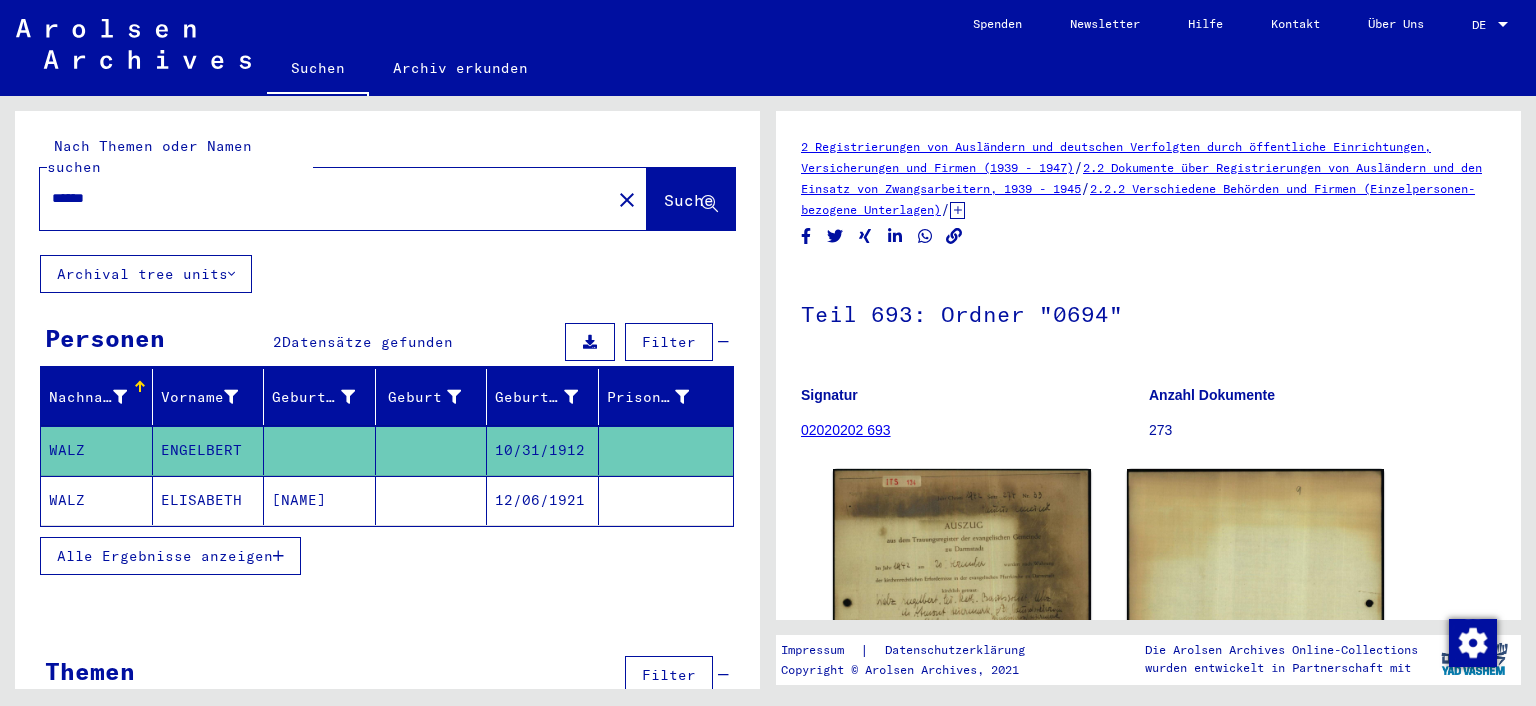 type on "******" 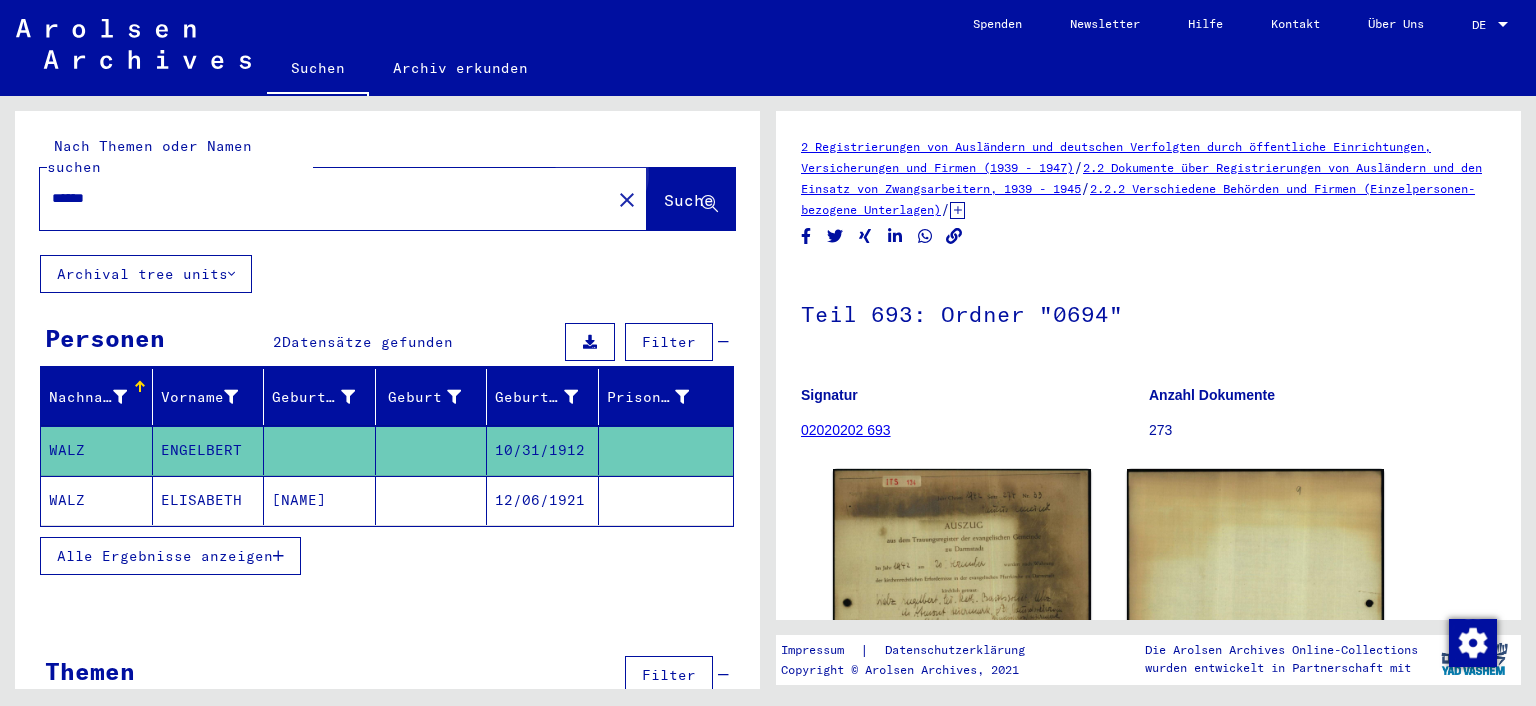 click on "Suche" 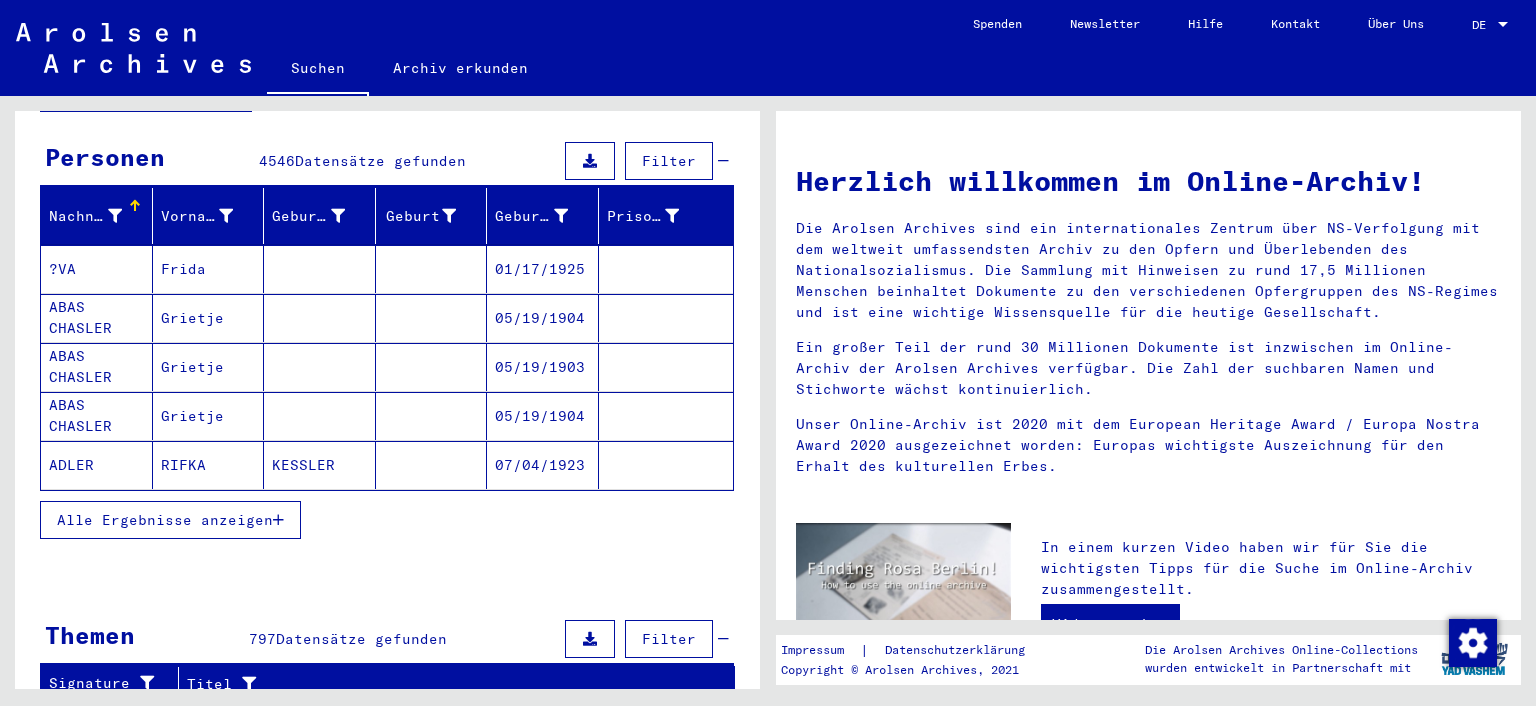 scroll, scrollTop: 220, scrollLeft: 0, axis: vertical 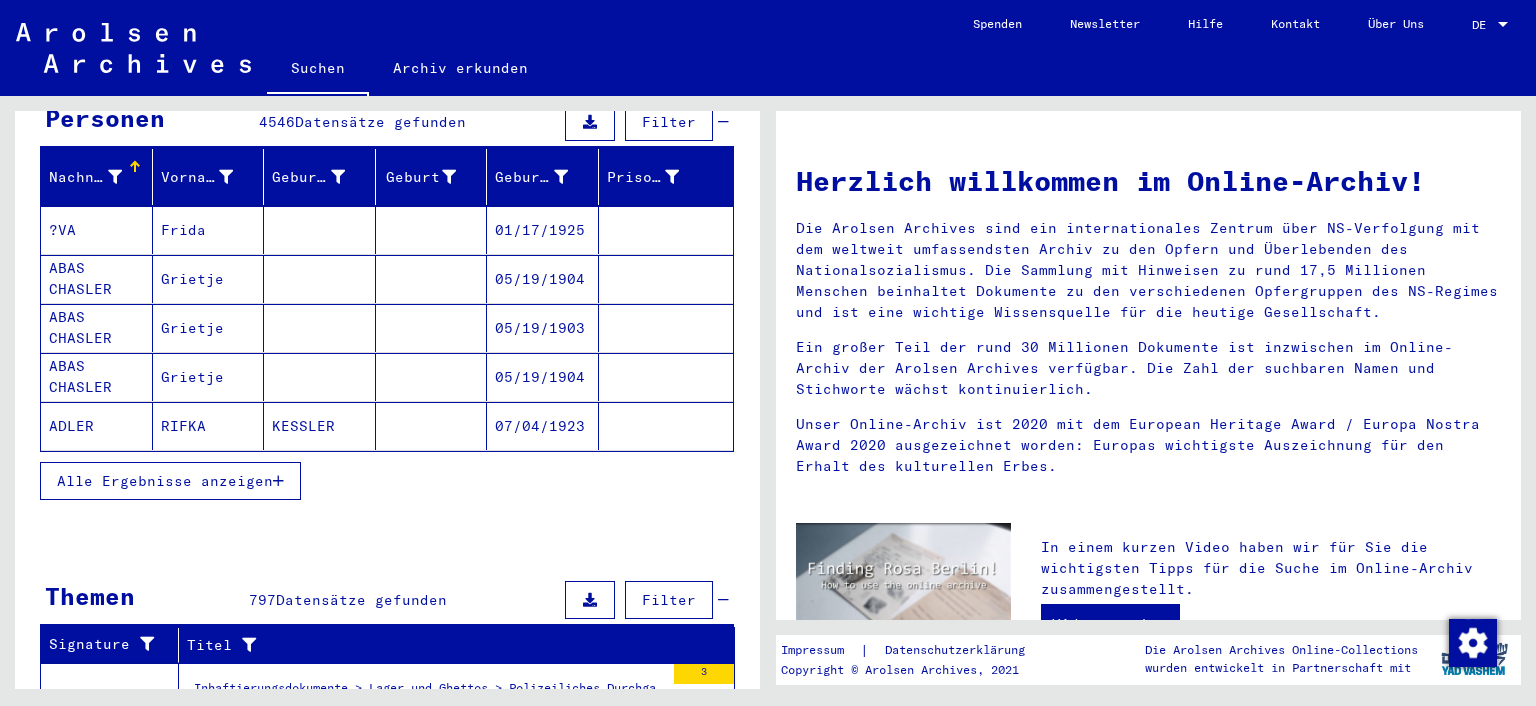 click on "Alle Ergebnisse anzeigen" at bounding box center (165, 481) 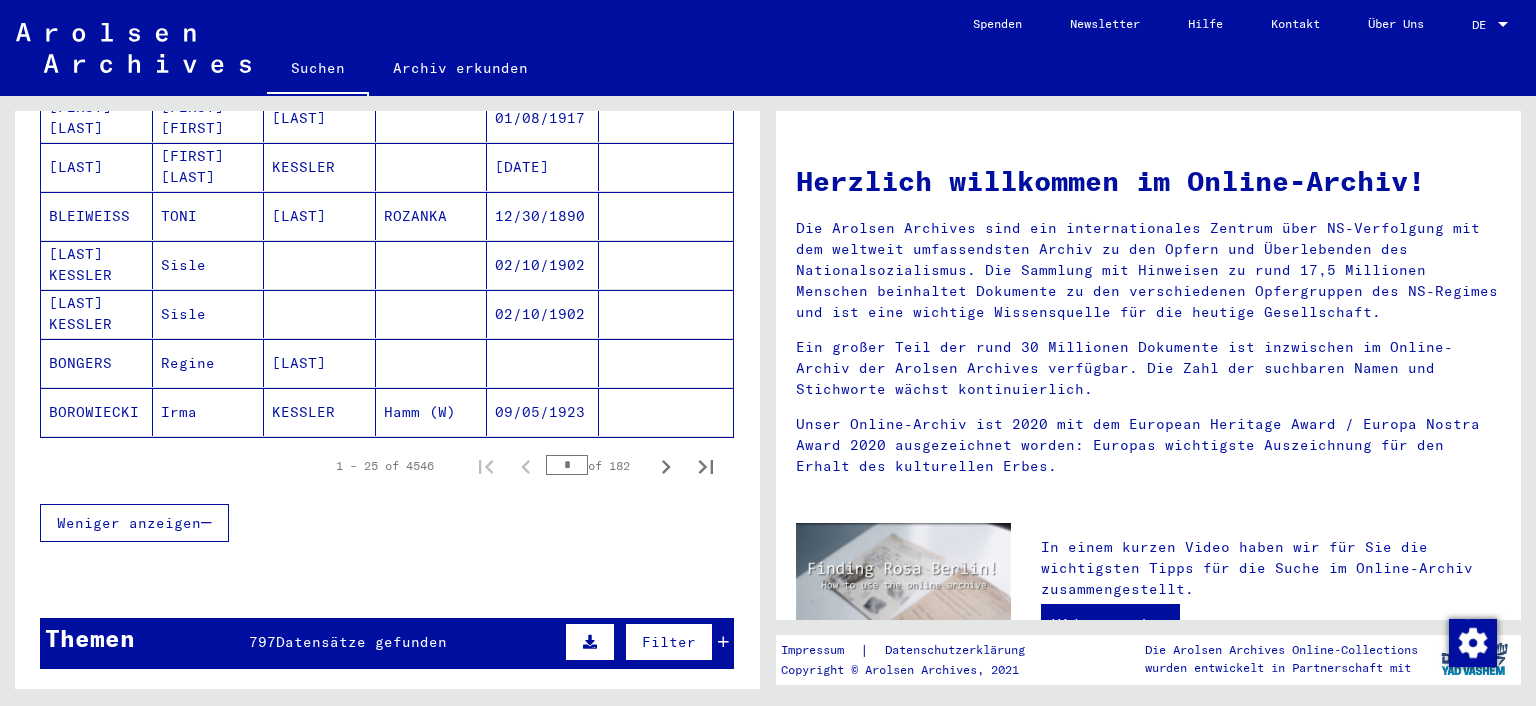 scroll, scrollTop: 1435, scrollLeft: 0, axis: vertical 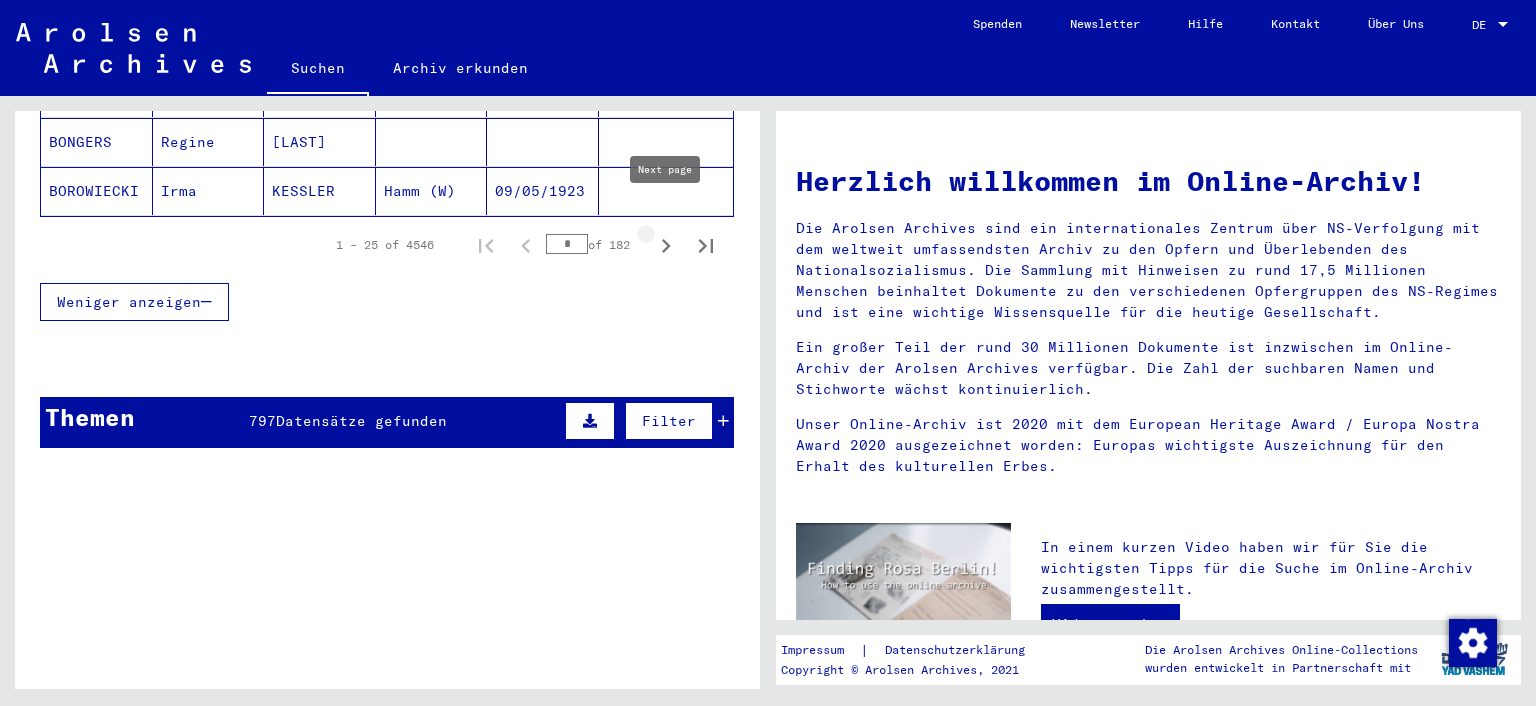 click 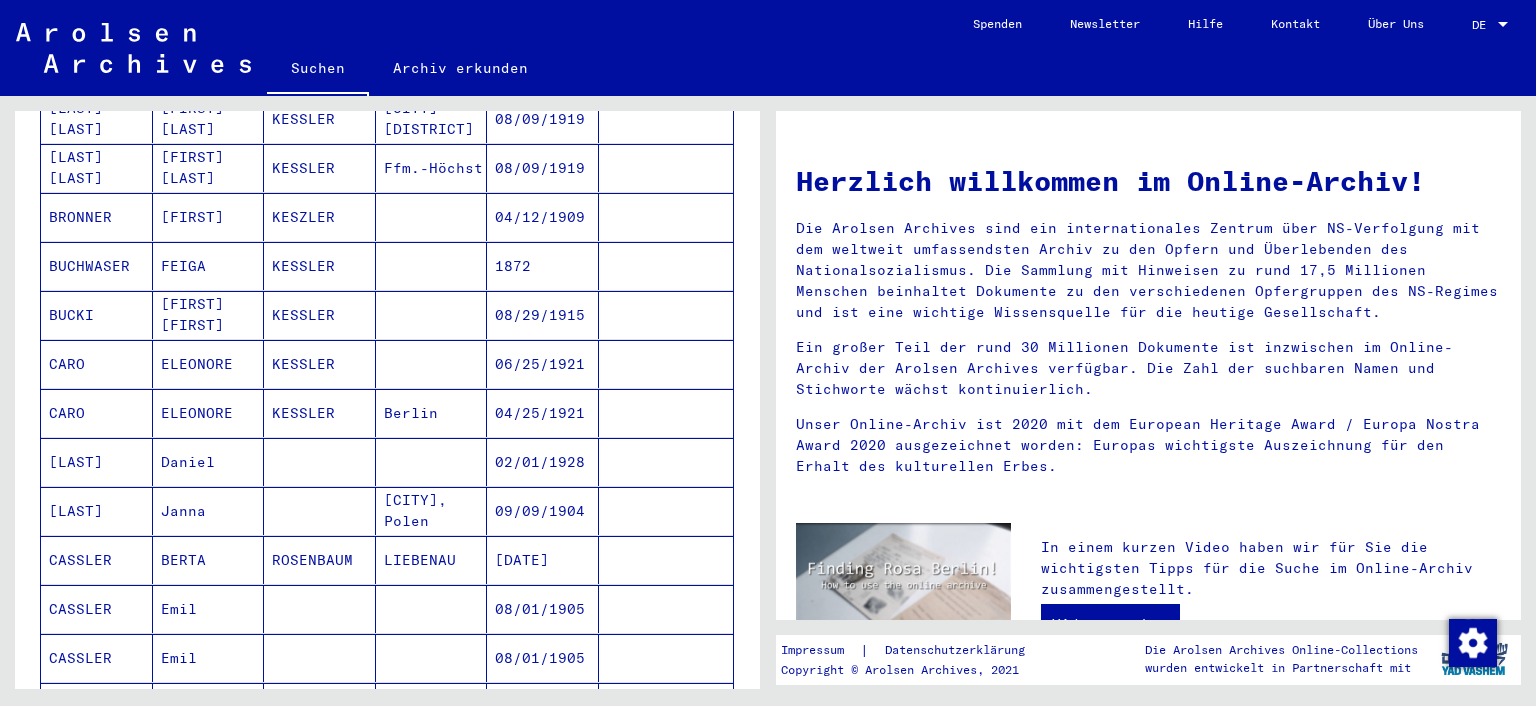 scroll, scrollTop: 0, scrollLeft: 0, axis: both 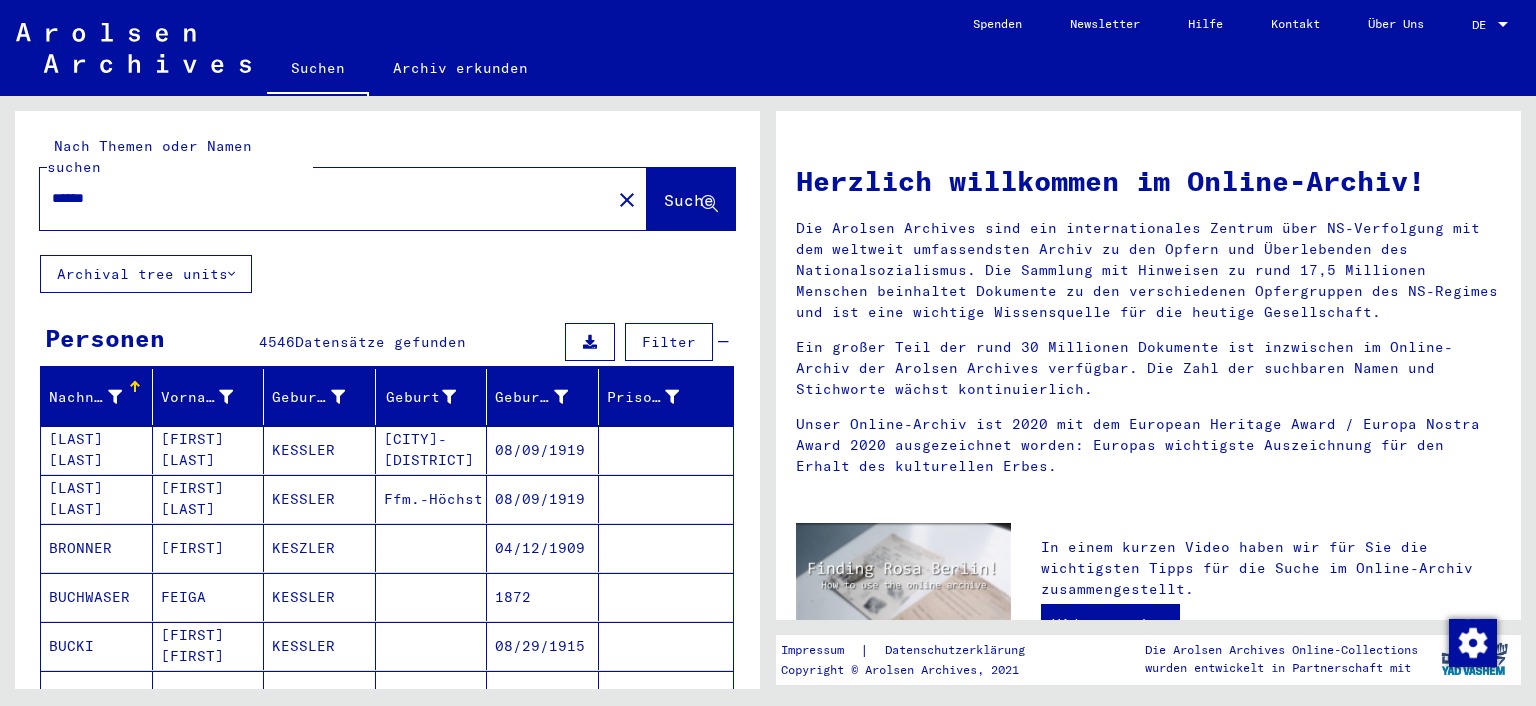 click on "******" at bounding box center [319, 198] 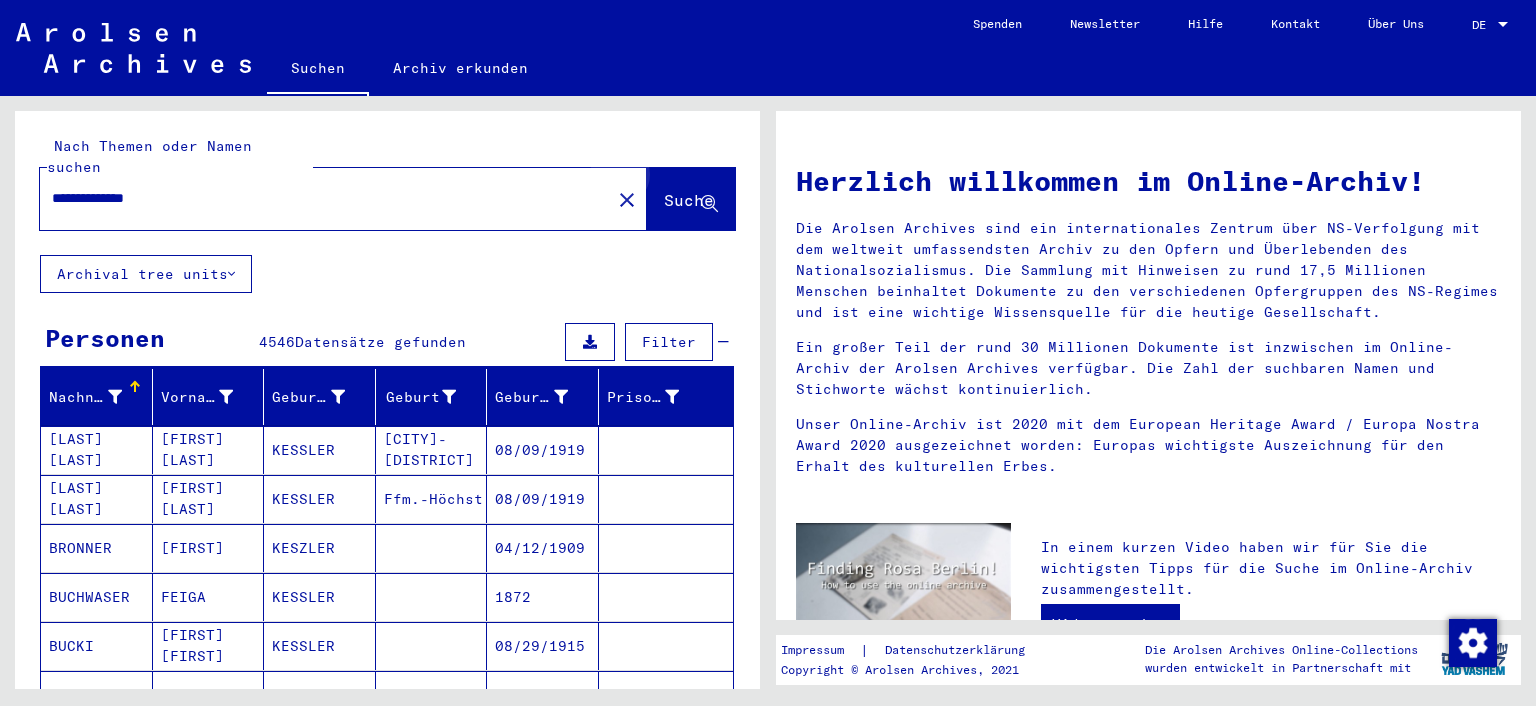 click on "Suche" 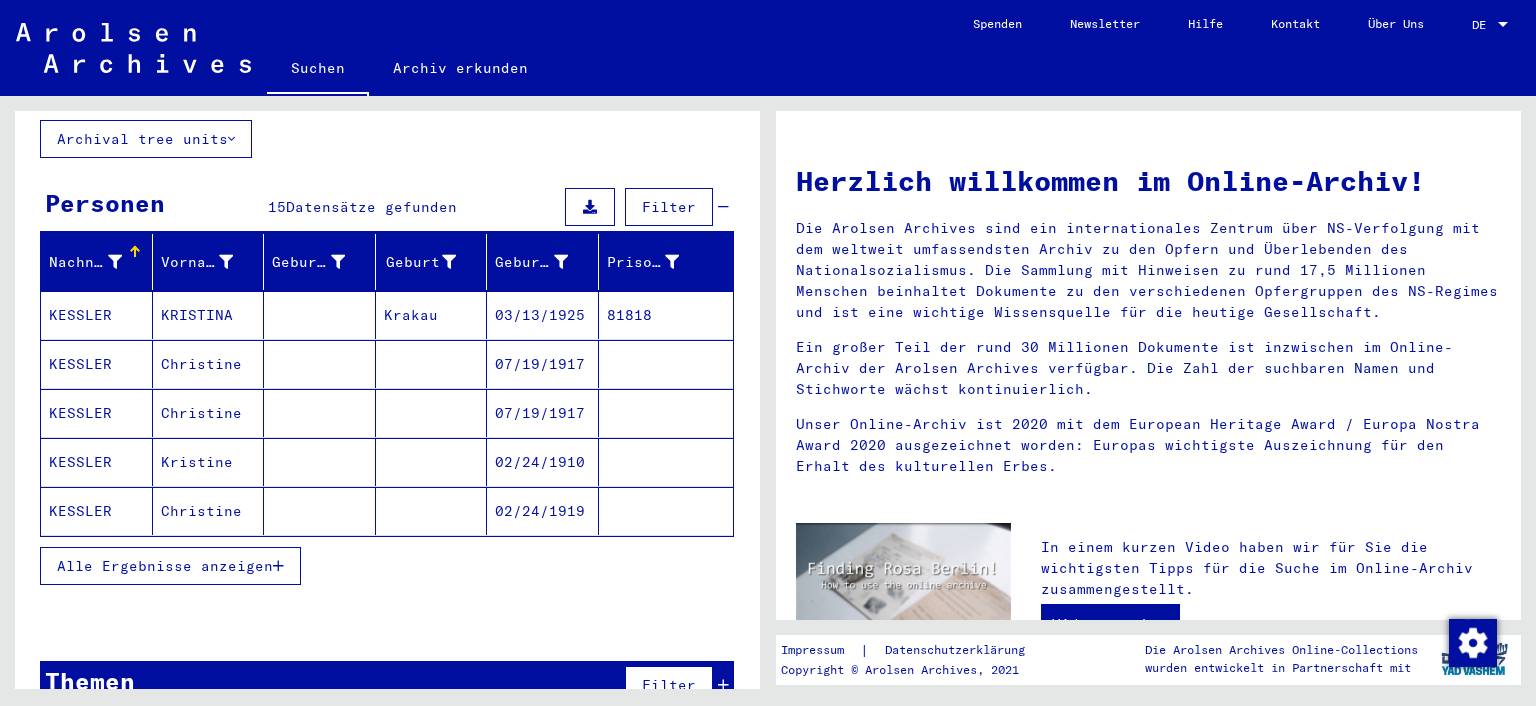 scroll, scrollTop: 153, scrollLeft: 0, axis: vertical 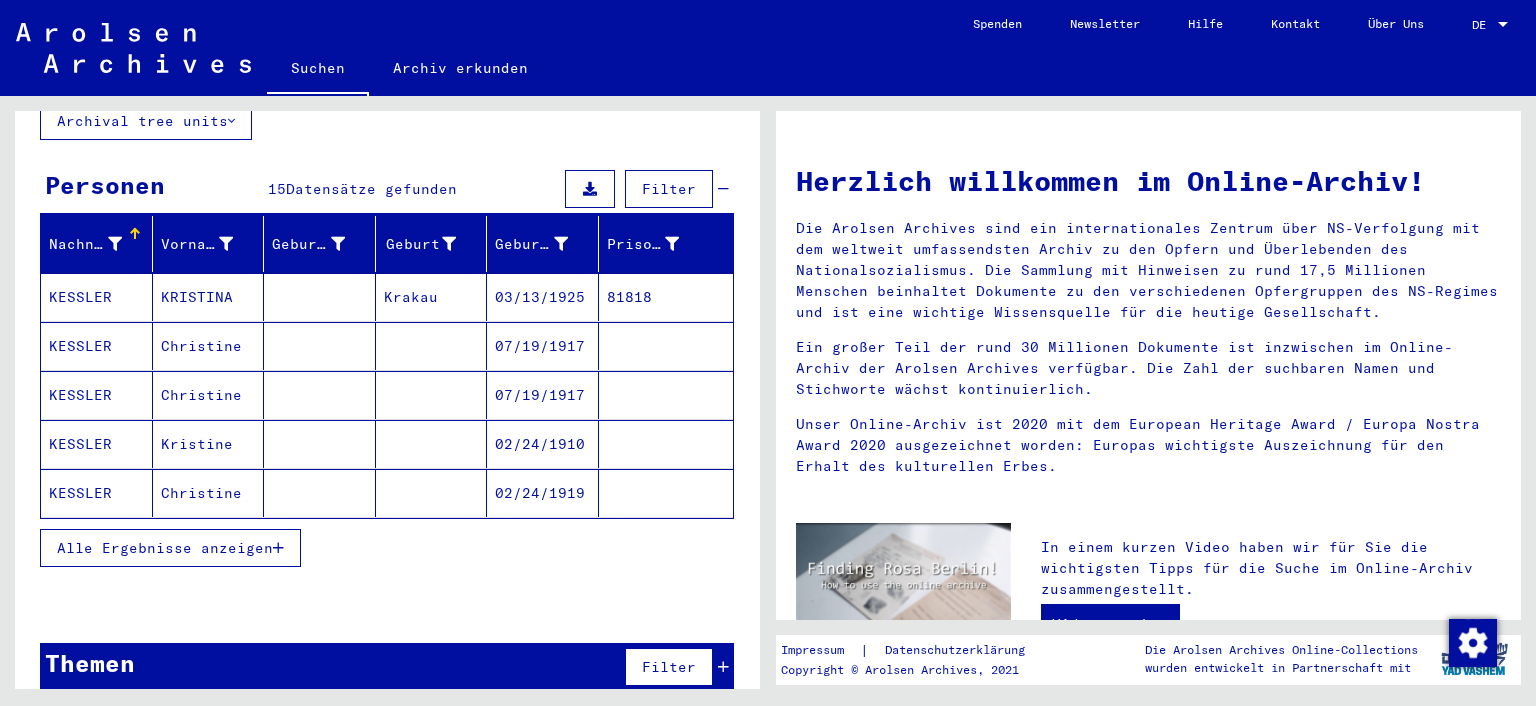 click on "Alle Ergebnisse anzeigen" at bounding box center [165, 548] 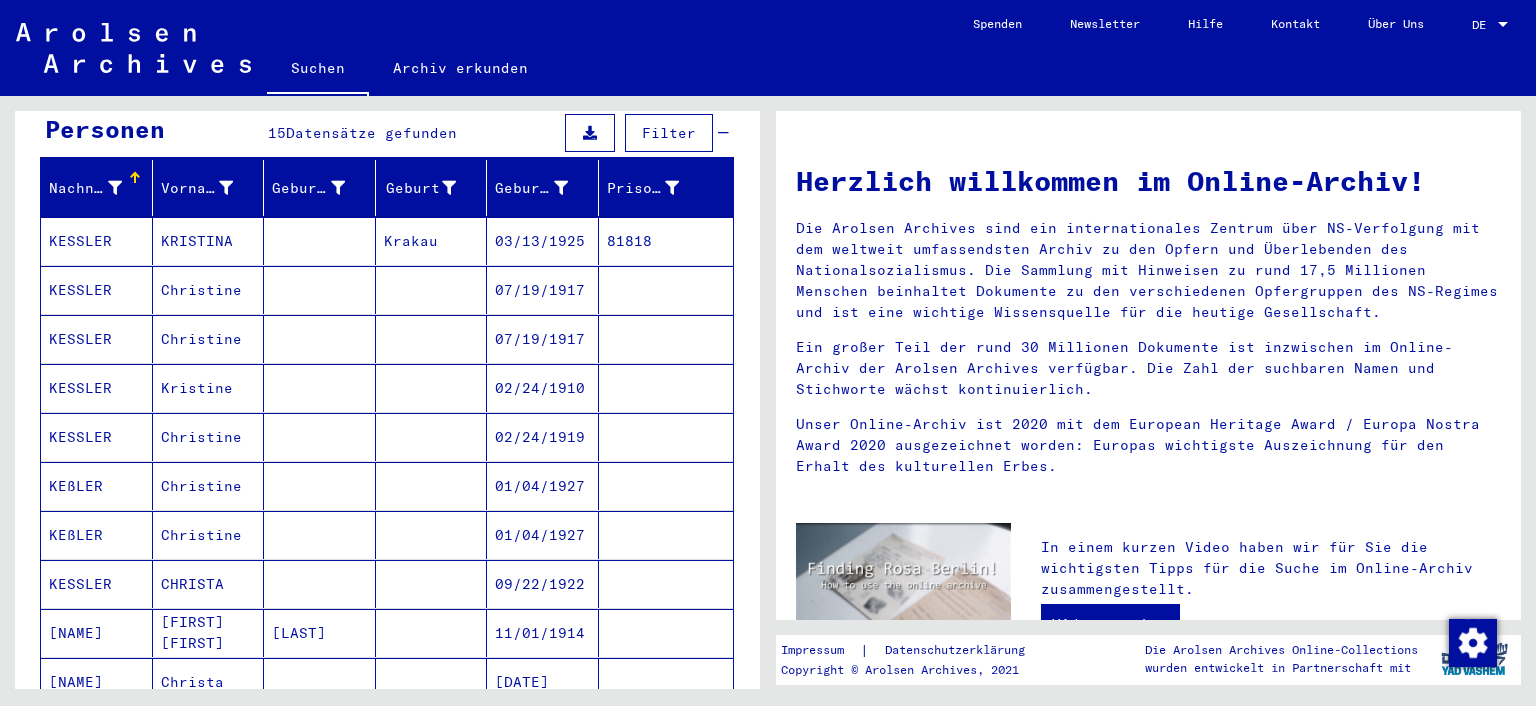 scroll, scrollTop: 264, scrollLeft: 0, axis: vertical 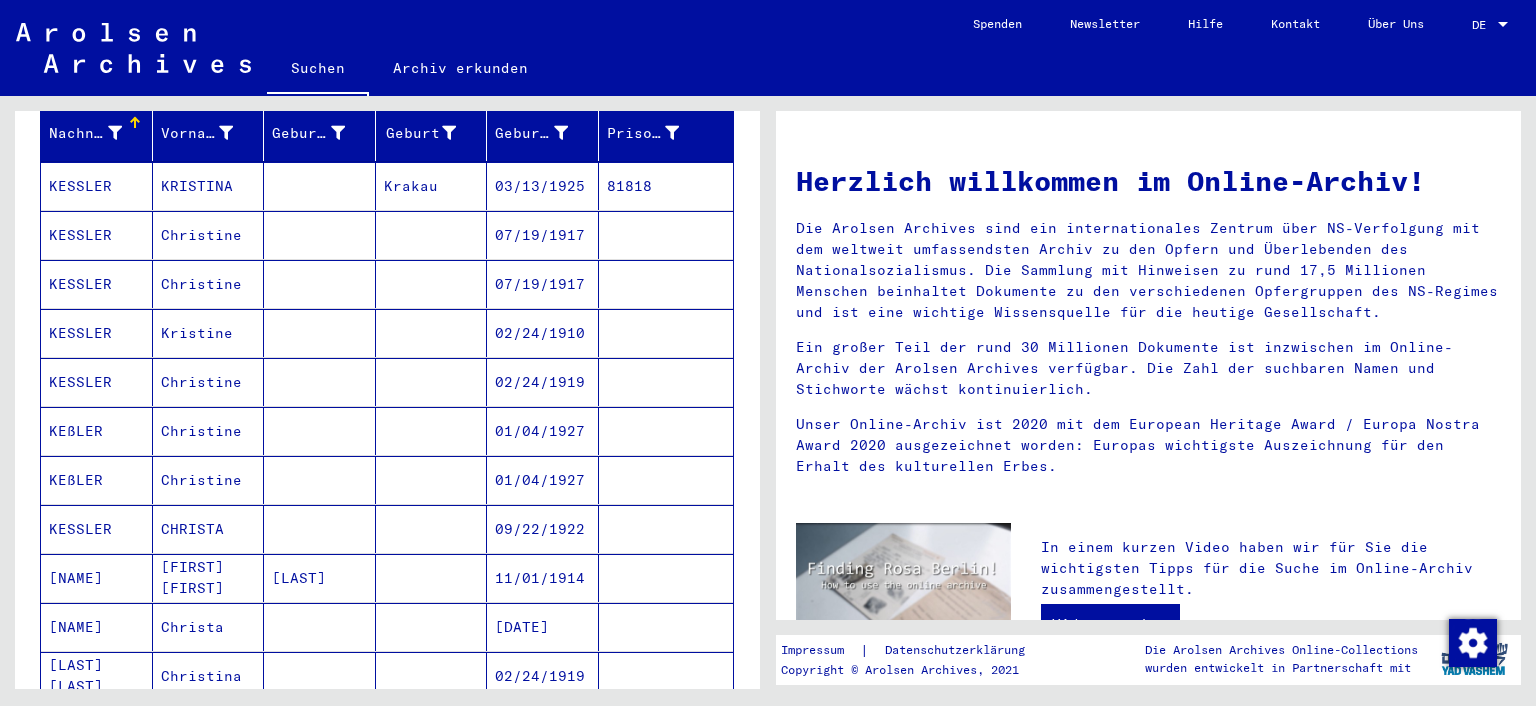 click on "CHRISTA" at bounding box center (209, 578) 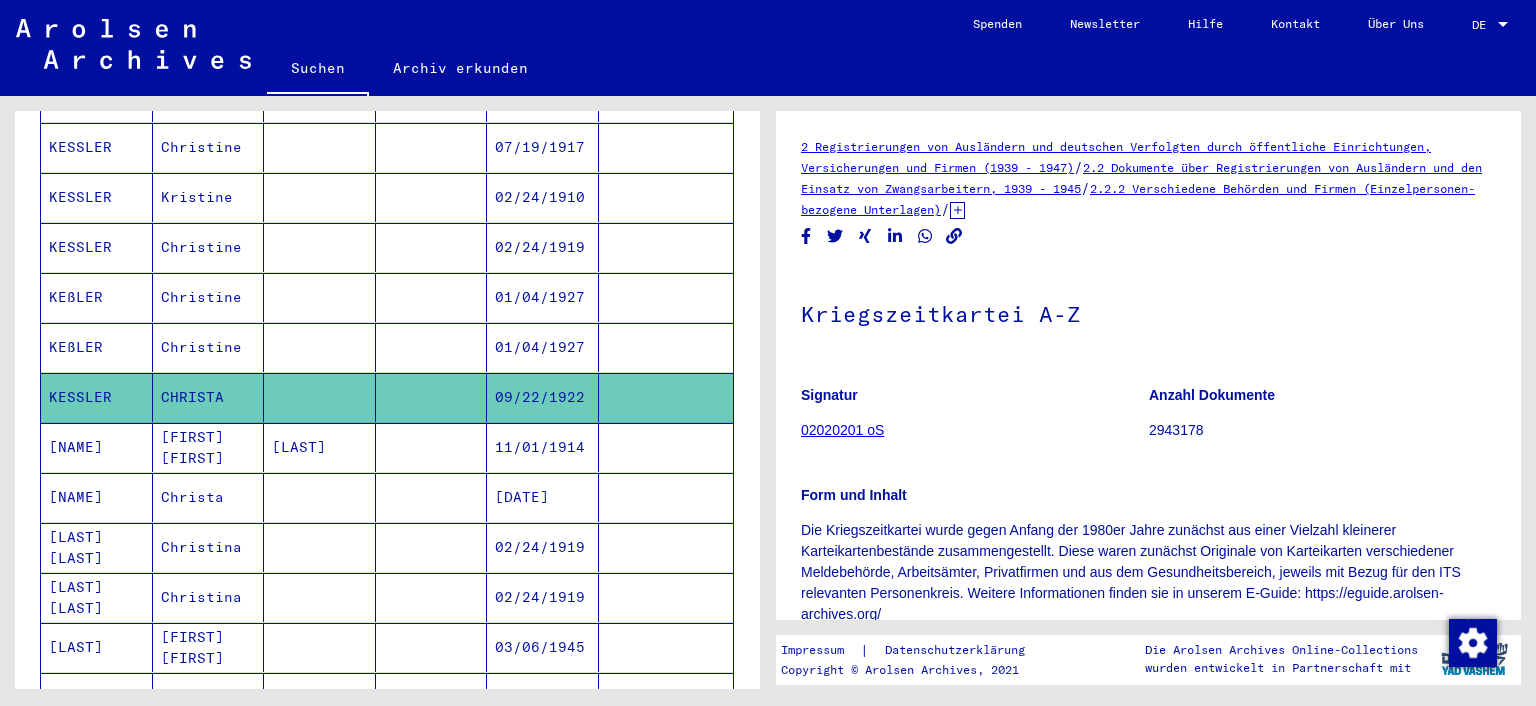 scroll, scrollTop: 484, scrollLeft: 0, axis: vertical 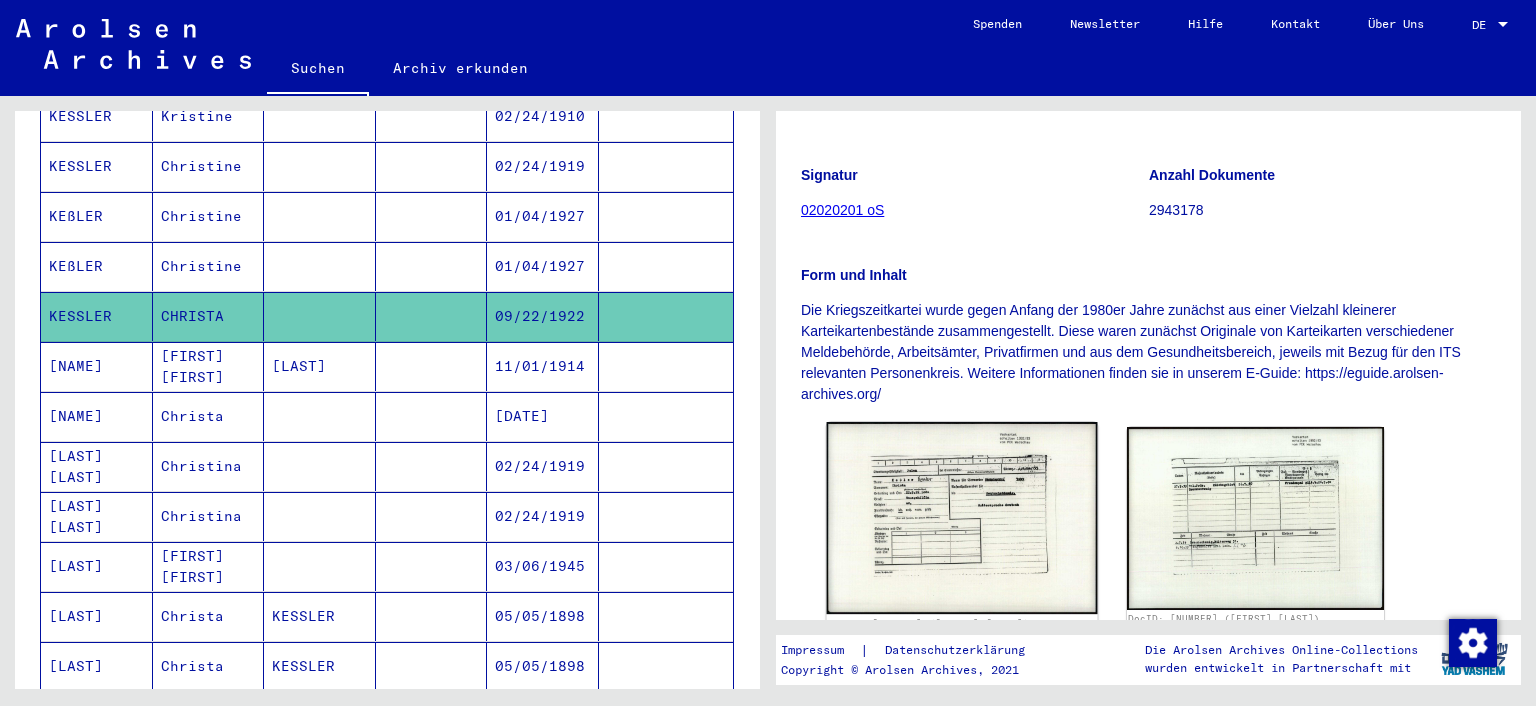 click 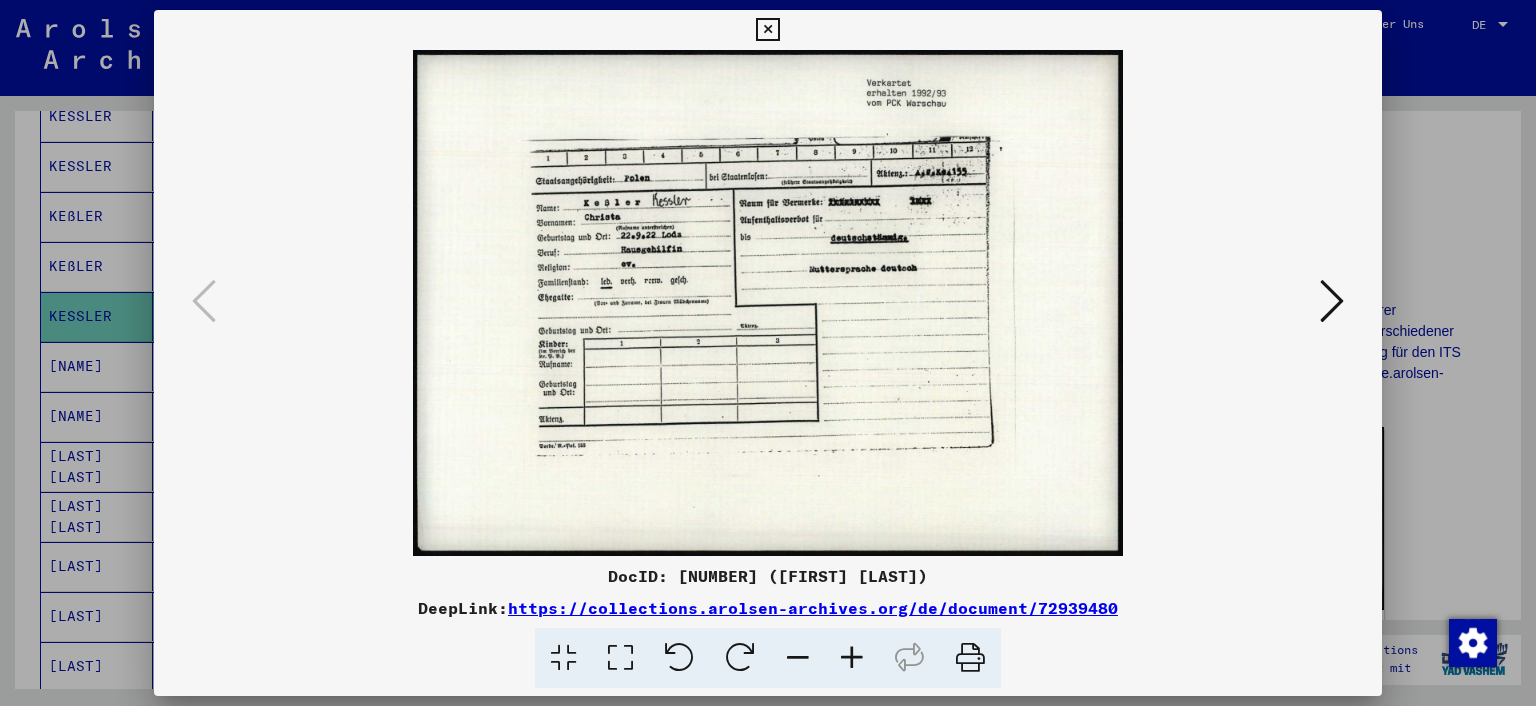 click at bounding box center [620, 658] 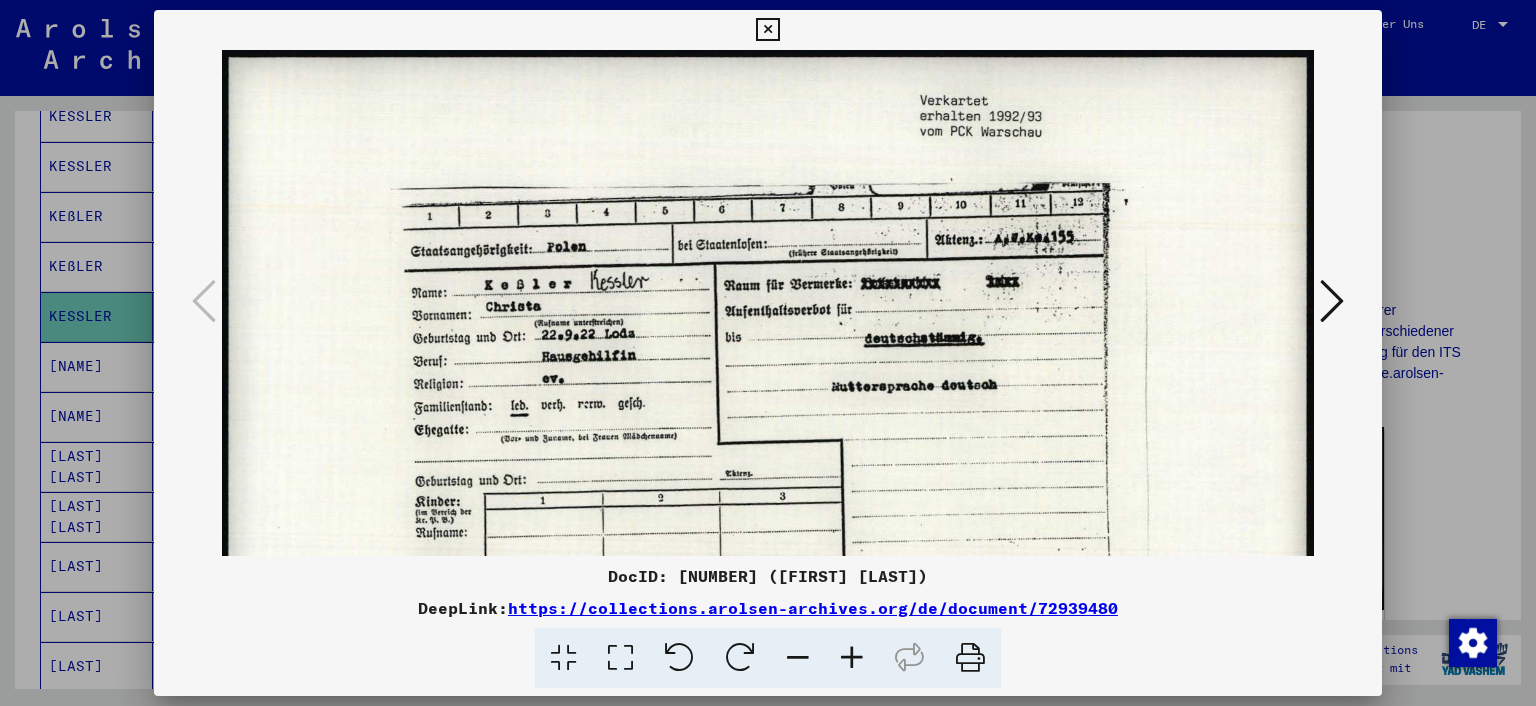 click at bounding box center [1332, 301] 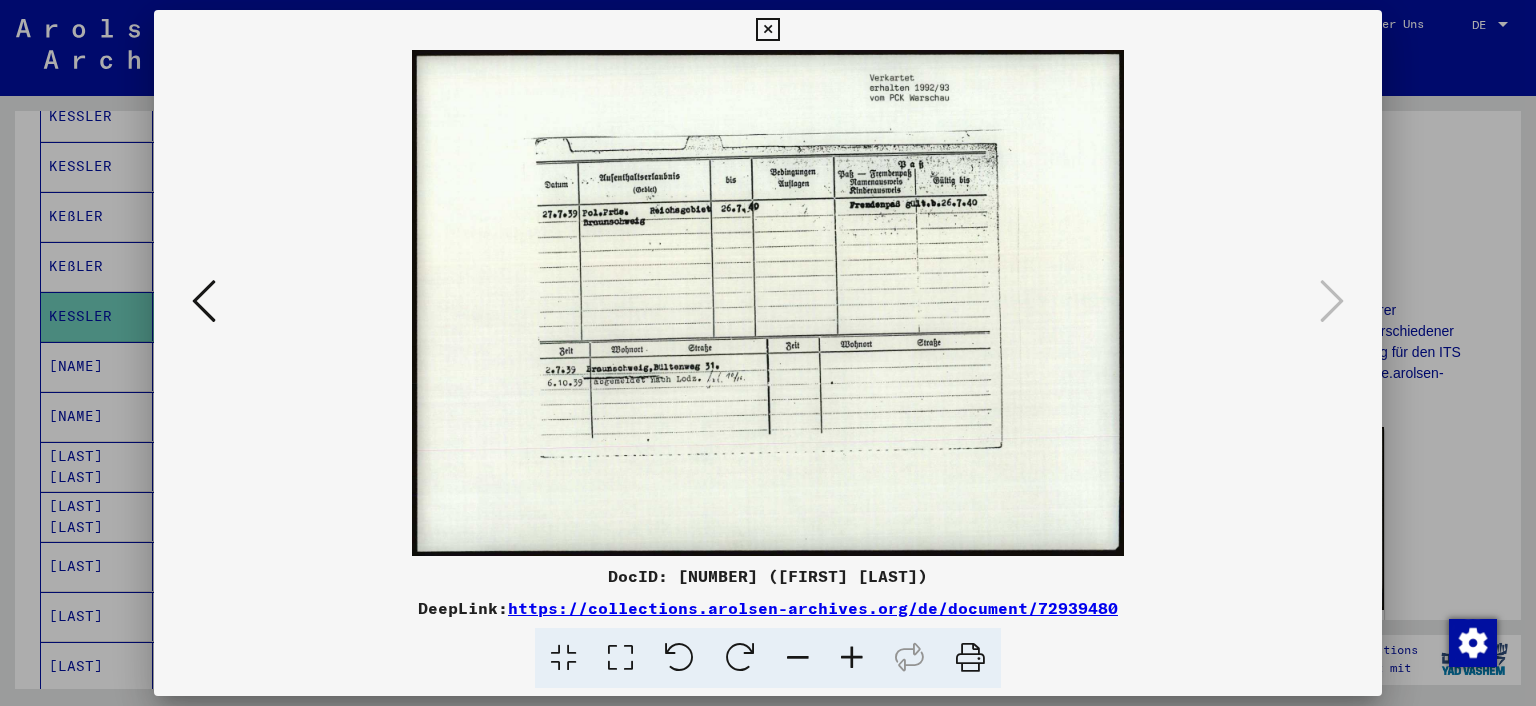 click at bounding box center [204, 301] 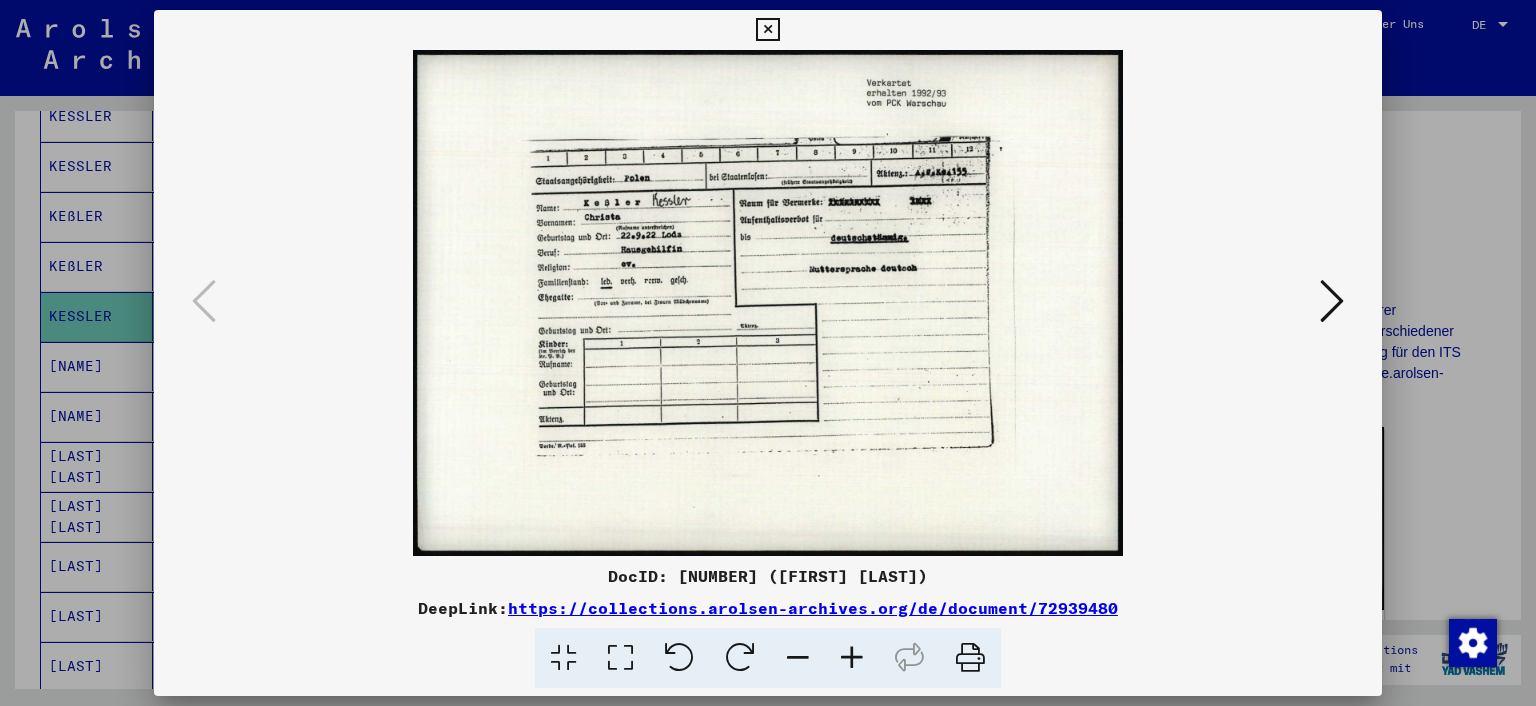 click at bounding box center (620, 658) 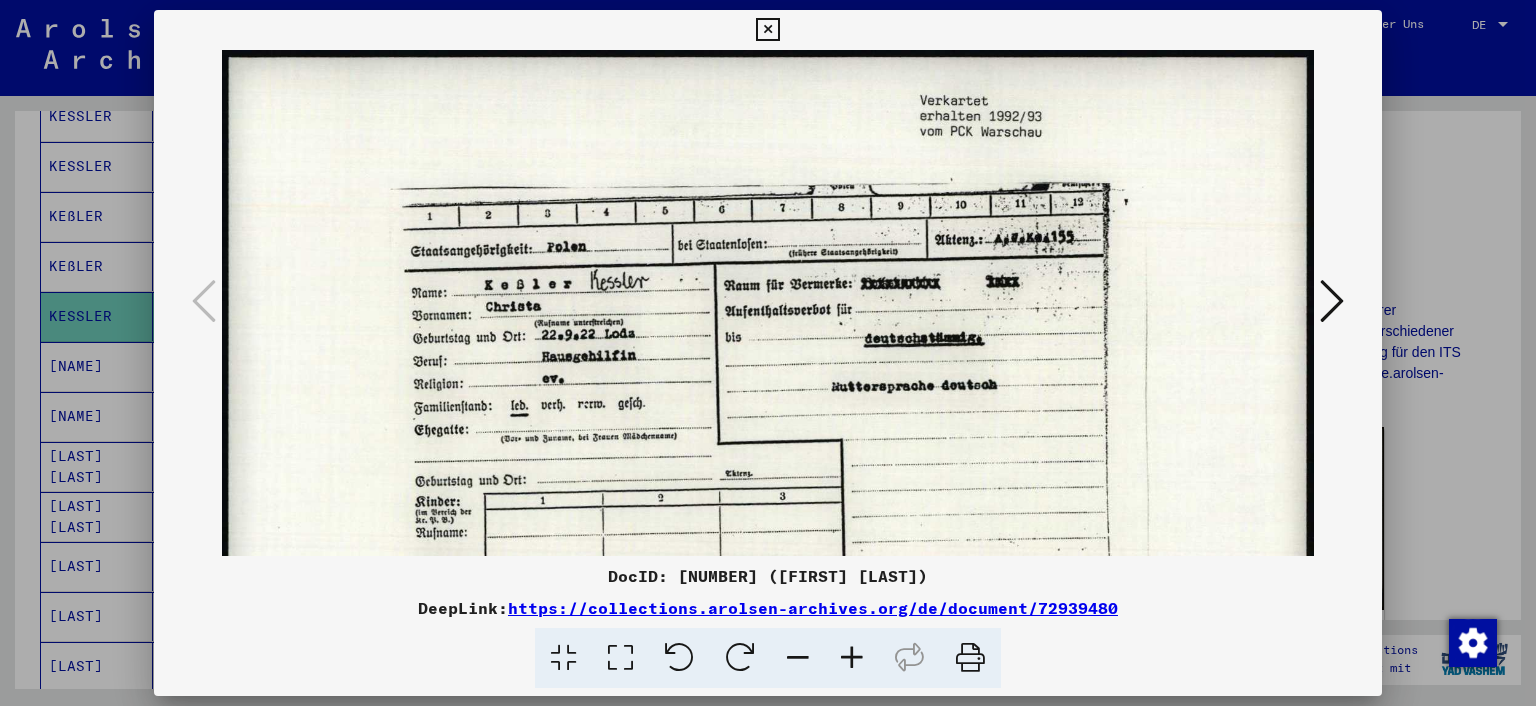 click at bounding box center (620, 658) 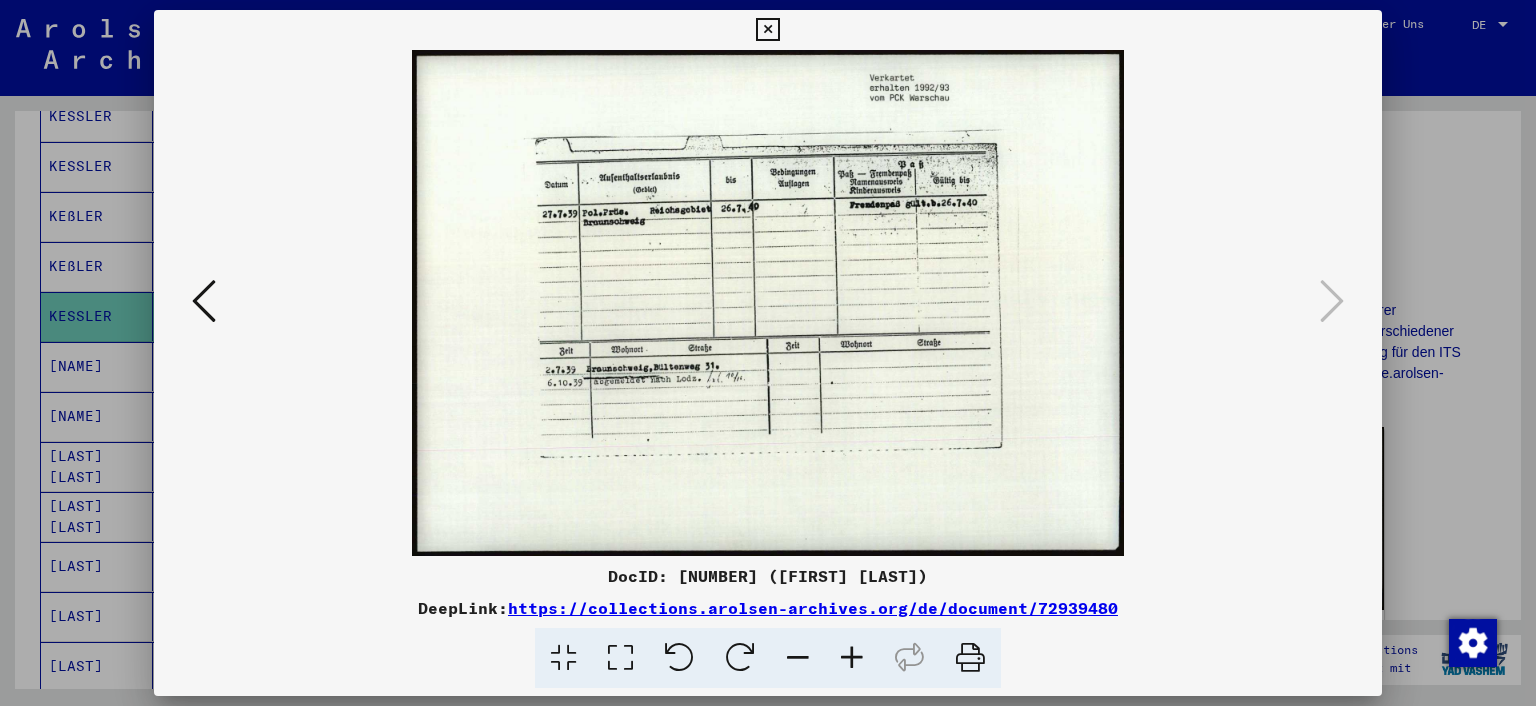 click at bounding box center [767, 30] 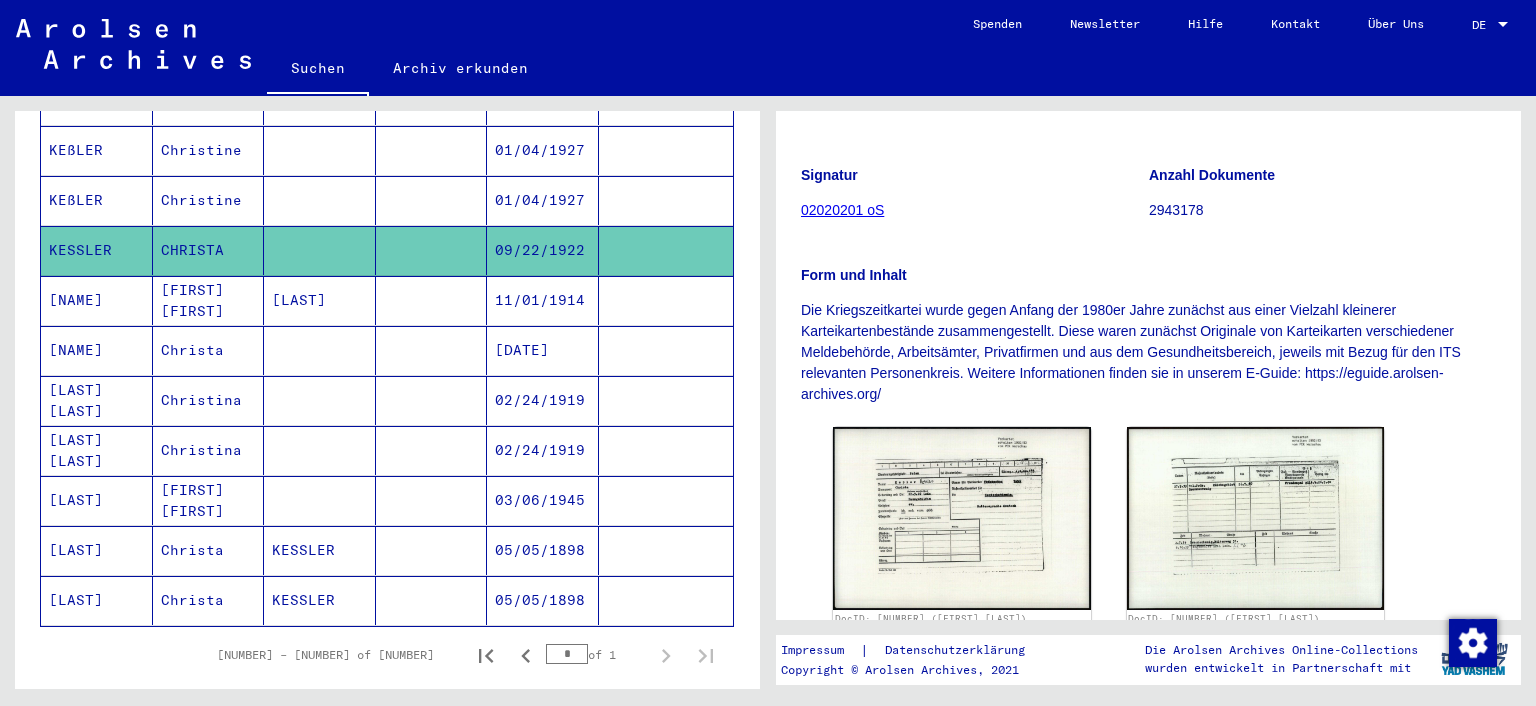 scroll, scrollTop: 705, scrollLeft: 0, axis: vertical 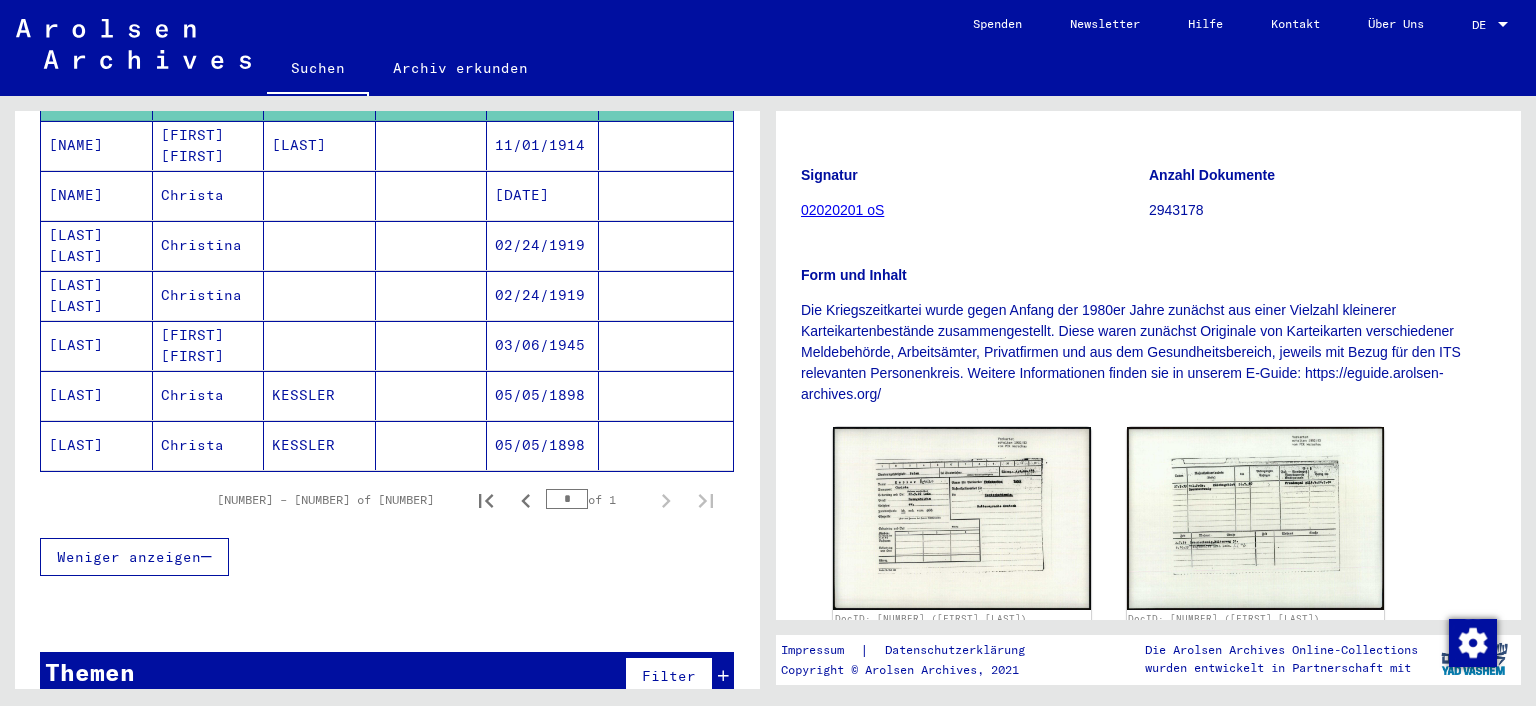 click on "KESSLER" at bounding box center (320, 445) 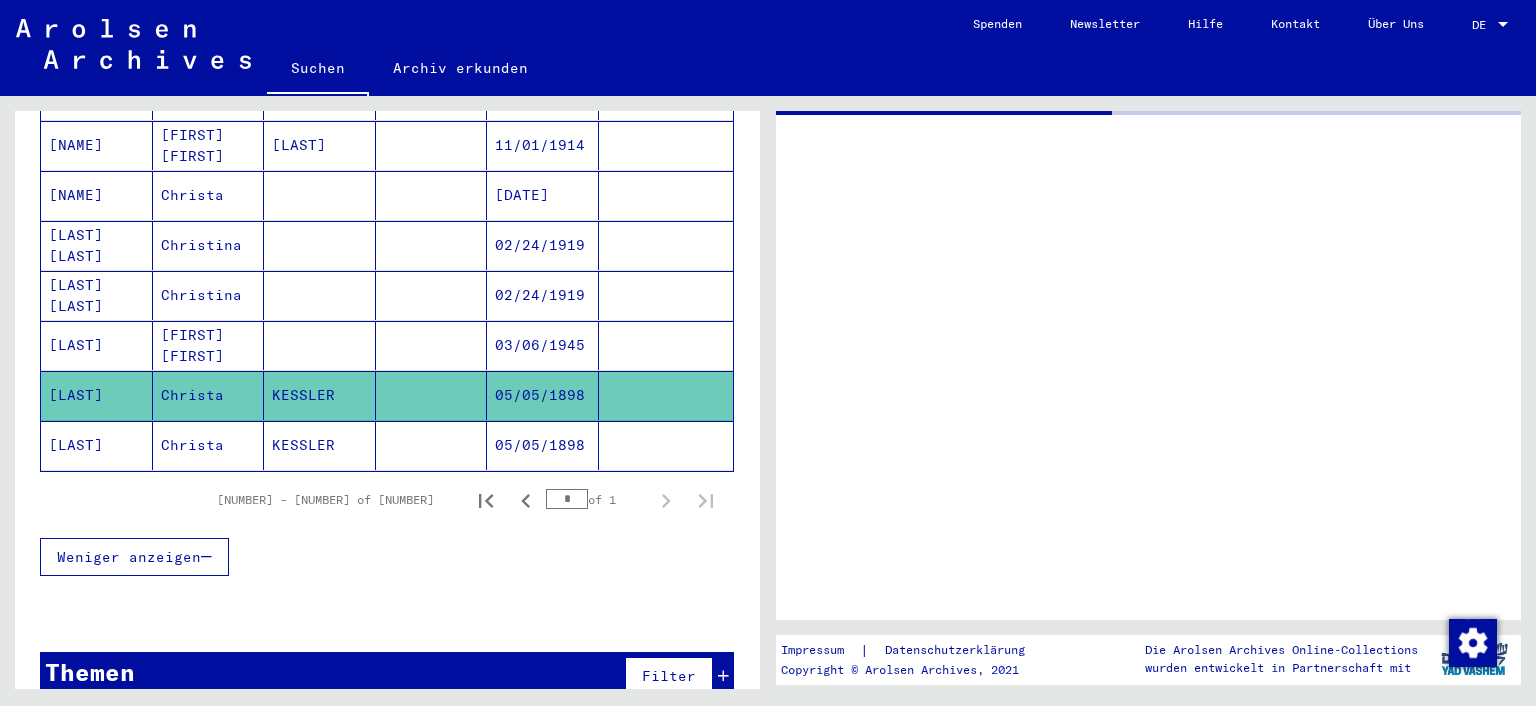 scroll, scrollTop: 0, scrollLeft: 0, axis: both 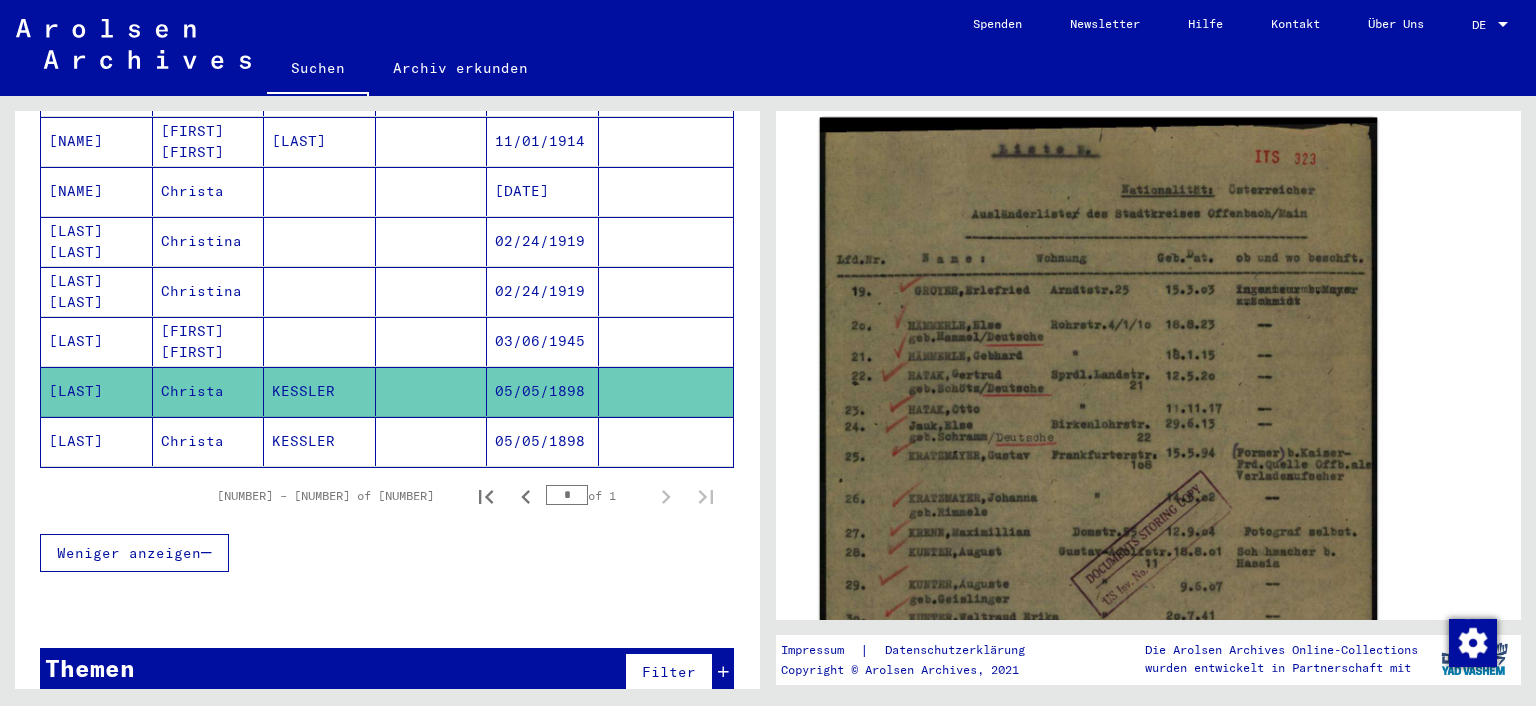 click 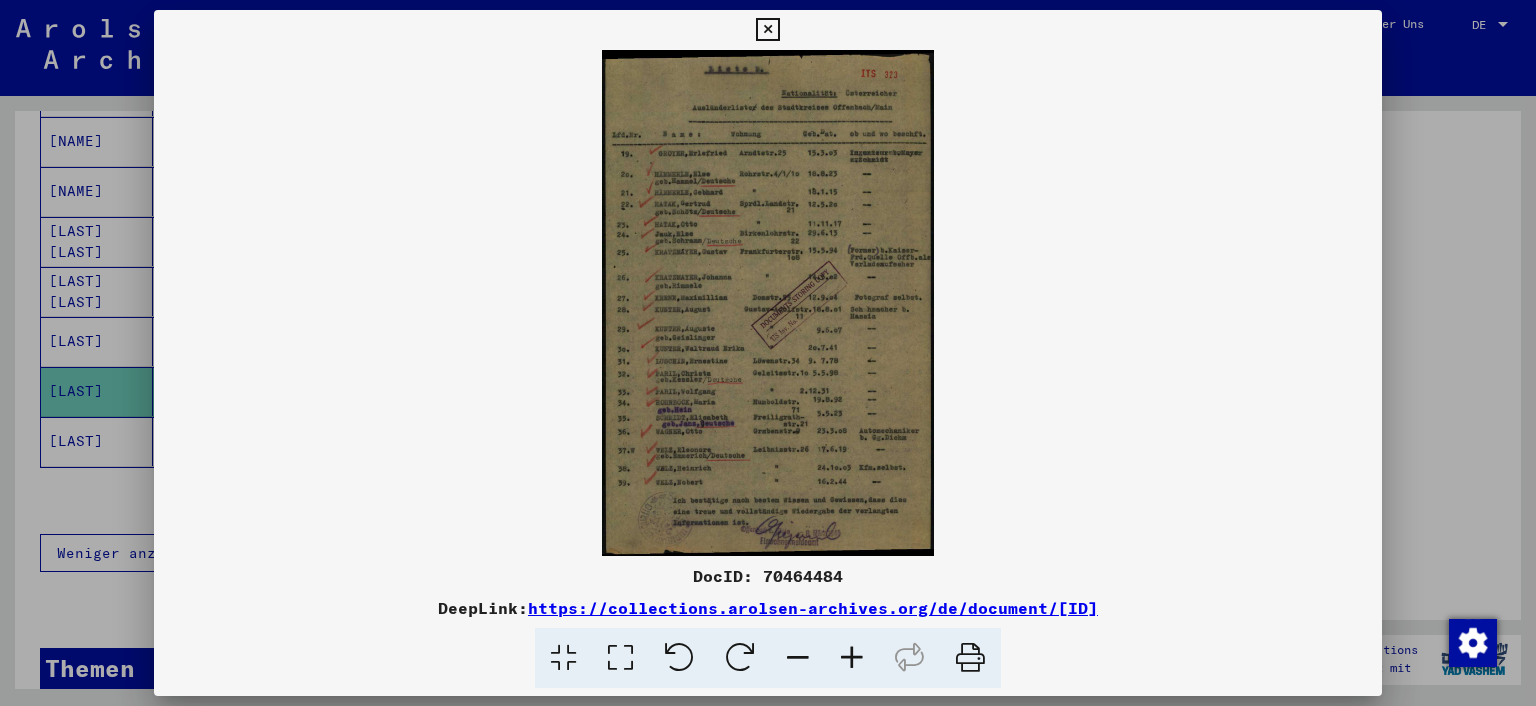 click at bounding box center (620, 658) 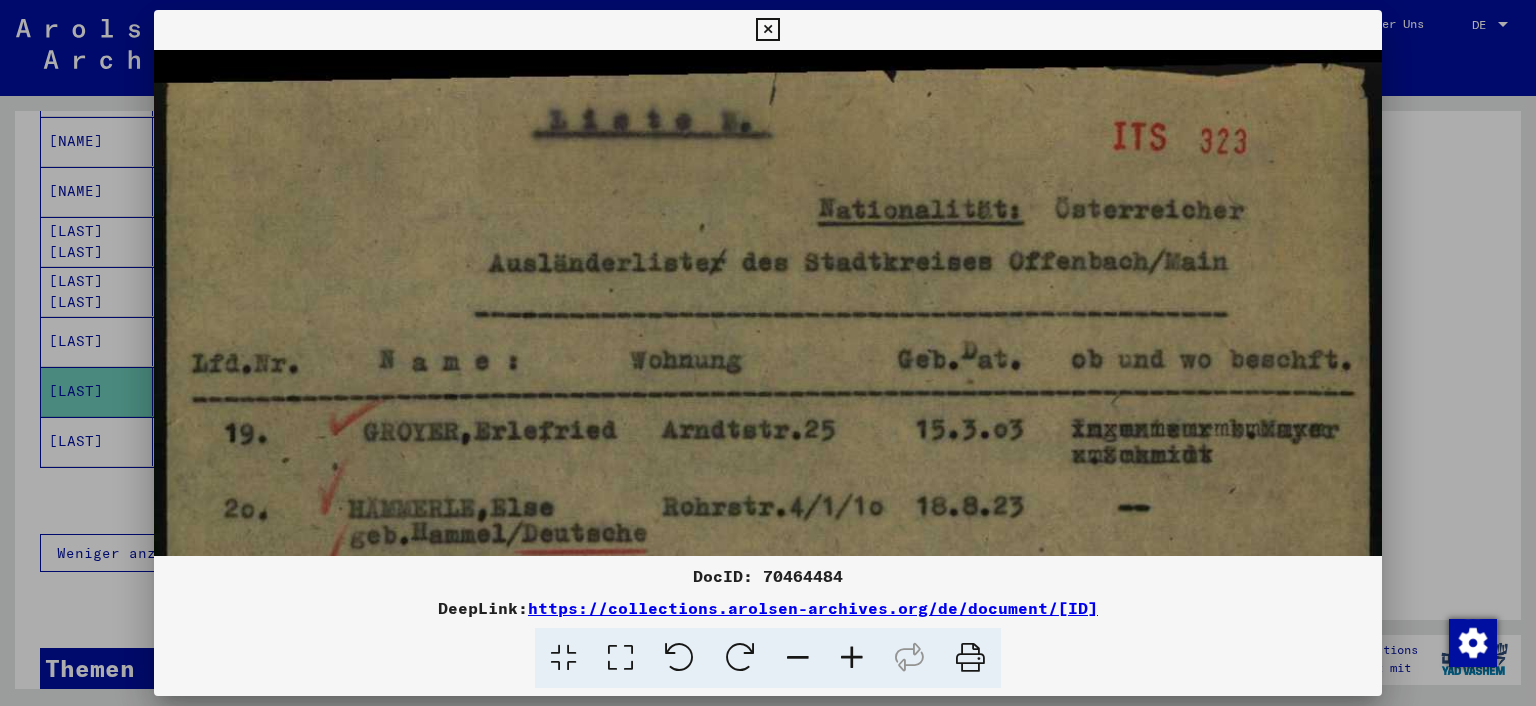 drag, startPoint x: 744, startPoint y: 206, endPoint x: 737, endPoint y: 133, distance: 73.33485 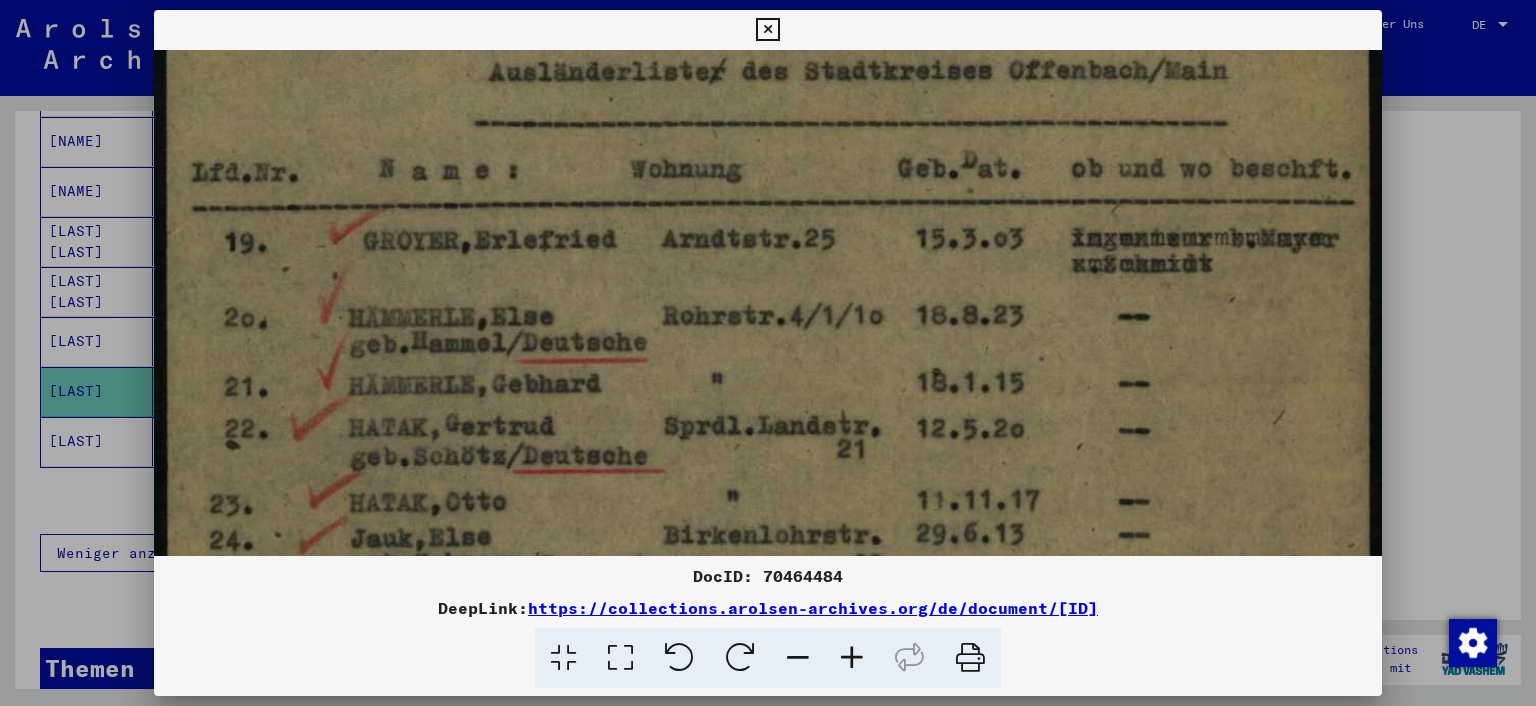 click at bounding box center [768, 793] 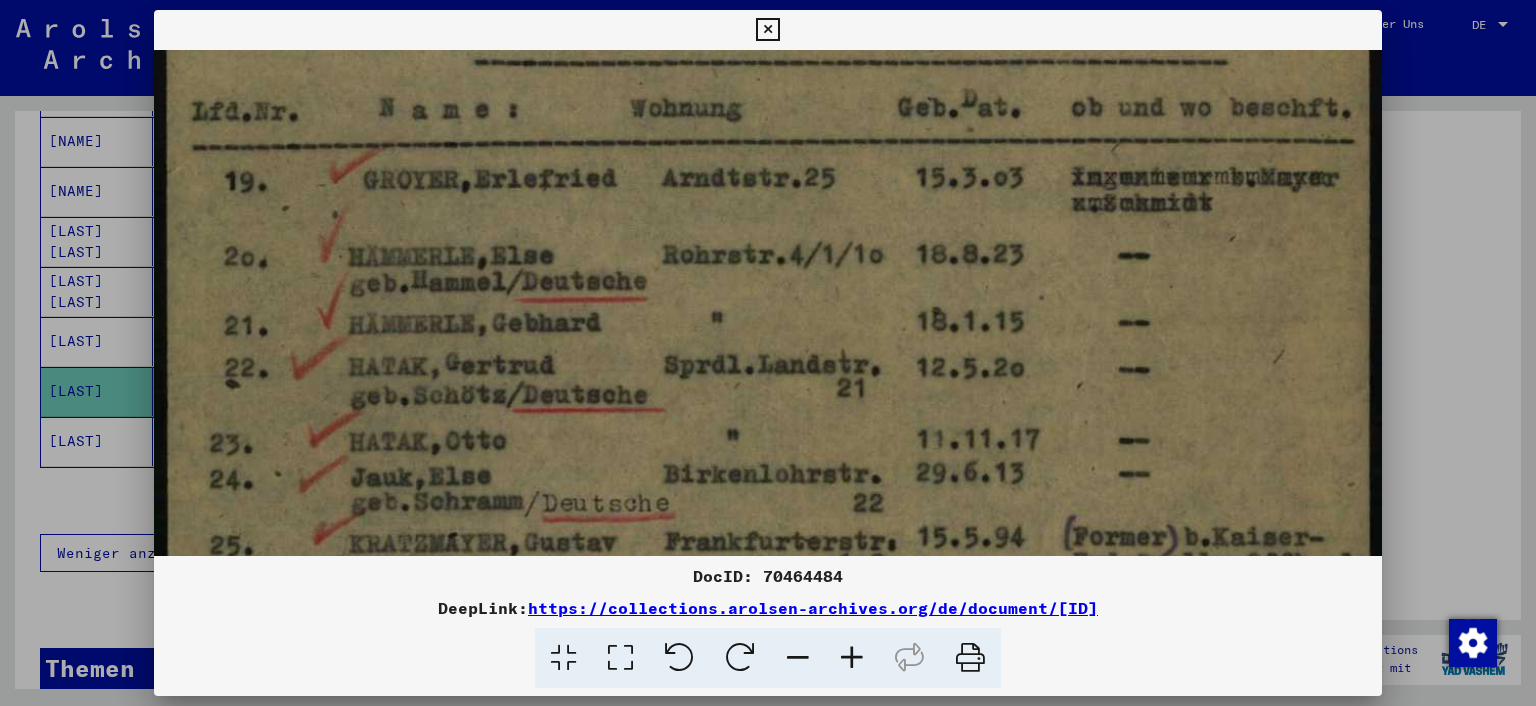 drag, startPoint x: 746, startPoint y: 260, endPoint x: 739, endPoint y: 227, distance: 33.734257 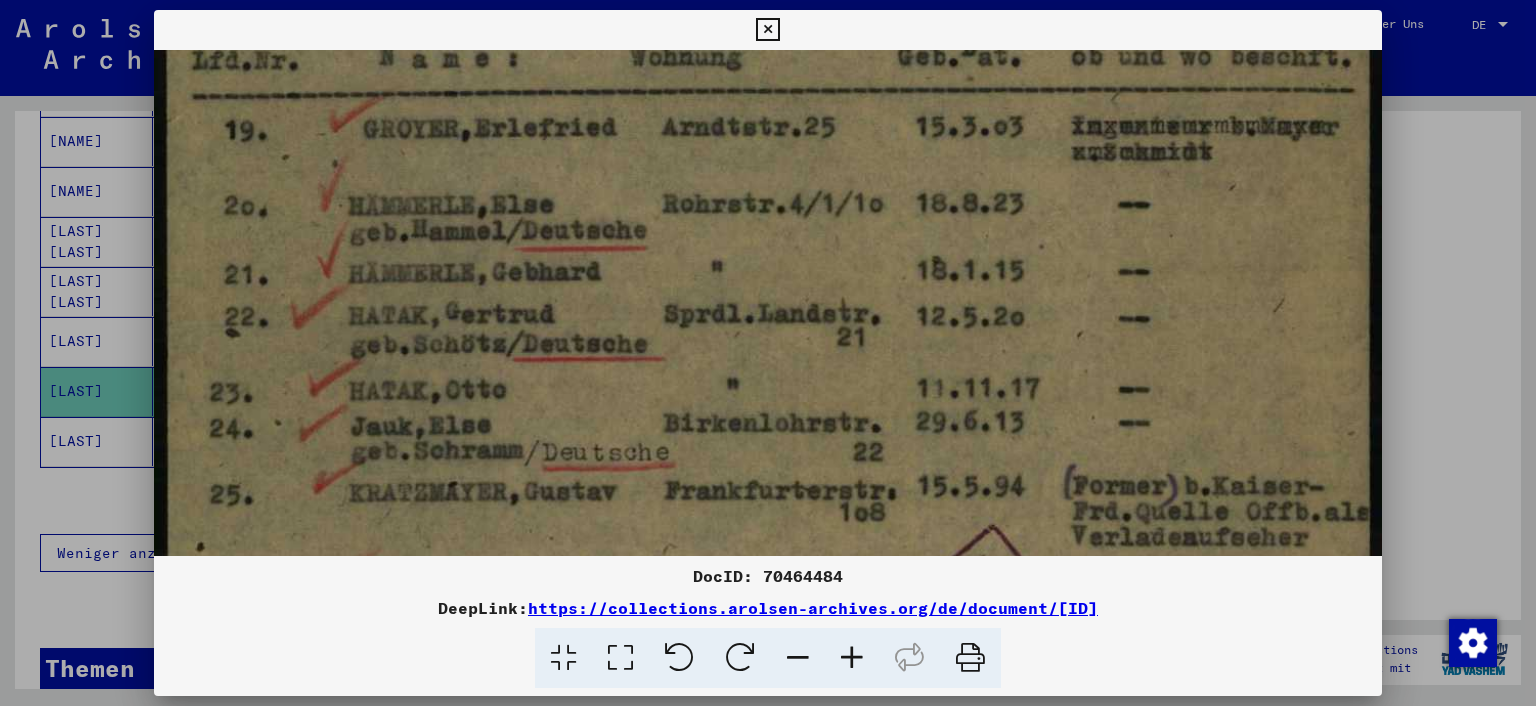 click at bounding box center (768, 681) 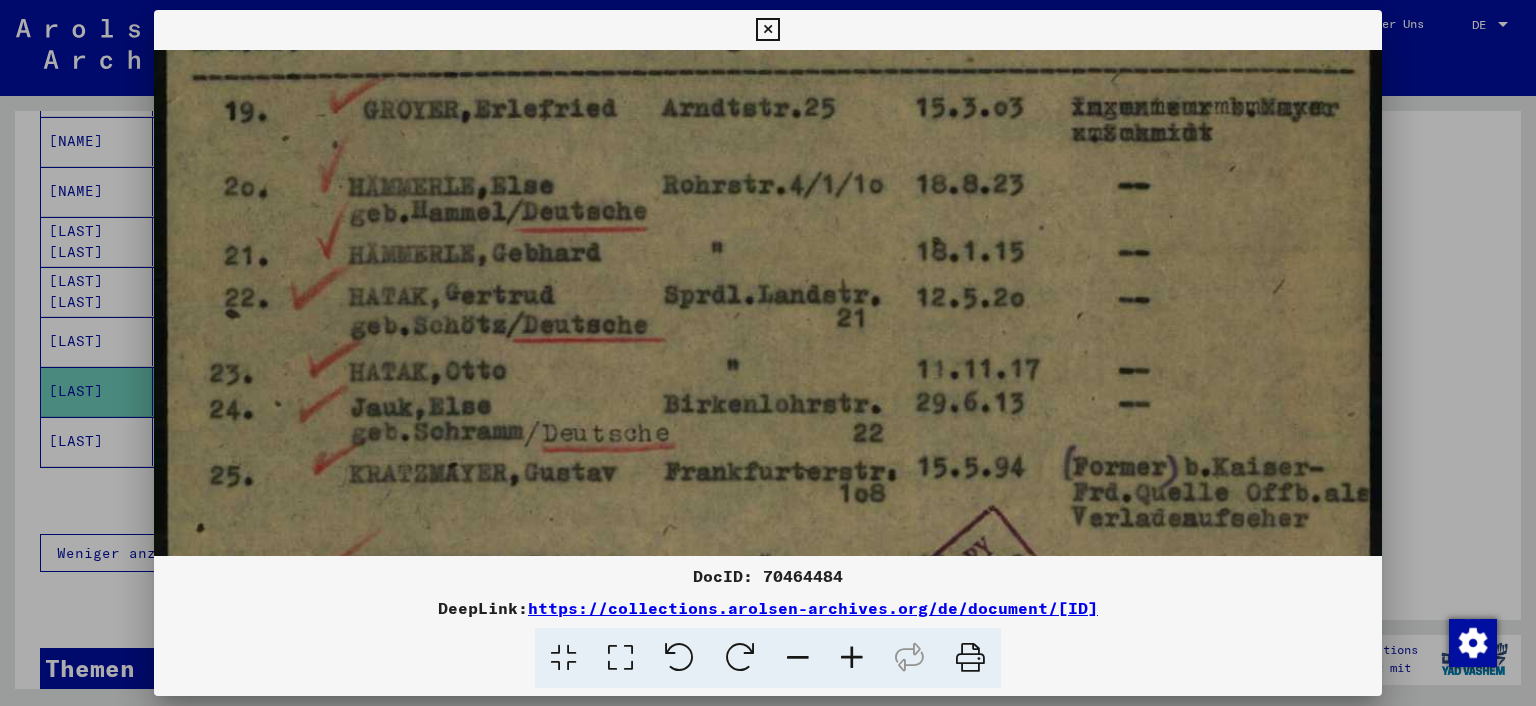 drag, startPoint x: 778, startPoint y: 272, endPoint x: 779, endPoint y: 246, distance: 26.019224 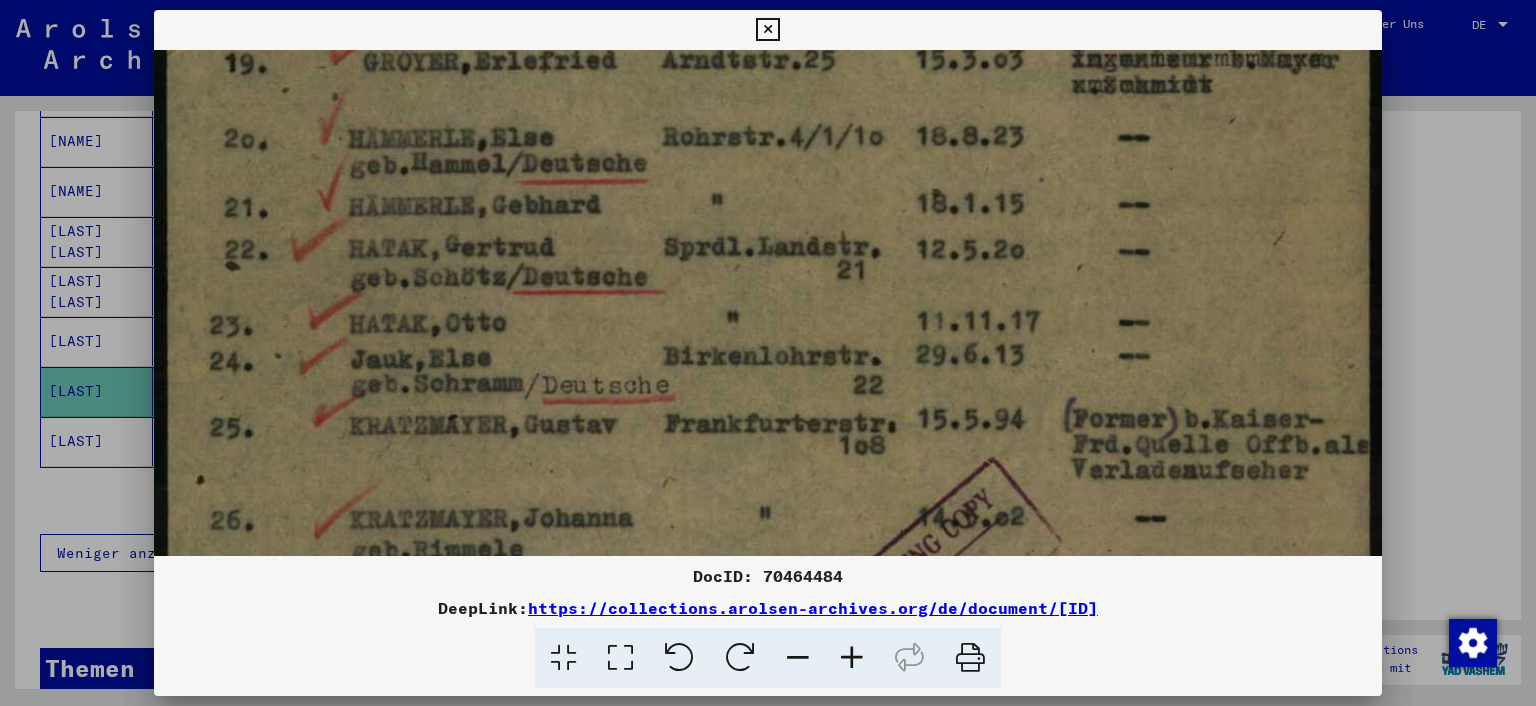 drag, startPoint x: 799, startPoint y: 338, endPoint x: 794, endPoint y: 250, distance: 88.14193 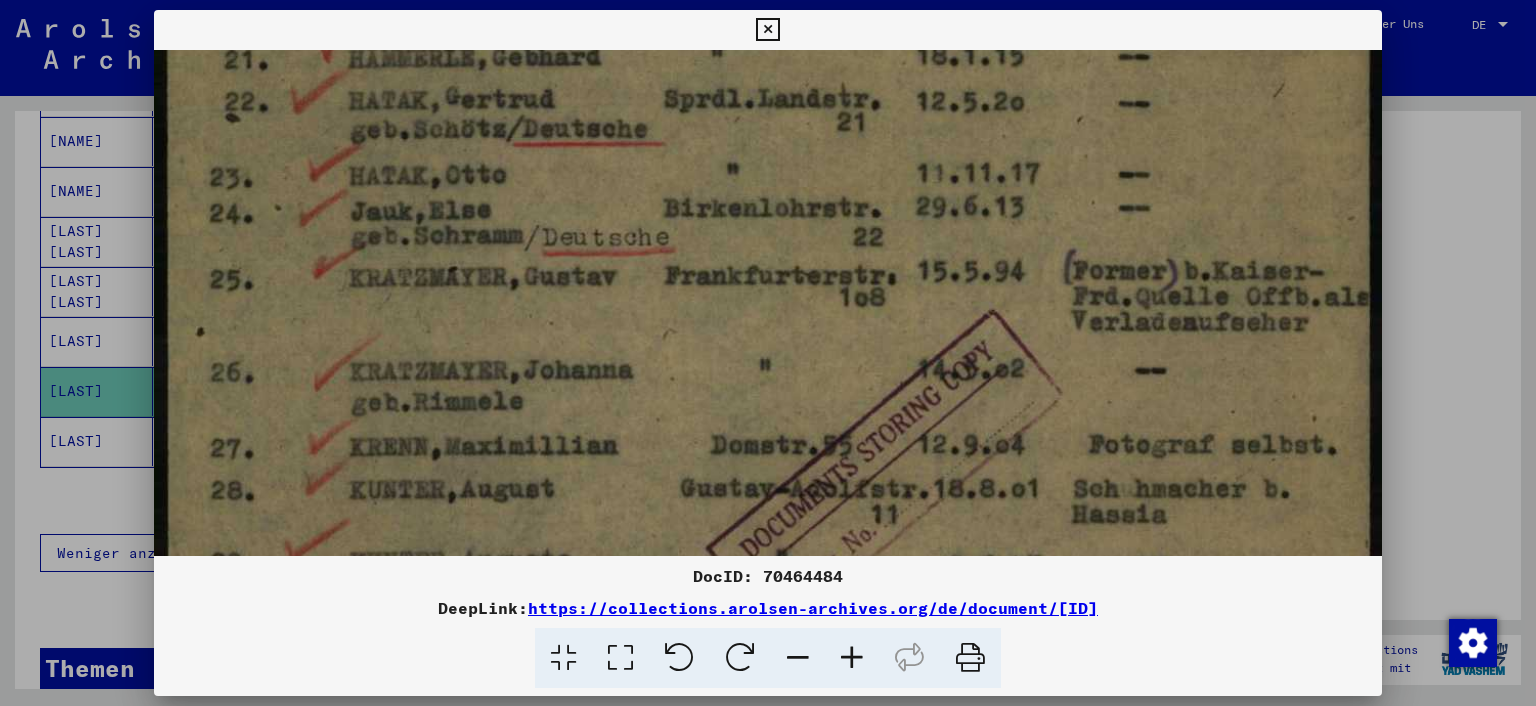 drag, startPoint x: 822, startPoint y: 287, endPoint x: 802, endPoint y: 226, distance: 64.195015 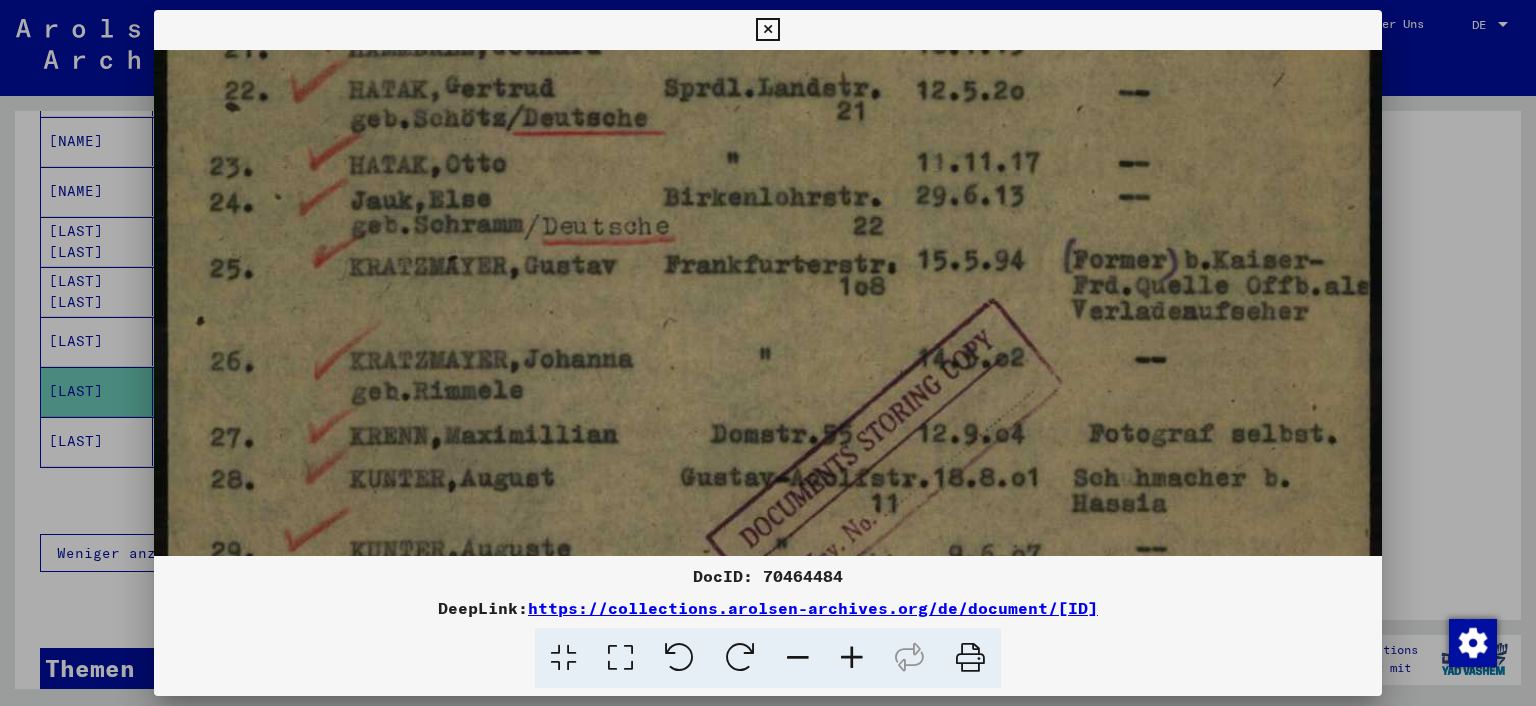 drag, startPoint x: 792, startPoint y: 246, endPoint x: 769, endPoint y: 186, distance: 64.25729 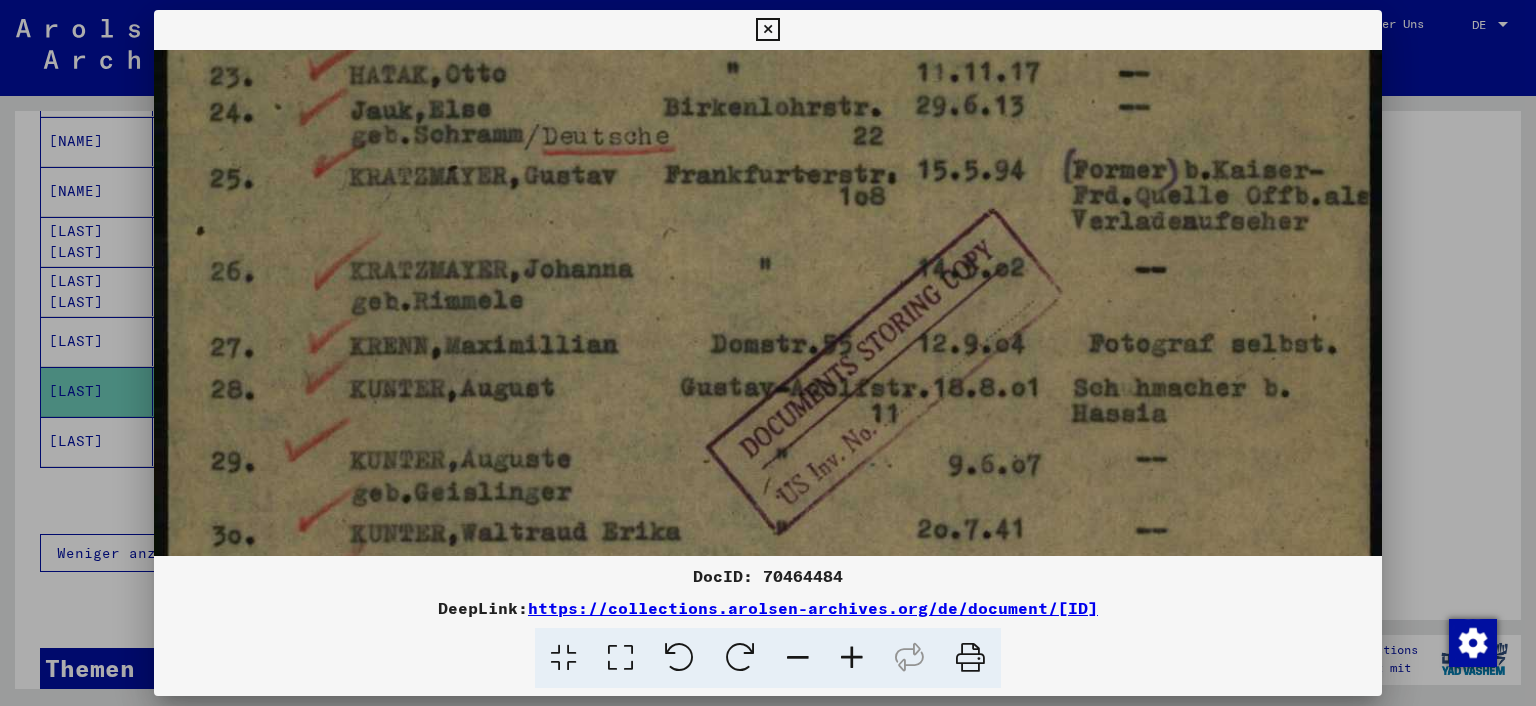 drag, startPoint x: 853, startPoint y: 248, endPoint x: 815, endPoint y: 186, distance: 72.718636 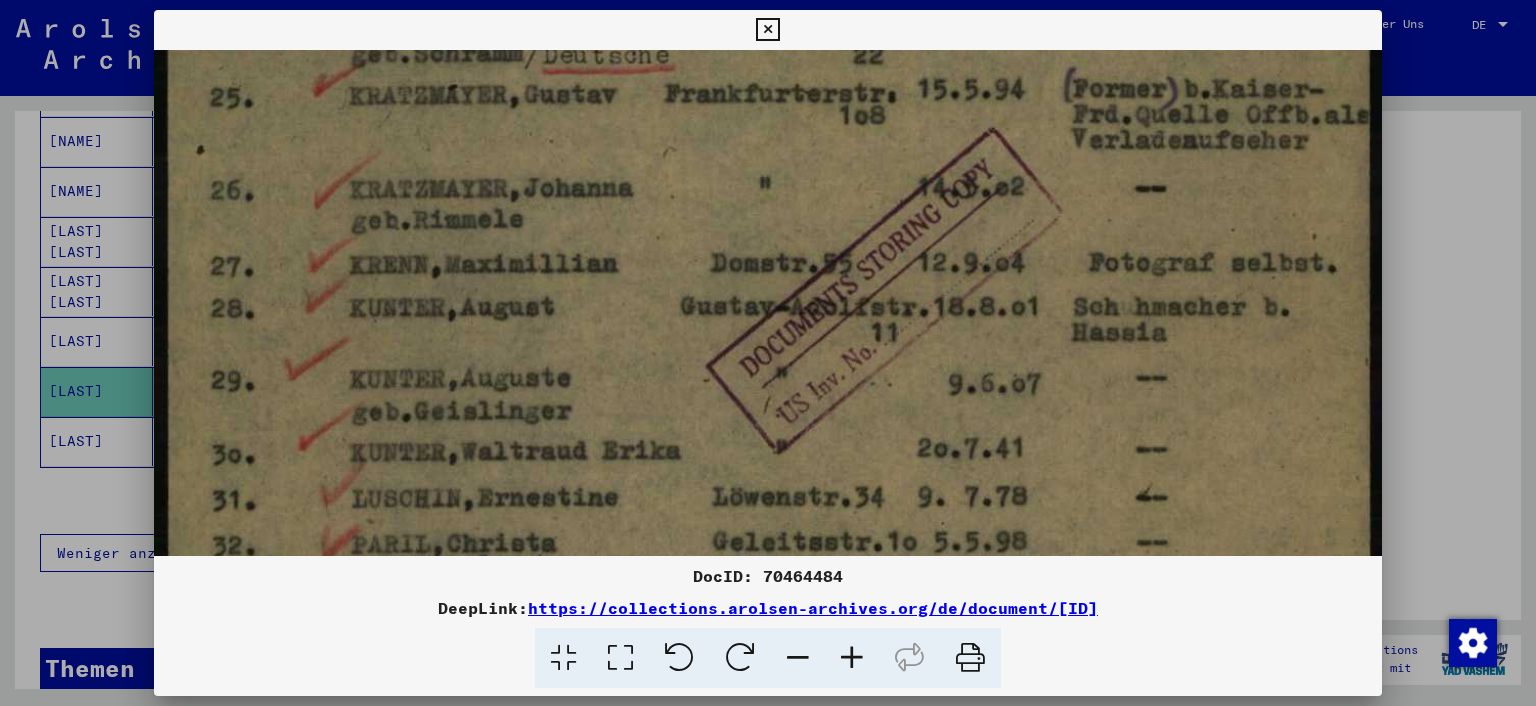 click at bounding box center [768, 284] 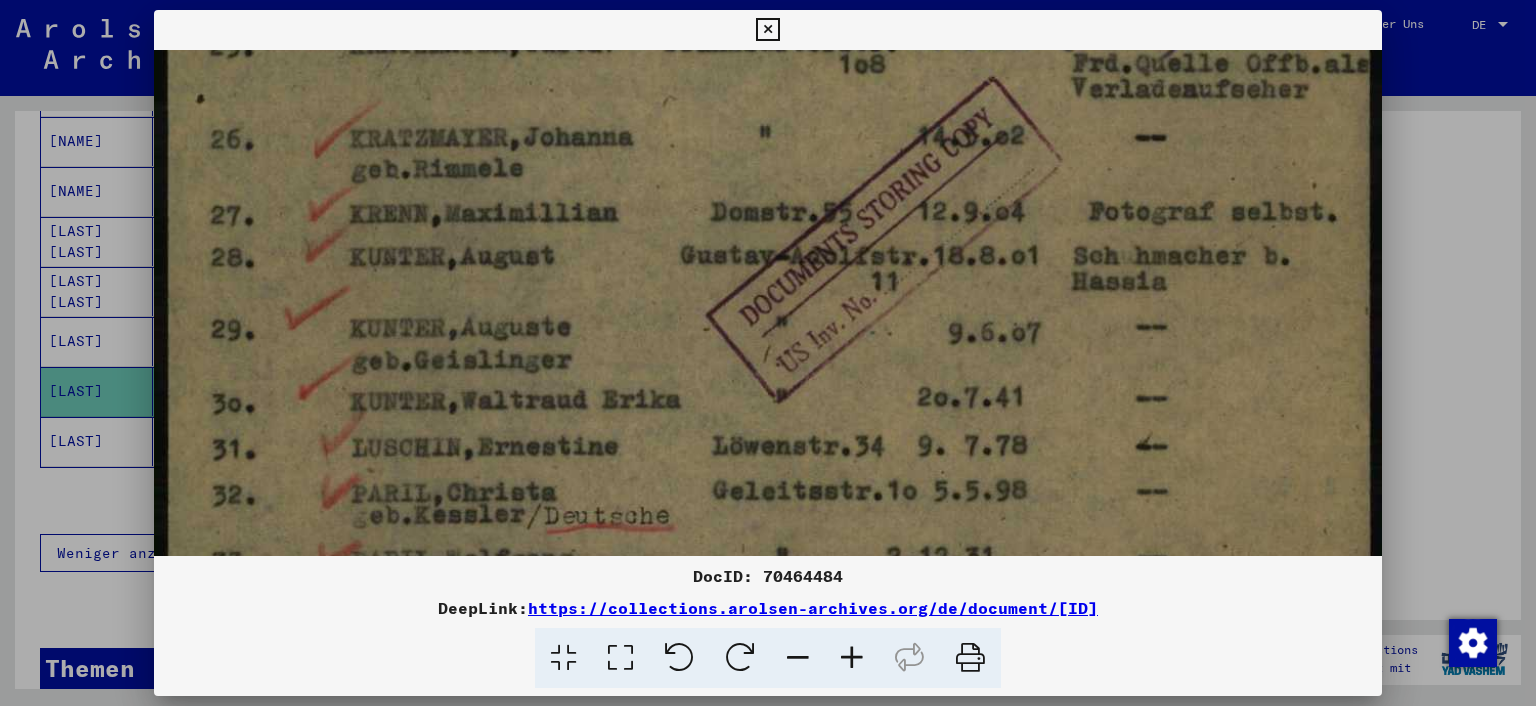 click at bounding box center [767, 30] 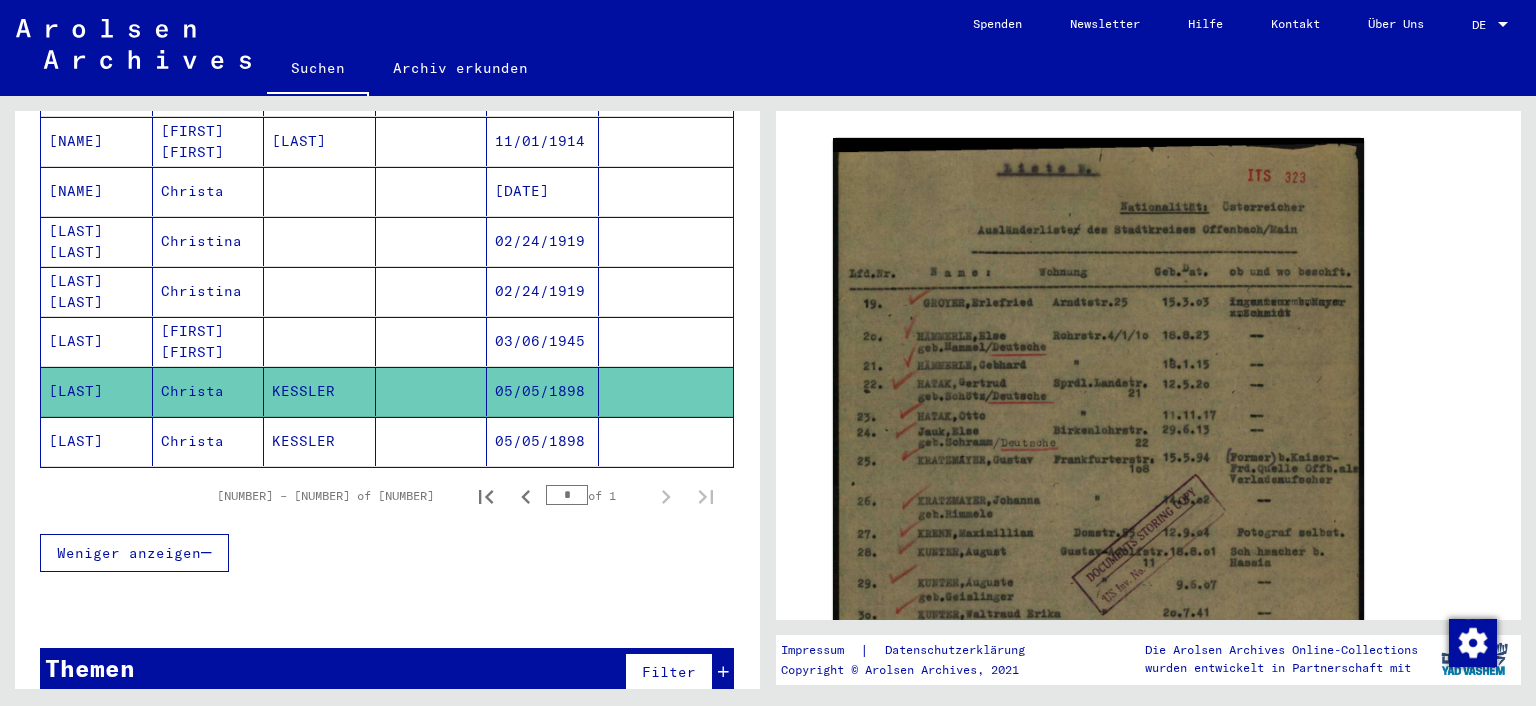 scroll, scrollTop: 0, scrollLeft: 0, axis: both 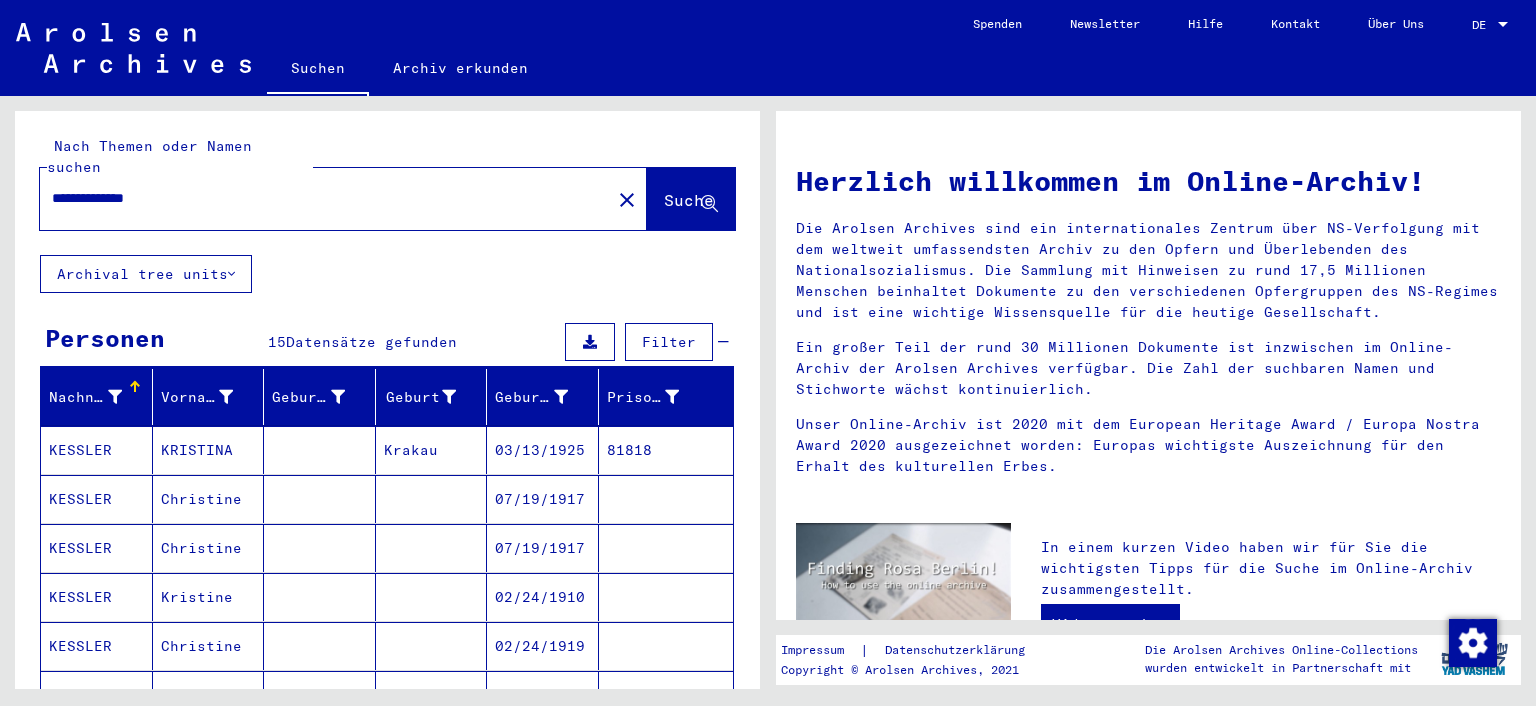 drag, startPoint x: 170, startPoint y: 178, endPoint x: 26, endPoint y: 178, distance: 144 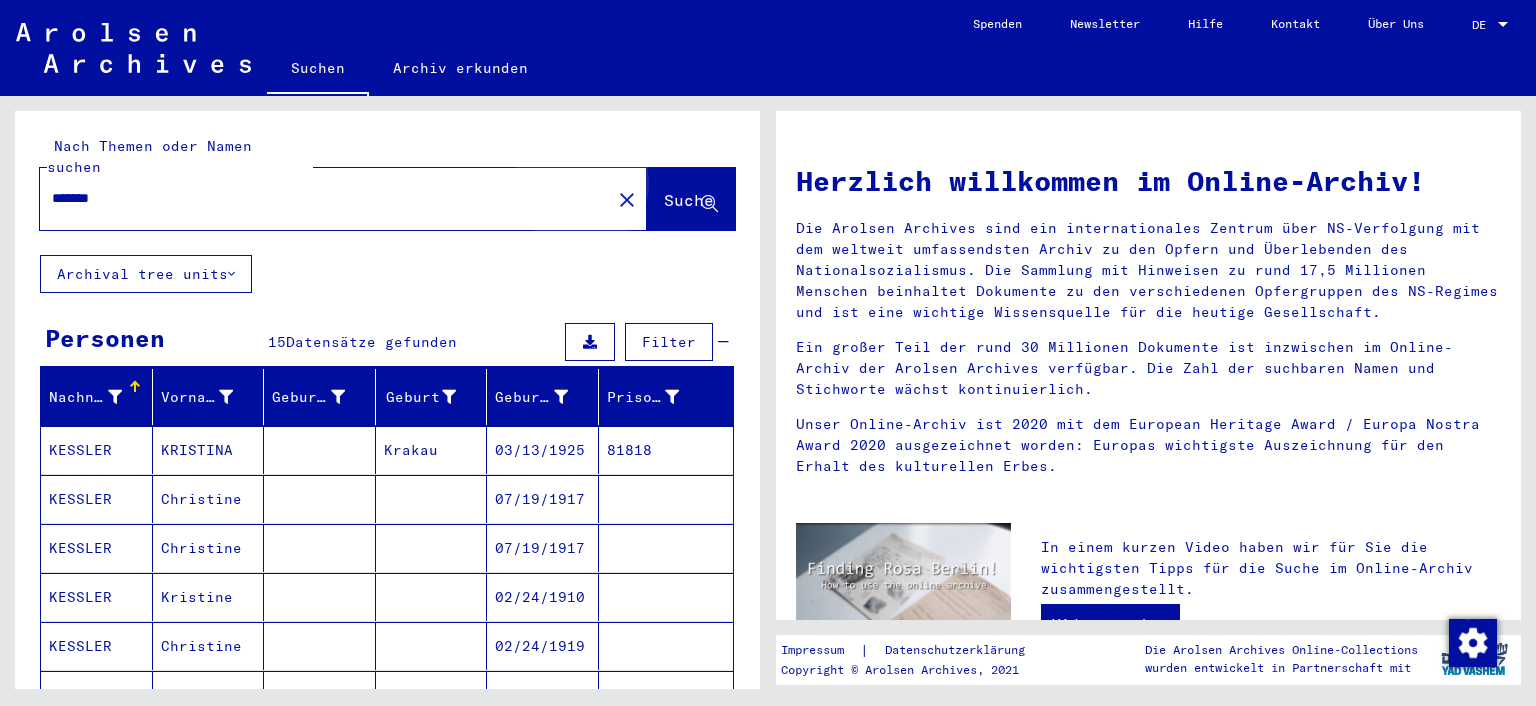 click on "Suche" 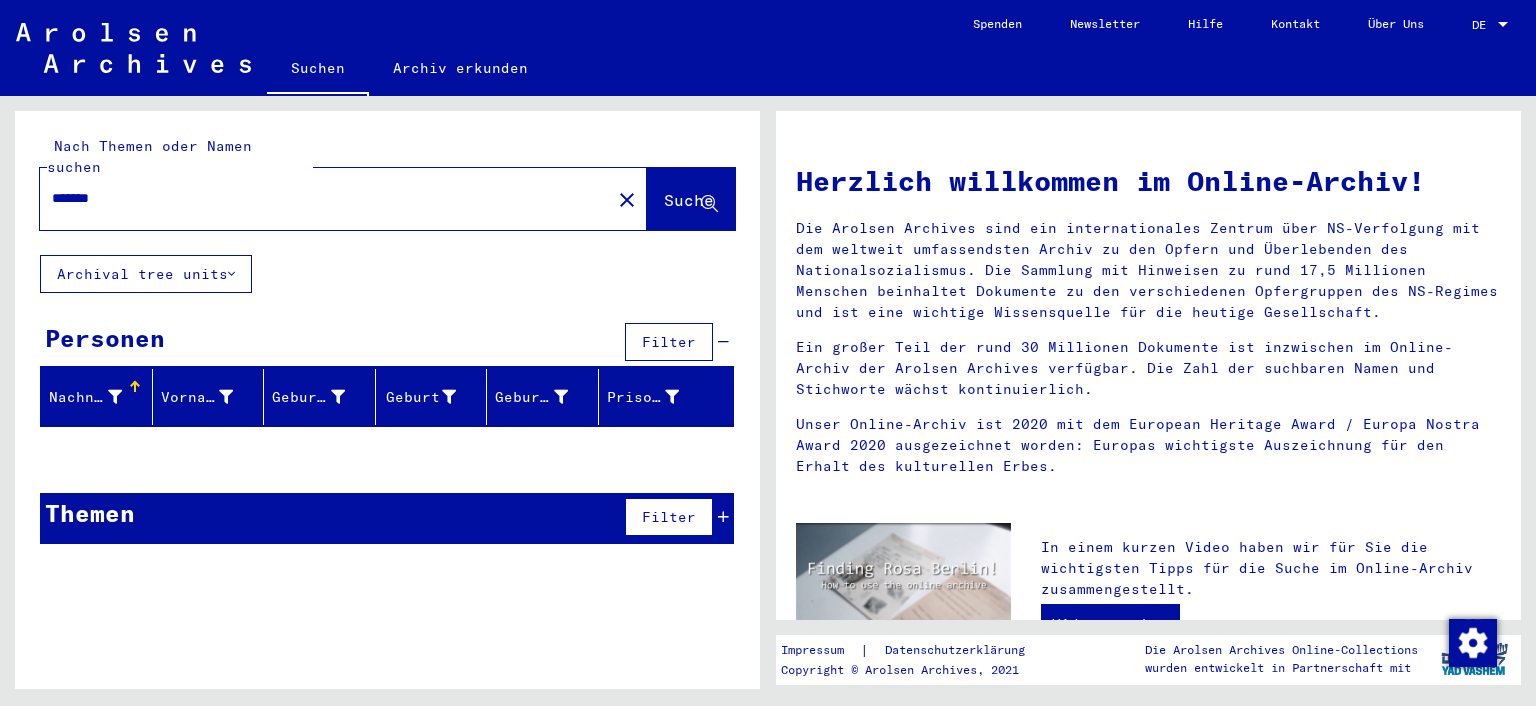 drag, startPoint x: 127, startPoint y: 178, endPoint x: 98, endPoint y: 180, distance: 29.068884 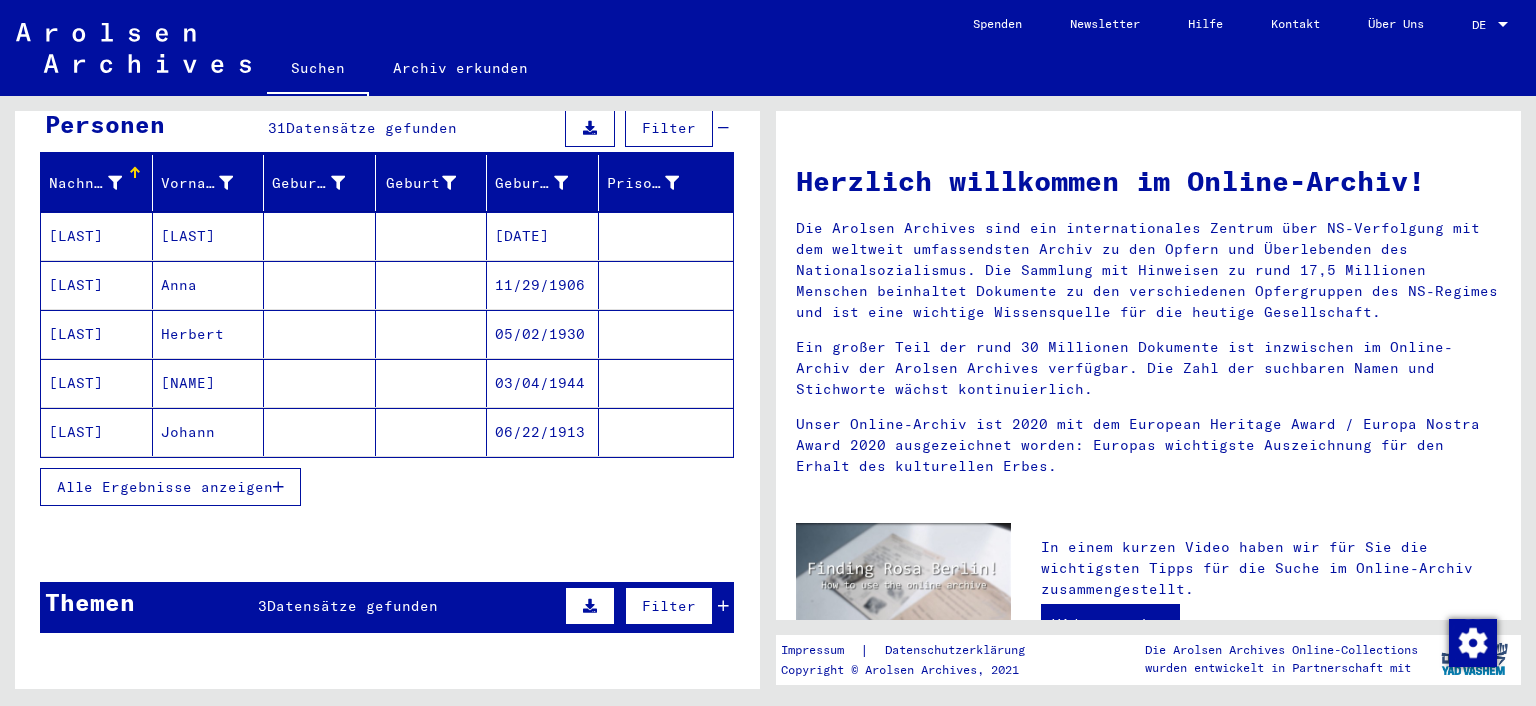 scroll, scrollTop: 220, scrollLeft: 0, axis: vertical 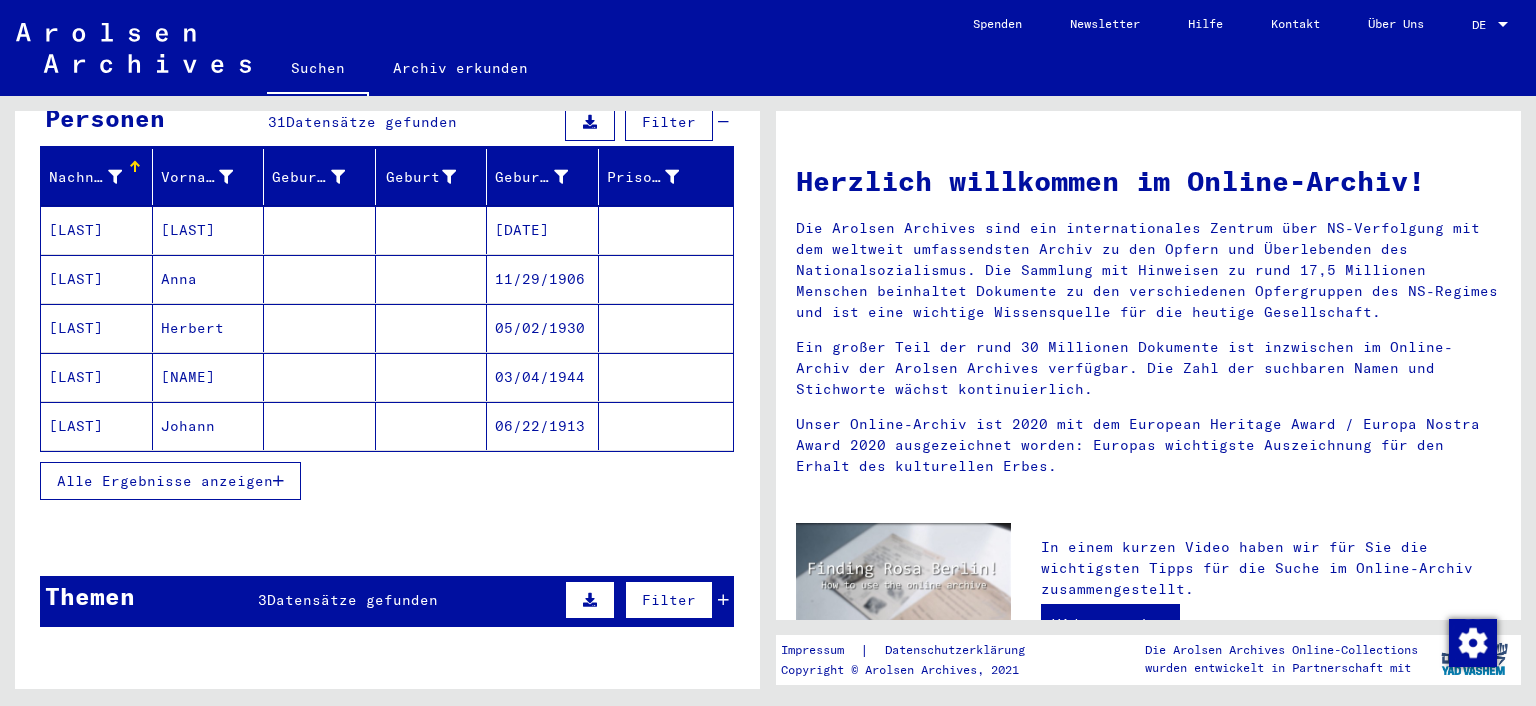 click at bounding box center (320, 426) 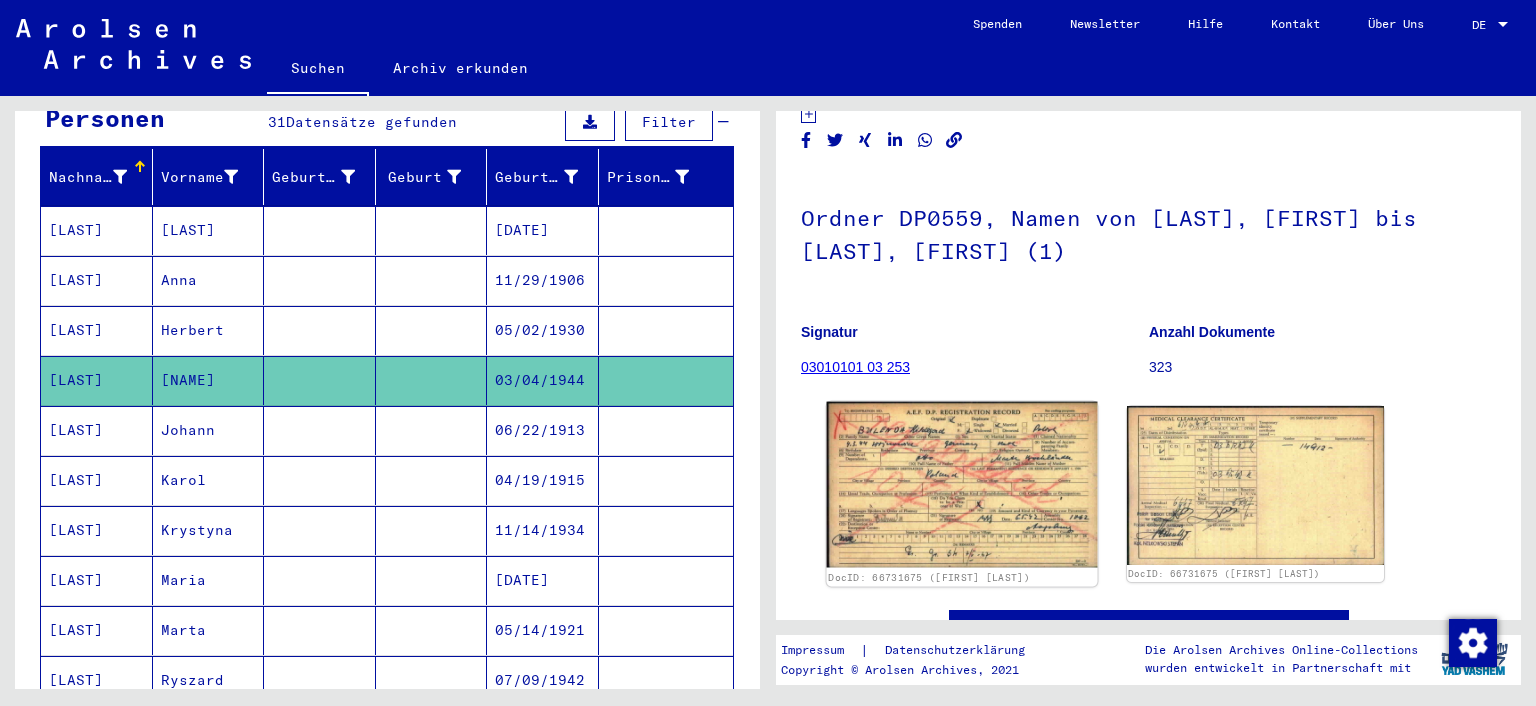 scroll, scrollTop: 110, scrollLeft: 0, axis: vertical 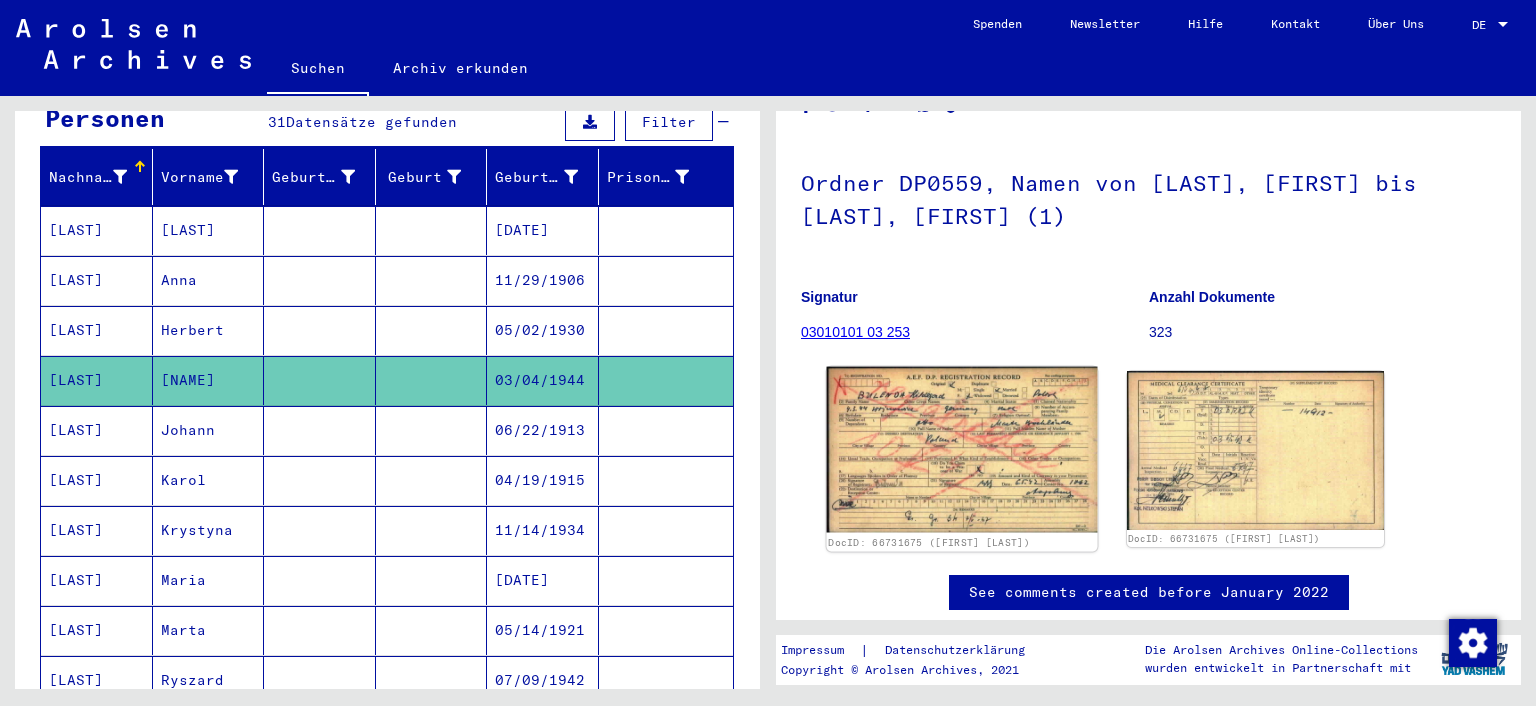 click 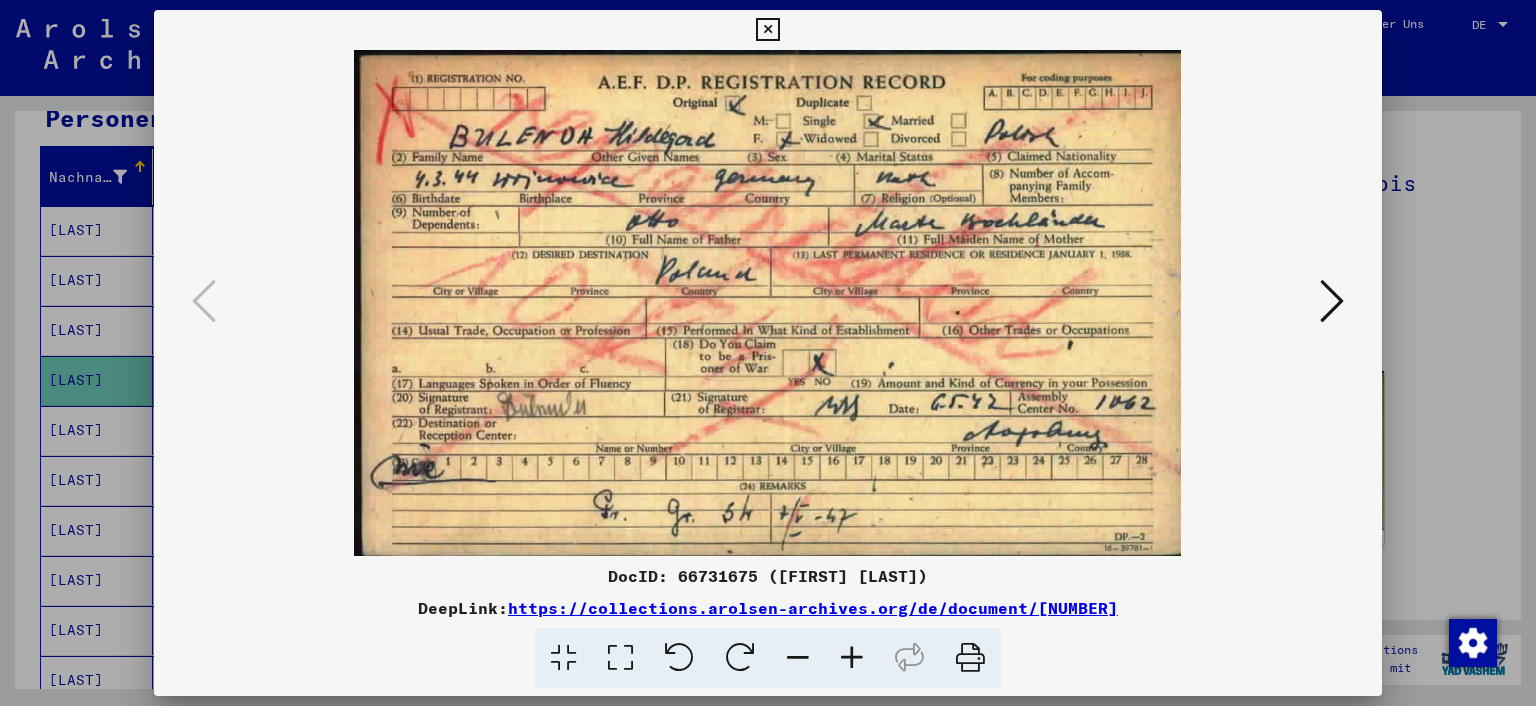 click at bounding box center (1332, 301) 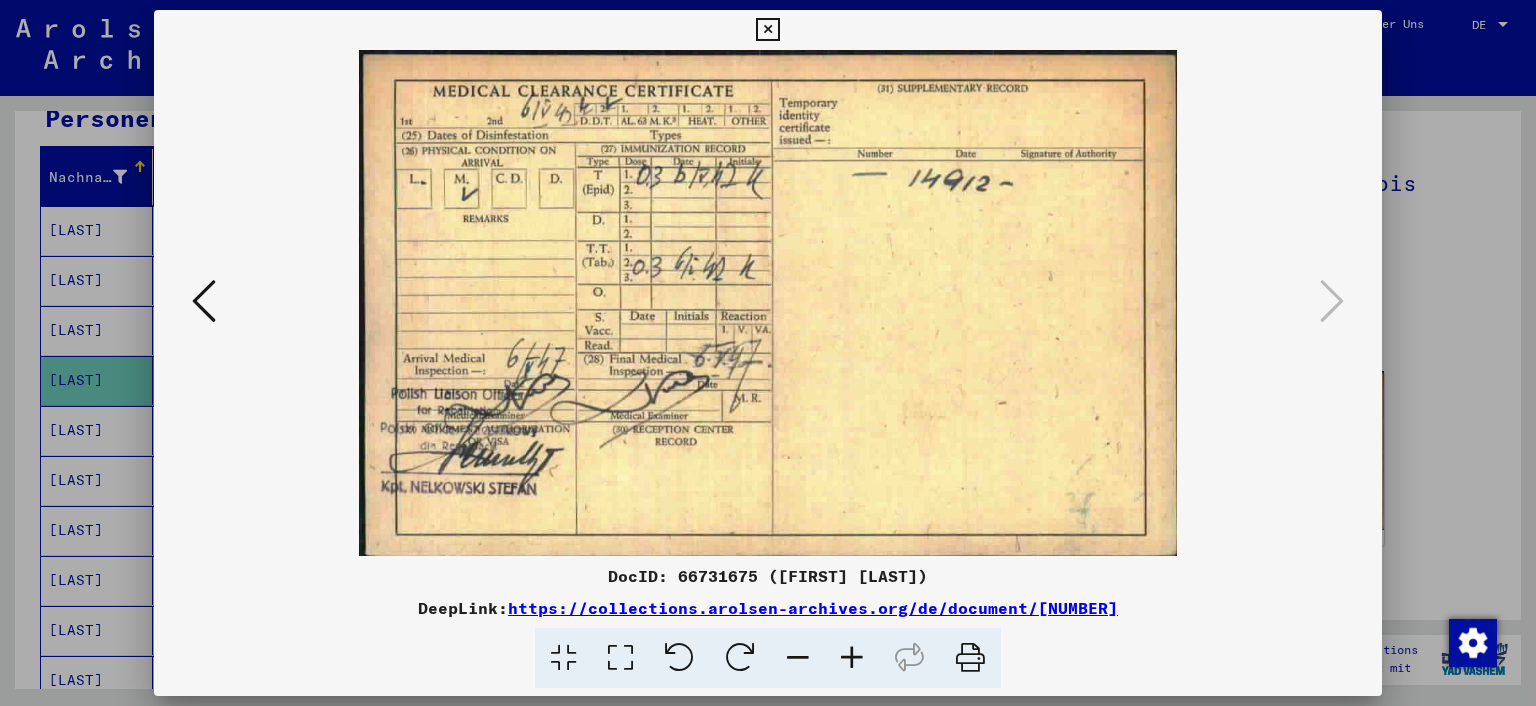 click at bounding box center [767, 30] 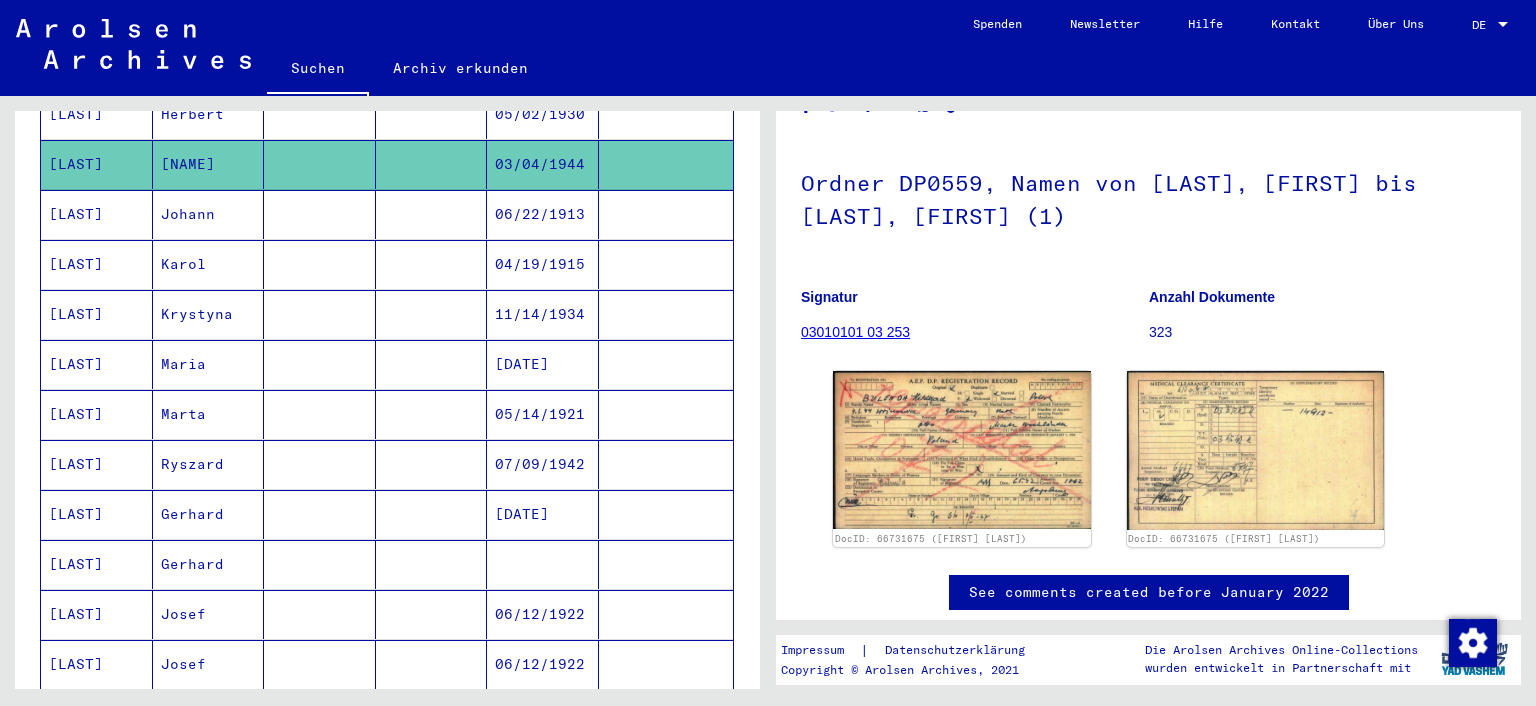 scroll, scrollTop: 441, scrollLeft: 0, axis: vertical 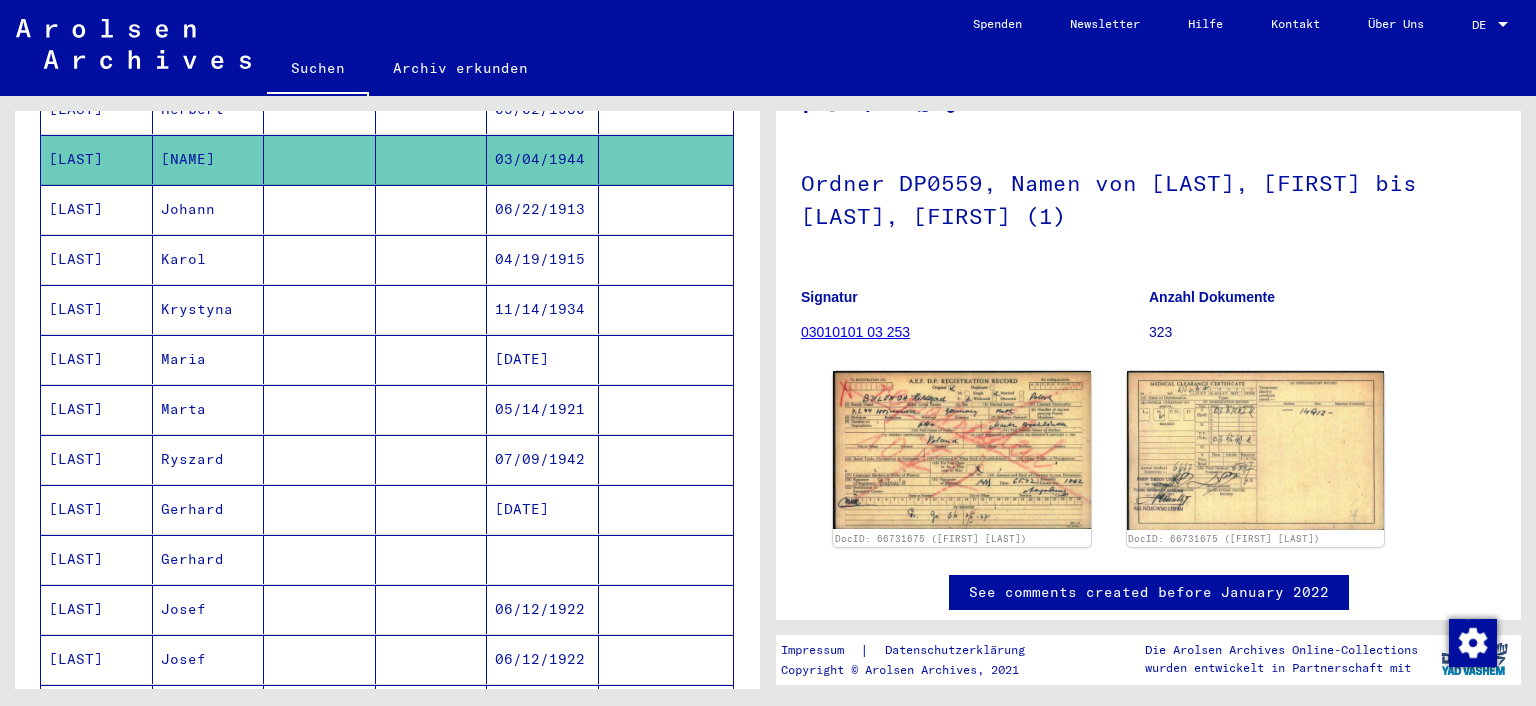 click on "Krystyna" at bounding box center (209, 359) 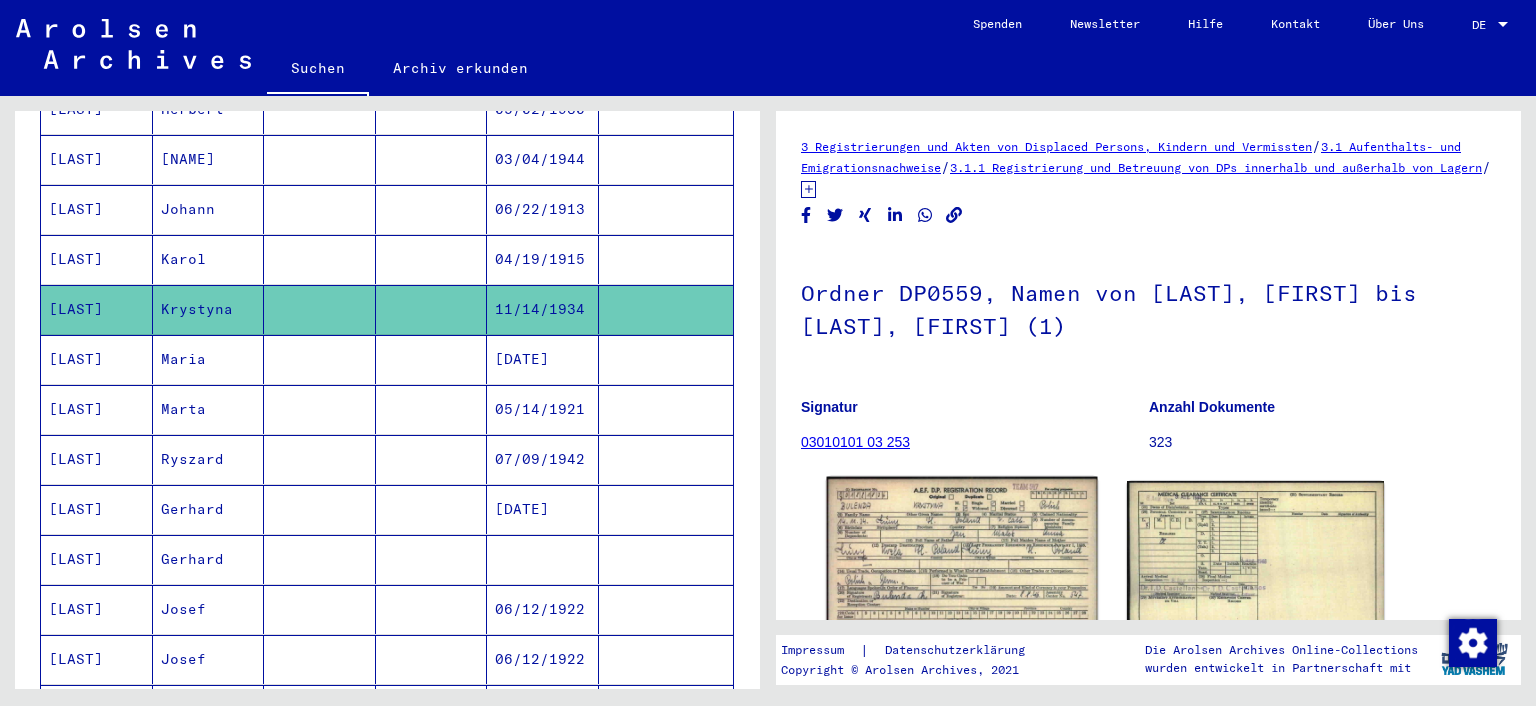 click 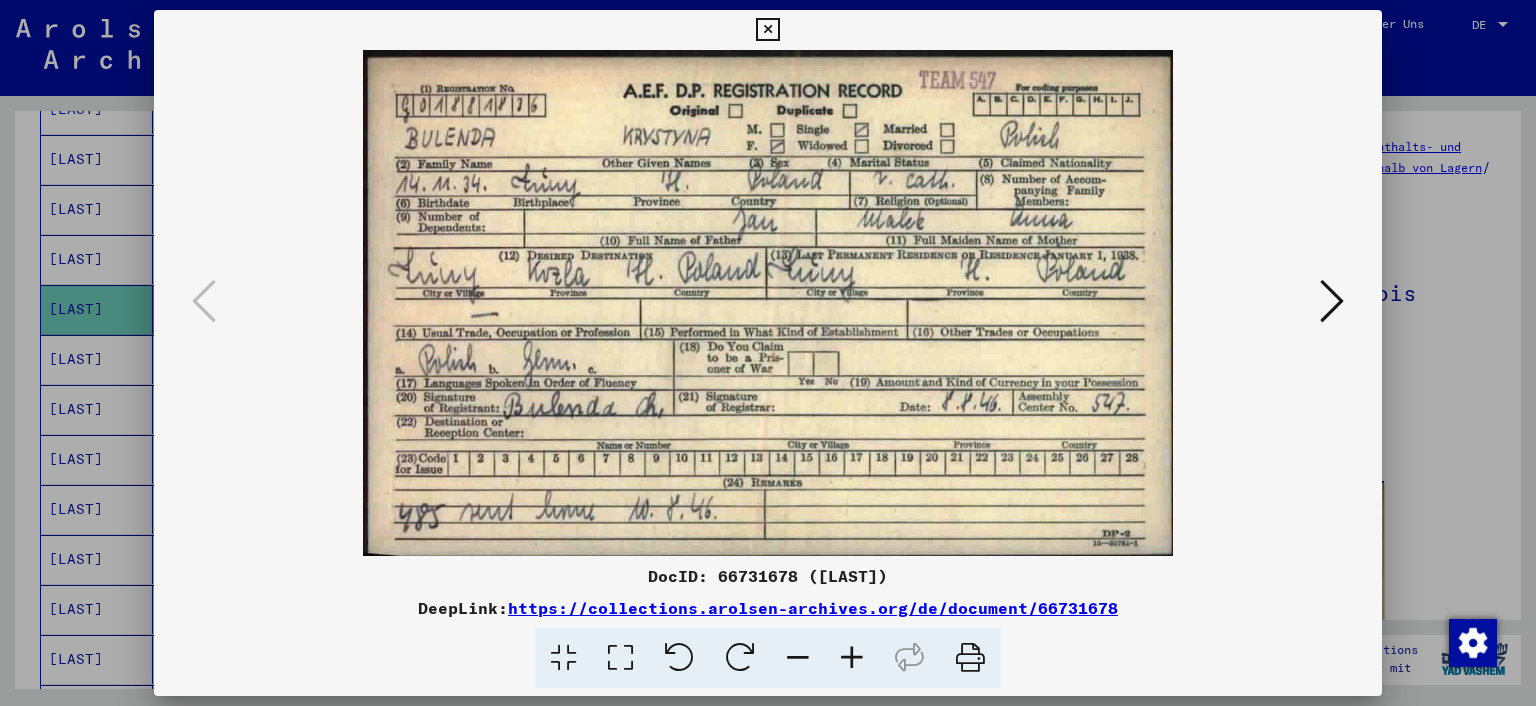 click at bounding box center (1332, 301) 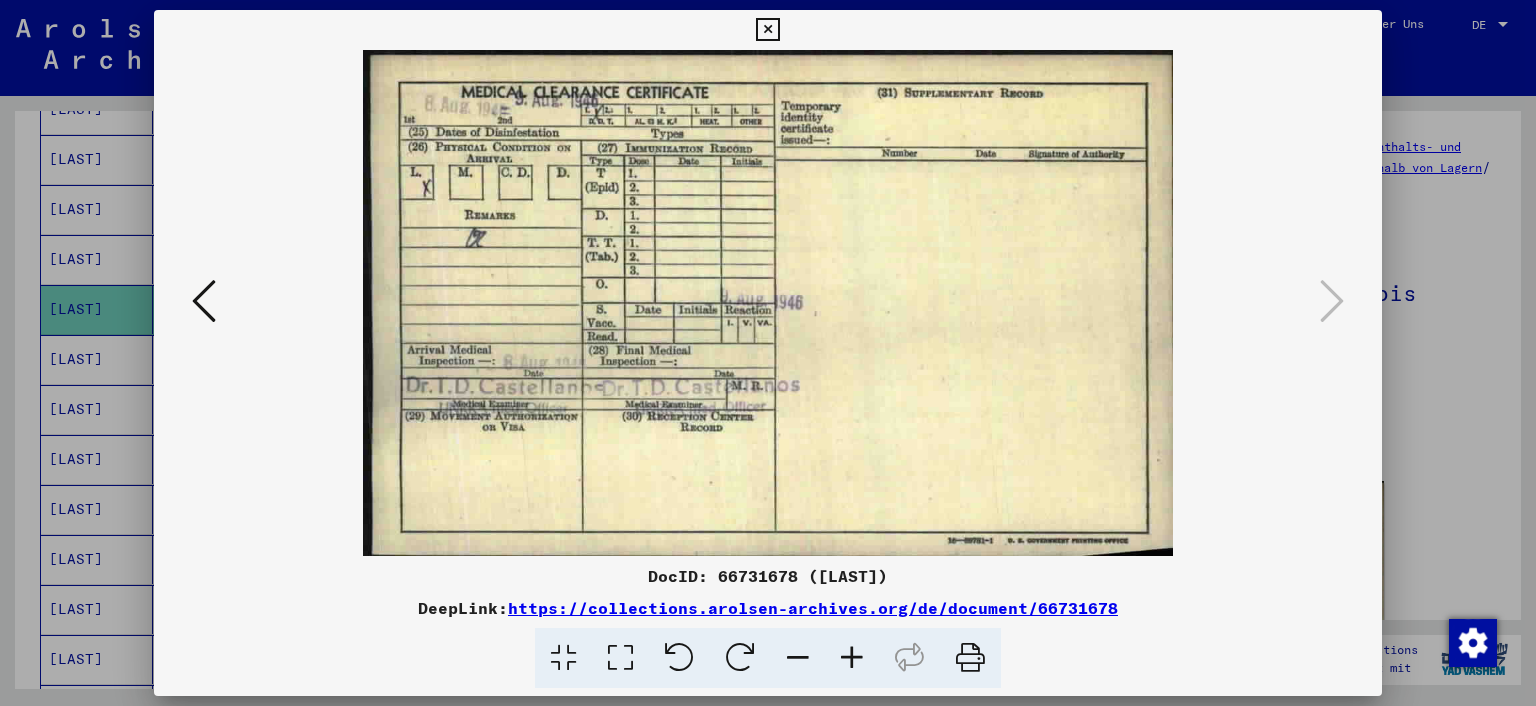 click at bounding box center [767, 30] 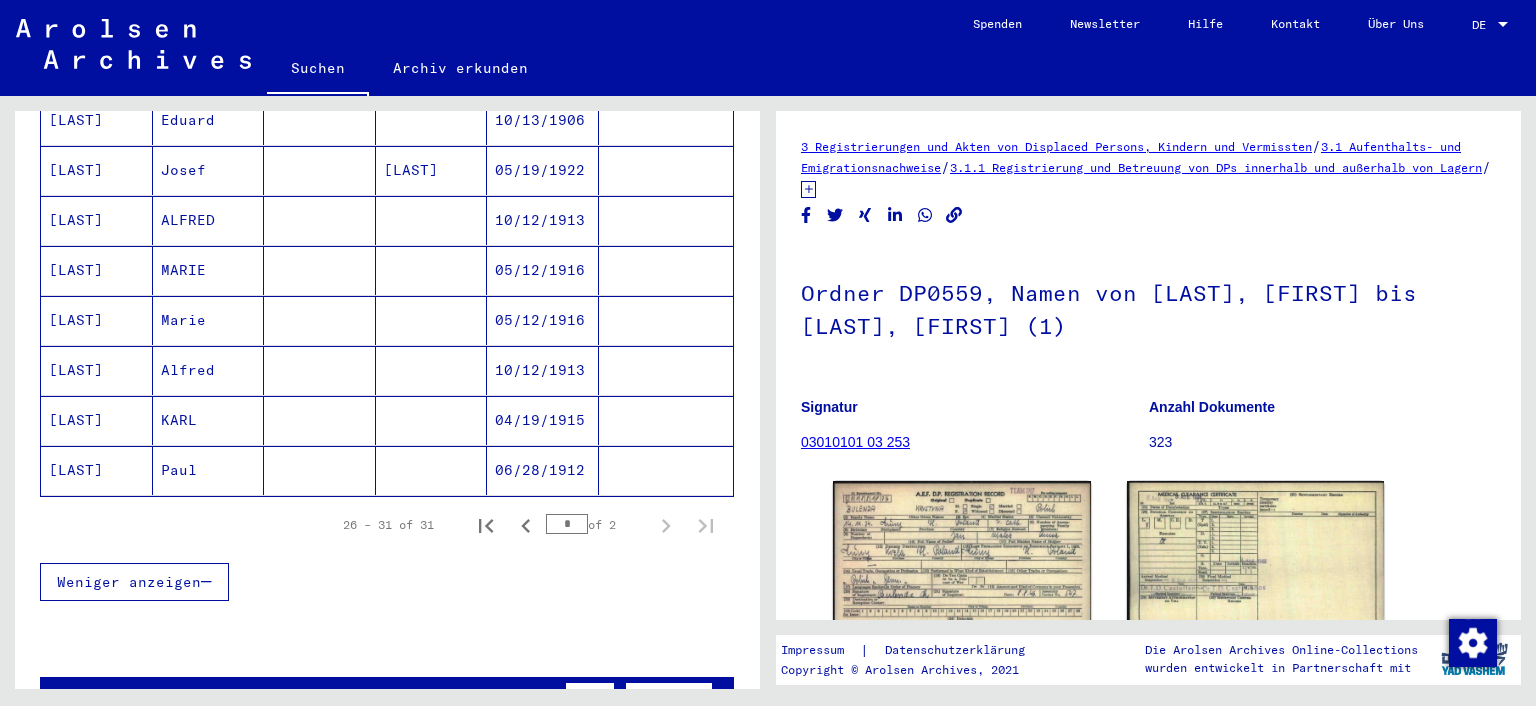 scroll, scrollTop: 1324, scrollLeft: 0, axis: vertical 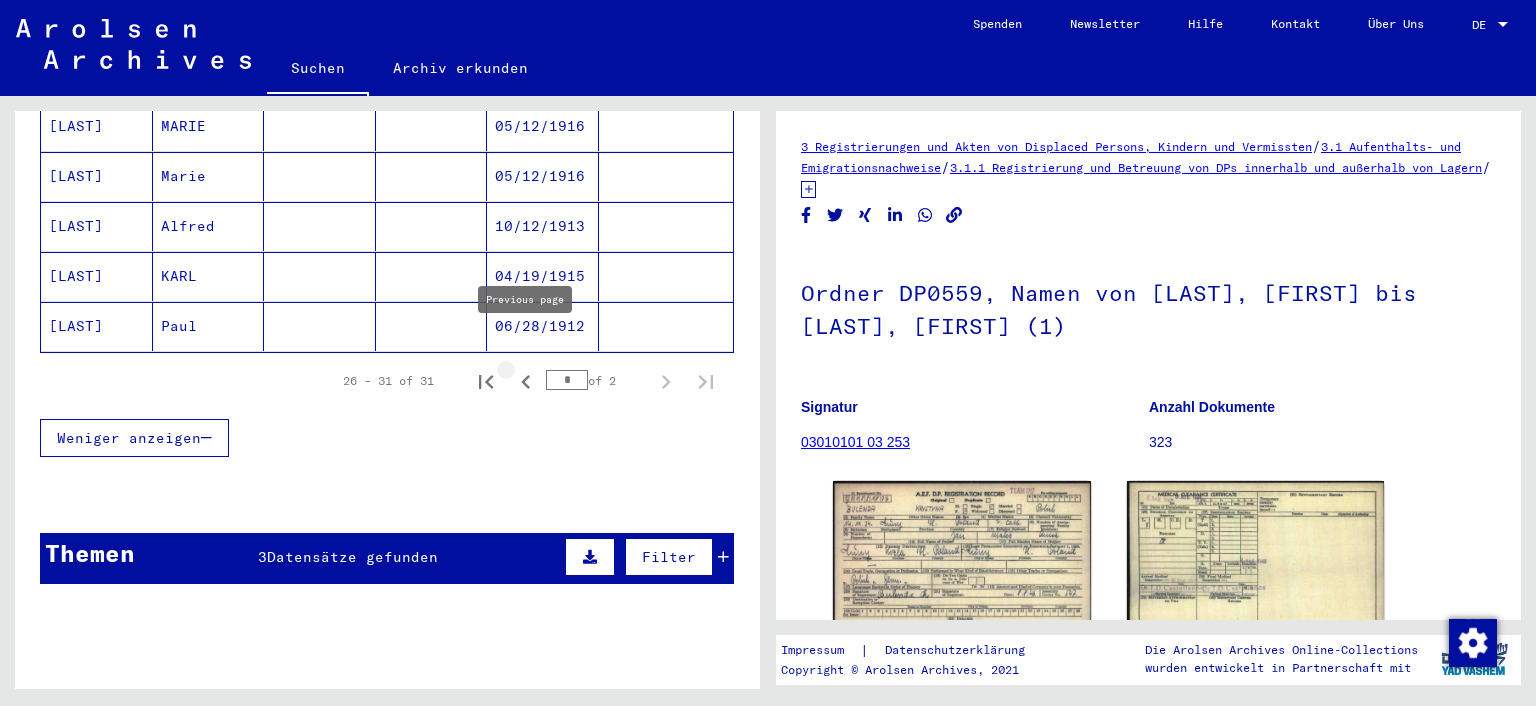click 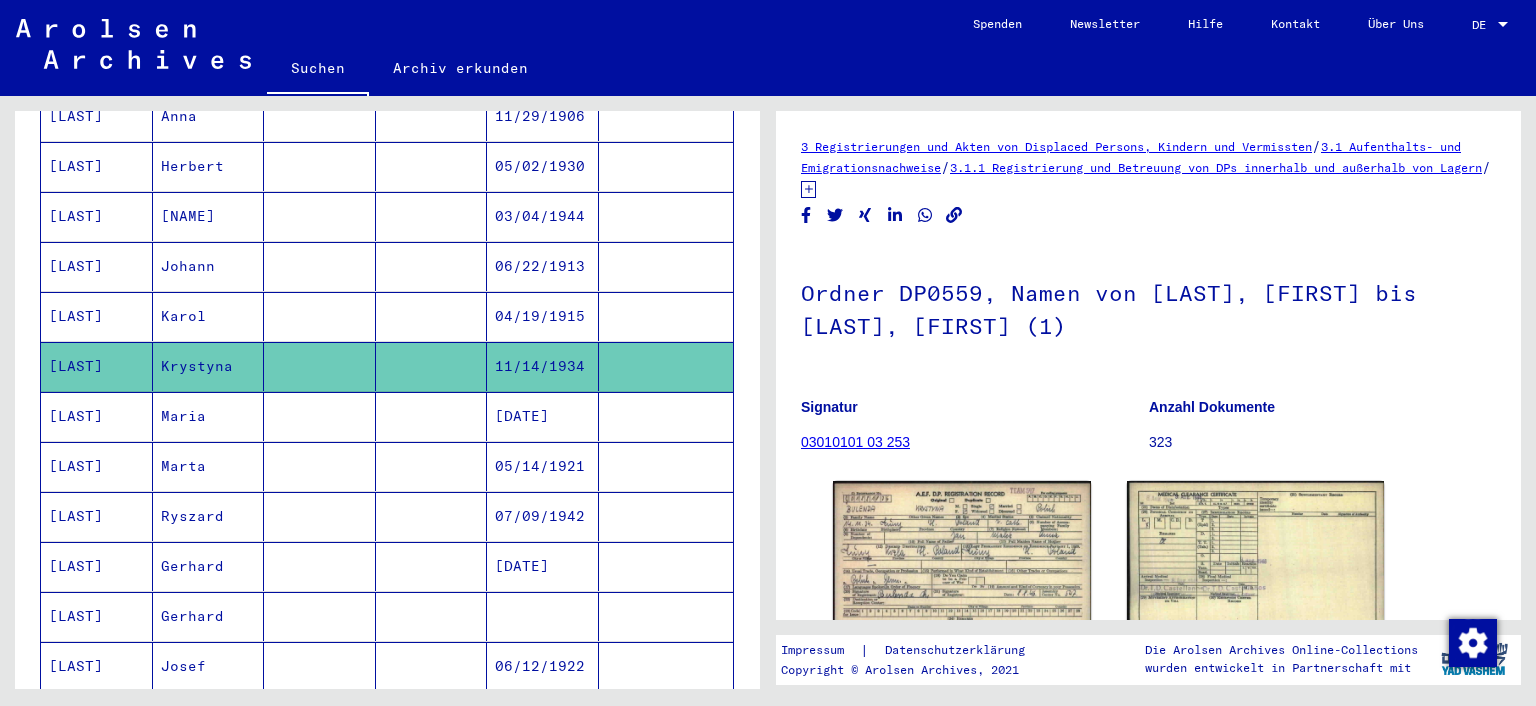 scroll, scrollTop: 331, scrollLeft: 0, axis: vertical 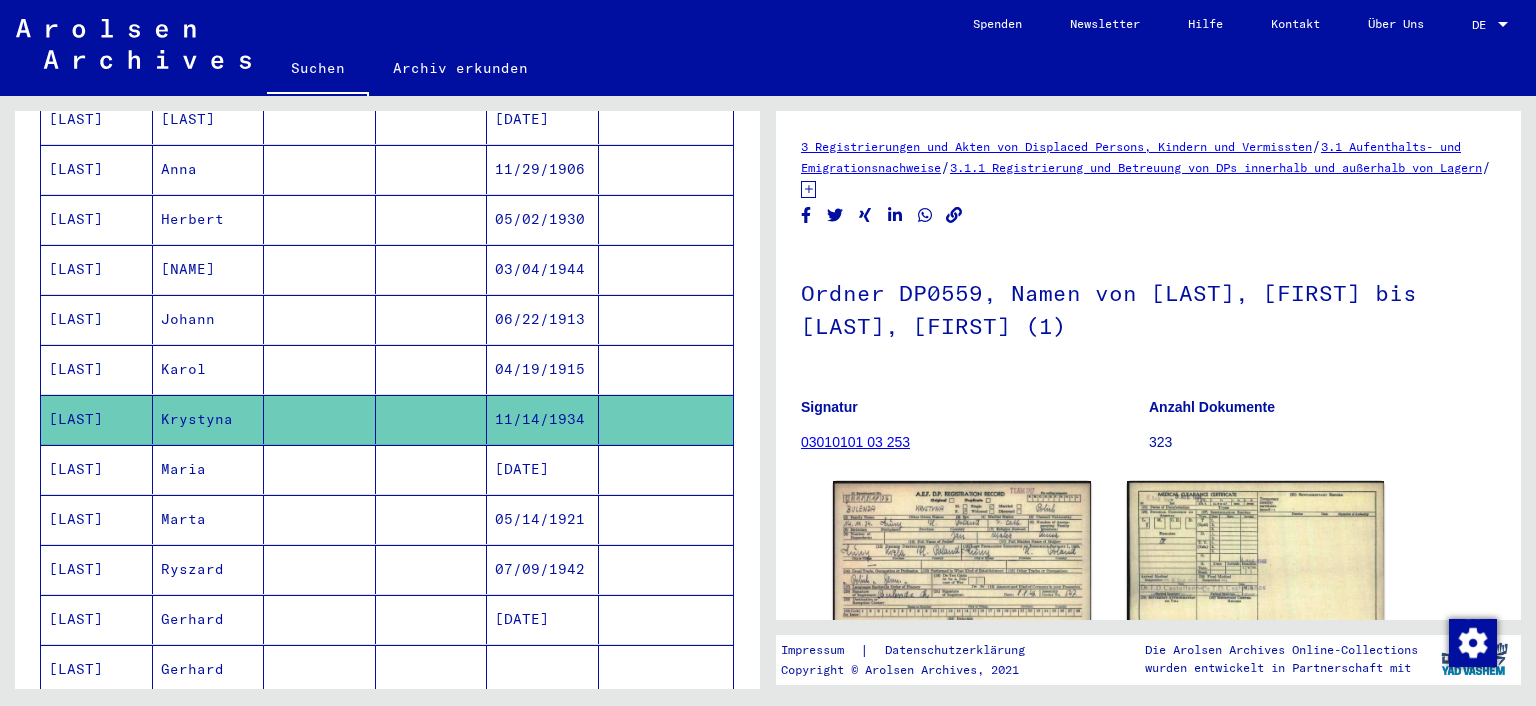click on "Johann" at bounding box center [209, 369] 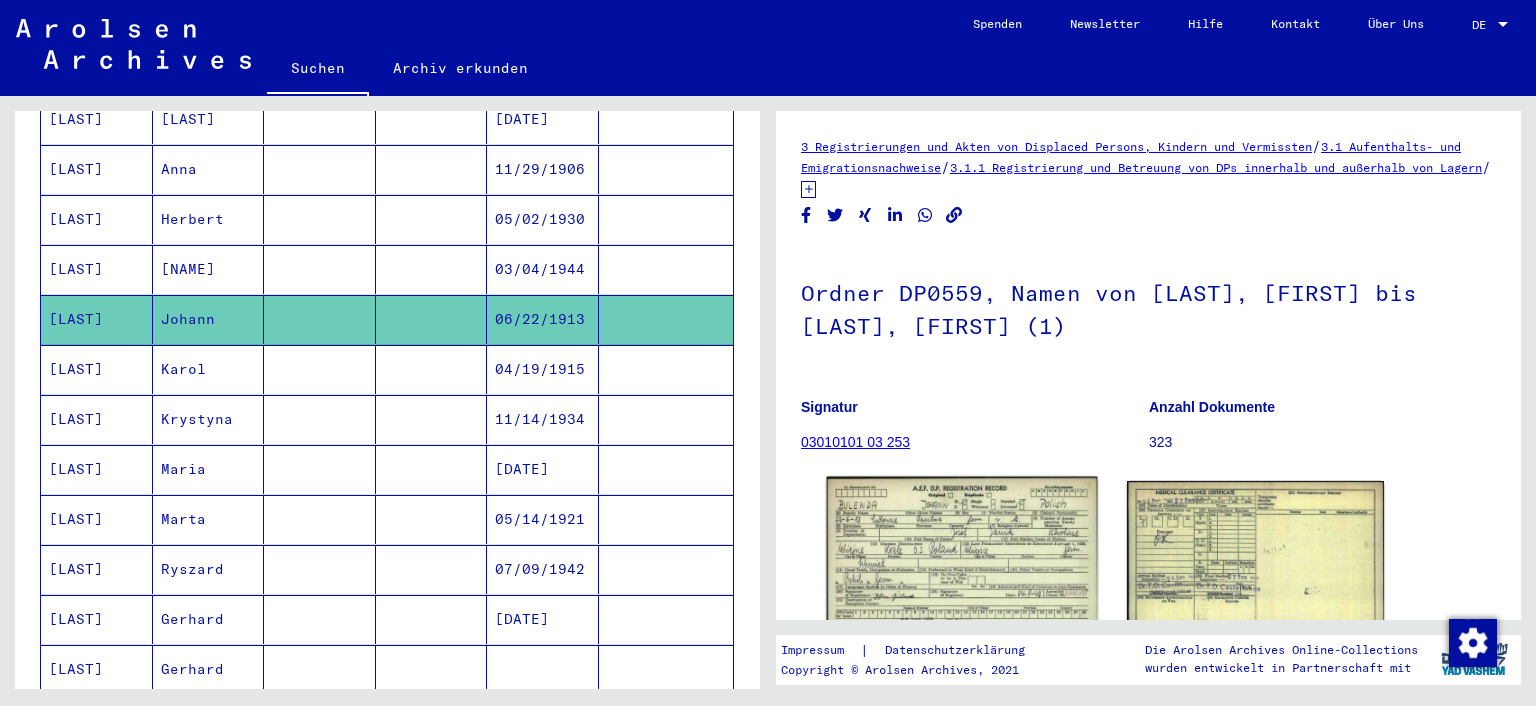 click 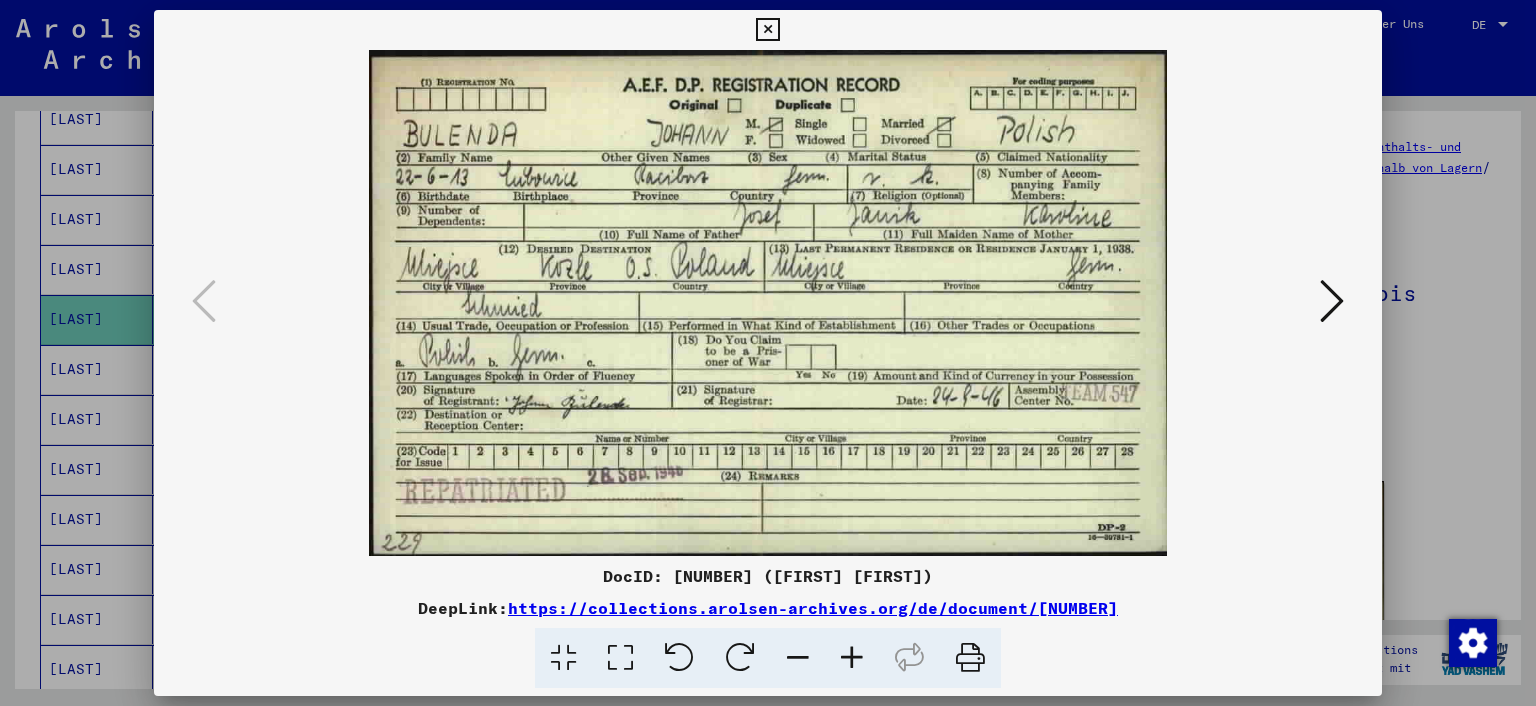 click at bounding box center [1332, 301] 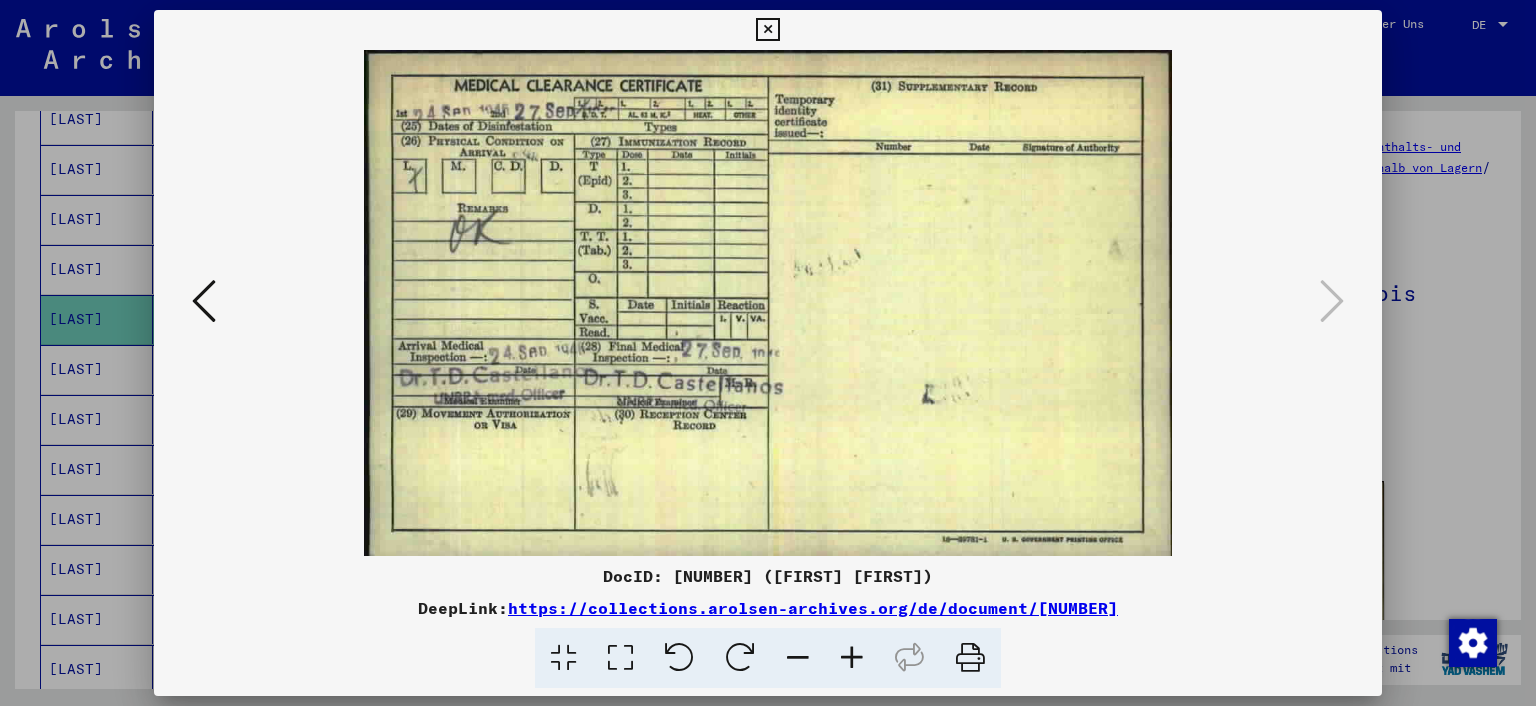 click at bounding box center [204, 301] 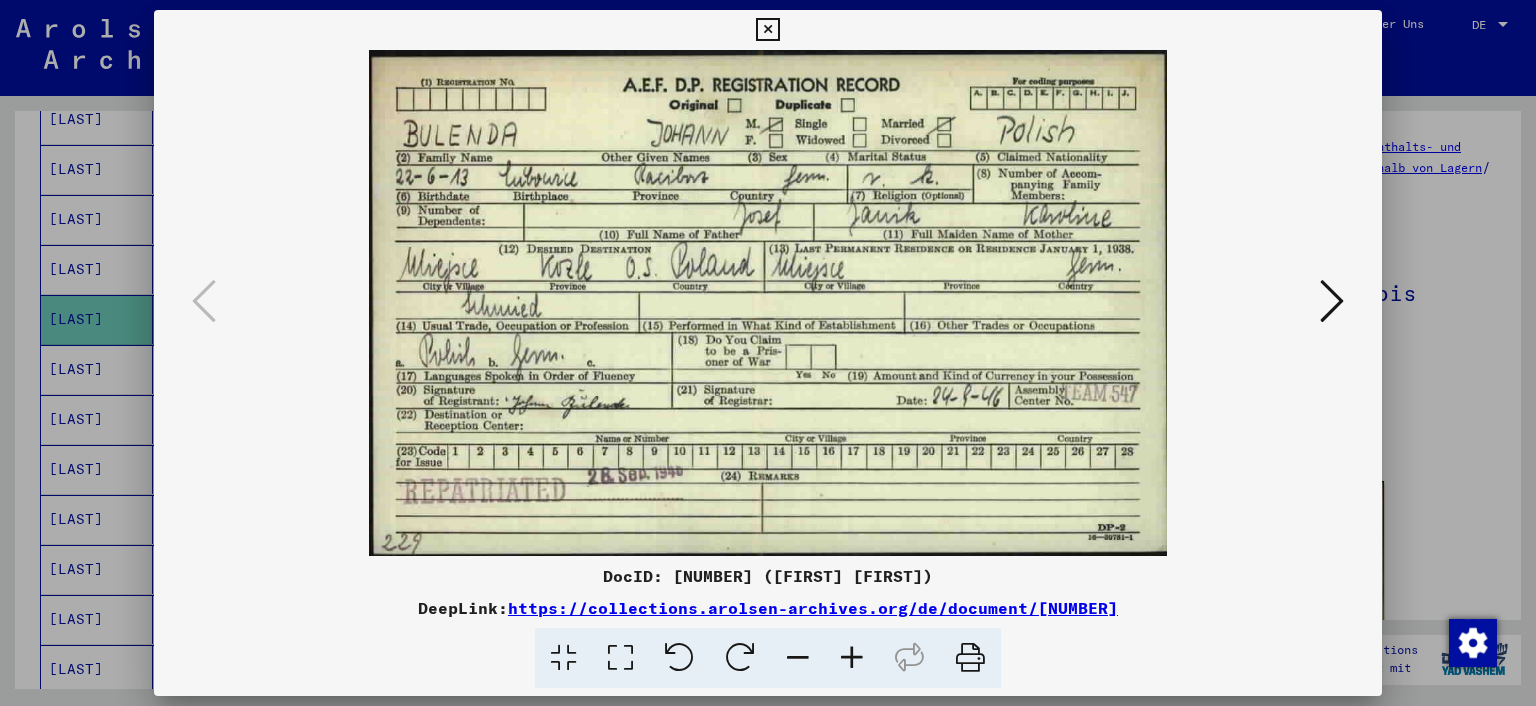 click at bounding box center [767, 30] 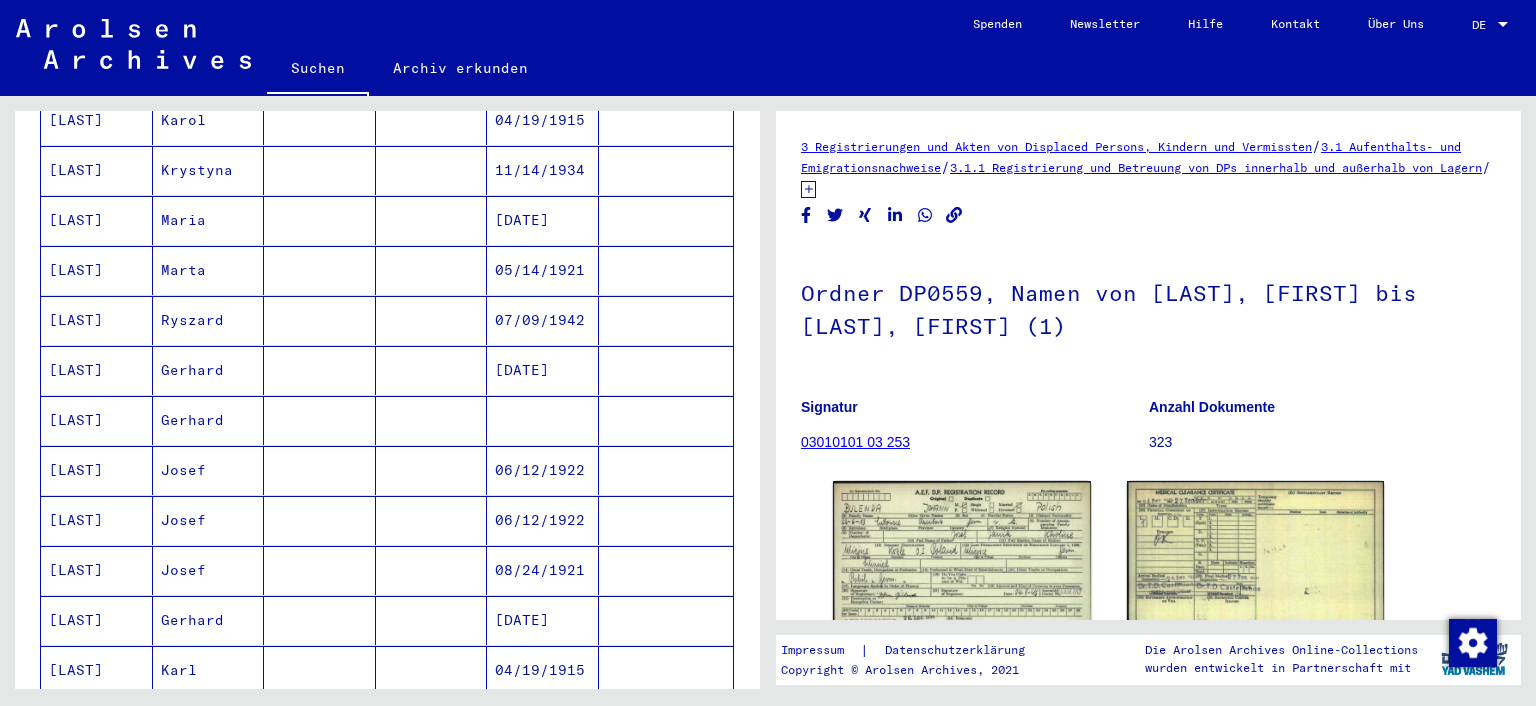 scroll, scrollTop: 552, scrollLeft: 0, axis: vertical 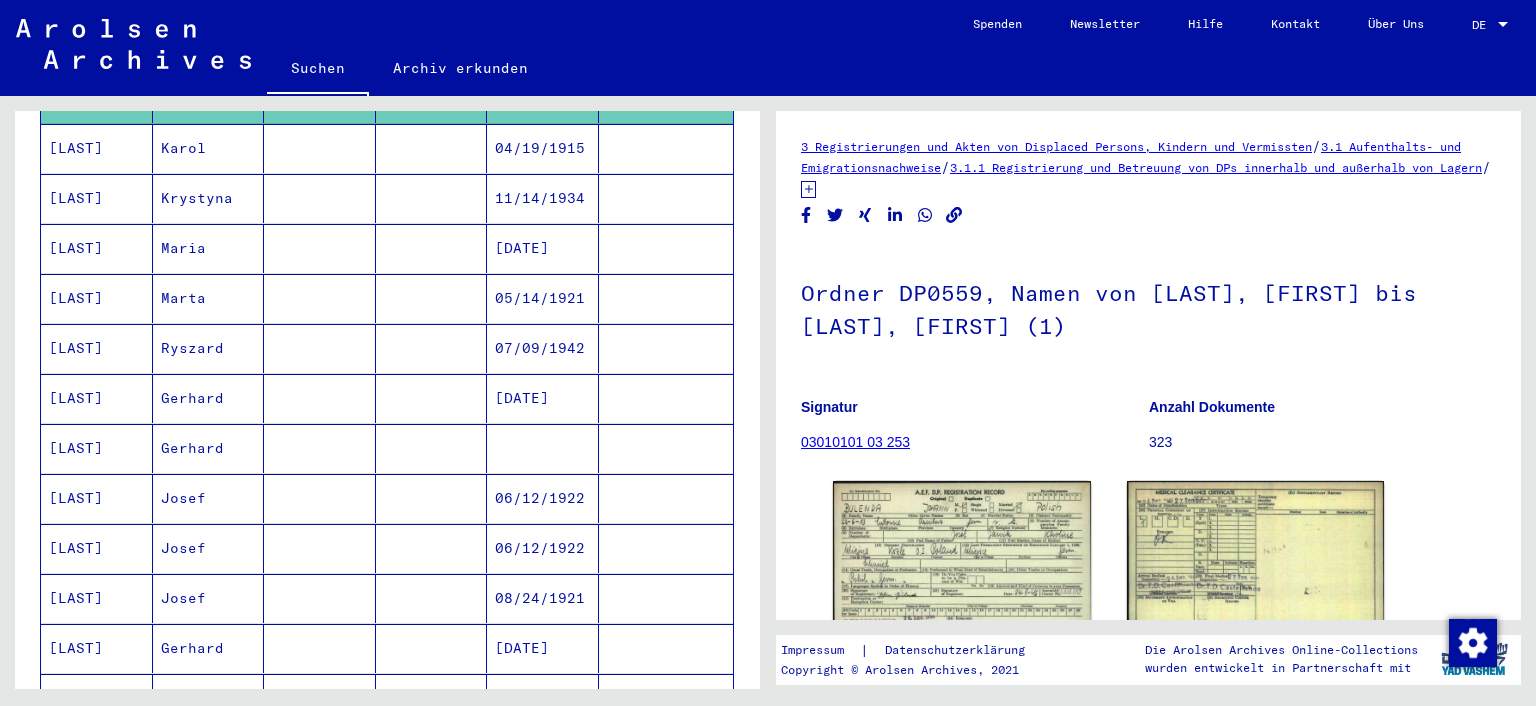 click on "07/09/1942" at bounding box center (543, 398) 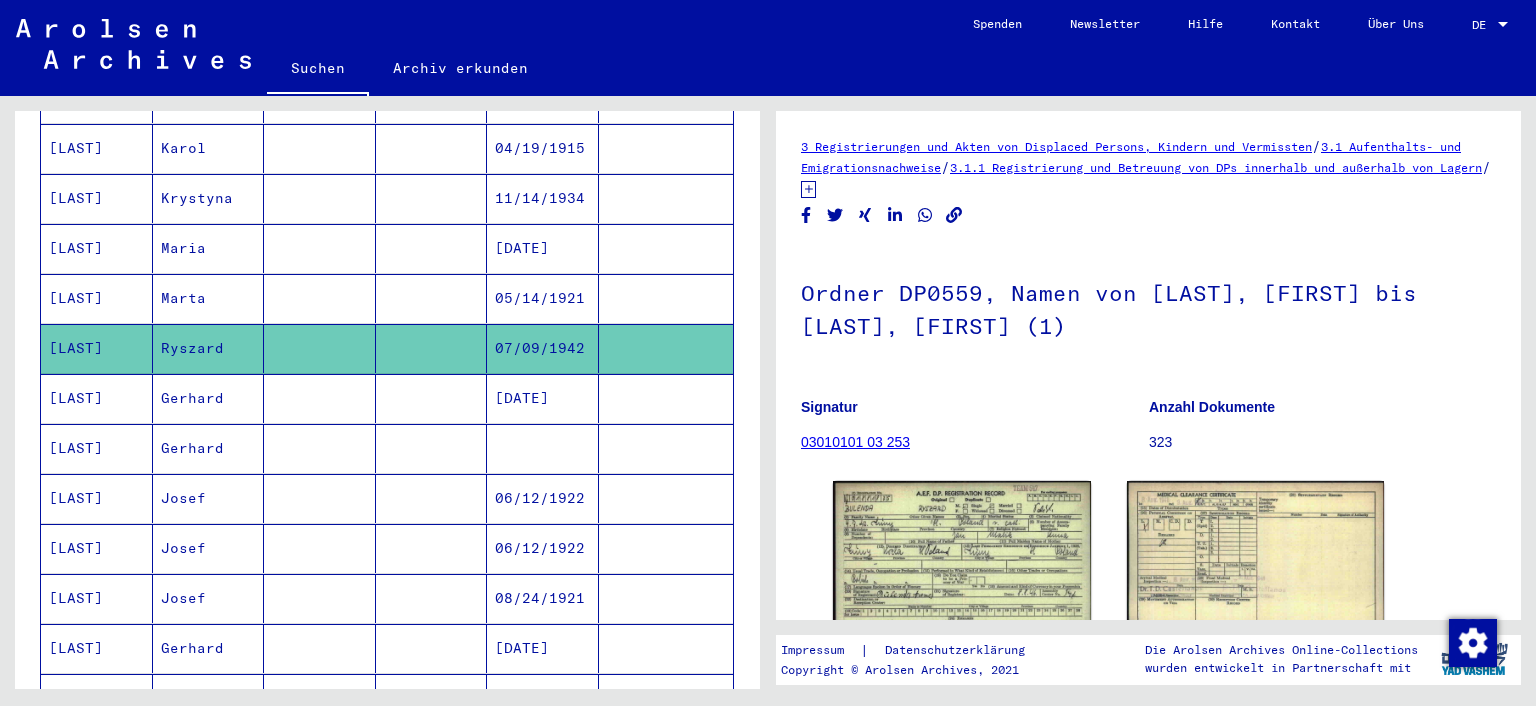 scroll, scrollTop: 220, scrollLeft: 0, axis: vertical 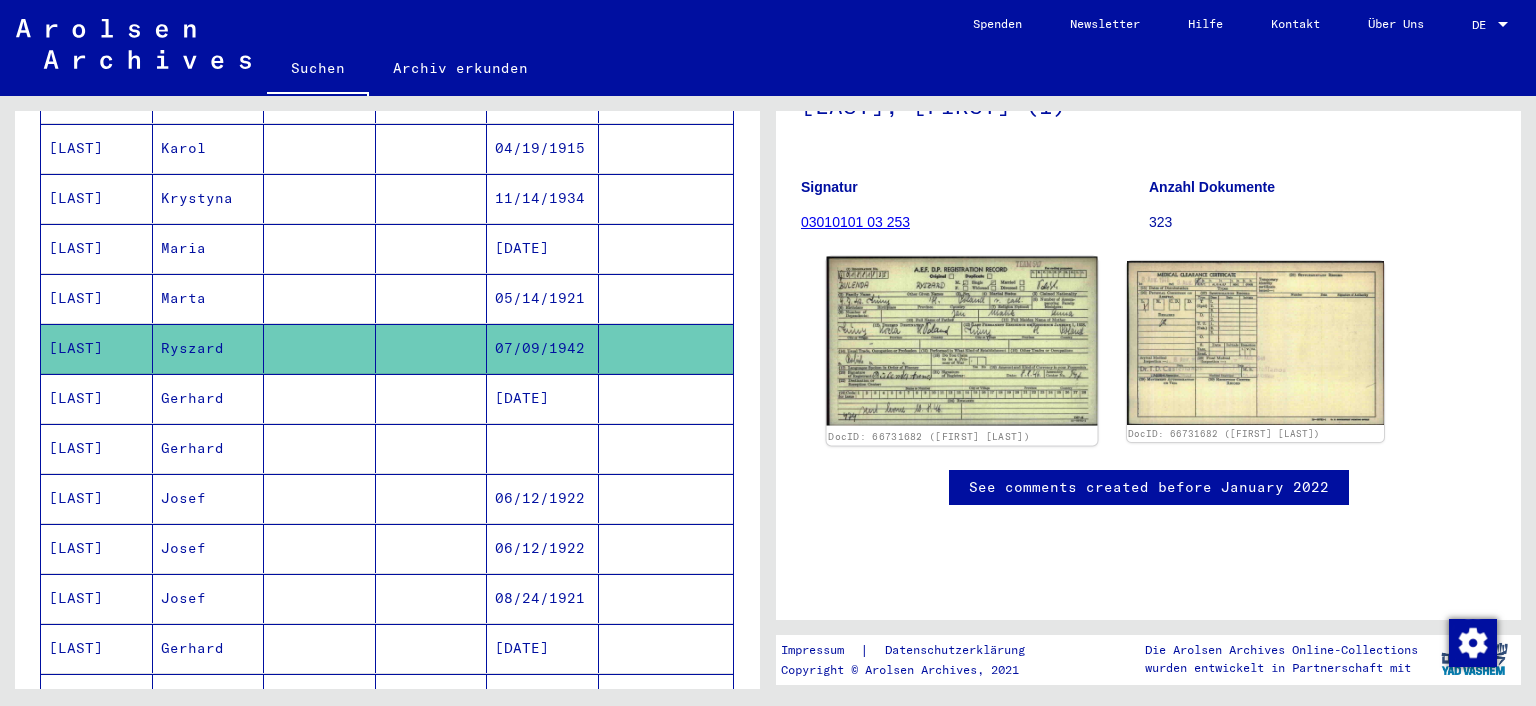 click 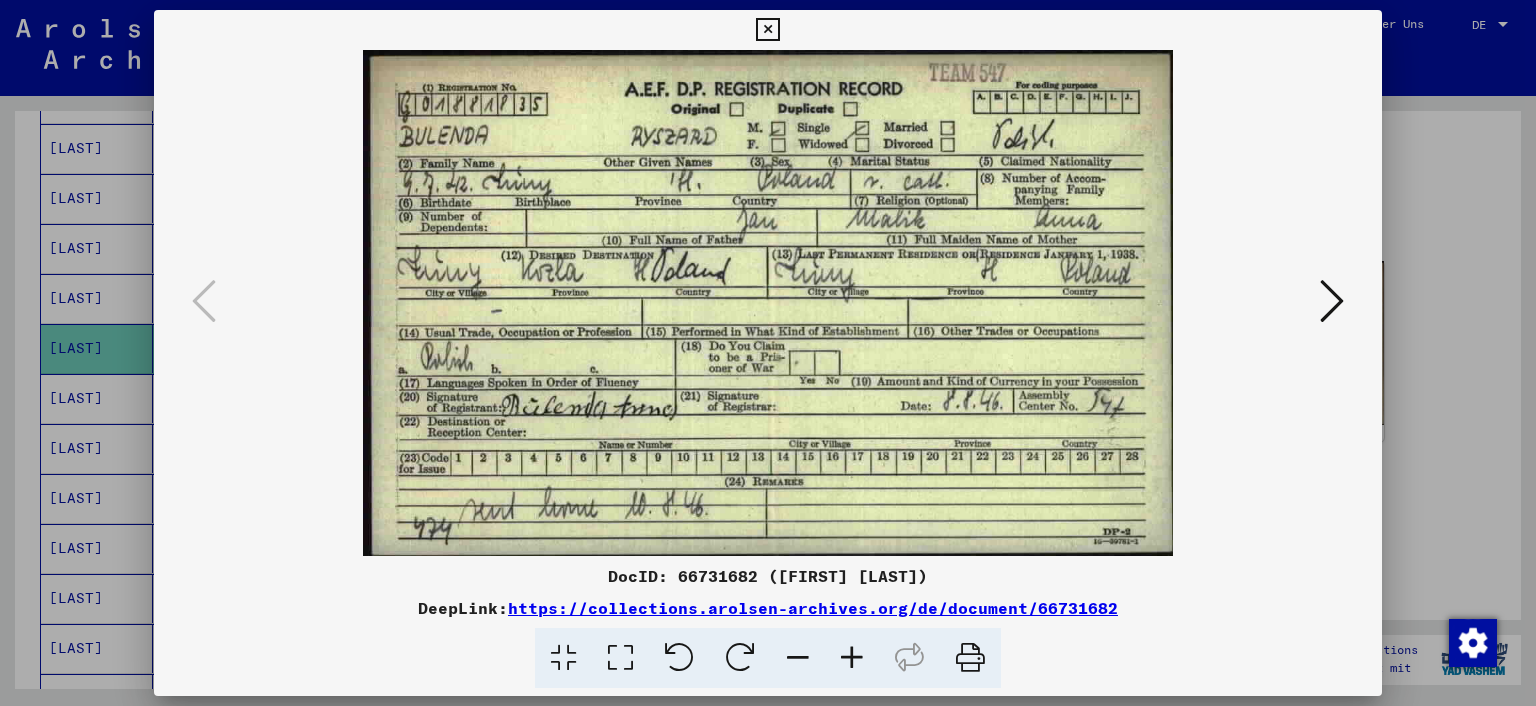 click at bounding box center [1332, 301] 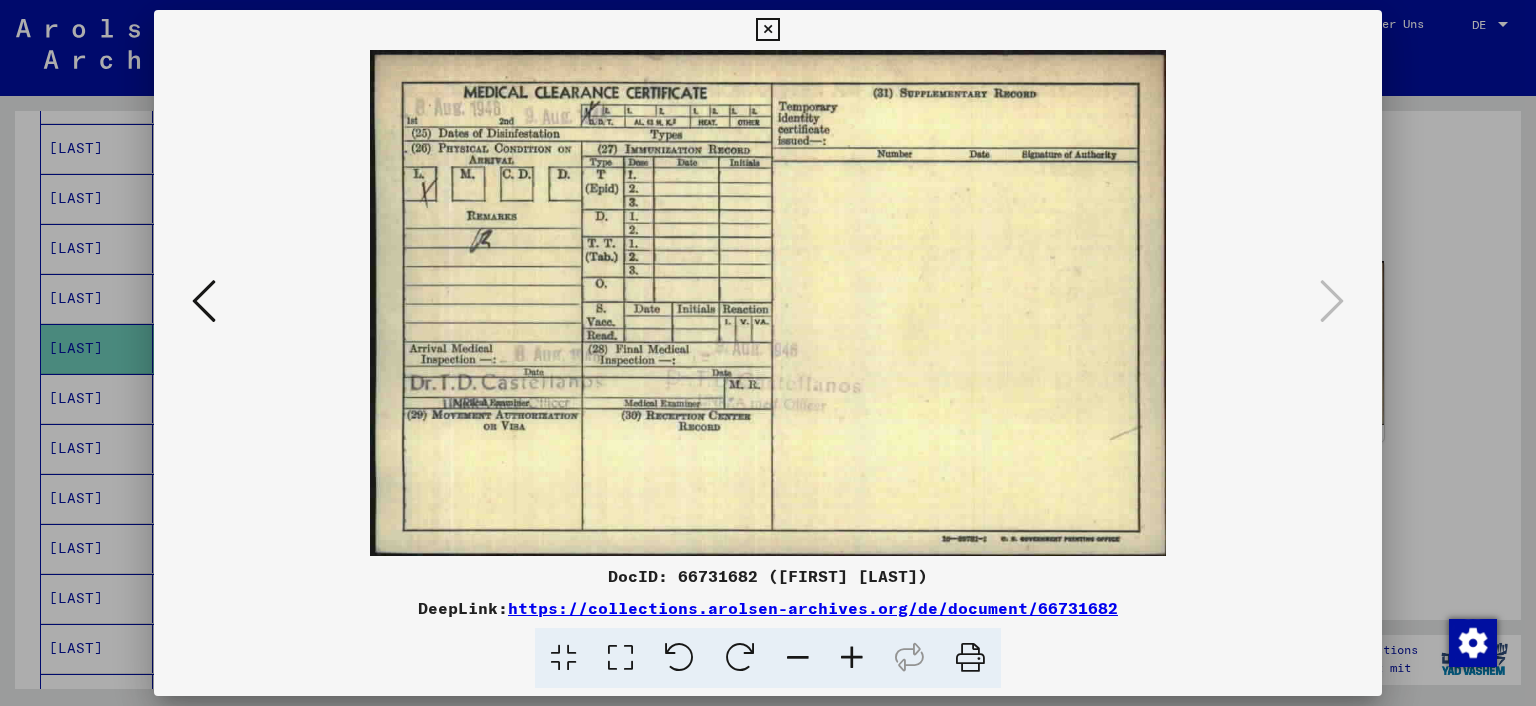click at bounding box center [767, 30] 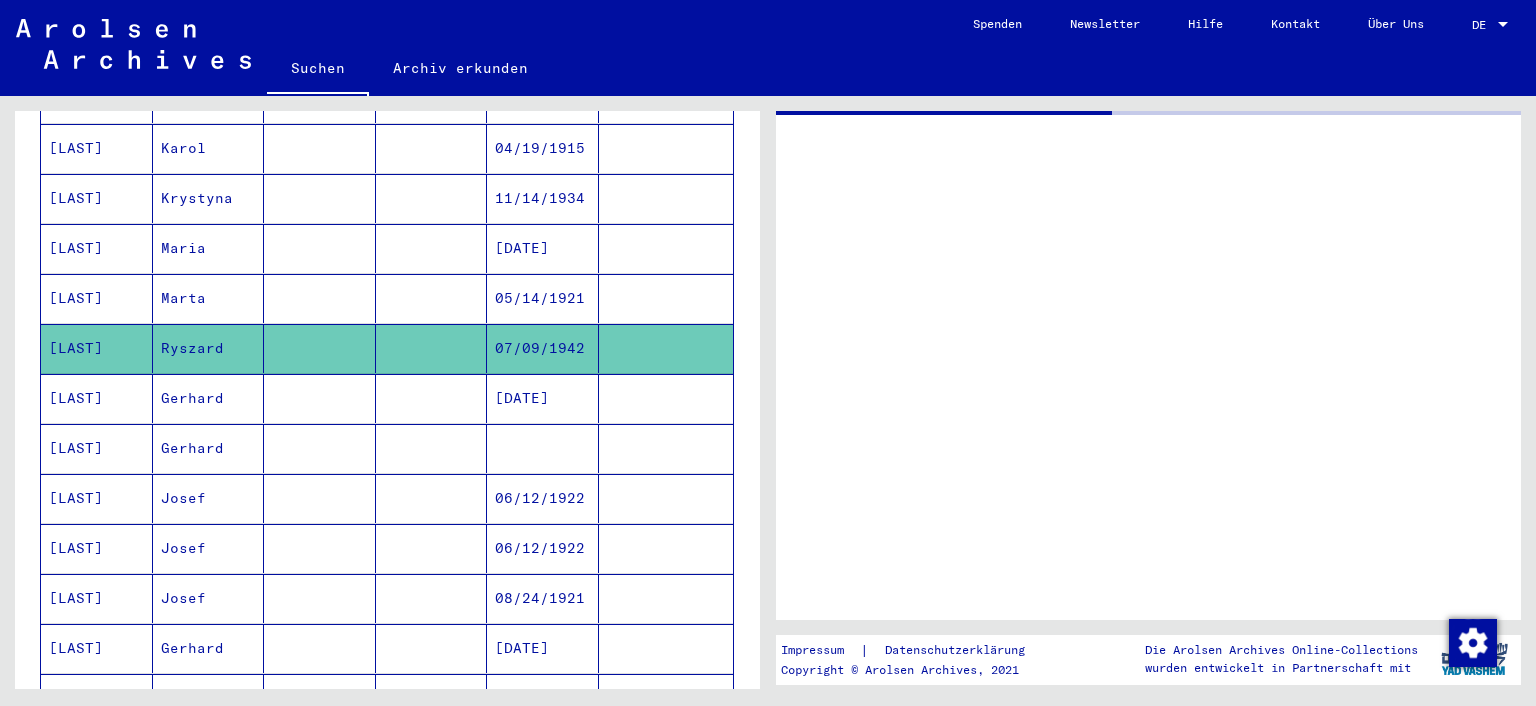 scroll, scrollTop: 0, scrollLeft: 0, axis: both 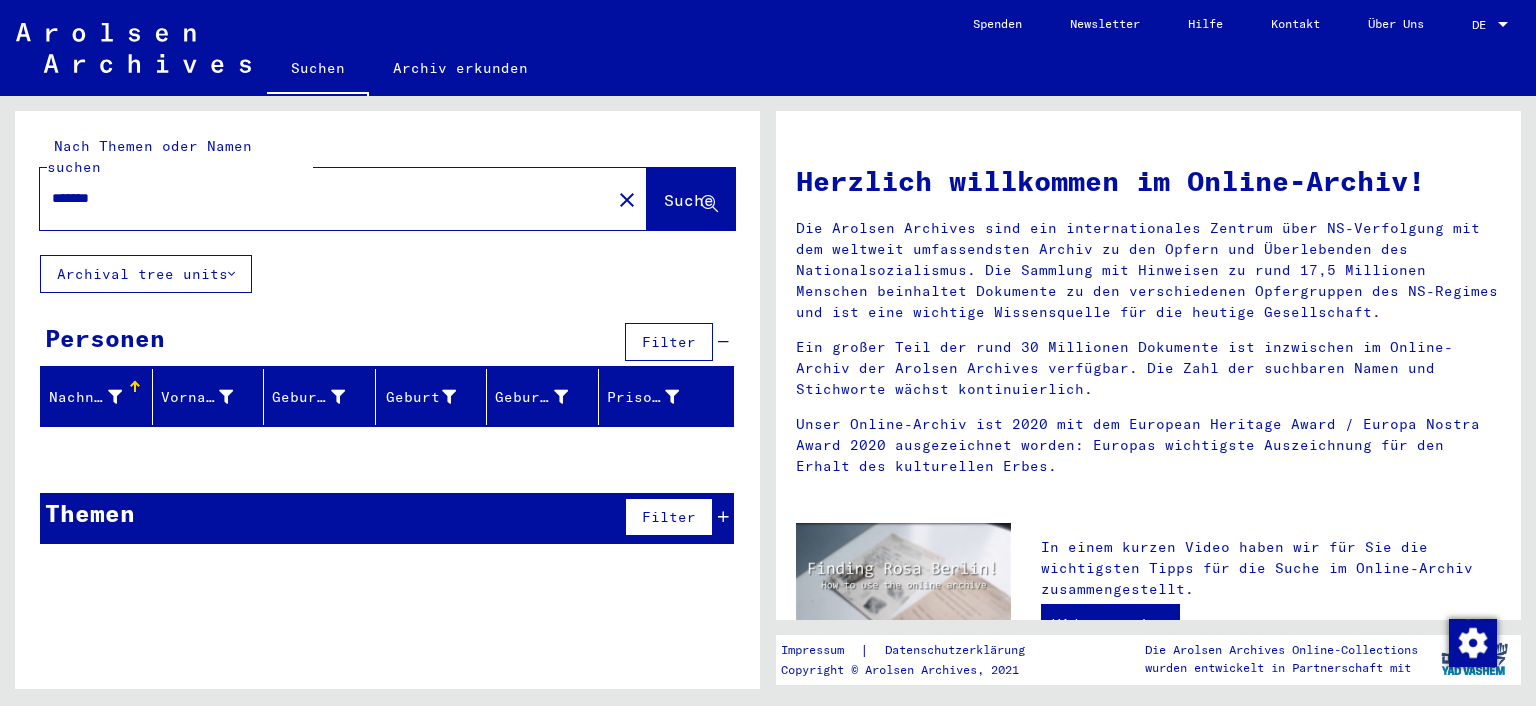 drag, startPoint x: 127, startPoint y: 177, endPoint x: 52, endPoint y: 192, distance: 76.48529 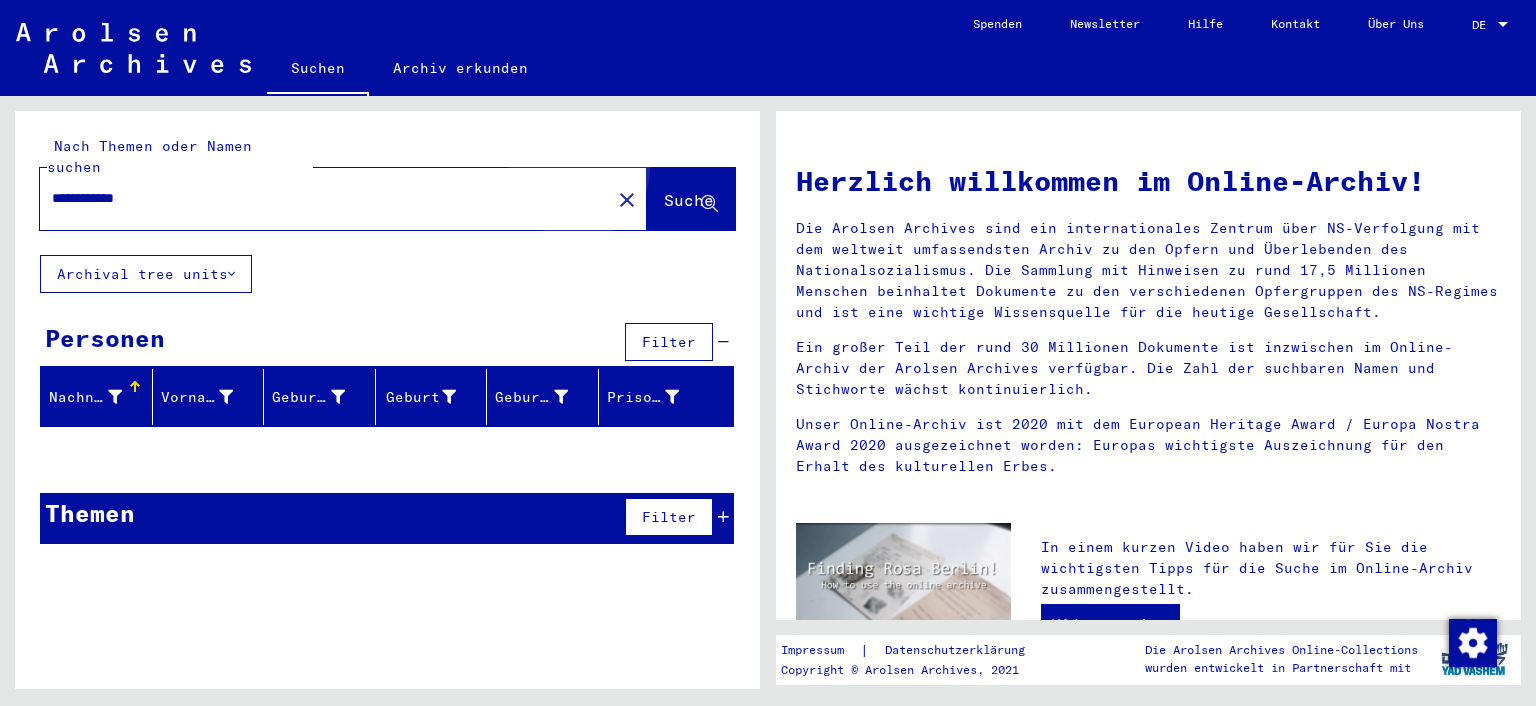 click on "Suche" 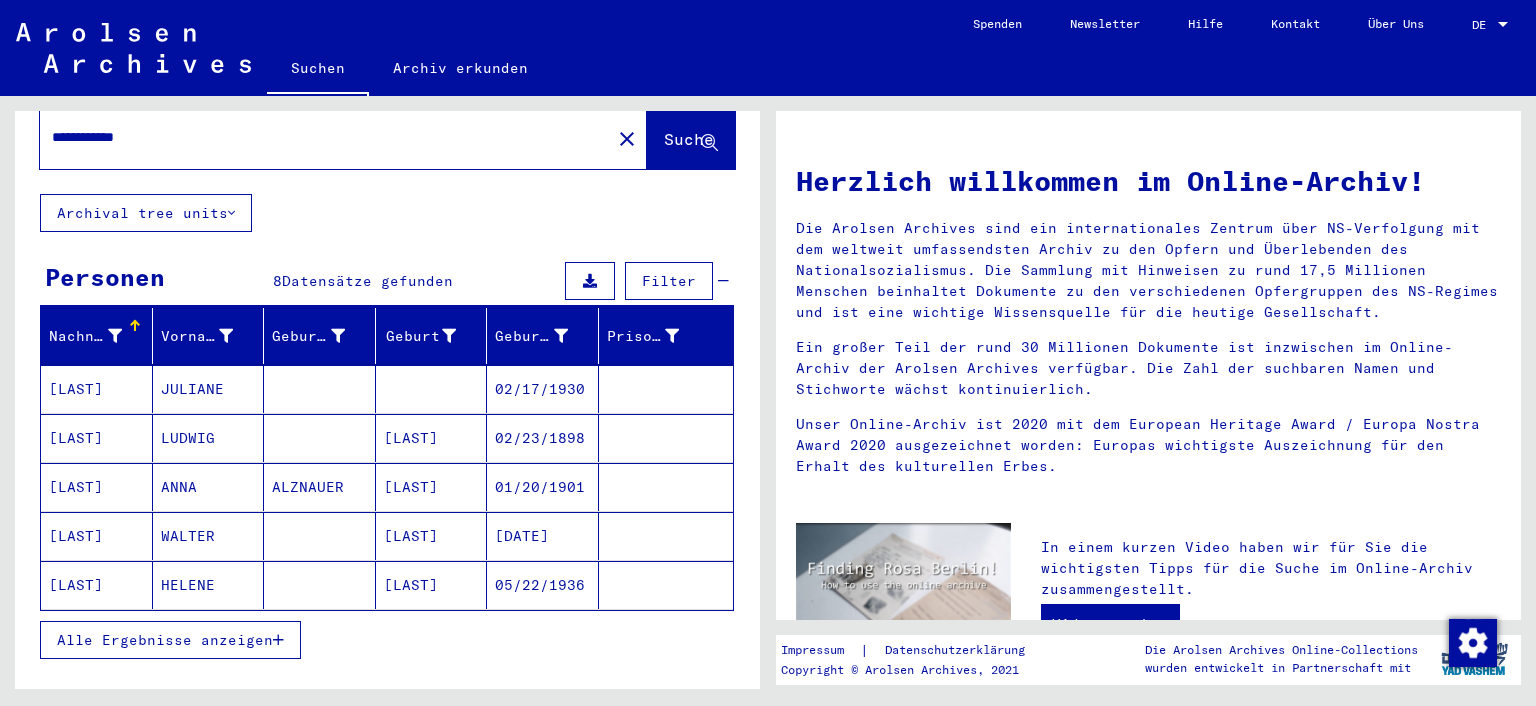 scroll, scrollTop: 110, scrollLeft: 0, axis: vertical 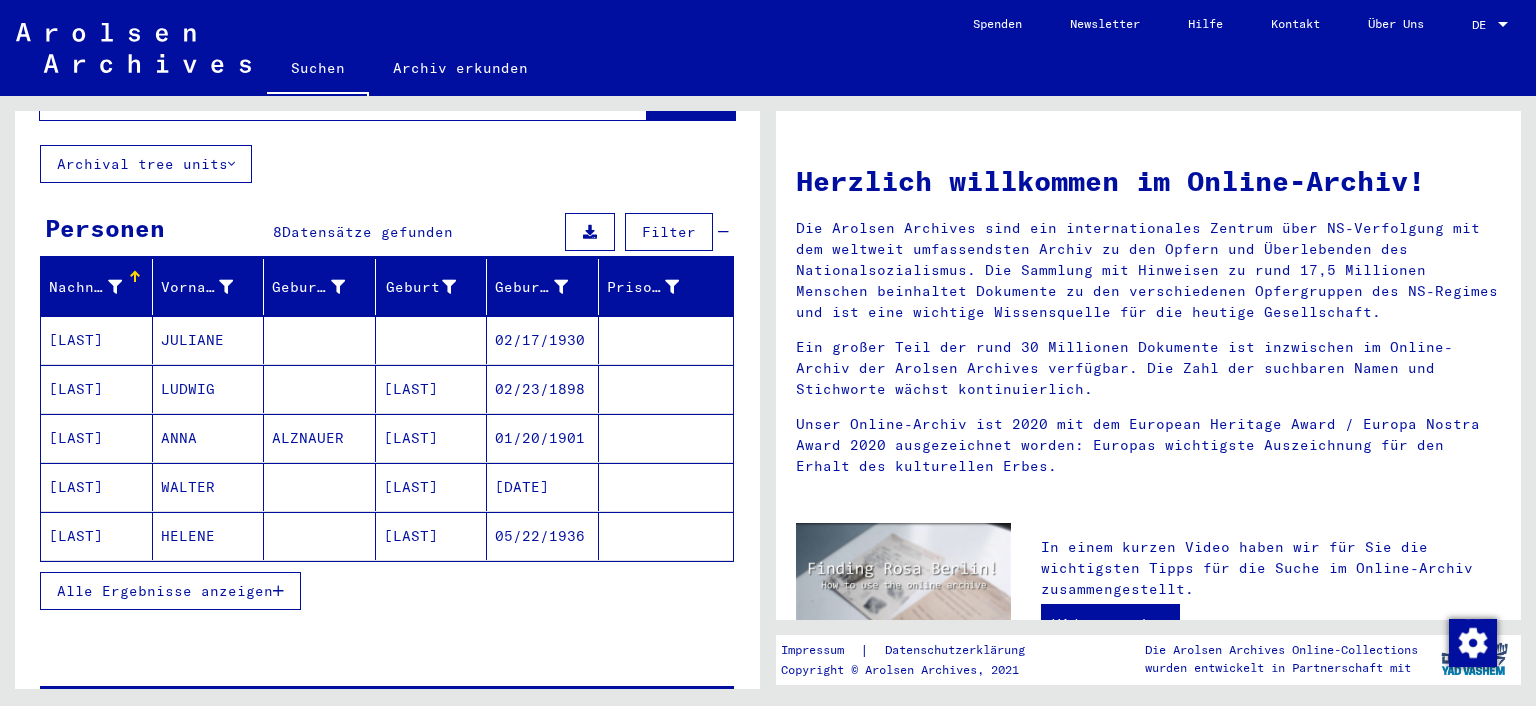 click on "01/20/1901" at bounding box center [543, 487] 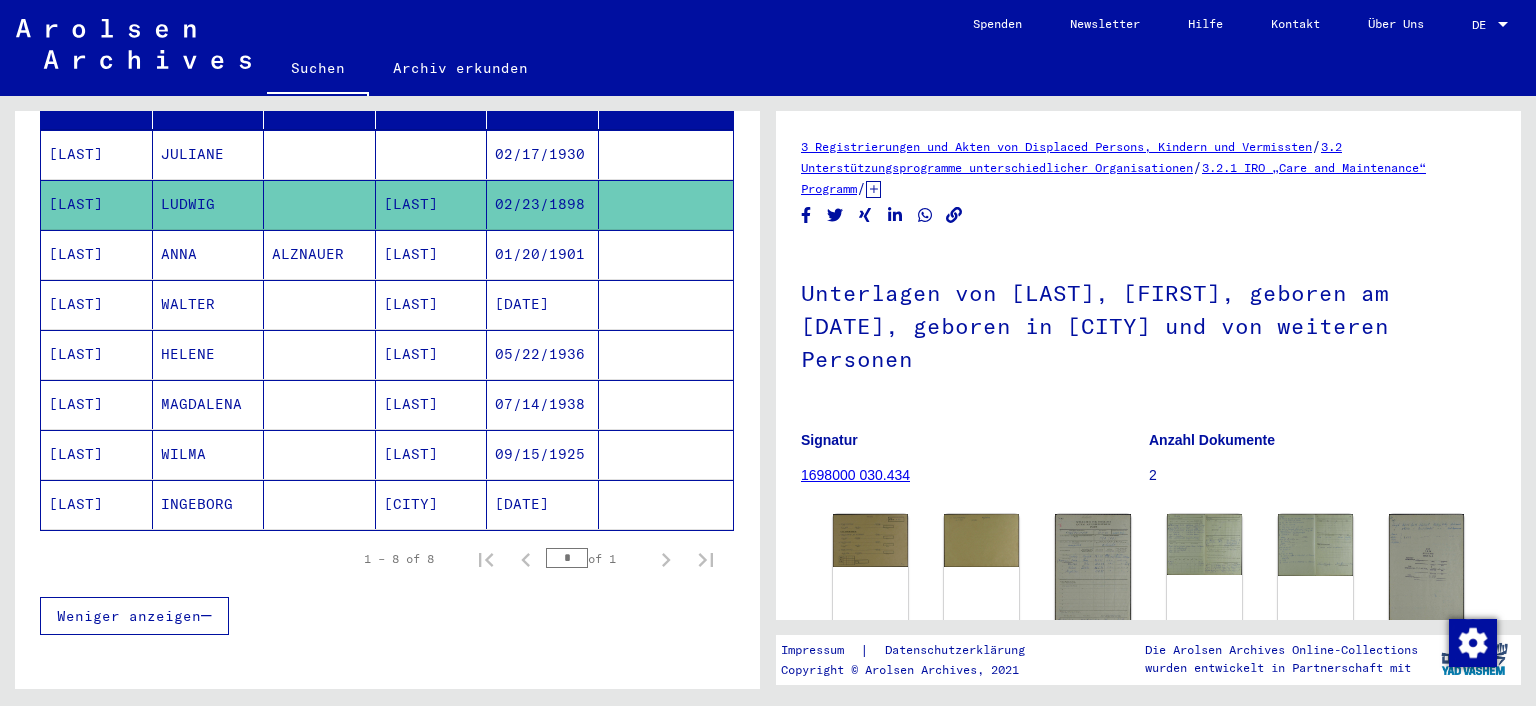 scroll, scrollTop: 331, scrollLeft: 0, axis: vertical 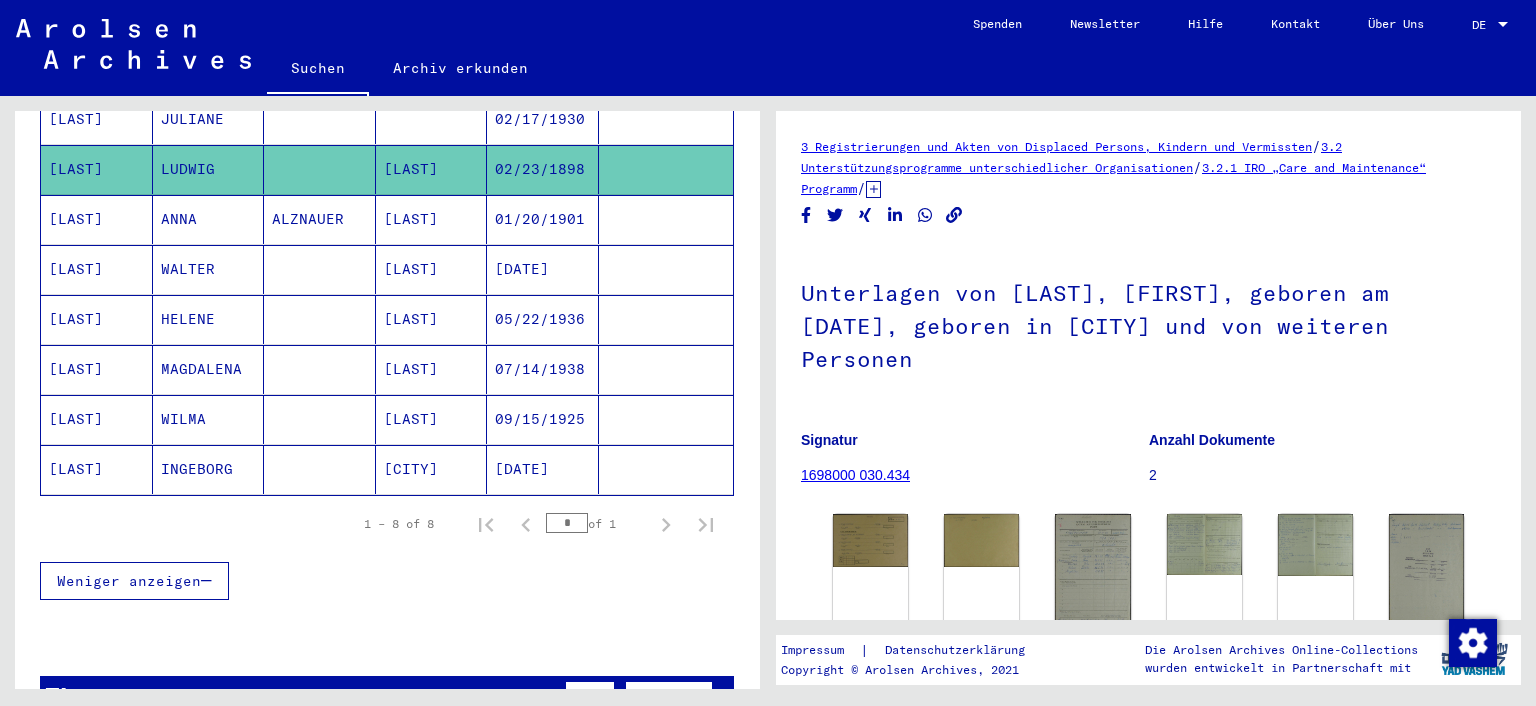 click on "[DATE]" 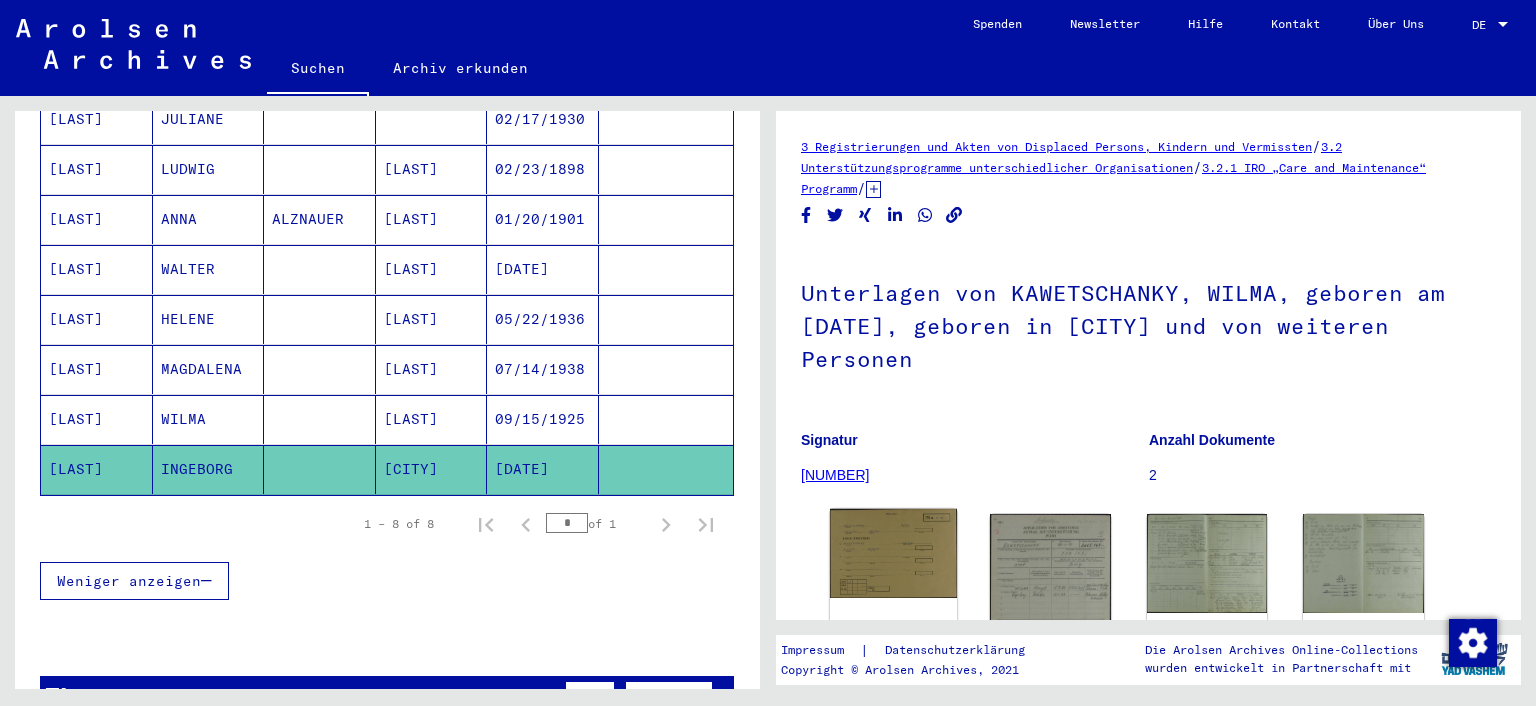 click 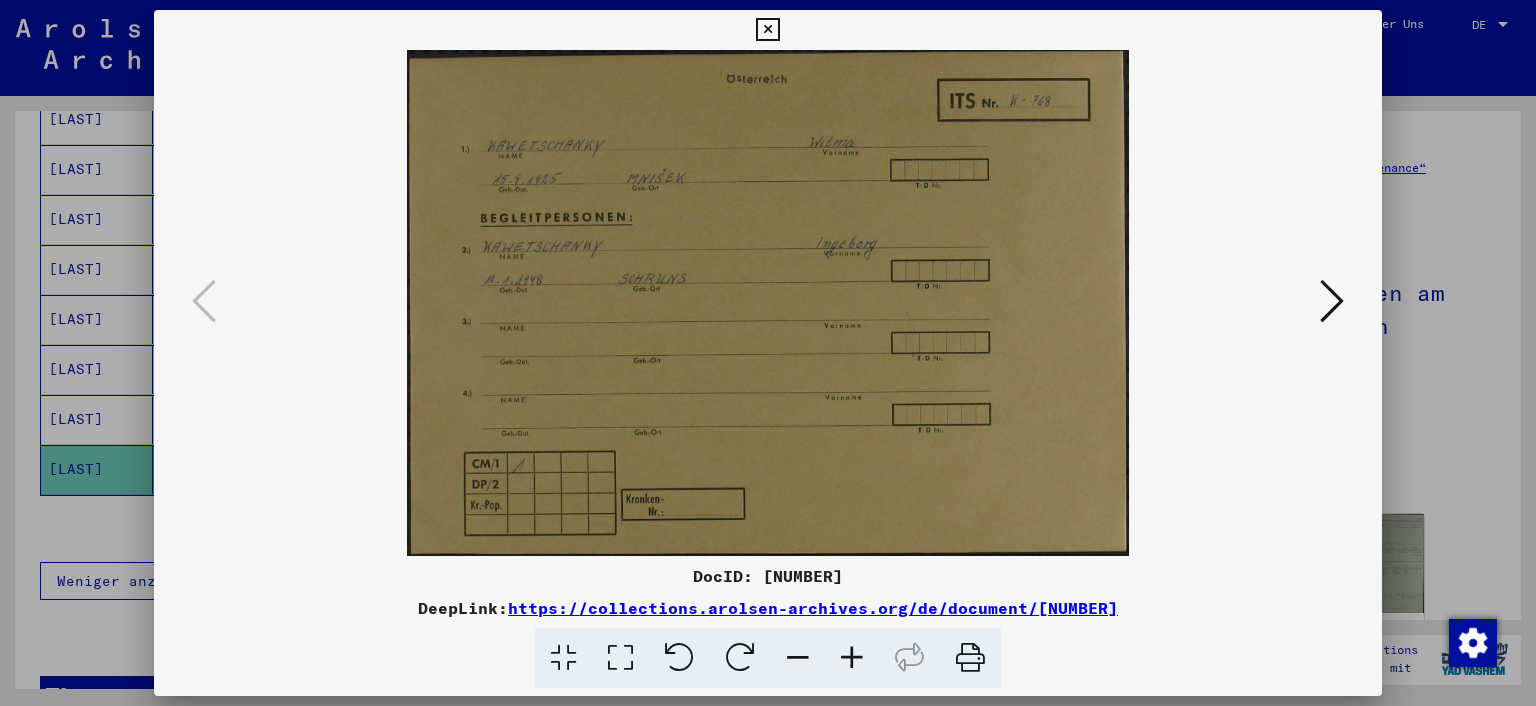 click at bounding box center [1332, 301] 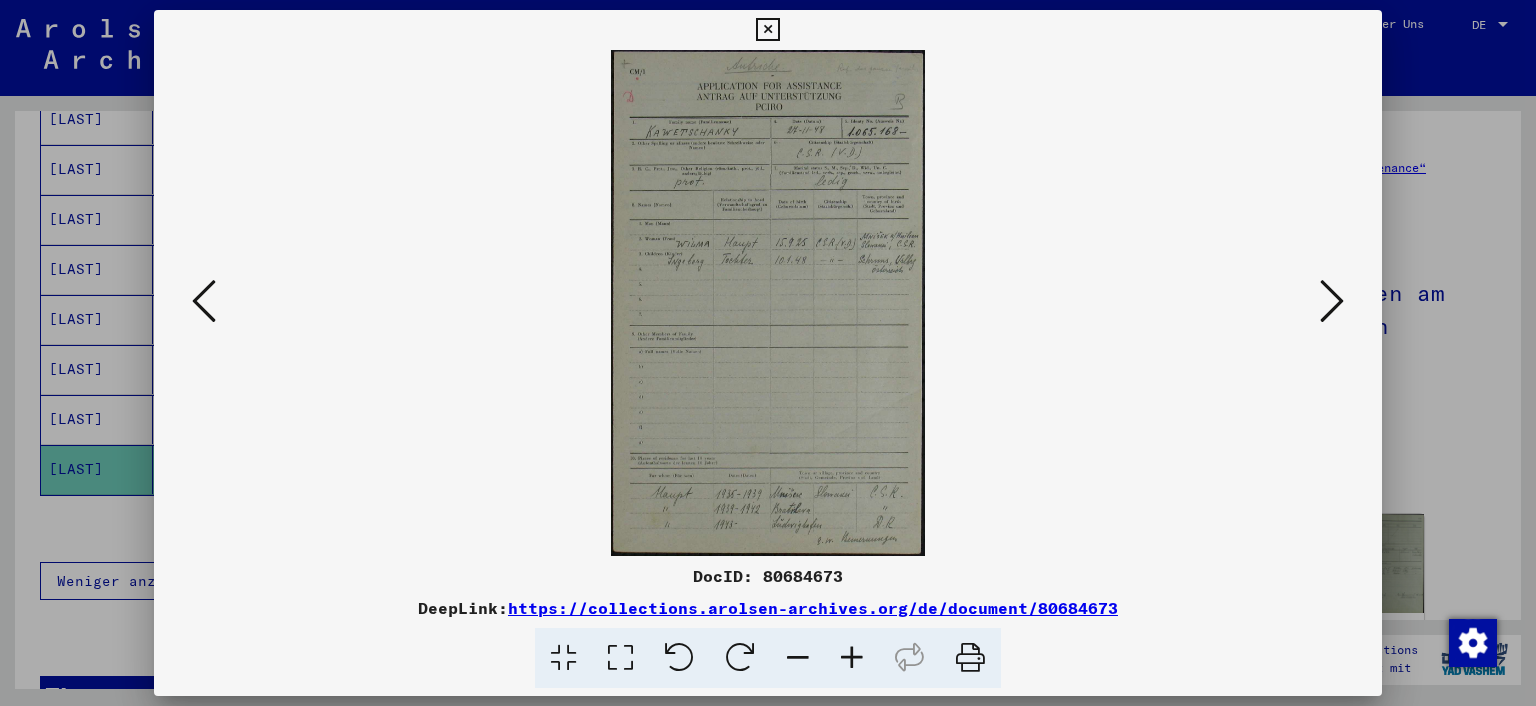 click at bounding box center [1332, 301] 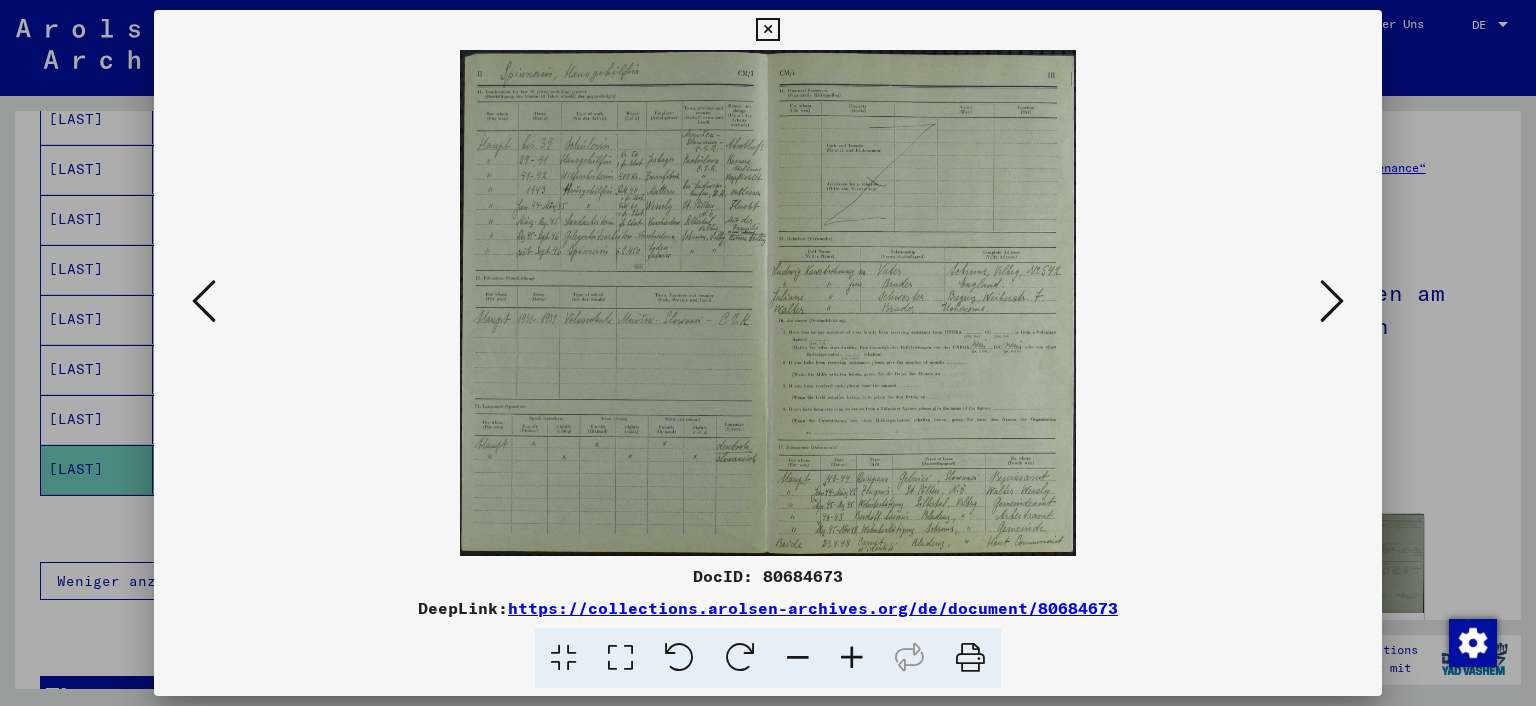 click at bounding box center (768, 303) 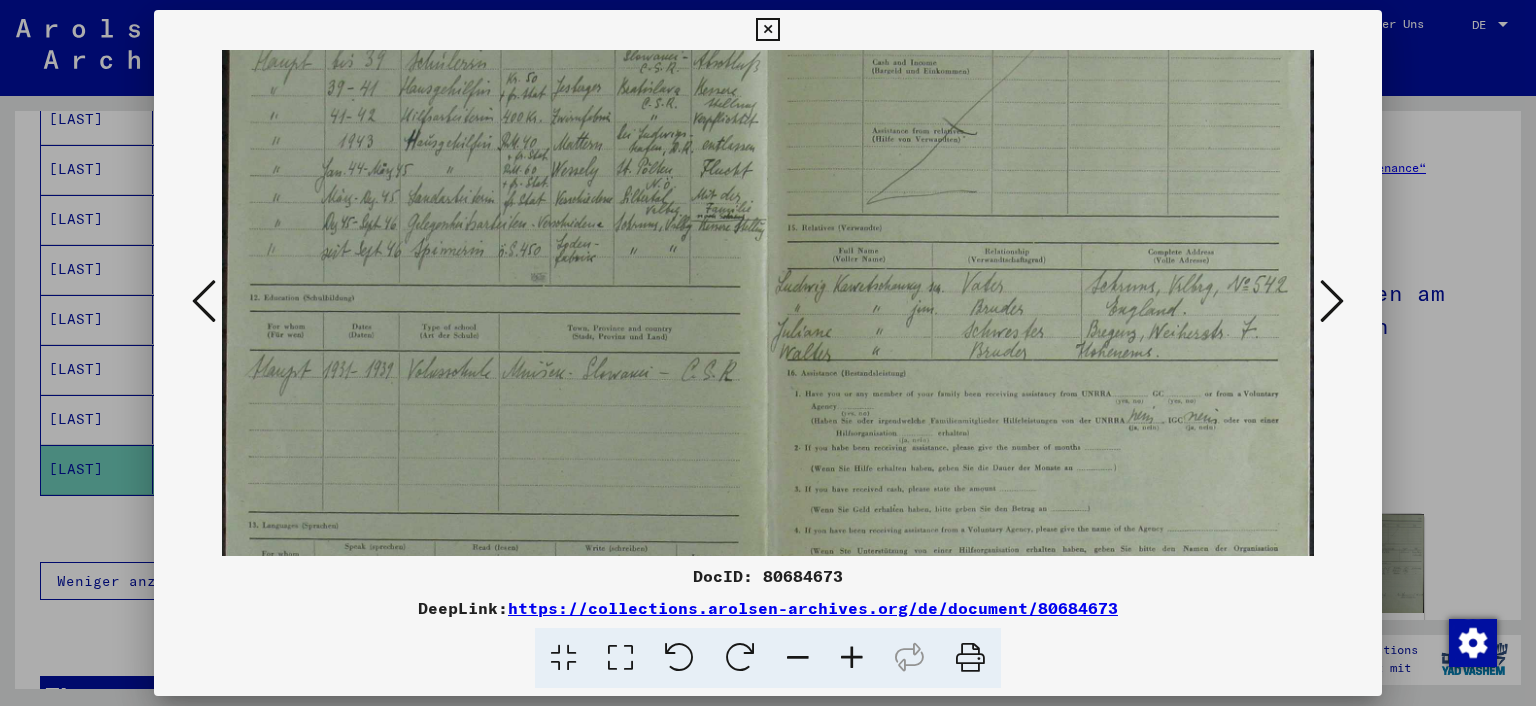 drag, startPoint x: 620, startPoint y: 230, endPoint x: 646, endPoint y: 61, distance: 170.9883 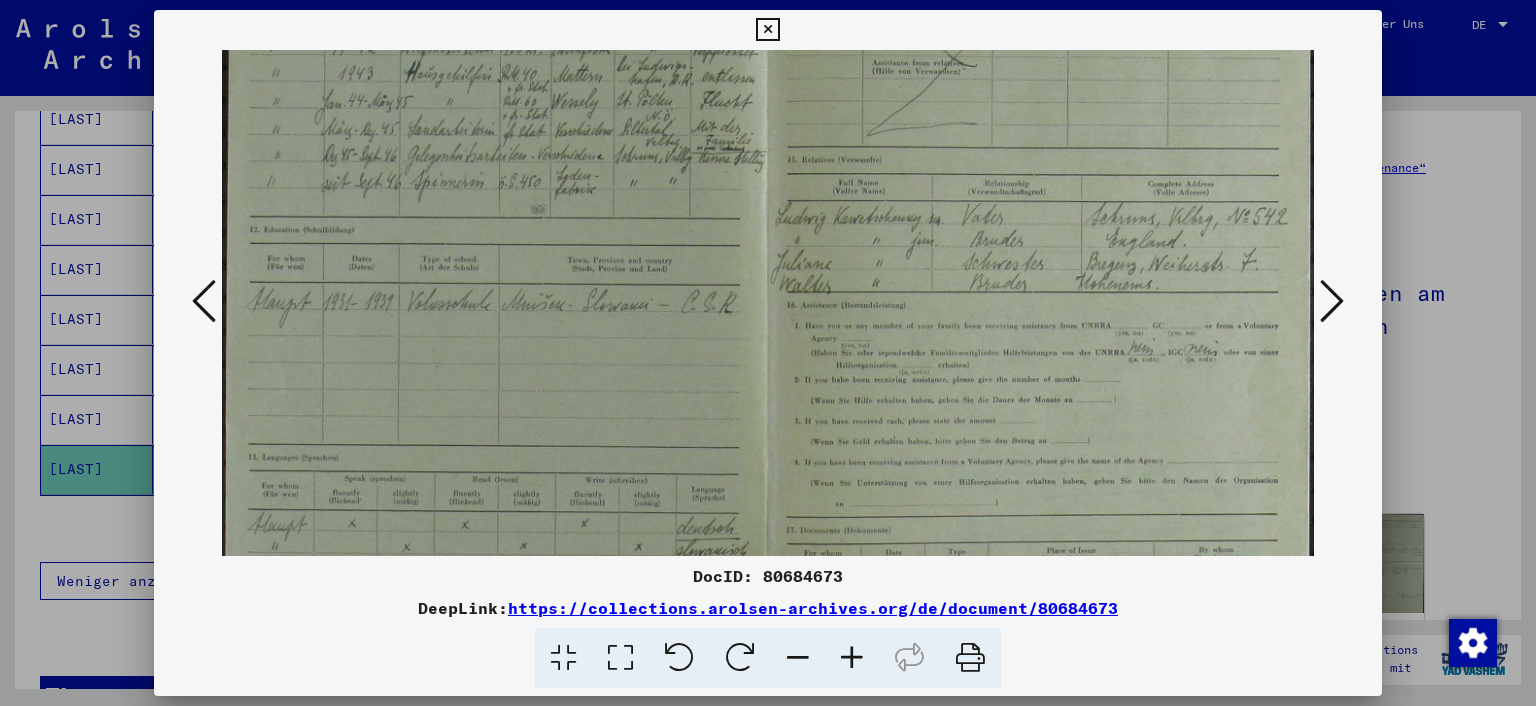 drag, startPoint x: 604, startPoint y: 258, endPoint x: 610, endPoint y: 190, distance: 68.26419 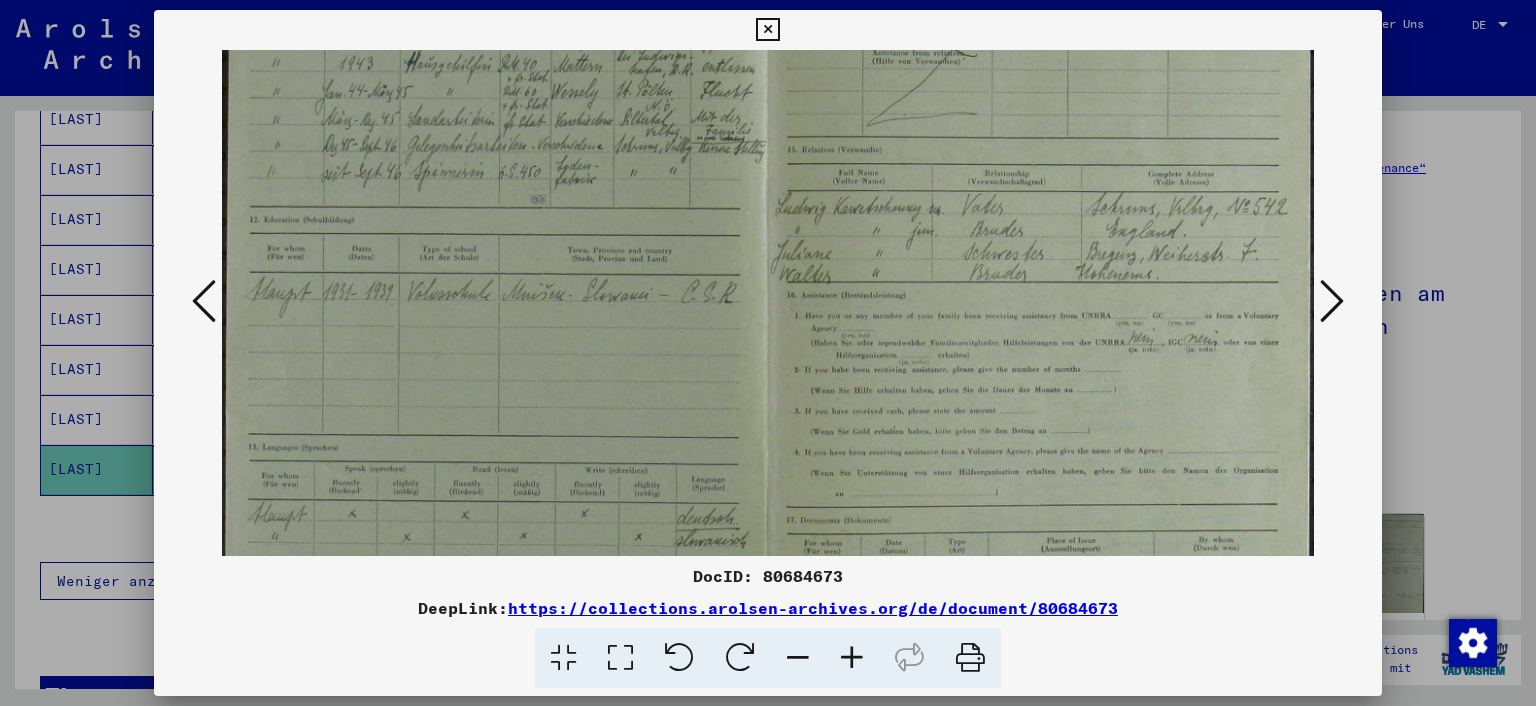 click at bounding box center [1332, 301] 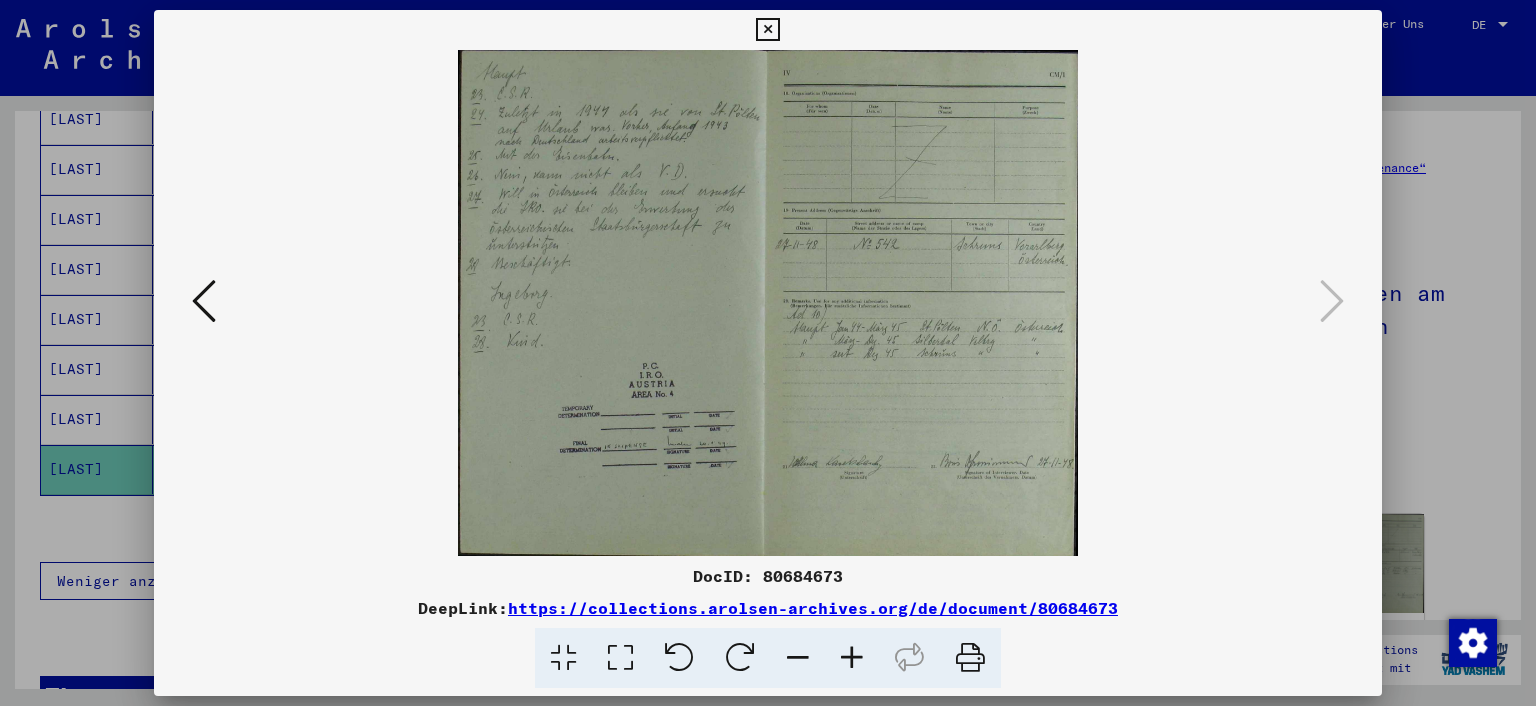 scroll, scrollTop: 0, scrollLeft: 0, axis: both 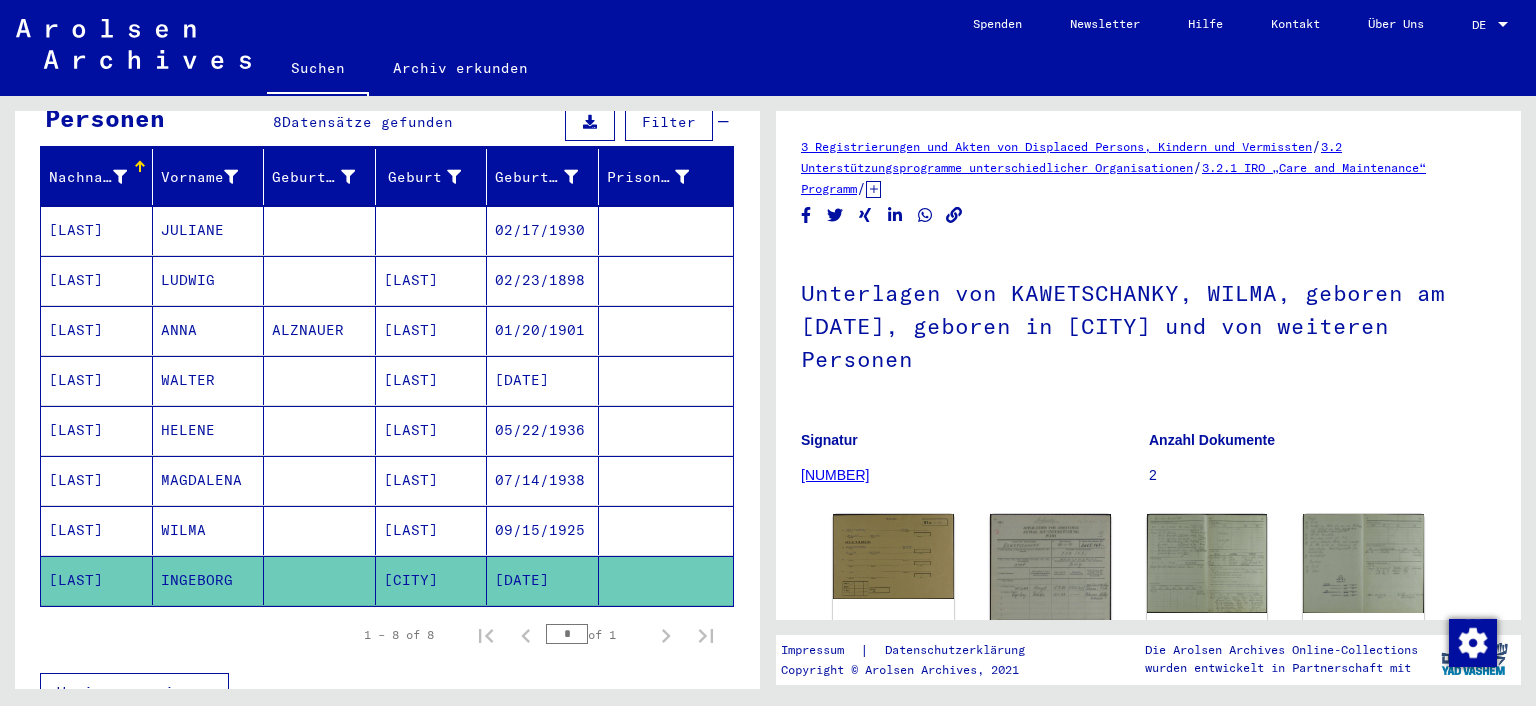 click on "LUDWIG" at bounding box center (209, 330) 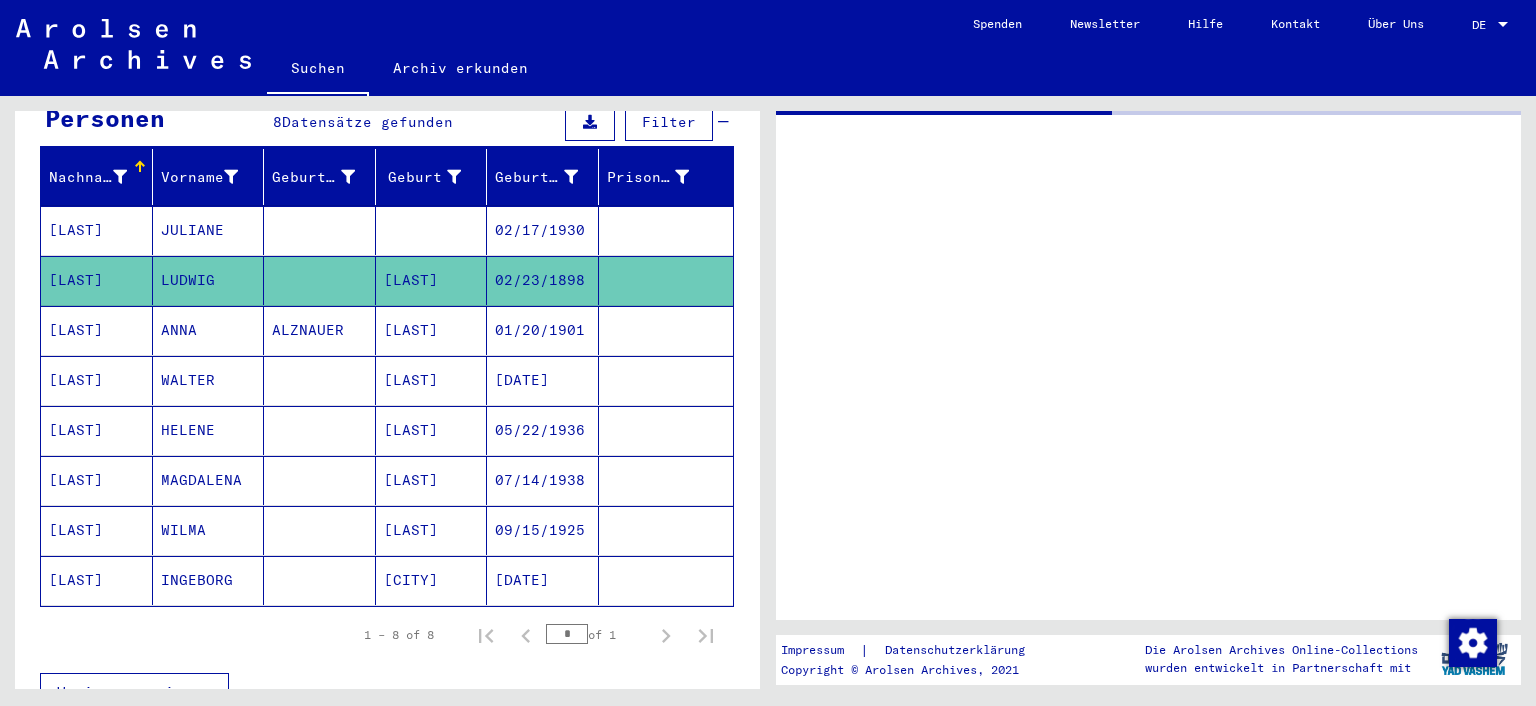 click on "LUDWIG" 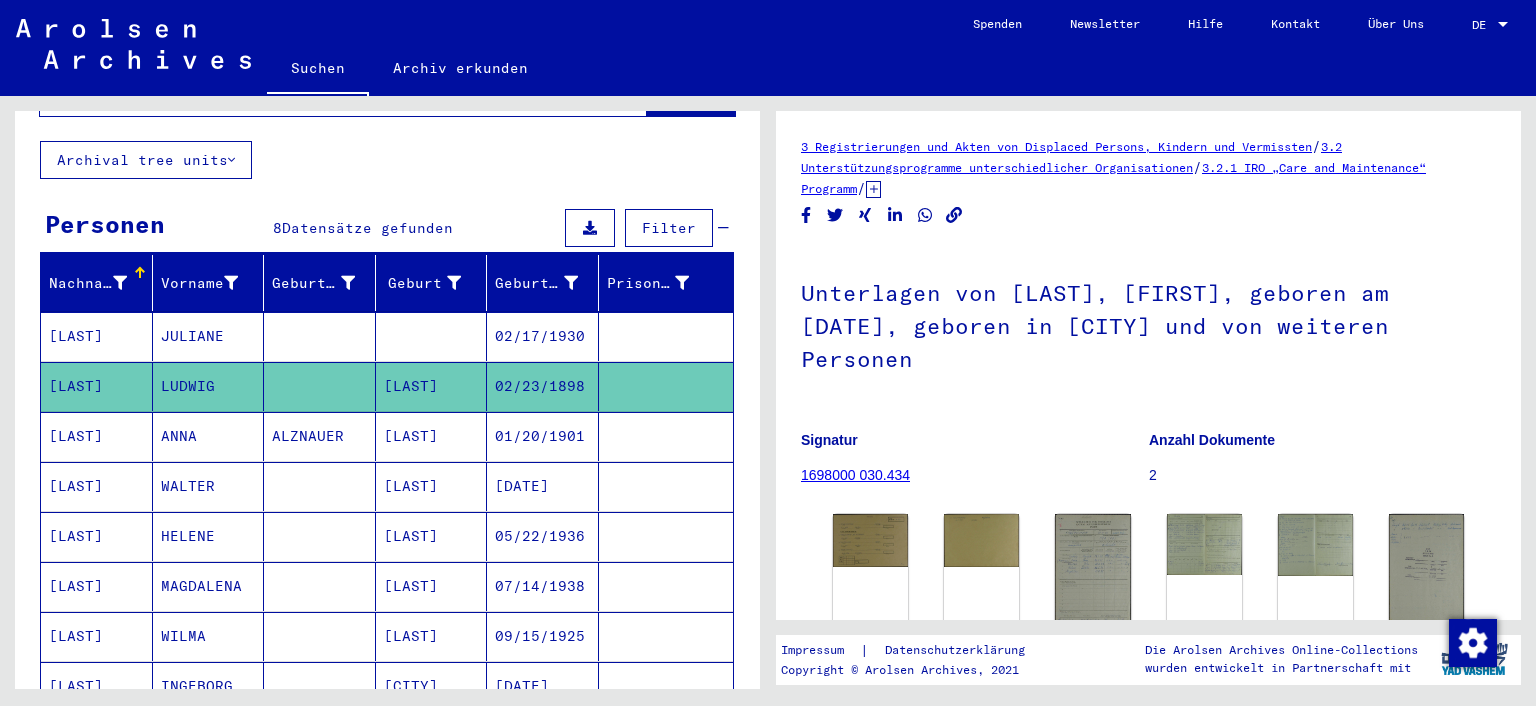 scroll, scrollTop: 0, scrollLeft: 0, axis: both 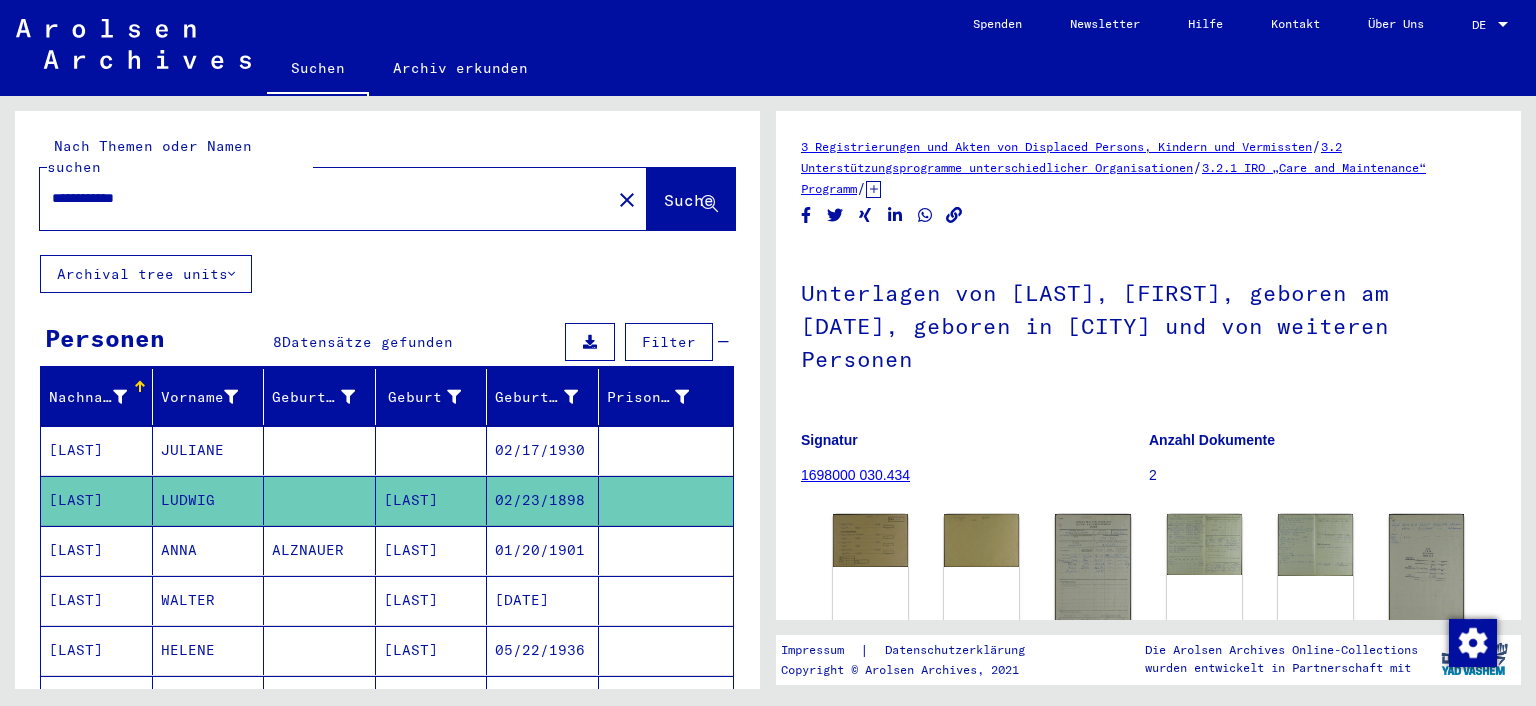 click on "**********" 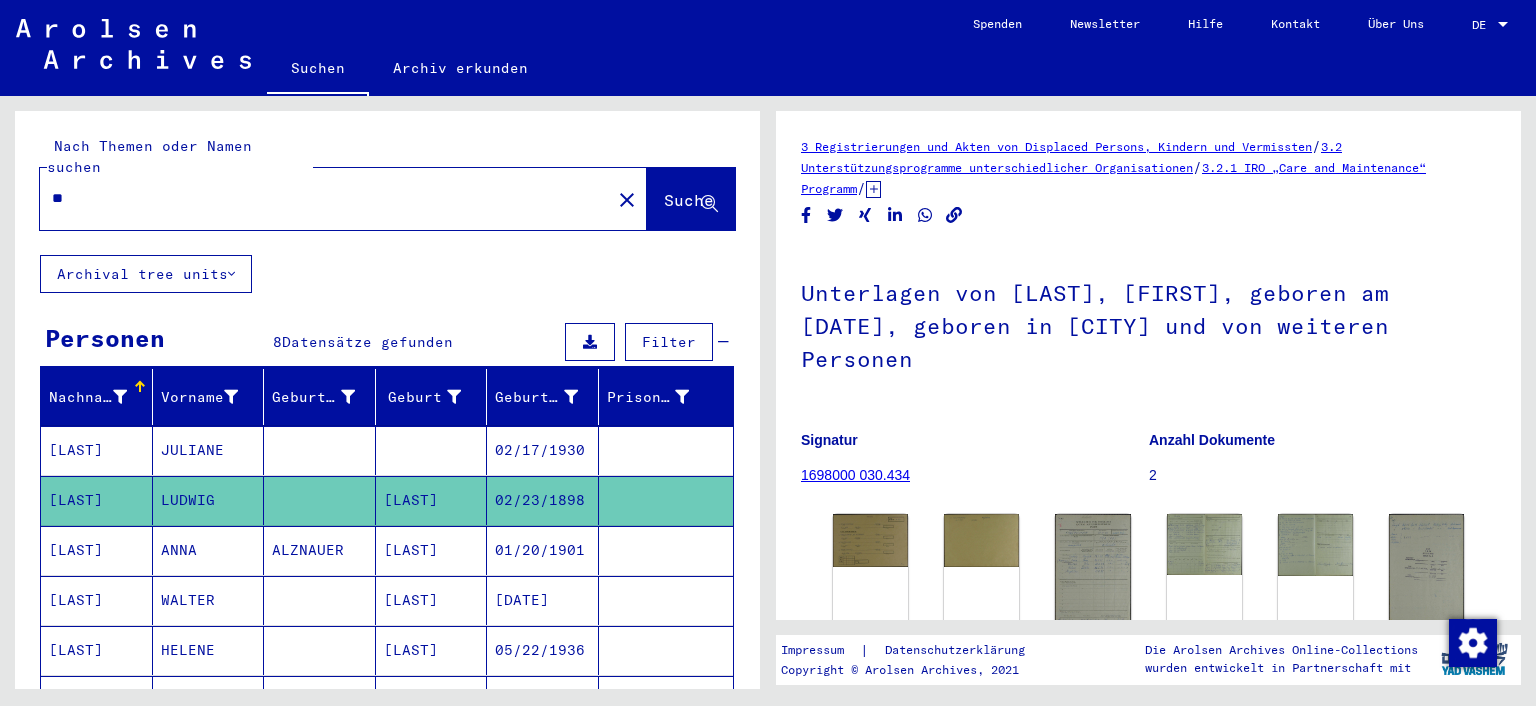 type on "*" 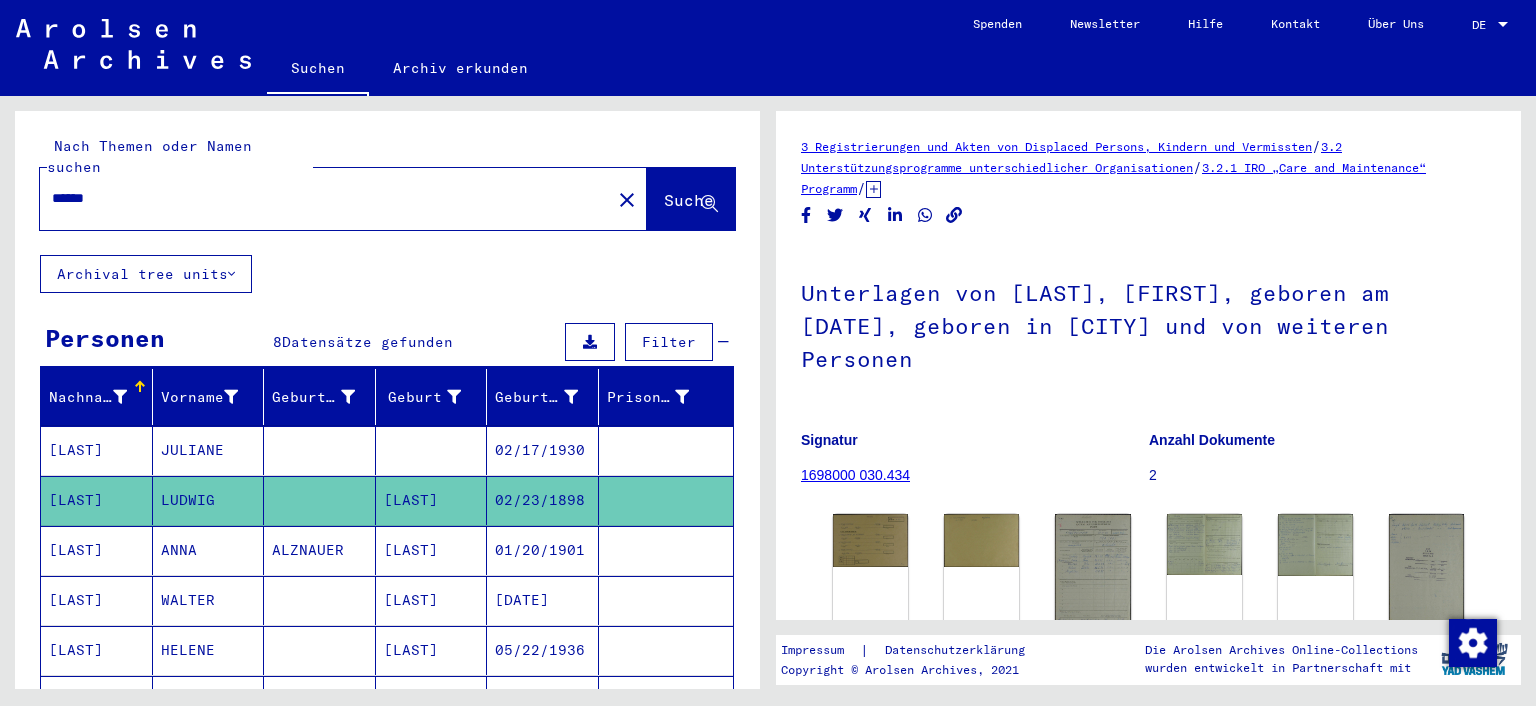 click on "Suche" 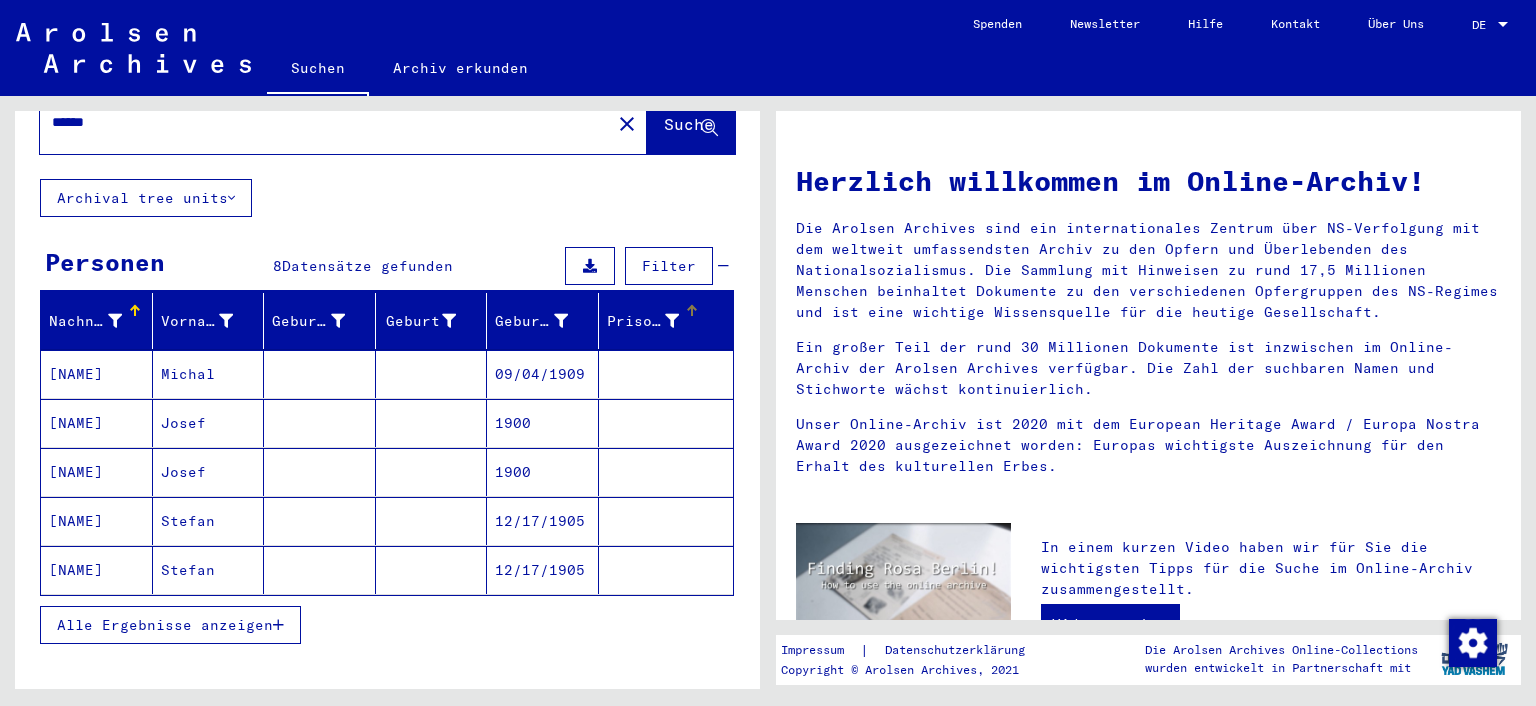 scroll, scrollTop: 110, scrollLeft: 0, axis: vertical 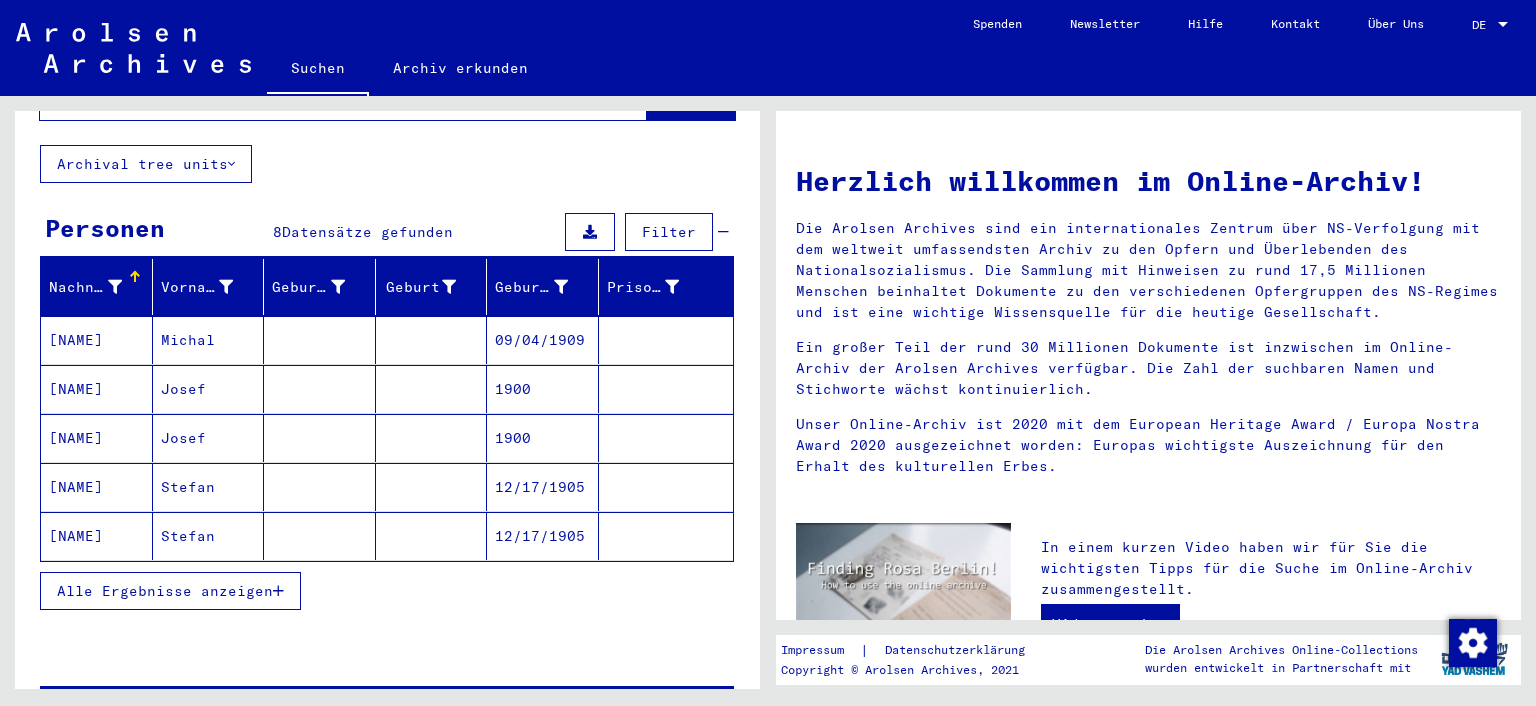 click on "Alle Ergebnisse anzeigen" at bounding box center [170, 591] 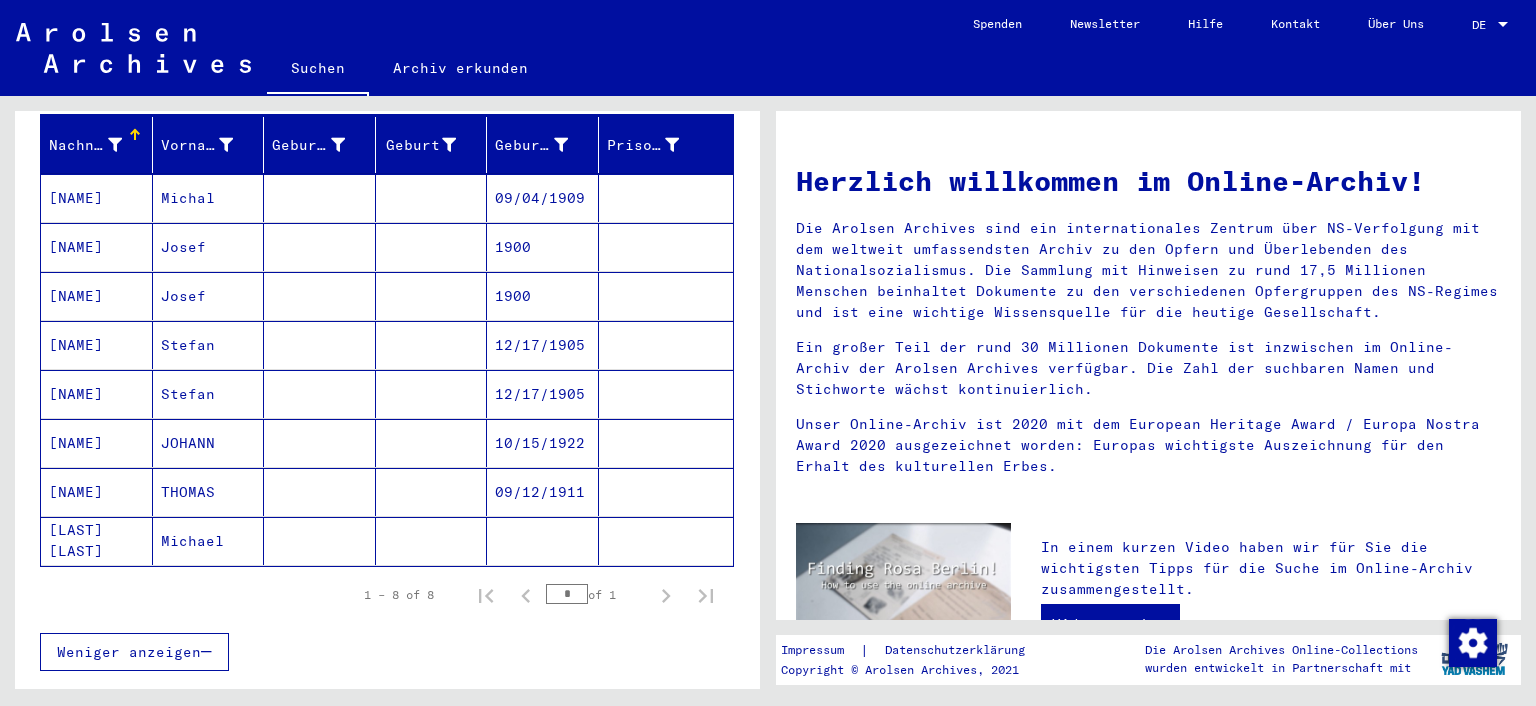 scroll, scrollTop: 331, scrollLeft: 0, axis: vertical 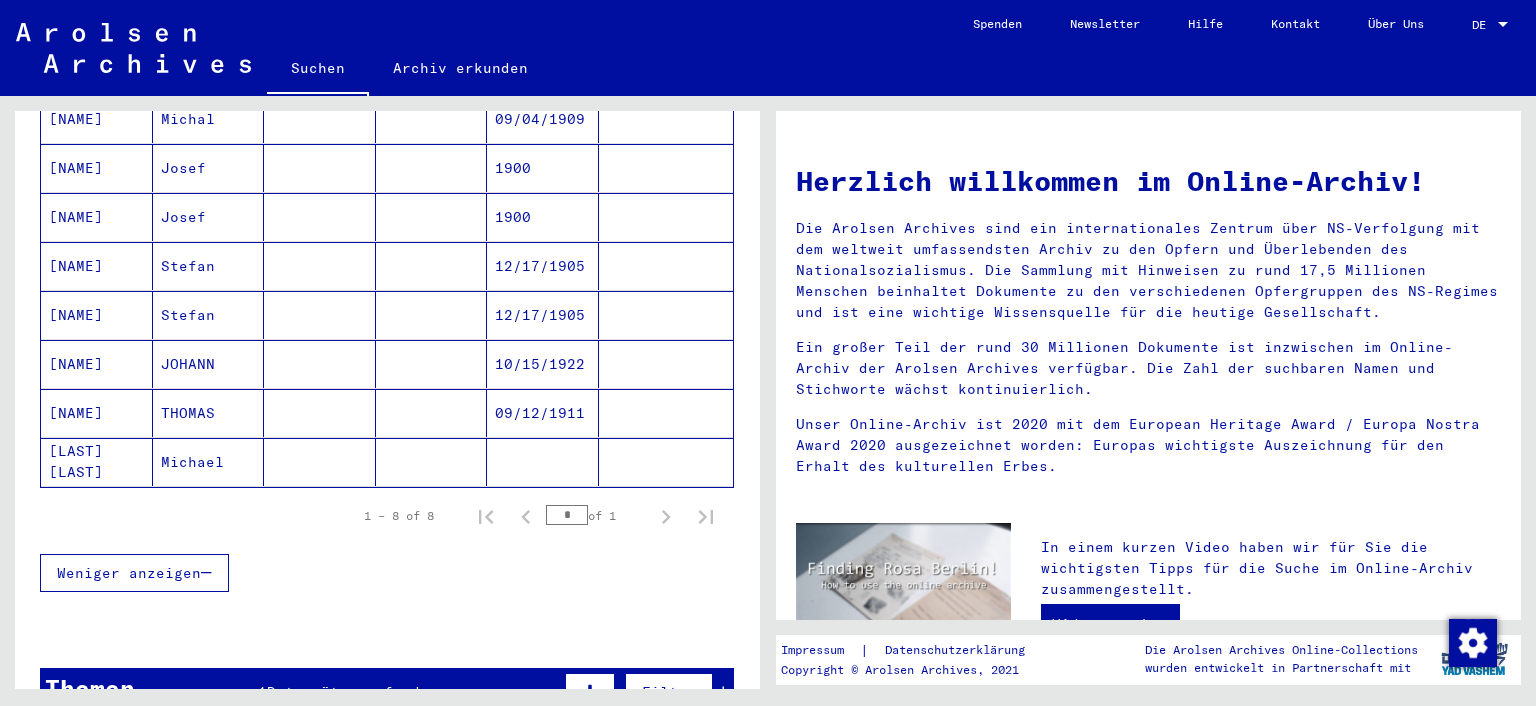 click on "JOHANN" at bounding box center [209, 413] 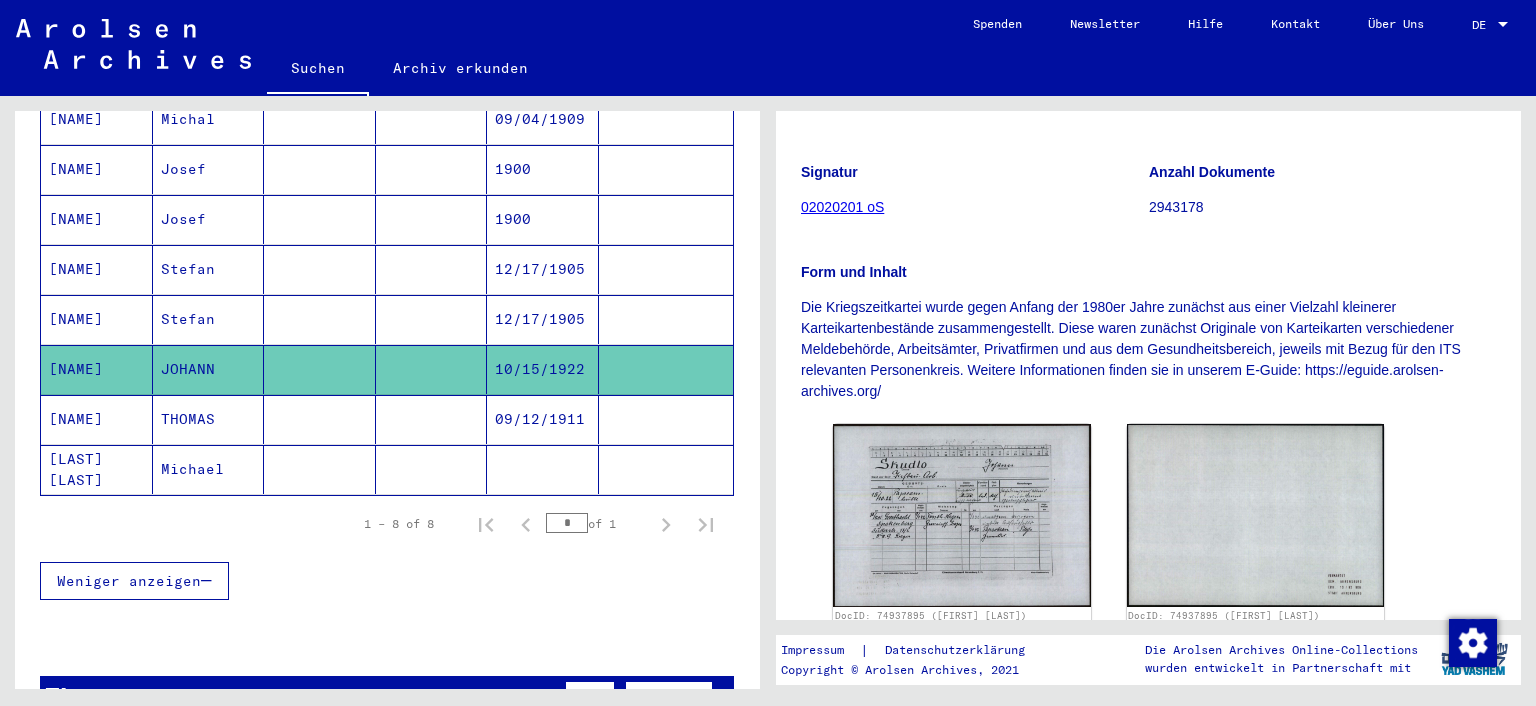 scroll, scrollTop: 331, scrollLeft: 0, axis: vertical 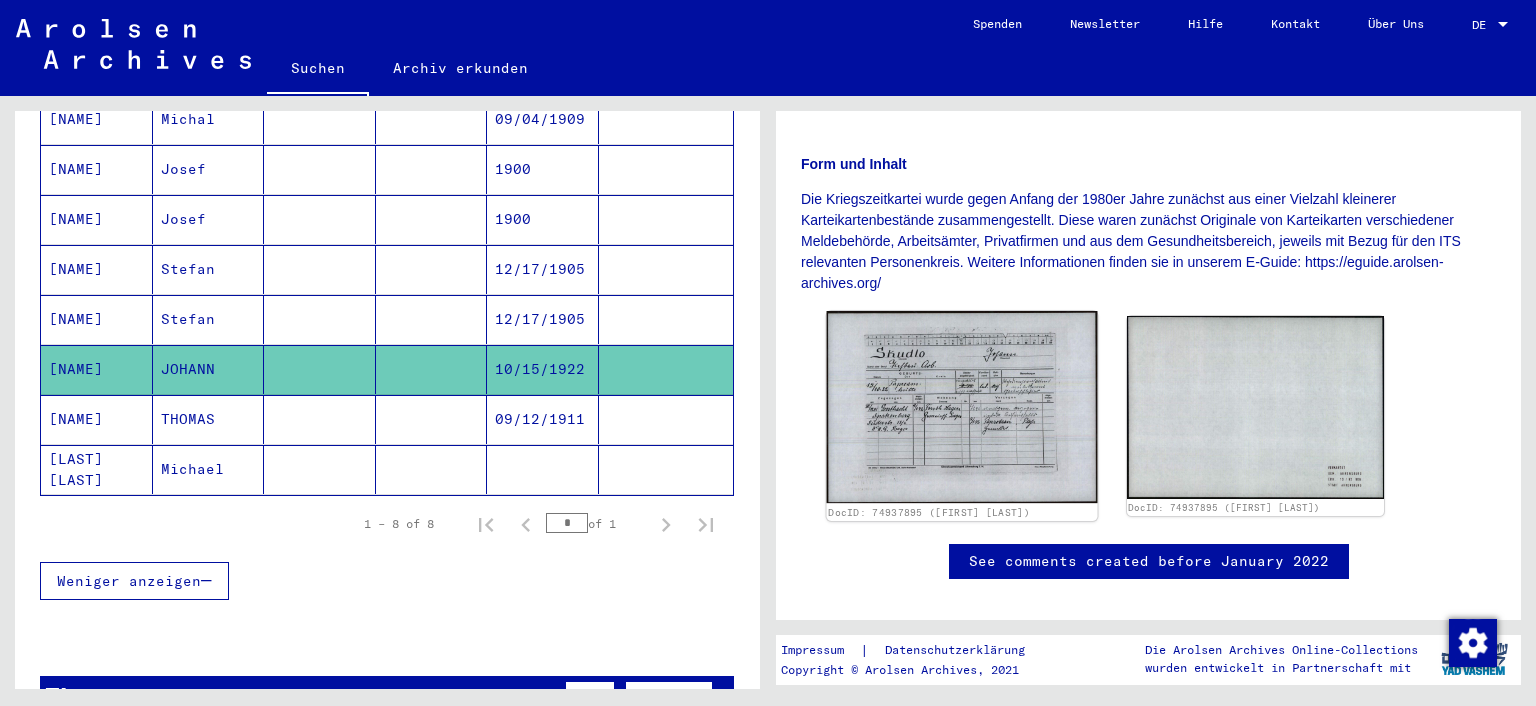 click 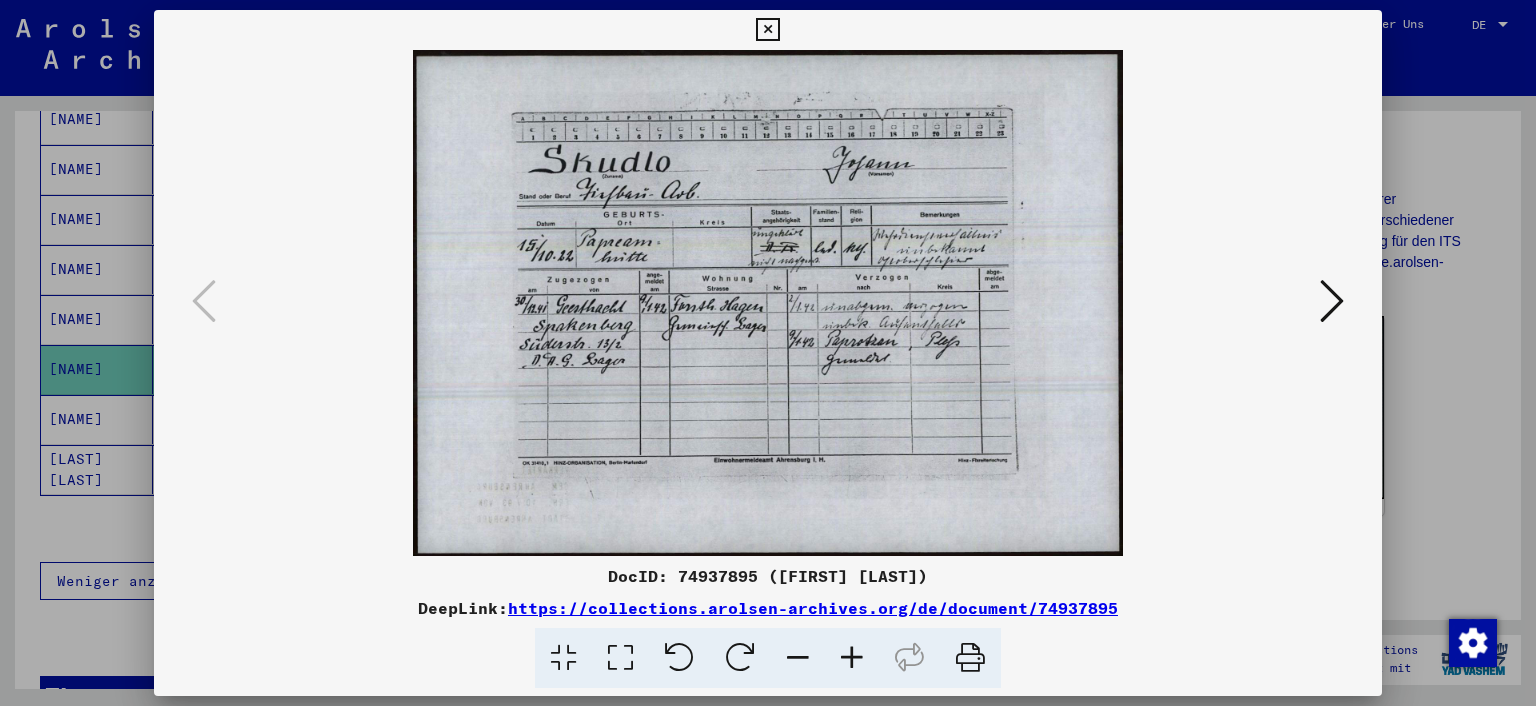 click at bounding box center [768, 303] 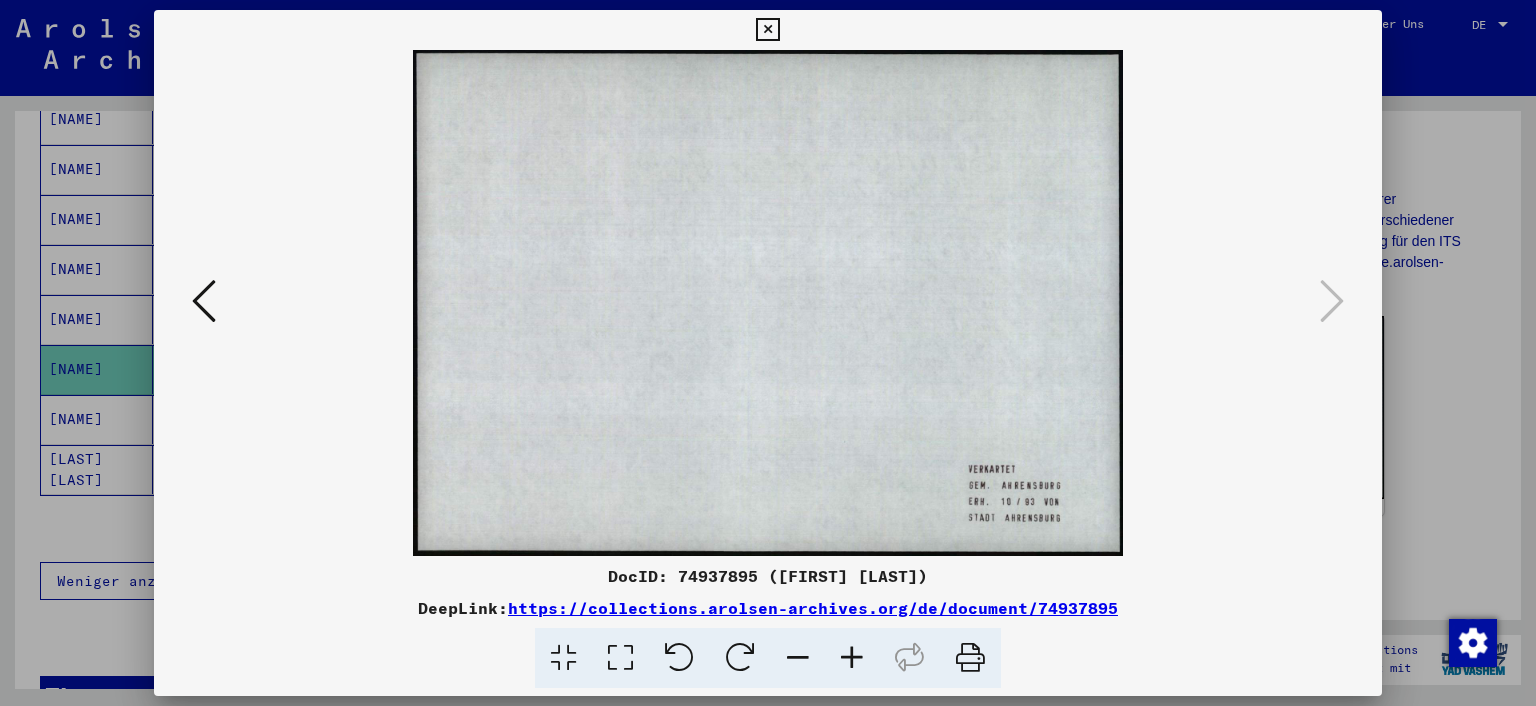 click at bounding box center [204, 301] 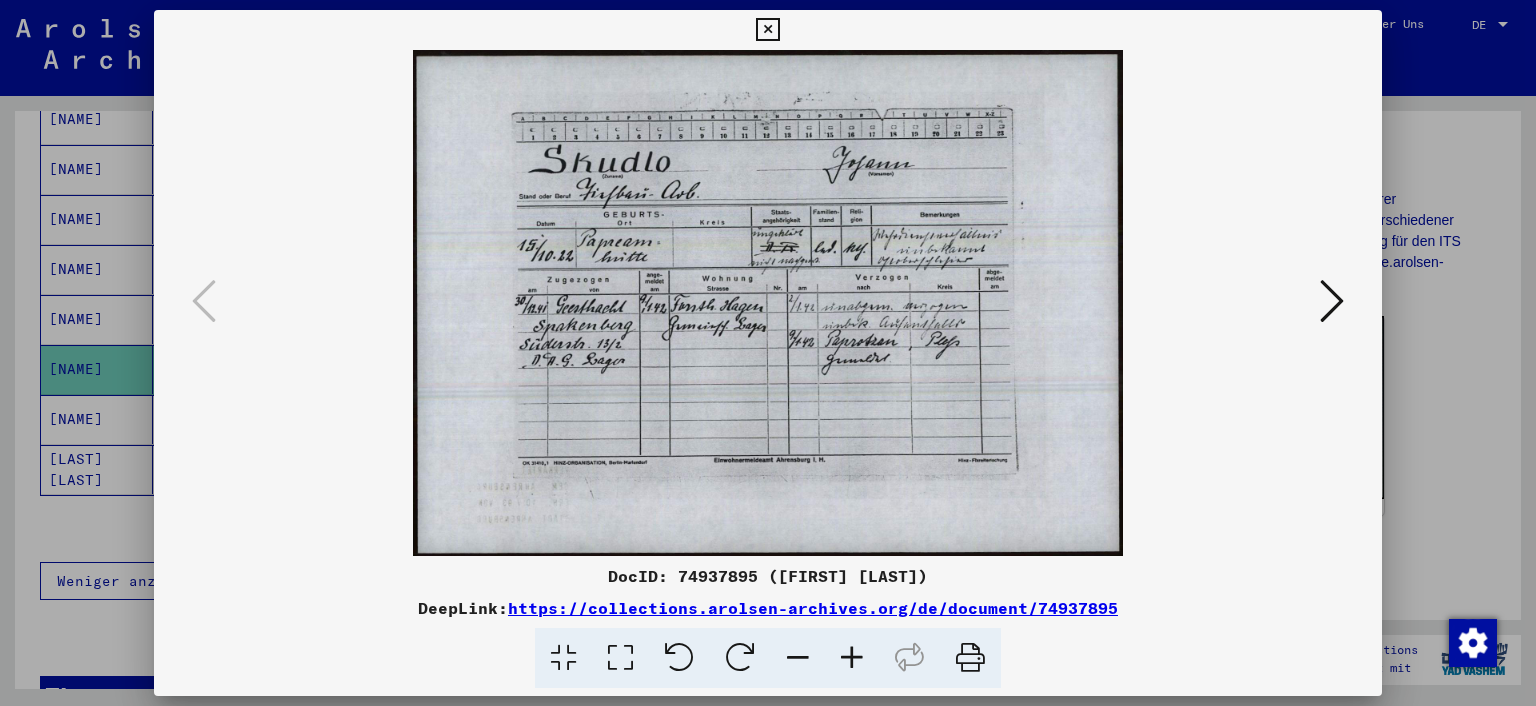 click at bounding box center (767, 30) 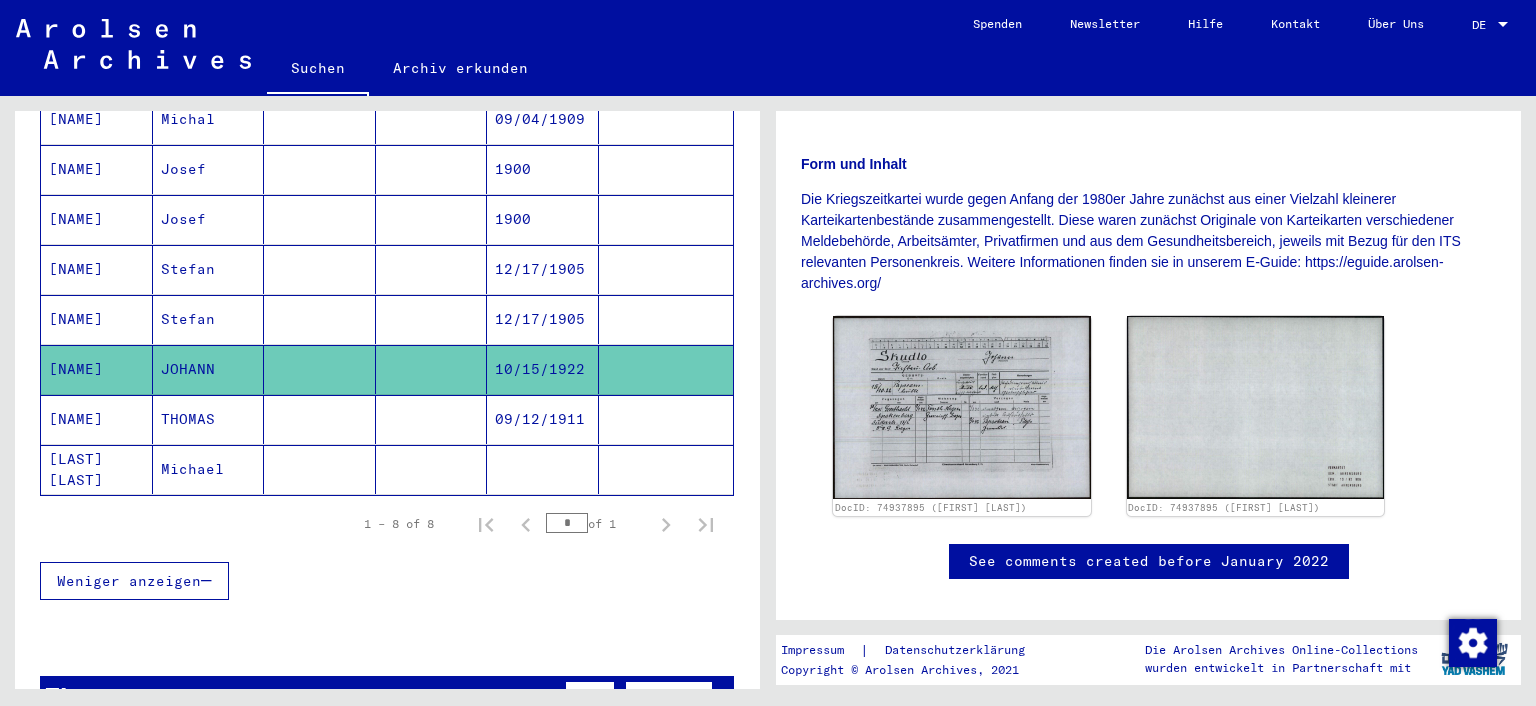 click on "1900" at bounding box center [543, 269] 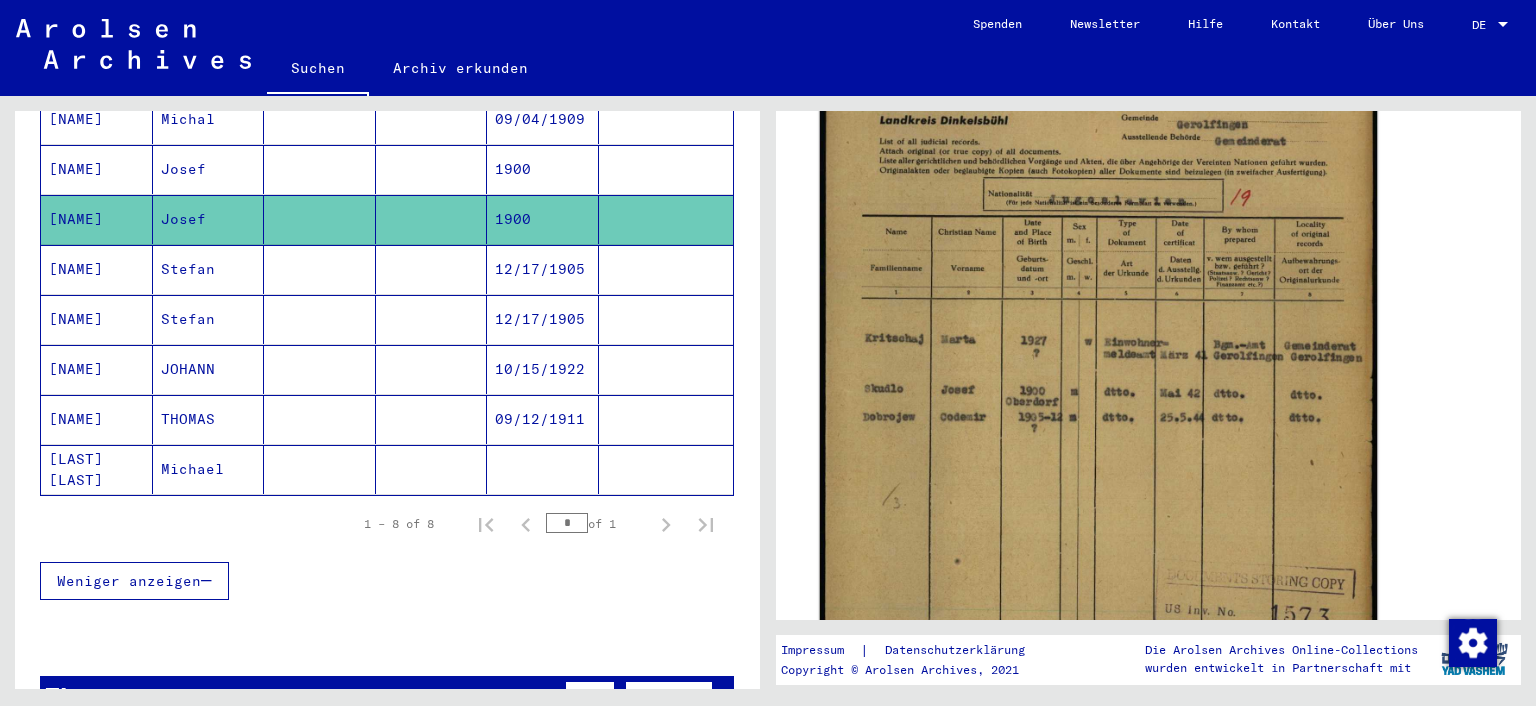 scroll, scrollTop: 441, scrollLeft: 0, axis: vertical 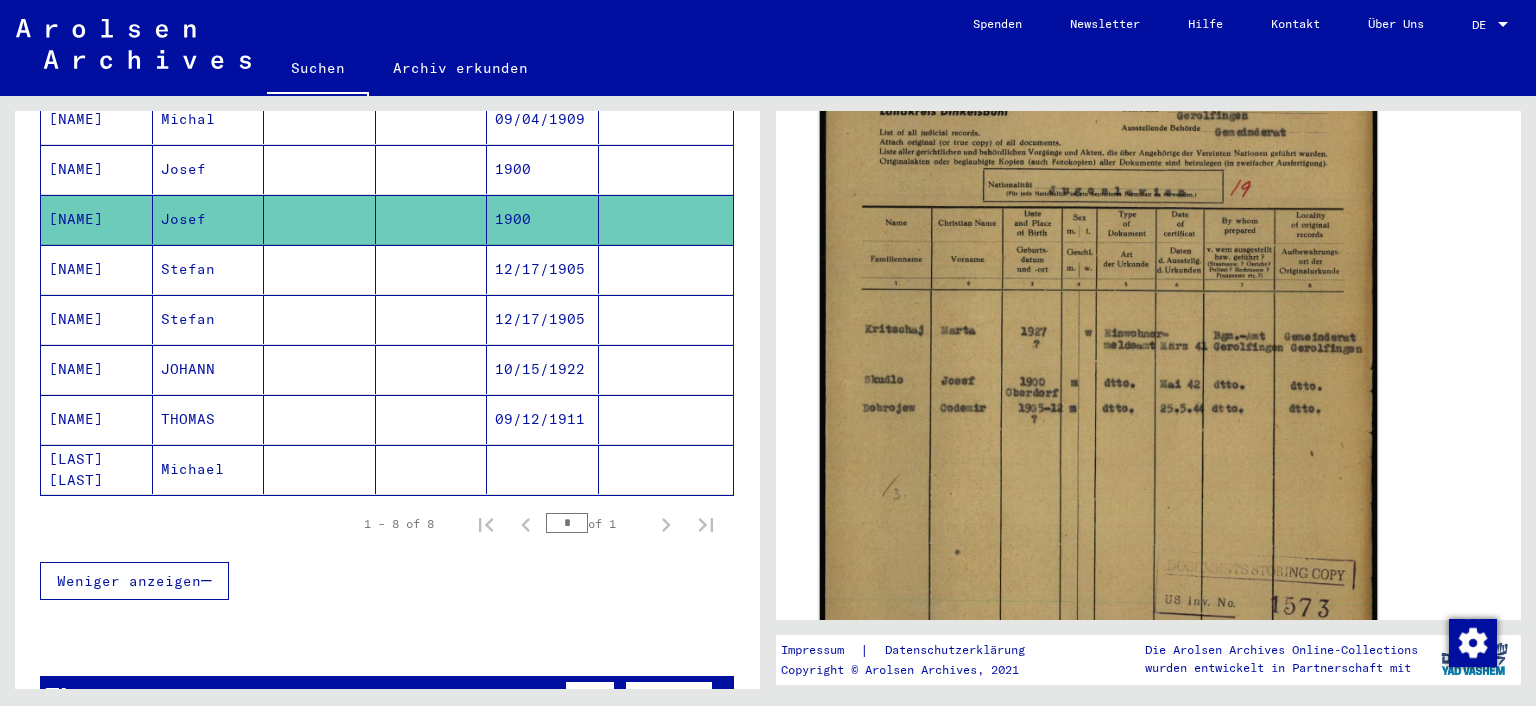 click 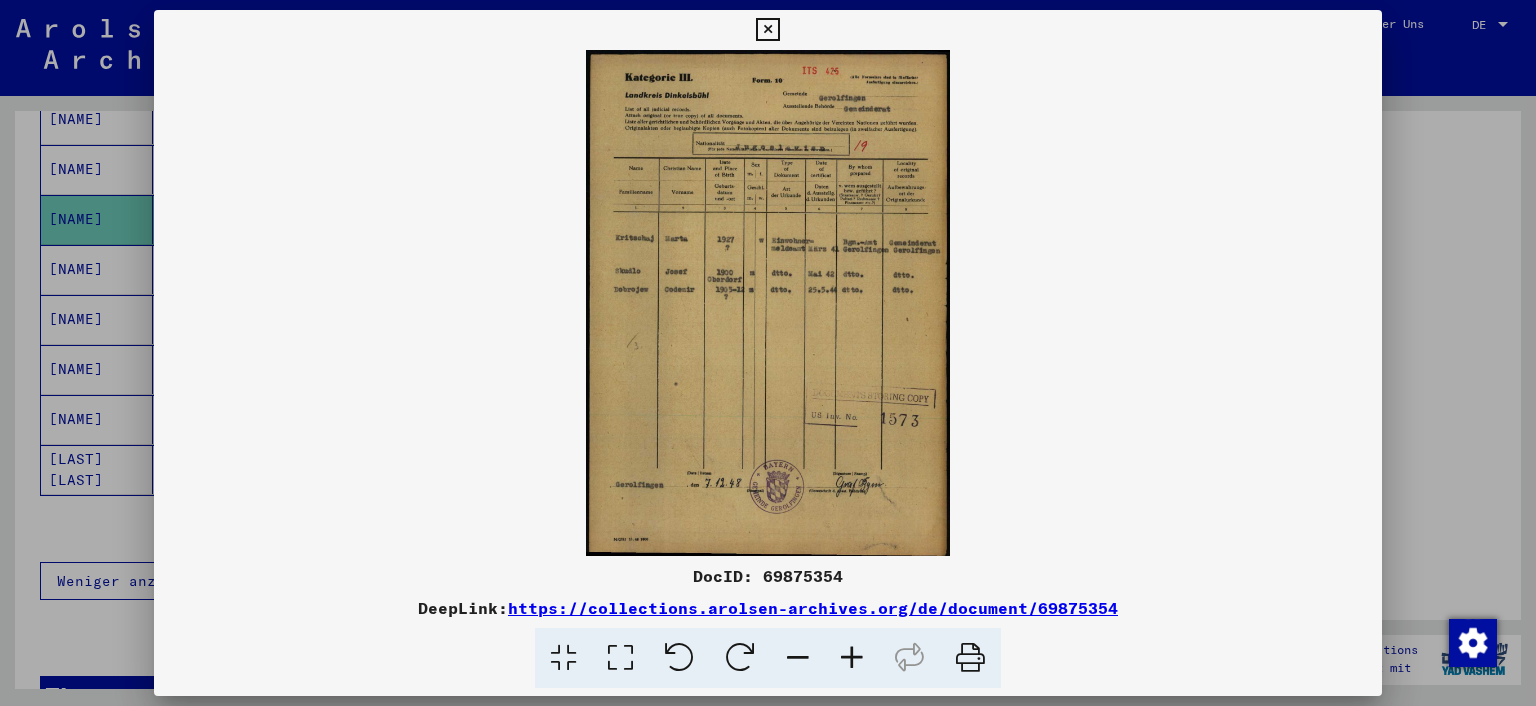 click at bounding box center (620, 658) 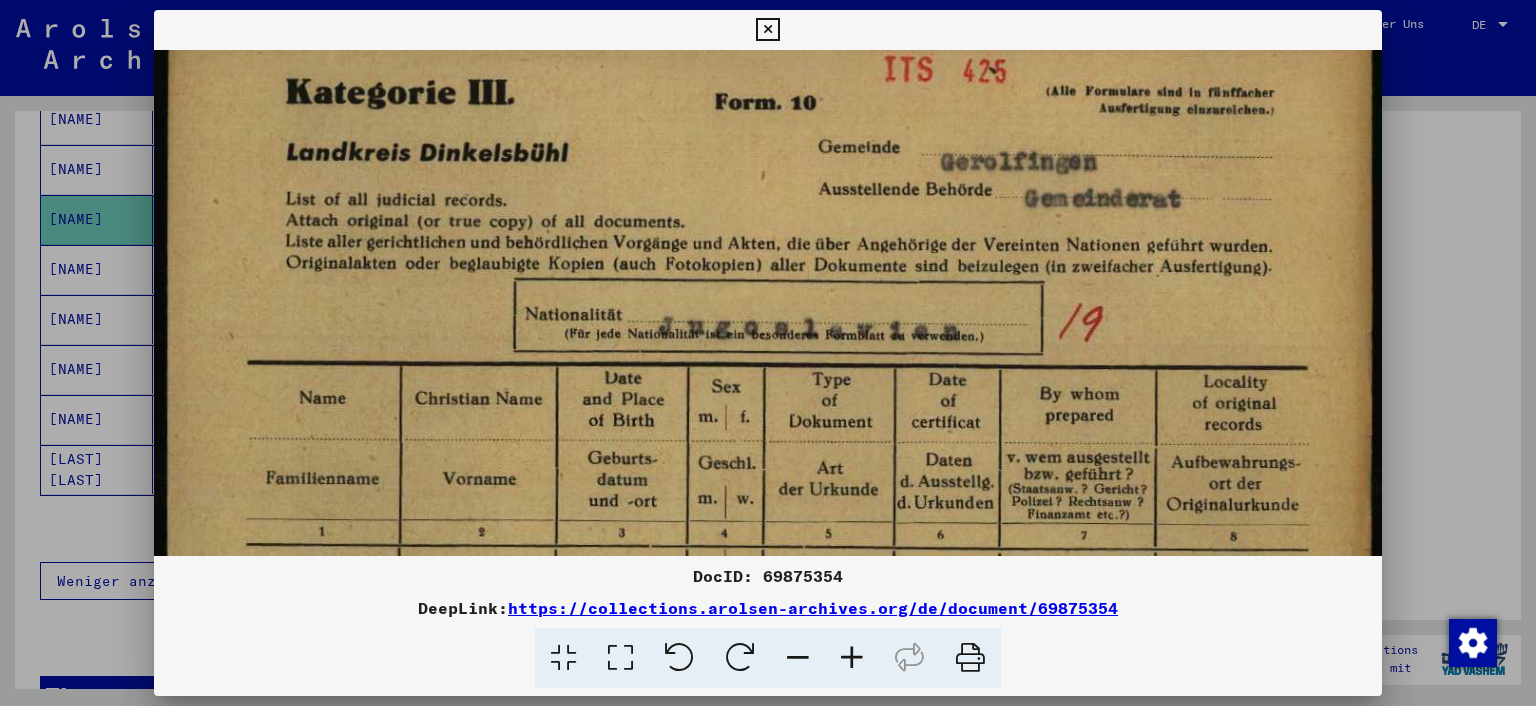drag, startPoint x: 834, startPoint y: 471, endPoint x: 850, endPoint y: 370, distance: 102.259476 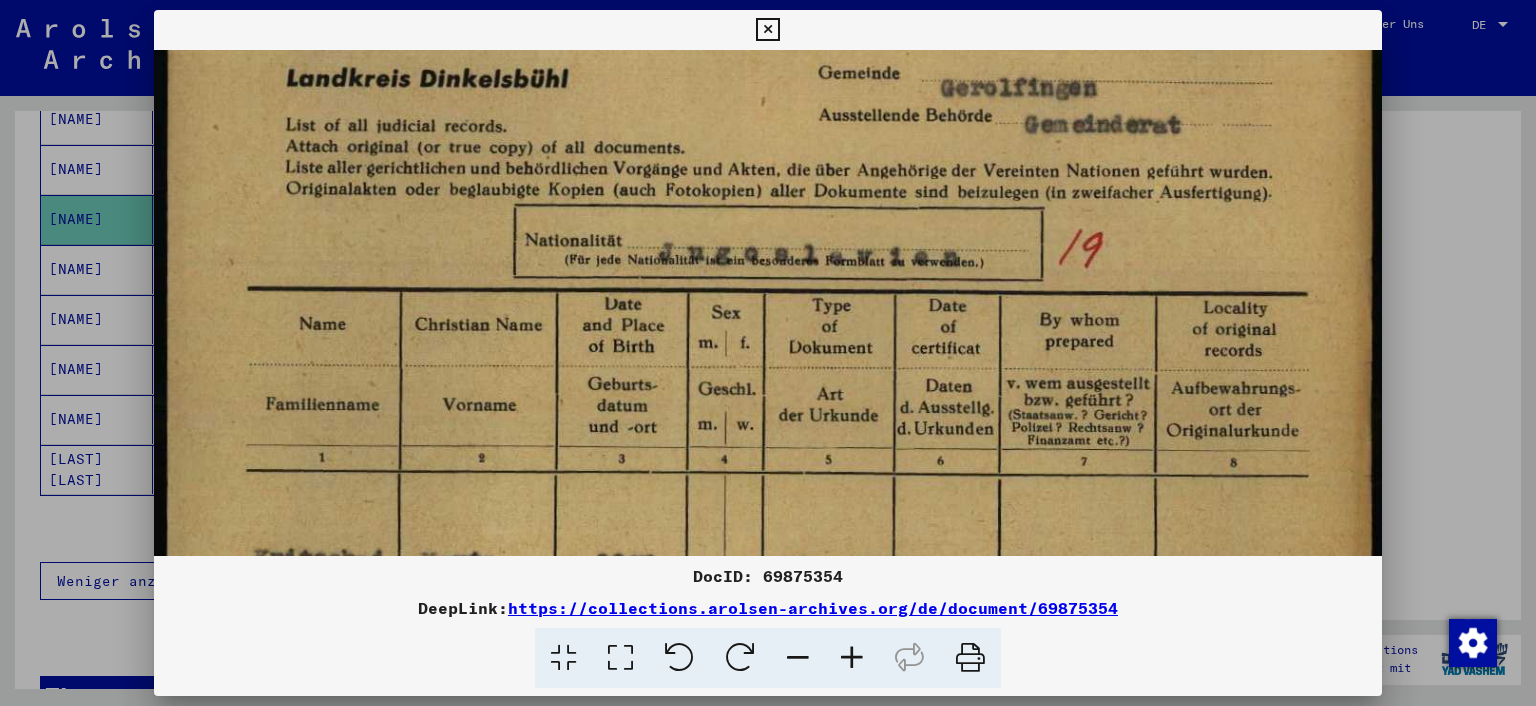 drag, startPoint x: 834, startPoint y: 423, endPoint x: 865, endPoint y: 341, distance: 87.66413 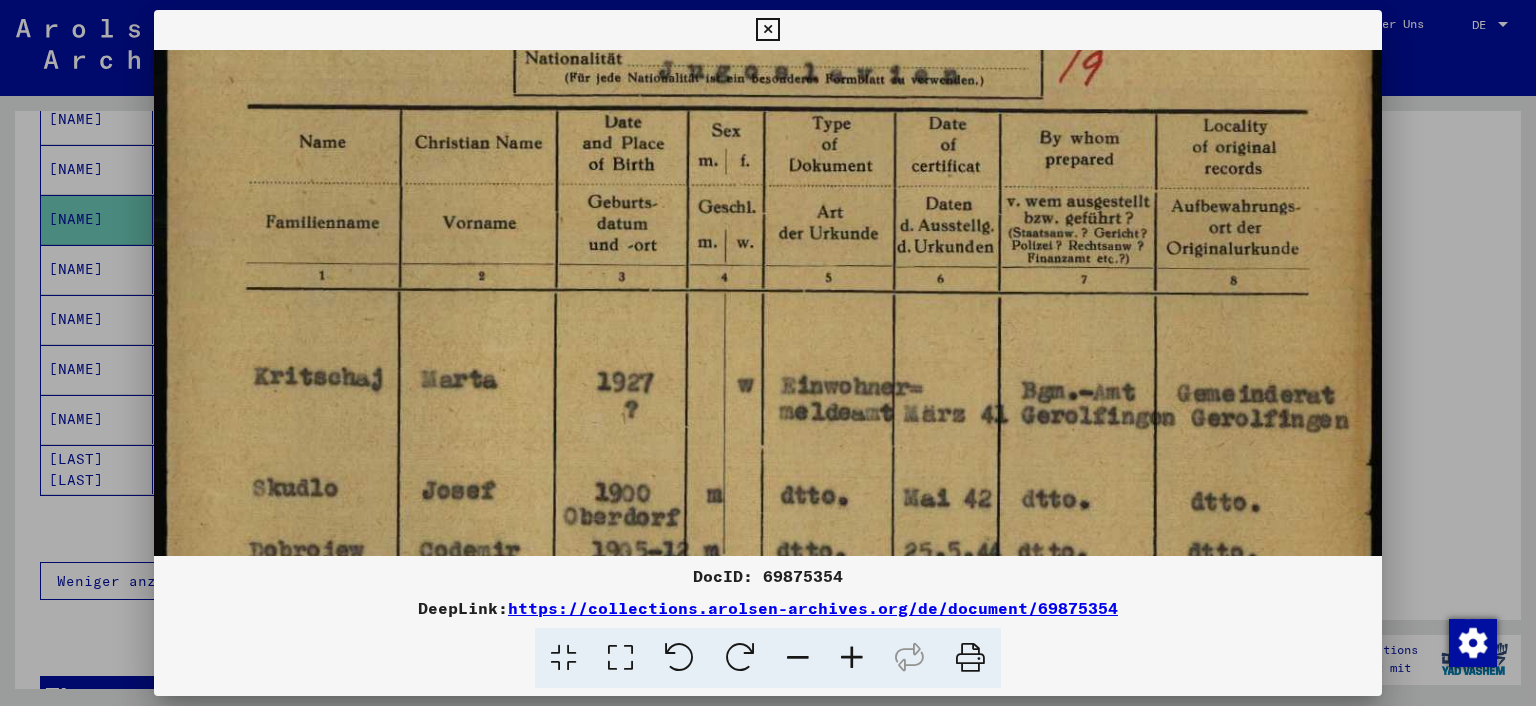 drag, startPoint x: 872, startPoint y: 334, endPoint x: 906, endPoint y: 188, distance: 149.90663 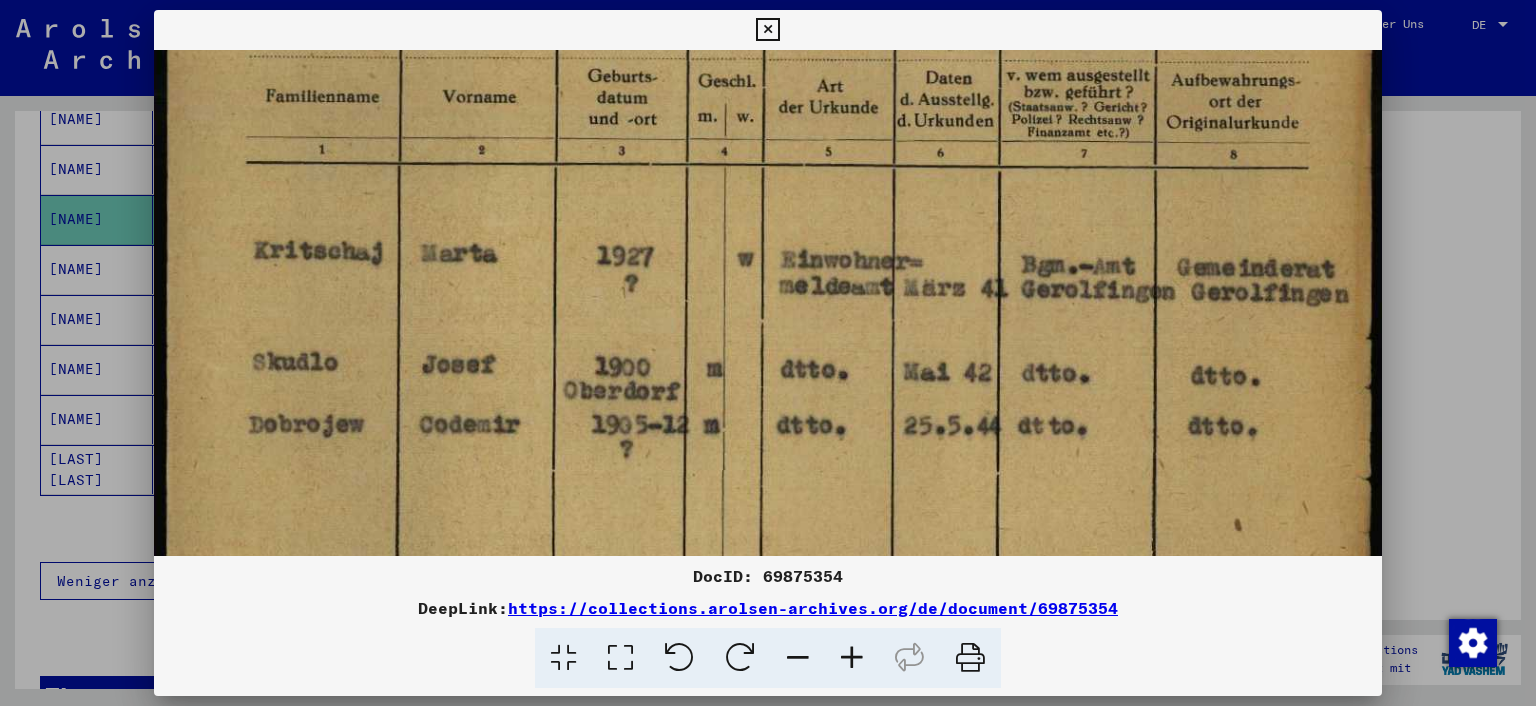drag, startPoint x: 878, startPoint y: 341, endPoint x: 904, endPoint y: 257, distance: 87.93179 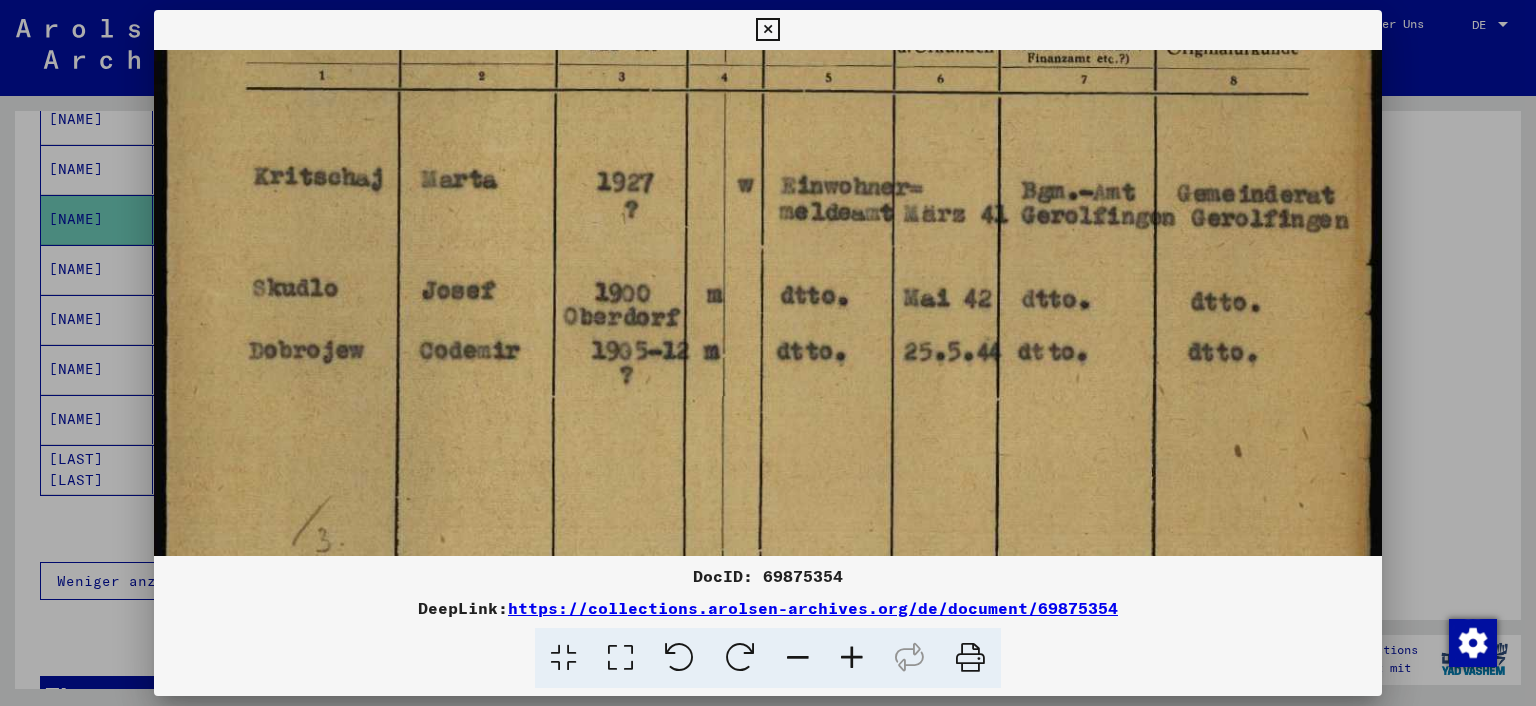 drag, startPoint x: 885, startPoint y: 335, endPoint x: 901, endPoint y: 278, distance: 59.20304 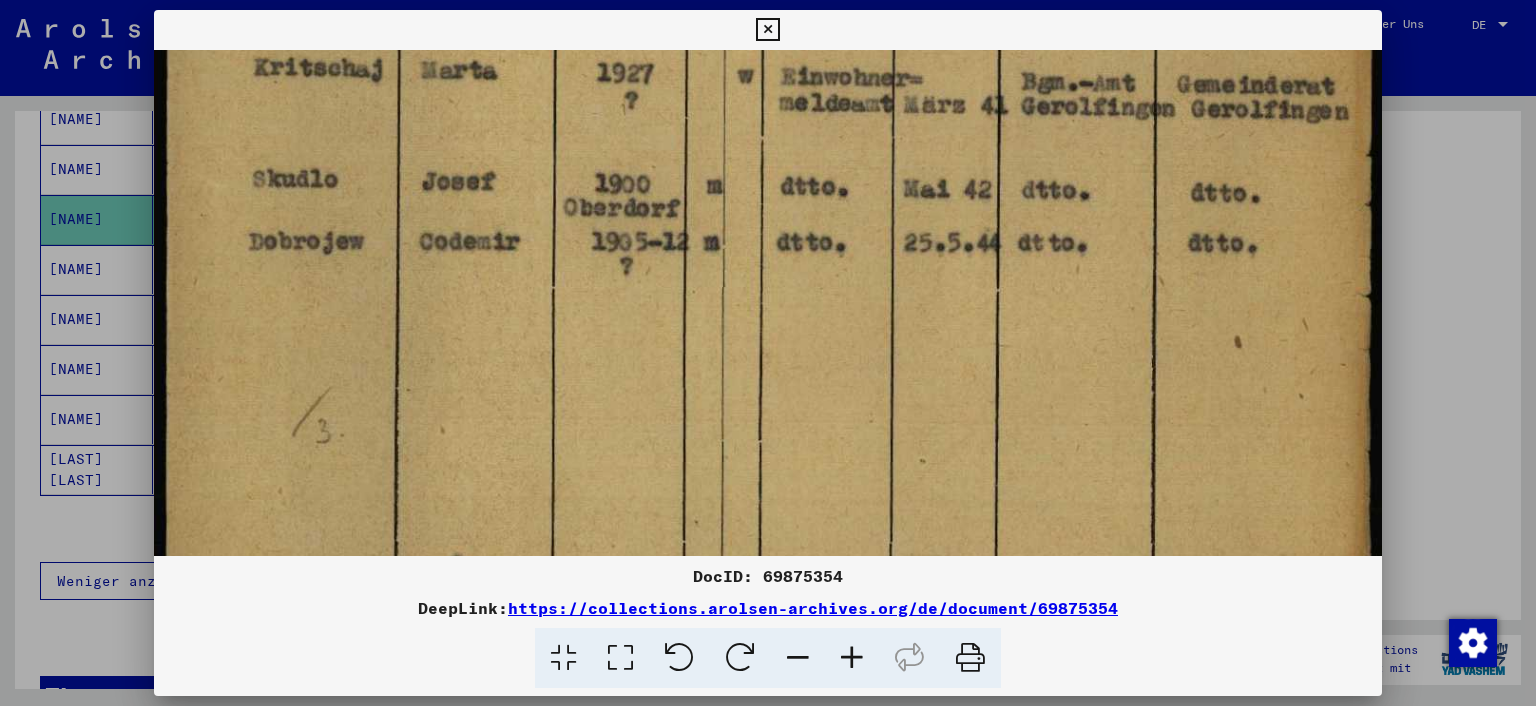 drag, startPoint x: 944, startPoint y: 367, endPoint x: 955, endPoint y: 269, distance: 98.61542 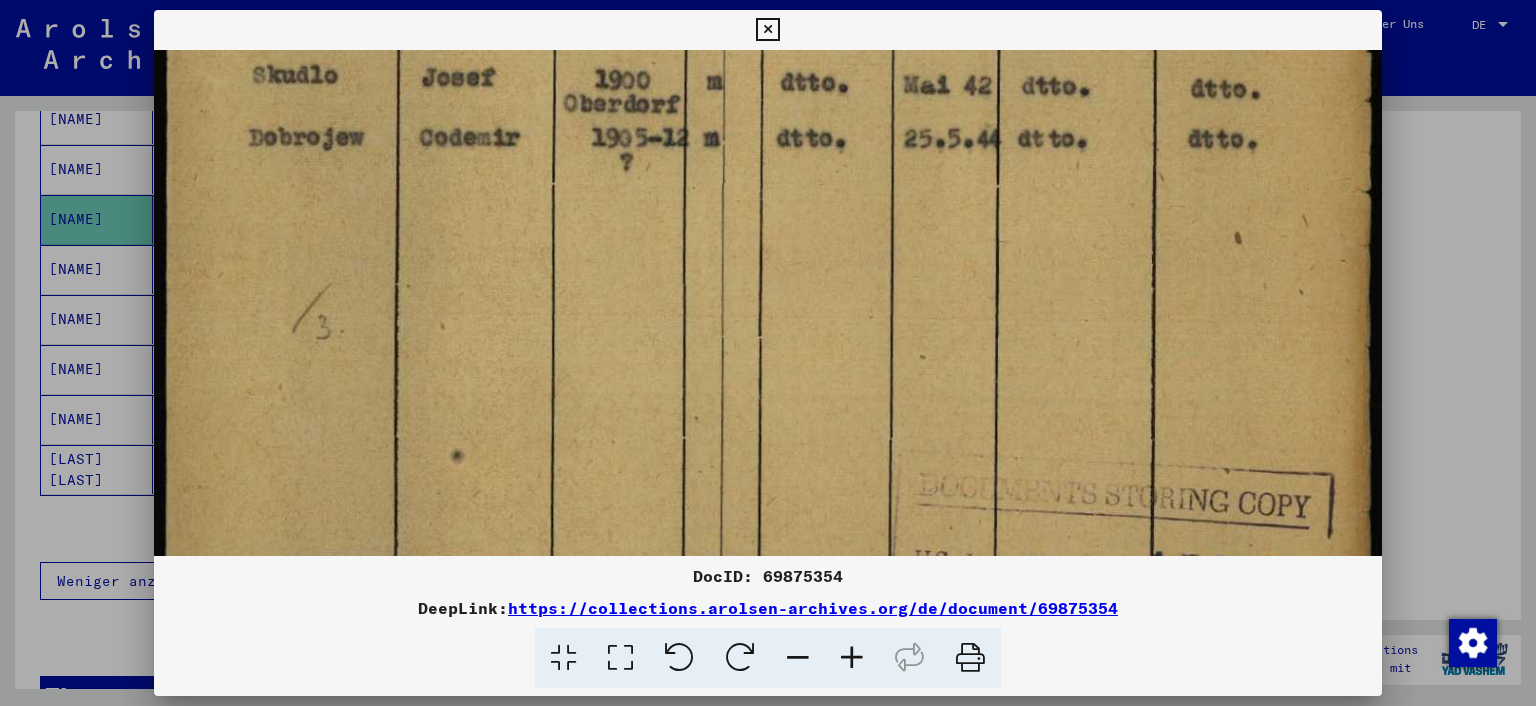 drag, startPoint x: 971, startPoint y: 270, endPoint x: 975, endPoint y: 228, distance: 42.190044 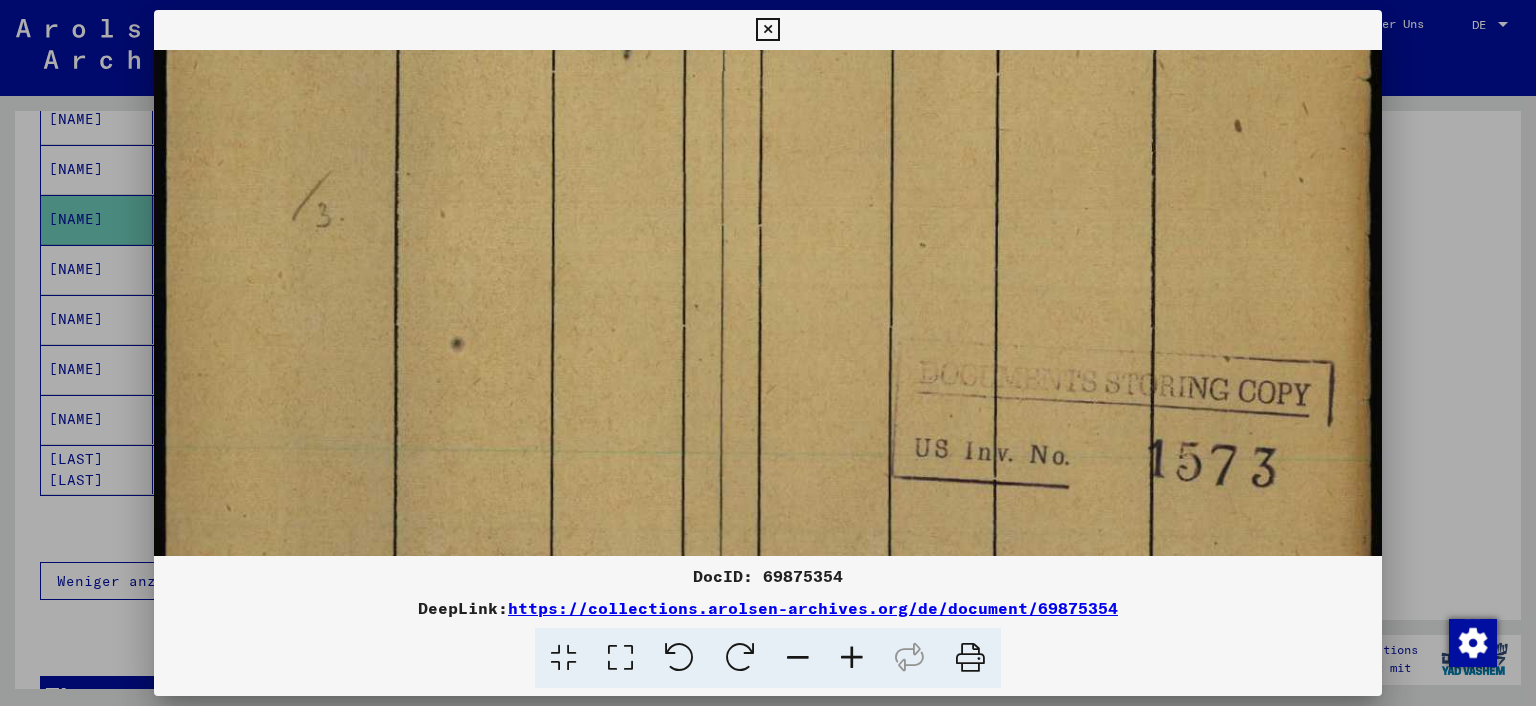 drag, startPoint x: 973, startPoint y: 269, endPoint x: 971, endPoint y: 235, distance: 34.058773 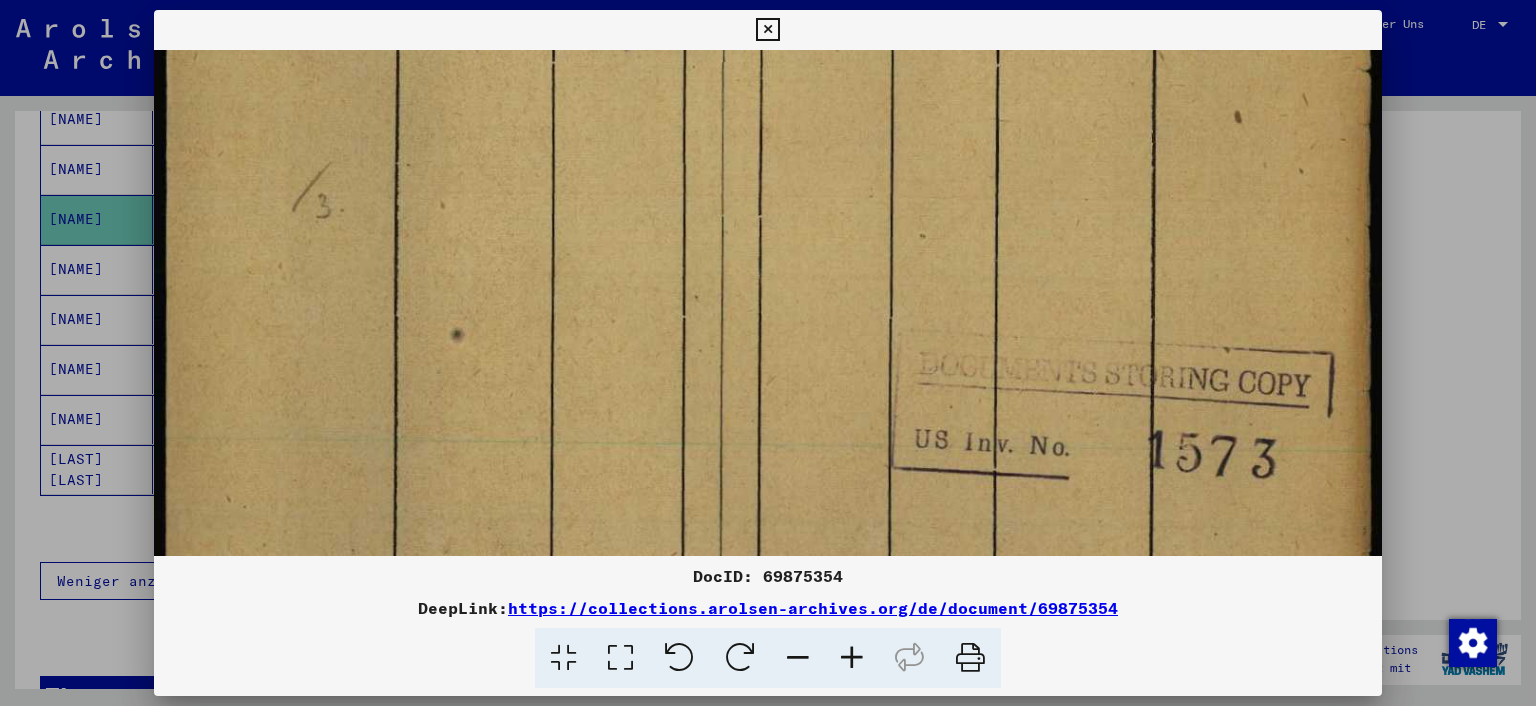 drag, startPoint x: 983, startPoint y: 275, endPoint x: 976, endPoint y: 218, distance: 57.428215 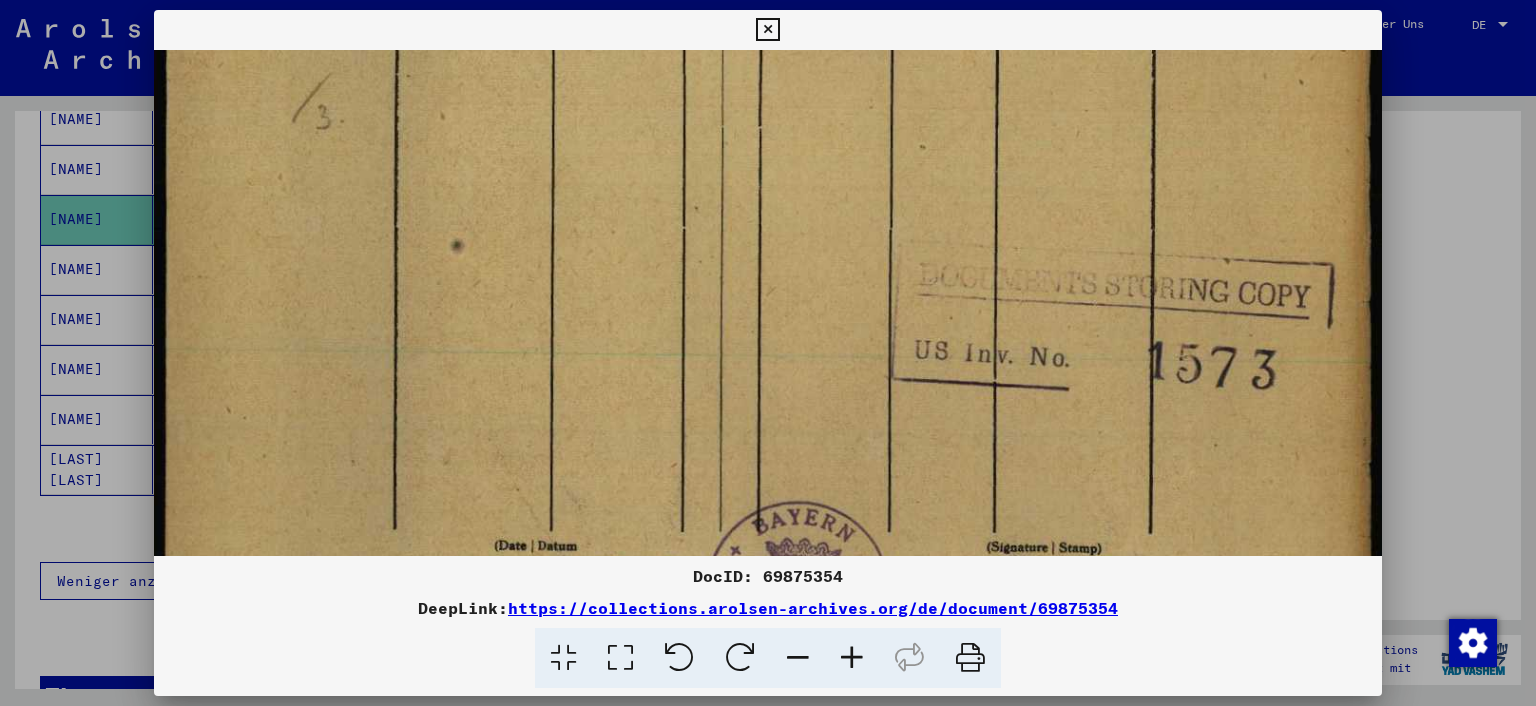 click at bounding box center [768, -27] 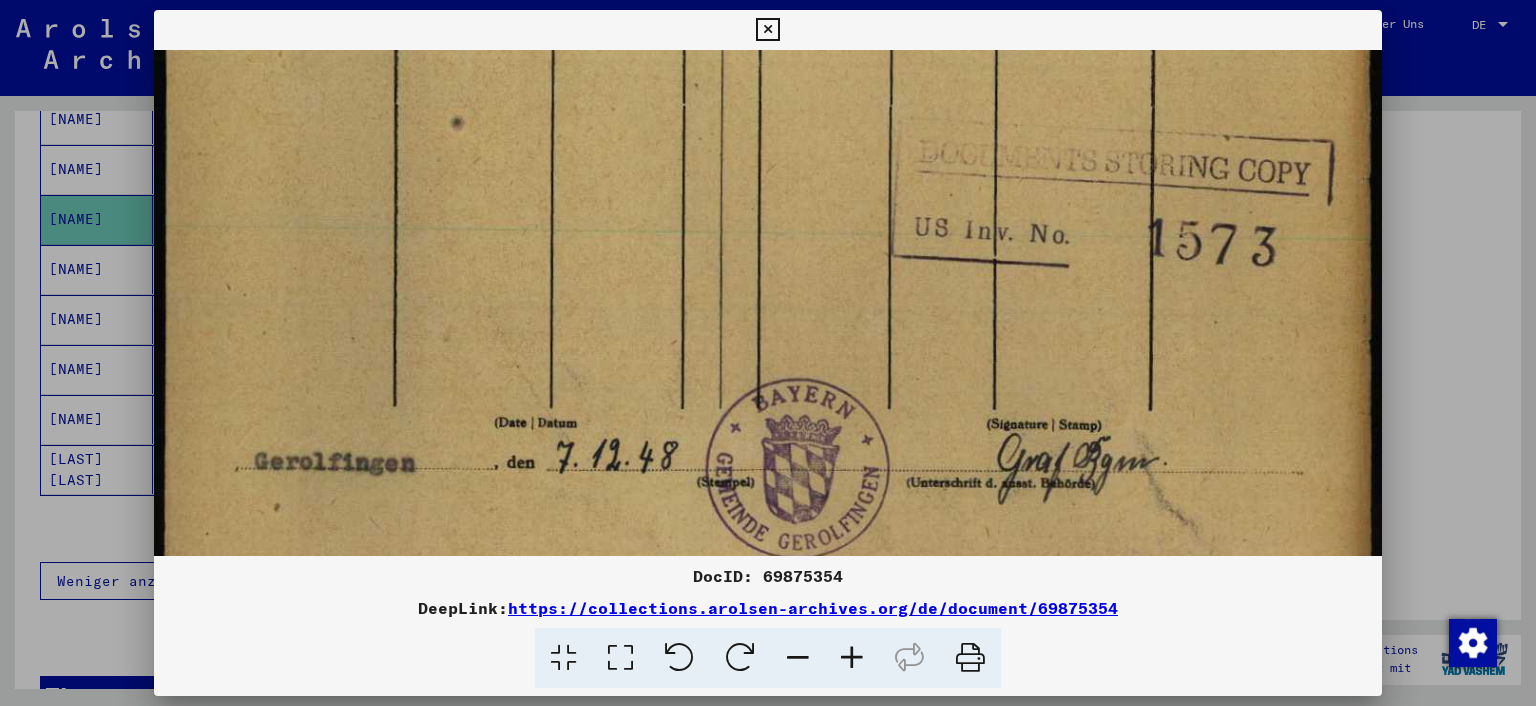 drag, startPoint x: 966, startPoint y: 178, endPoint x: 969, endPoint y: 136, distance: 42.107006 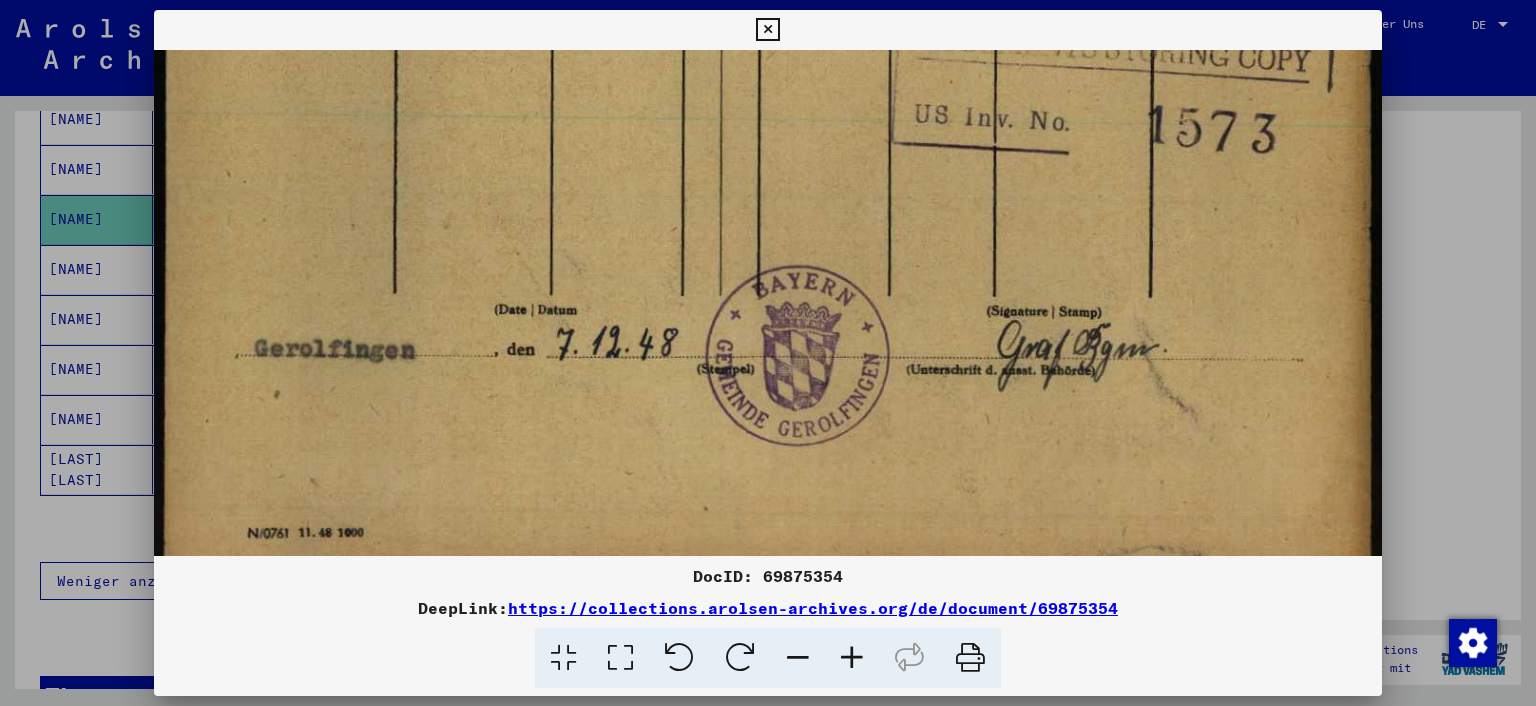 drag, startPoint x: 972, startPoint y: 263, endPoint x: 971, endPoint y: 162, distance: 101.00495 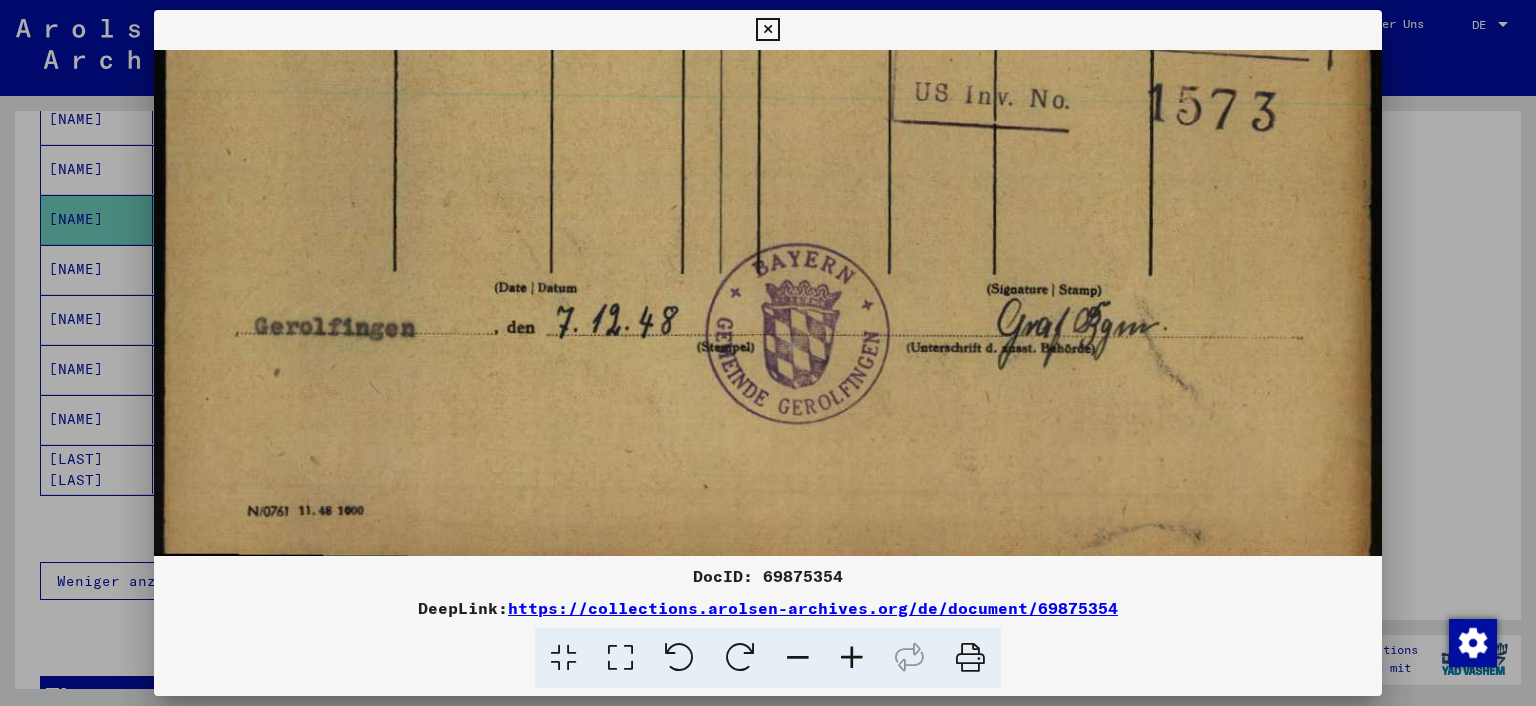 click at bounding box center [768, -285] 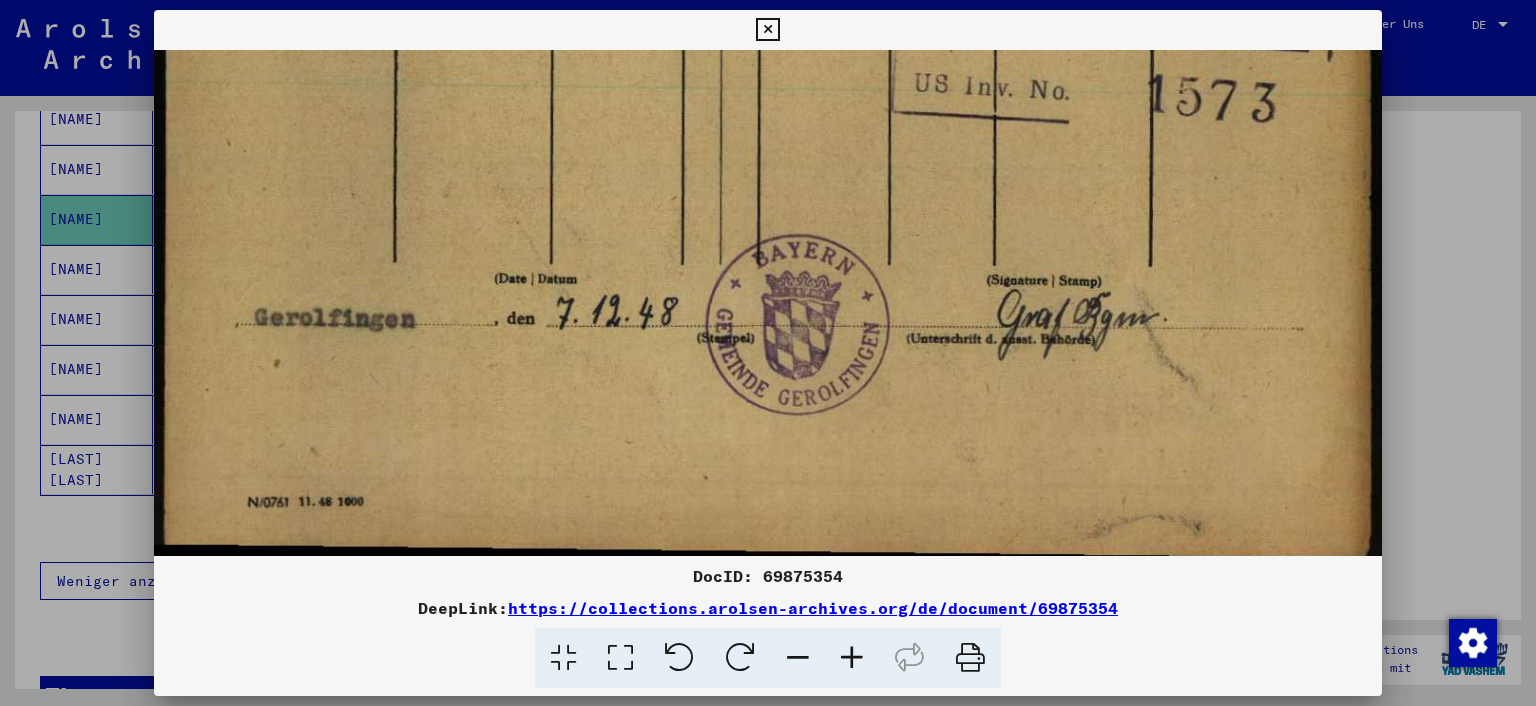 scroll, scrollTop: 1198, scrollLeft: 0, axis: vertical 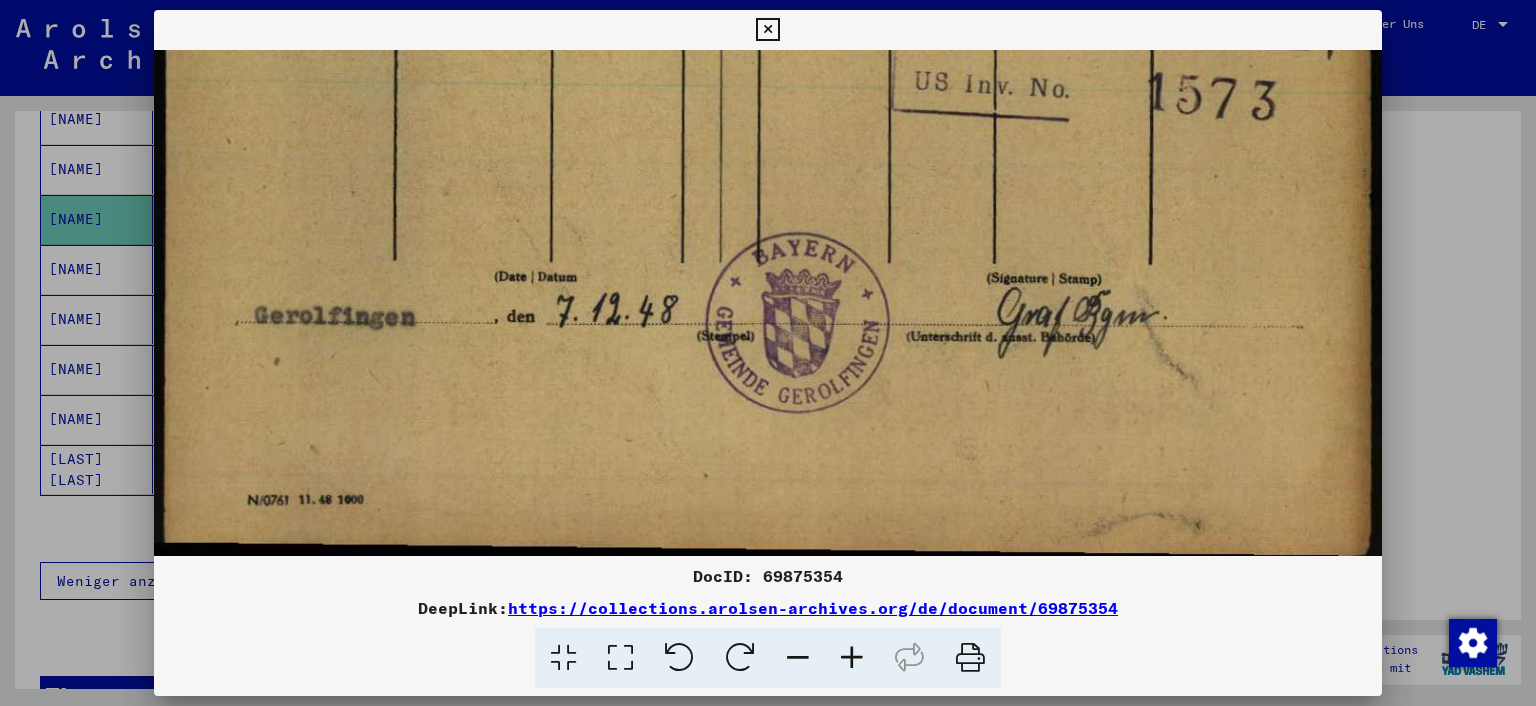 drag, startPoint x: 909, startPoint y: 310, endPoint x: 951, endPoint y: 139, distance: 176.08237 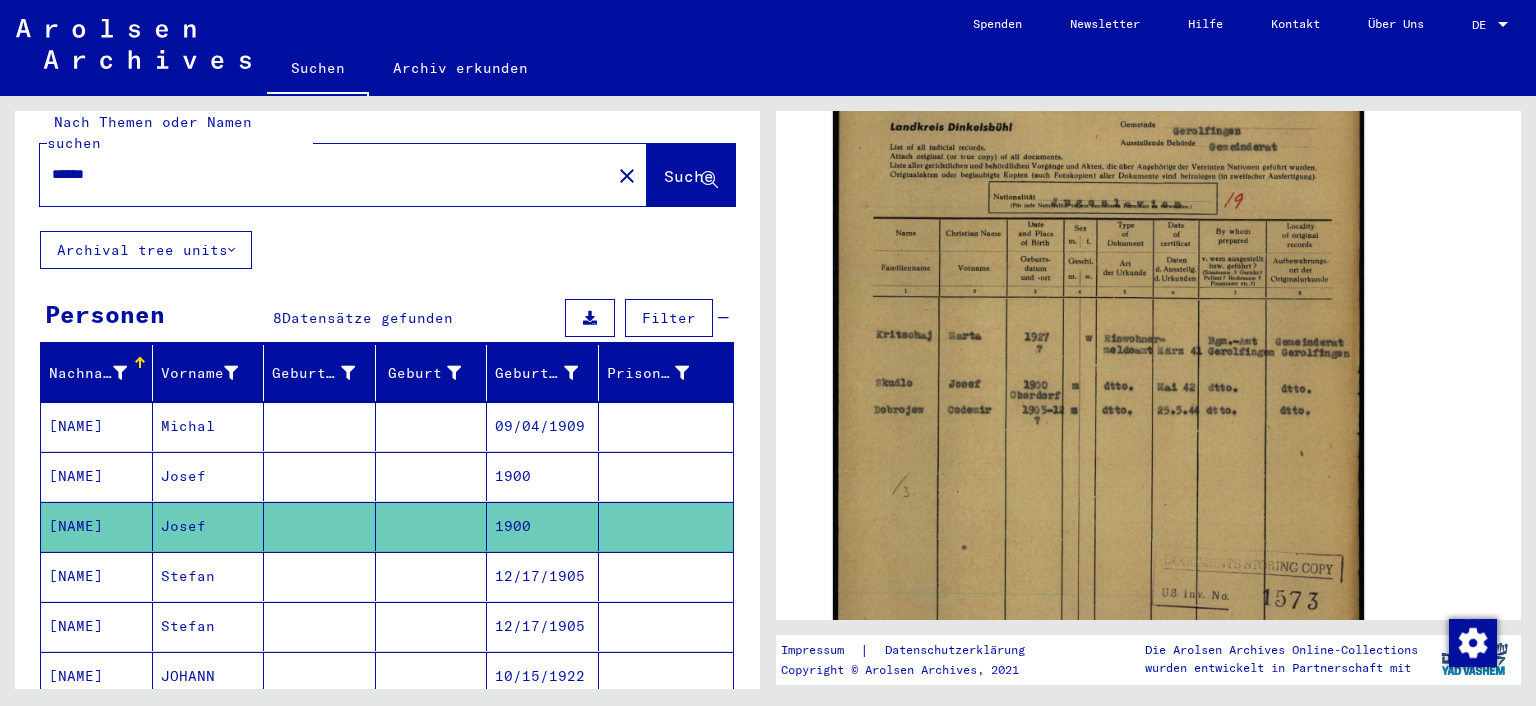 scroll, scrollTop: 0, scrollLeft: 0, axis: both 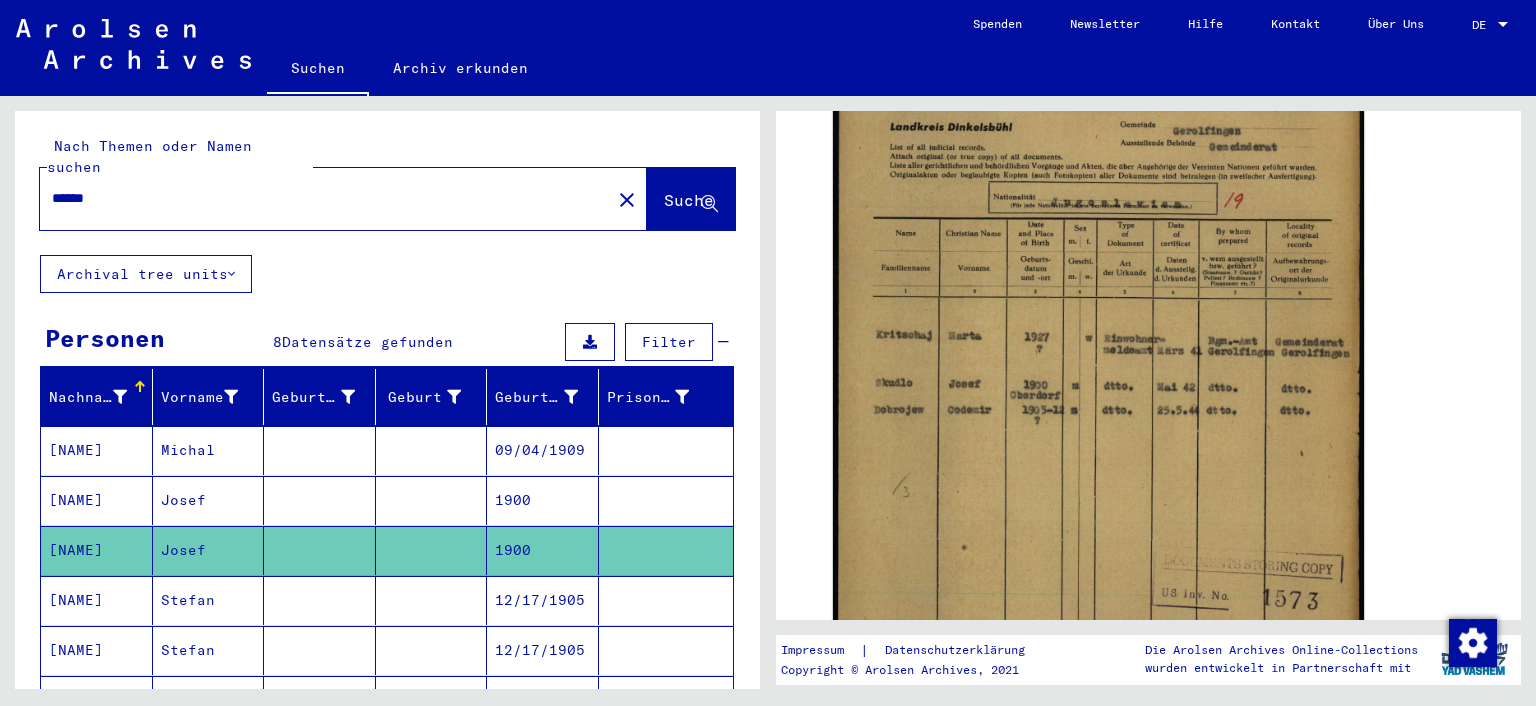 drag, startPoint x: 110, startPoint y: 181, endPoint x: 53, endPoint y: 187, distance: 57.31492 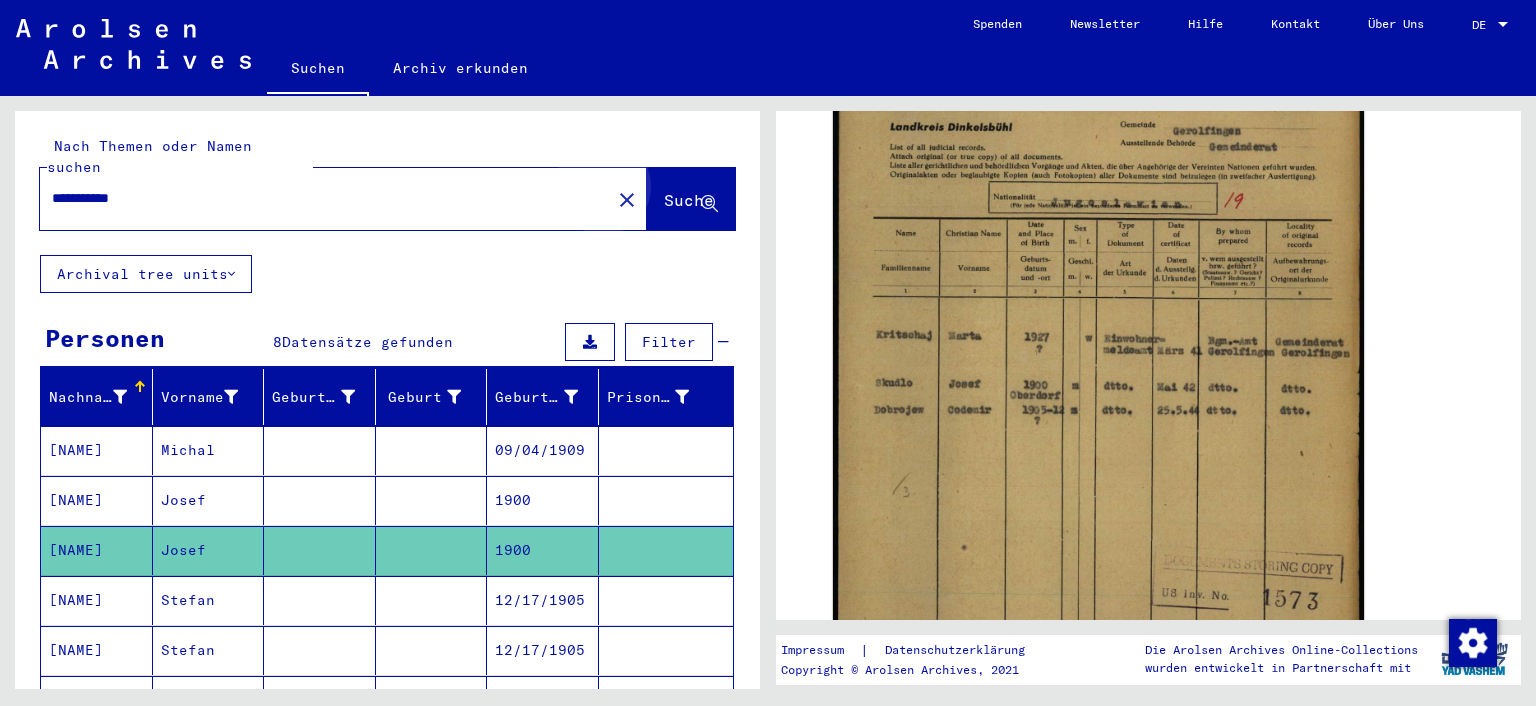 click on "Suche" 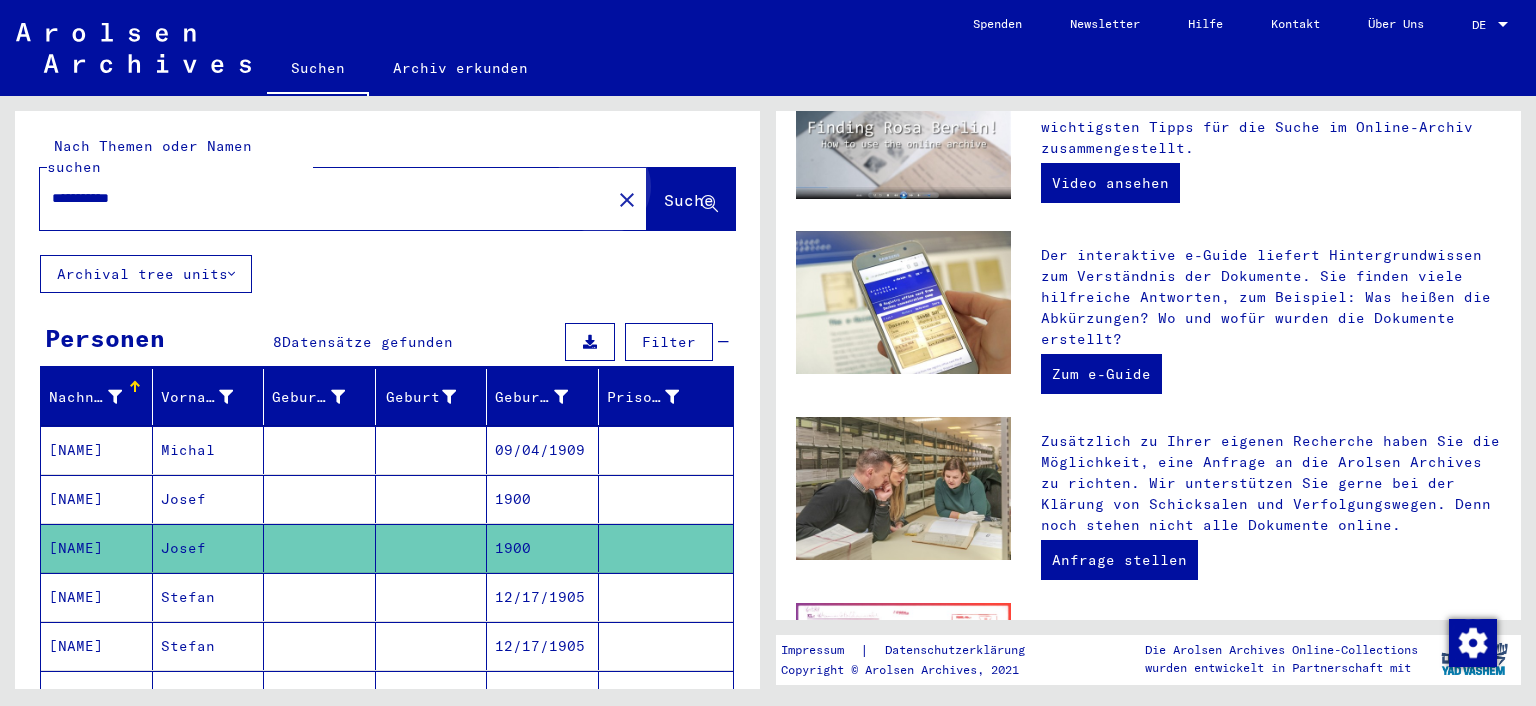 scroll, scrollTop: 0, scrollLeft: 0, axis: both 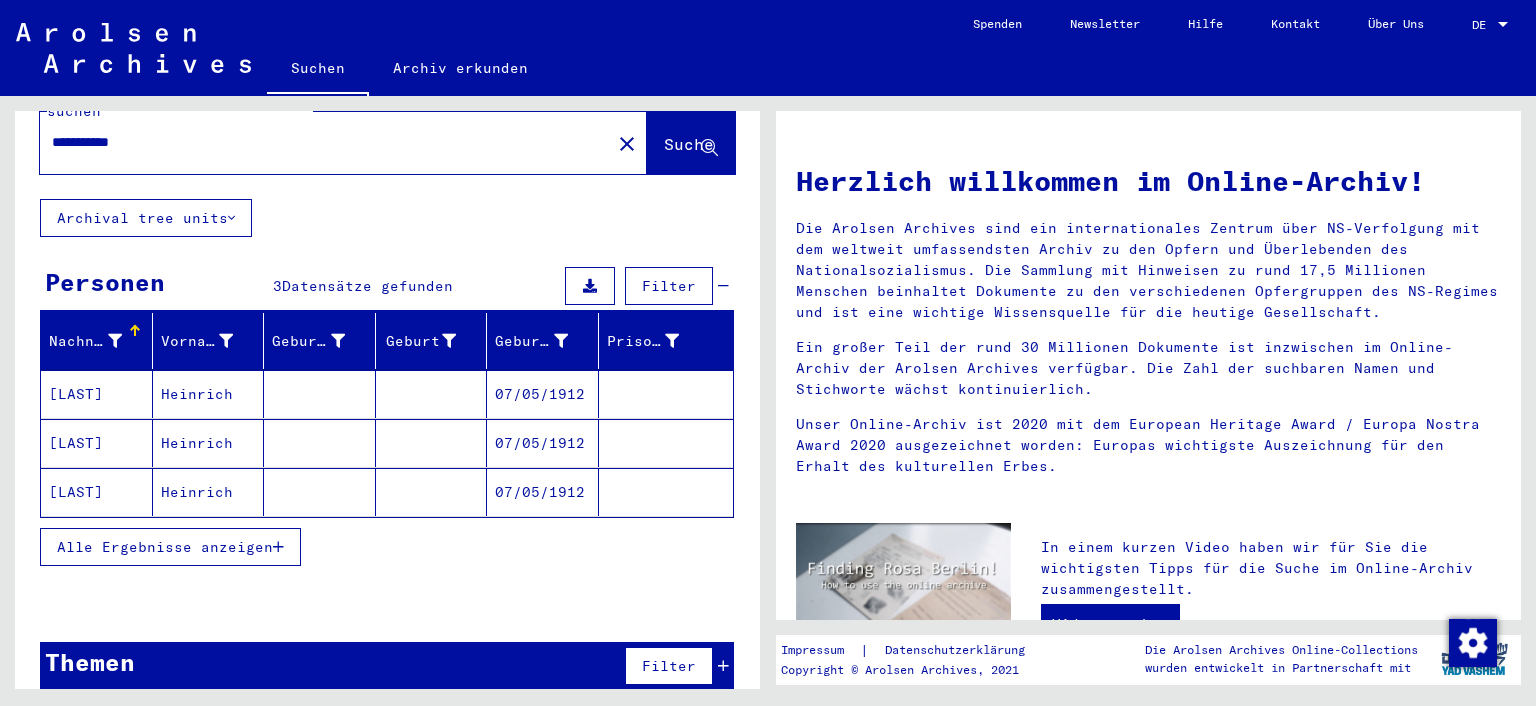 click at bounding box center [278, 547] 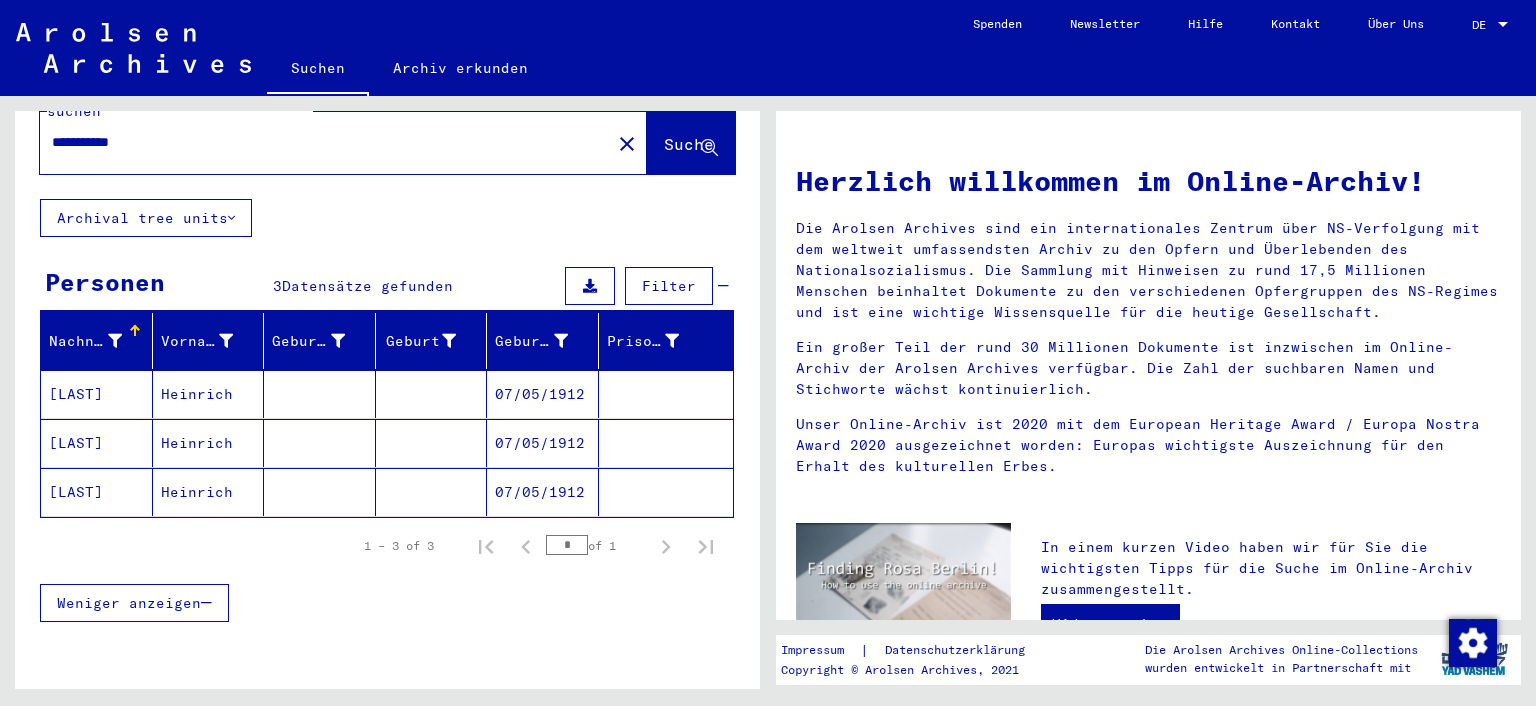 click at bounding box center [666, 443] 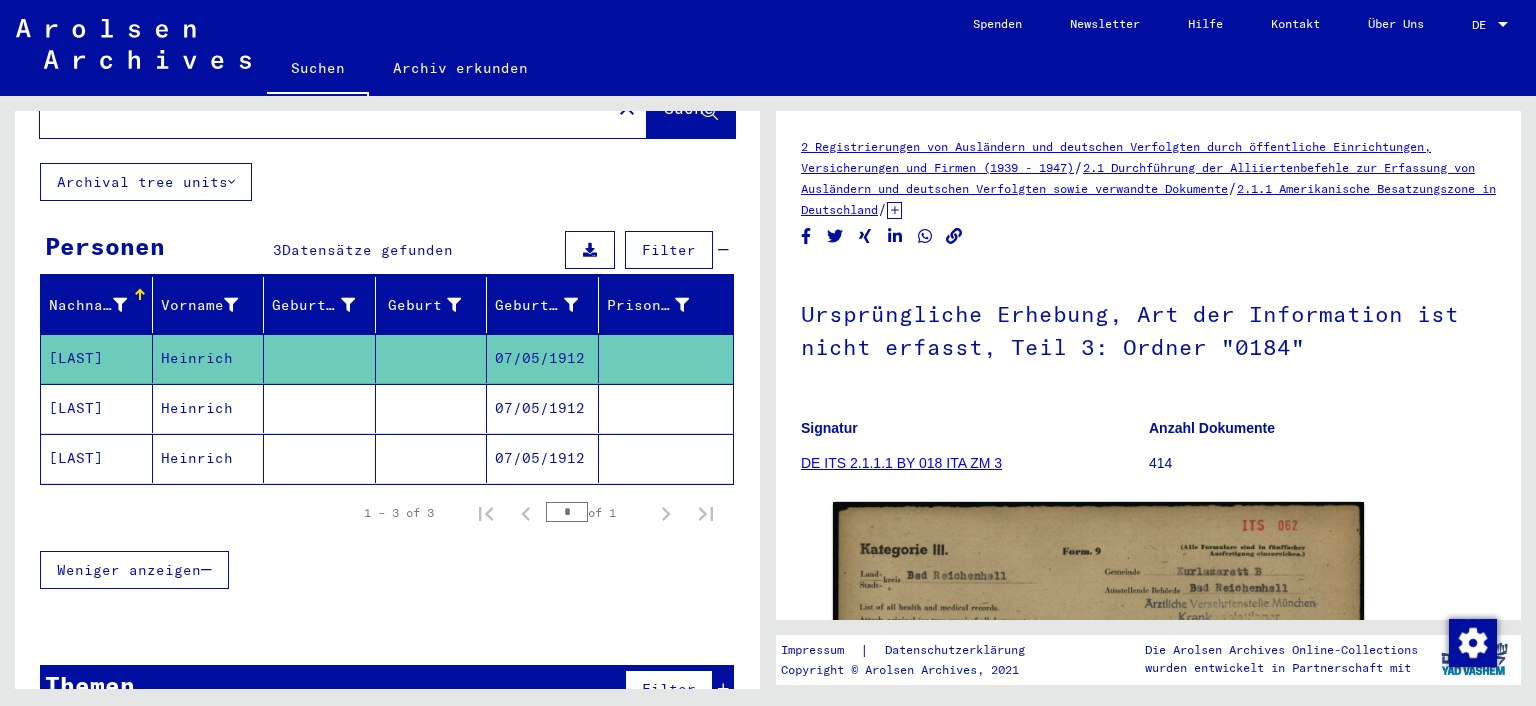 scroll, scrollTop: 114, scrollLeft: 0, axis: vertical 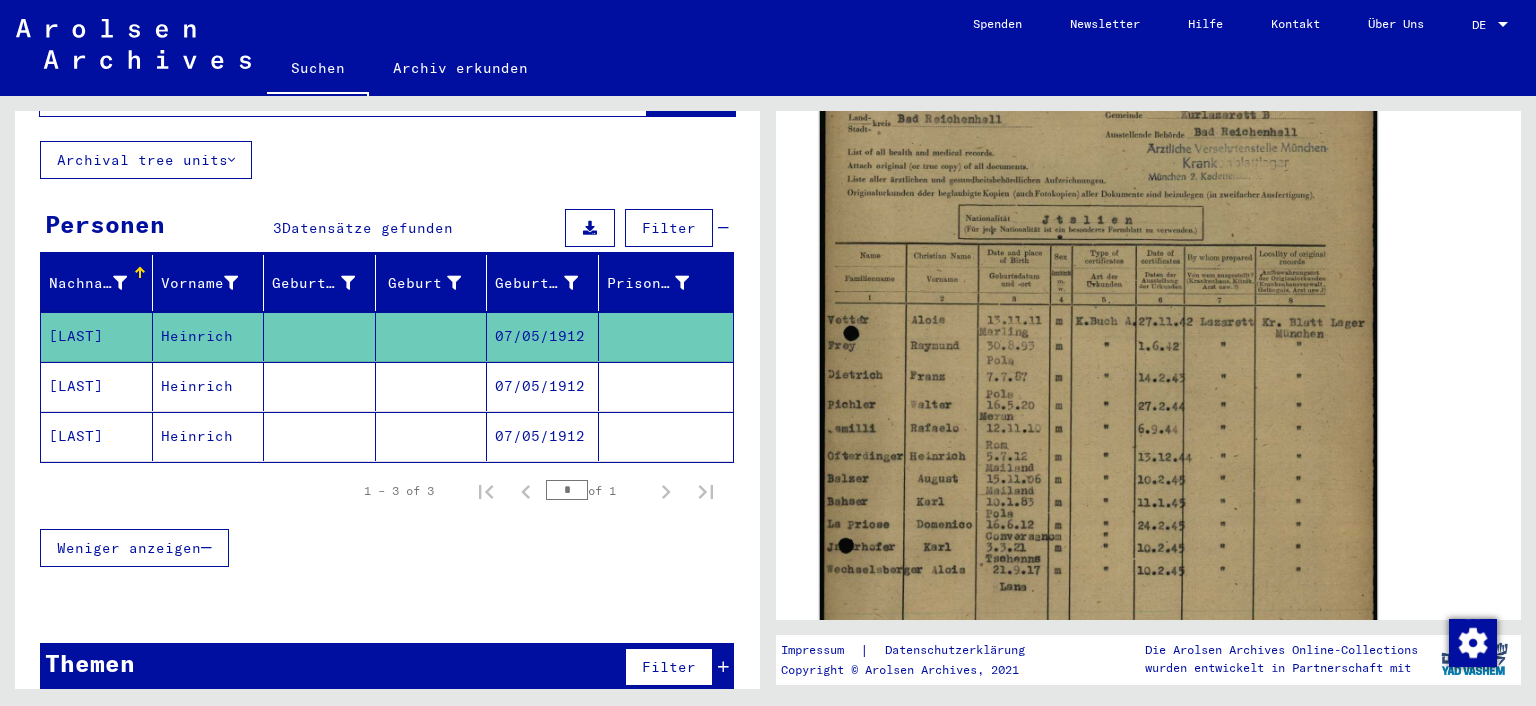 click 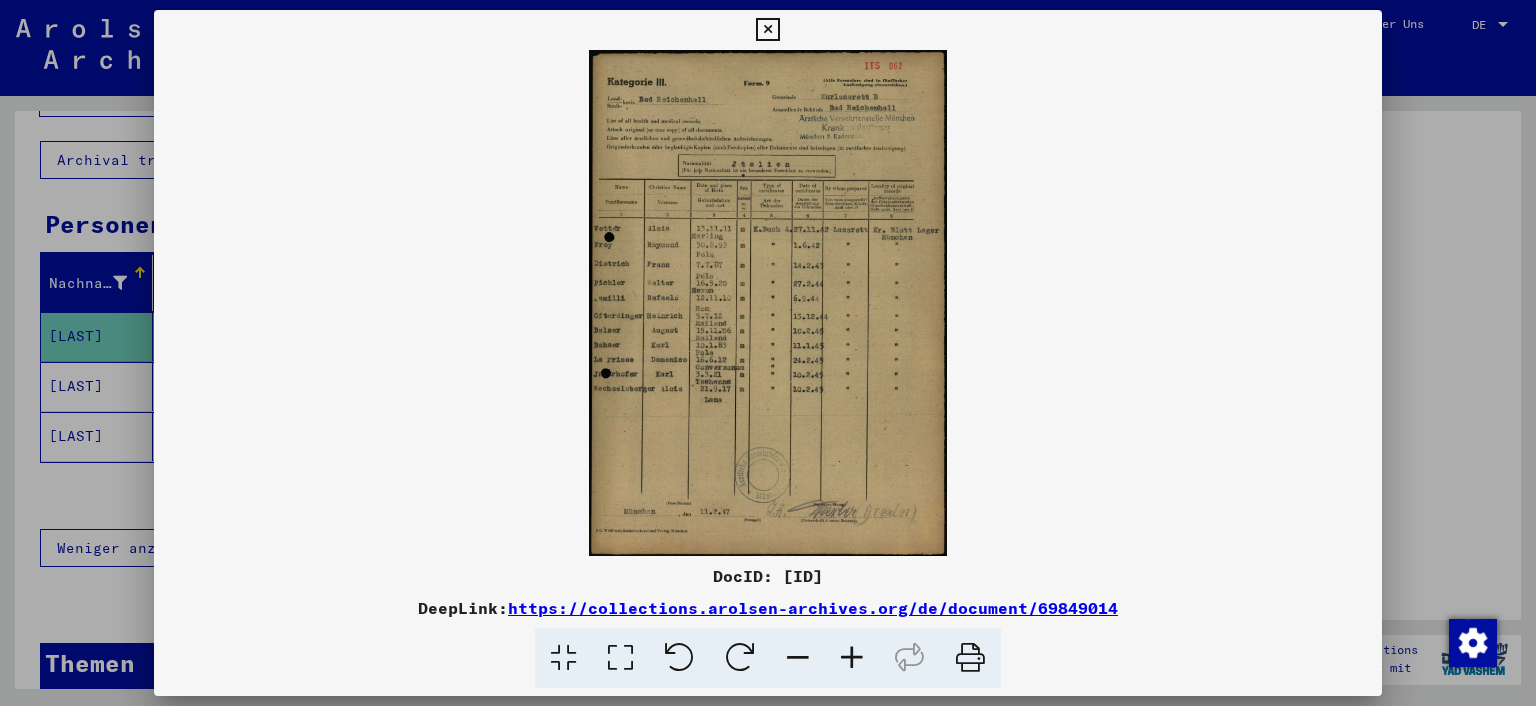 click at bounding box center (620, 658) 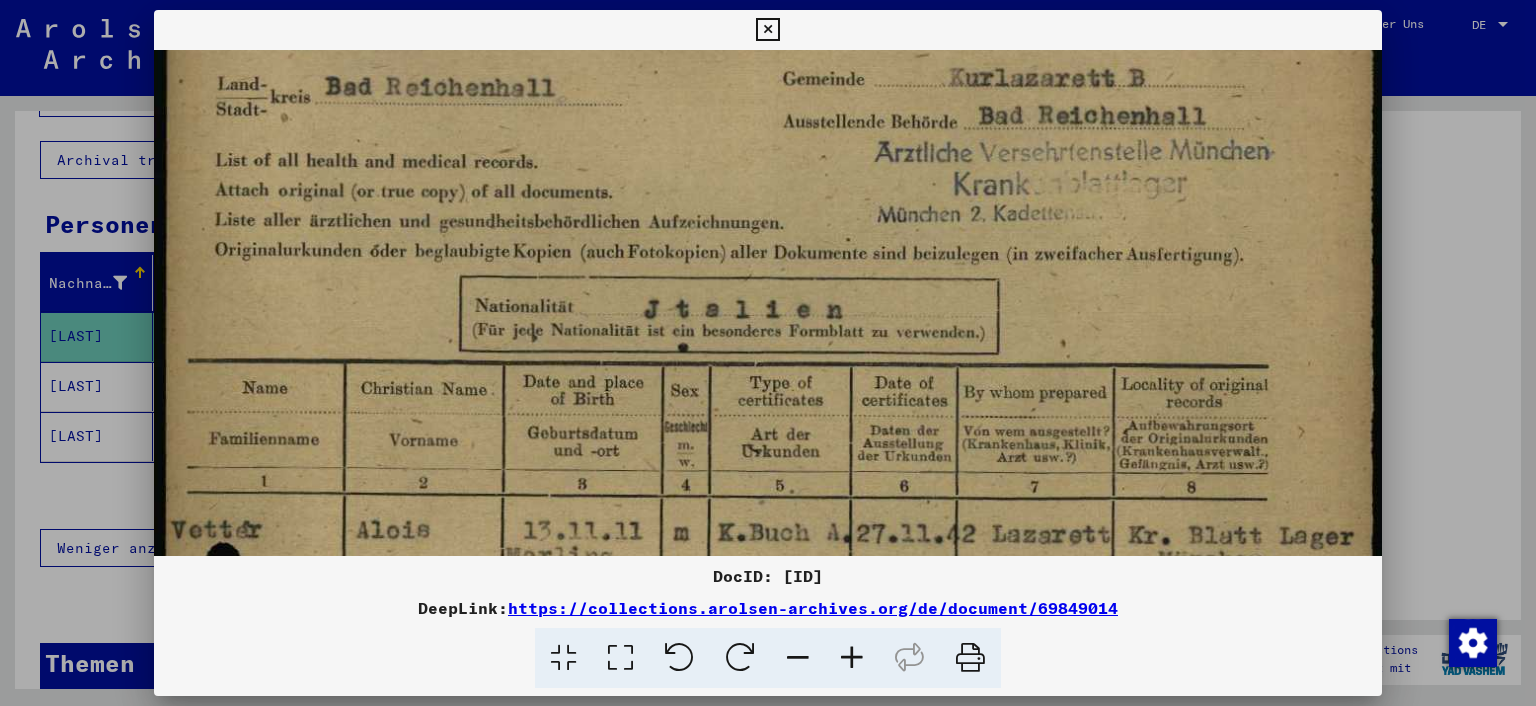 drag, startPoint x: 838, startPoint y: 384, endPoint x: 842, endPoint y: 206, distance: 178.04494 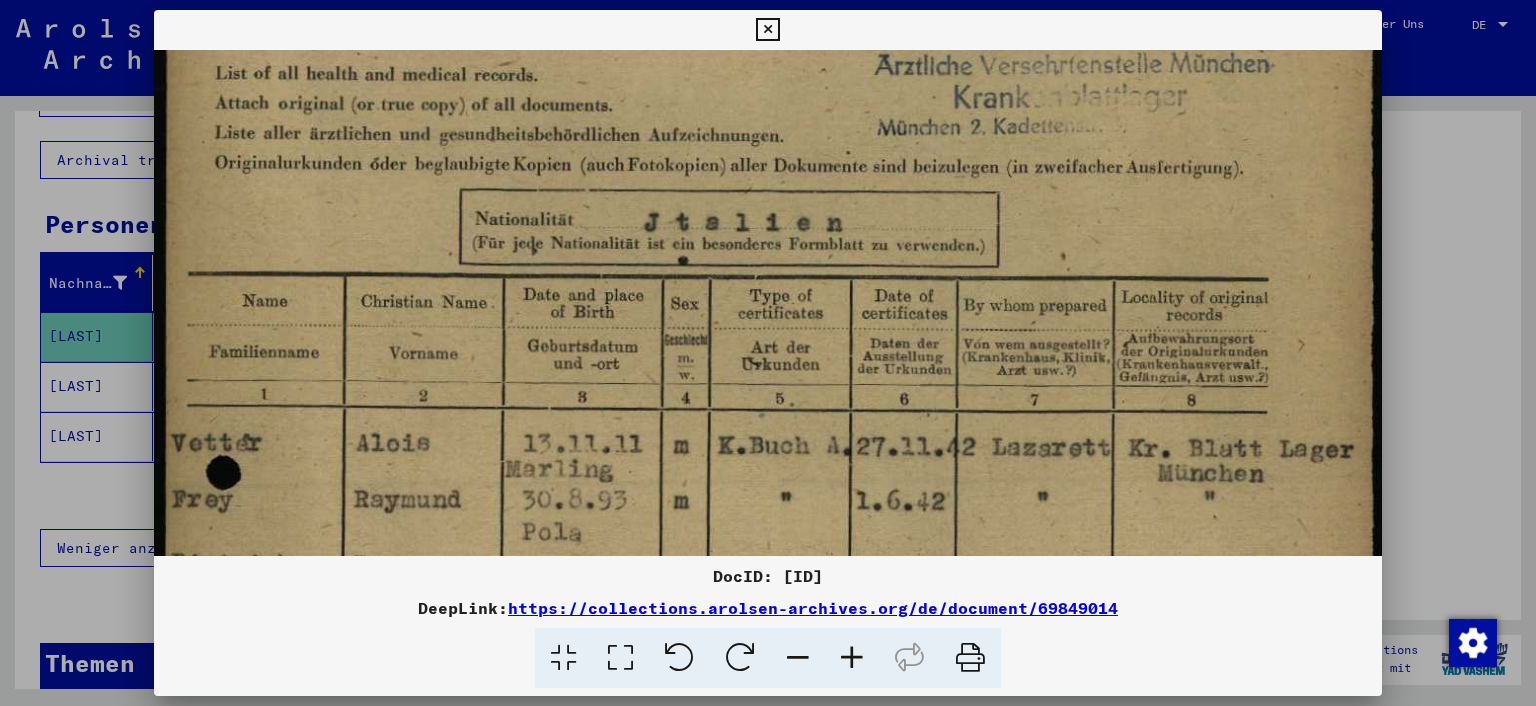 drag, startPoint x: 828, startPoint y: 365, endPoint x: 856, endPoint y: 262, distance: 106.738 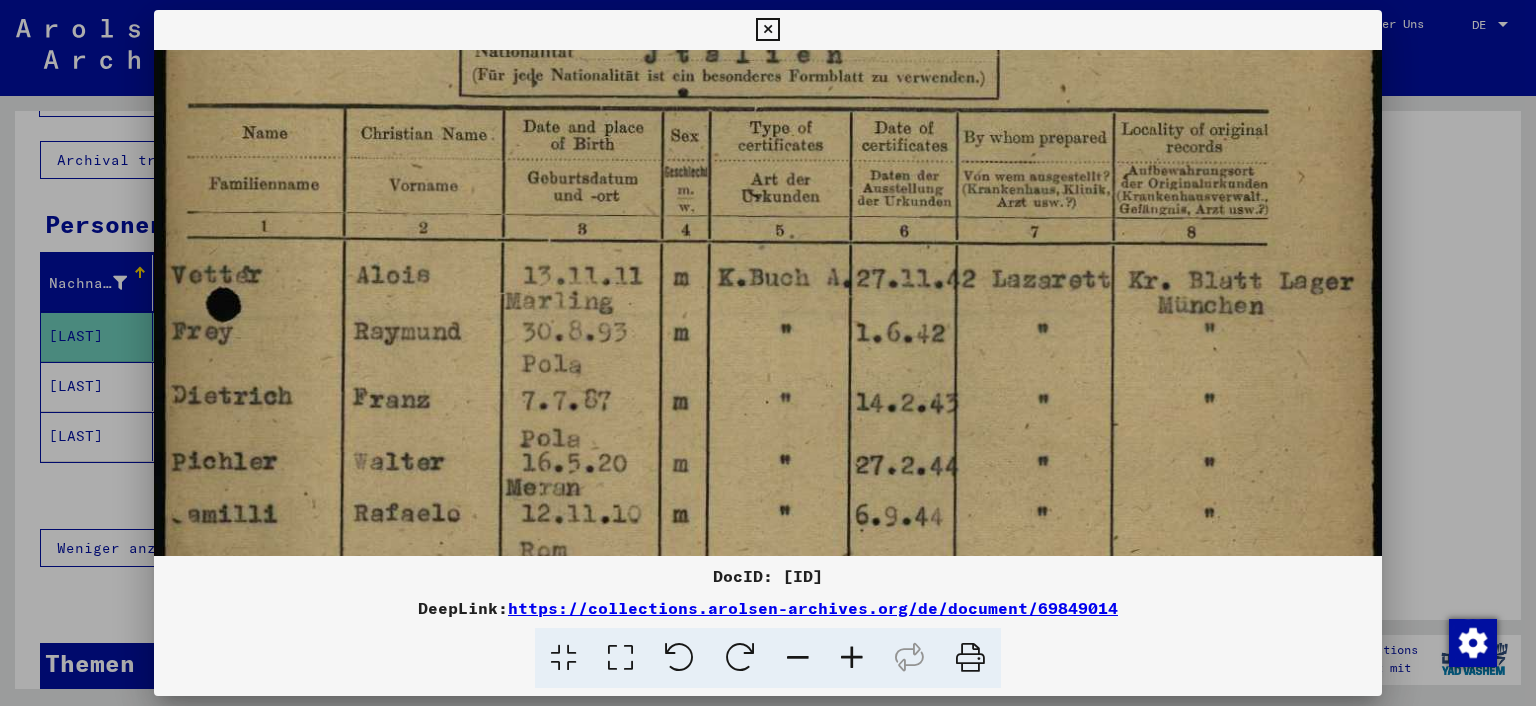 drag, startPoint x: 970, startPoint y: 398, endPoint x: 961, endPoint y: 293, distance: 105.38501 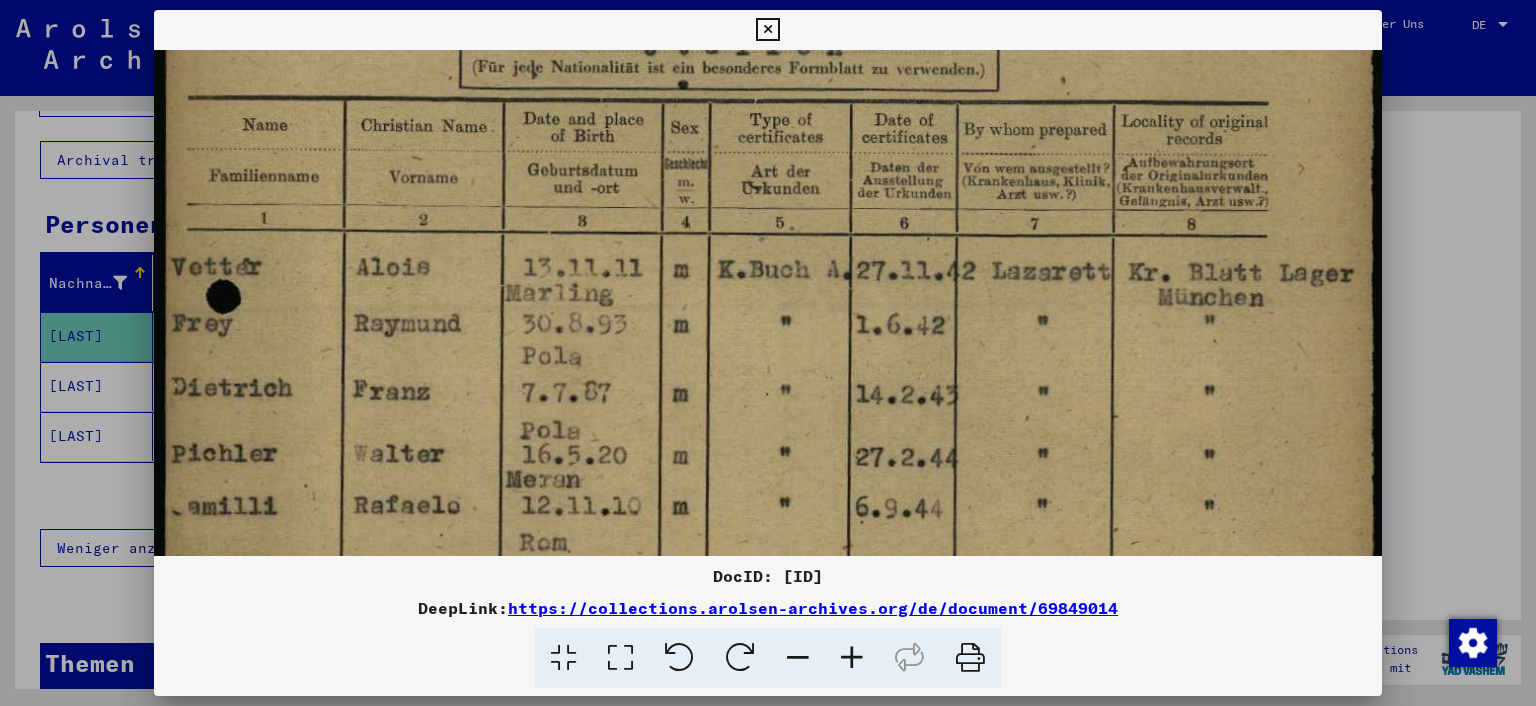 scroll, scrollTop: 464, scrollLeft: 0, axis: vertical 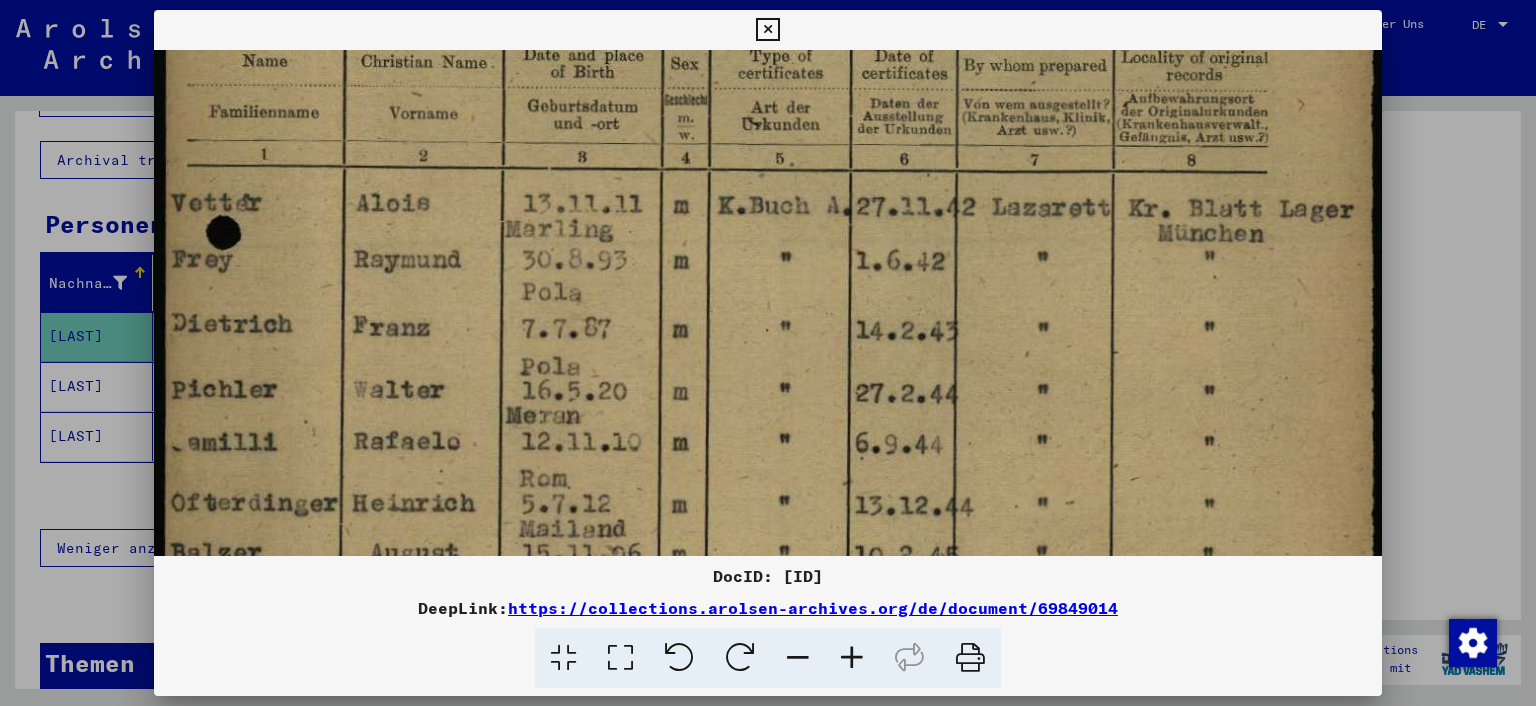 drag, startPoint x: 954, startPoint y: 382, endPoint x: 954, endPoint y: 306, distance: 76 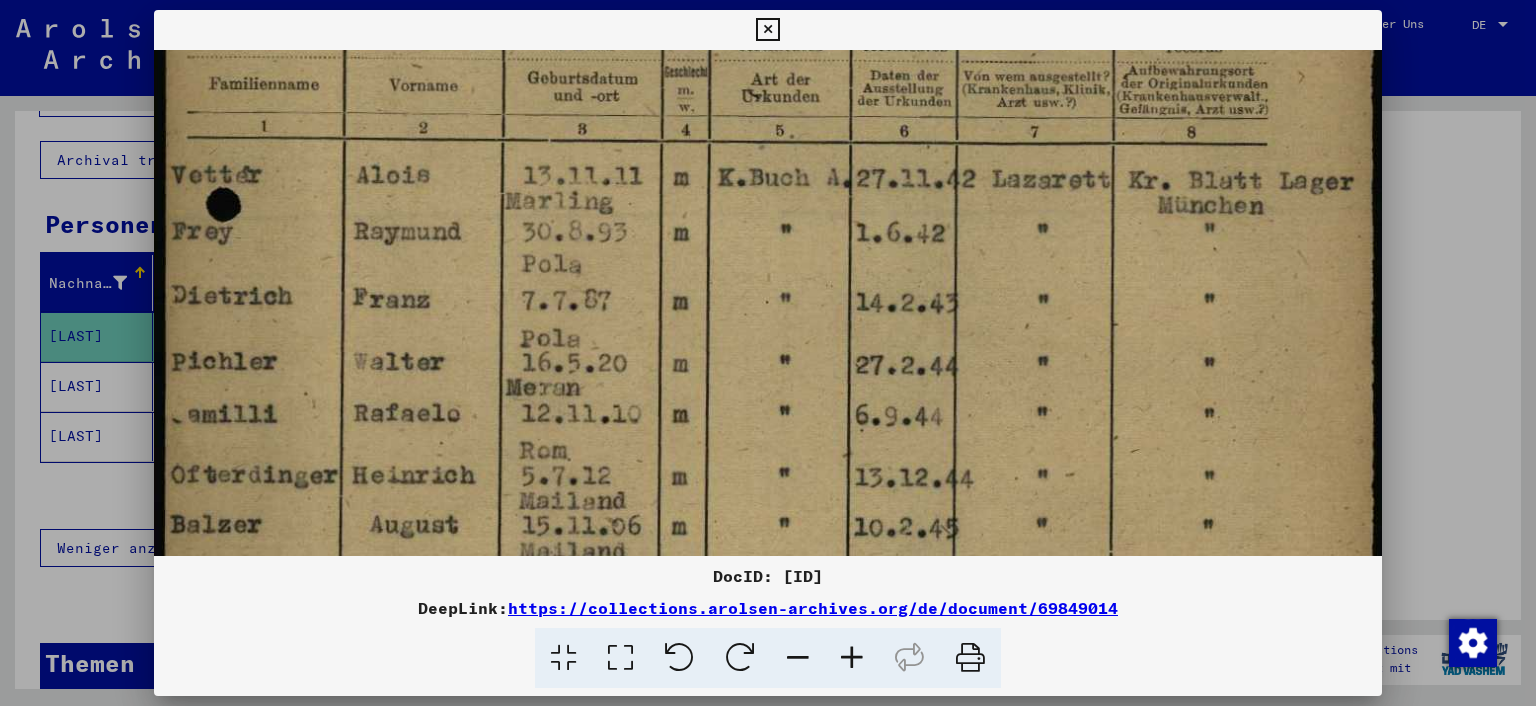 scroll, scrollTop: 516, scrollLeft: 0, axis: vertical 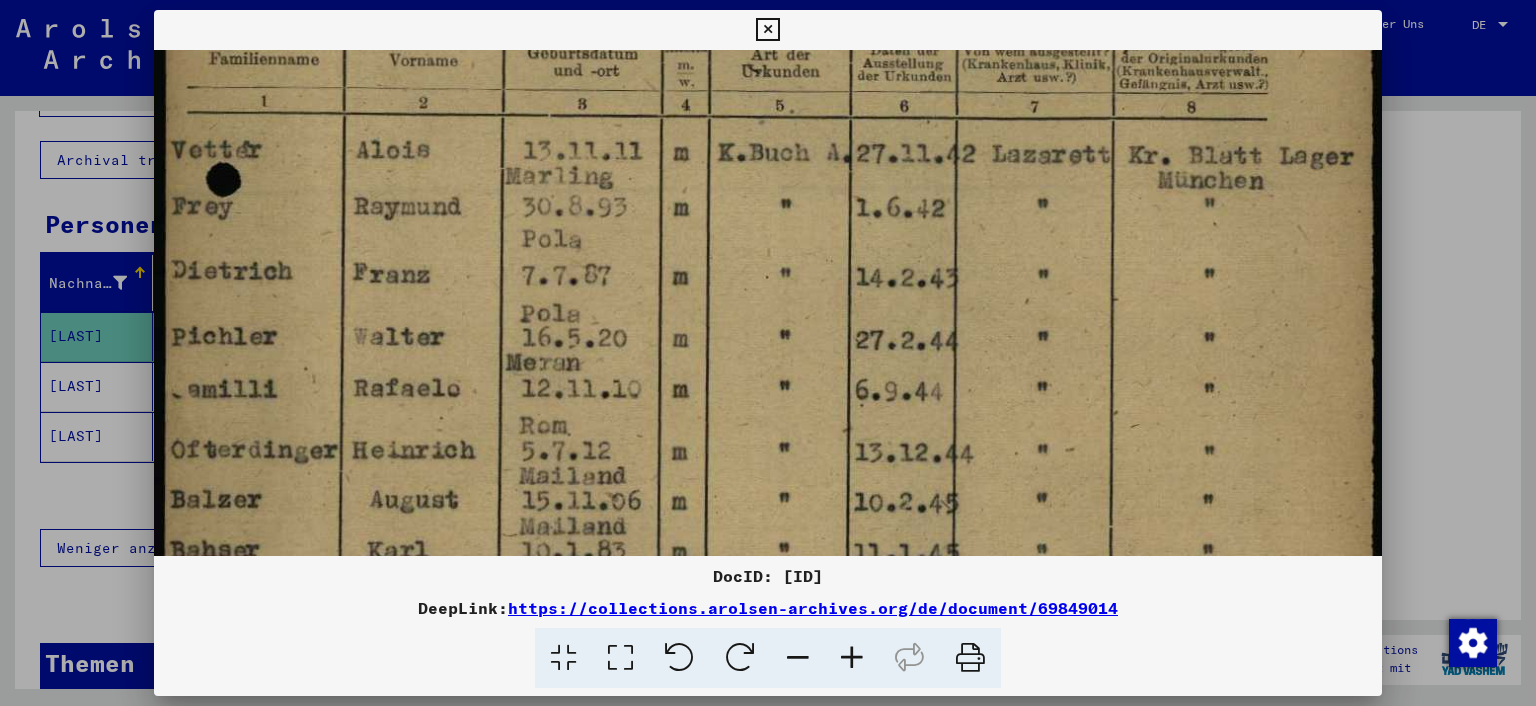 drag, startPoint x: 962, startPoint y: 351, endPoint x: 951, endPoint y: 299, distance: 53.15073 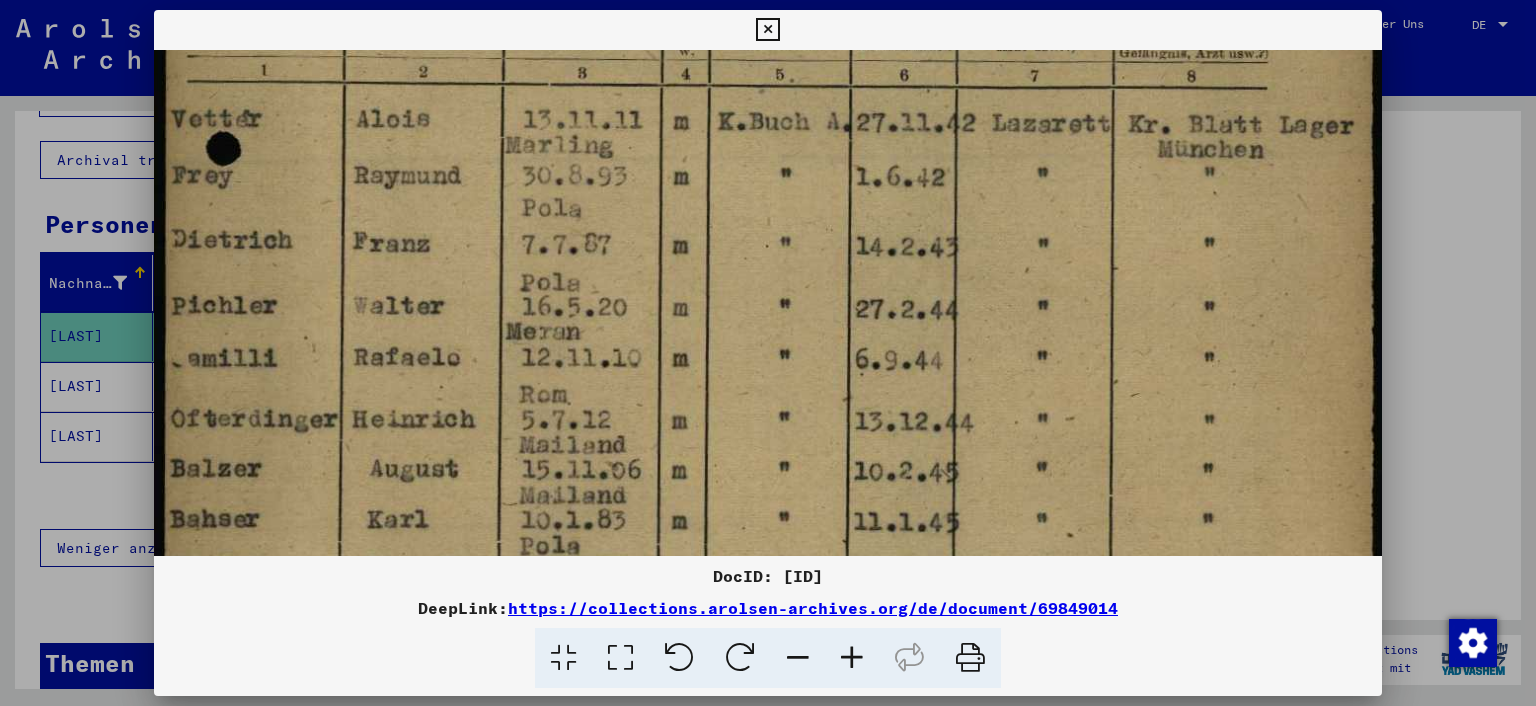 drag, startPoint x: 940, startPoint y: 355, endPoint x: 928, endPoint y: 277, distance: 78.91768 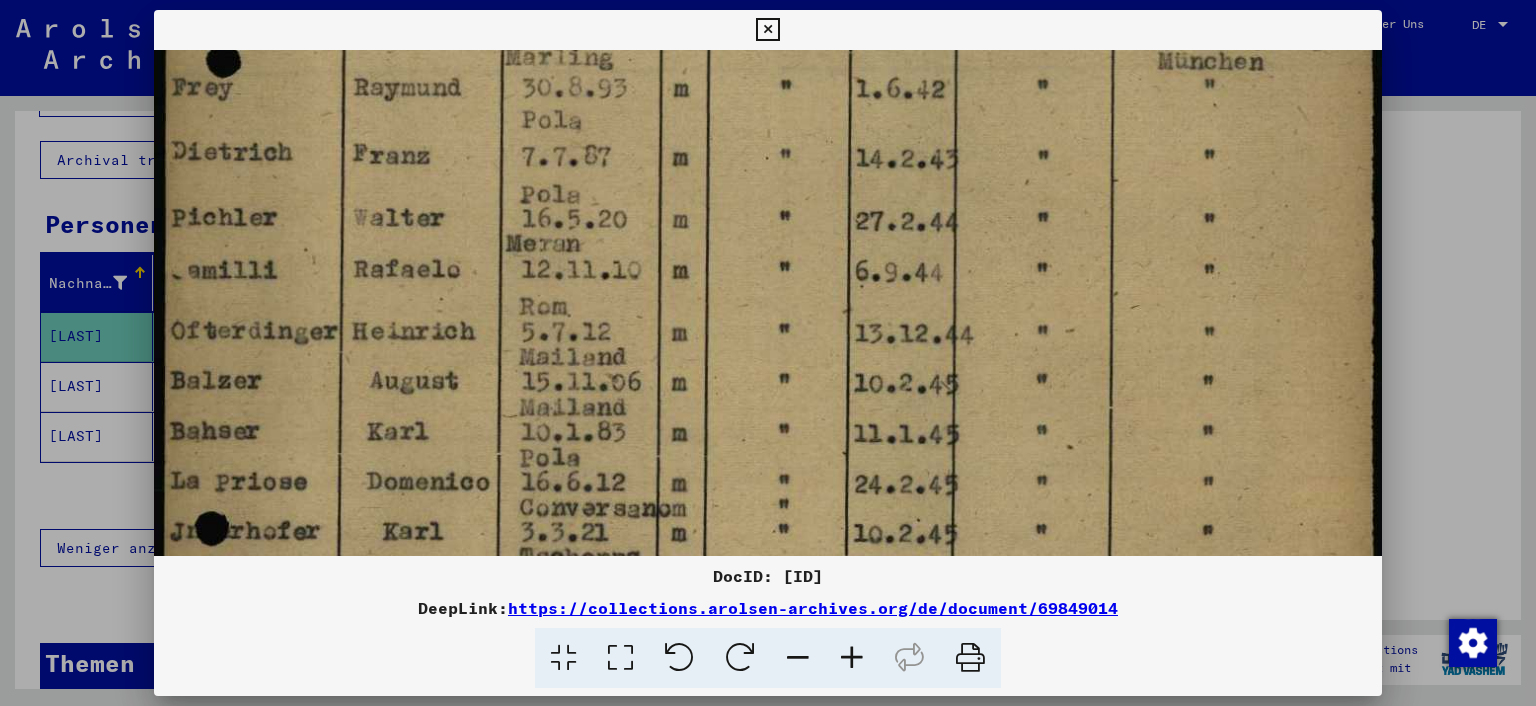 drag, startPoint x: 943, startPoint y: 362, endPoint x: 949, endPoint y: 292, distance: 70.256676 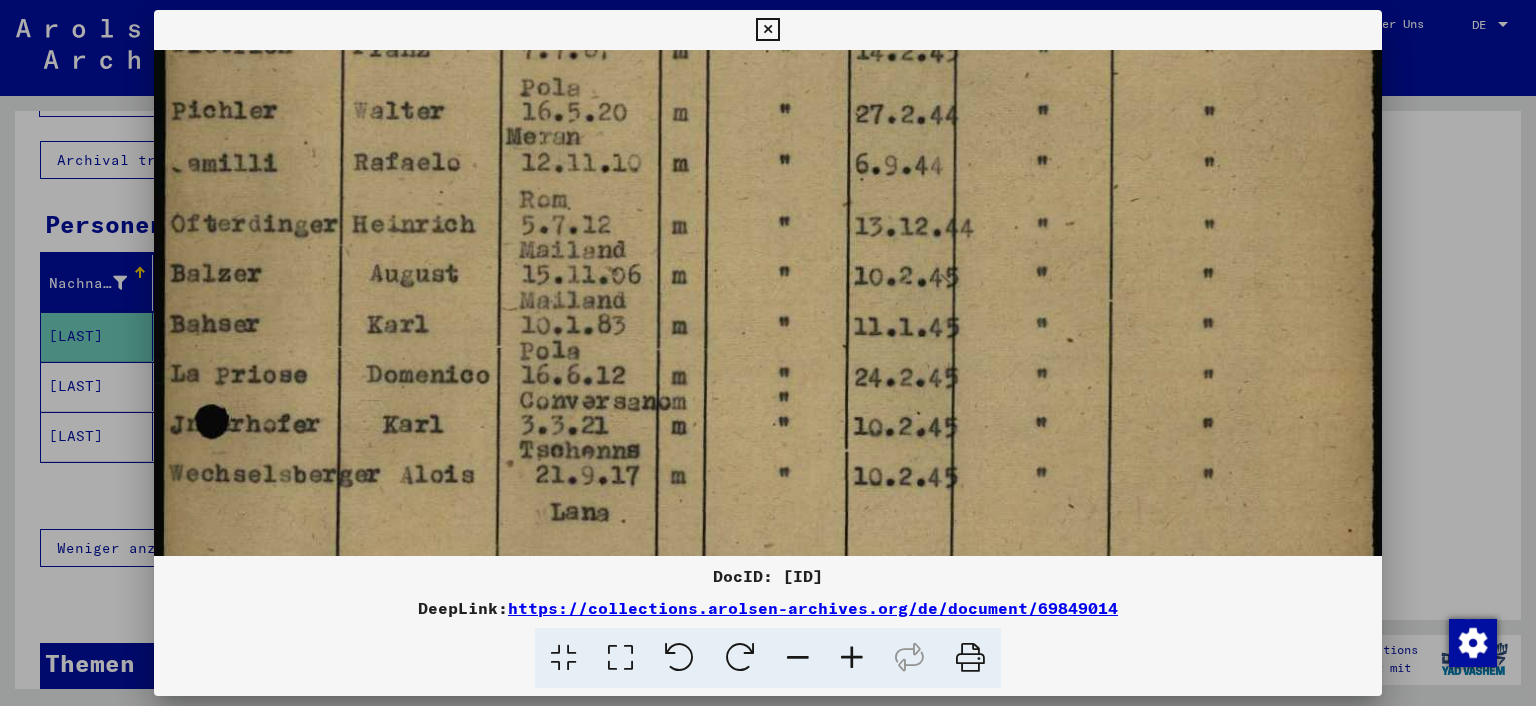 drag, startPoint x: 958, startPoint y: 333, endPoint x: 954, endPoint y: 264, distance: 69.115845 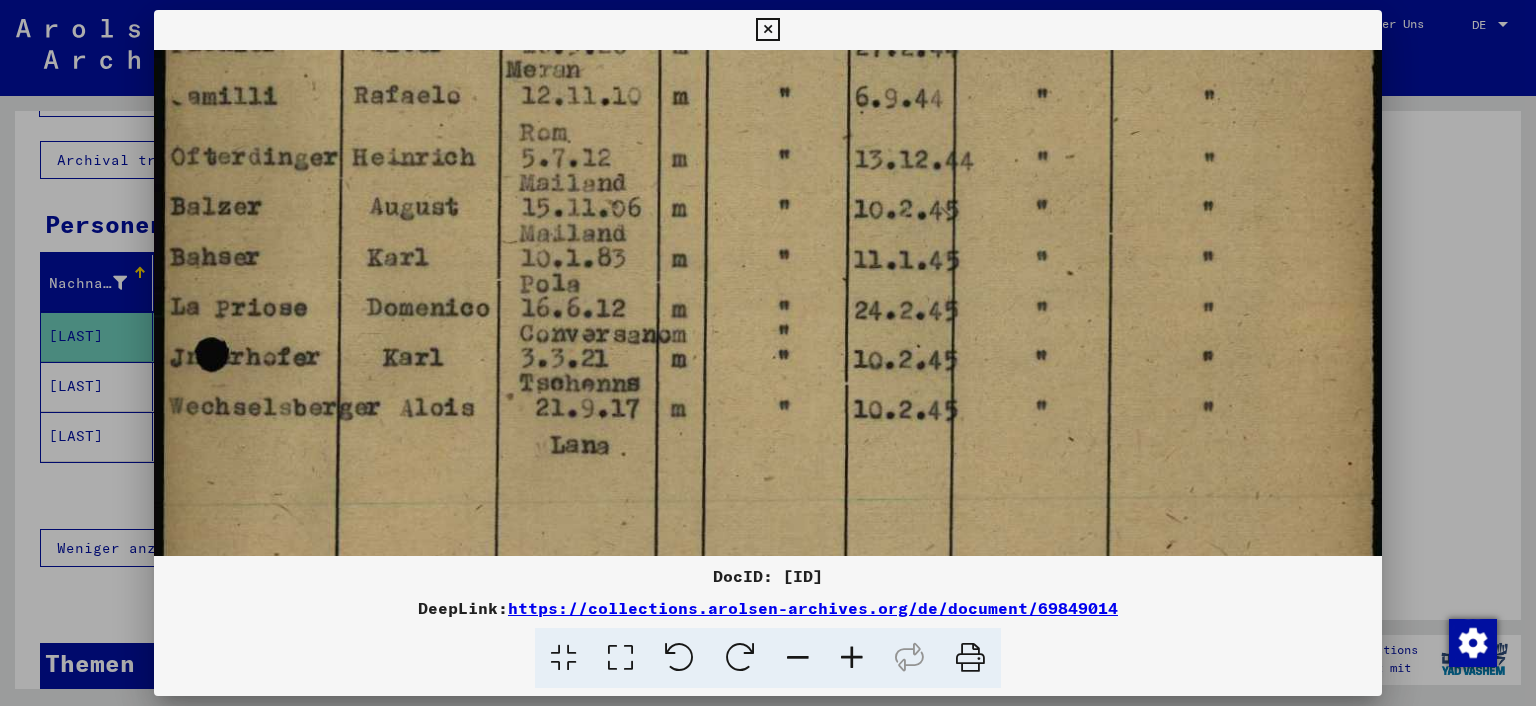 drag, startPoint x: 957, startPoint y: 333, endPoint x: 962, endPoint y: 271, distance: 62.201286 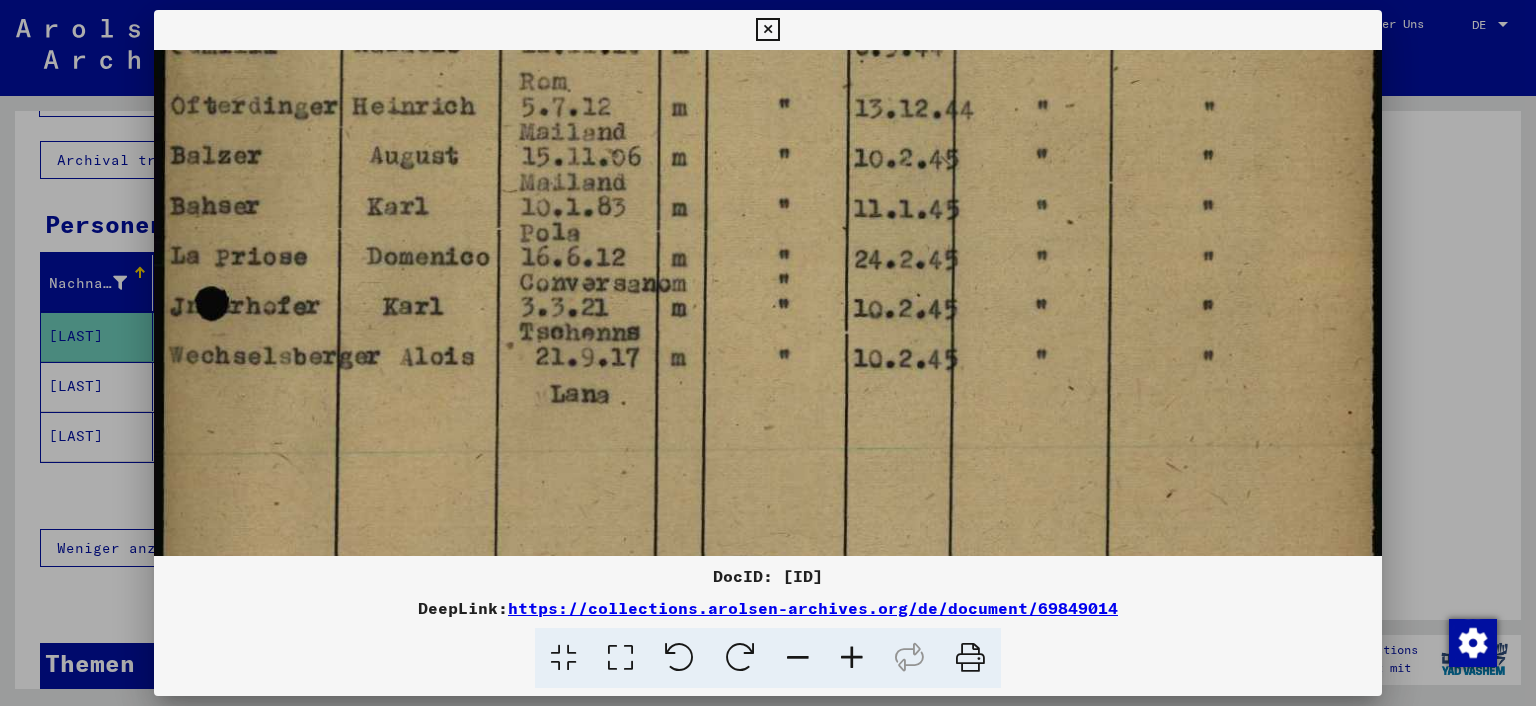 drag, startPoint x: 969, startPoint y: 302, endPoint x: 969, endPoint y: 280, distance: 22 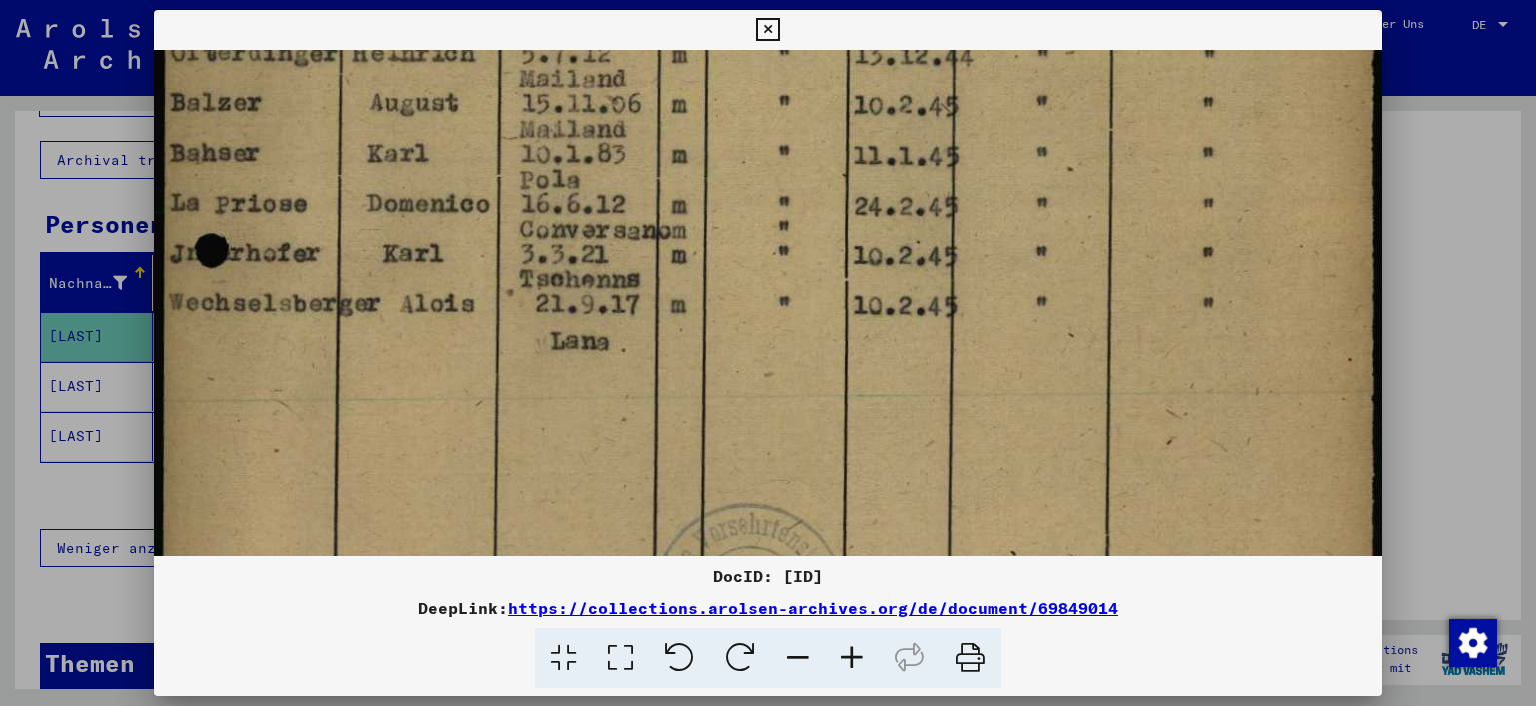 drag, startPoint x: 970, startPoint y: 309, endPoint x: 969, endPoint y: 259, distance: 50.01 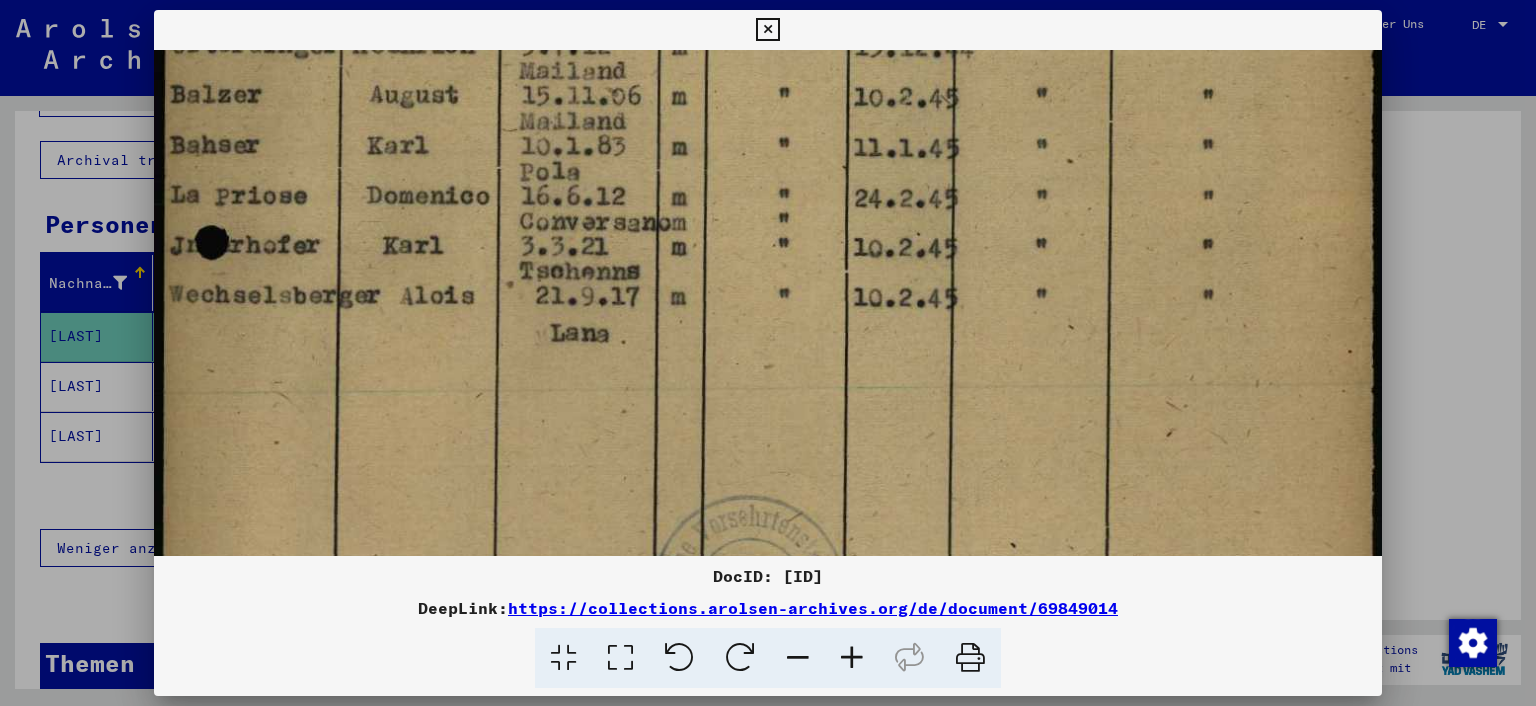 click at bounding box center (767, 30) 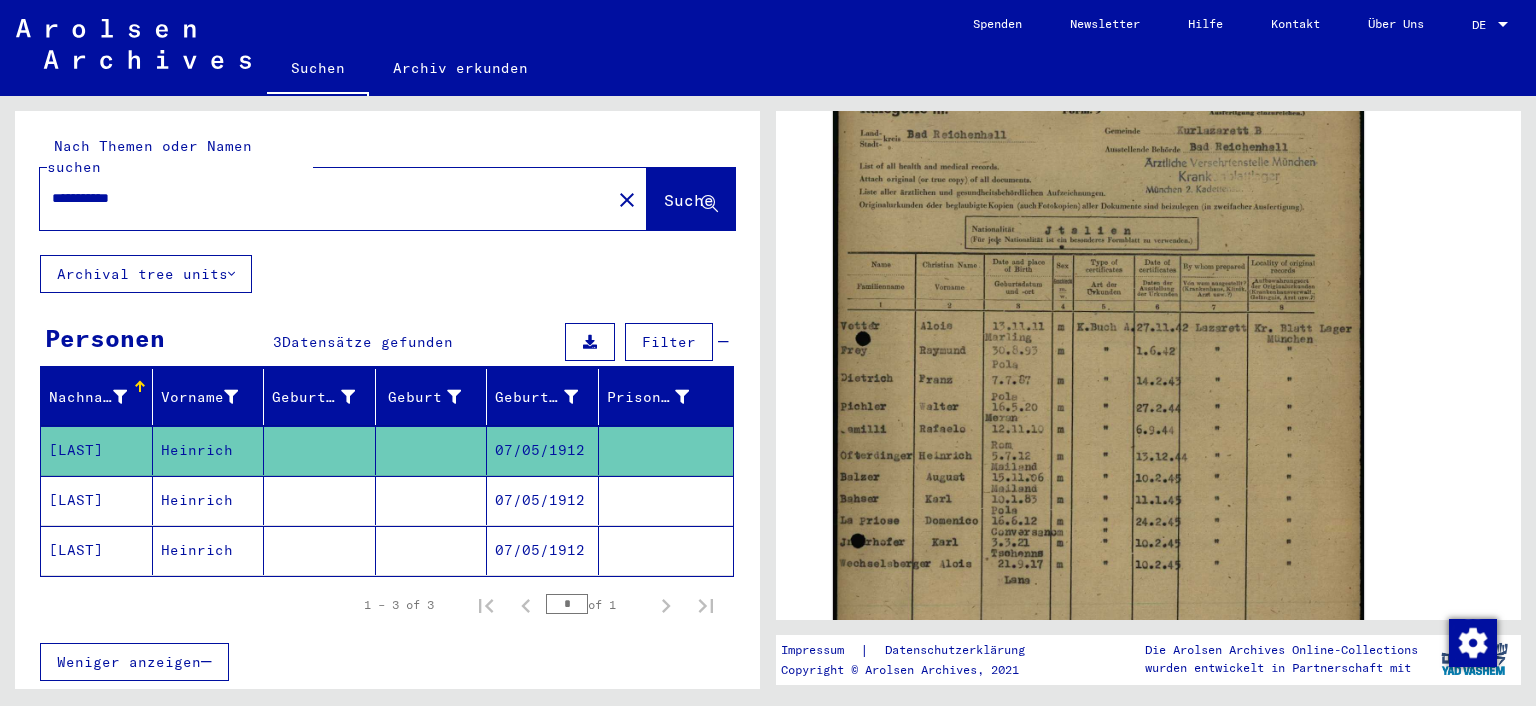 scroll, scrollTop: 0, scrollLeft: 0, axis: both 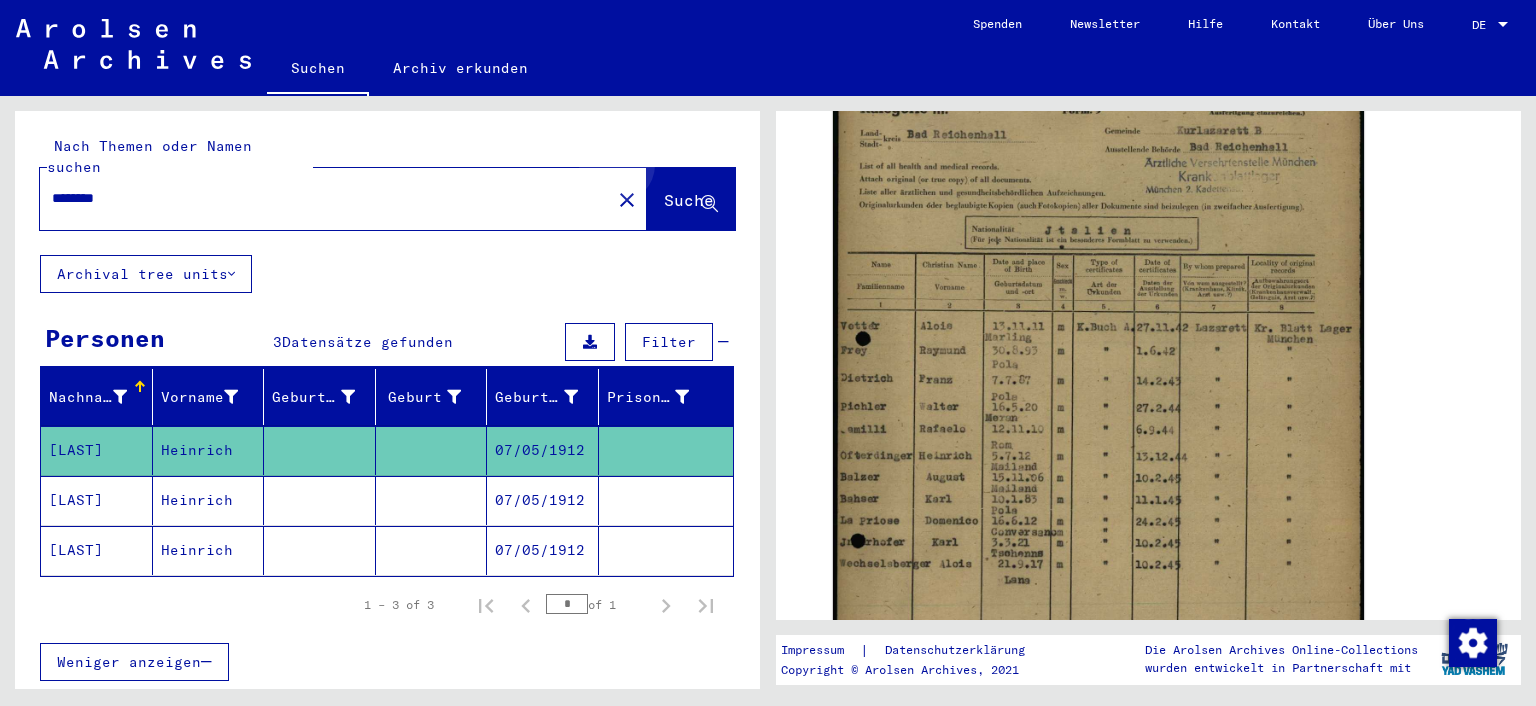 click on "Suche" 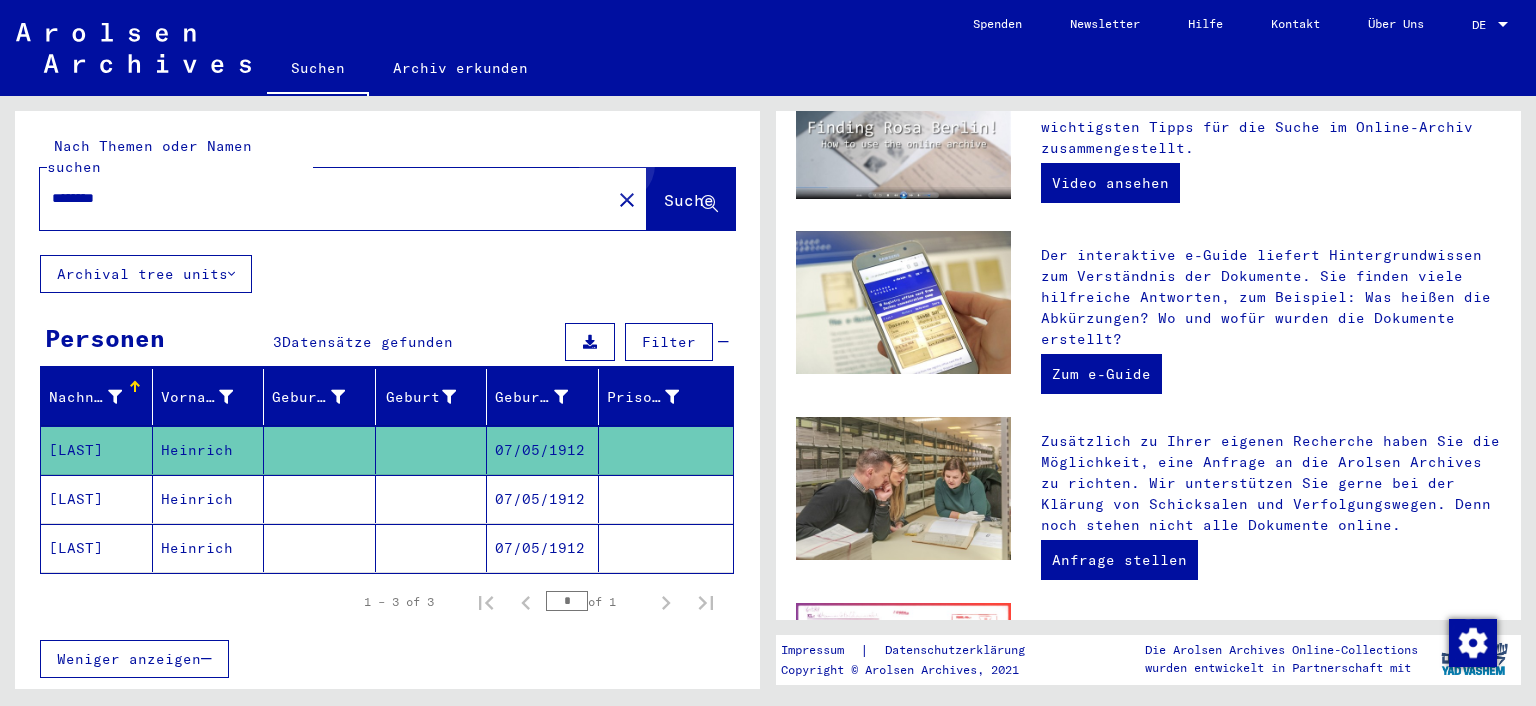 scroll, scrollTop: 0, scrollLeft: 0, axis: both 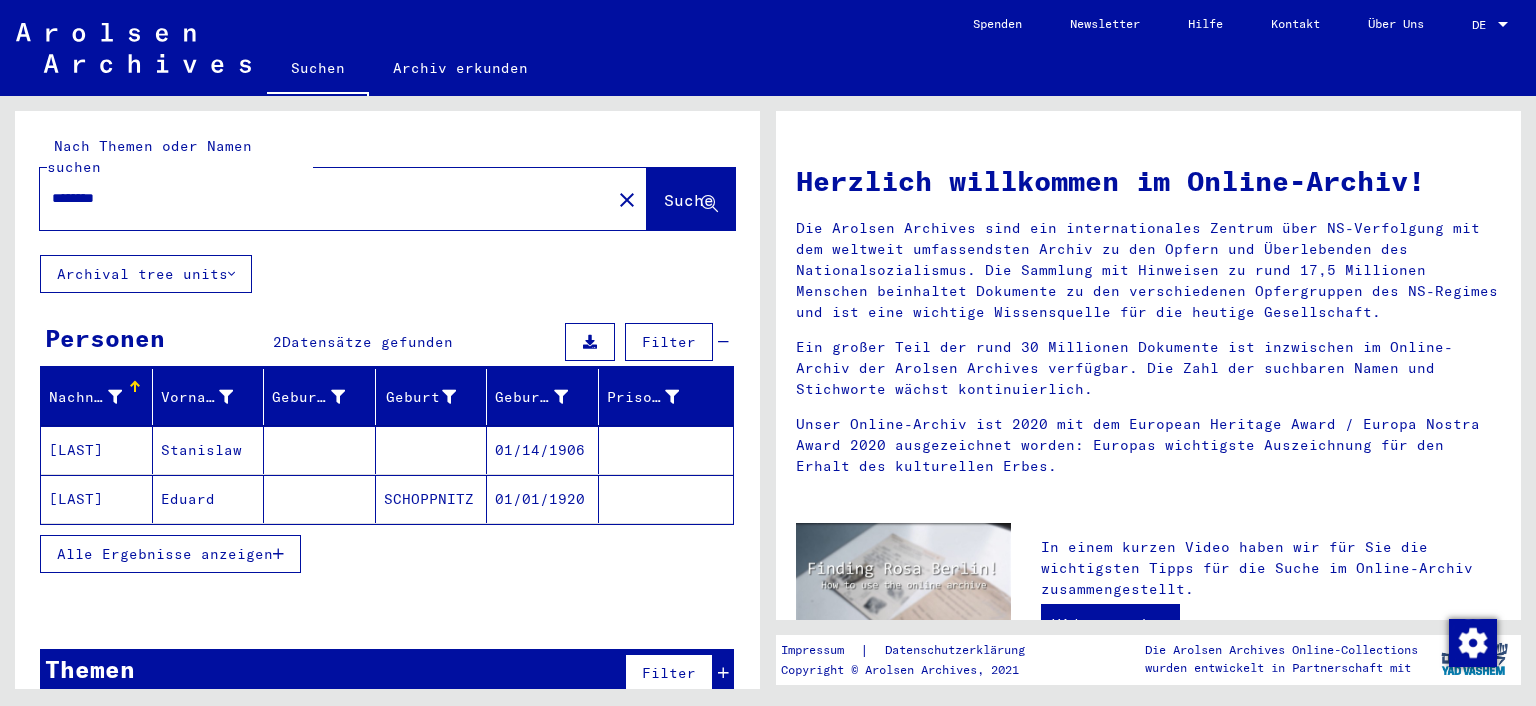 click 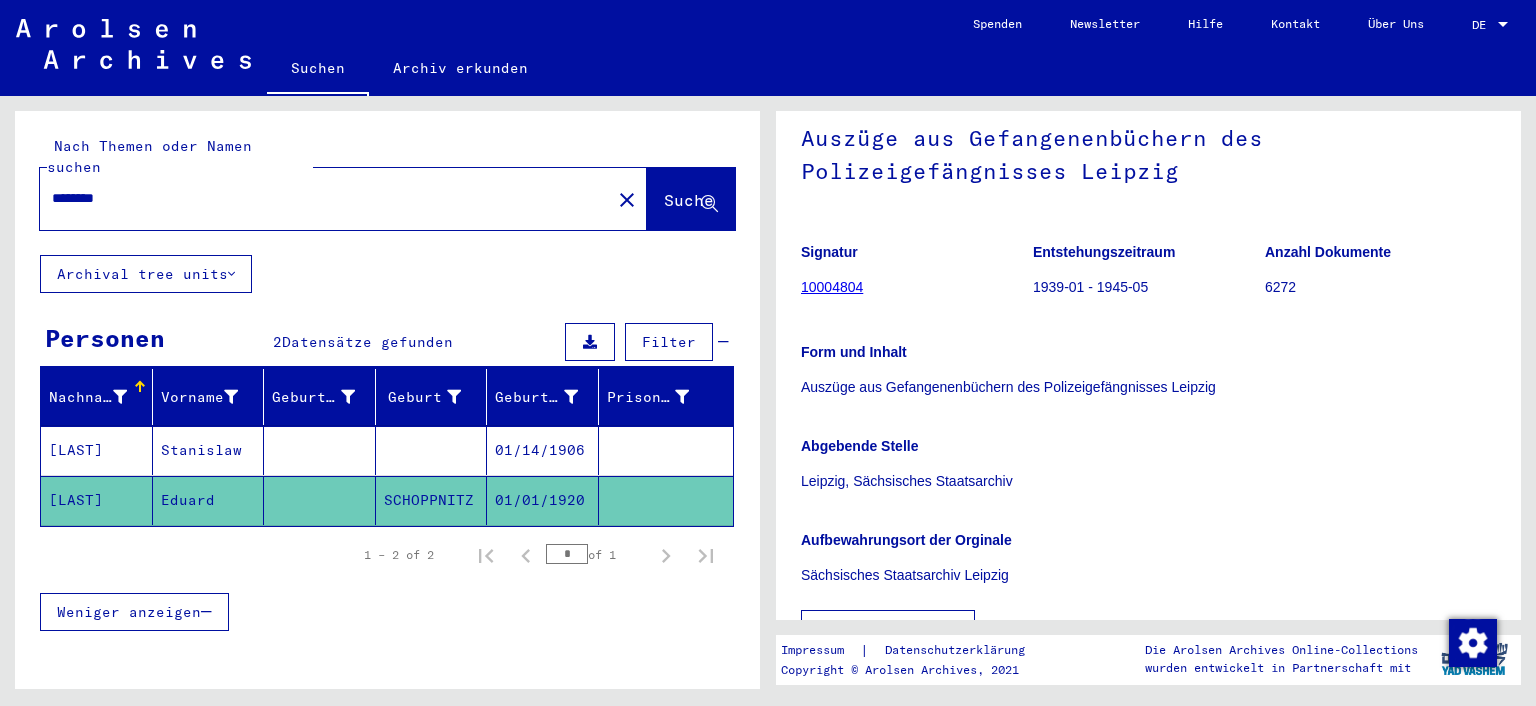 scroll, scrollTop: 110, scrollLeft: 0, axis: vertical 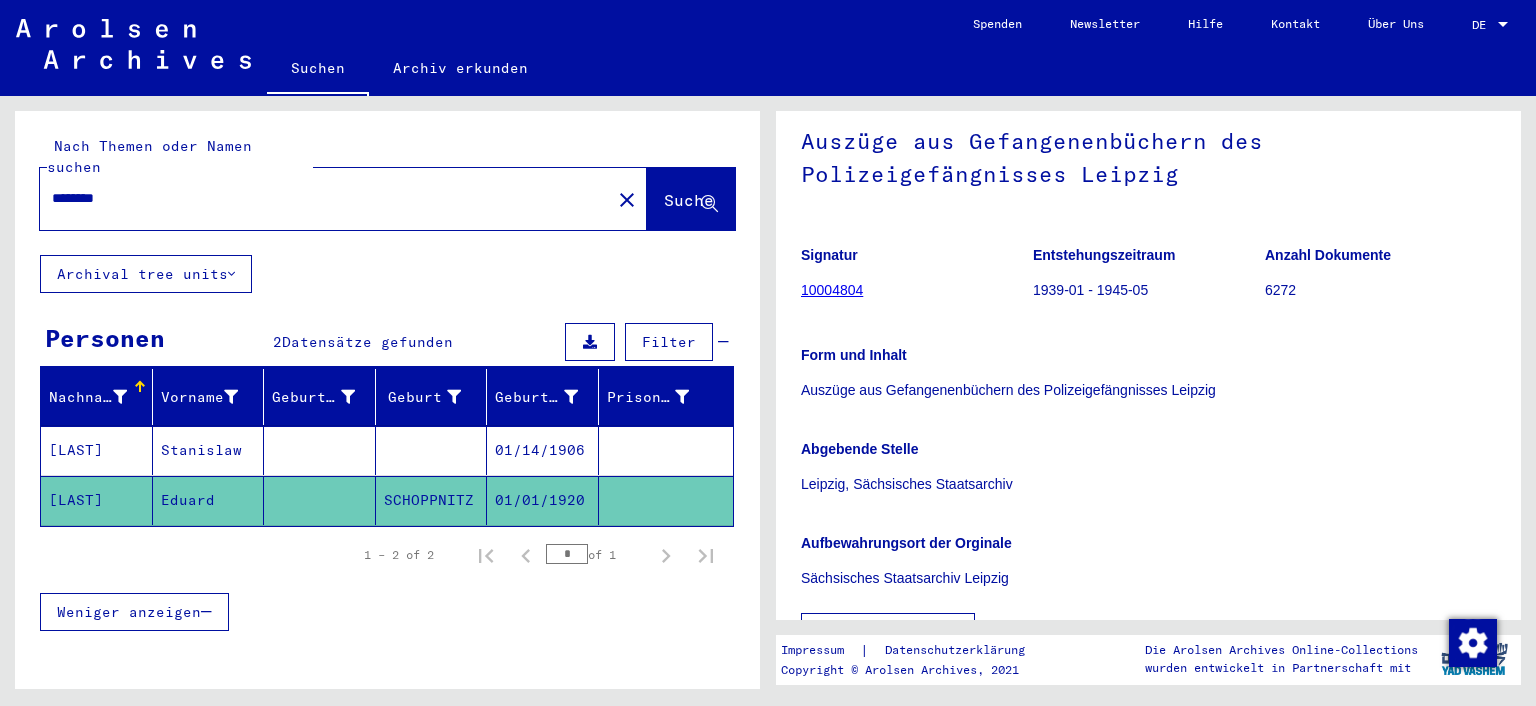 click at bounding box center [320, 500] 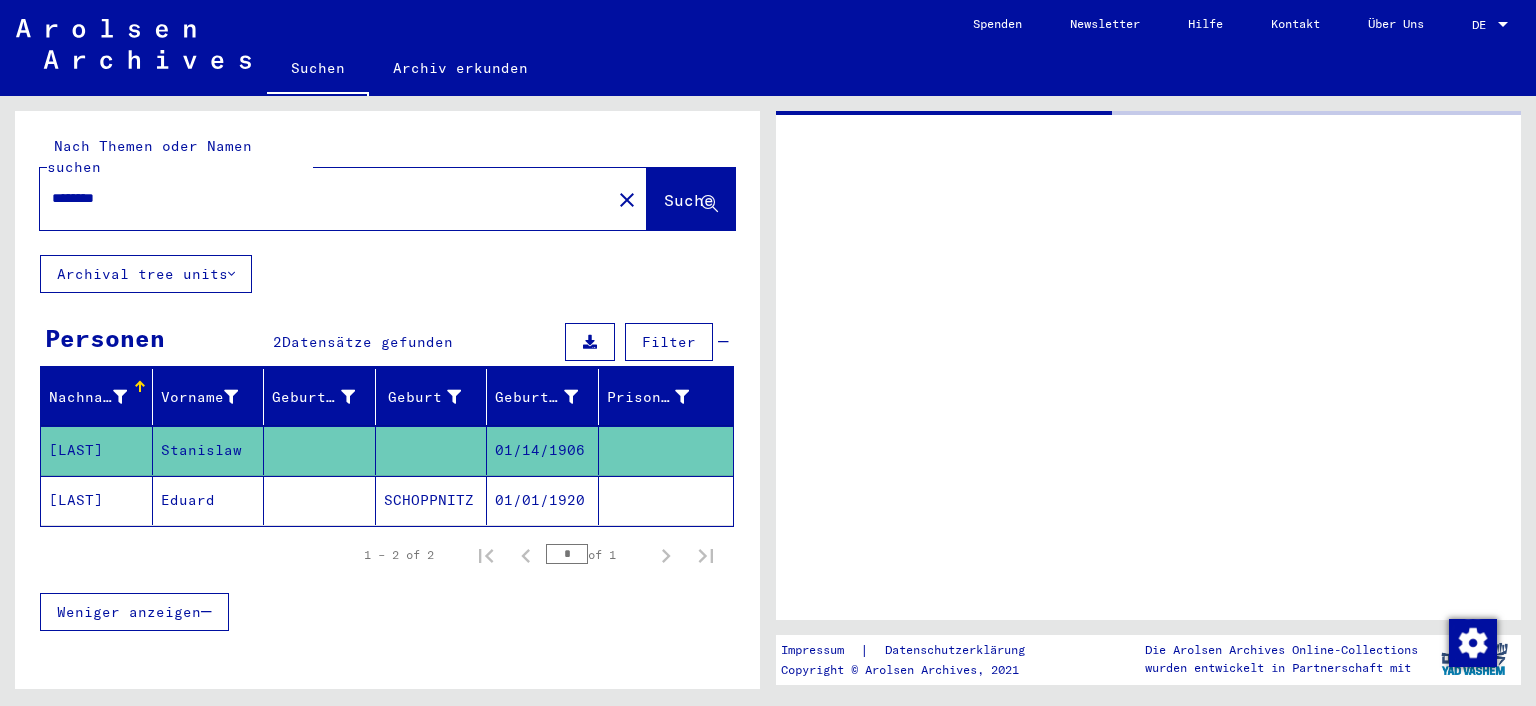 scroll, scrollTop: 0, scrollLeft: 0, axis: both 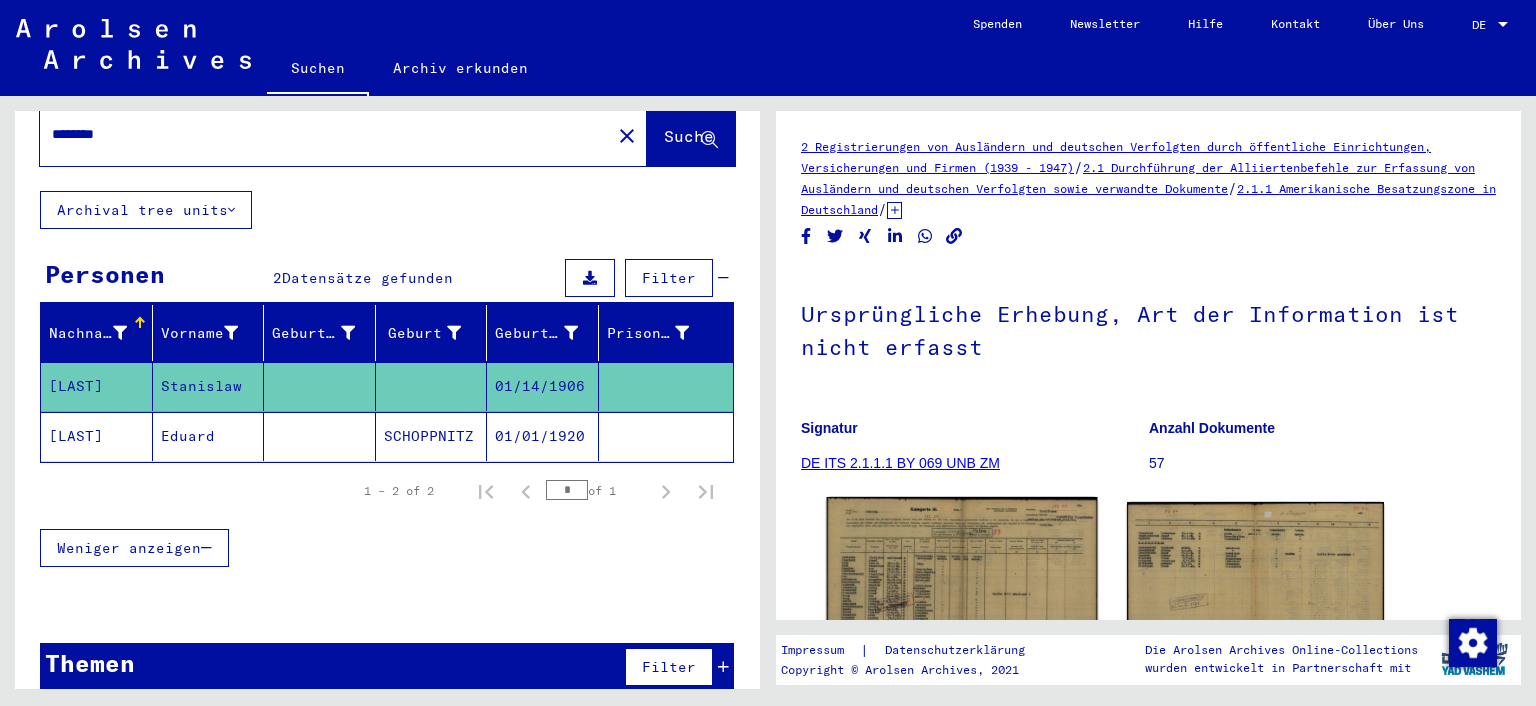 click 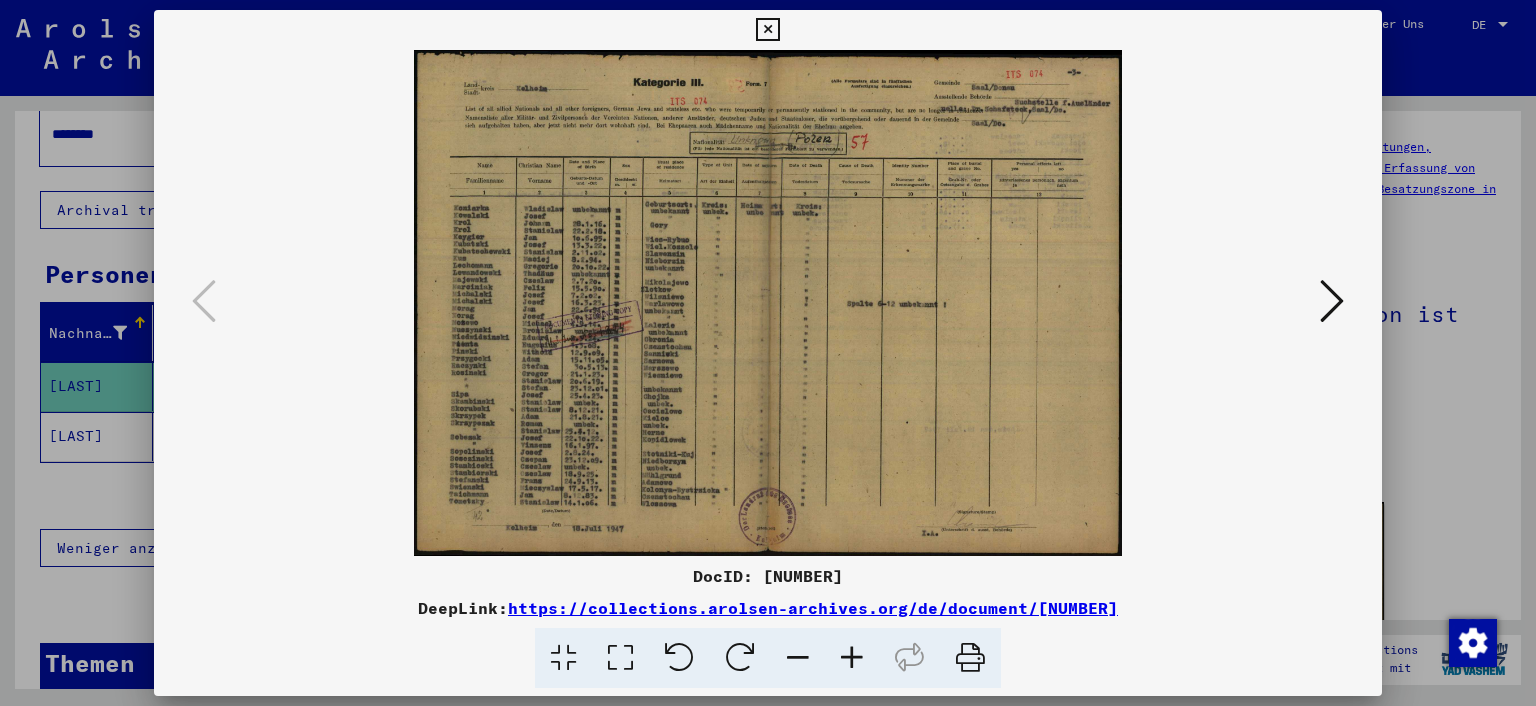 click at bounding box center (620, 658) 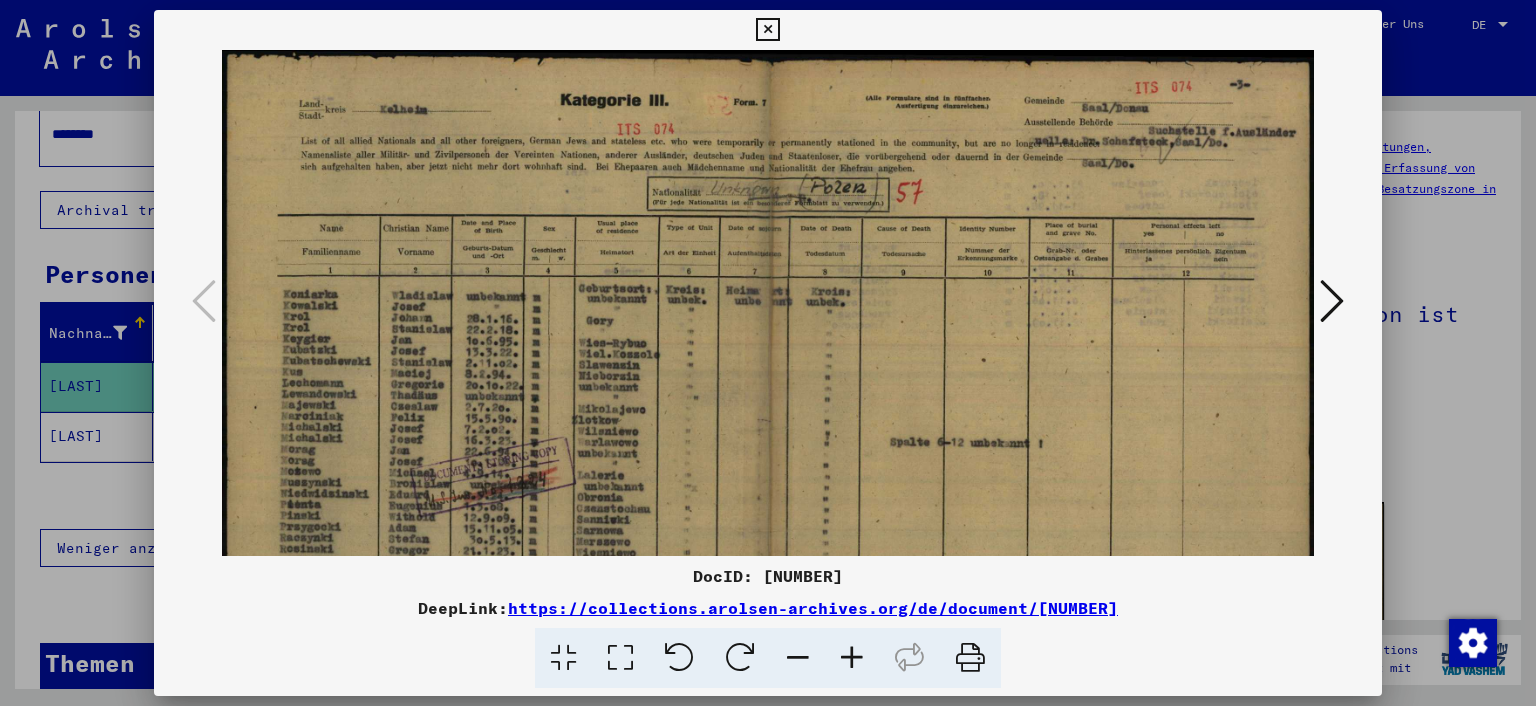 click at bounding box center (768, 441) 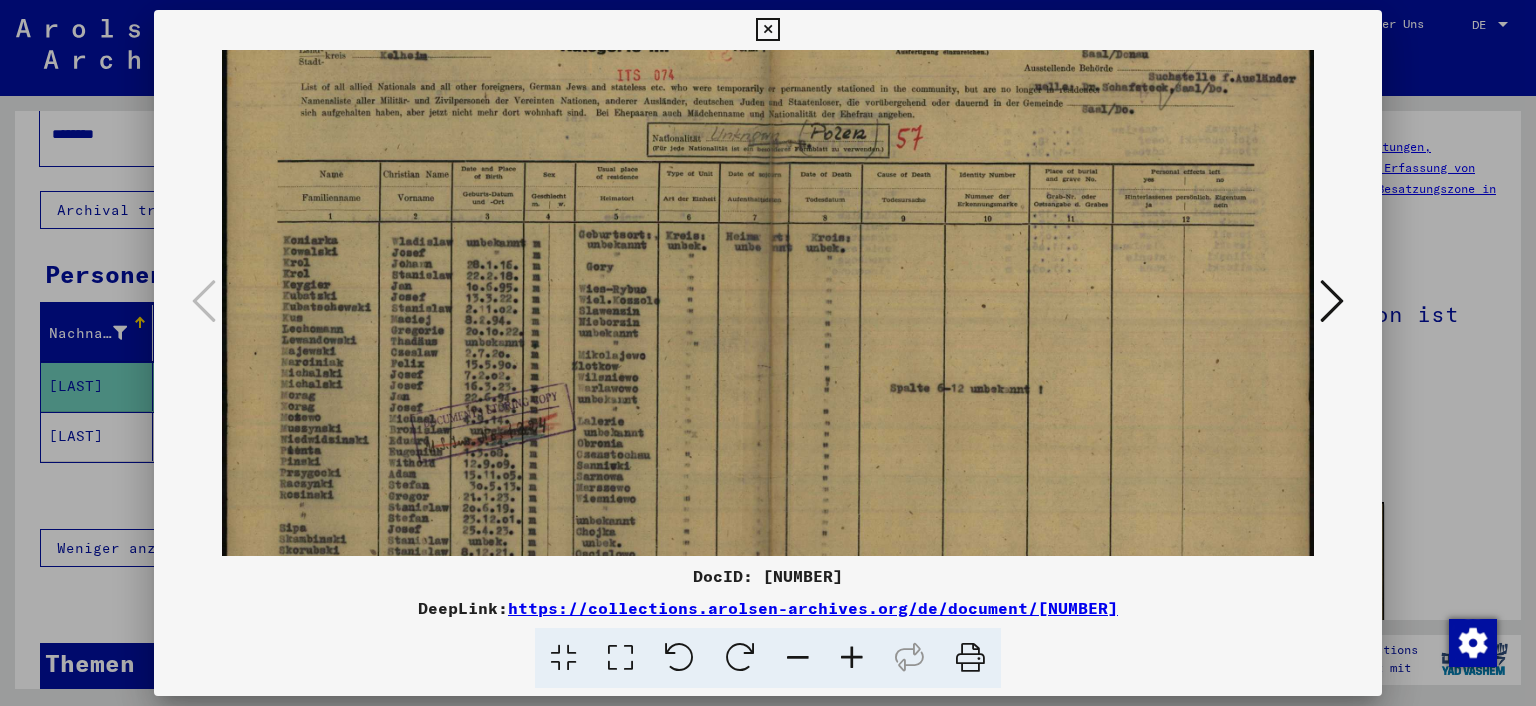 drag, startPoint x: 634, startPoint y: 415, endPoint x: 637, endPoint y: 386, distance: 29.15476 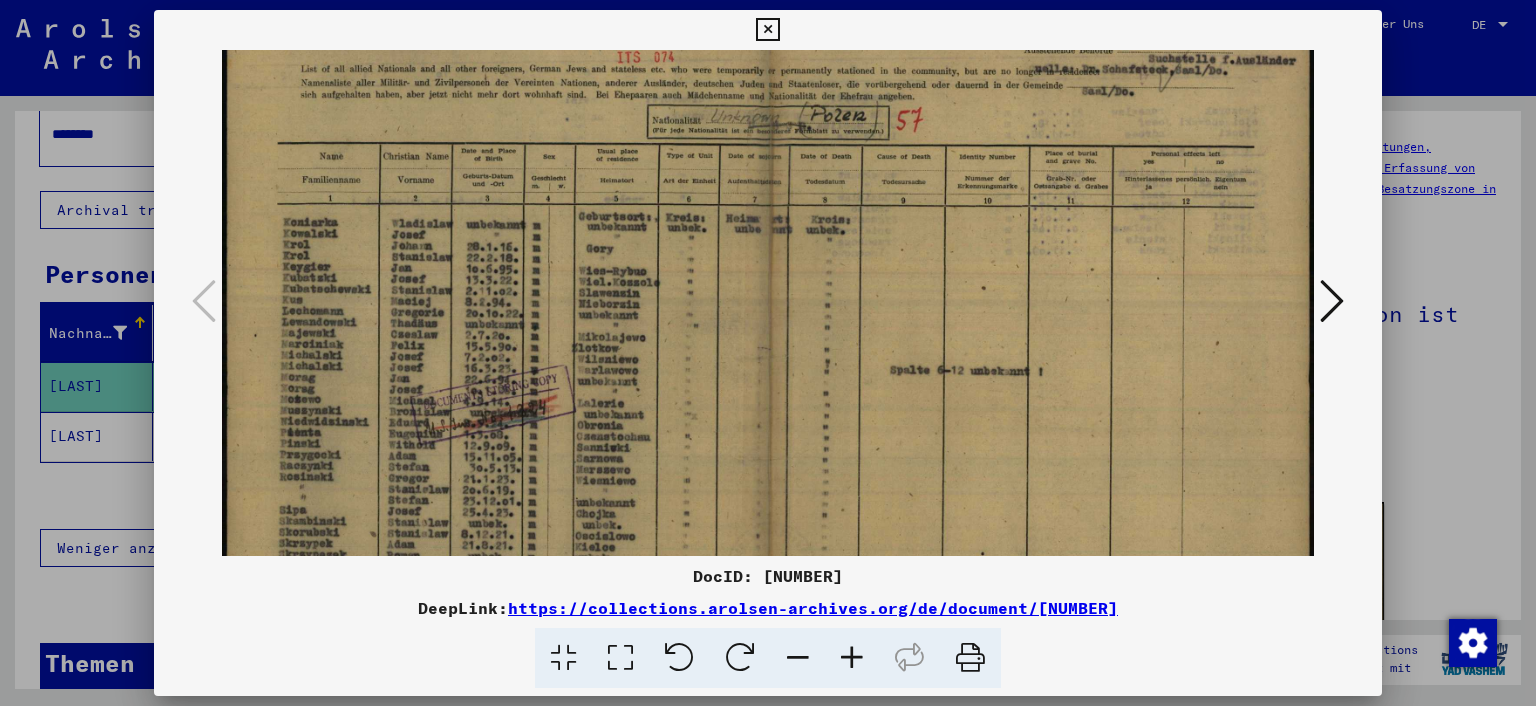 drag, startPoint x: 635, startPoint y: 379, endPoint x: 638, endPoint y: 366, distance: 13.341664 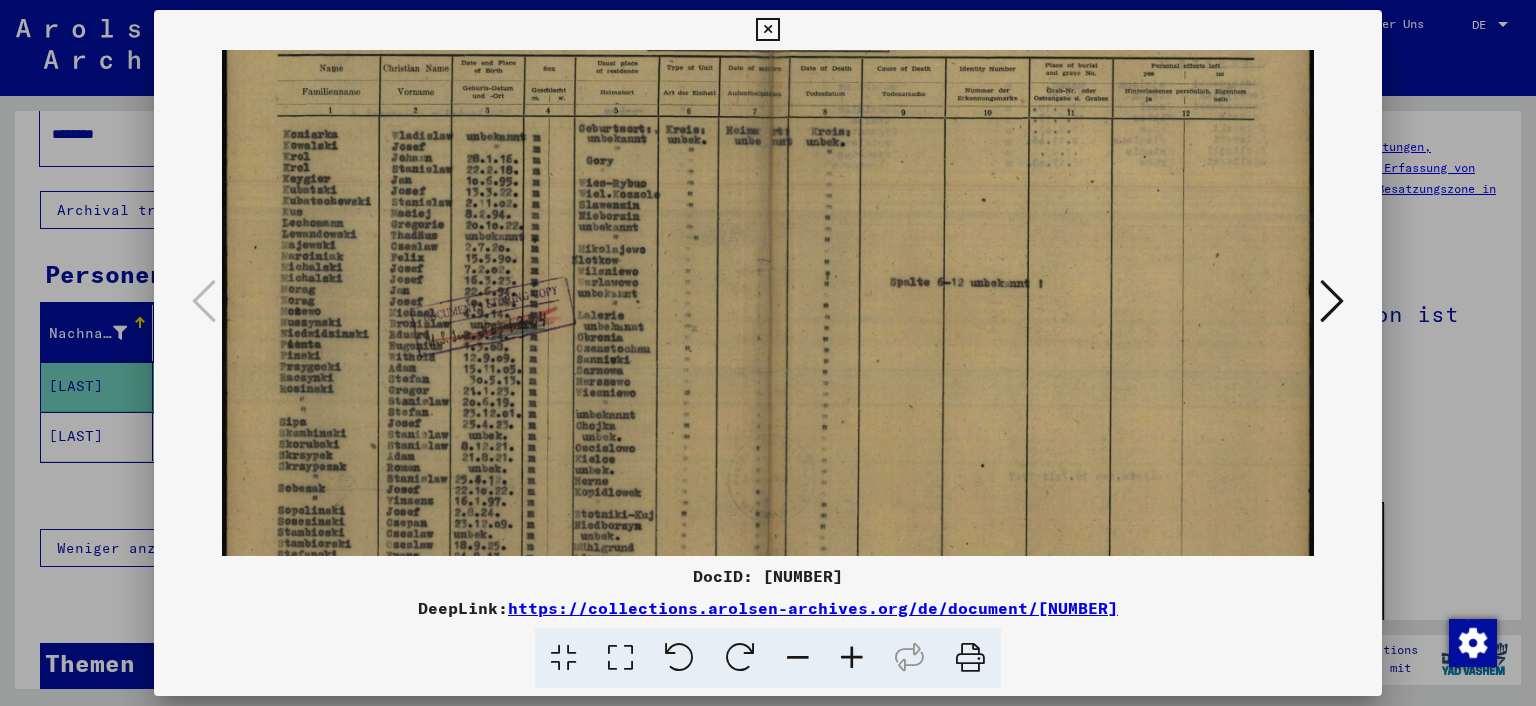 drag, startPoint x: 596, startPoint y: 430, endPoint x: 554, endPoint y: 398, distance: 52.801514 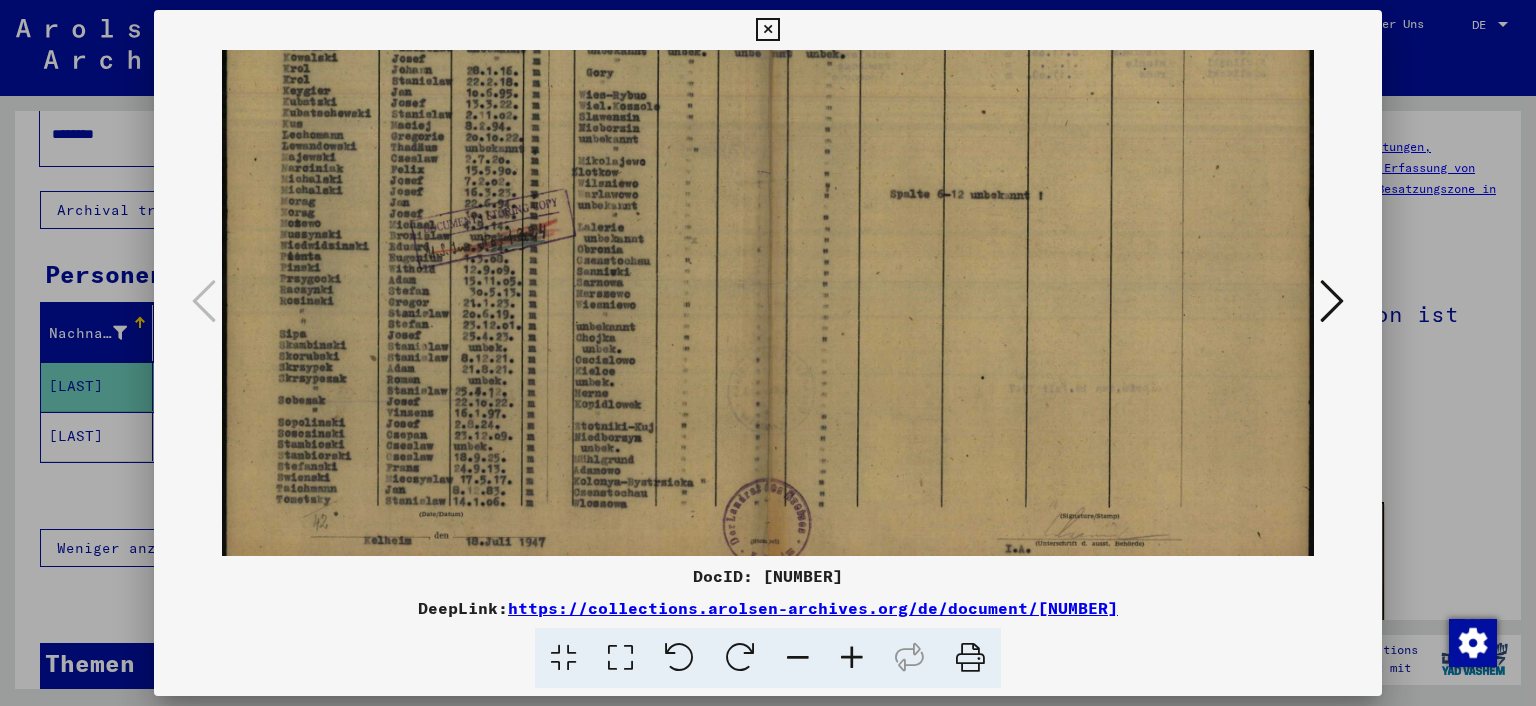 drag, startPoint x: 570, startPoint y: 397, endPoint x: 577, endPoint y: 374, distance: 24.04163 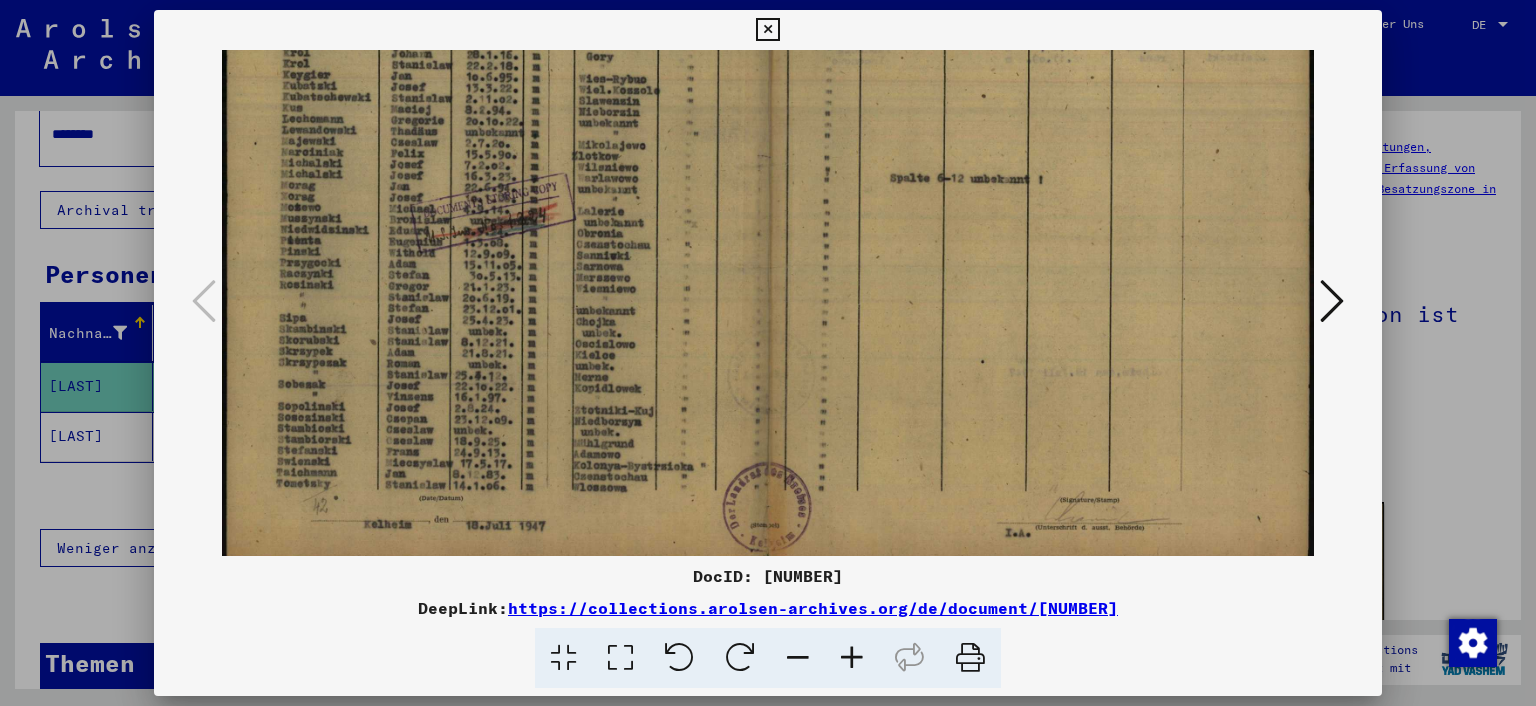 drag, startPoint x: 526, startPoint y: 457, endPoint x: 535, endPoint y: 434, distance: 24.698177 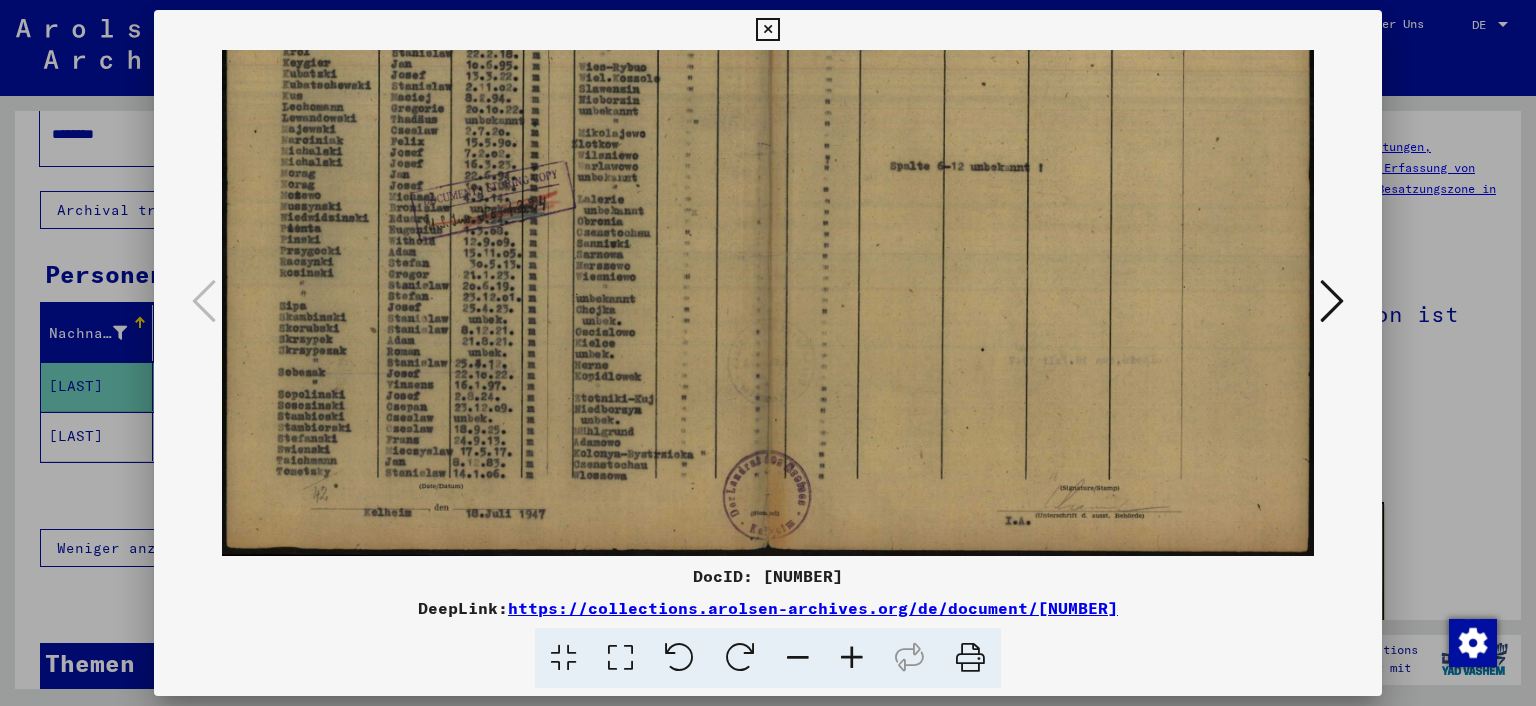 drag, startPoint x: 518, startPoint y: 441, endPoint x: 549, endPoint y: 437, distance: 31.257 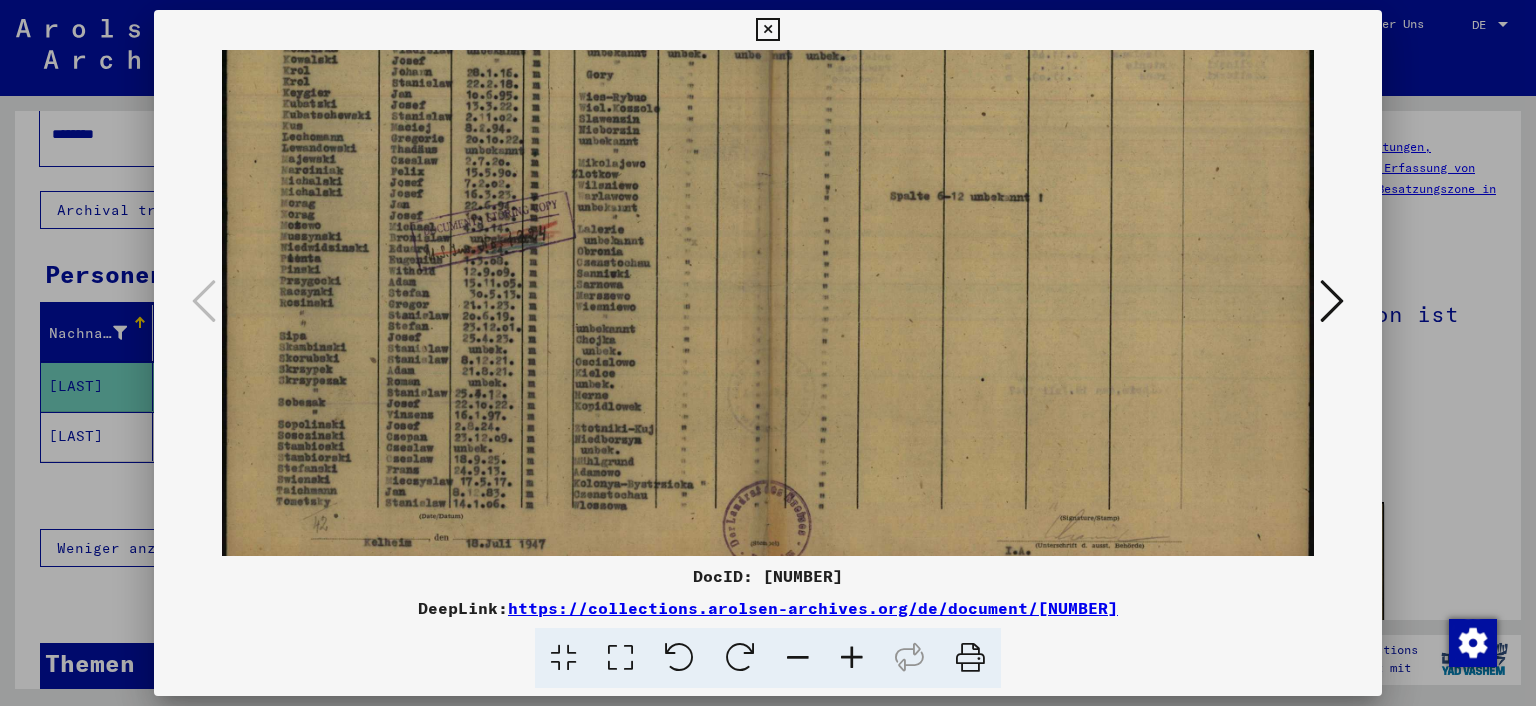 drag, startPoint x: 470, startPoint y: 516, endPoint x: 505, endPoint y: 525, distance: 36.138622 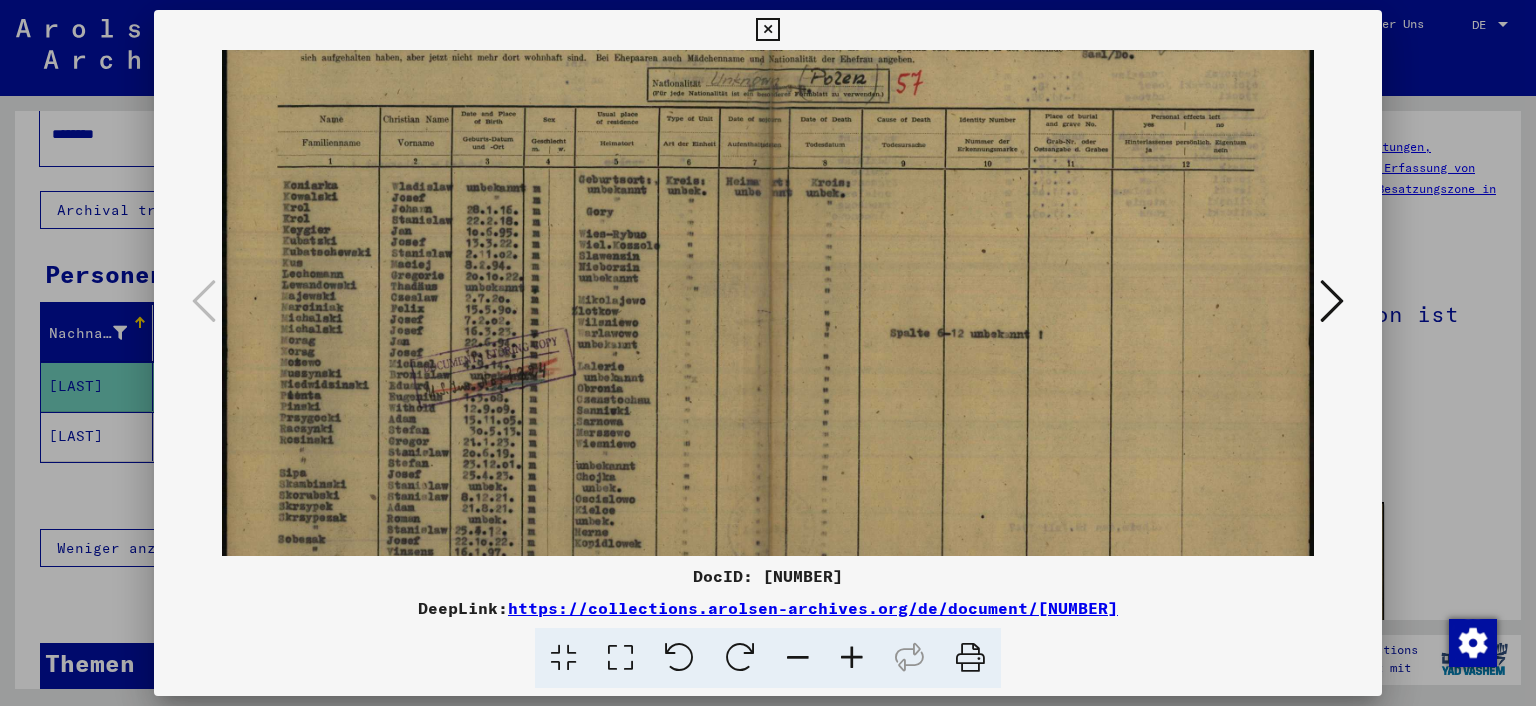 drag, startPoint x: 512, startPoint y: 326, endPoint x: 516, endPoint y: 459, distance: 133.06013 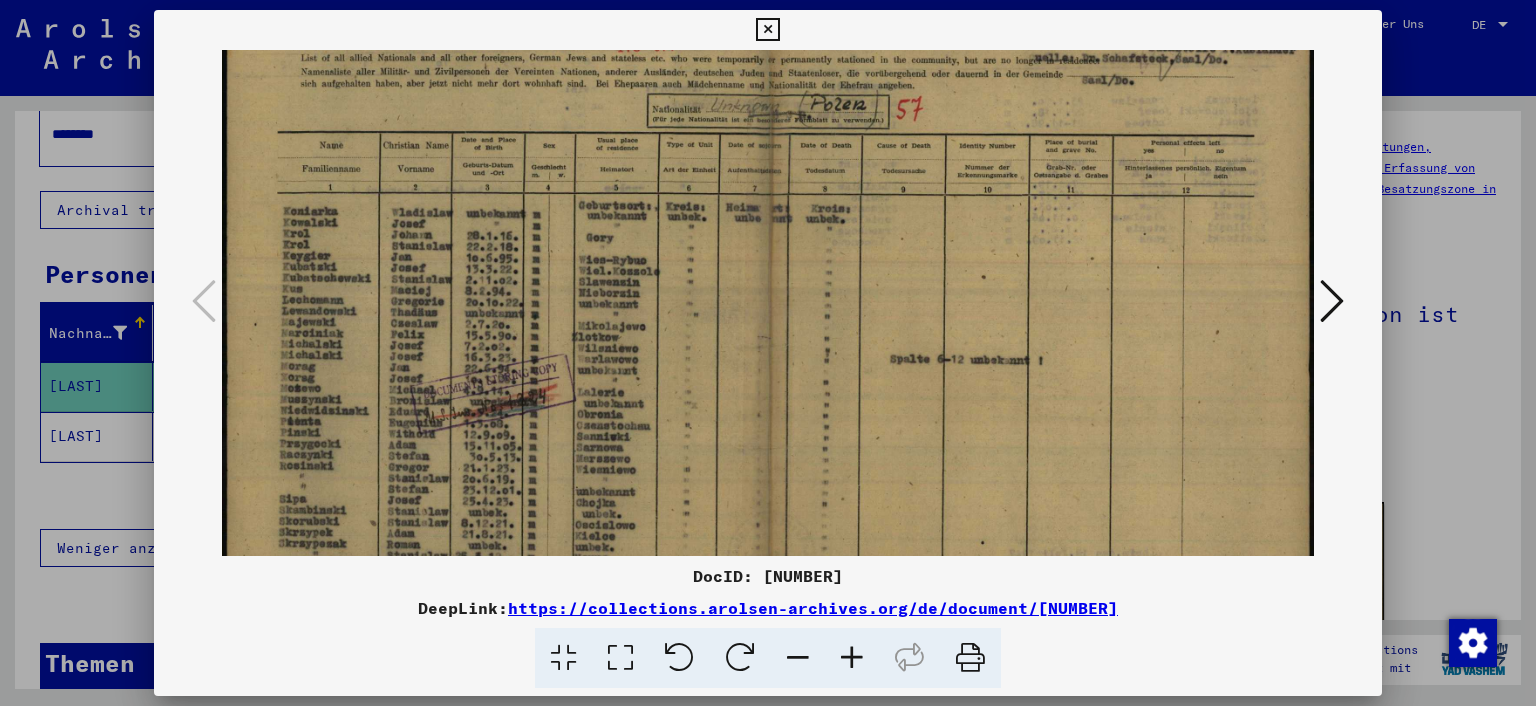 scroll, scrollTop: 70, scrollLeft: 0, axis: vertical 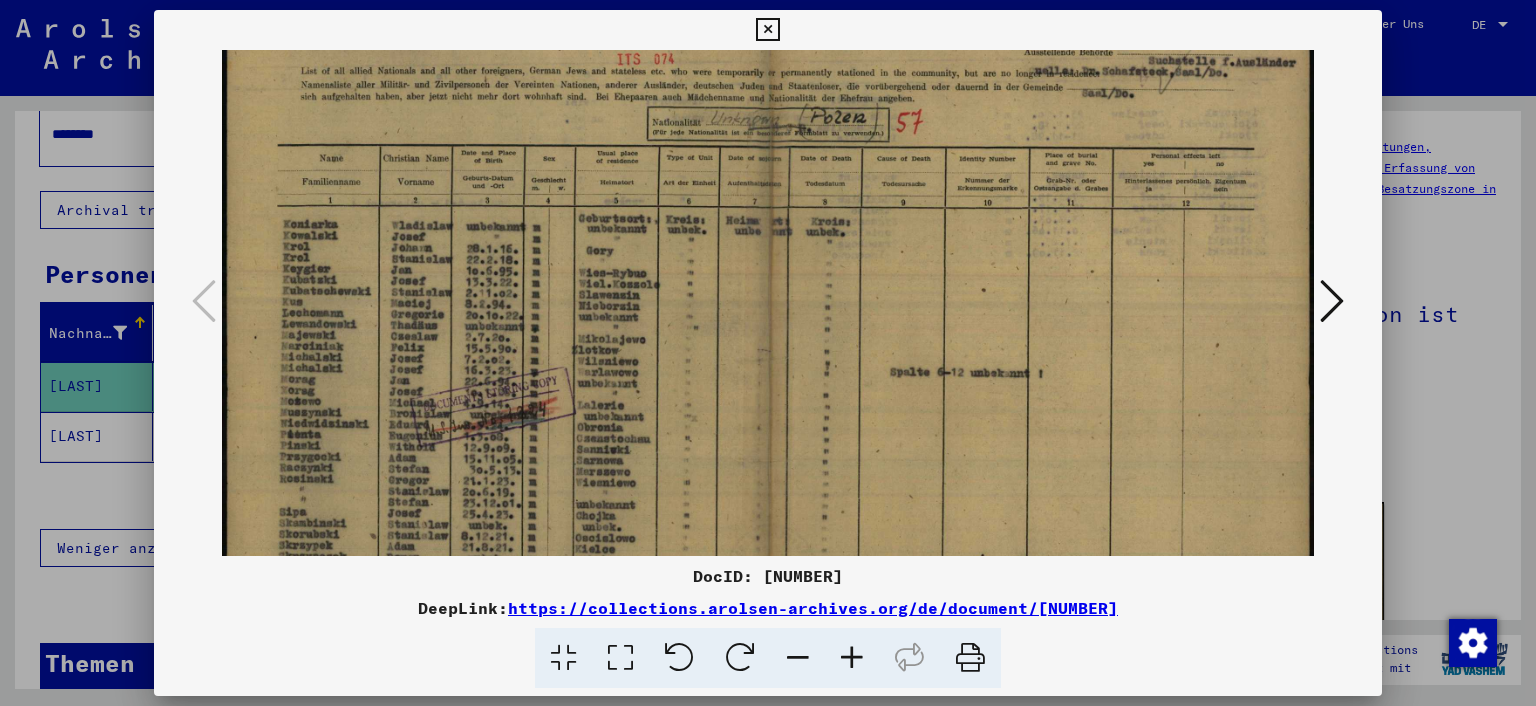 drag, startPoint x: 555, startPoint y: 414, endPoint x: 566, endPoint y: 449, distance: 36.687874 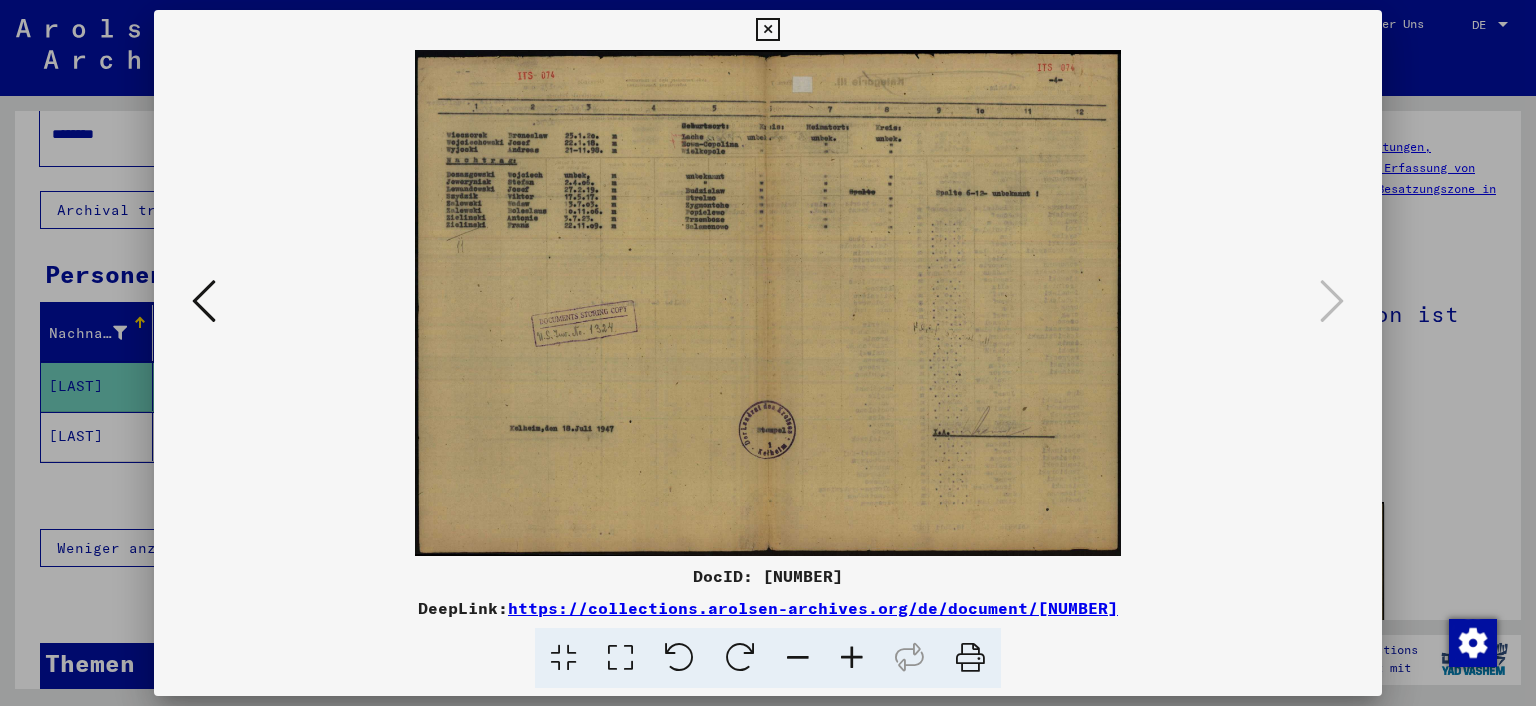 scroll, scrollTop: 0, scrollLeft: 0, axis: both 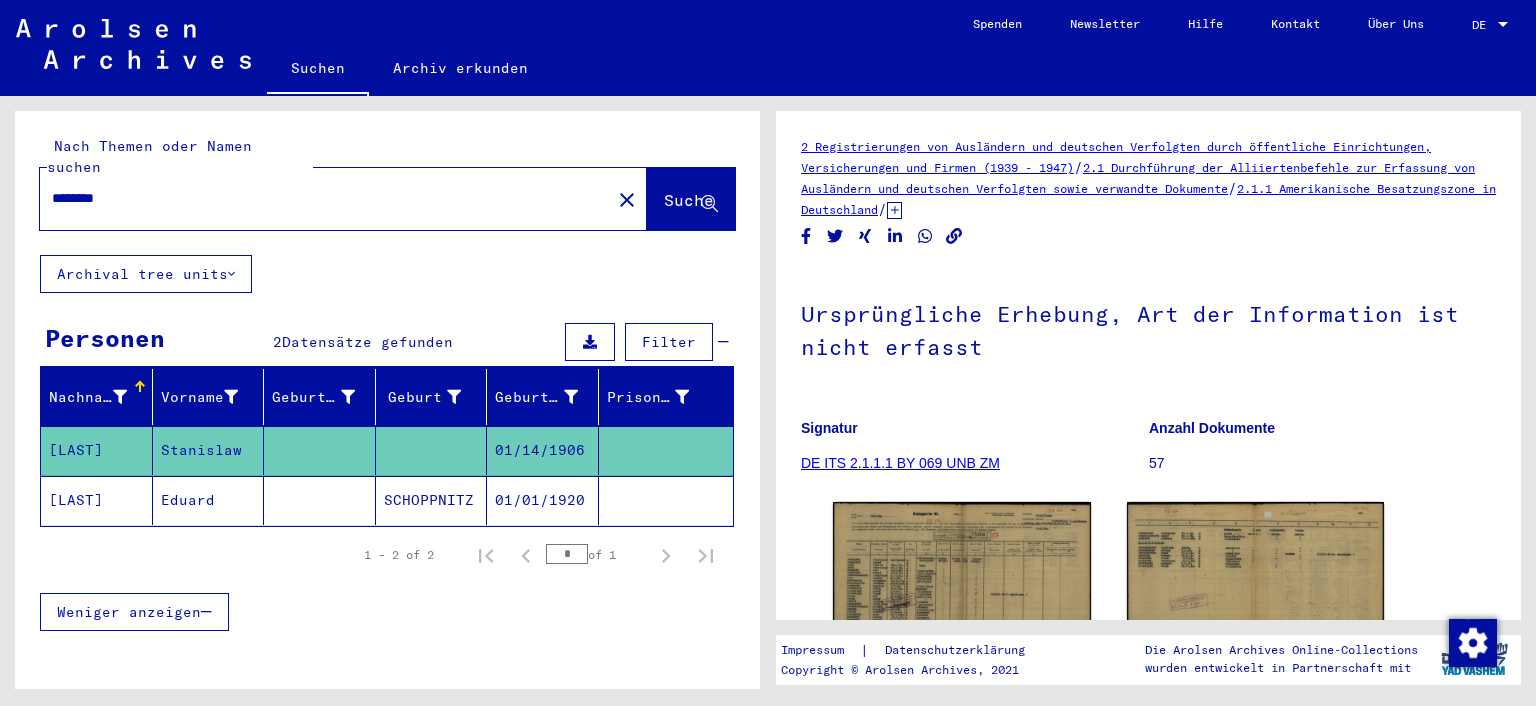 click on "Nach Themen oder Namen suchen ******** close  Suche" 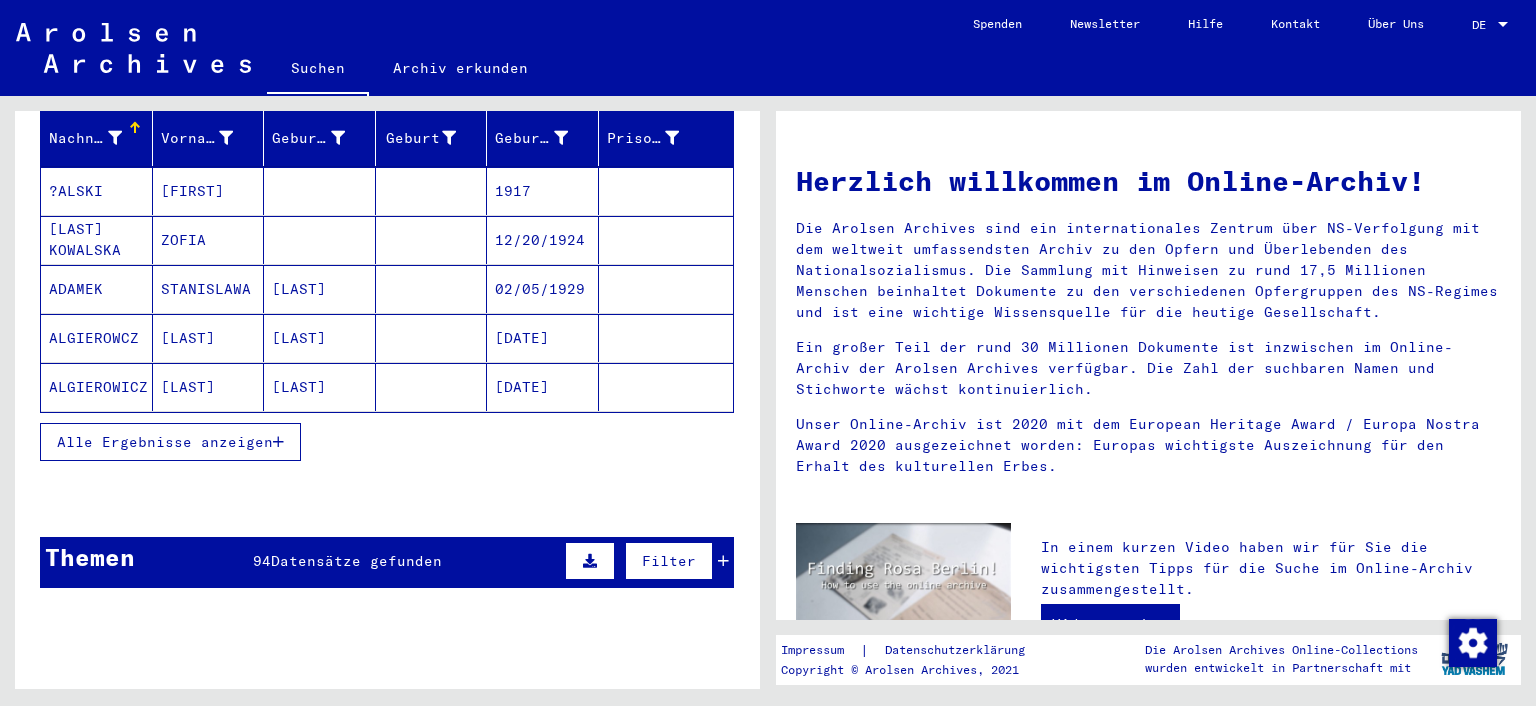 scroll, scrollTop: 441, scrollLeft: 0, axis: vertical 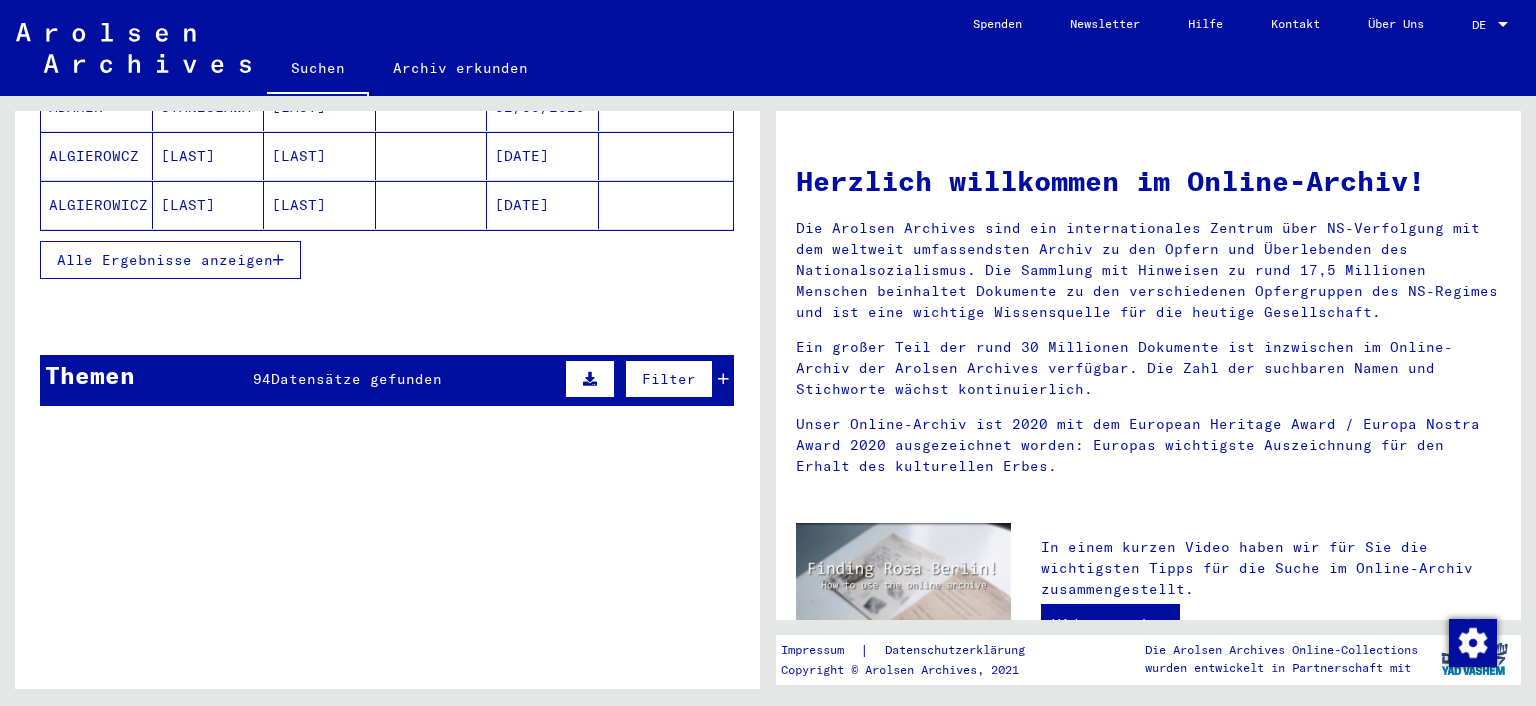 click on "Alle Ergebnisse anzeigen" at bounding box center [165, 260] 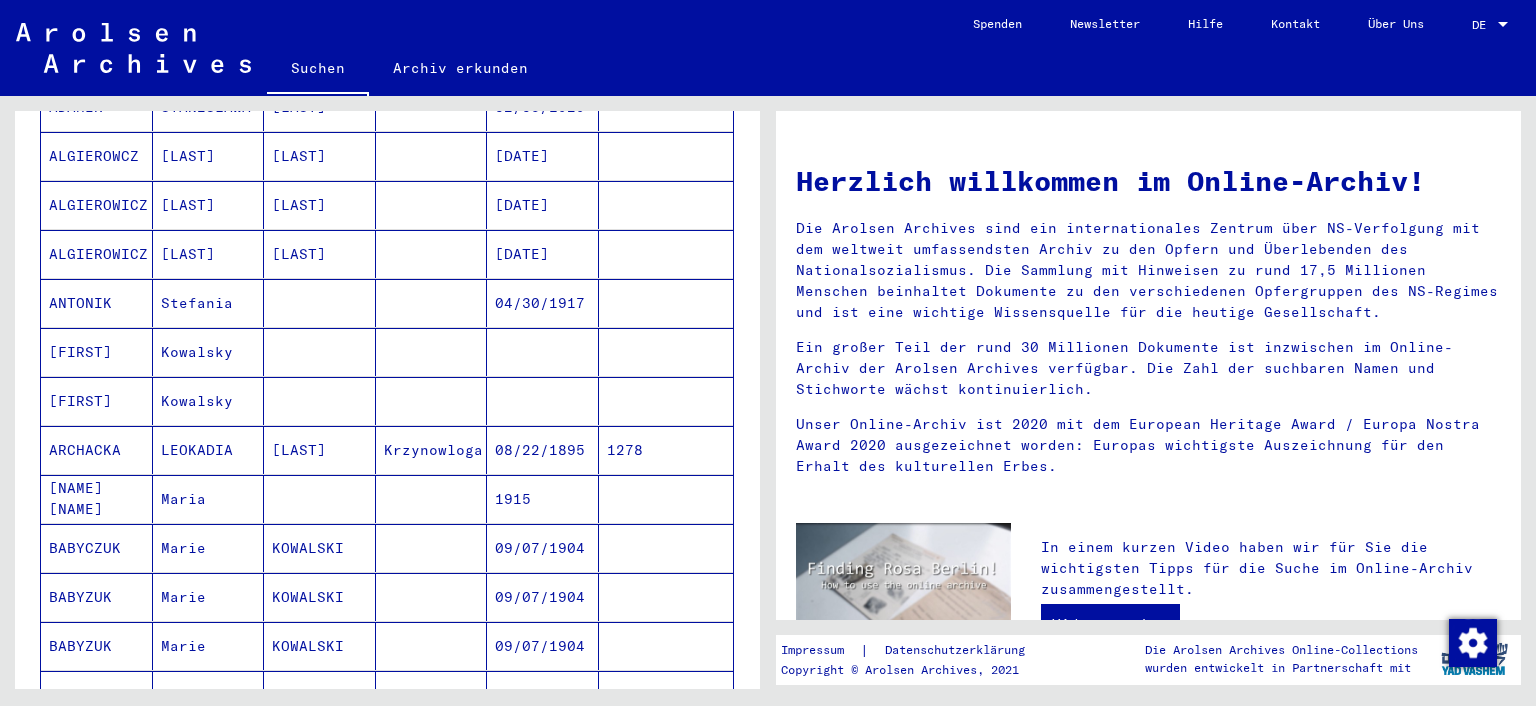 scroll, scrollTop: 110, scrollLeft: 0, axis: vertical 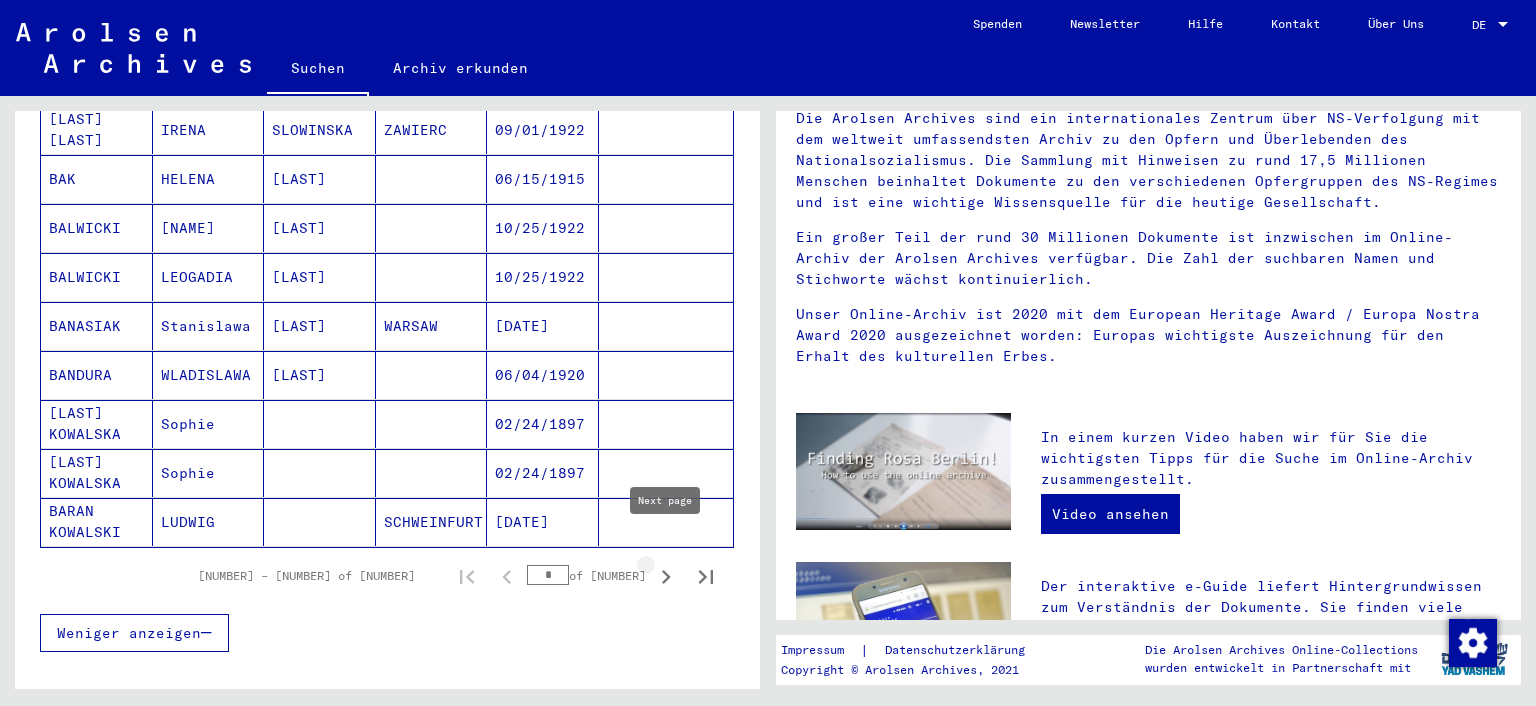 click 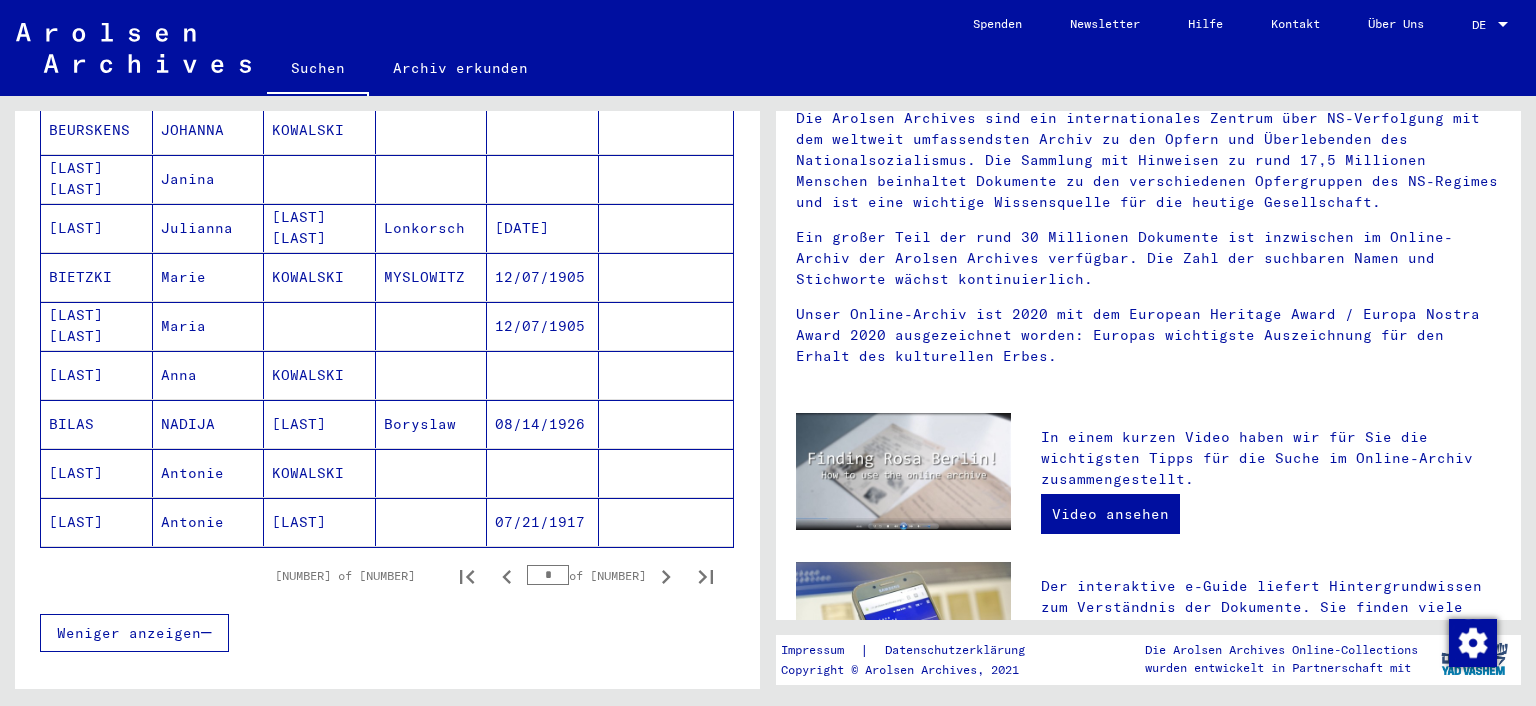 click 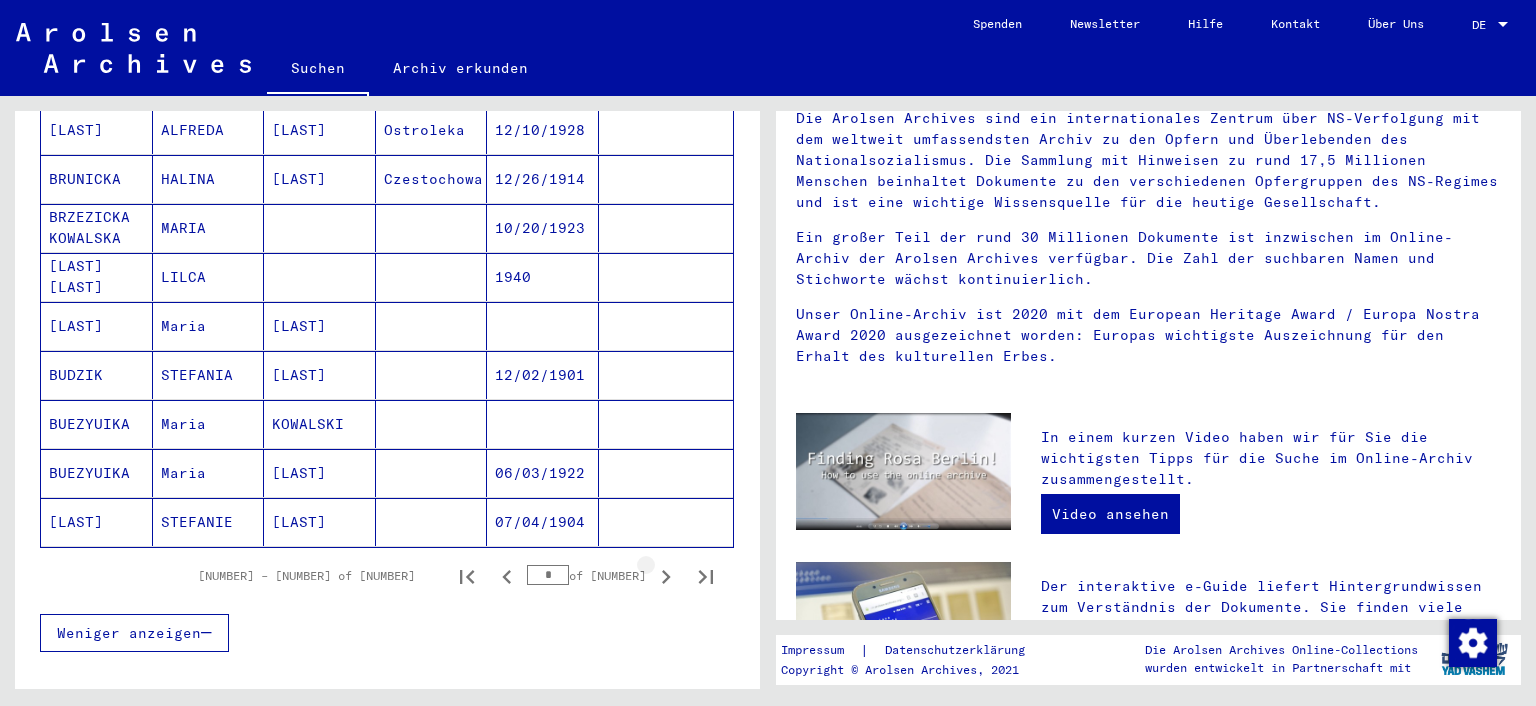 click 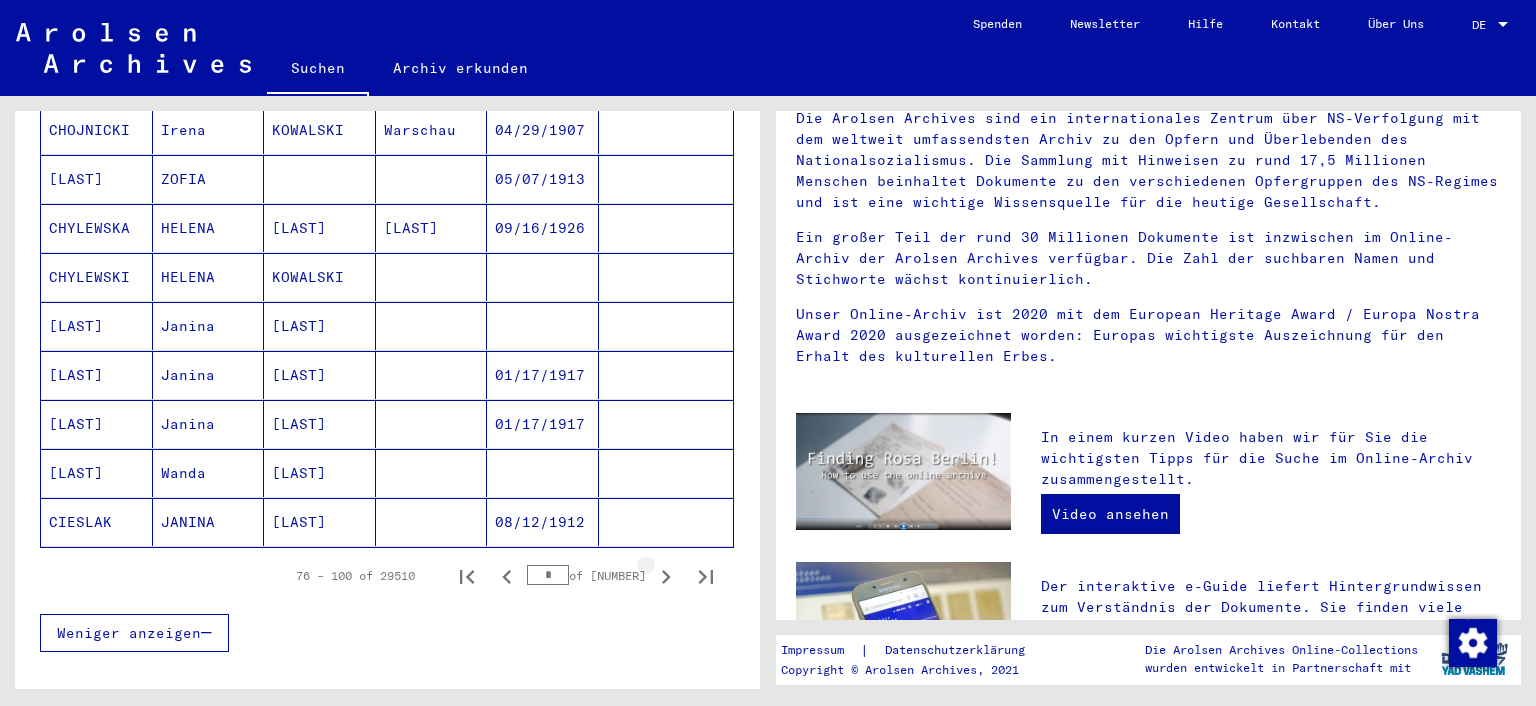 click 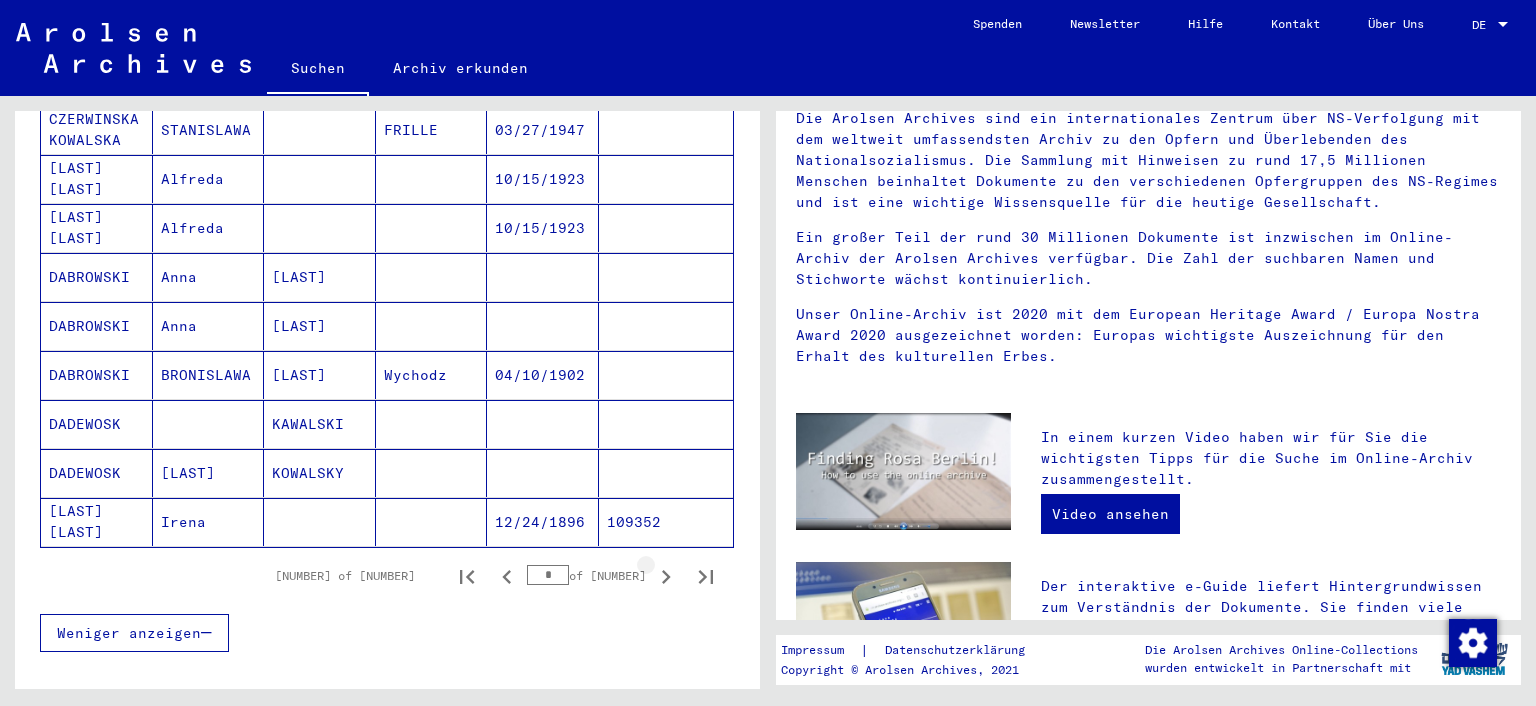 click 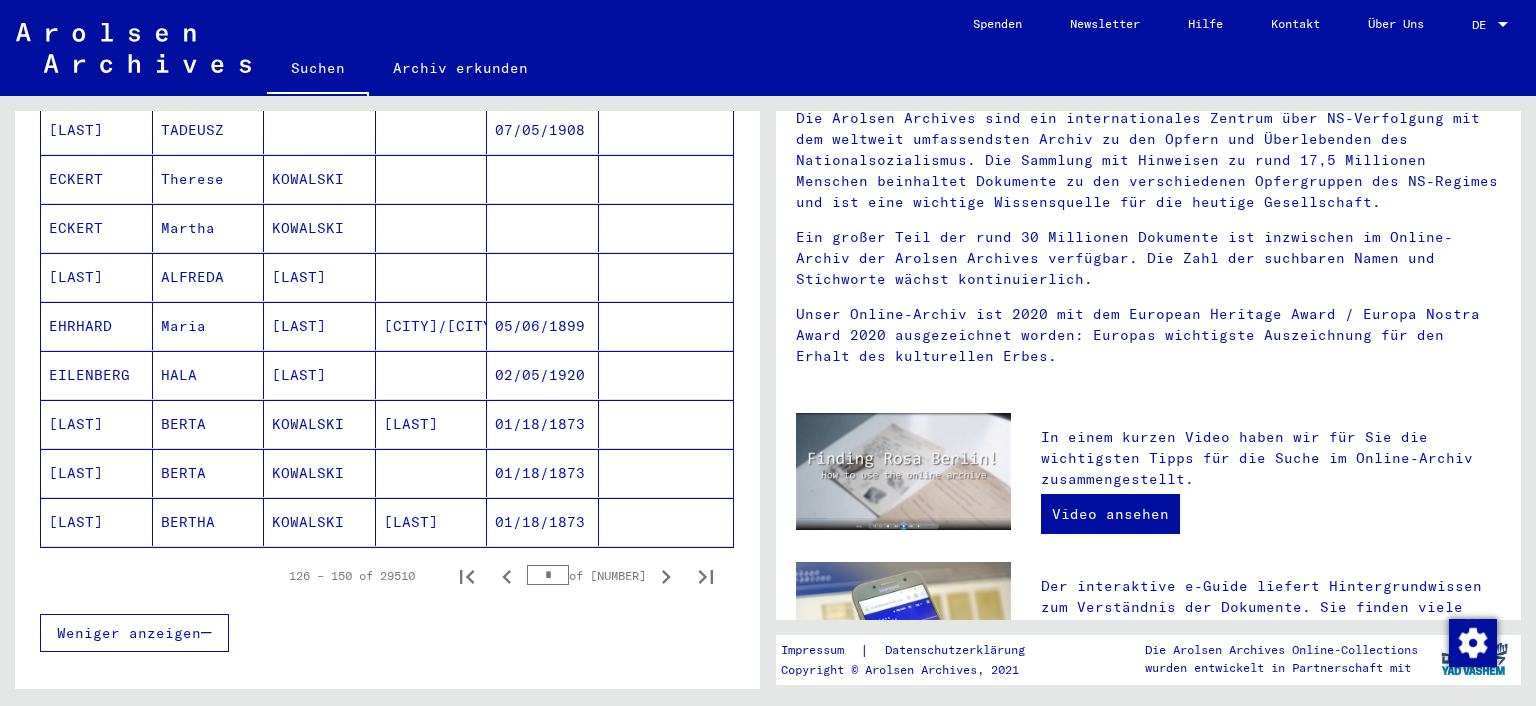 click 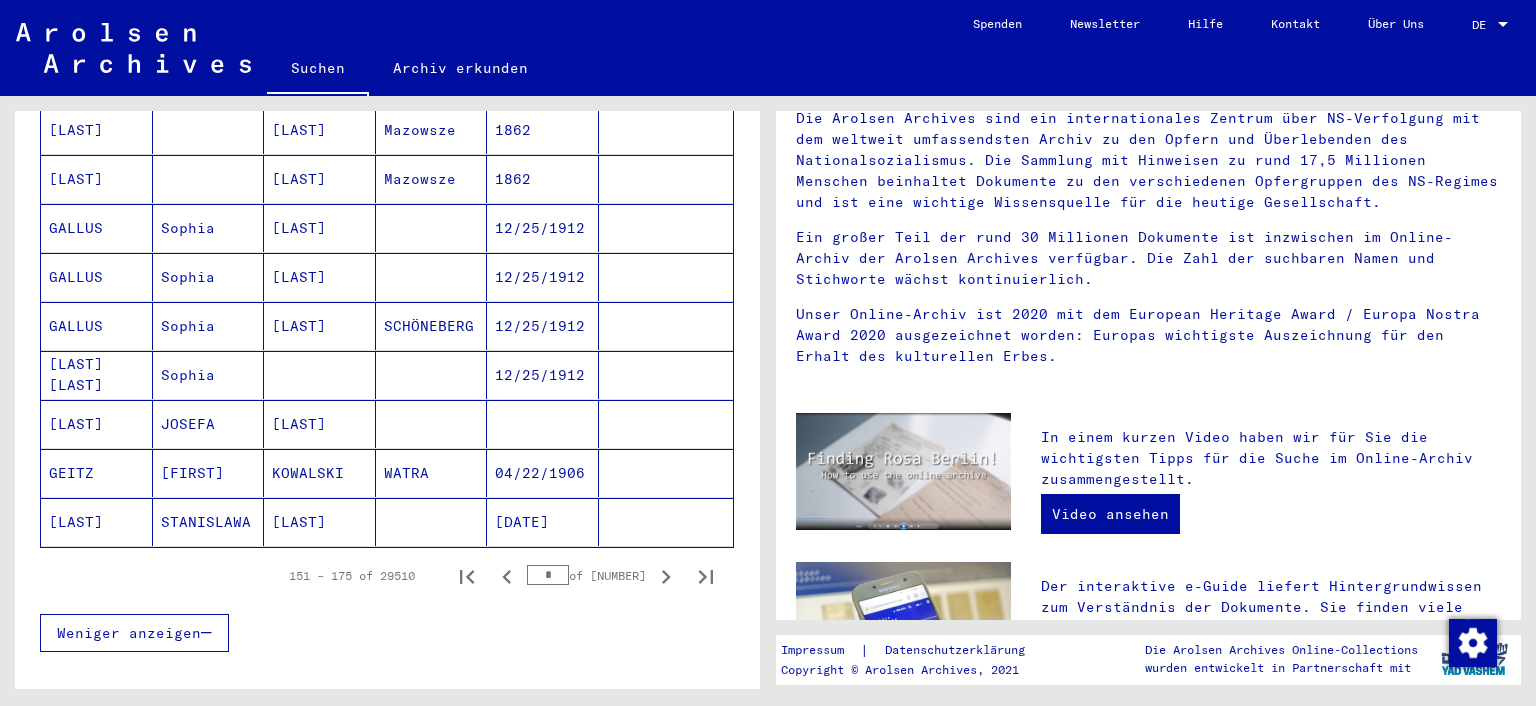 click 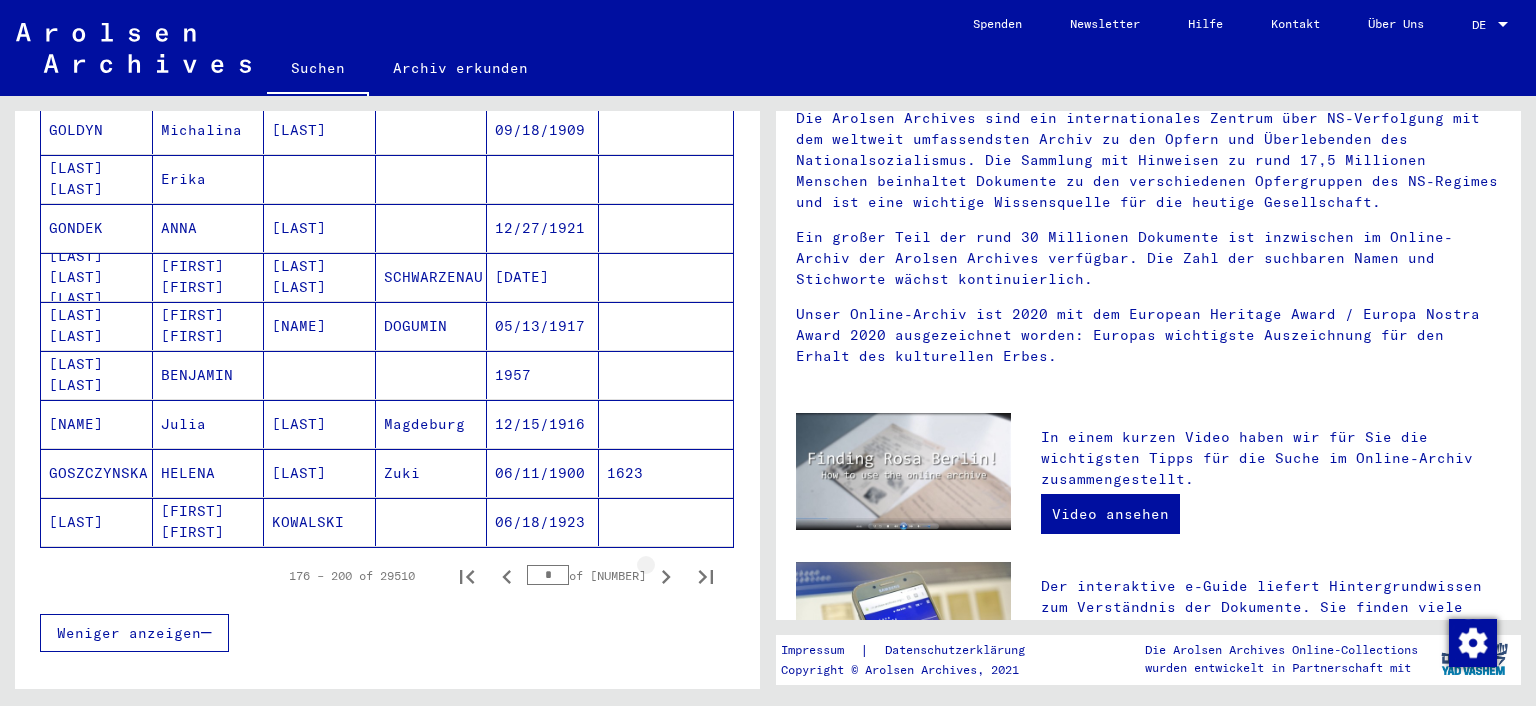 click 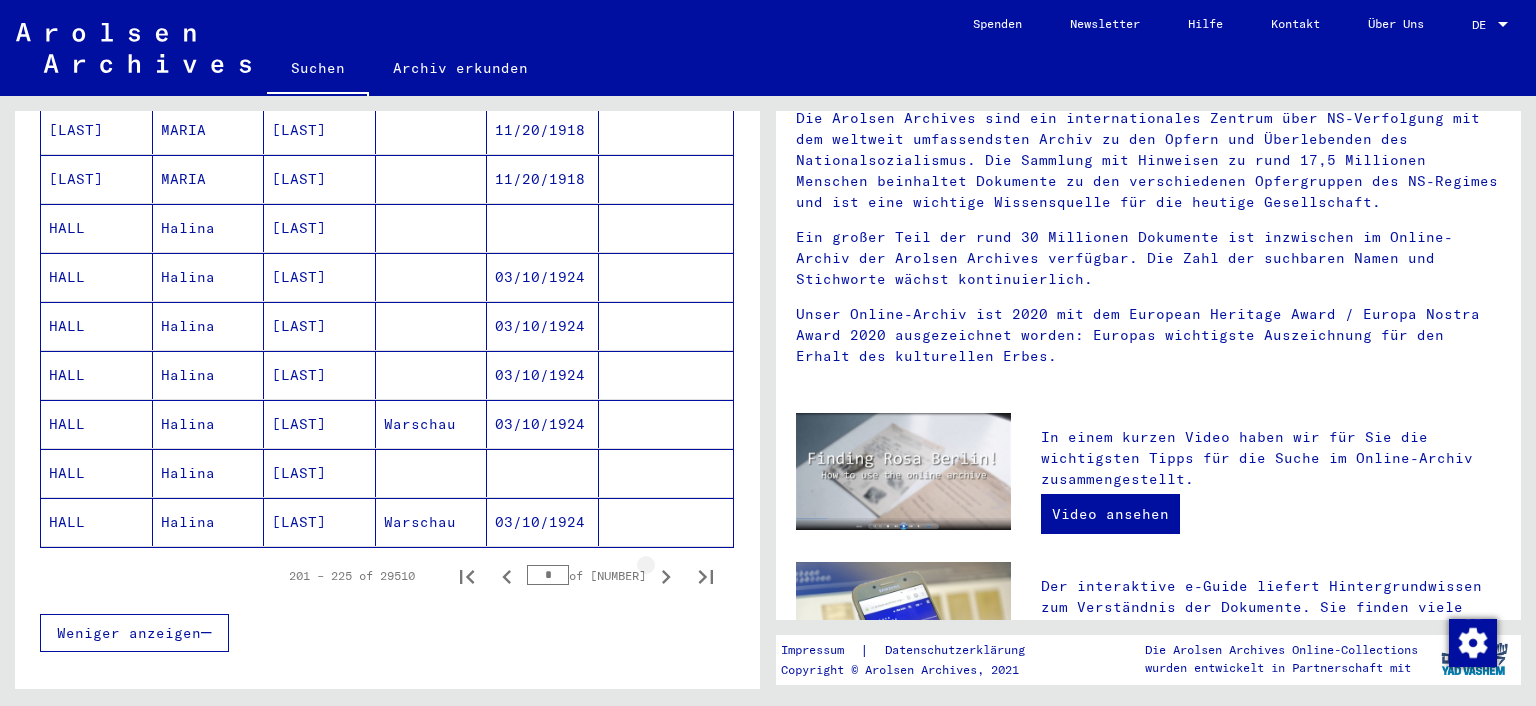 click 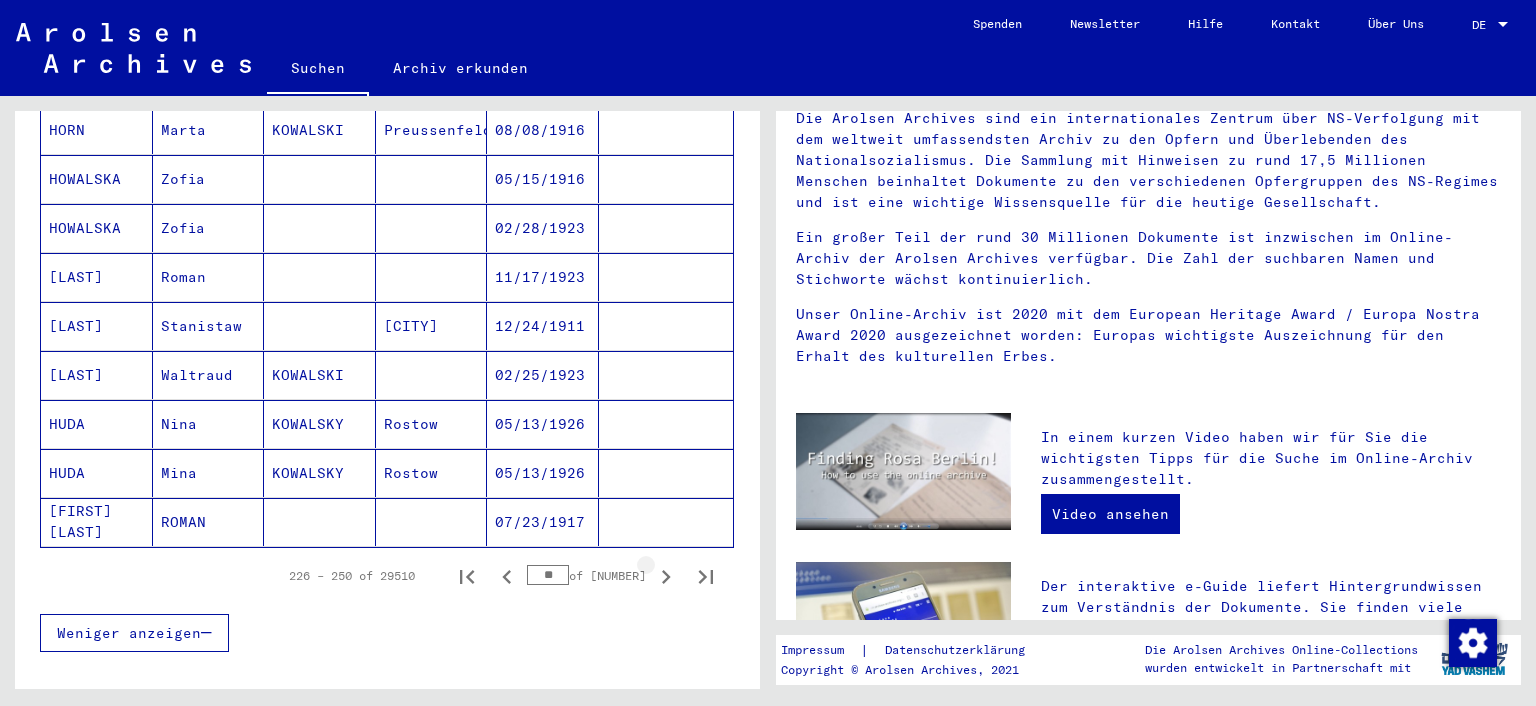click 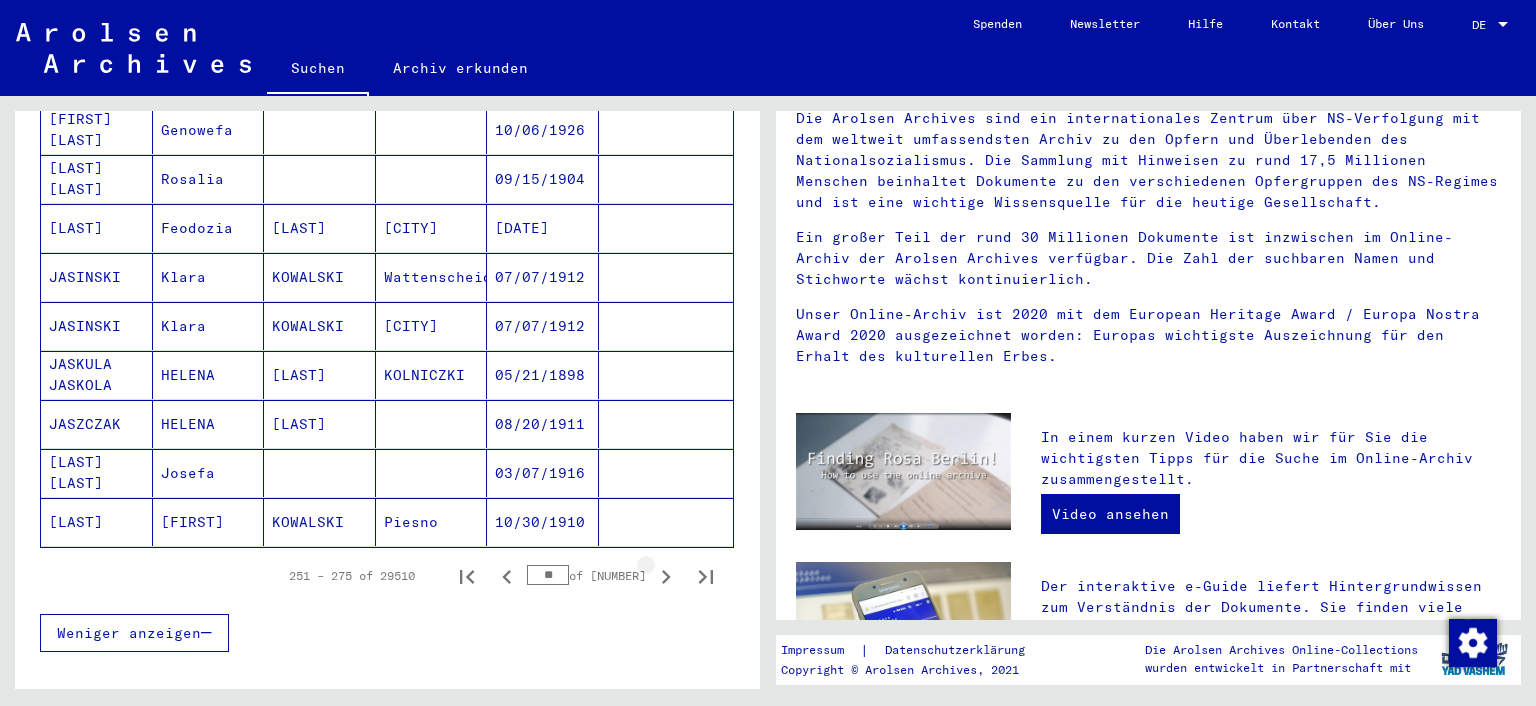 click 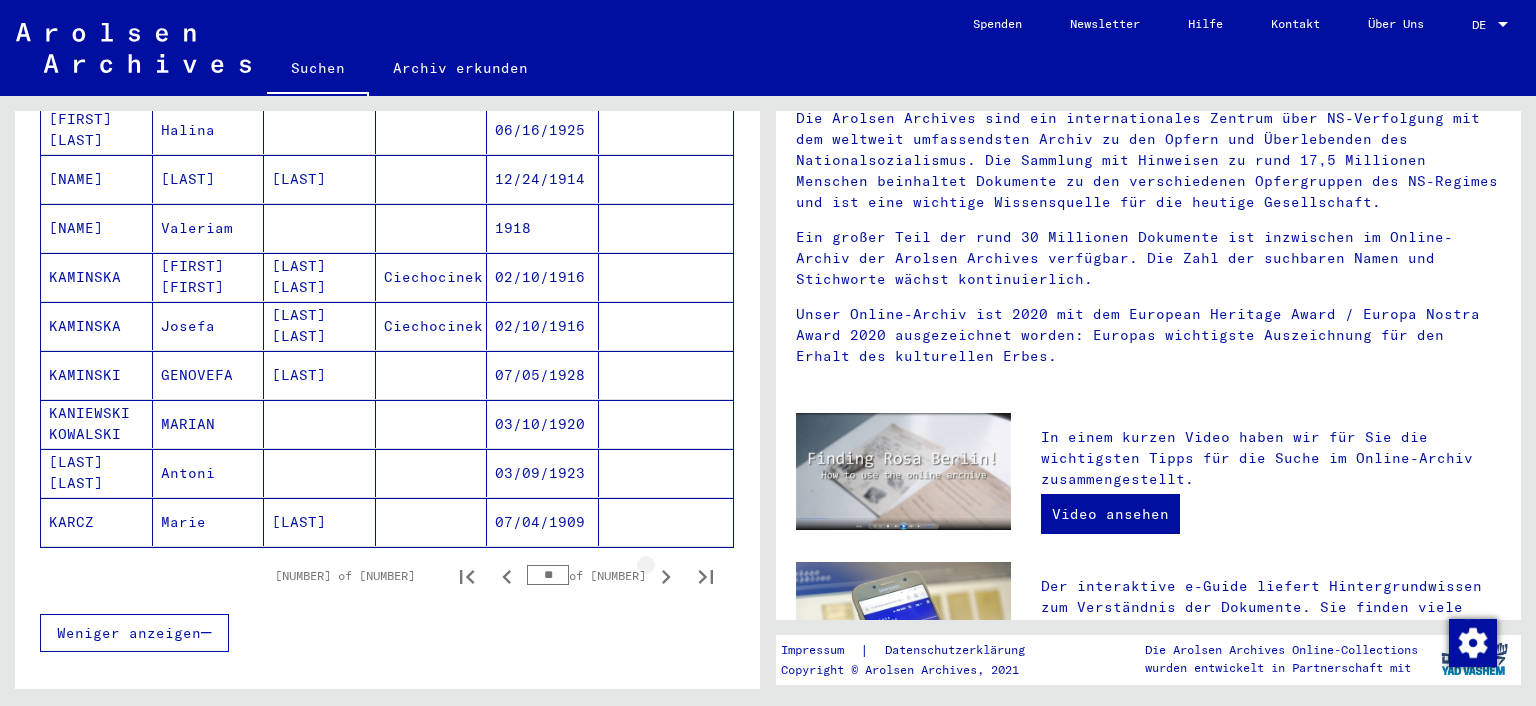 click 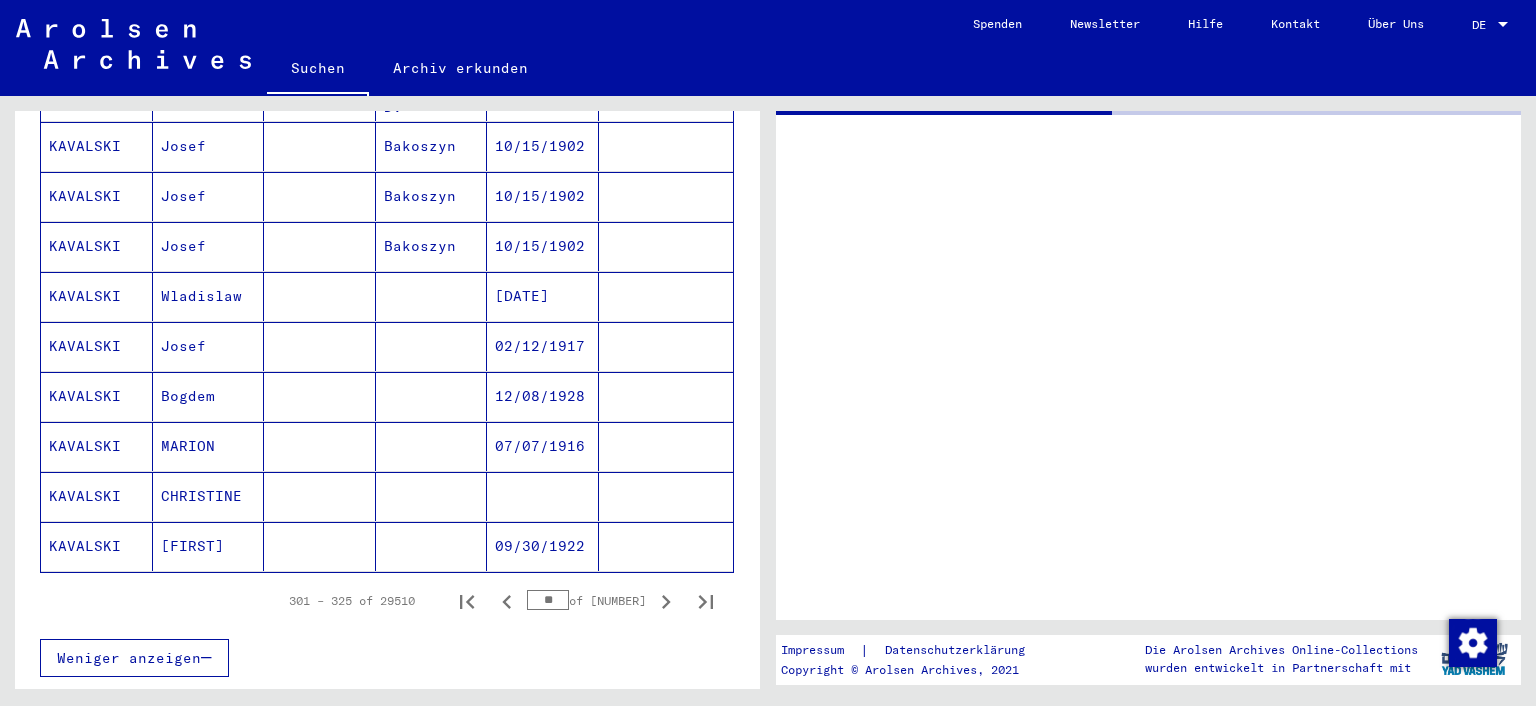 type on "********" 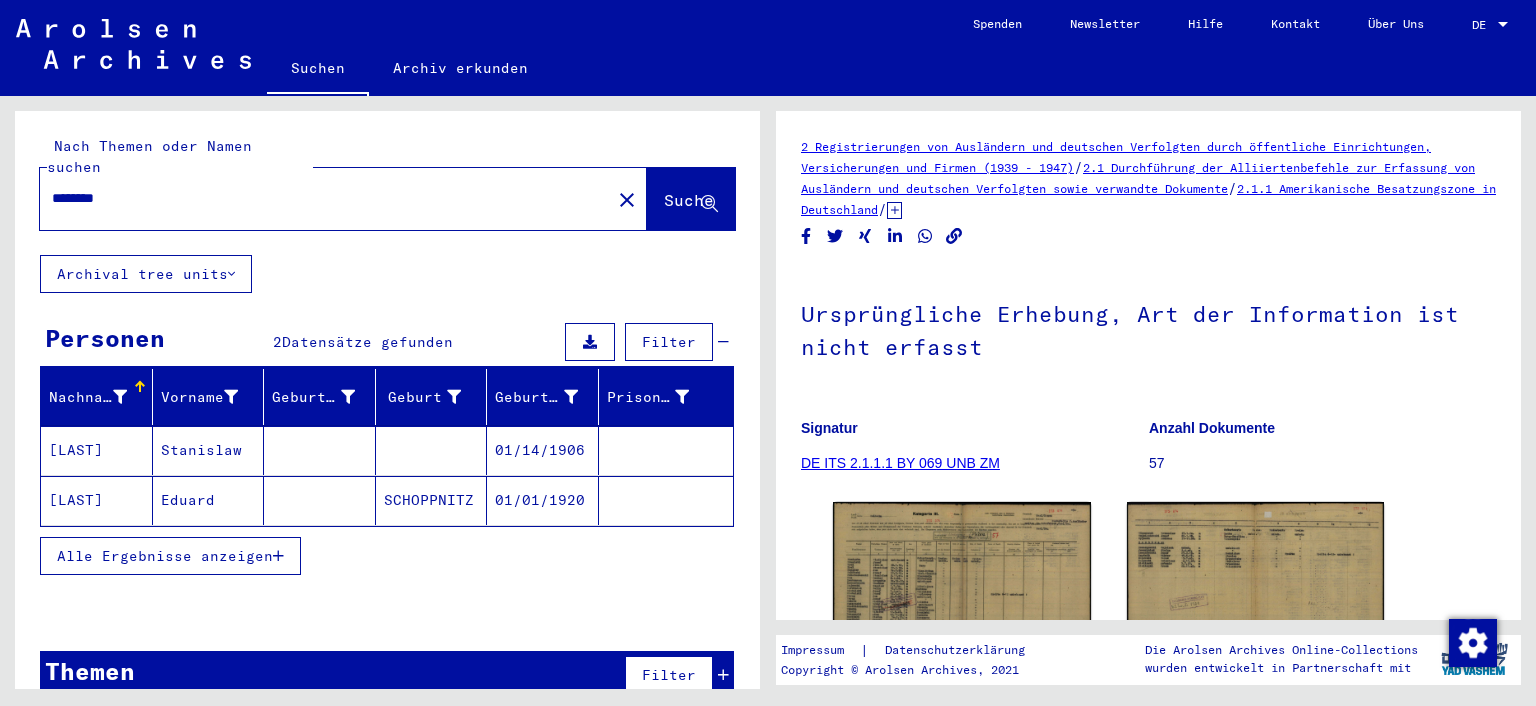 drag, startPoint x: 161, startPoint y: 182, endPoint x: 50, endPoint y: 176, distance: 111.16204 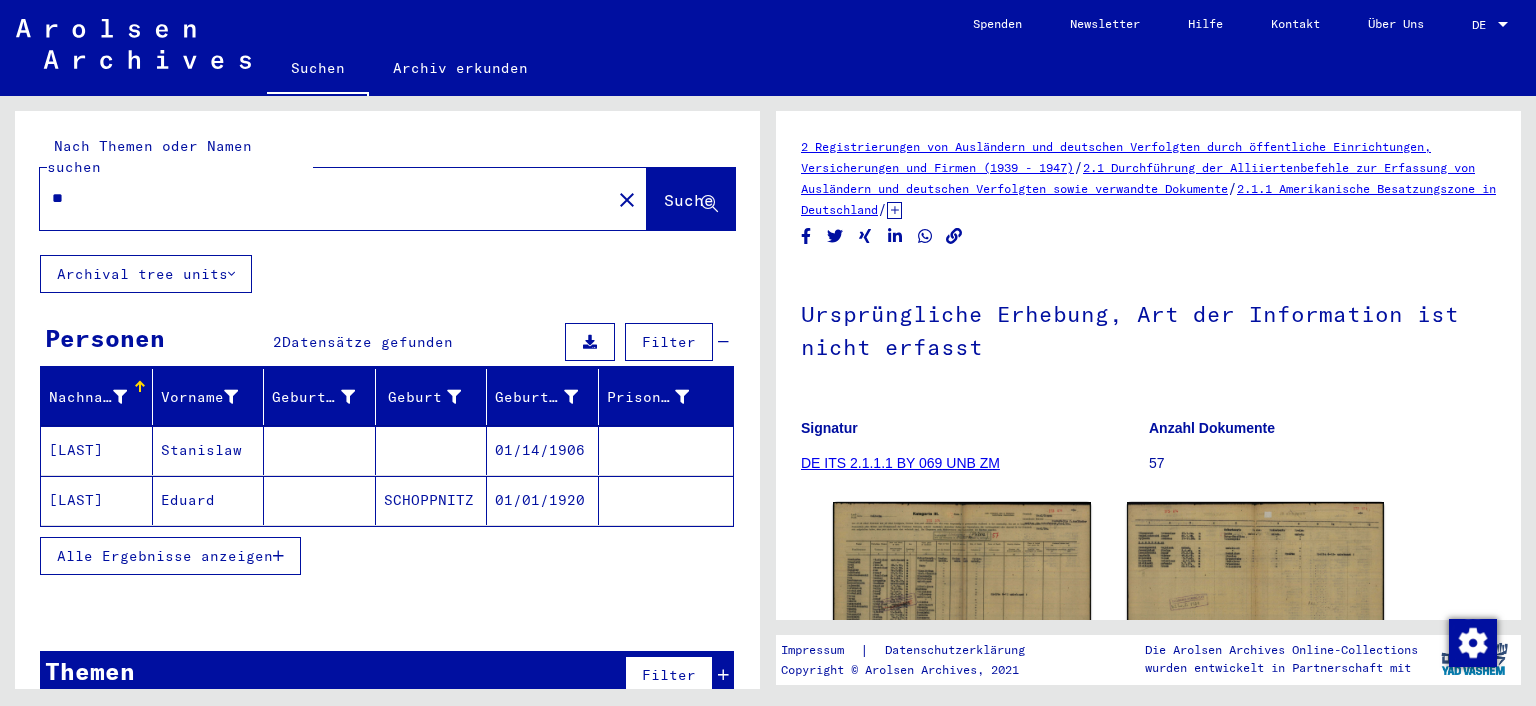 type on "*" 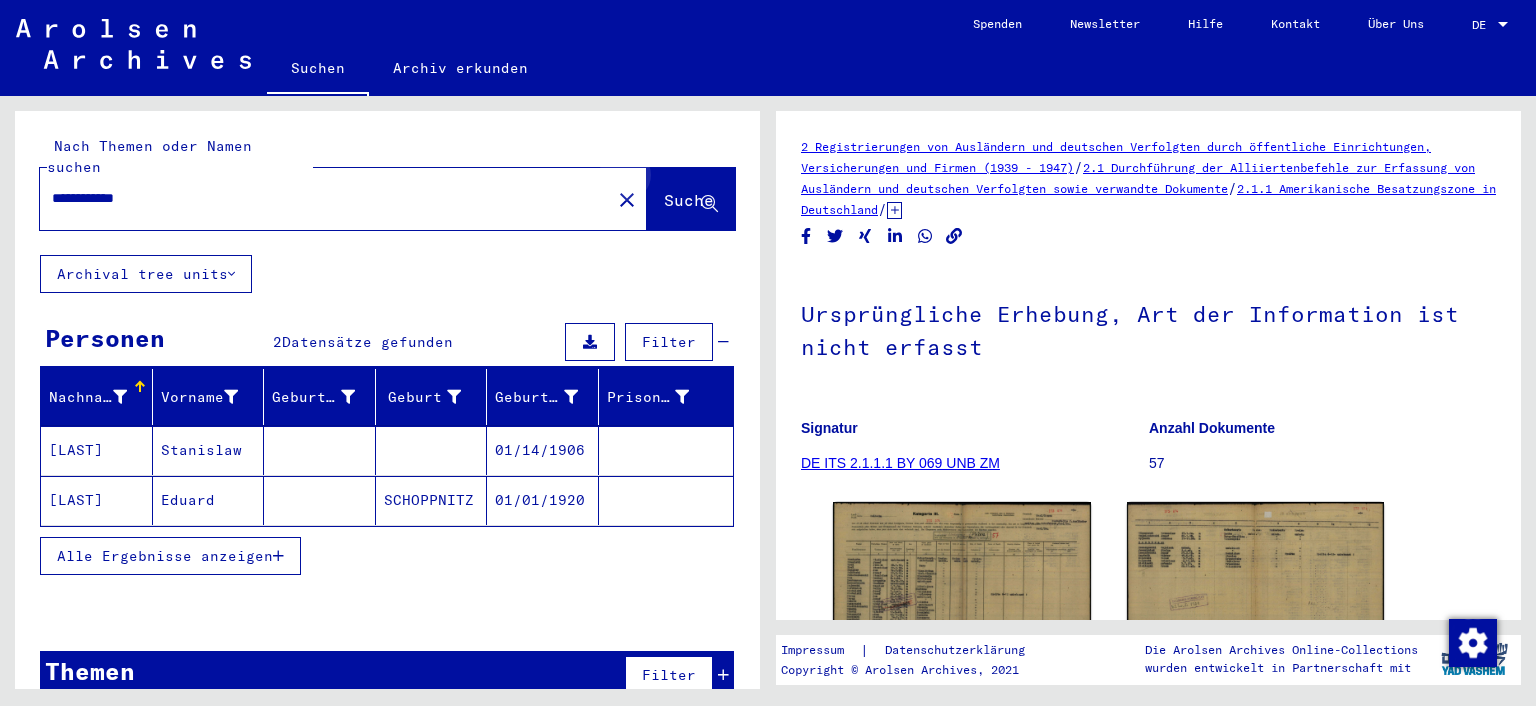 click on "Suche" 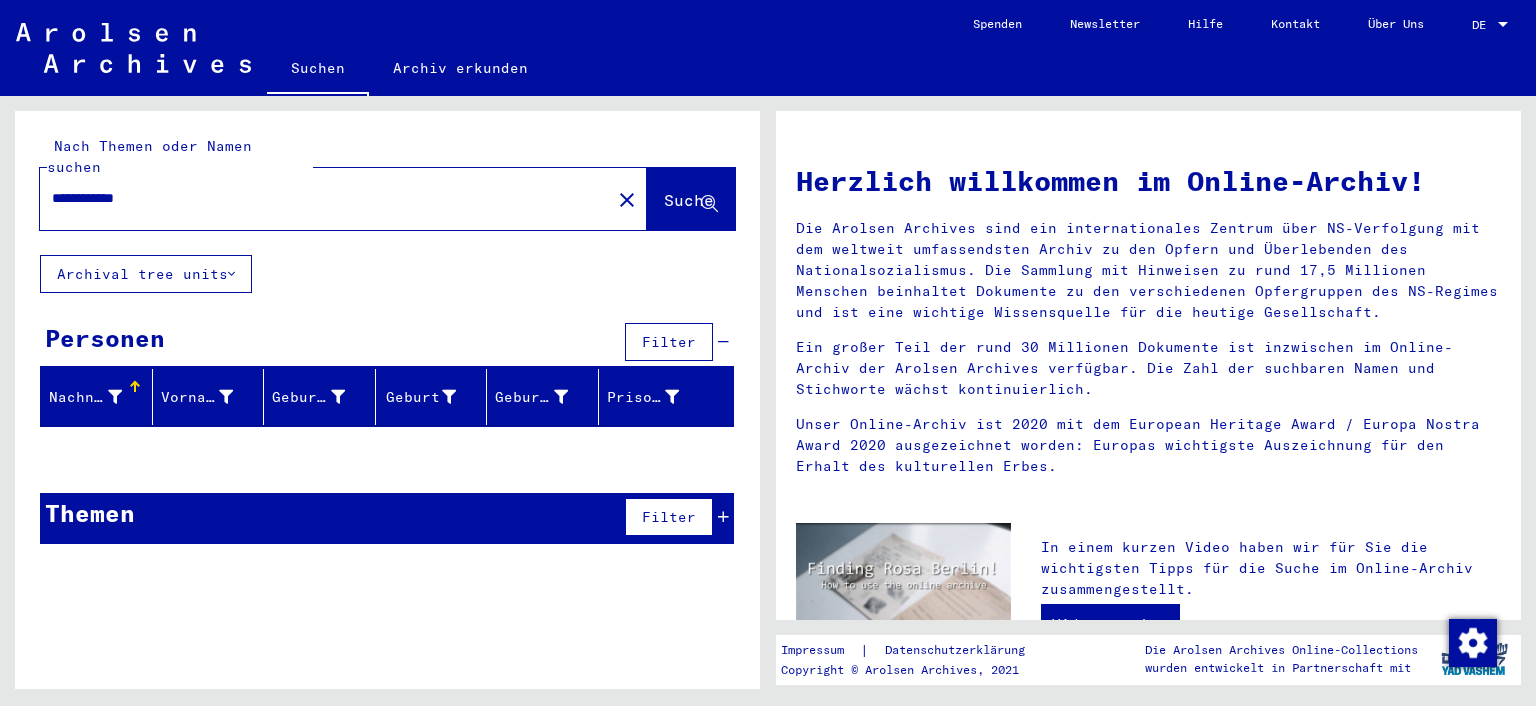 drag, startPoint x: 157, startPoint y: 181, endPoint x: 115, endPoint y: 202, distance: 46.957428 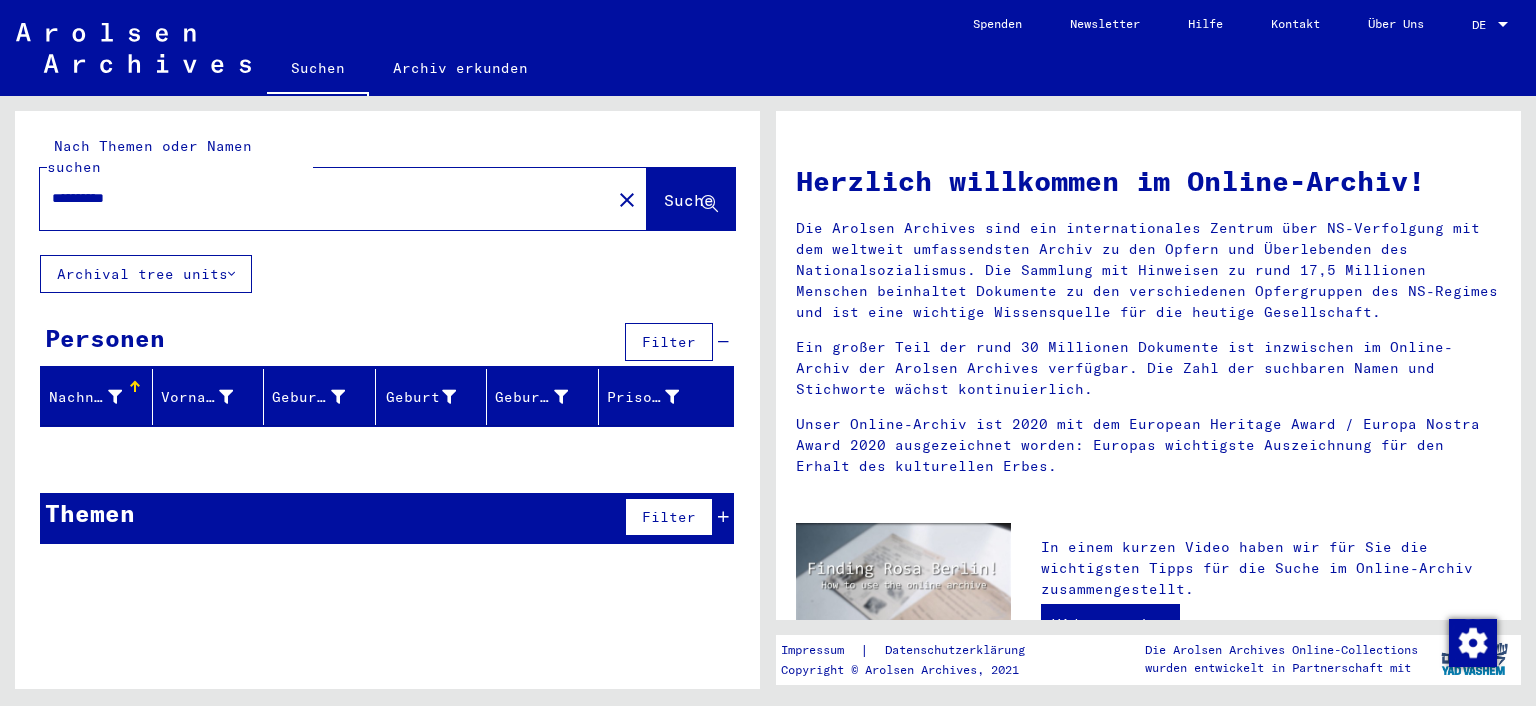 type on "**********" 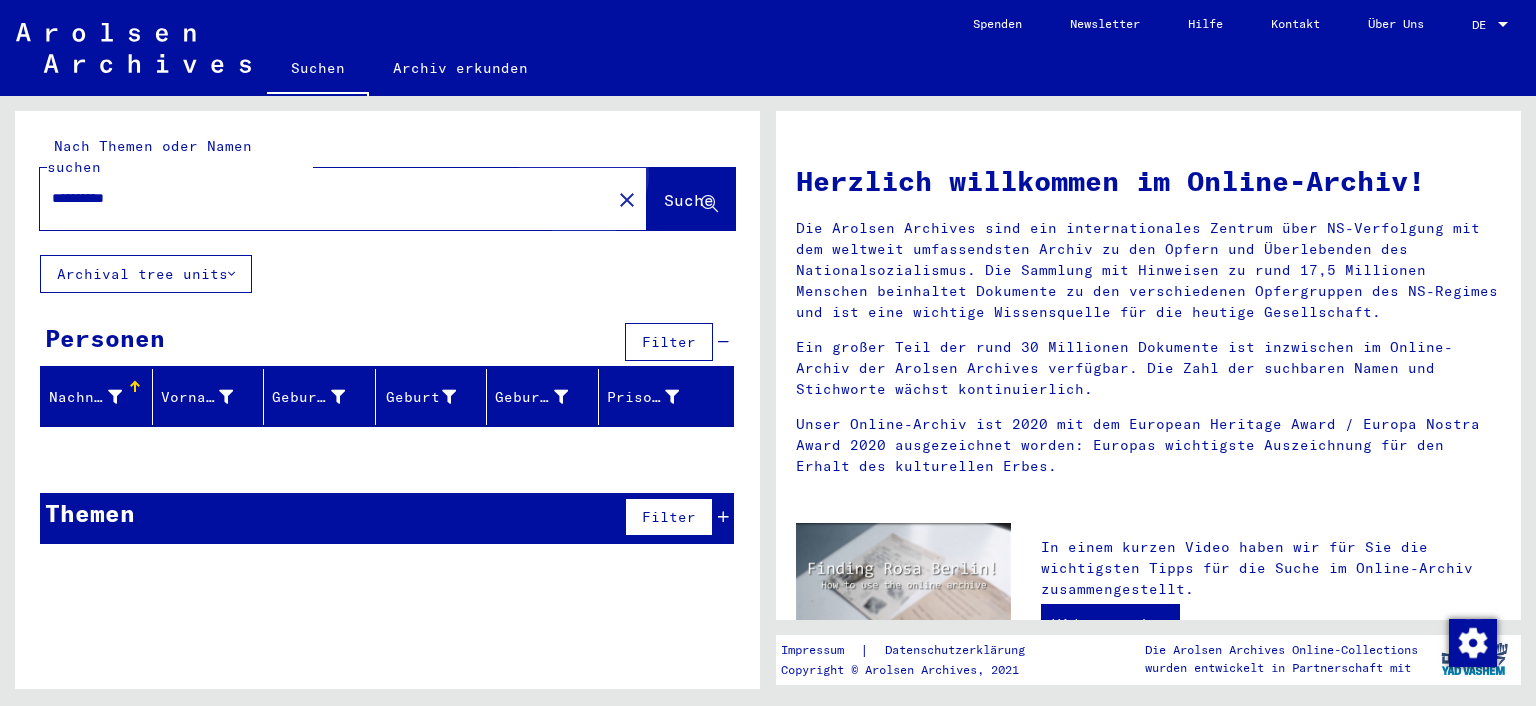 click on "Suche" 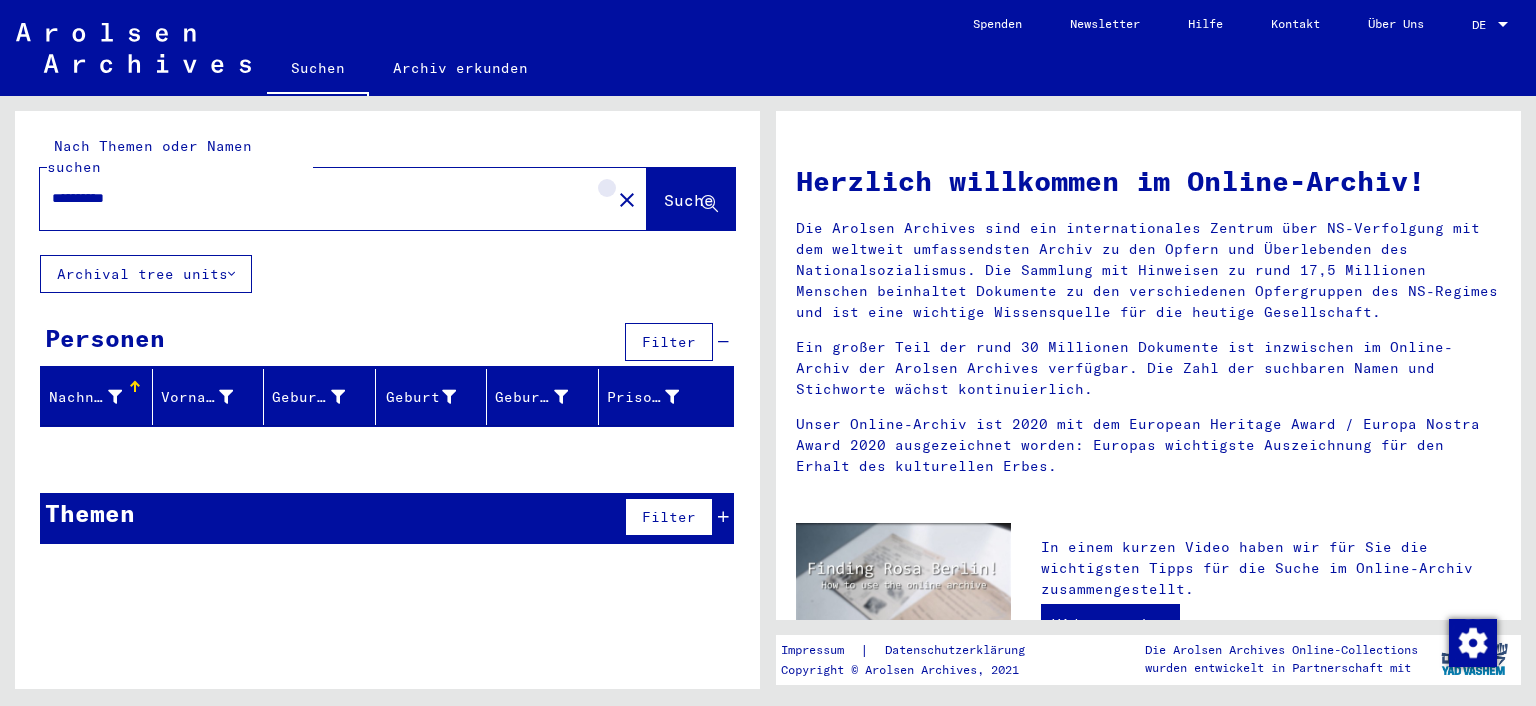 click on "close" 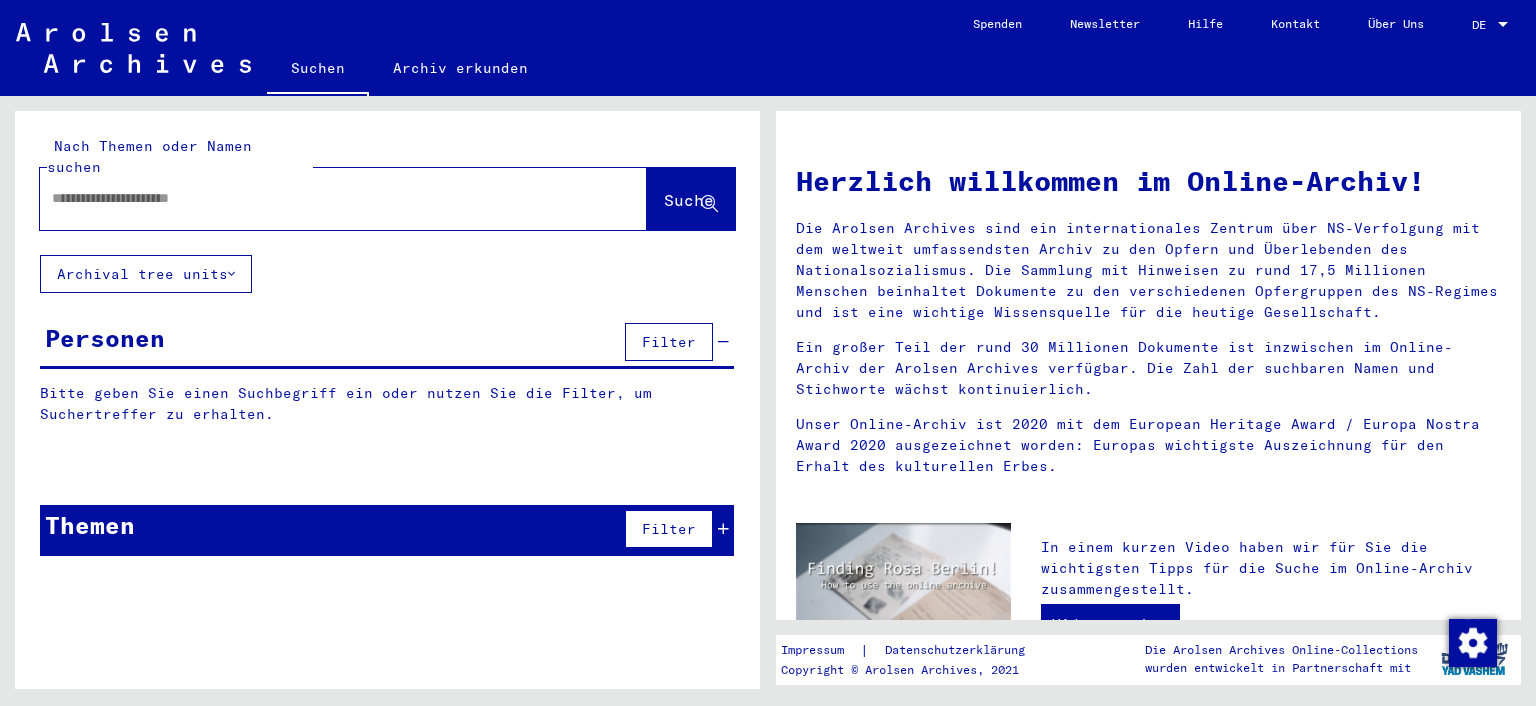 drag, startPoint x: 234, startPoint y: 175, endPoint x: 45, endPoint y: 208, distance: 191.85933 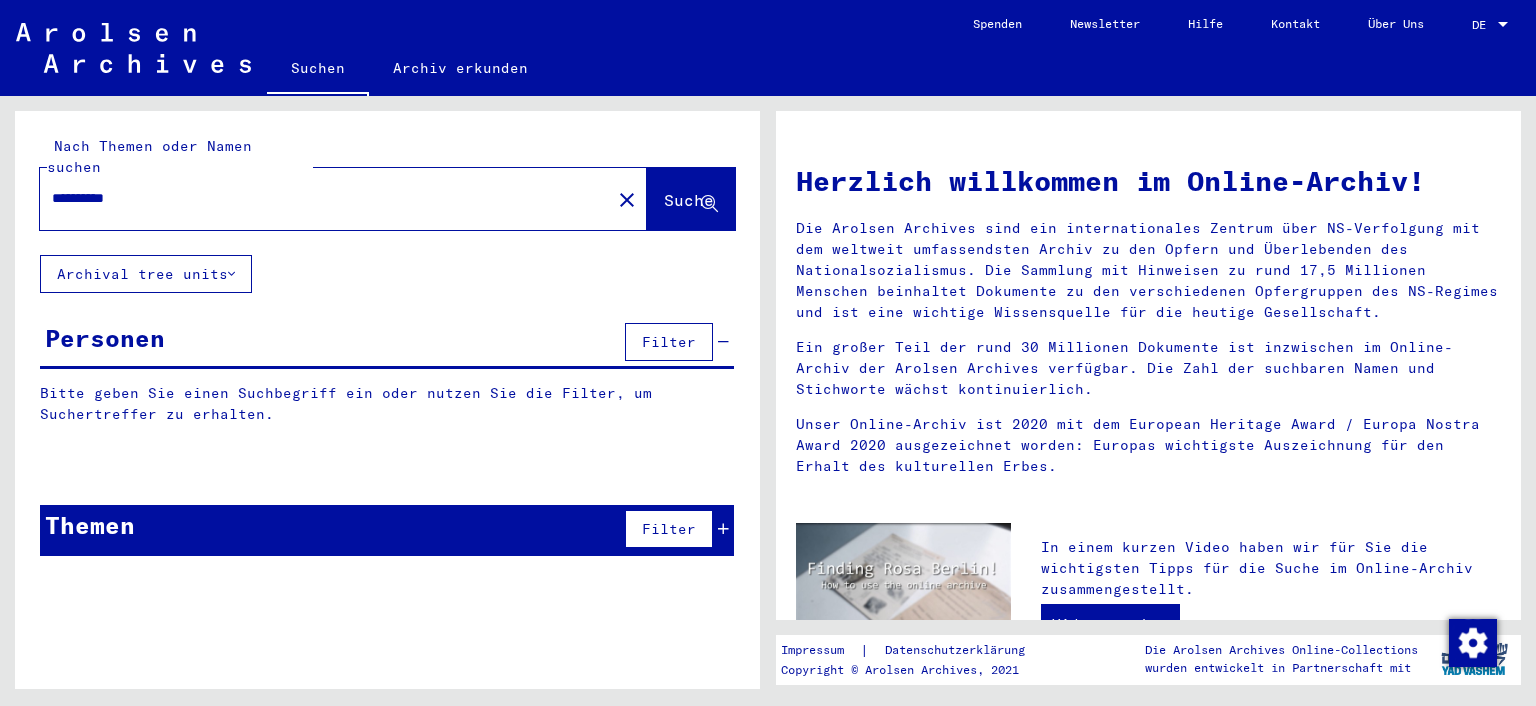 type on "**********" 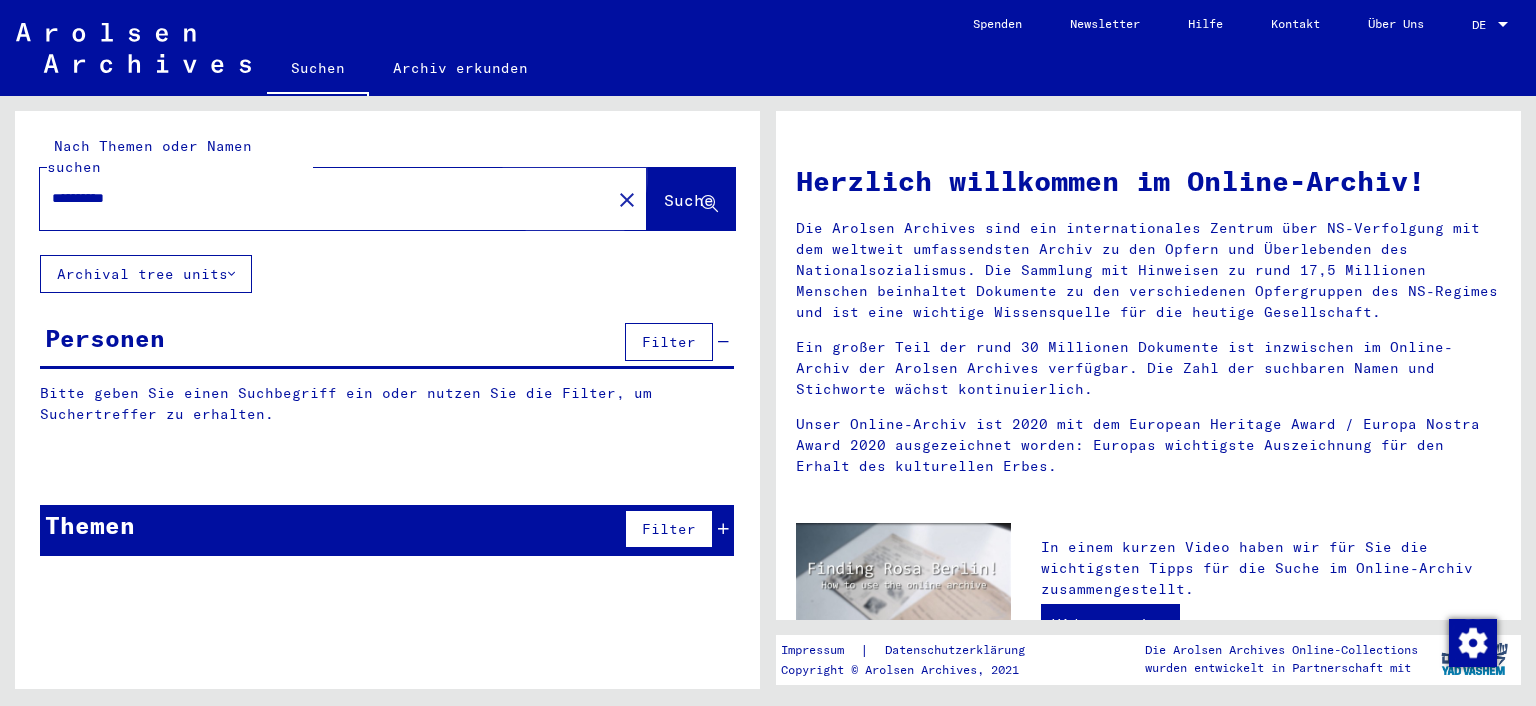 click on "Suche" 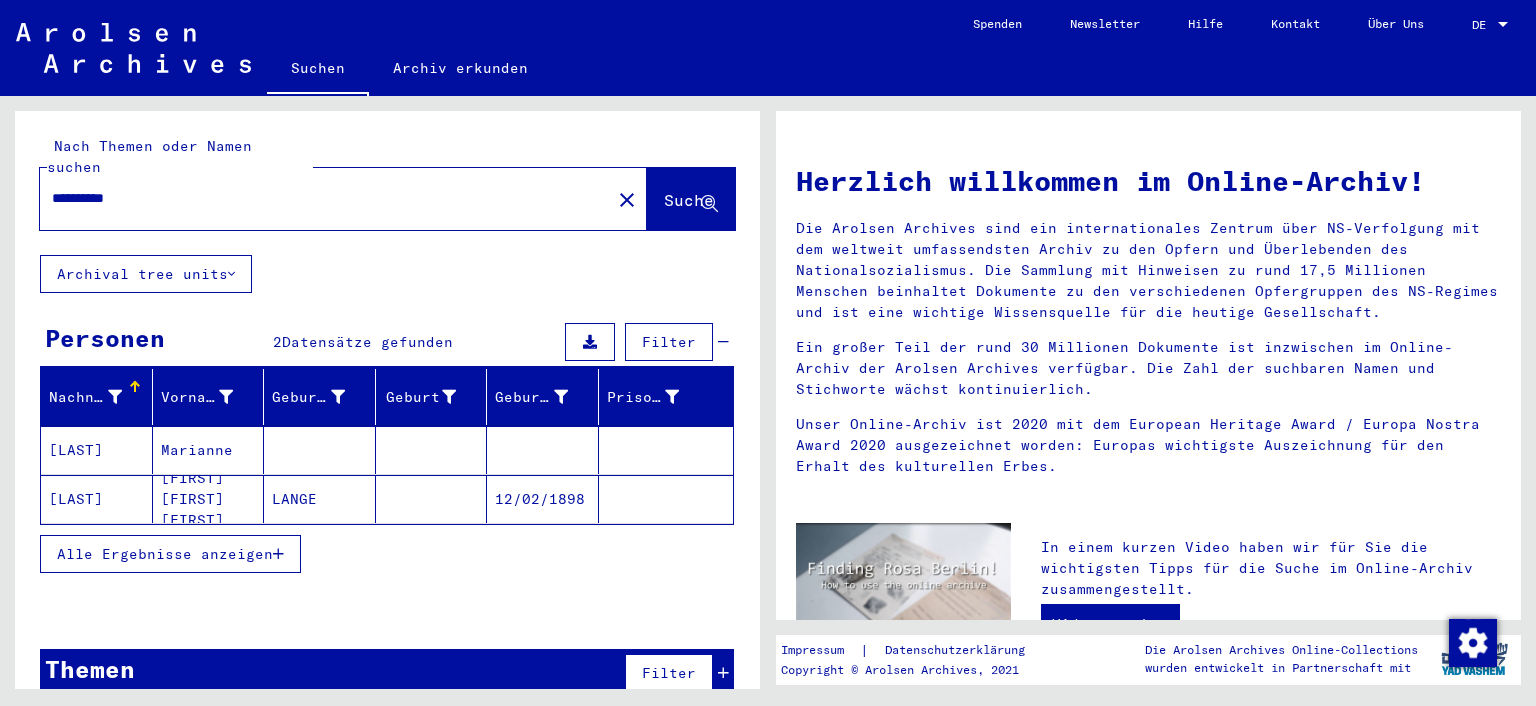 scroll, scrollTop: 7, scrollLeft: 0, axis: vertical 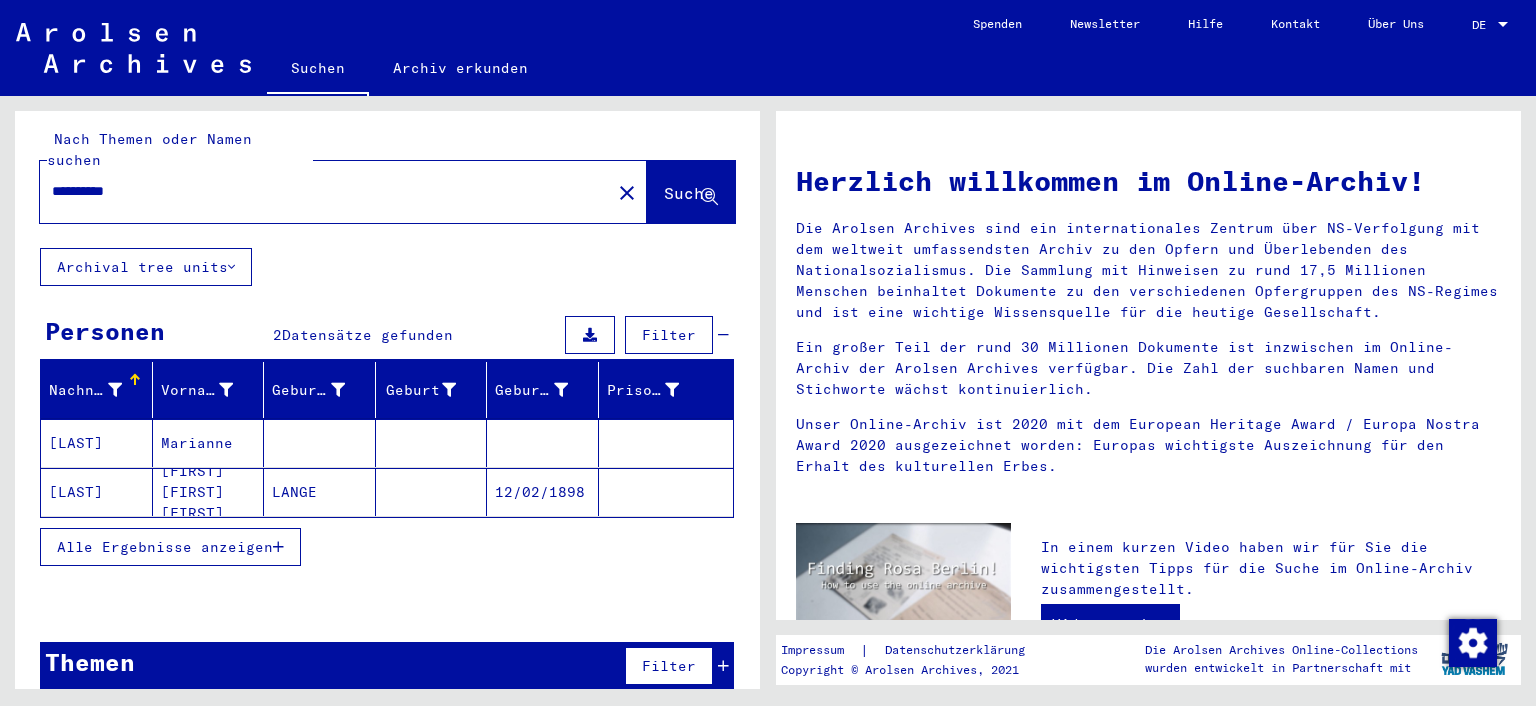 click on "[FIRST] [FIRST] [FIRST]" 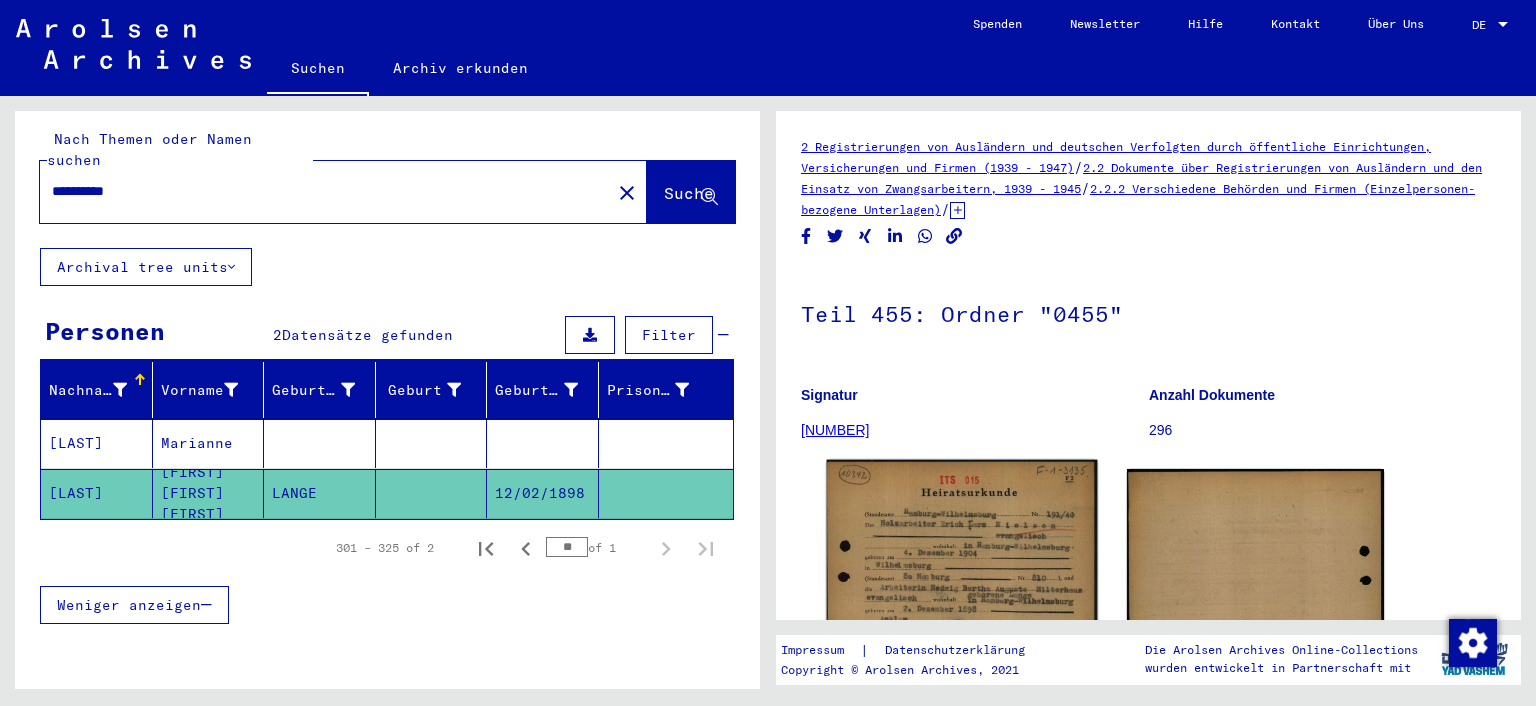 click 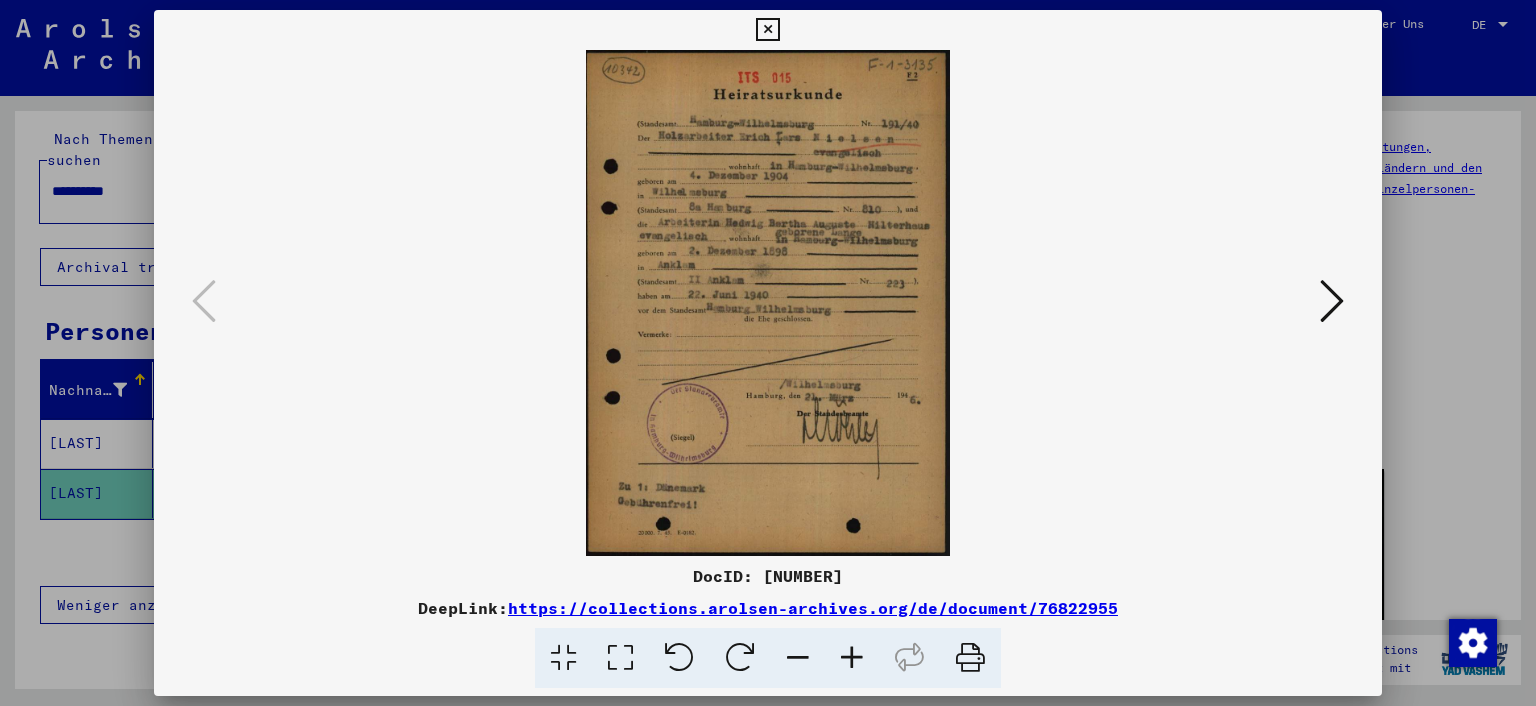 click at bounding box center (620, 658) 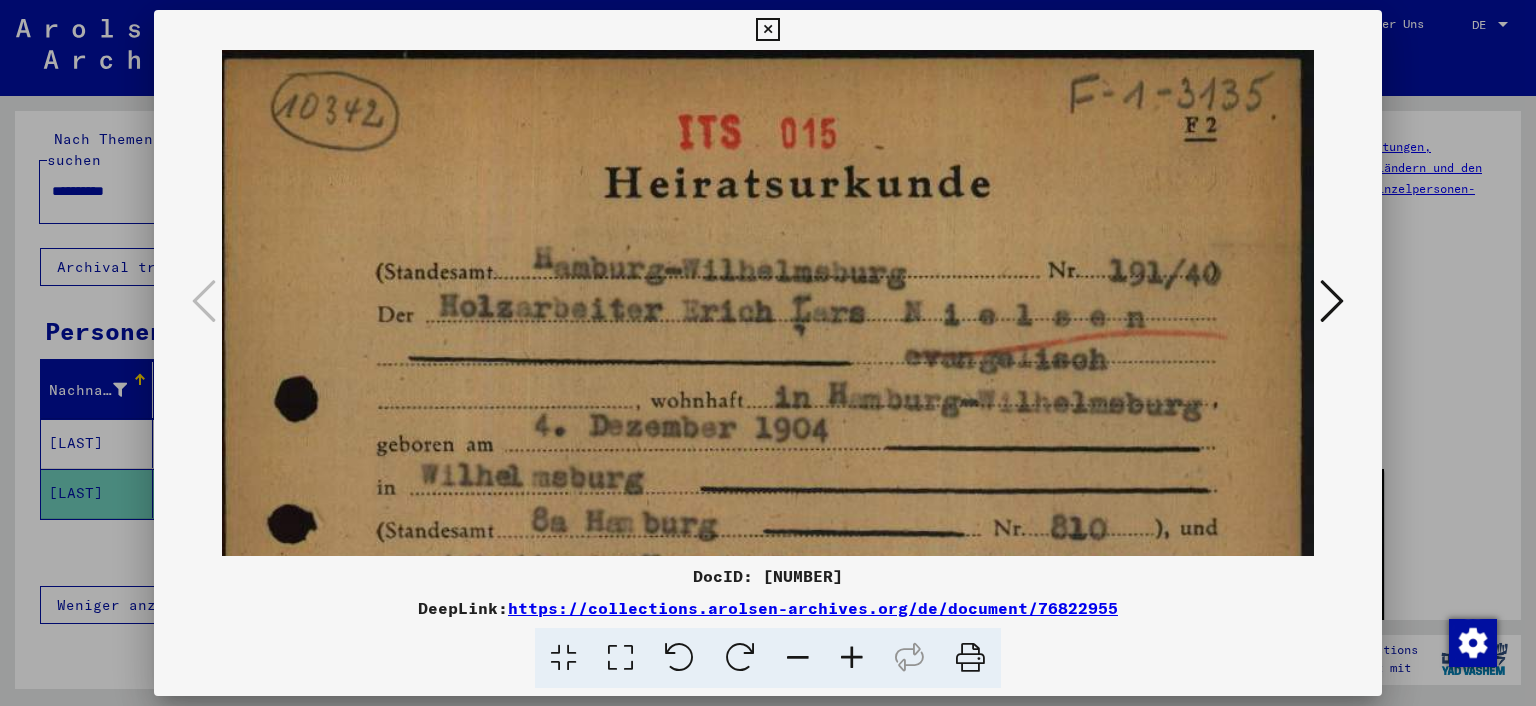 drag, startPoint x: 750, startPoint y: 509, endPoint x: 750, endPoint y: 547, distance: 38 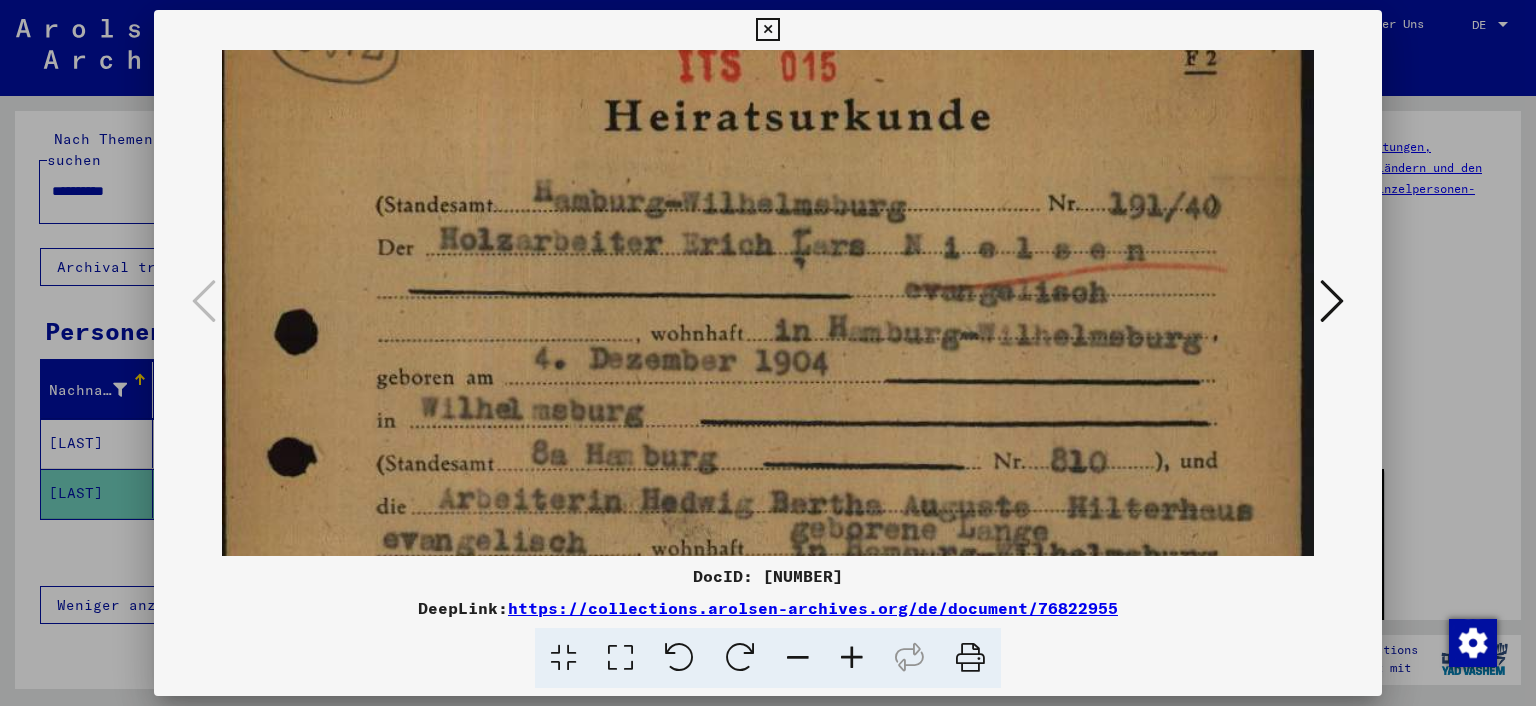 drag, startPoint x: 748, startPoint y: 431, endPoint x: 762, endPoint y: 371, distance: 61.611687 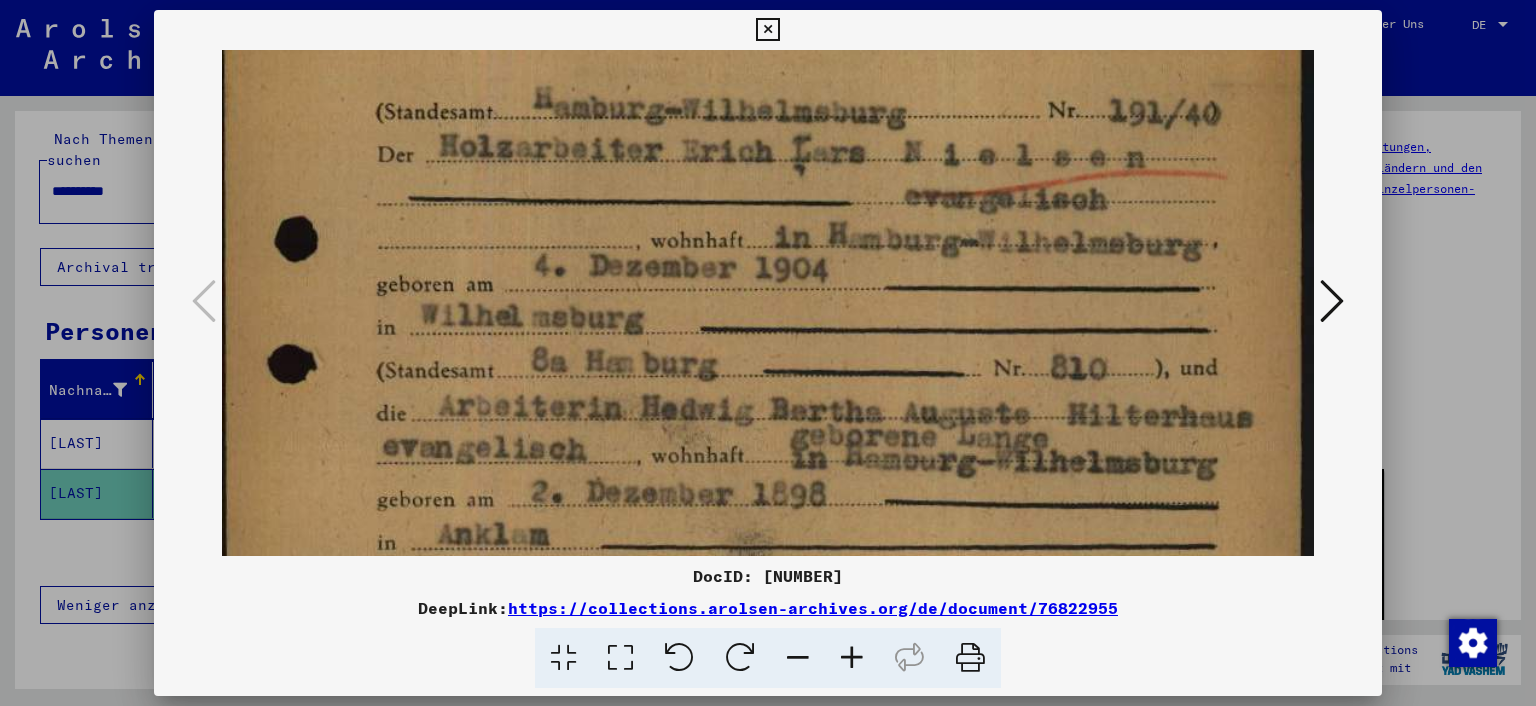 drag, startPoint x: 706, startPoint y: 406, endPoint x: 706, endPoint y: 374, distance: 32 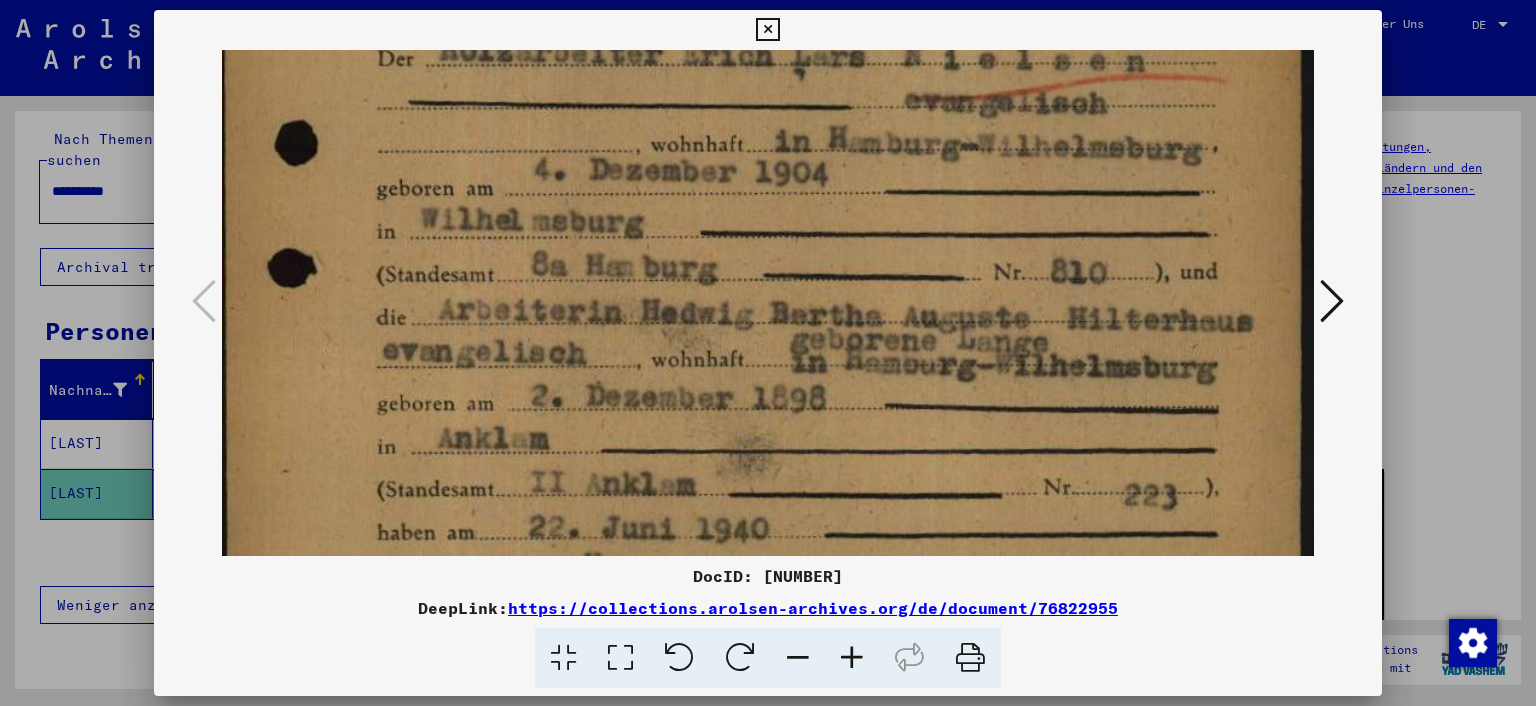 drag, startPoint x: 862, startPoint y: 439, endPoint x: 866, endPoint y: 391, distance: 48.166378 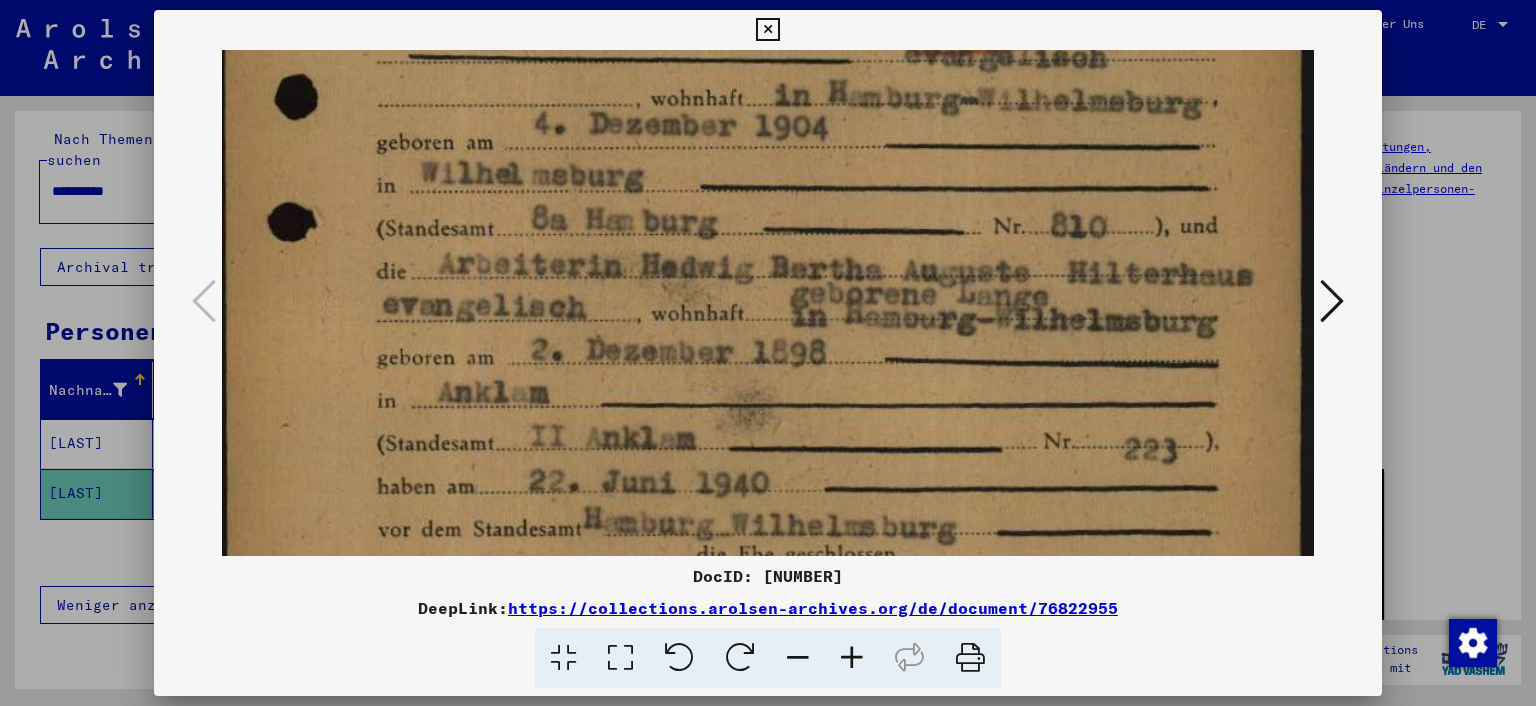 drag, startPoint x: 898, startPoint y: 450, endPoint x: 884, endPoint y: 338, distance: 112.871605 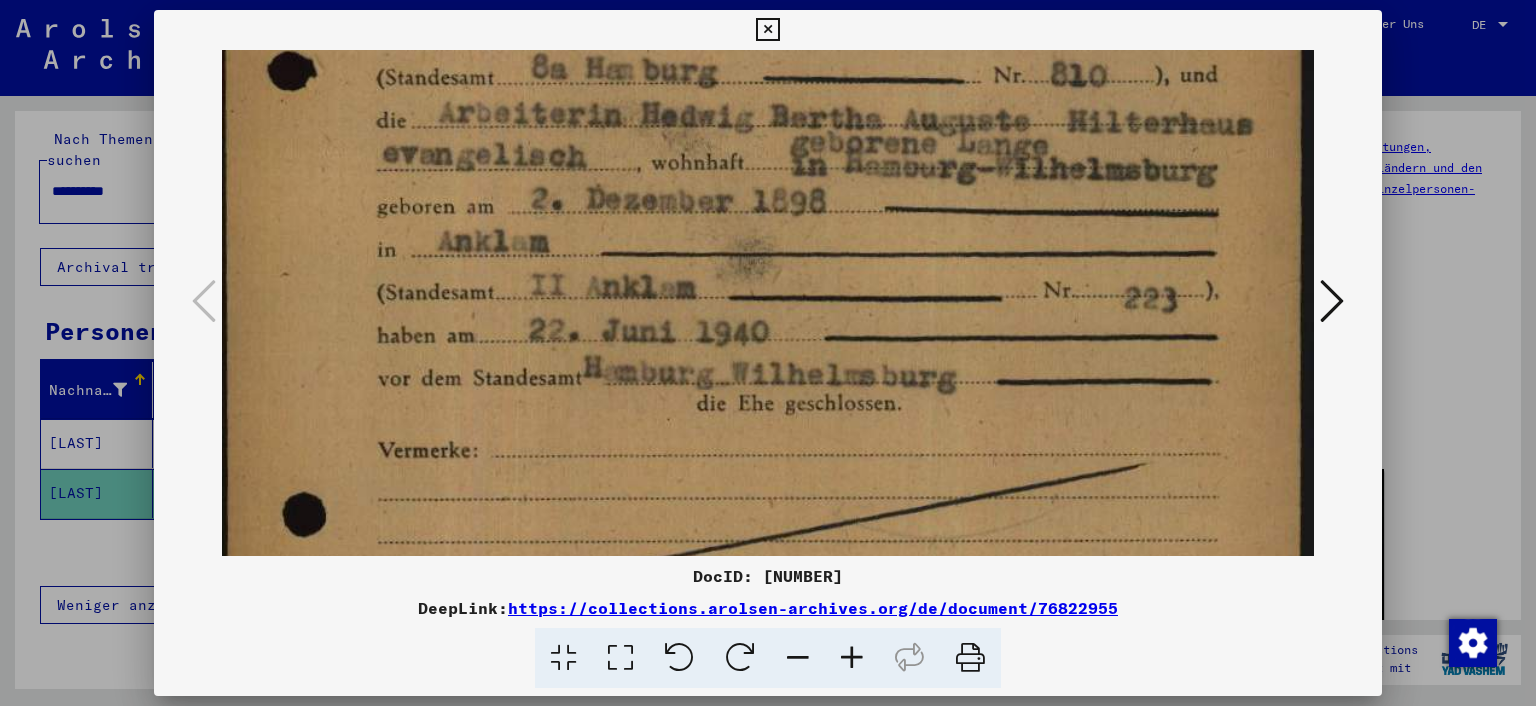 drag, startPoint x: 918, startPoint y: 411, endPoint x: 912, endPoint y: 310, distance: 101.17806 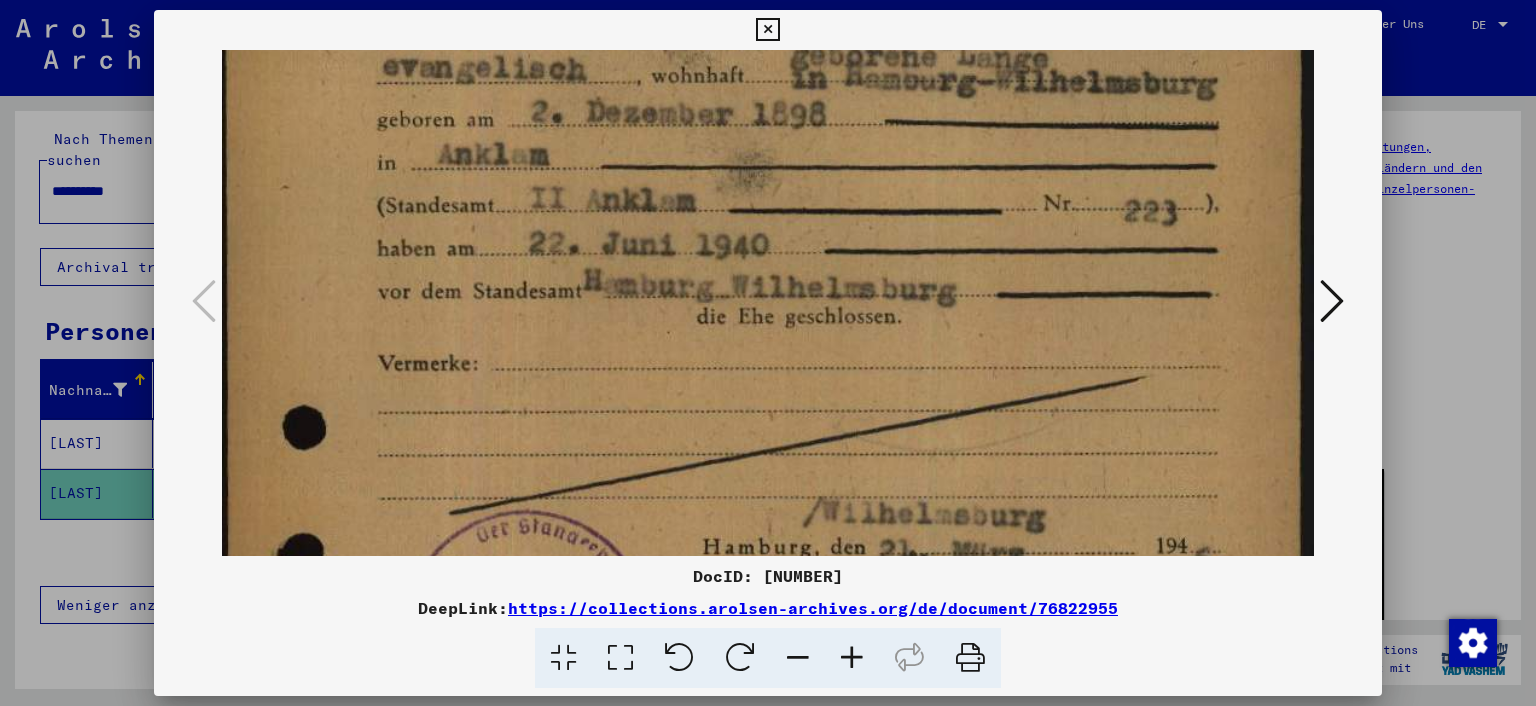 drag, startPoint x: 924, startPoint y: 392, endPoint x: 921, endPoint y: 335, distance: 57.07889 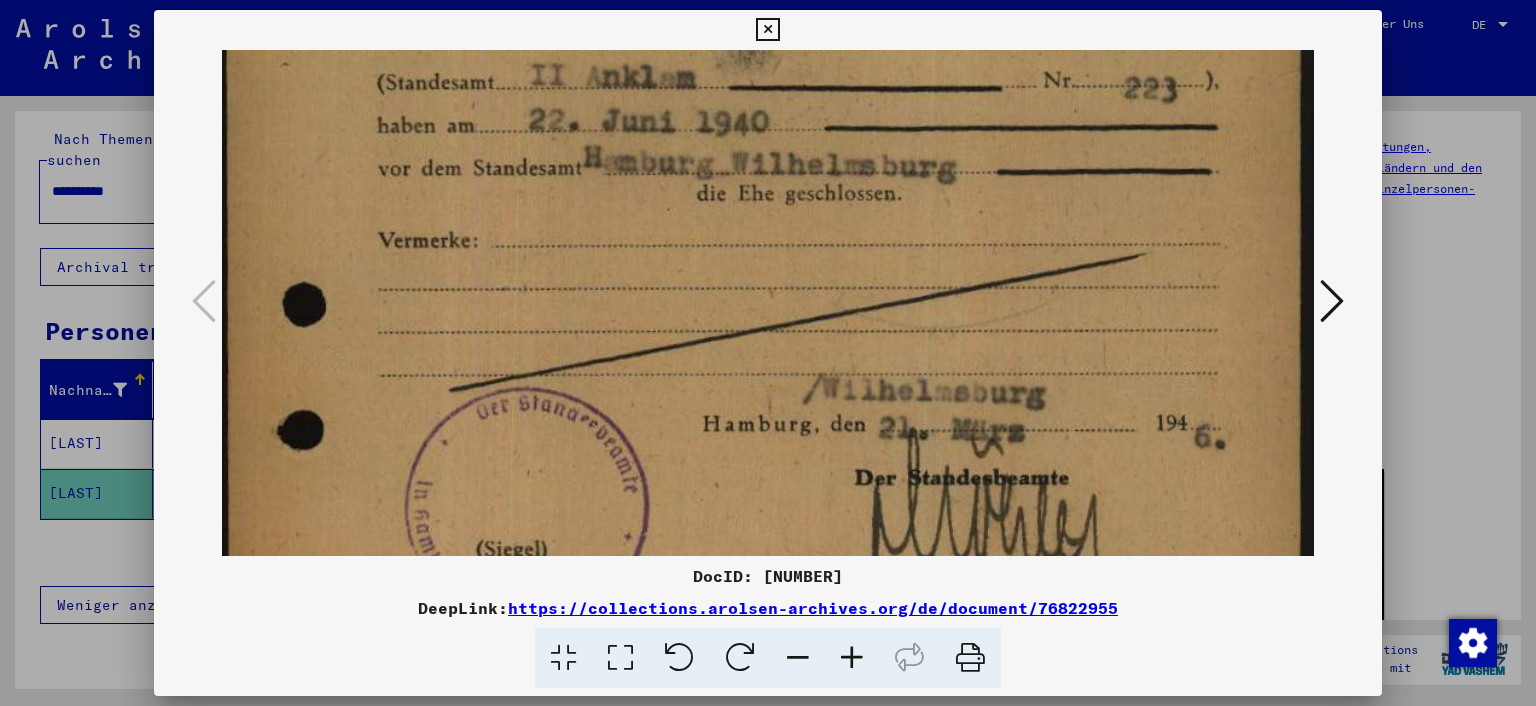 click at bounding box center (768, 146) 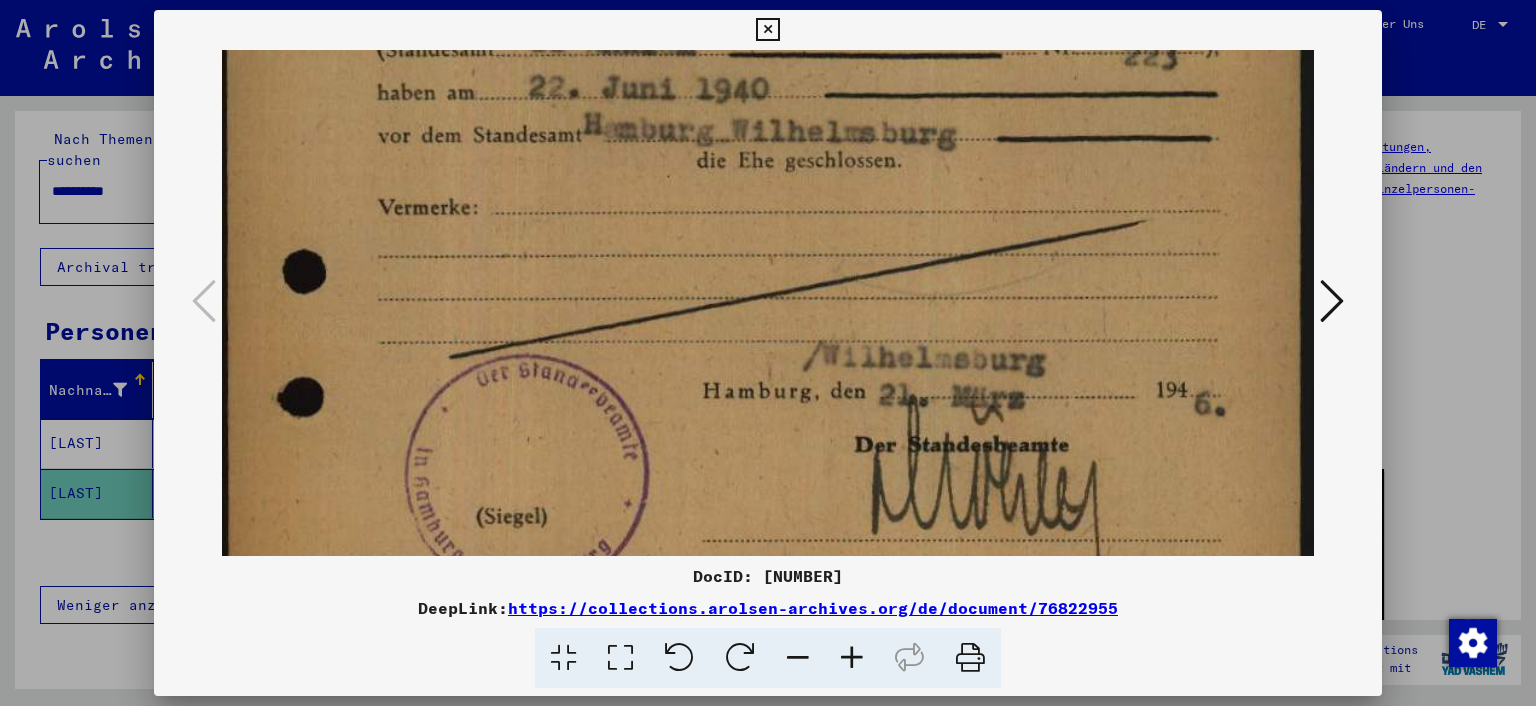 click at bounding box center (768, 113) 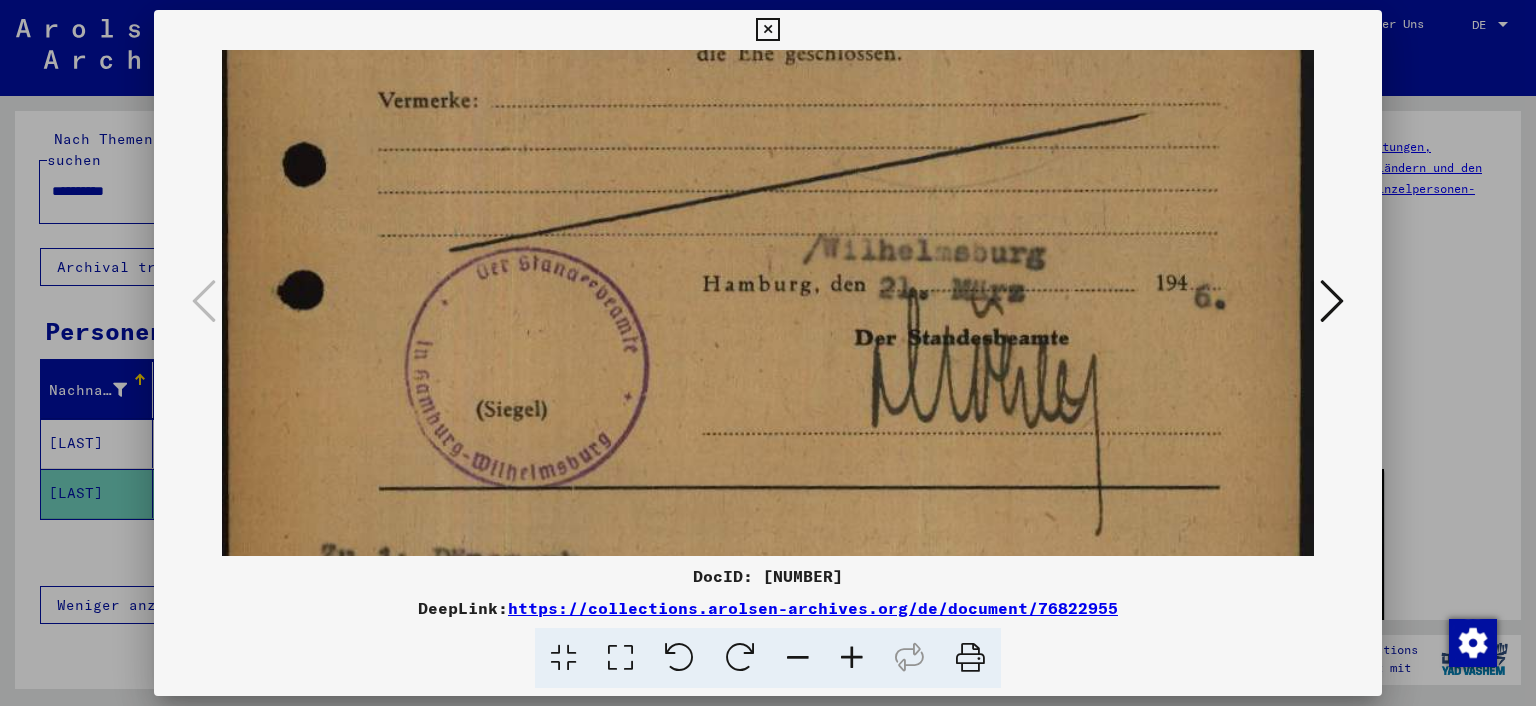 drag, startPoint x: 963, startPoint y: 372, endPoint x: 941, endPoint y: 287, distance: 87.80091 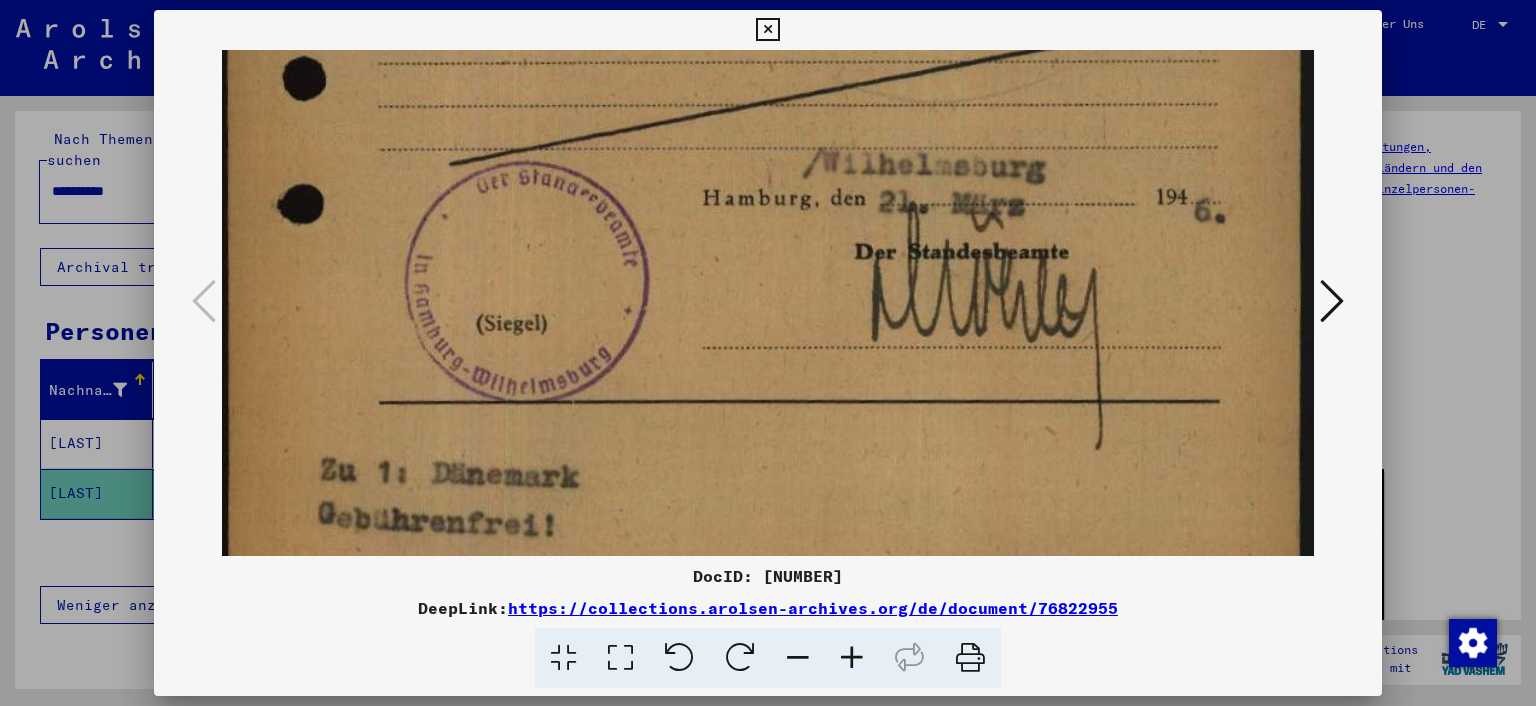 drag, startPoint x: 754, startPoint y: 366, endPoint x: 762, endPoint y: 234, distance: 132.2422 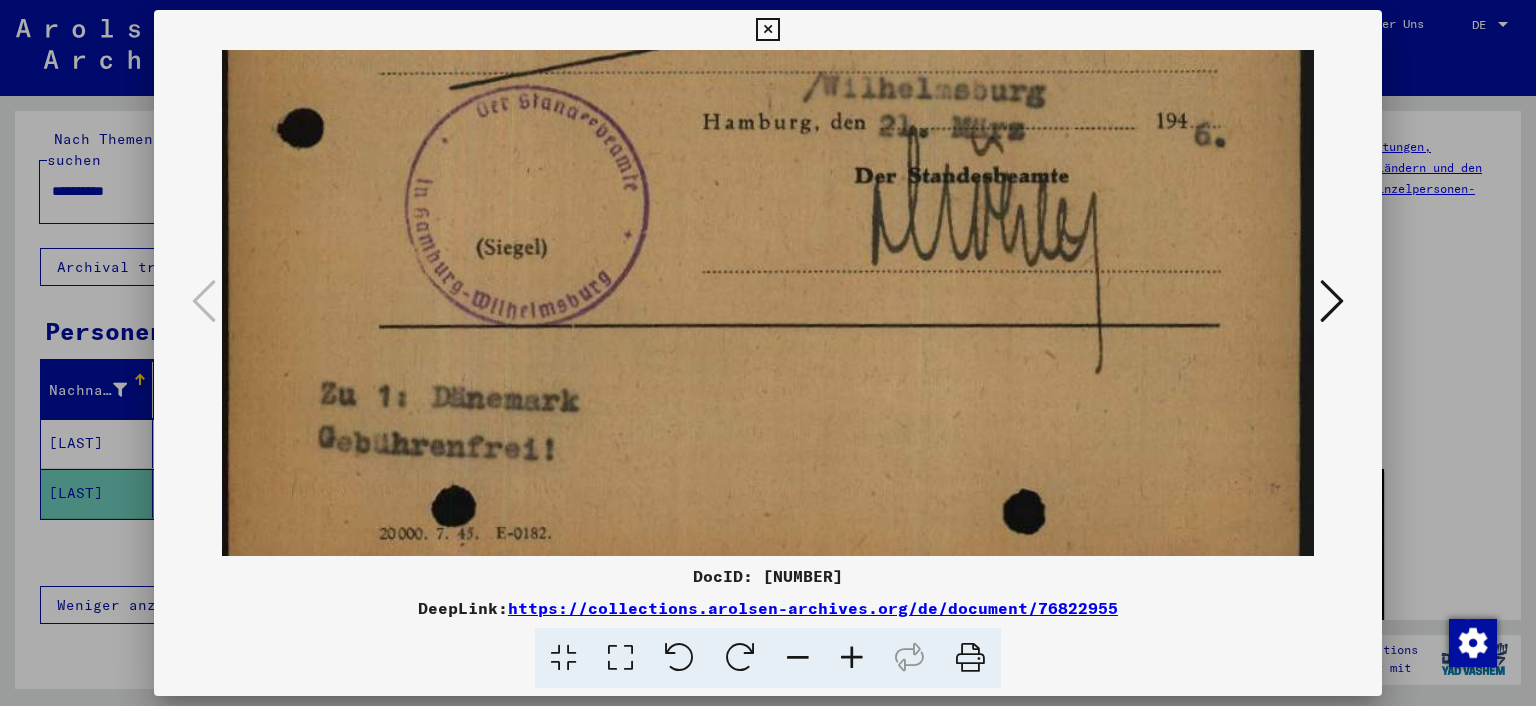 scroll, scrollTop: 1024, scrollLeft: 0, axis: vertical 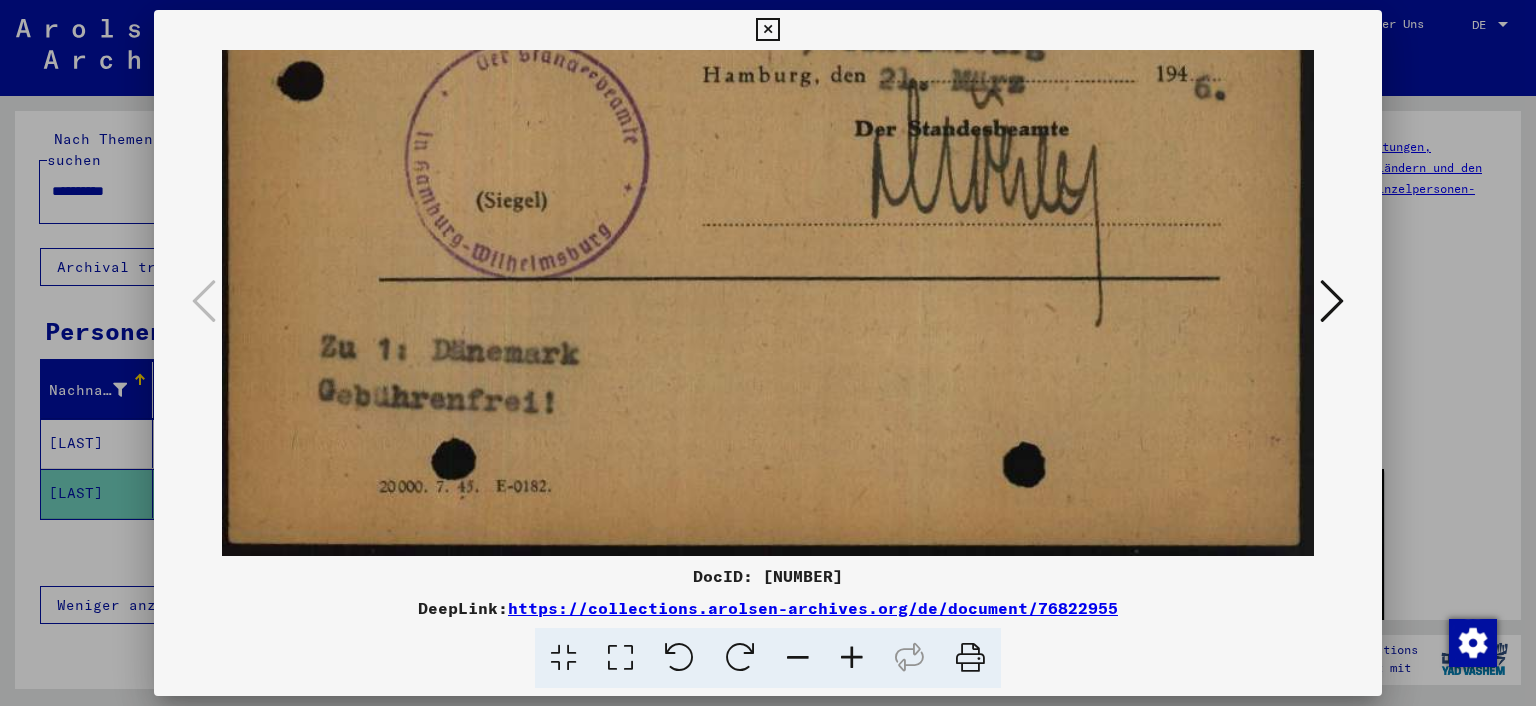 drag, startPoint x: 743, startPoint y: 276, endPoint x: 744, endPoint y: 238, distance: 38.013157 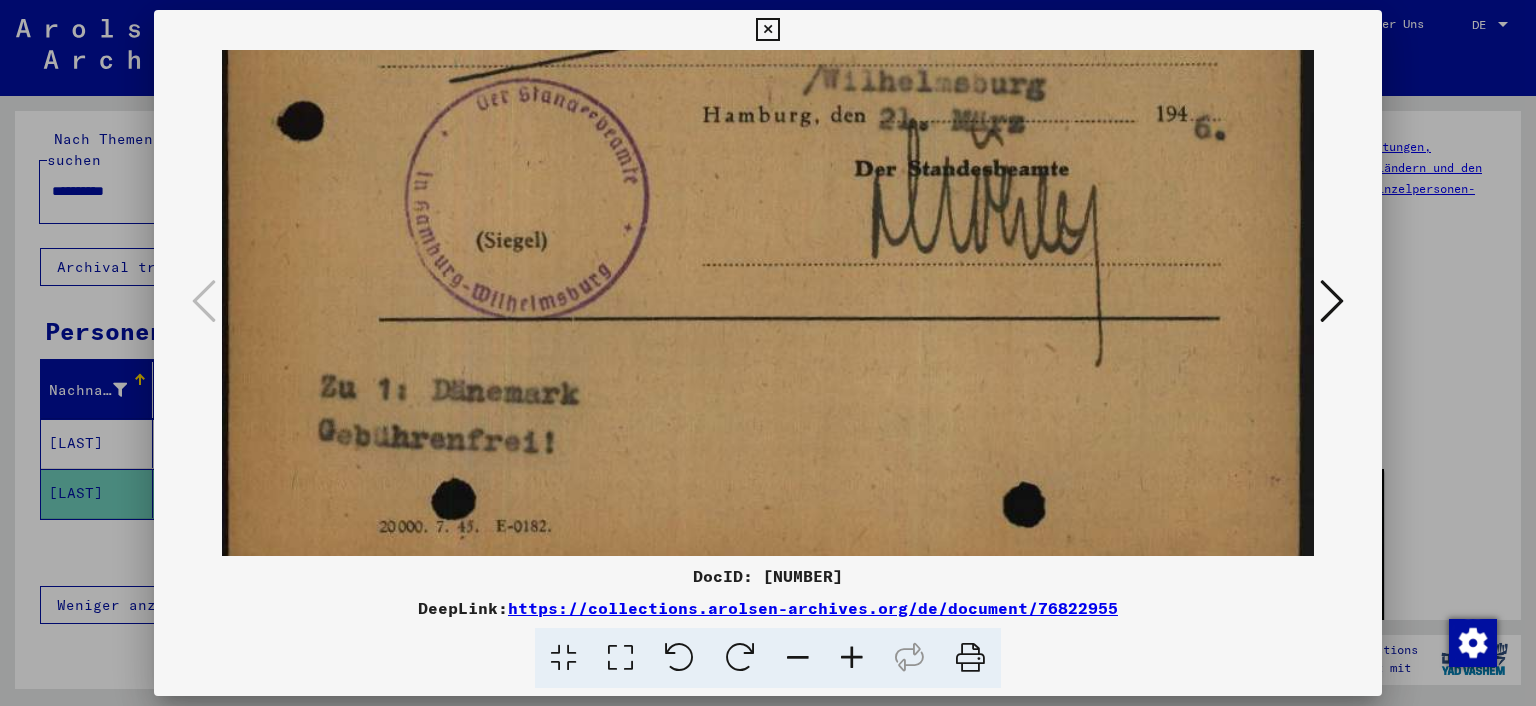 scroll, scrollTop: 888, scrollLeft: 0, axis: vertical 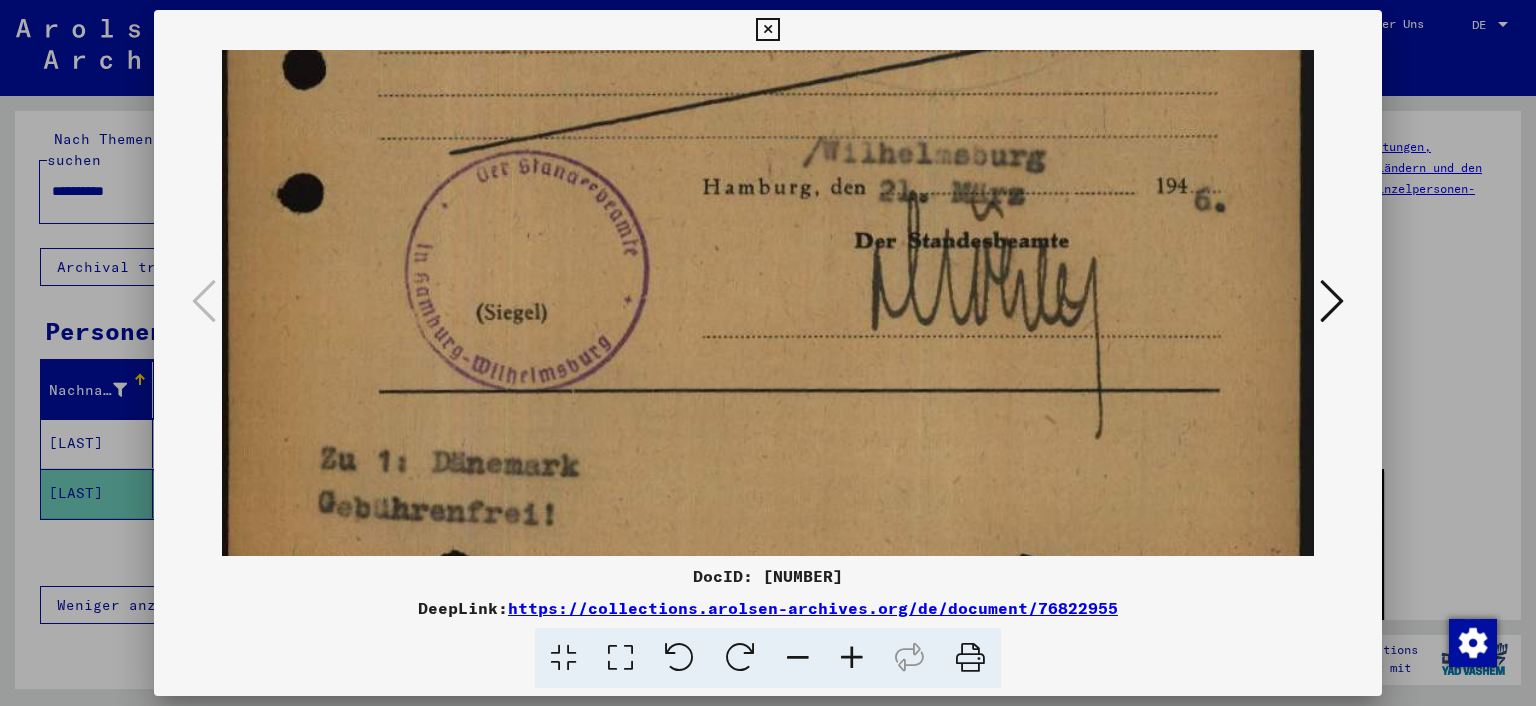 drag, startPoint x: 737, startPoint y: 326, endPoint x: 742, endPoint y: 462, distance: 136.09187 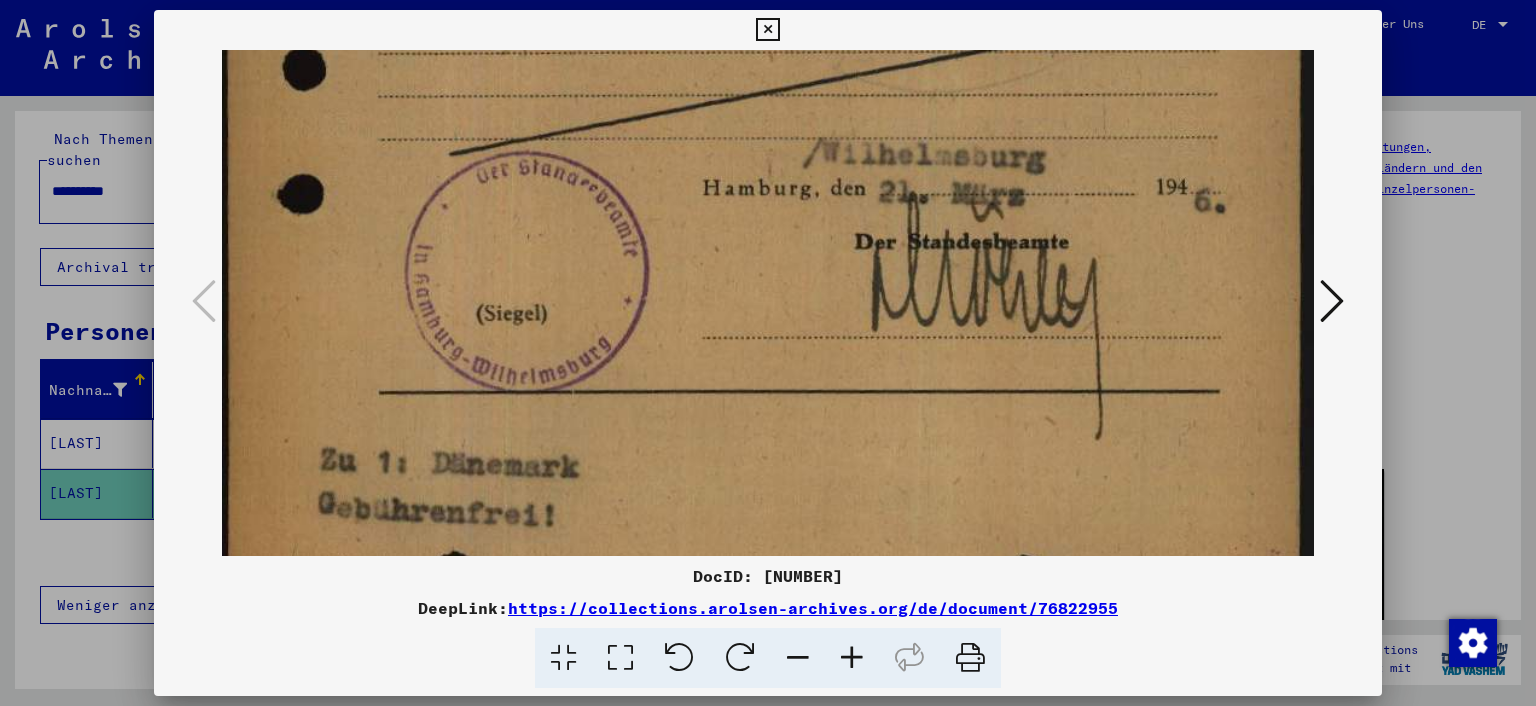 click at bounding box center (768, -90) 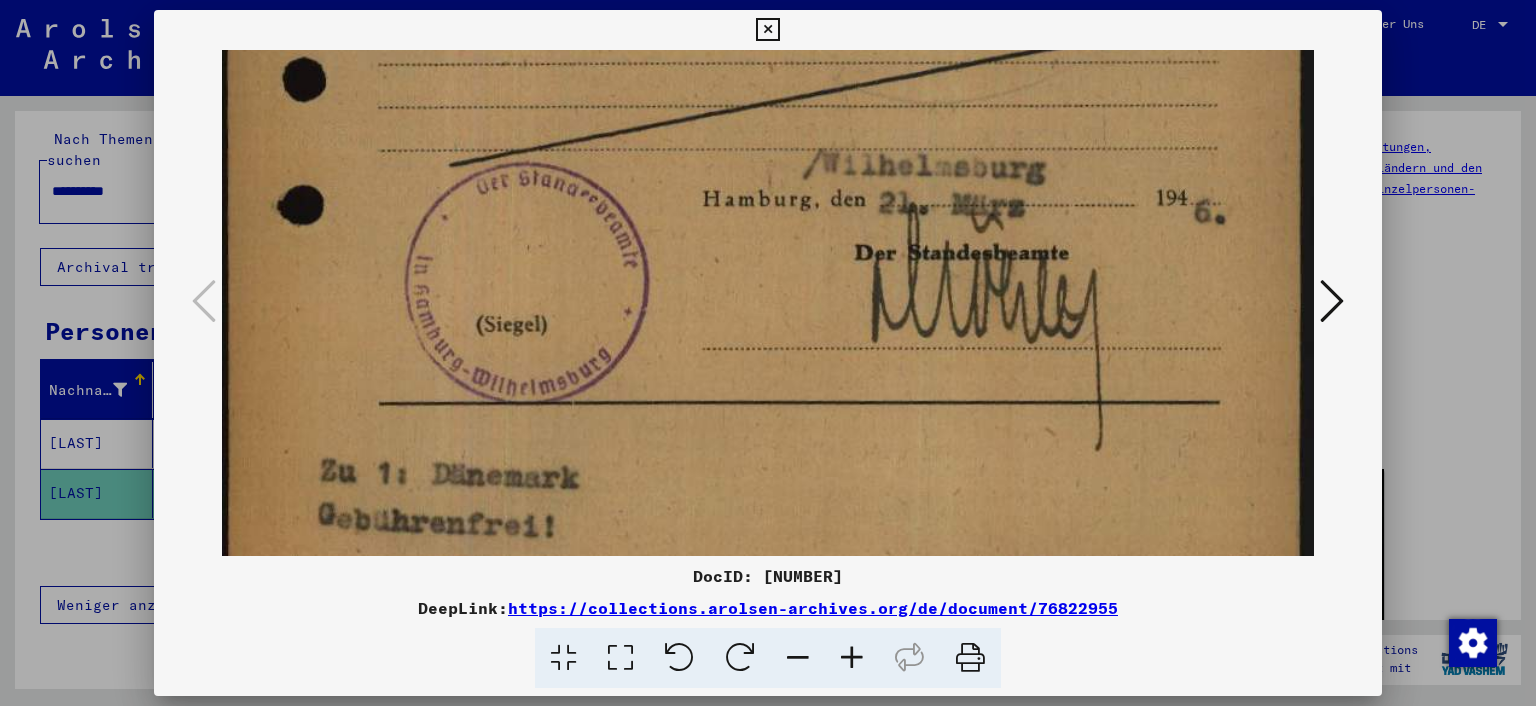 click at bounding box center [1332, 301] 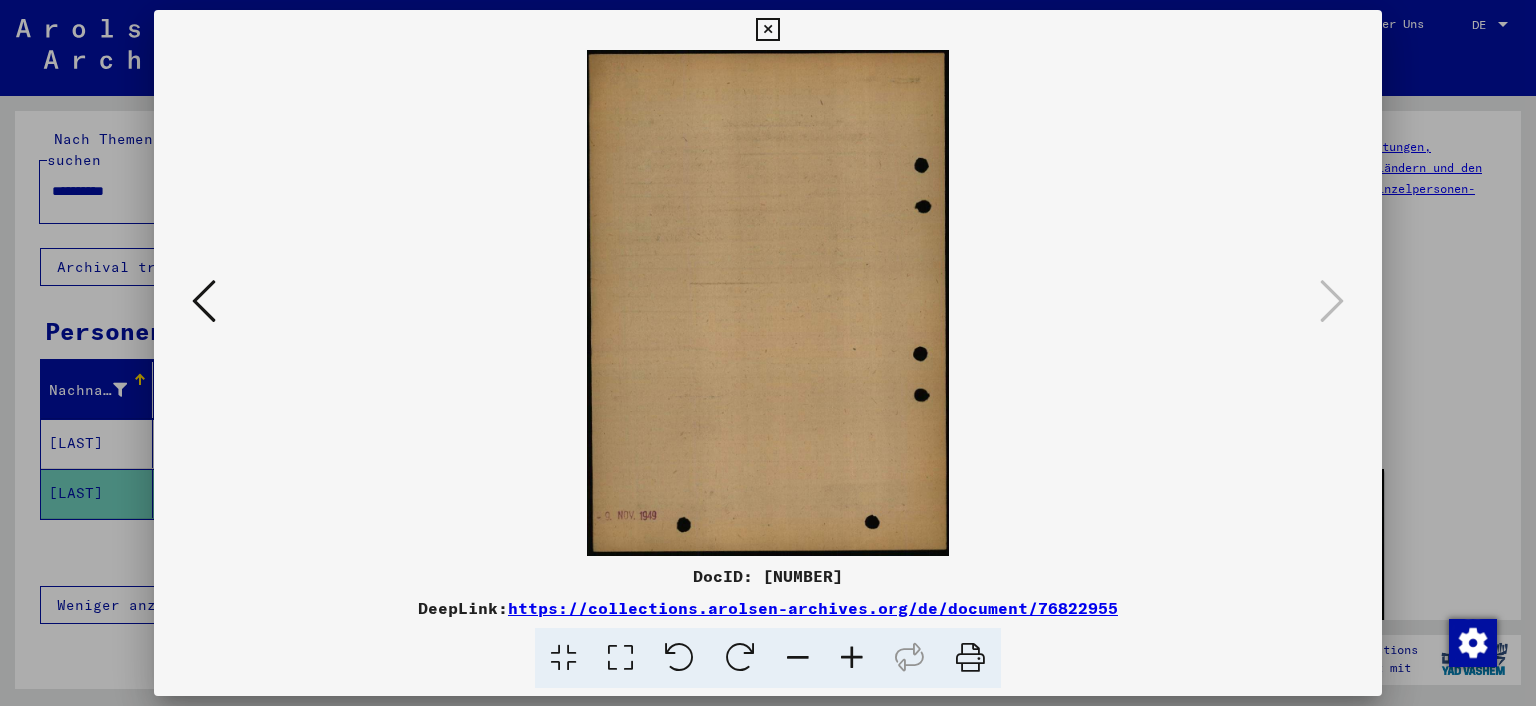 click at bounding box center [767, 30] 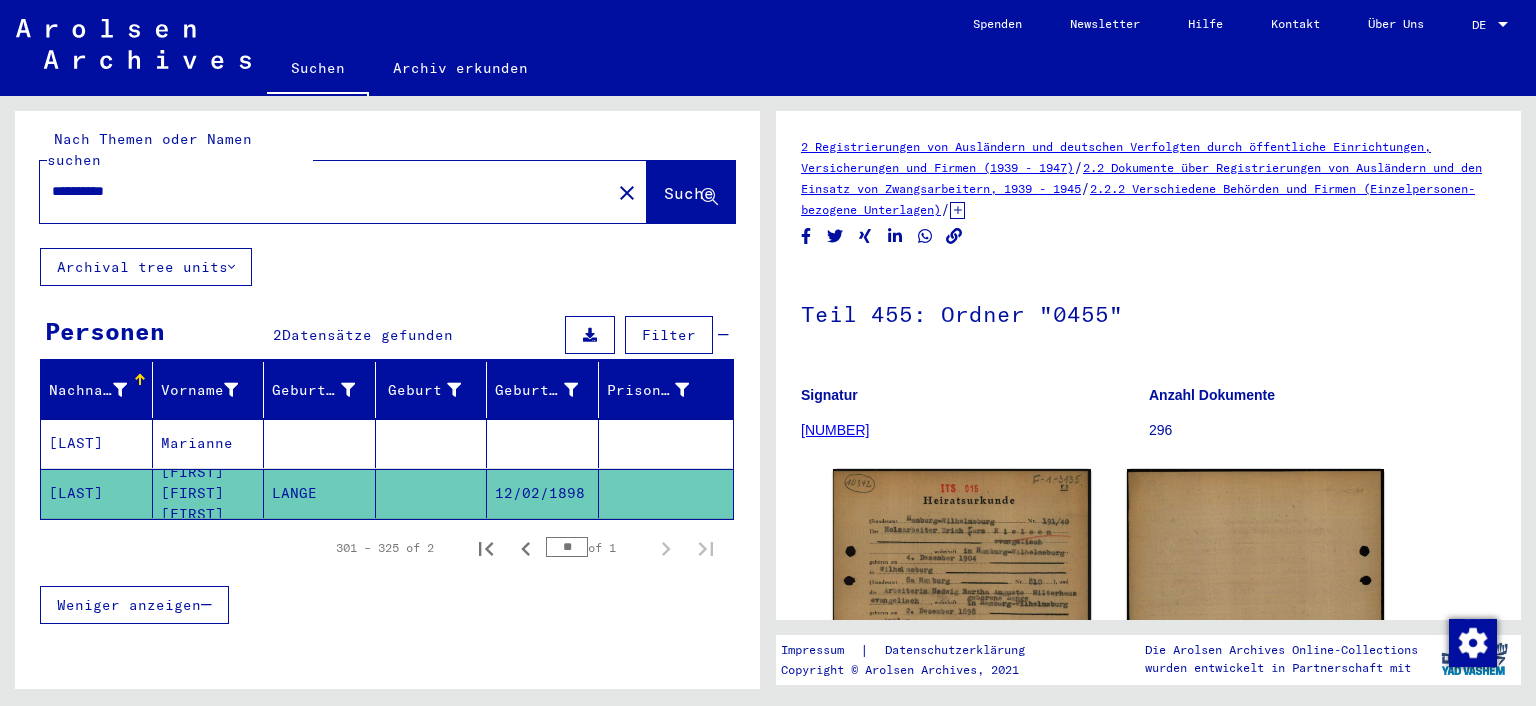 click on "Marianne" at bounding box center (209, 493) 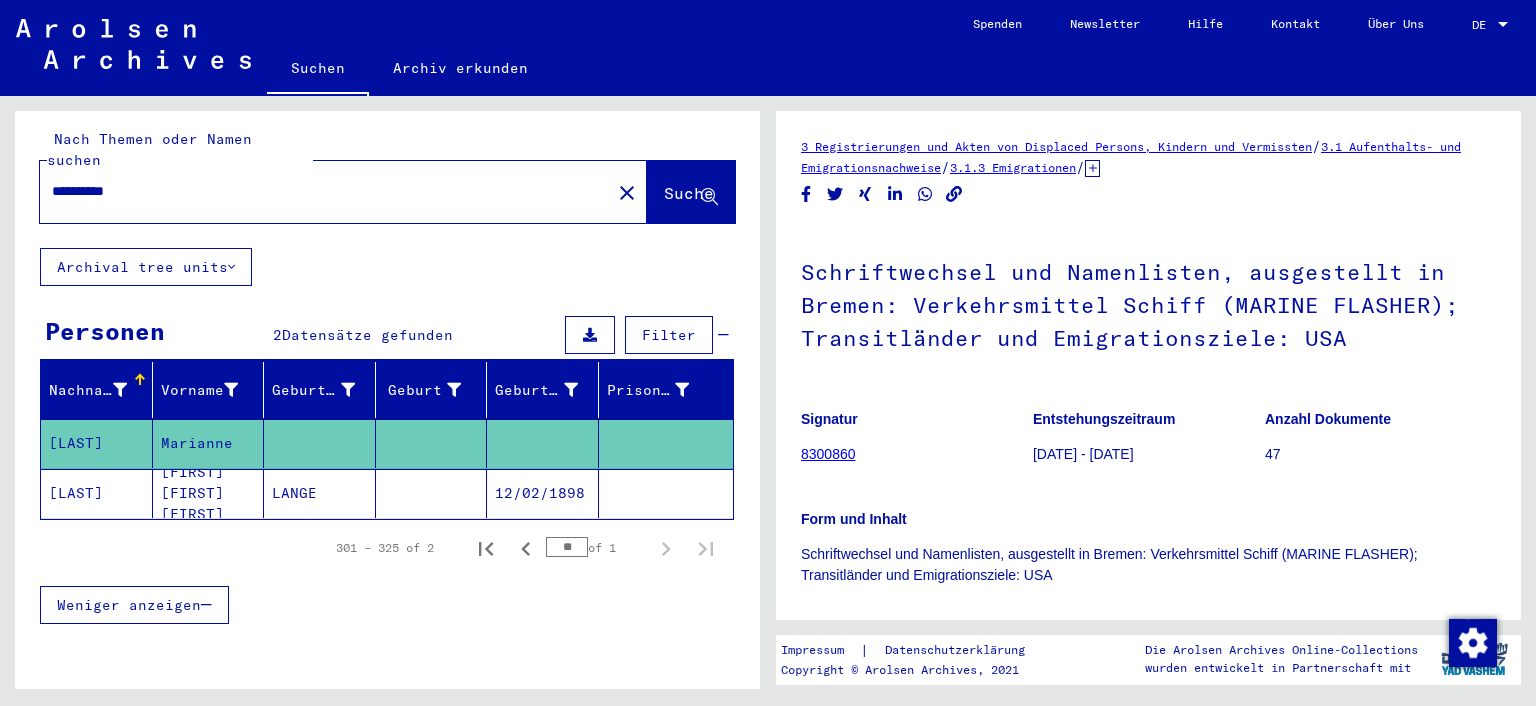 scroll, scrollTop: 64, scrollLeft: 0, axis: vertical 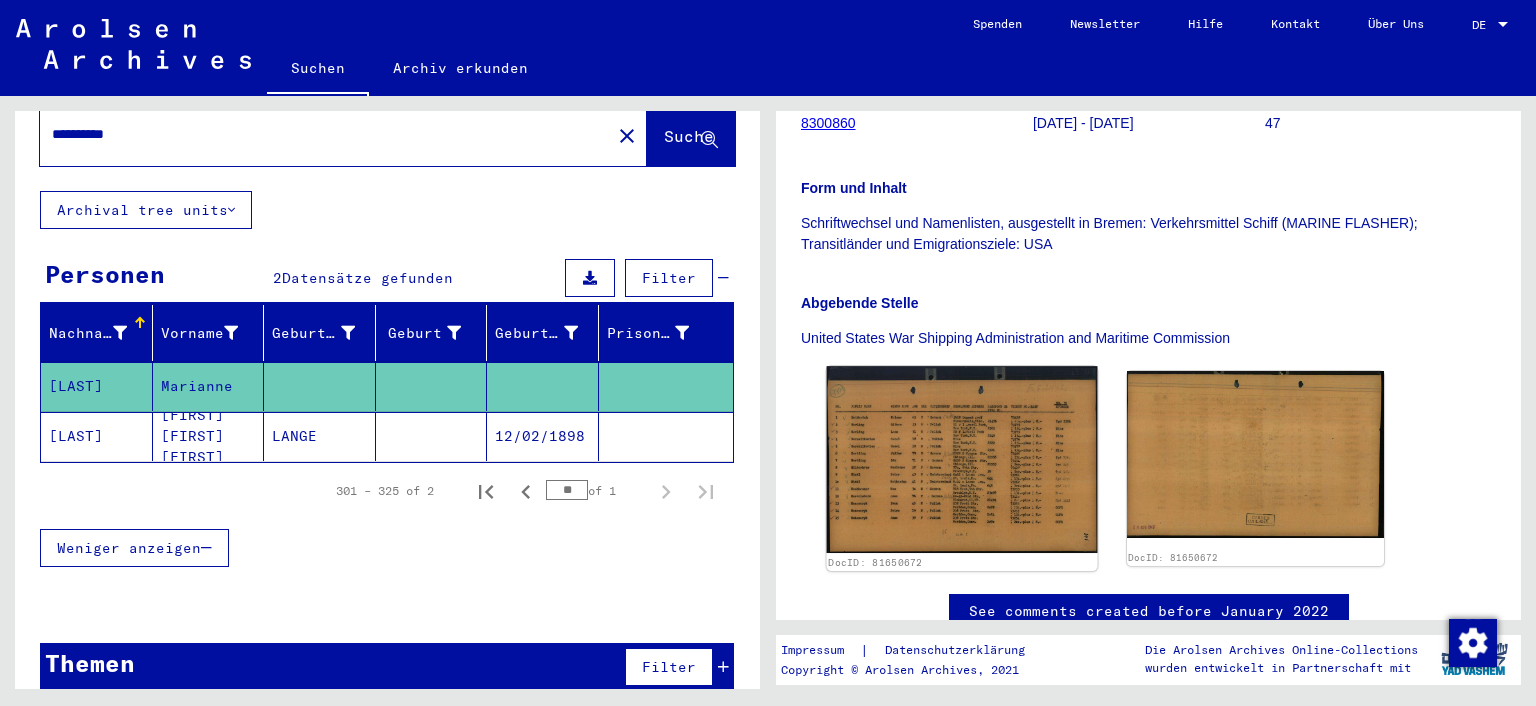 click 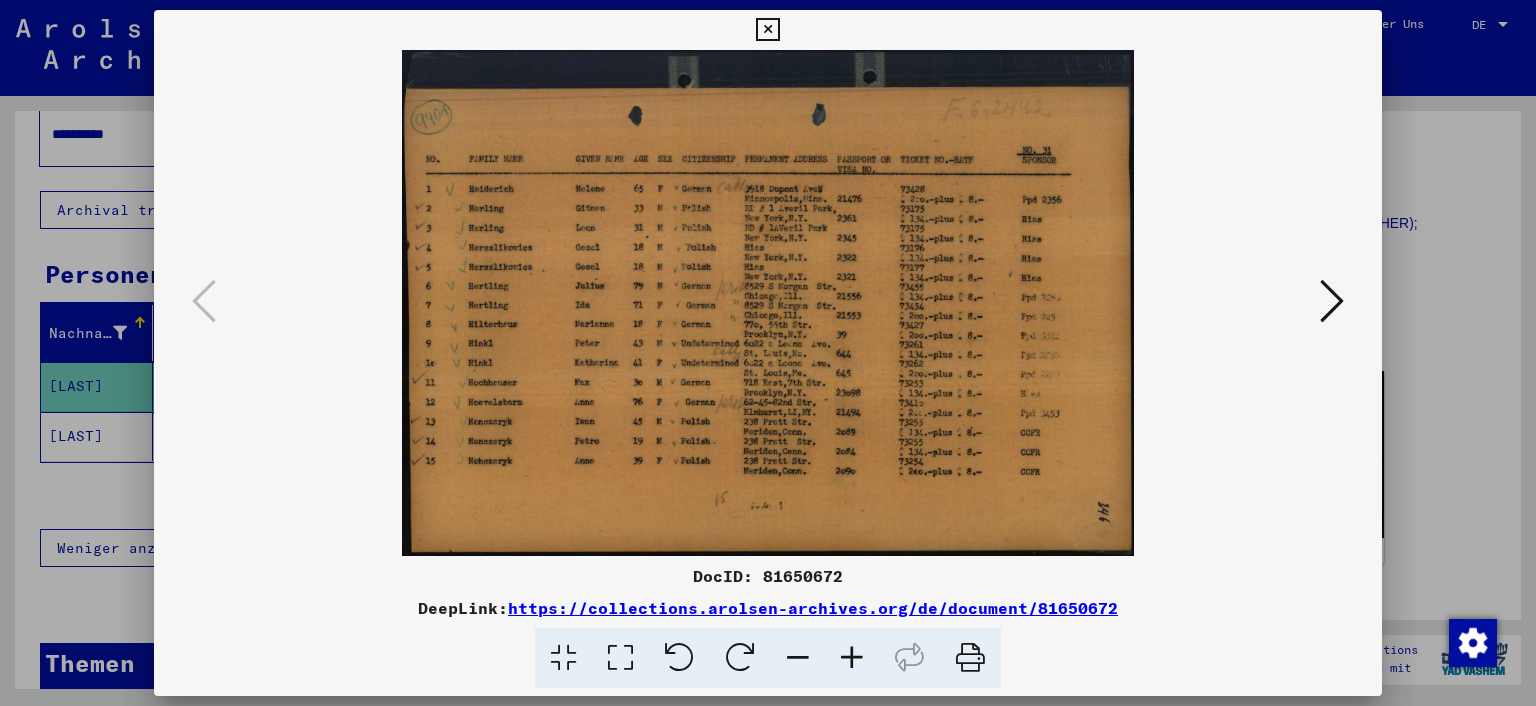 click at bounding box center (620, 658) 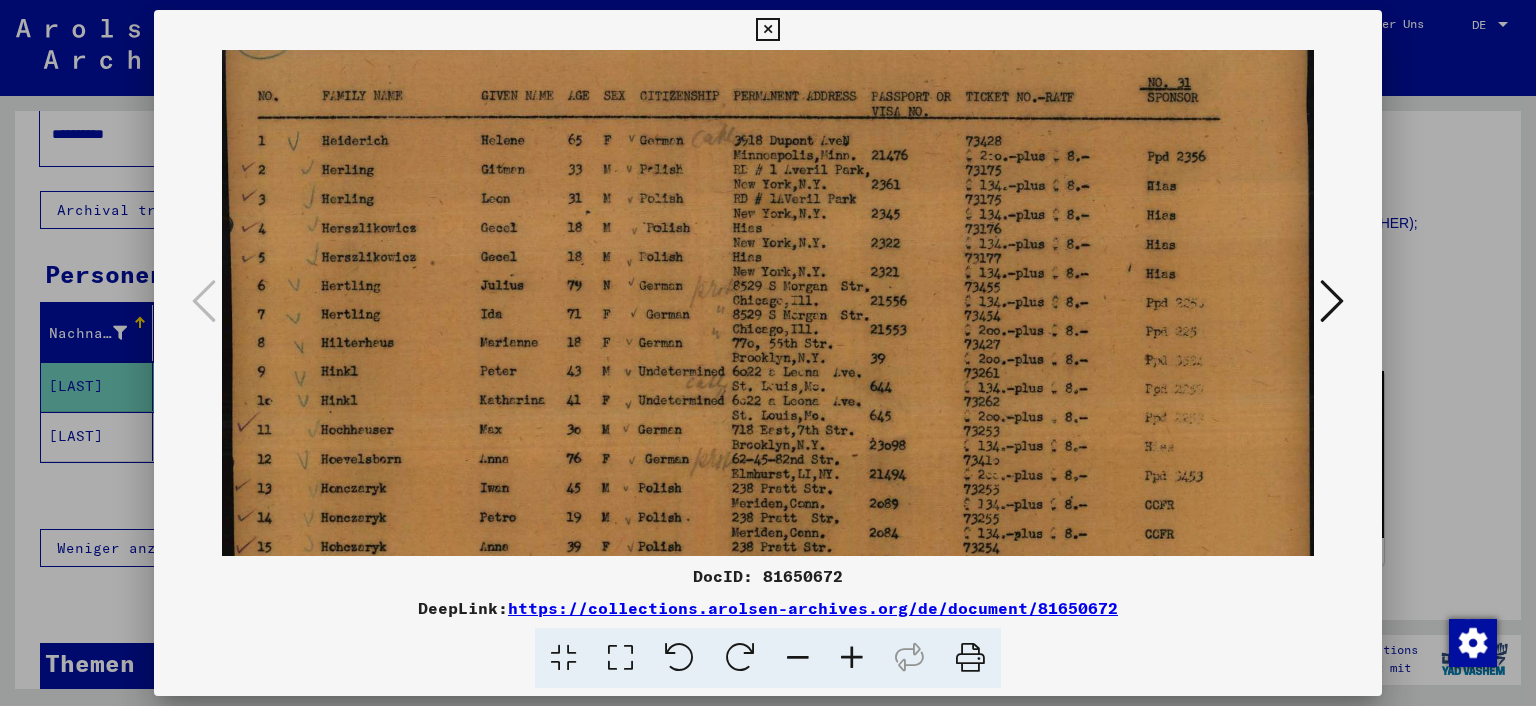 drag, startPoint x: 587, startPoint y: 419, endPoint x: 607, endPoint y: 322, distance: 99.0404 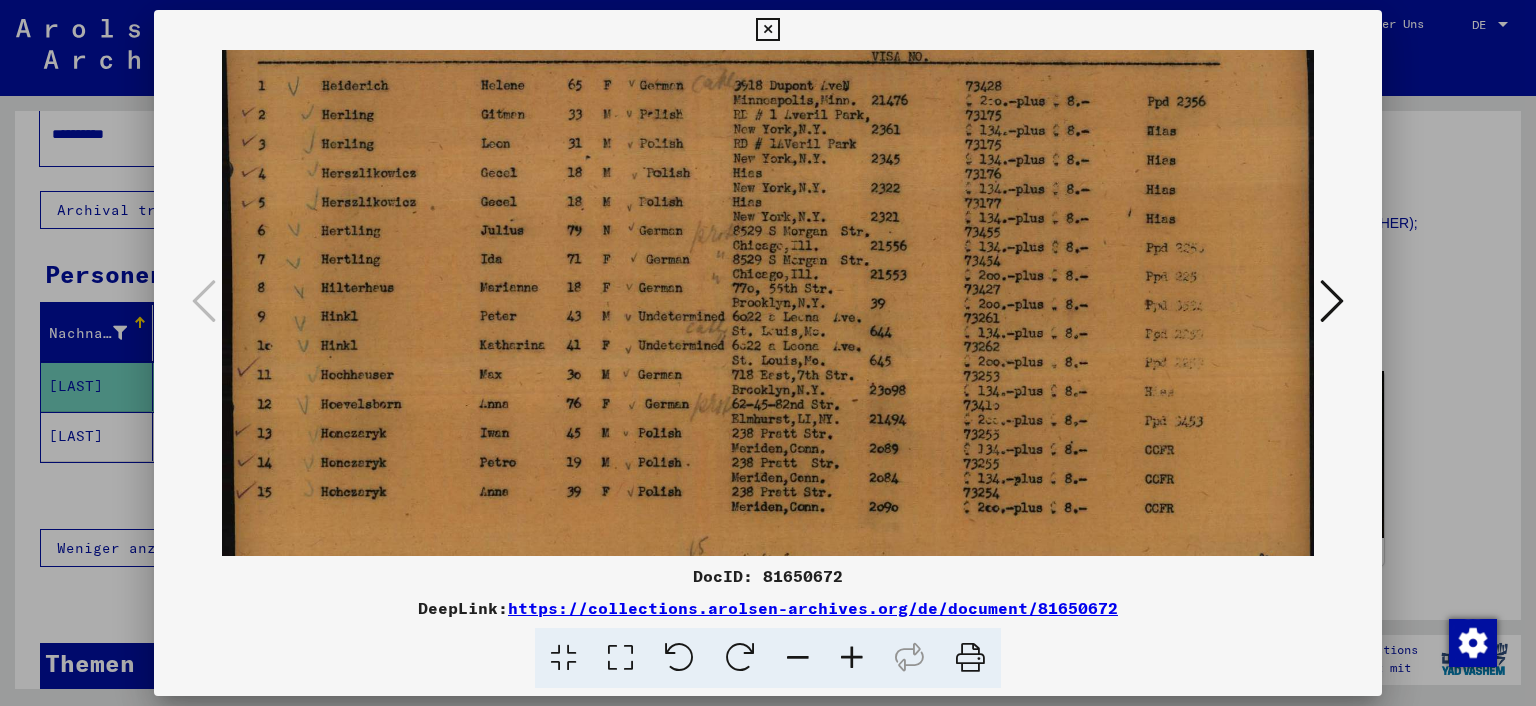 drag, startPoint x: 658, startPoint y: 366, endPoint x: 638, endPoint y: 286, distance: 82.46211 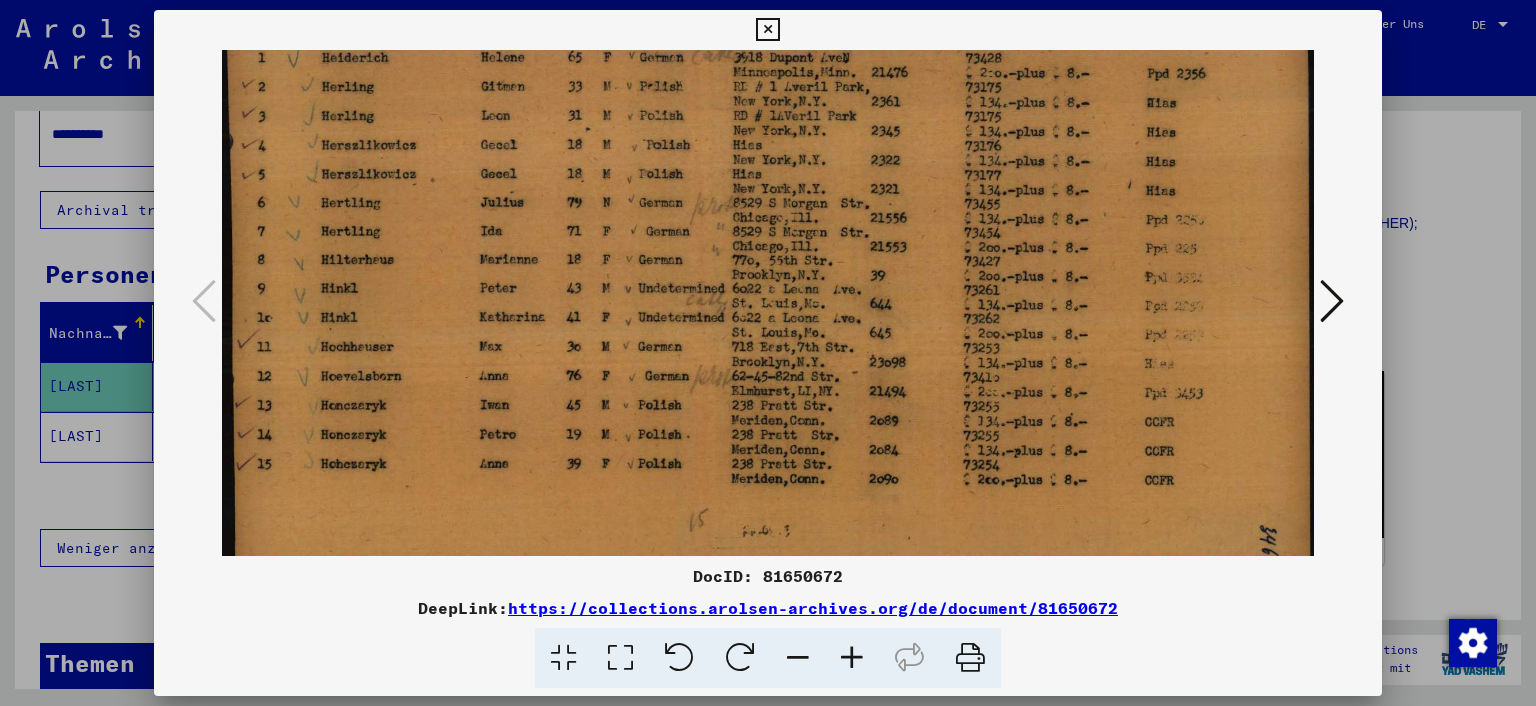 scroll, scrollTop: 256, scrollLeft: 0, axis: vertical 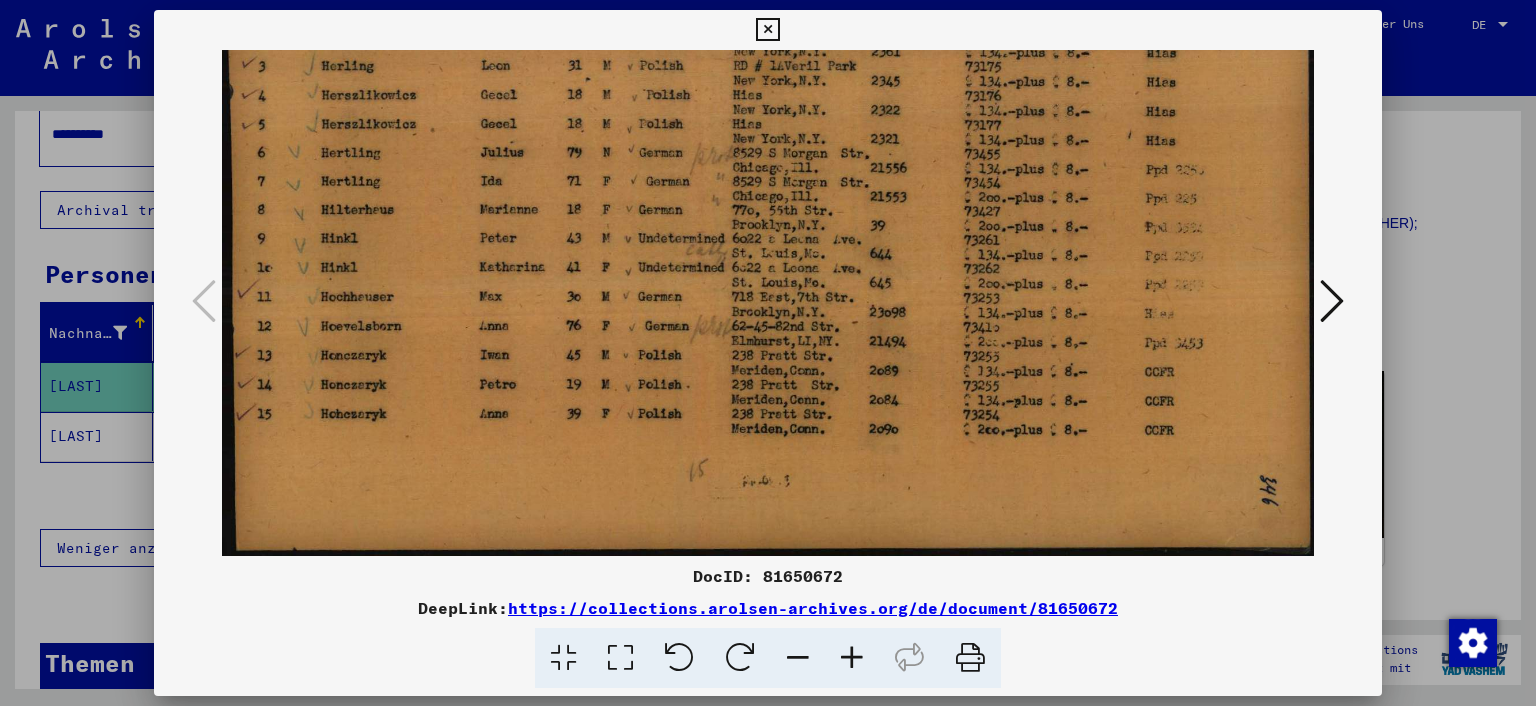 drag, startPoint x: 558, startPoint y: 410, endPoint x: 554, endPoint y: 286, distance: 124.0645 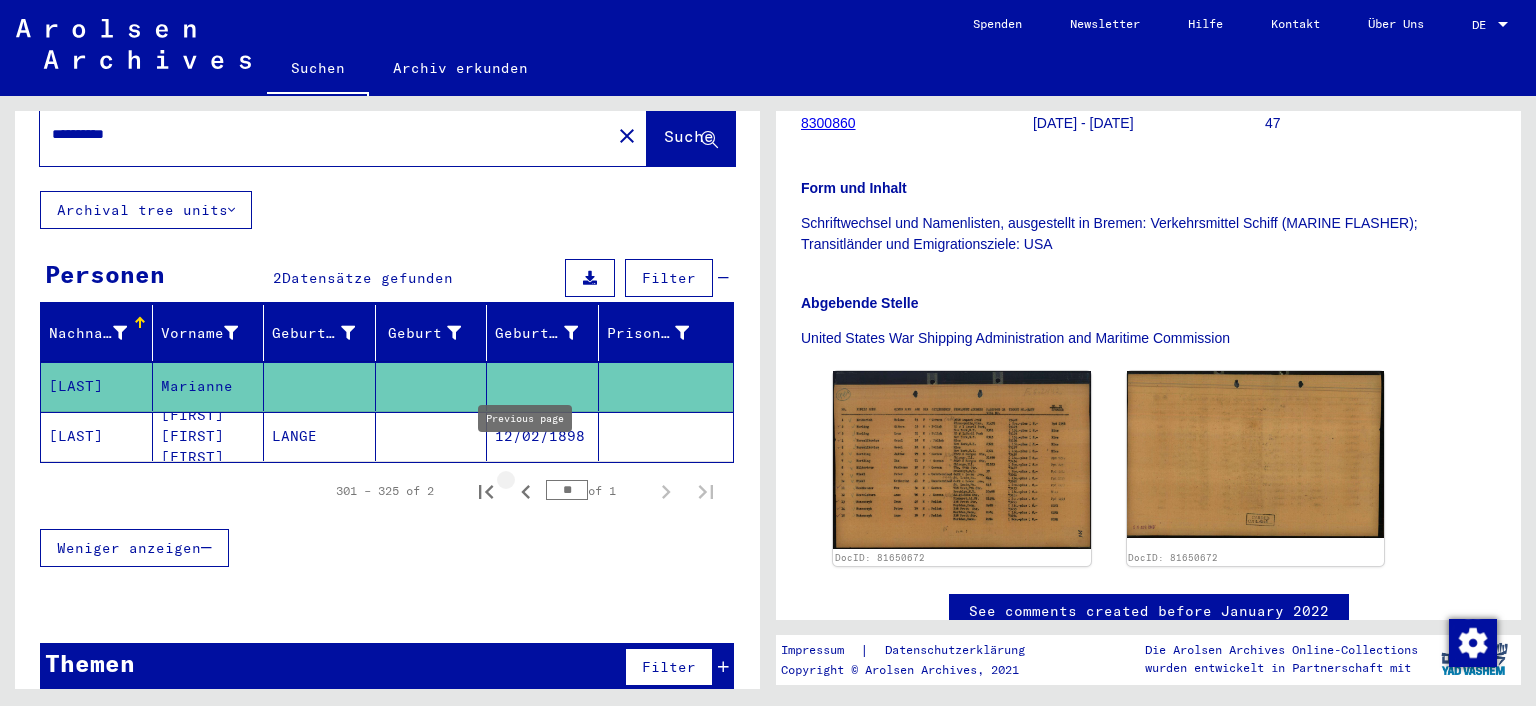 click 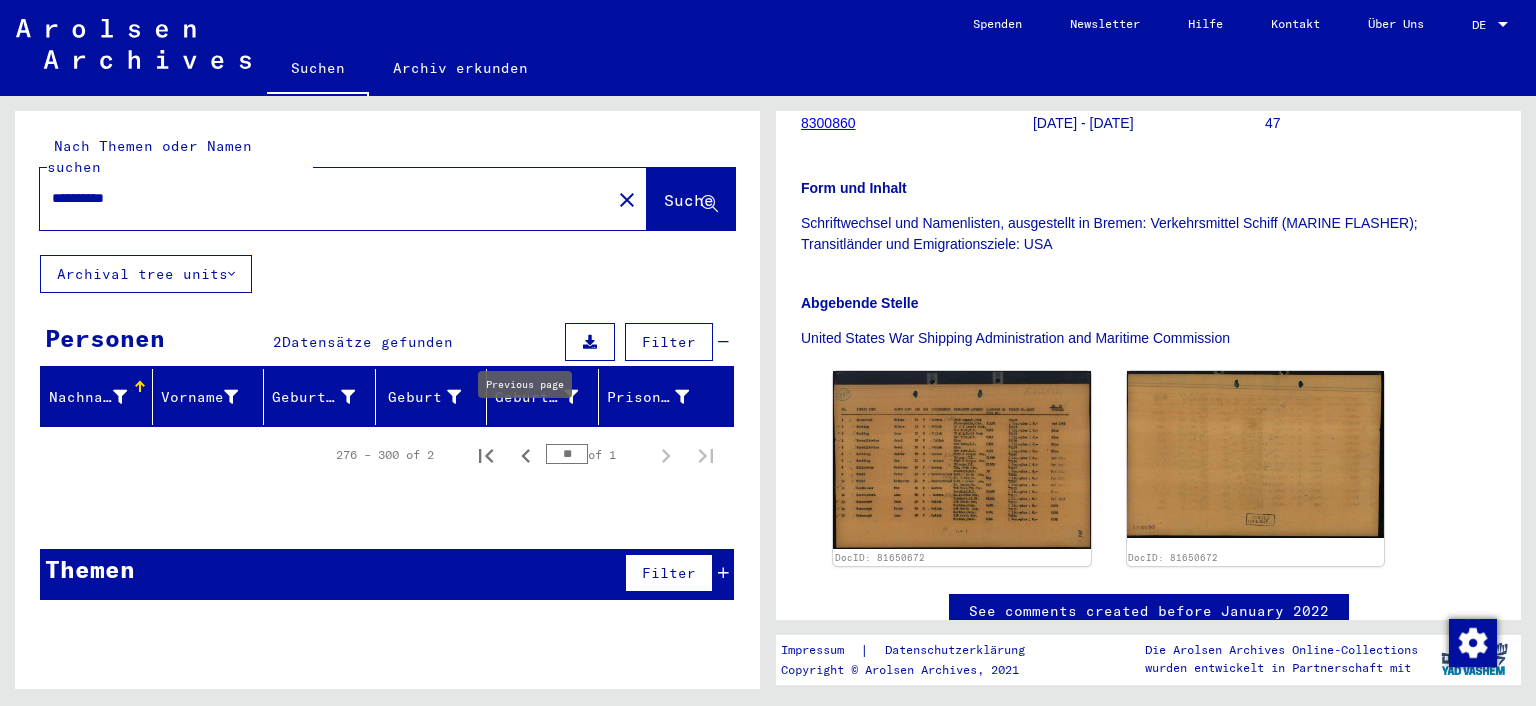 click 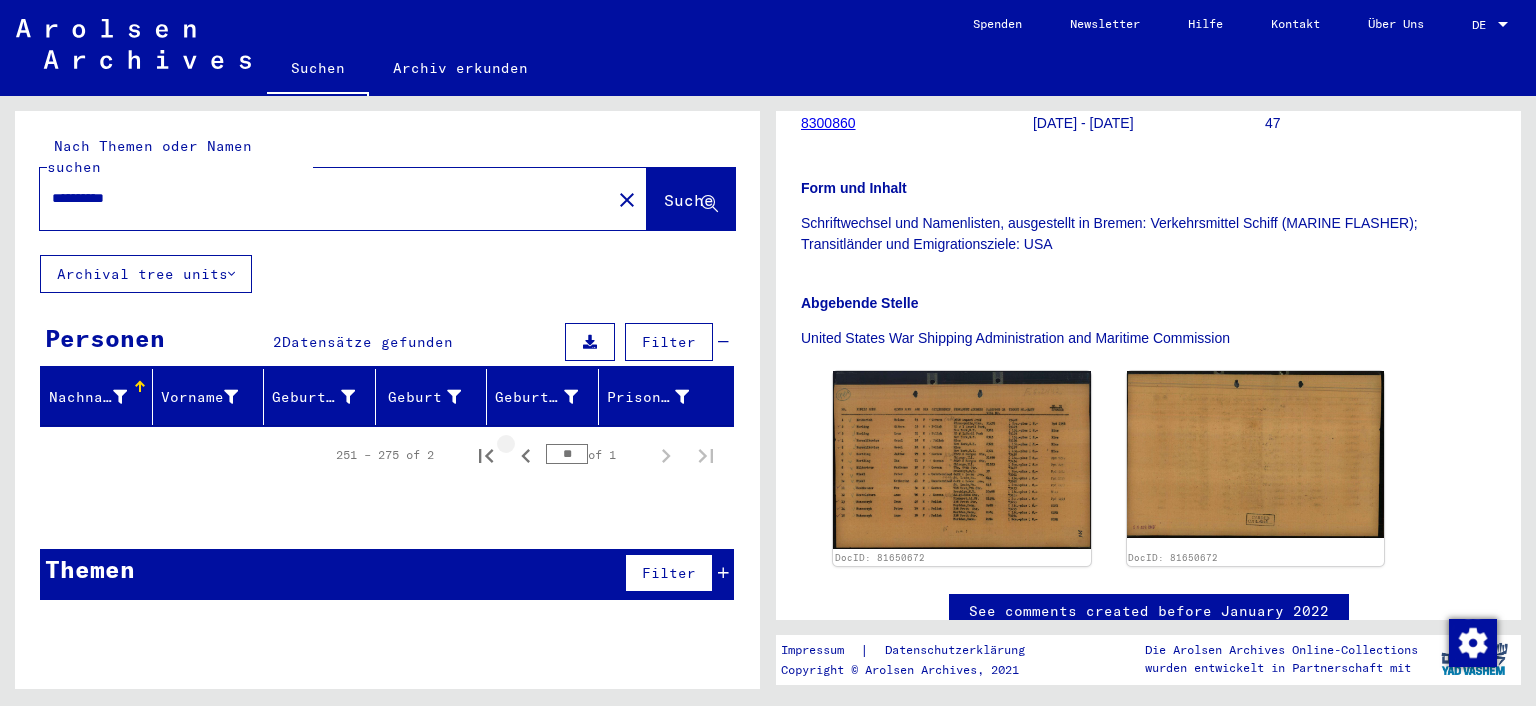 click 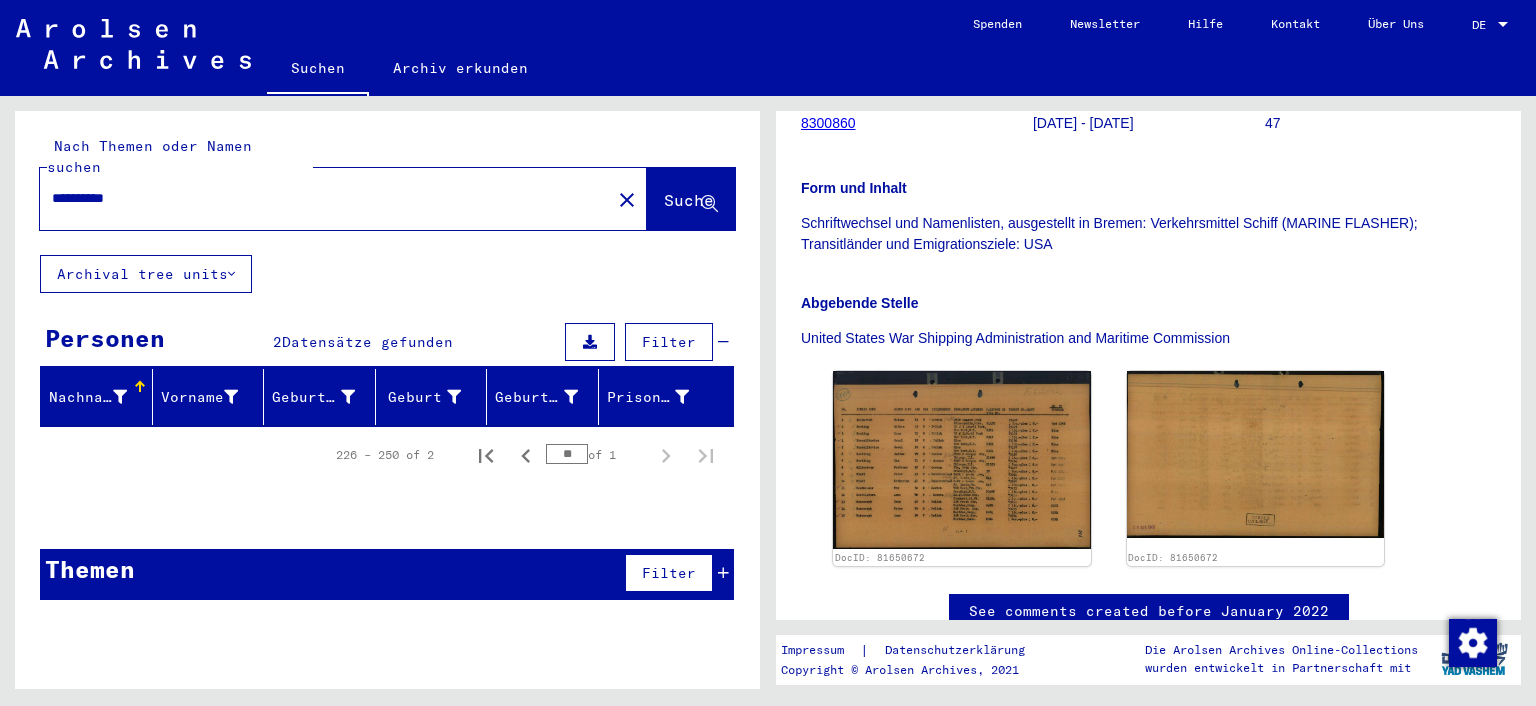 click on "Suche" 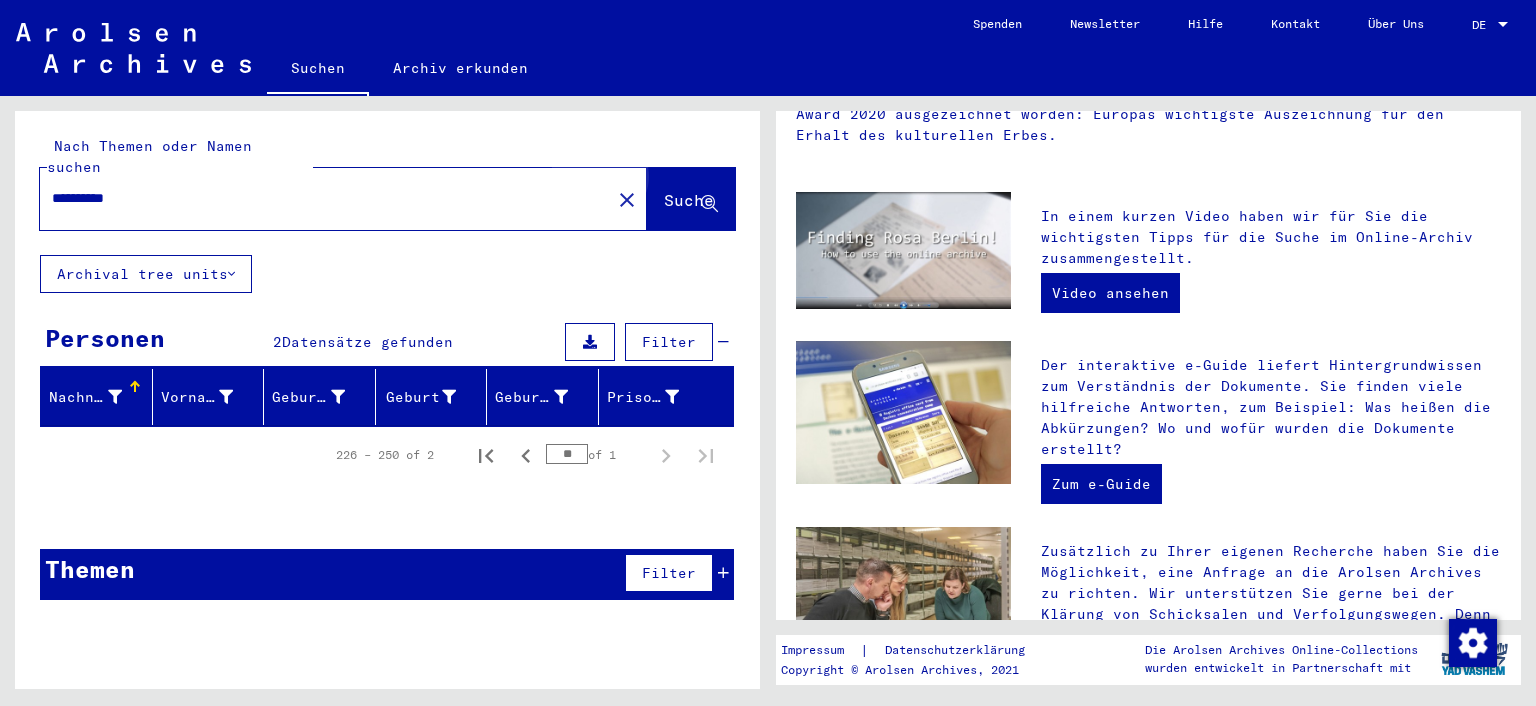 scroll, scrollTop: 0, scrollLeft: 0, axis: both 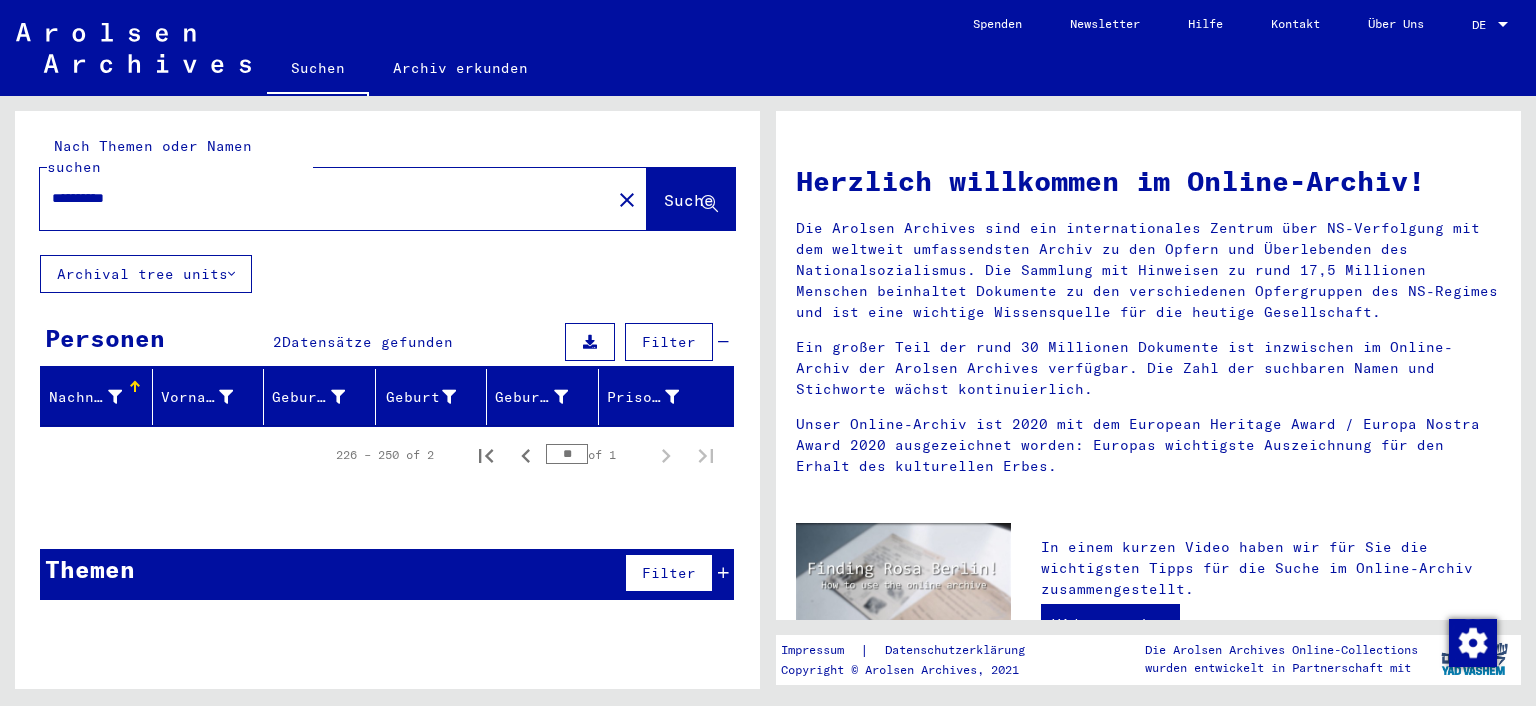 drag, startPoint x: 142, startPoint y: 180, endPoint x: 39, endPoint y: 191, distance: 103.58572 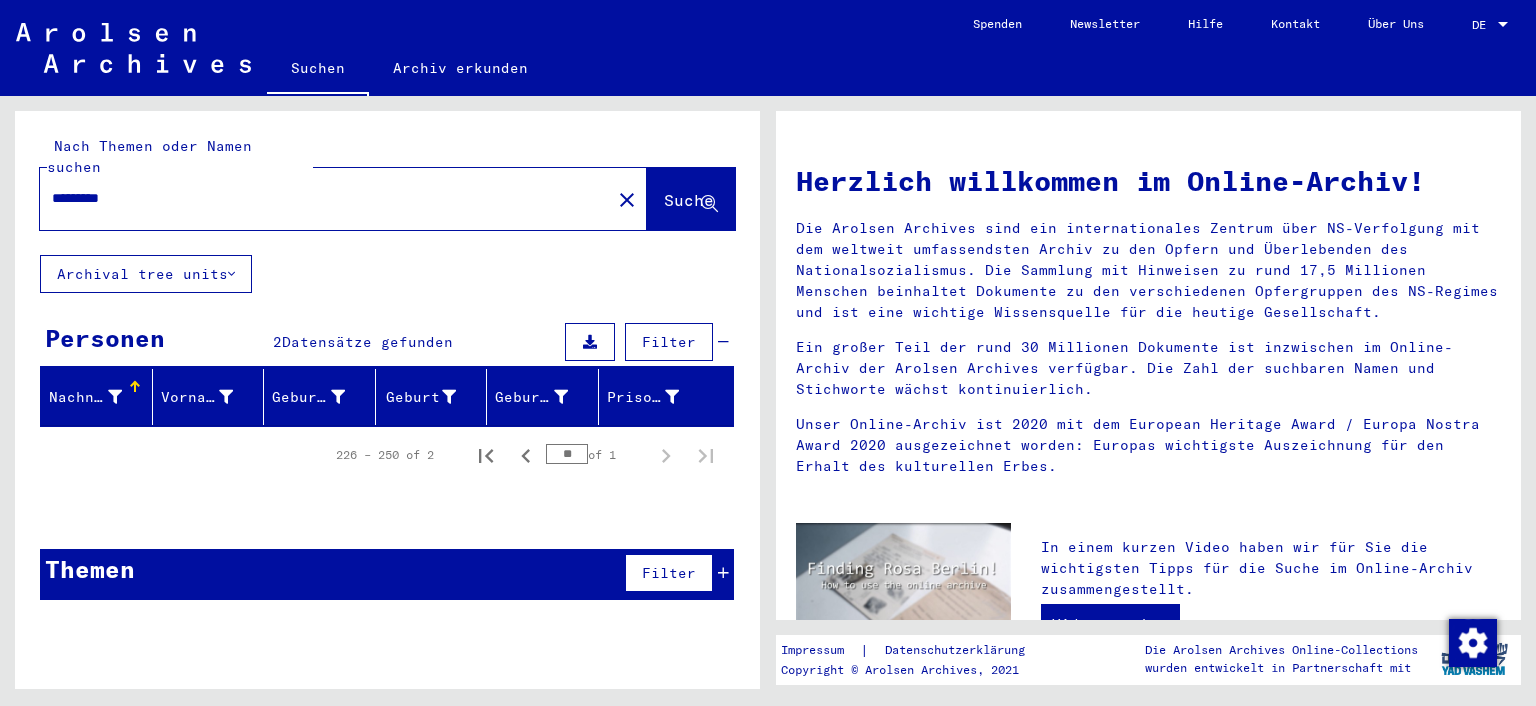 type on "*********" 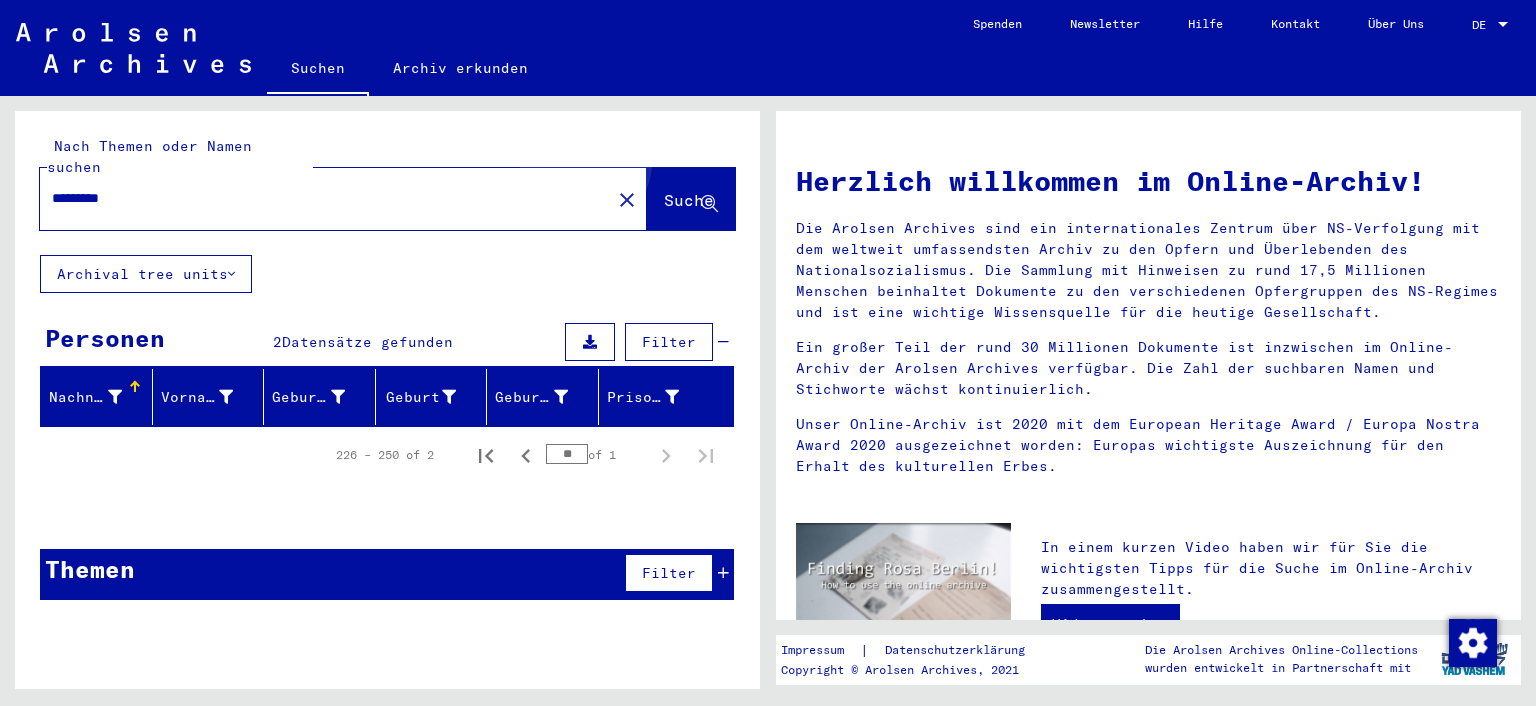 click on "Suche" 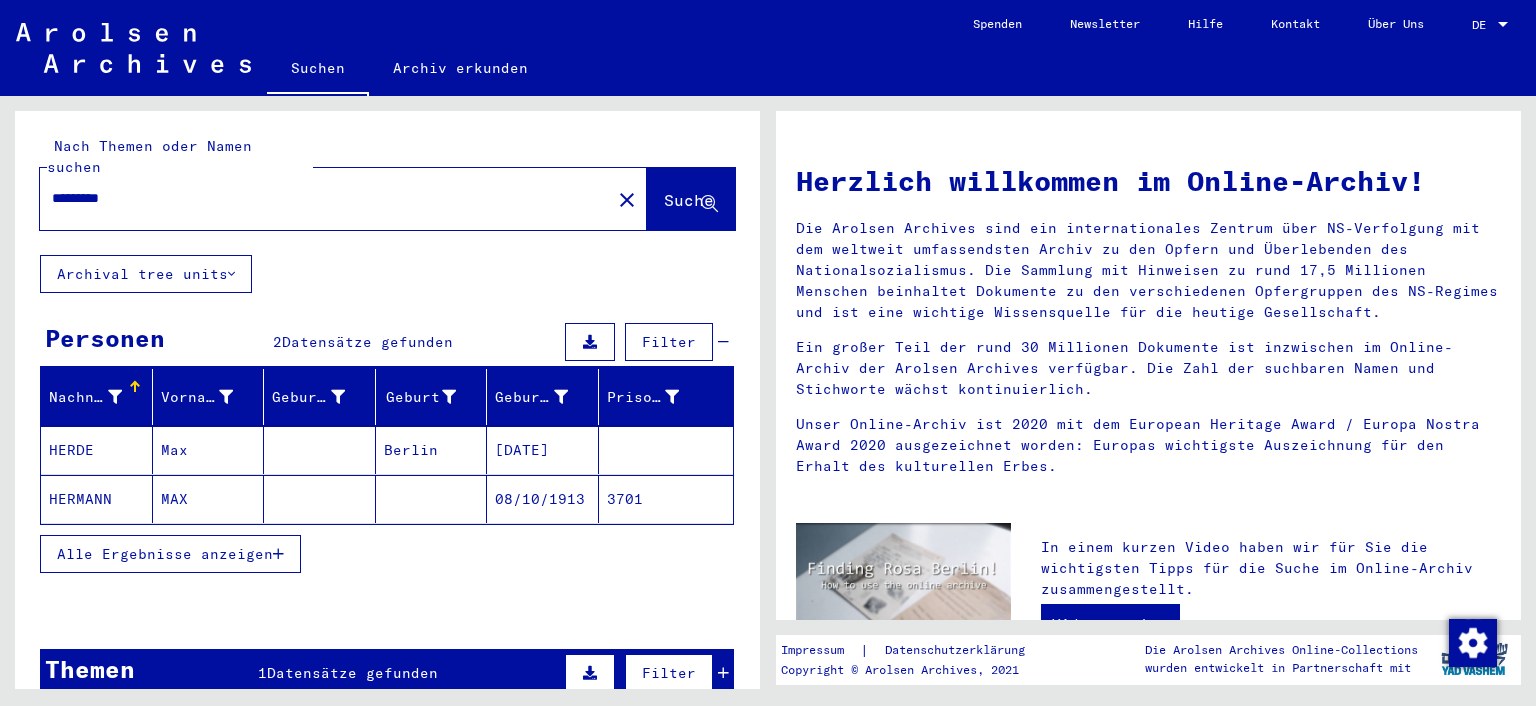 click on "08/10/1913" 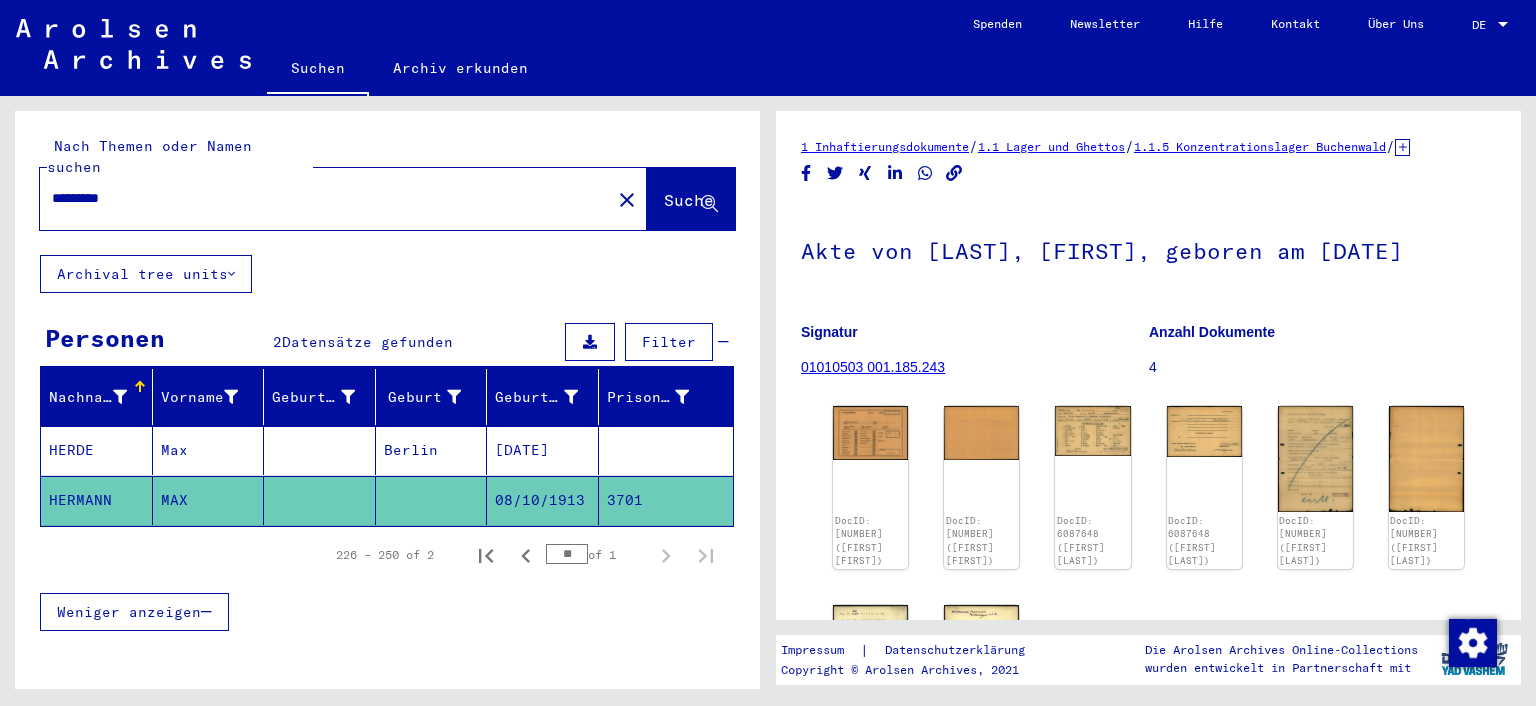click at bounding box center [320, 500] 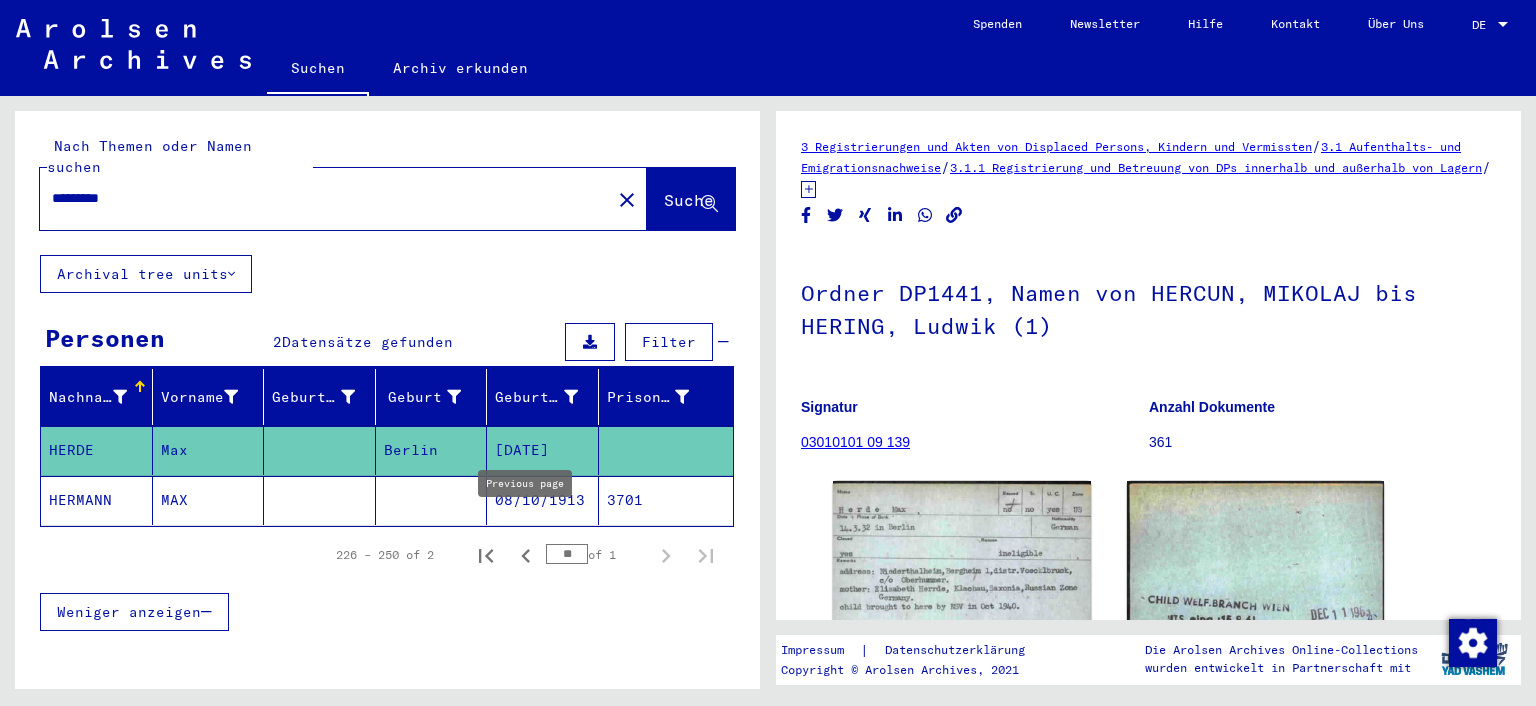 click 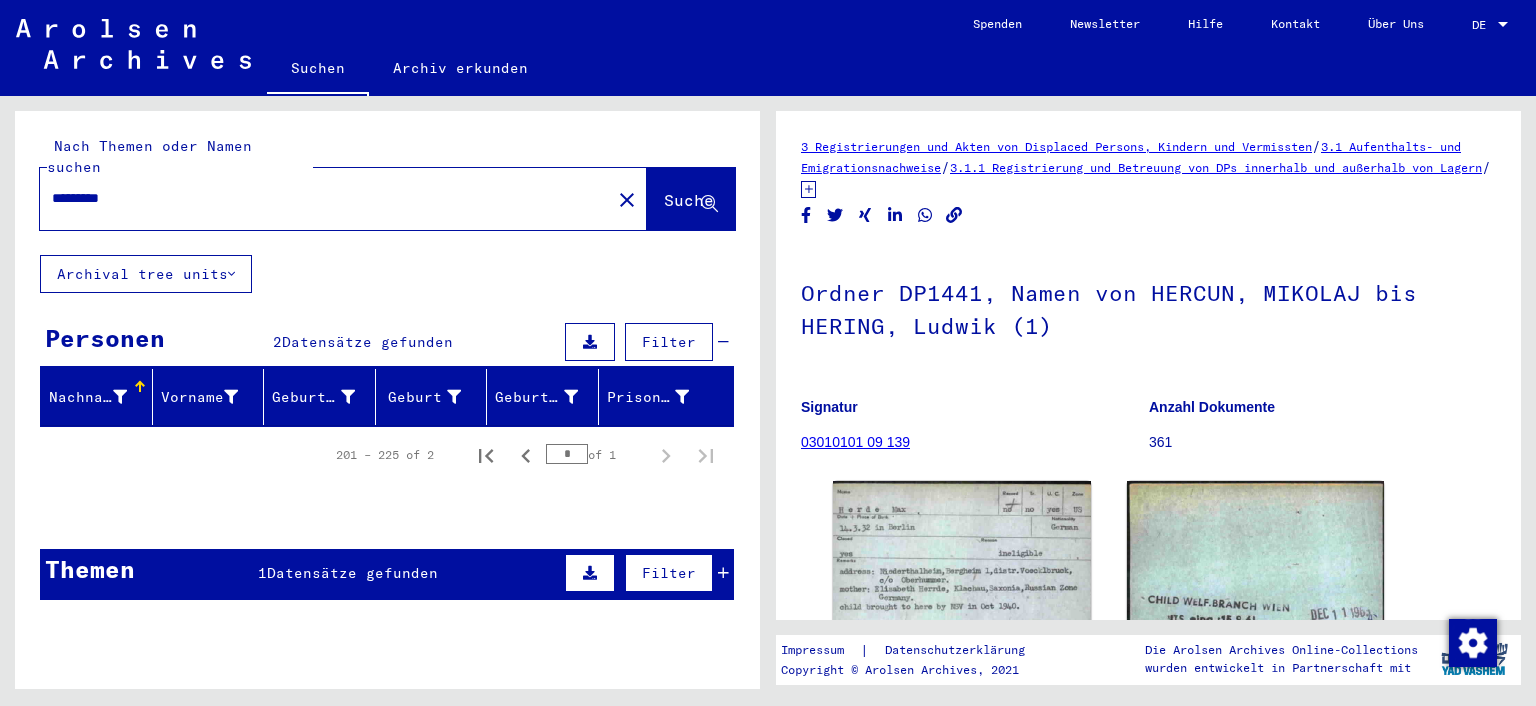click on "Themen 1  Datensätze gefunden  Filter" at bounding box center [387, 574] 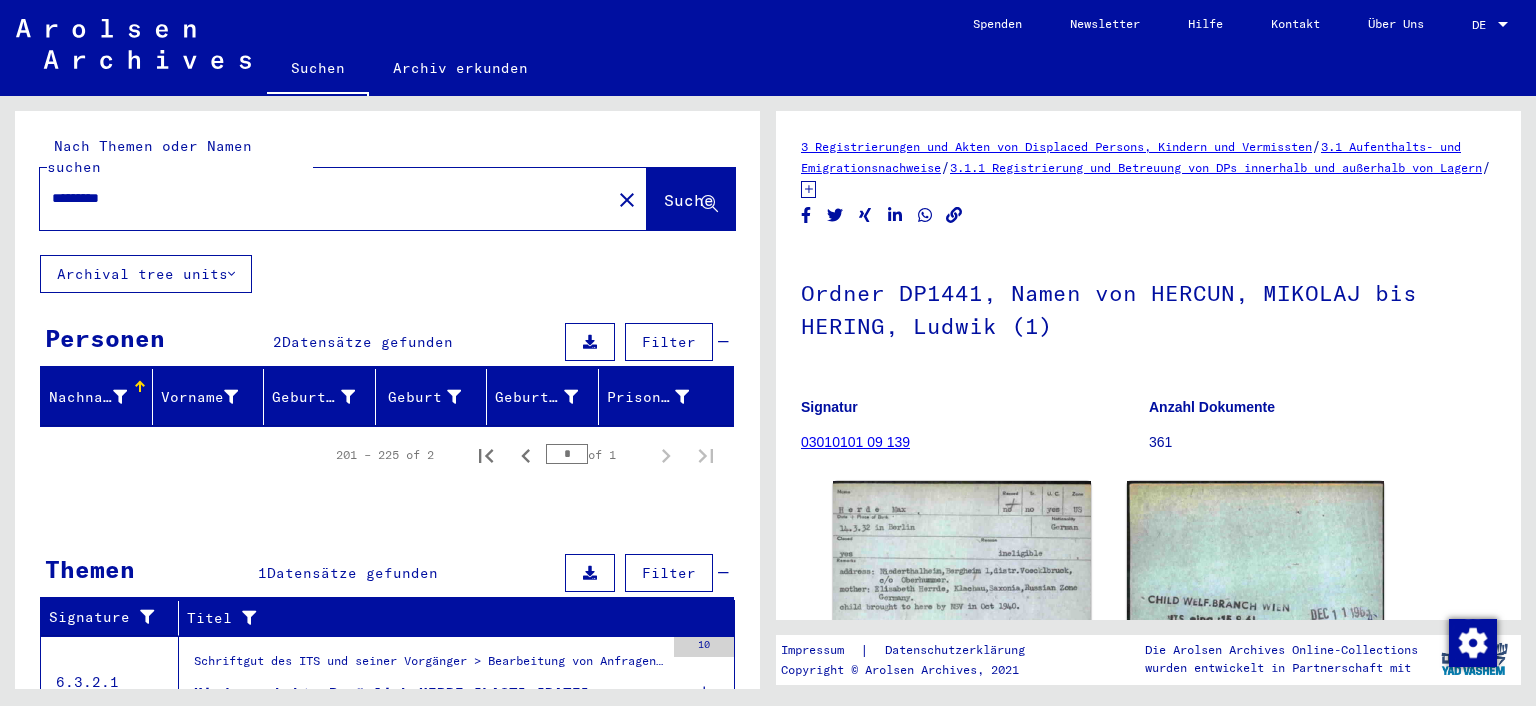 click on "Themen 1  Datensätze gefunden  Filter" at bounding box center (387, 574) 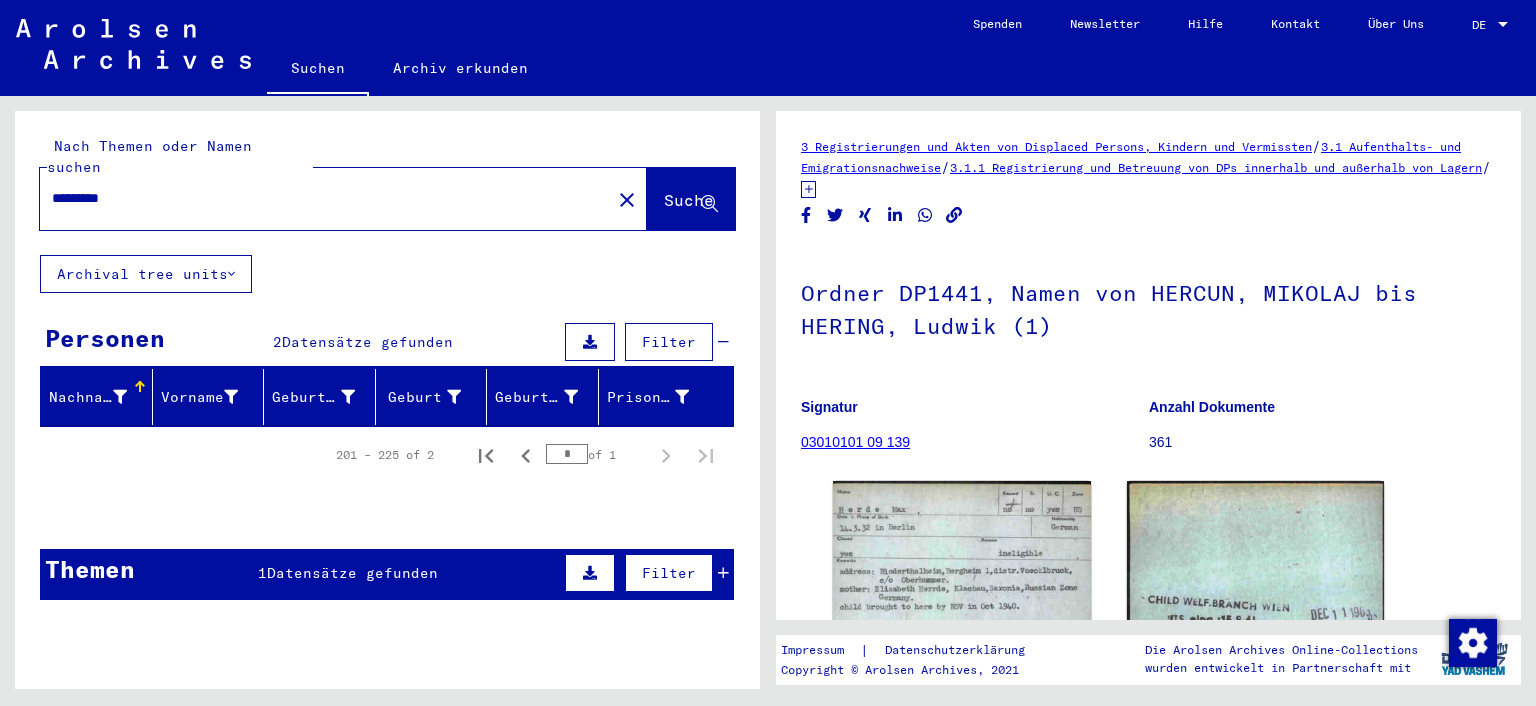 click on "Themen 1  Datensätze gefunden  Filter" at bounding box center (387, 574) 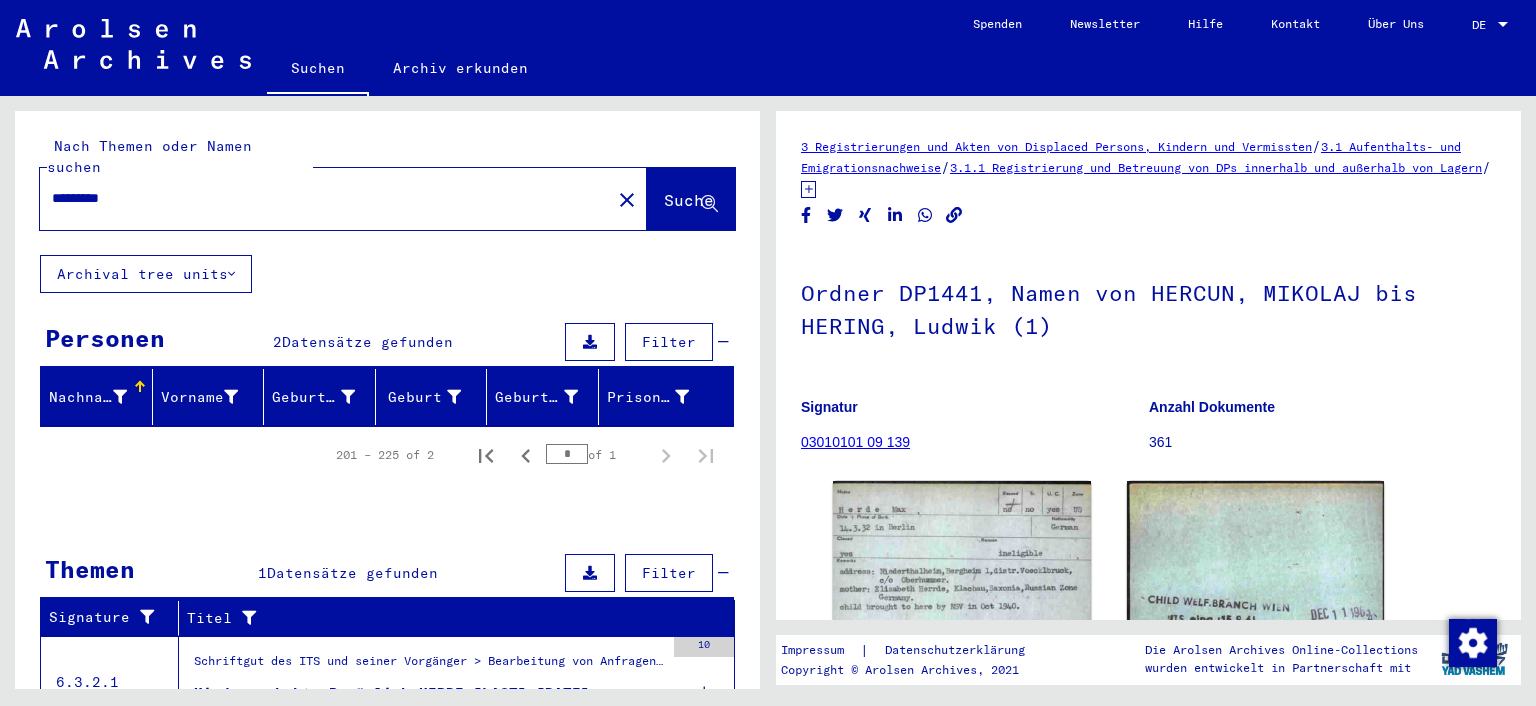 scroll, scrollTop: 73, scrollLeft: 0, axis: vertical 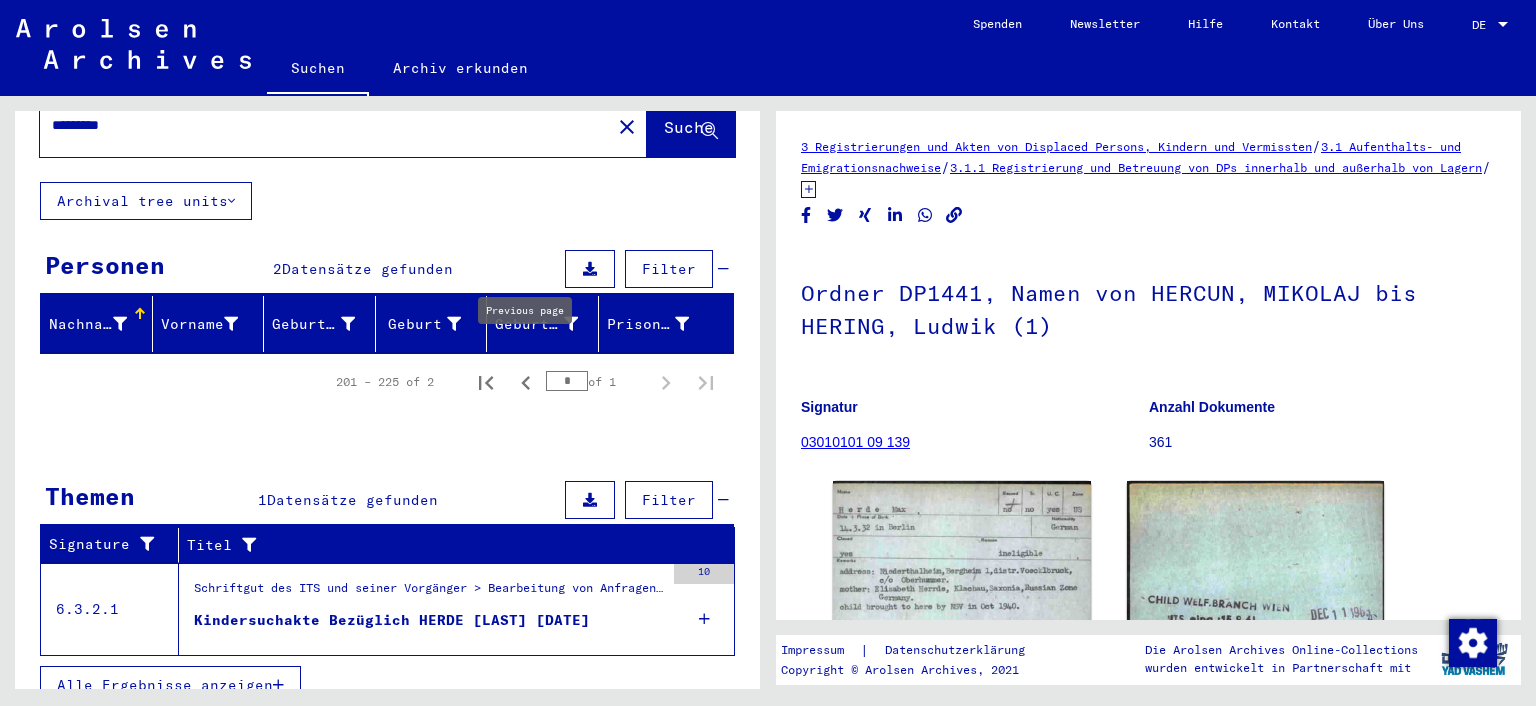 click 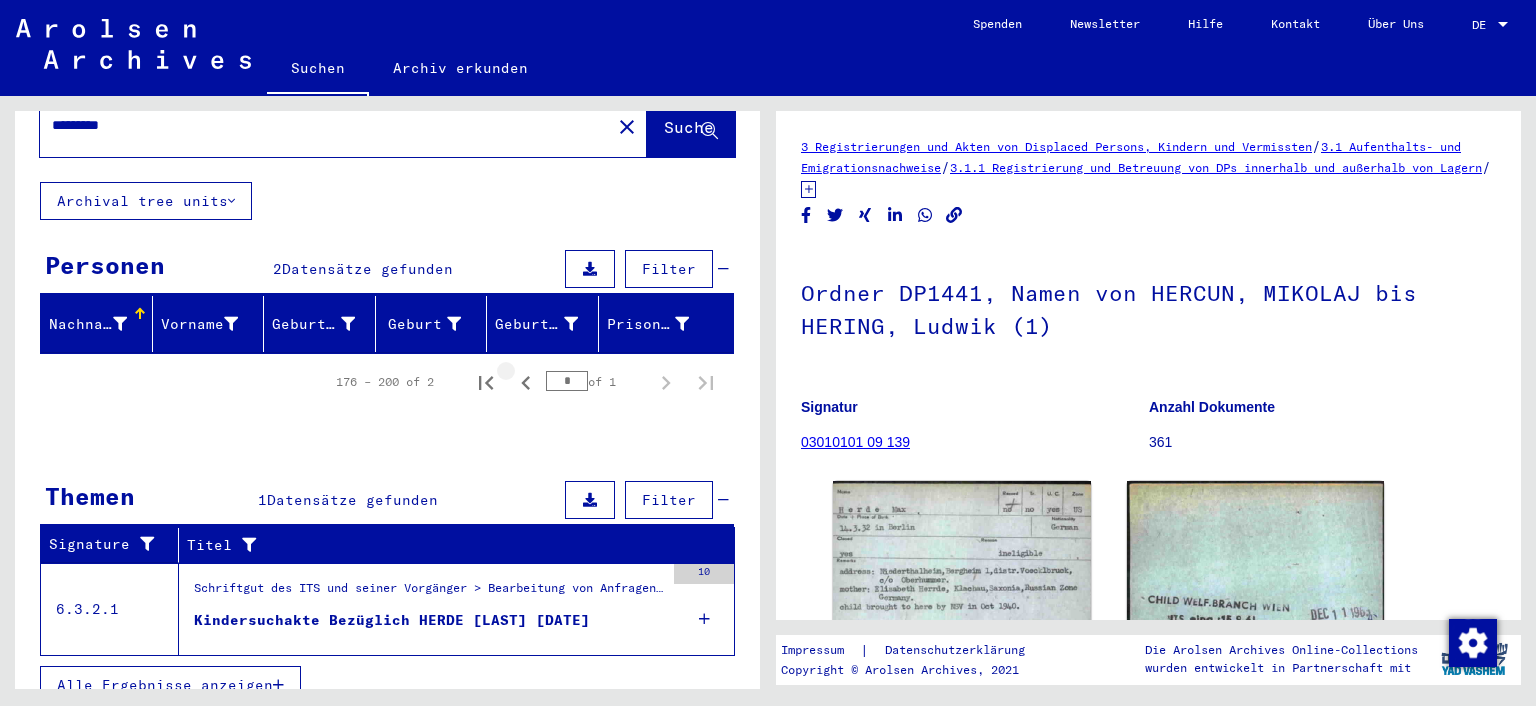 click 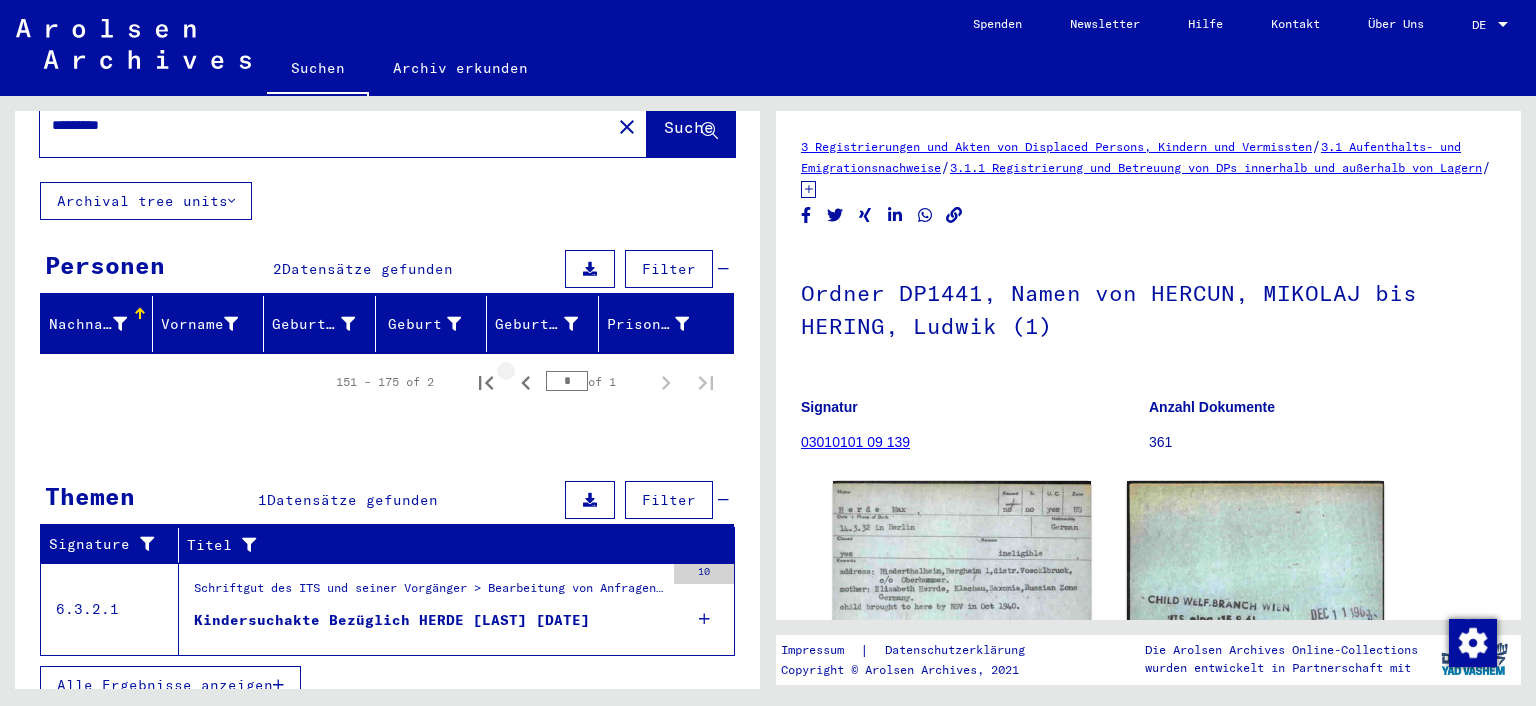 click 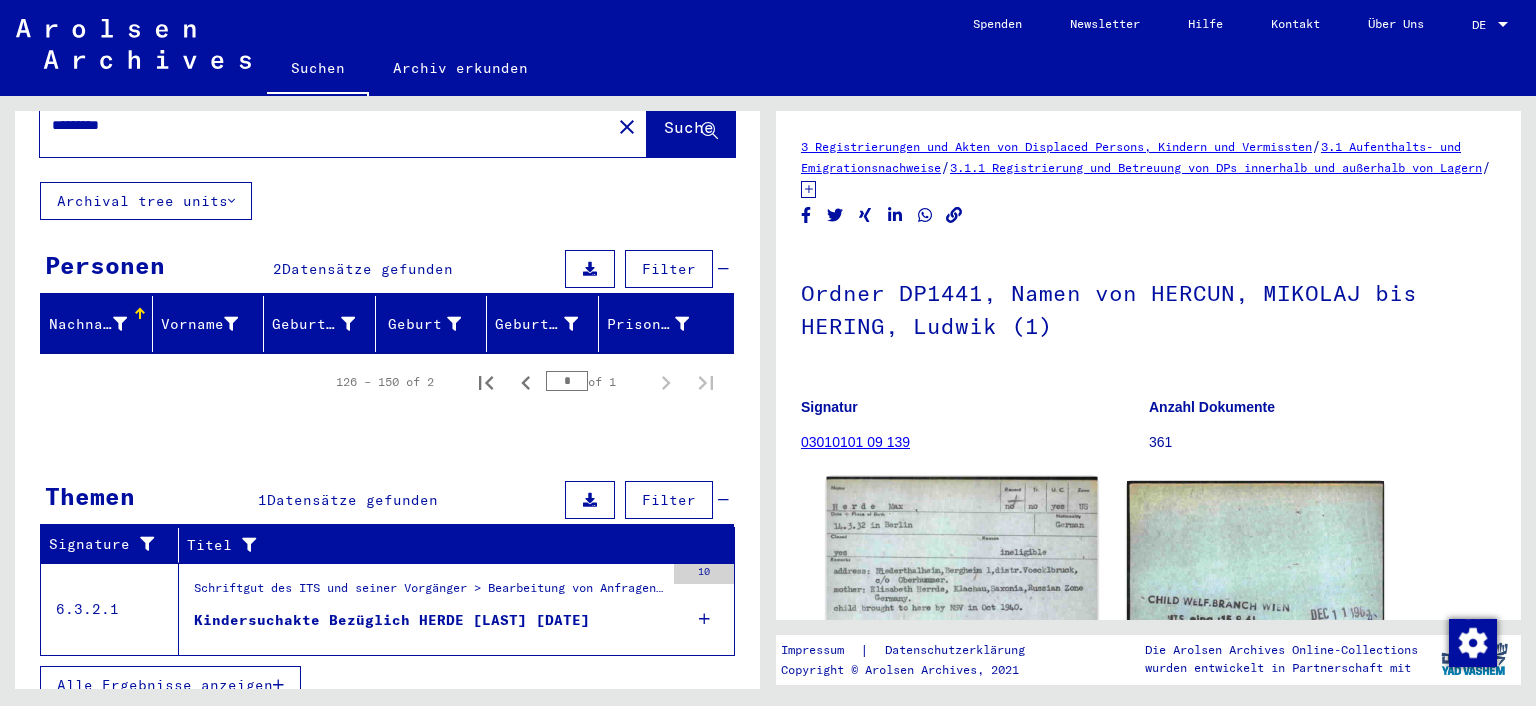 scroll, scrollTop: 110, scrollLeft: 0, axis: vertical 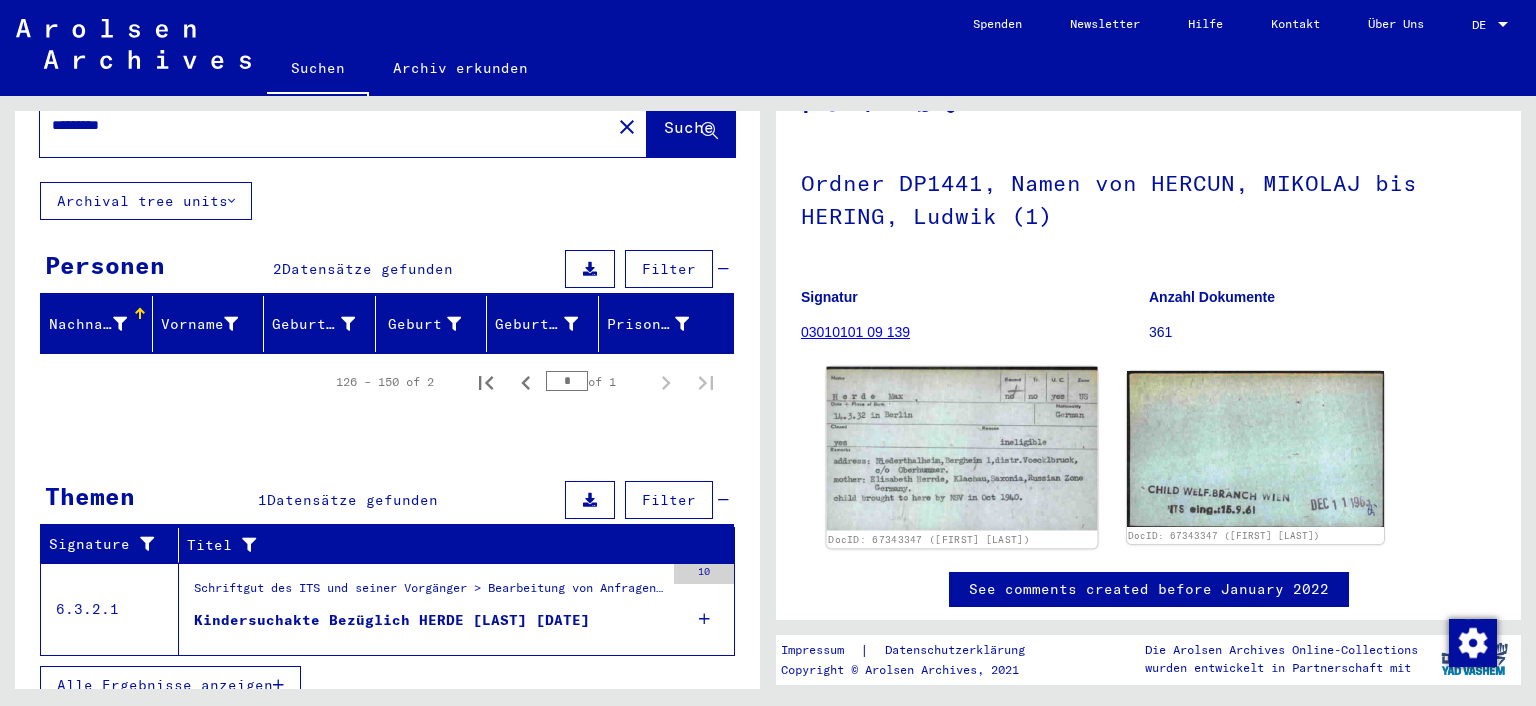 click 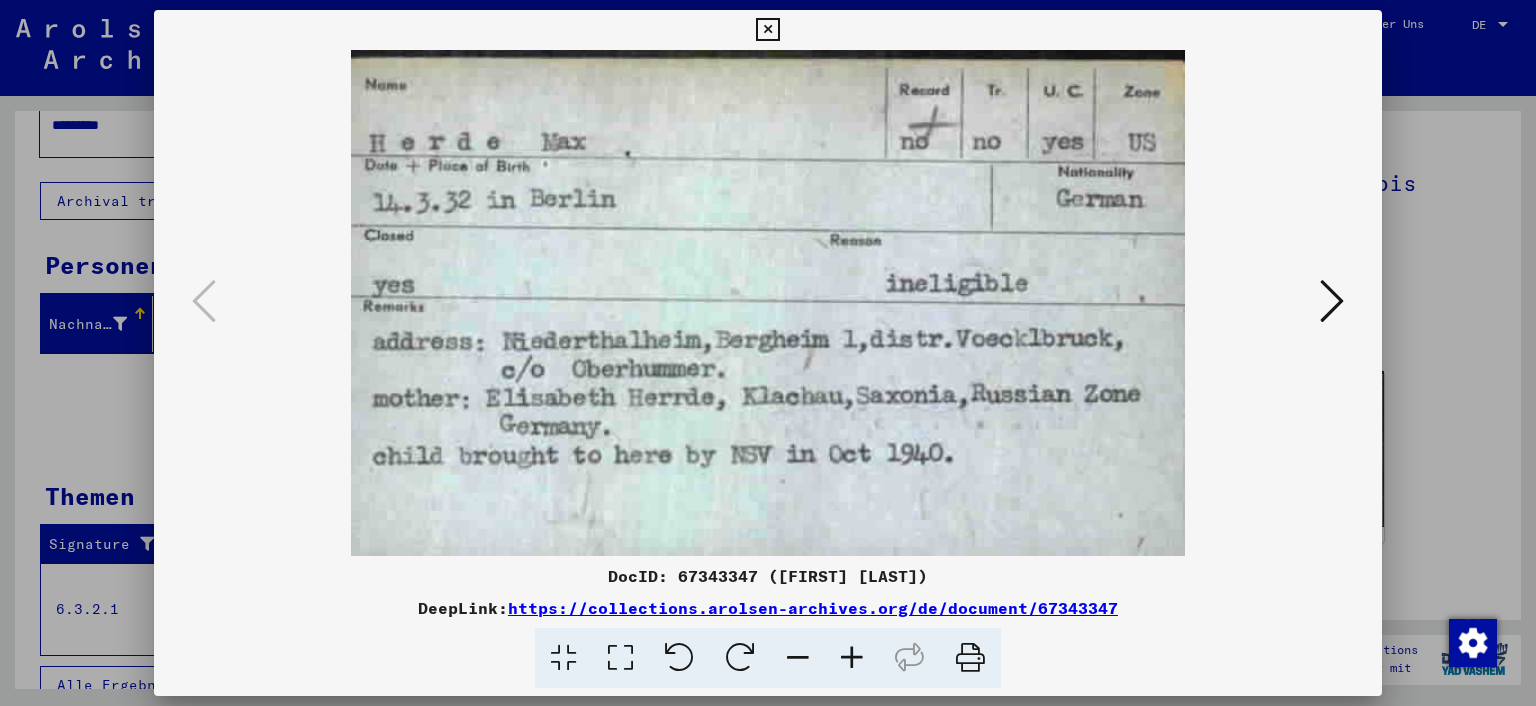 click at bounding box center (1332, 301) 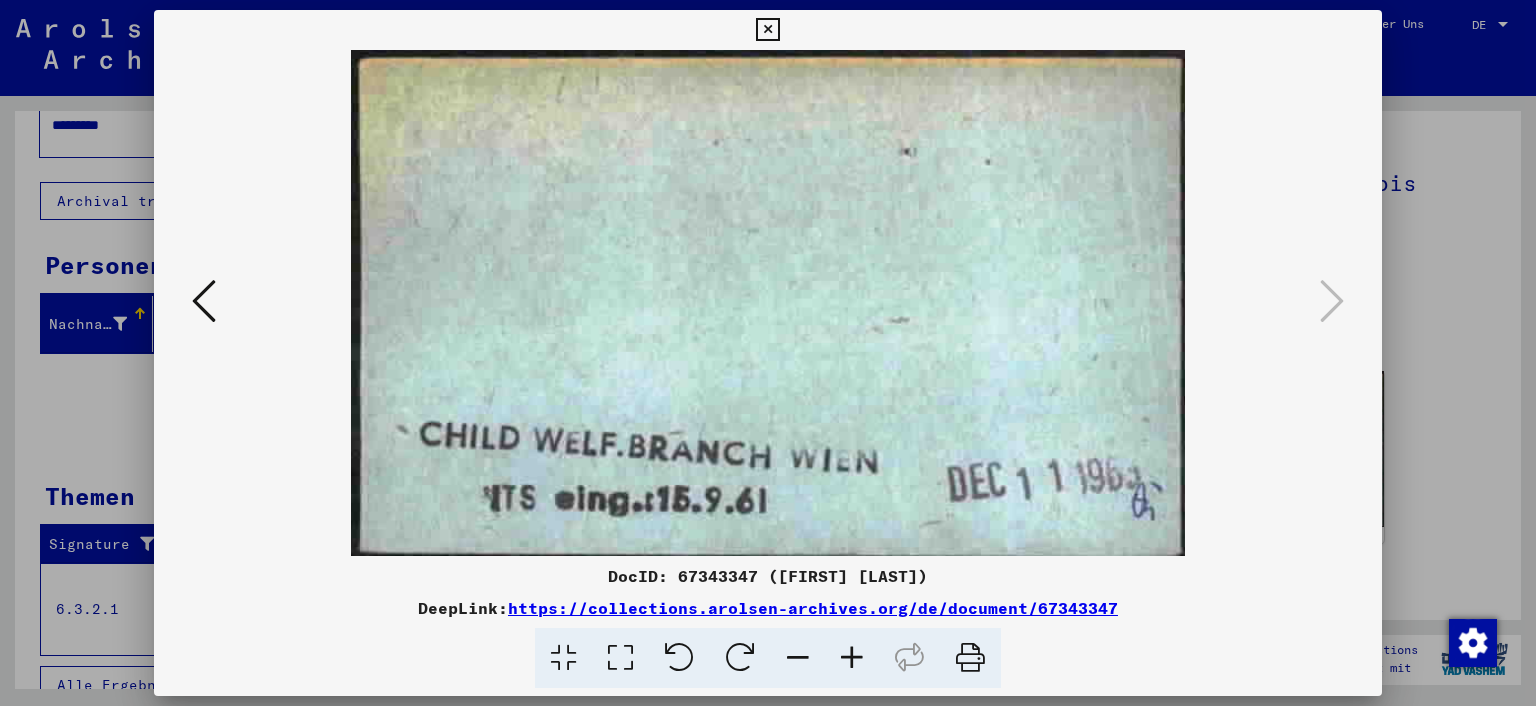 click at bounding box center (204, 301) 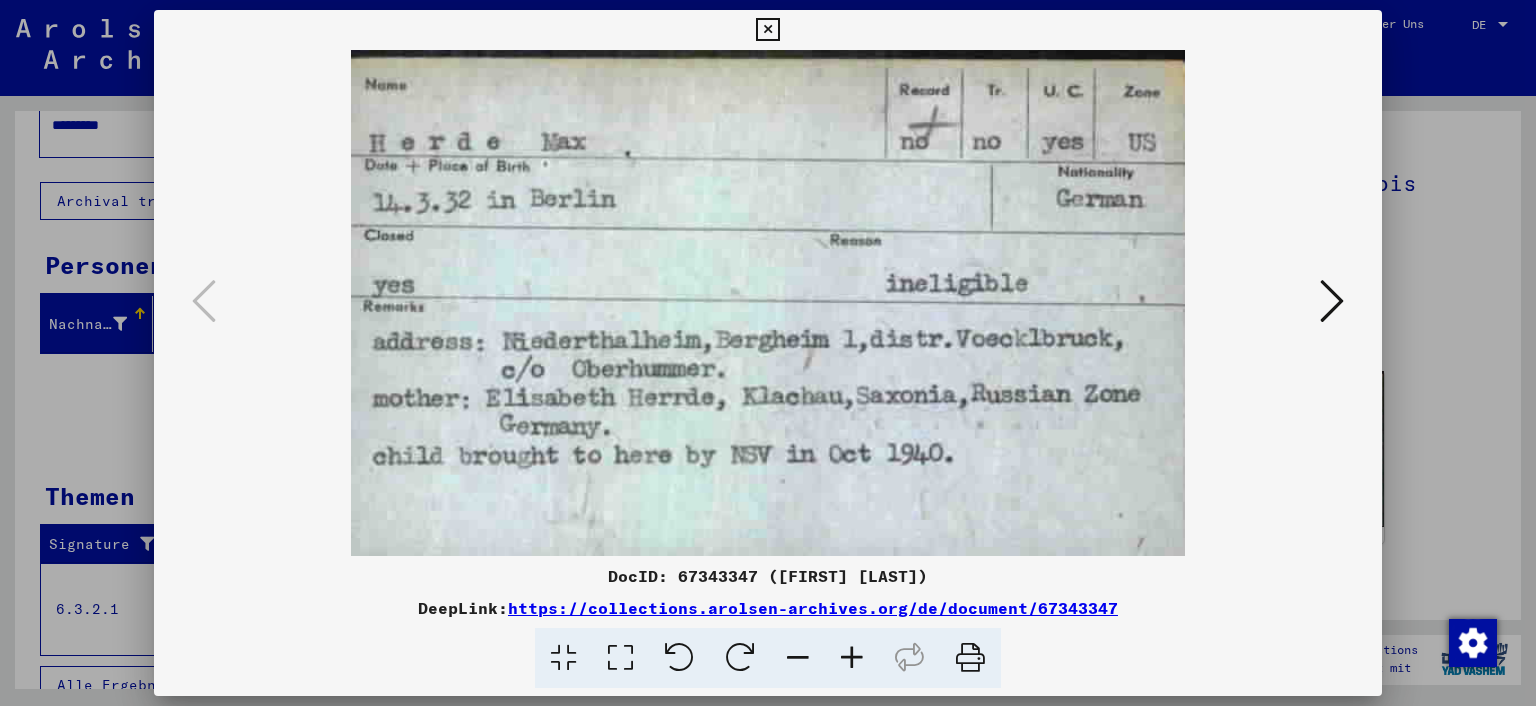 click at bounding box center (767, 30) 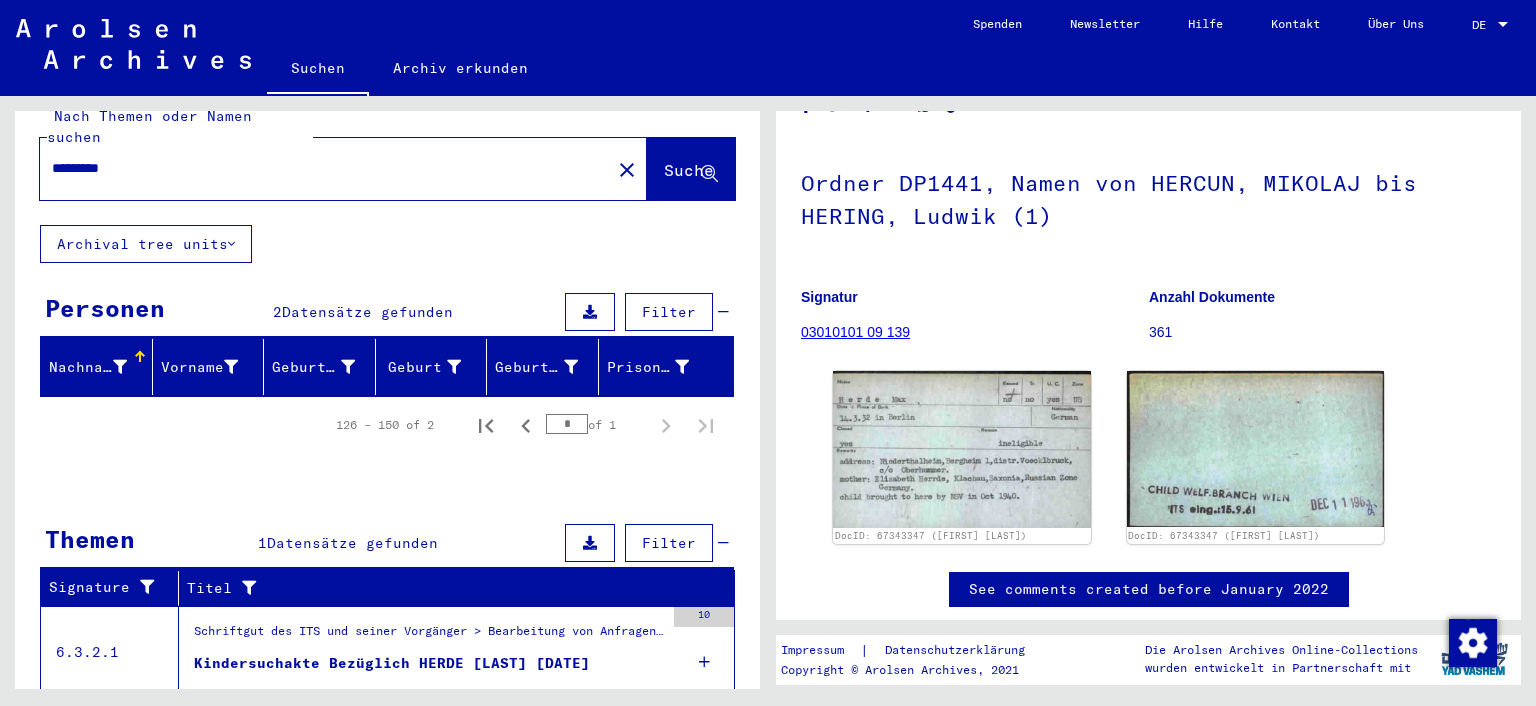 scroll, scrollTop: 0, scrollLeft: 0, axis: both 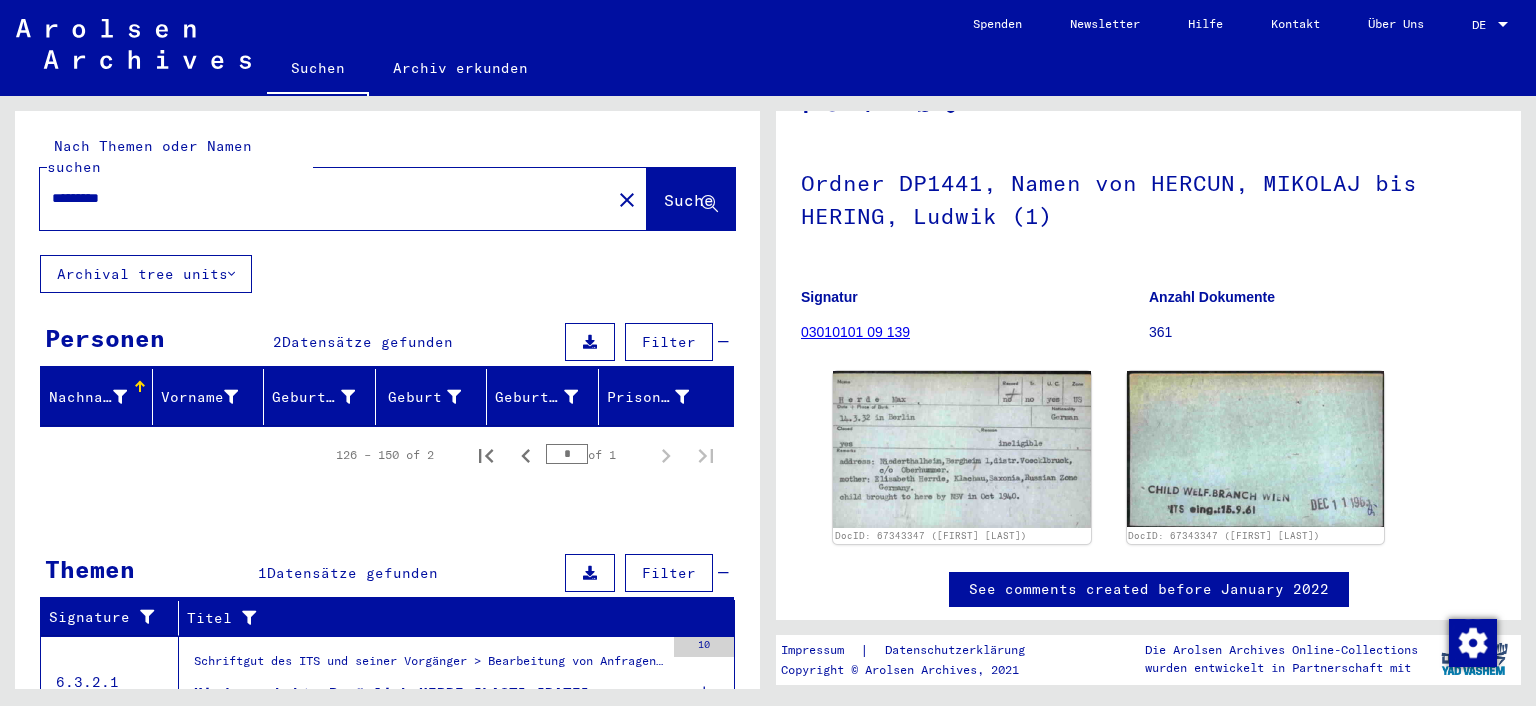 drag, startPoint x: 134, startPoint y: 177, endPoint x: 3, endPoint y: 180, distance: 131.03435 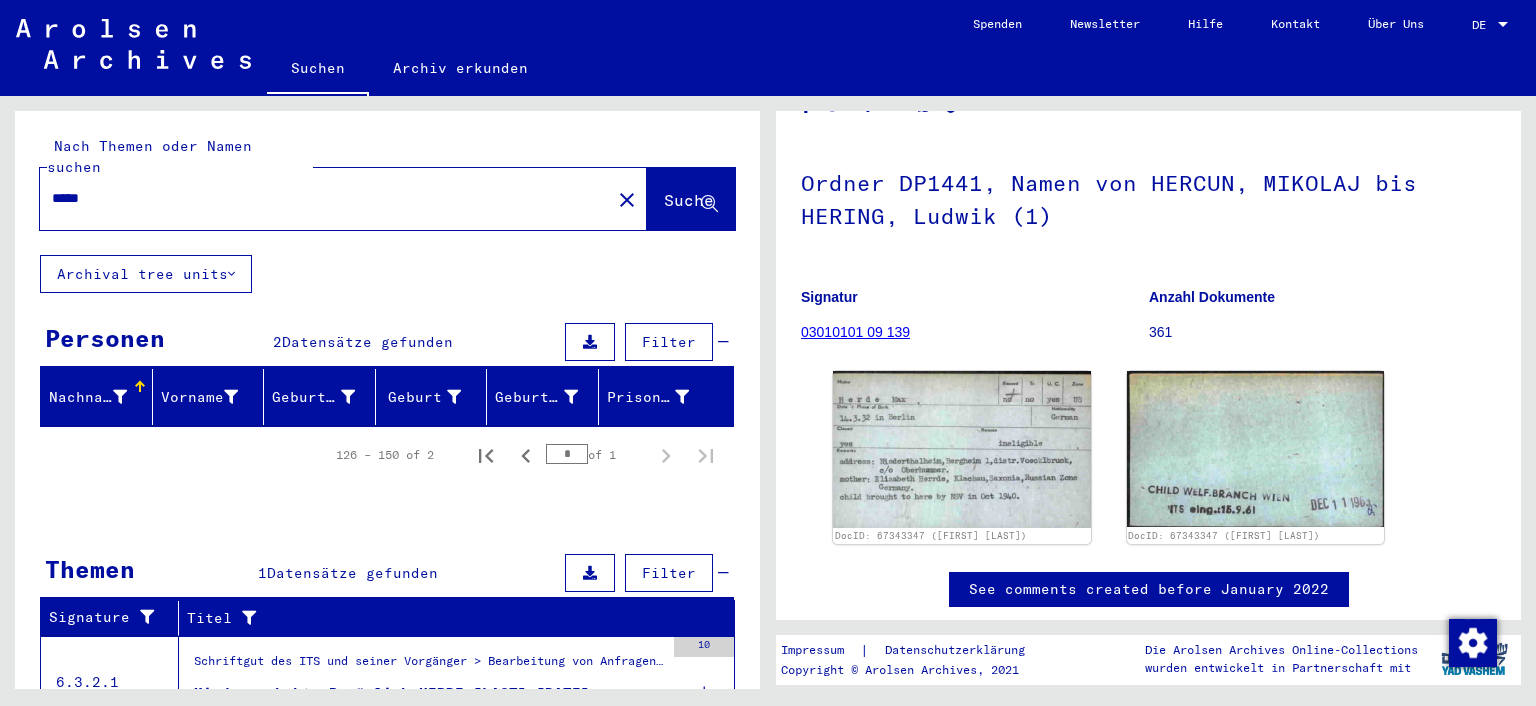 type on "*****" 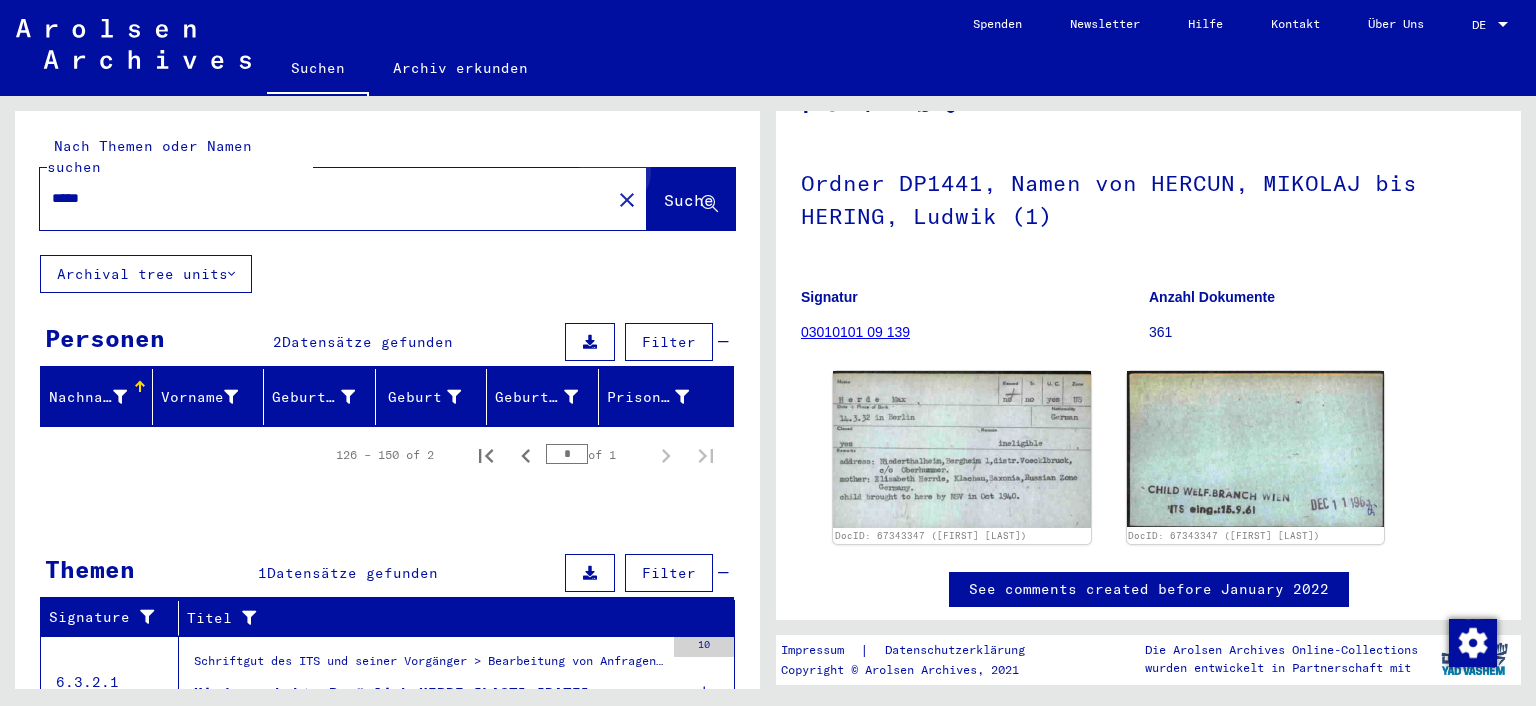 click on "Suche" 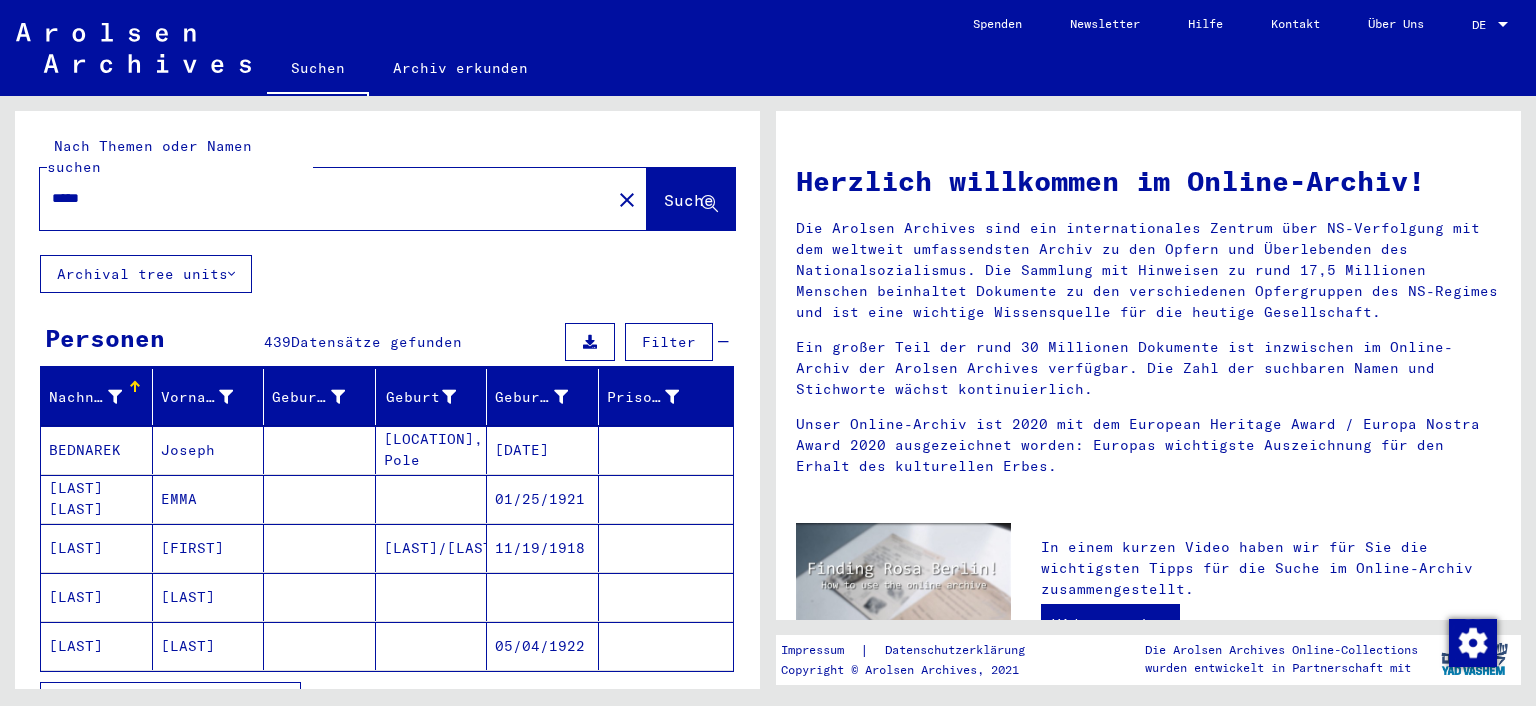 scroll, scrollTop: 96, scrollLeft: 0, axis: vertical 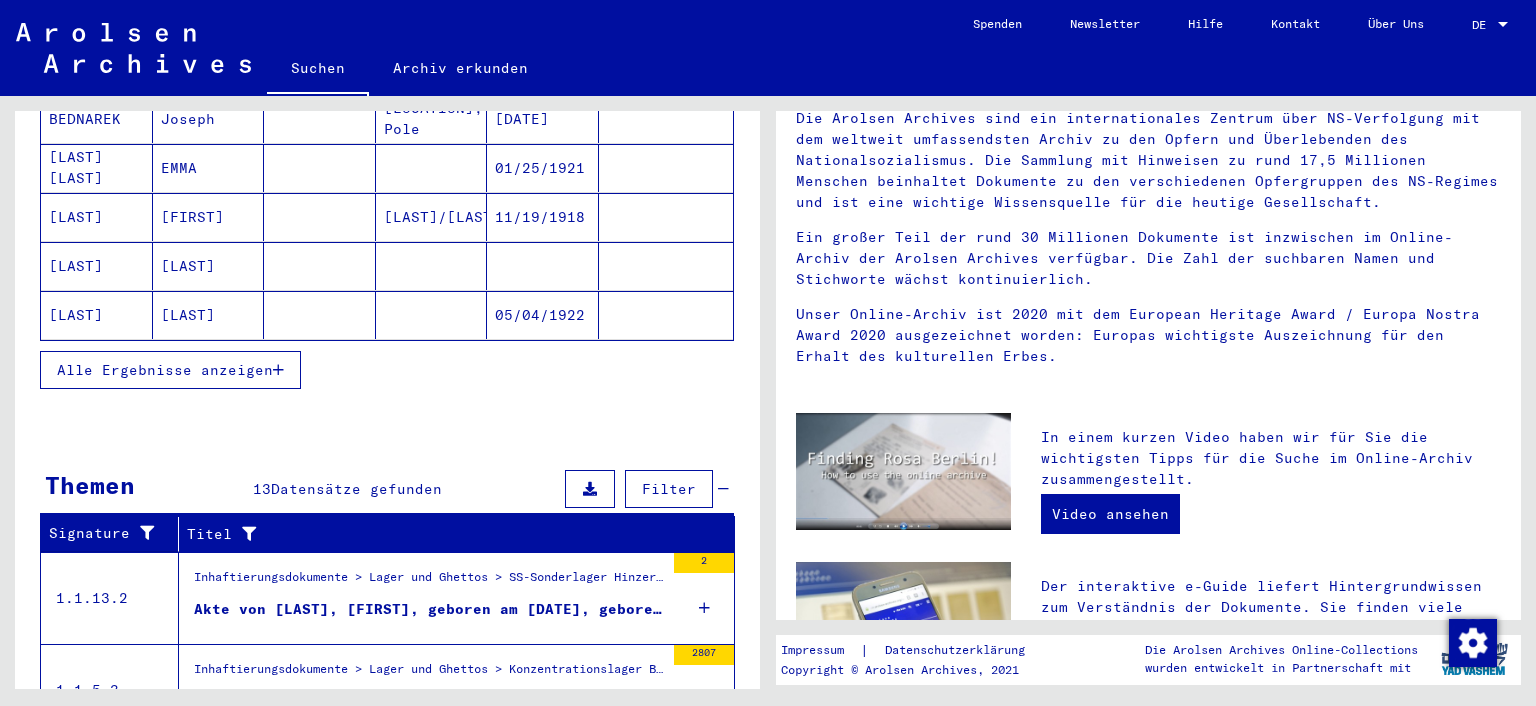 click on "Alle Ergebnisse anzeigen" at bounding box center [165, 370] 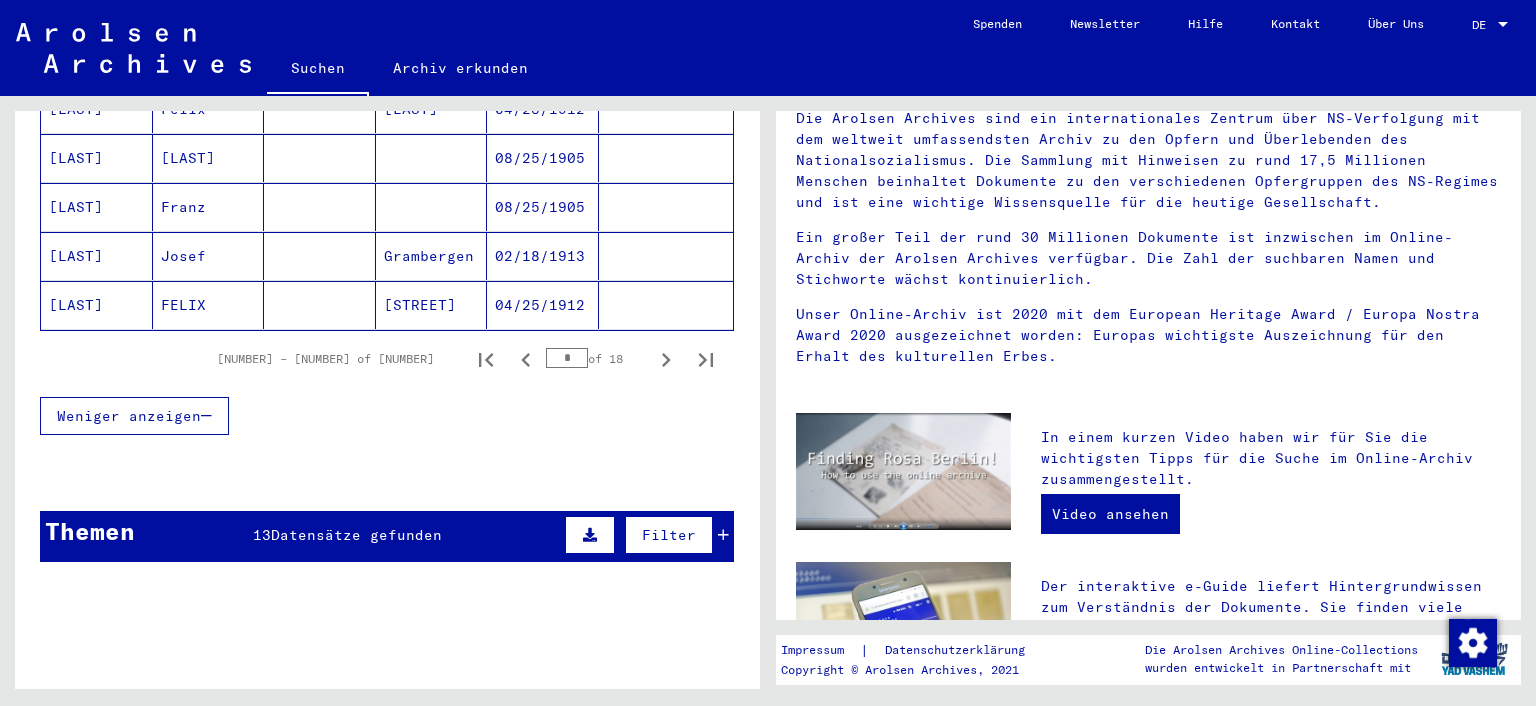 scroll, scrollTop: 1324, scrollLeft: 0, axis: vertical 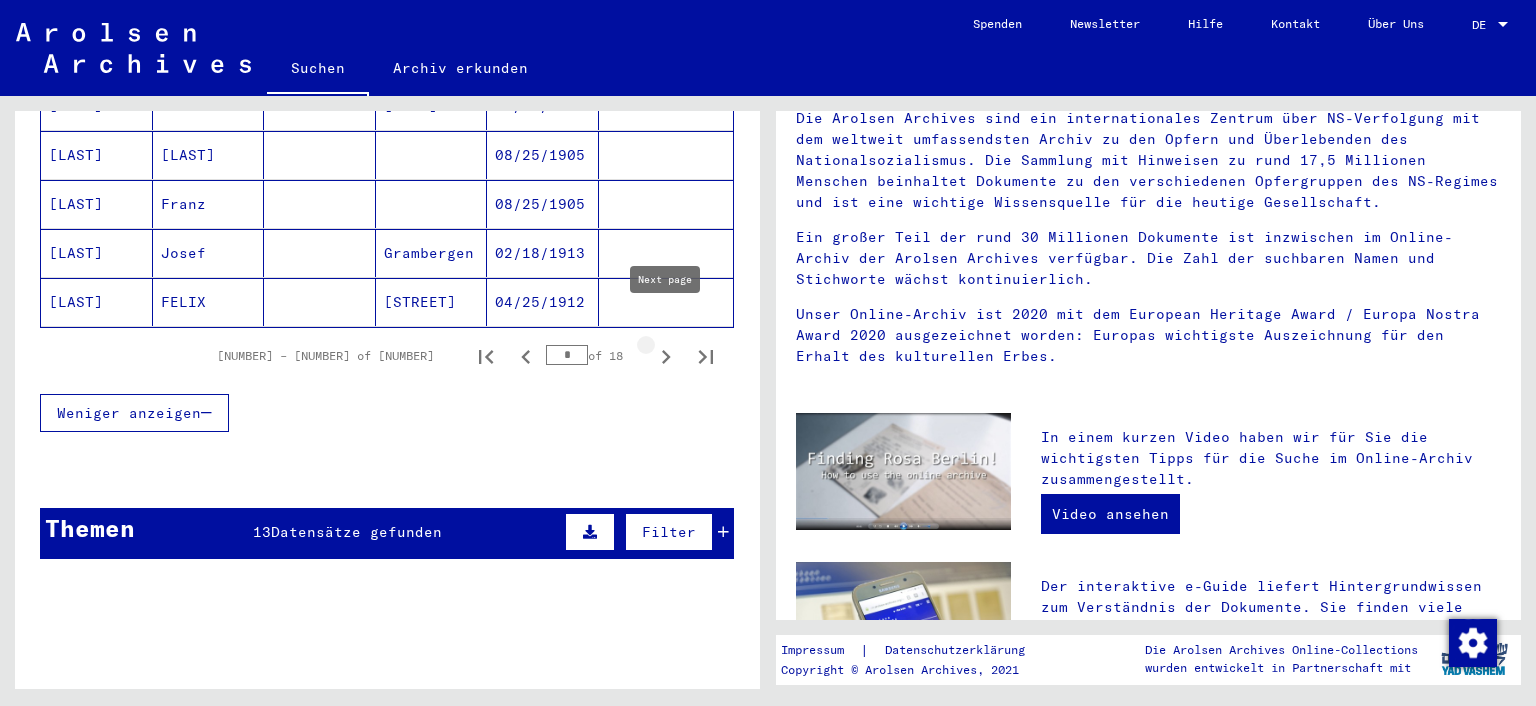 click 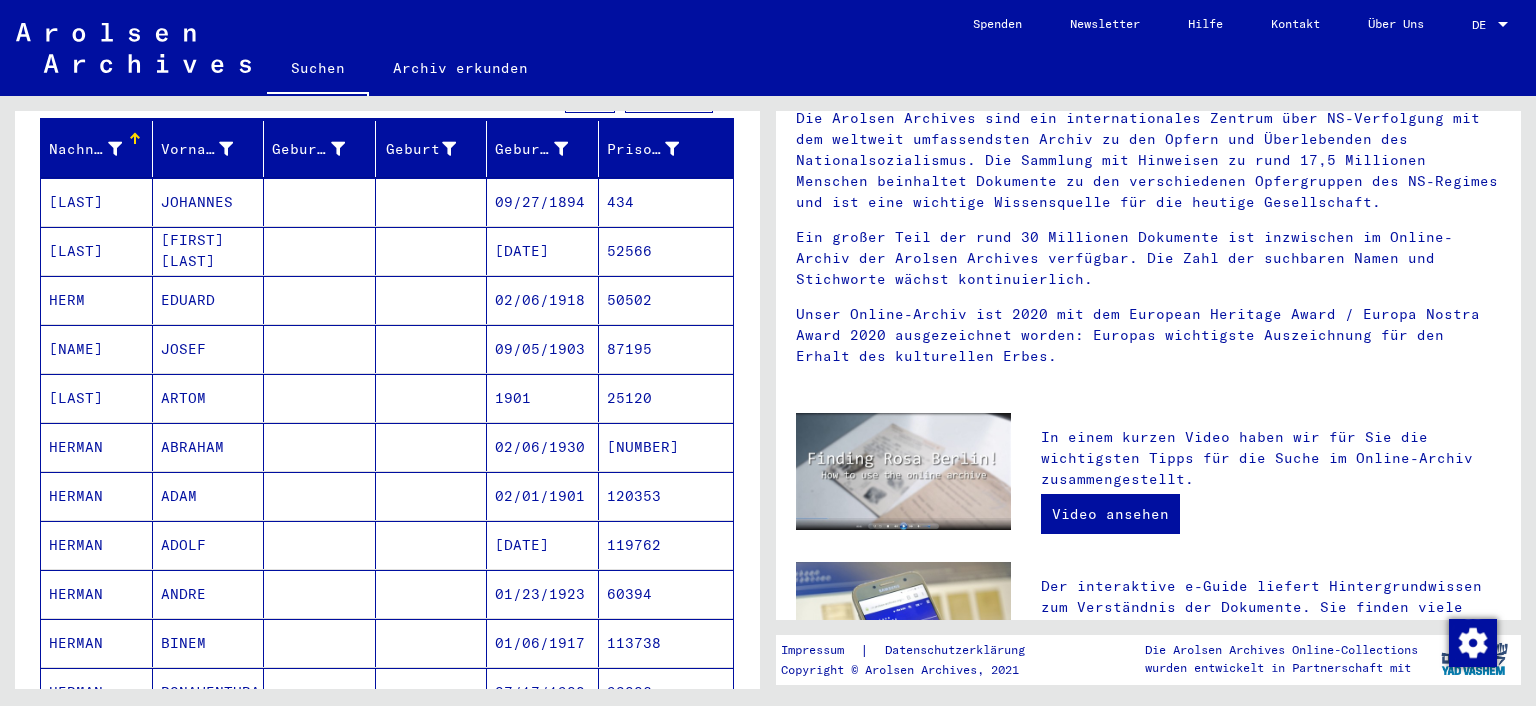 scroll, scrollTop: 220, scrollLeft: 0, axis: vertical 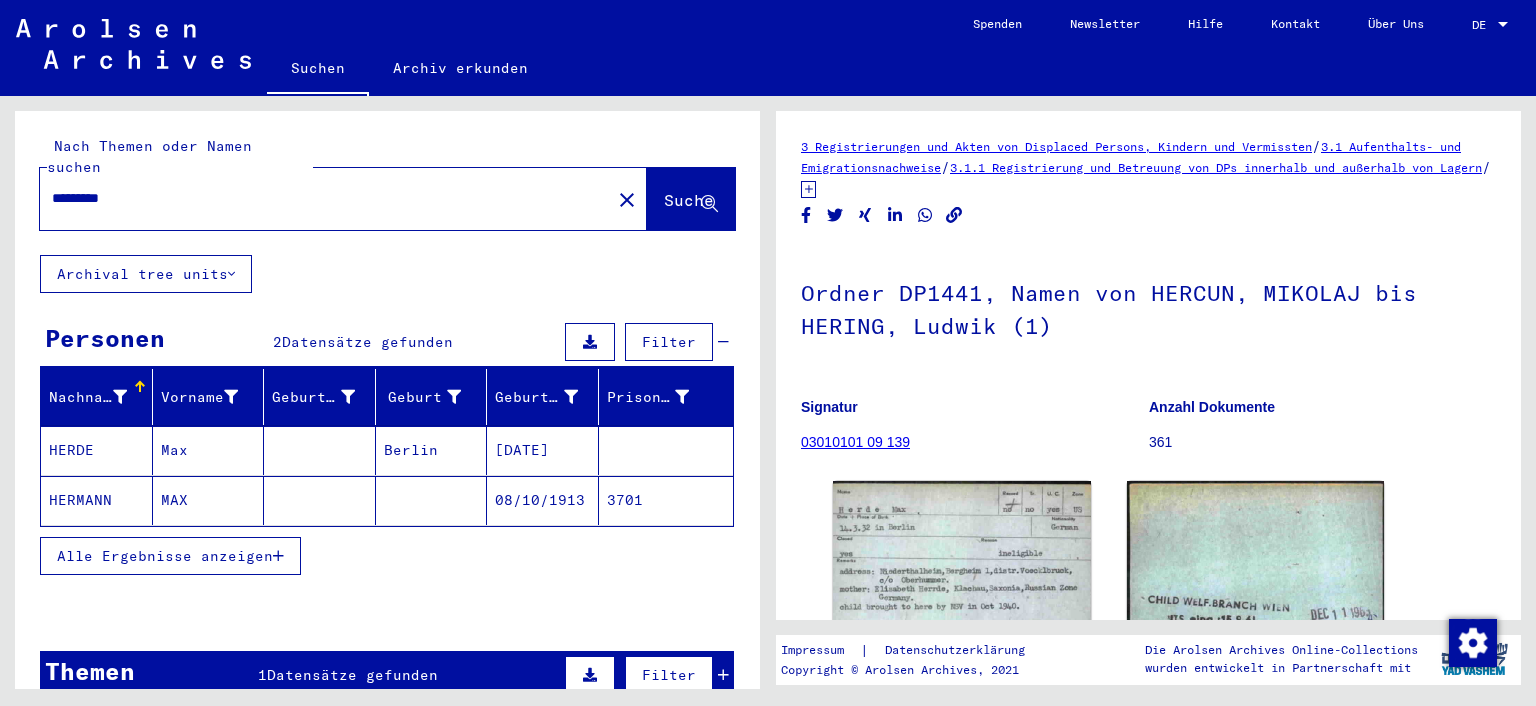 drag, startPoint x: 160, startPoint y: 174, endPoint x: 5, endPoint y: 171, distance: 155.02902 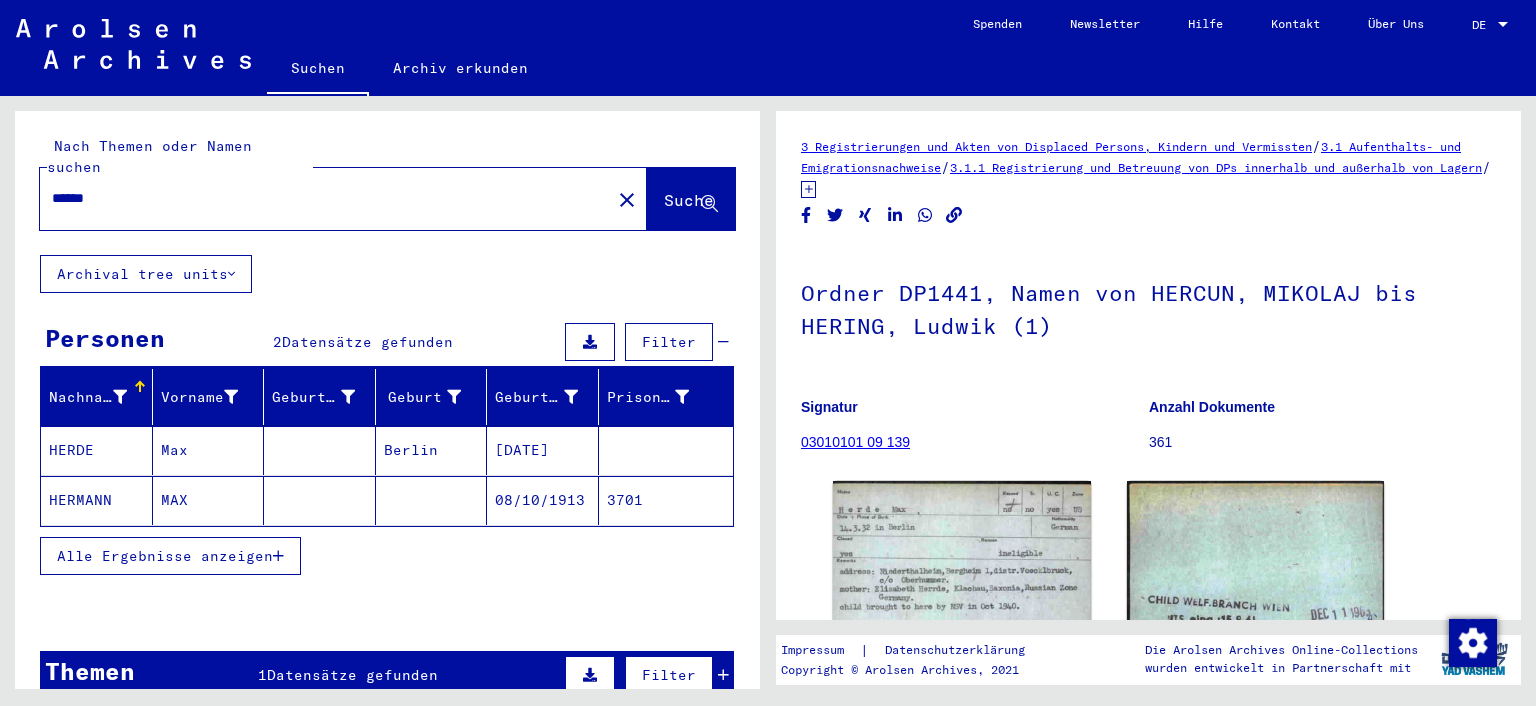 click on "******" at bounding box center [325, 198] 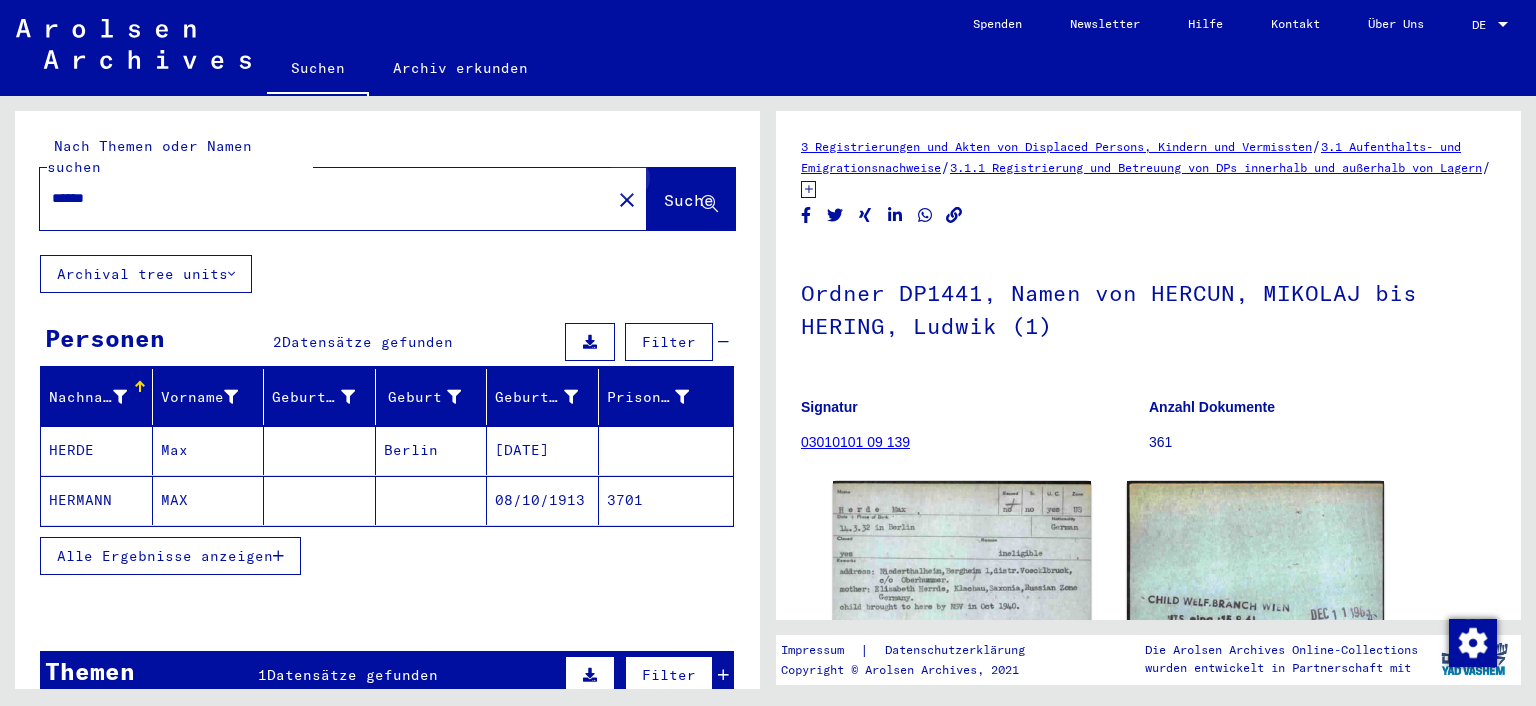 click on "Suche" 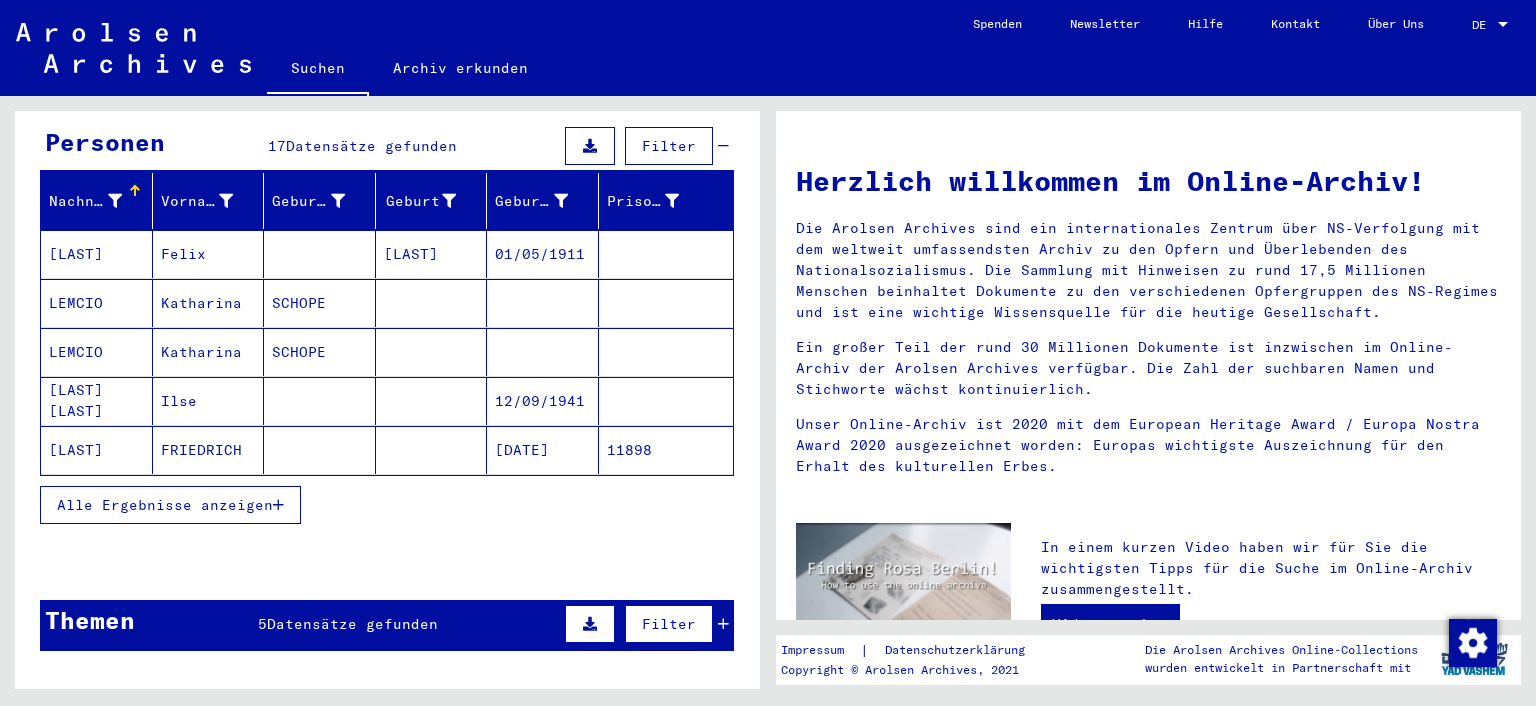 scroll, scrollTop: 220, scrollLeft: 0, axis: vertical 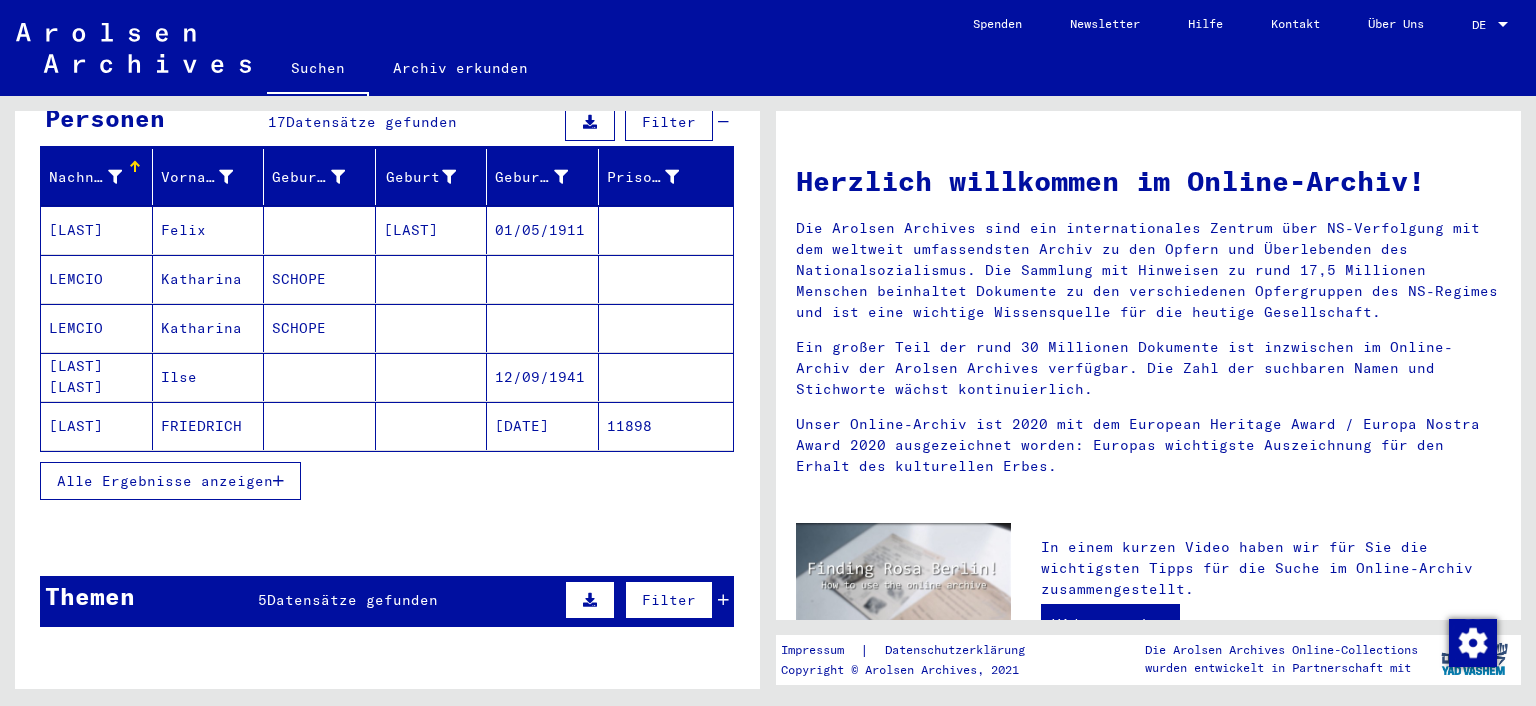 click at bounding box center (278, 481) 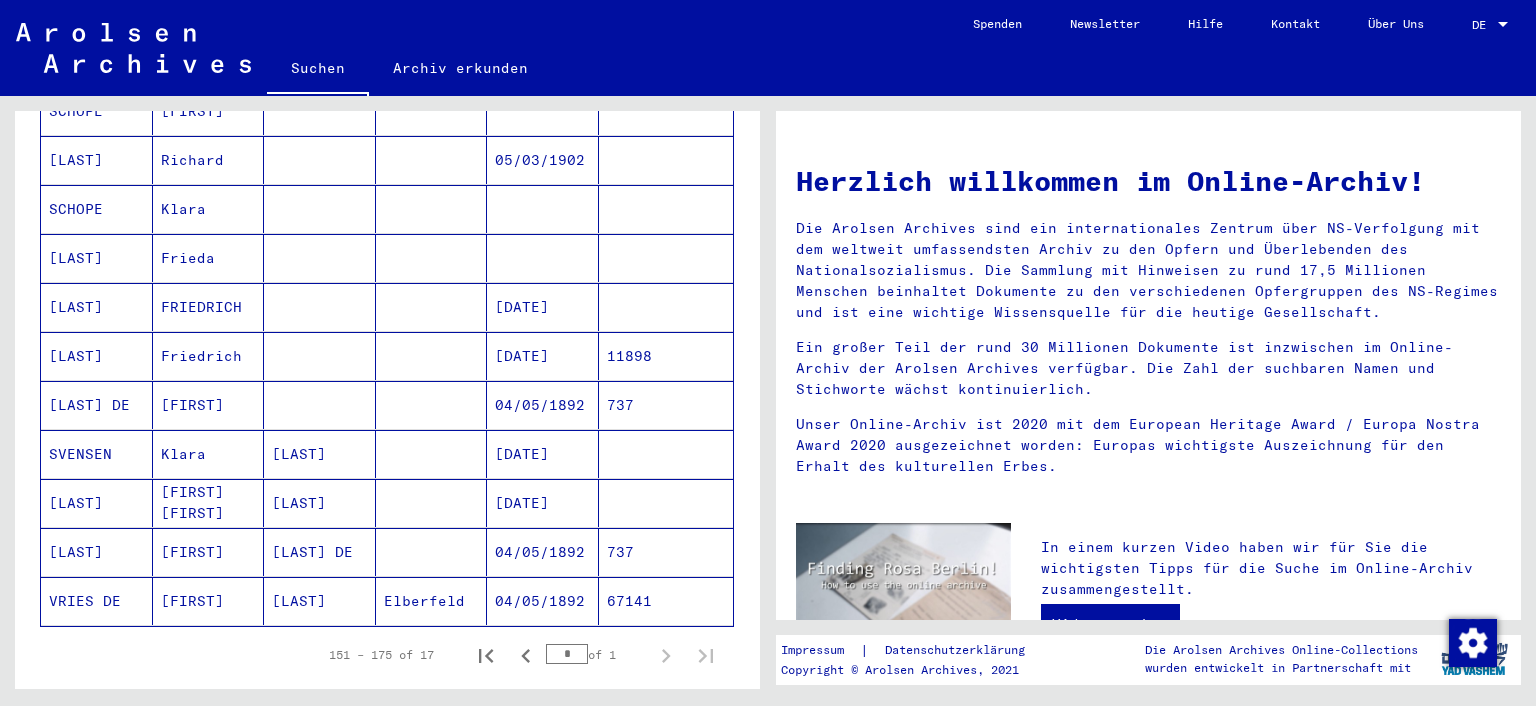 scroll, scrollTop: 883, scrollLeft: 0, axis: vertical 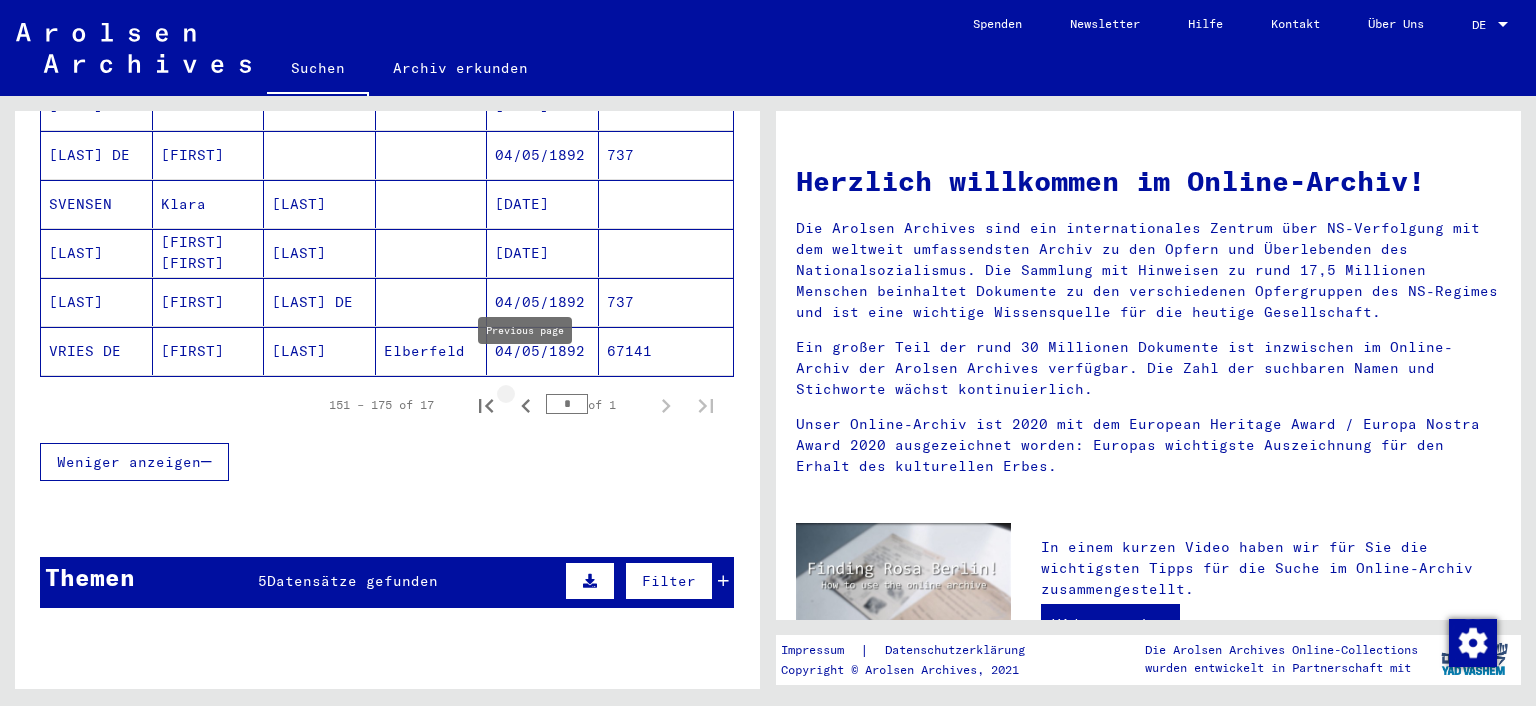 click 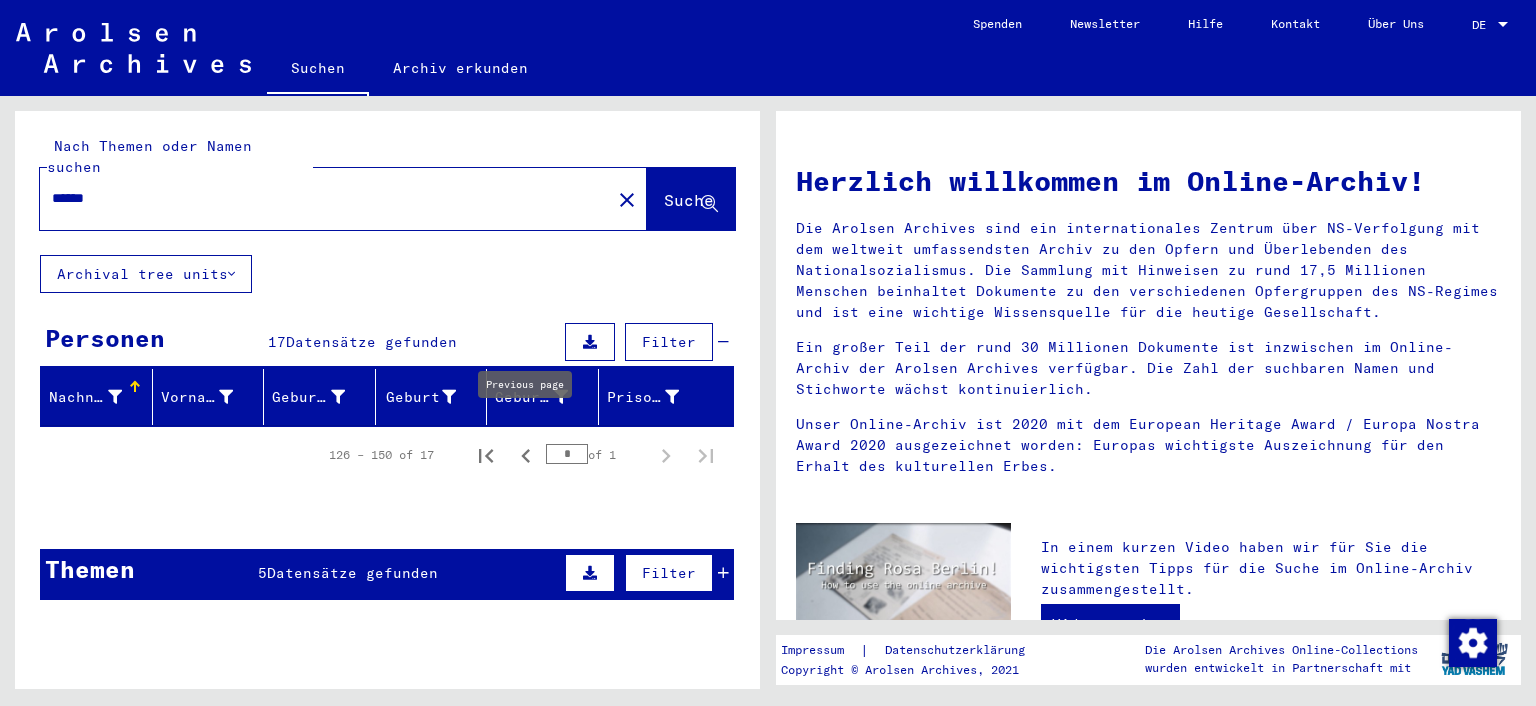 scroll, scrollTop: 331, scrollLeft: 0, axis: vertical 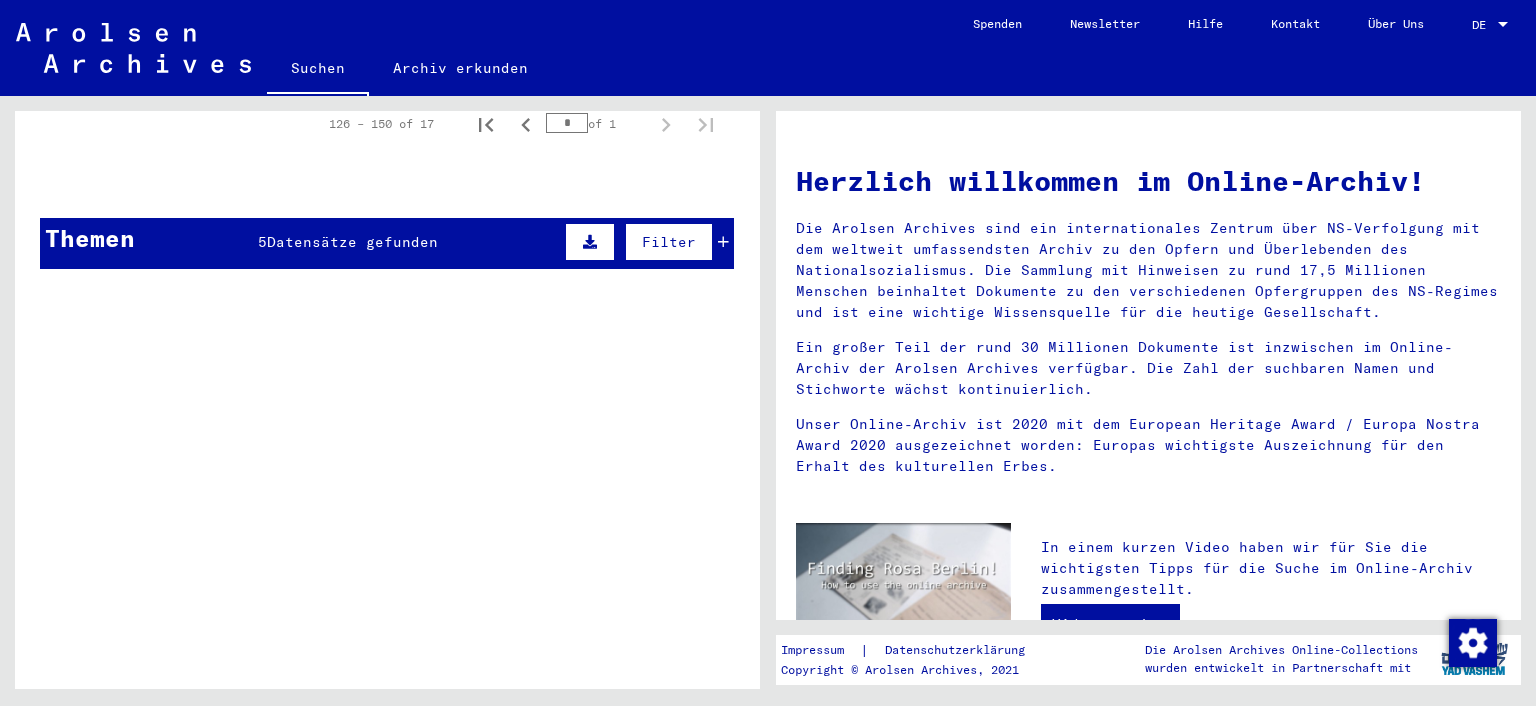 click on "Datensätze gefunden" at bounding box center (352, 242) 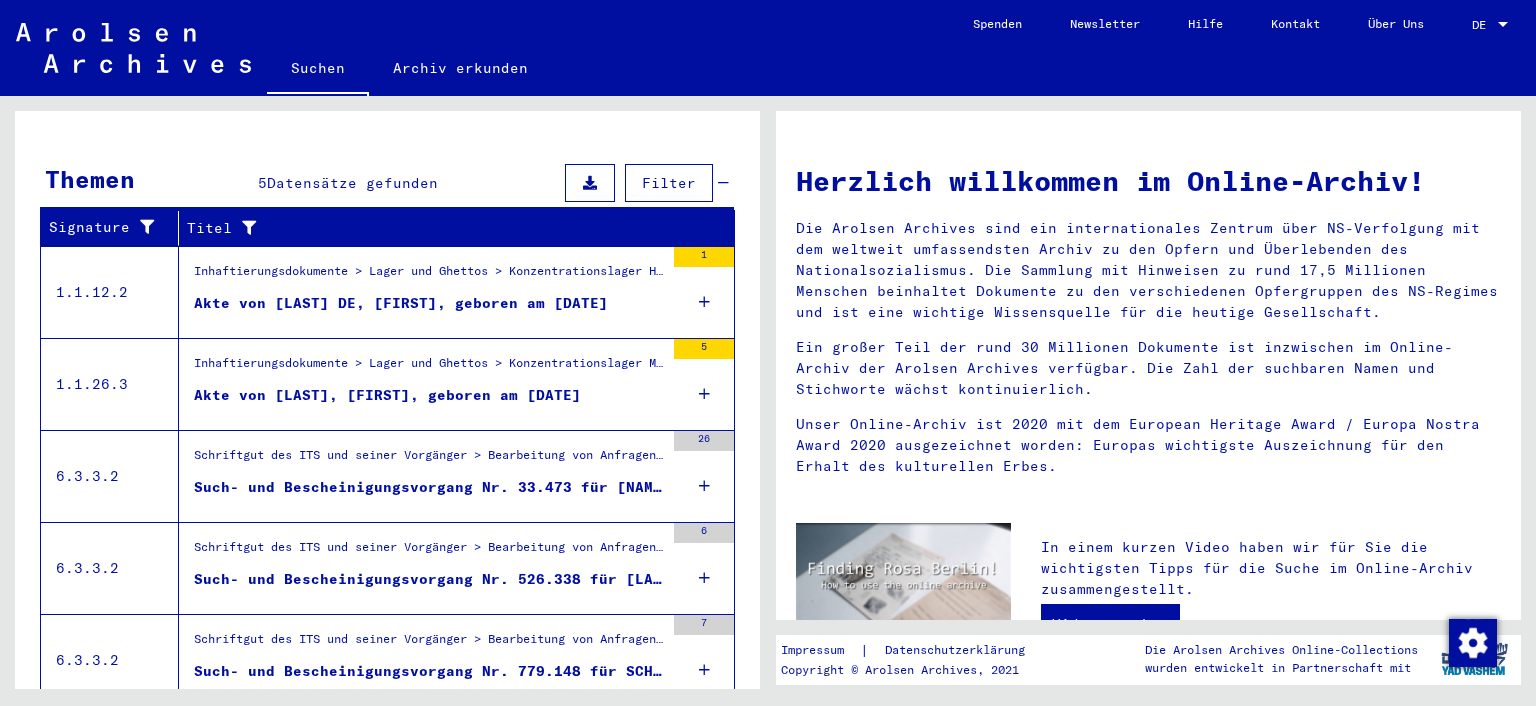 scroll, scrollTop: 440, scrollLeft: 0, axis: vertical 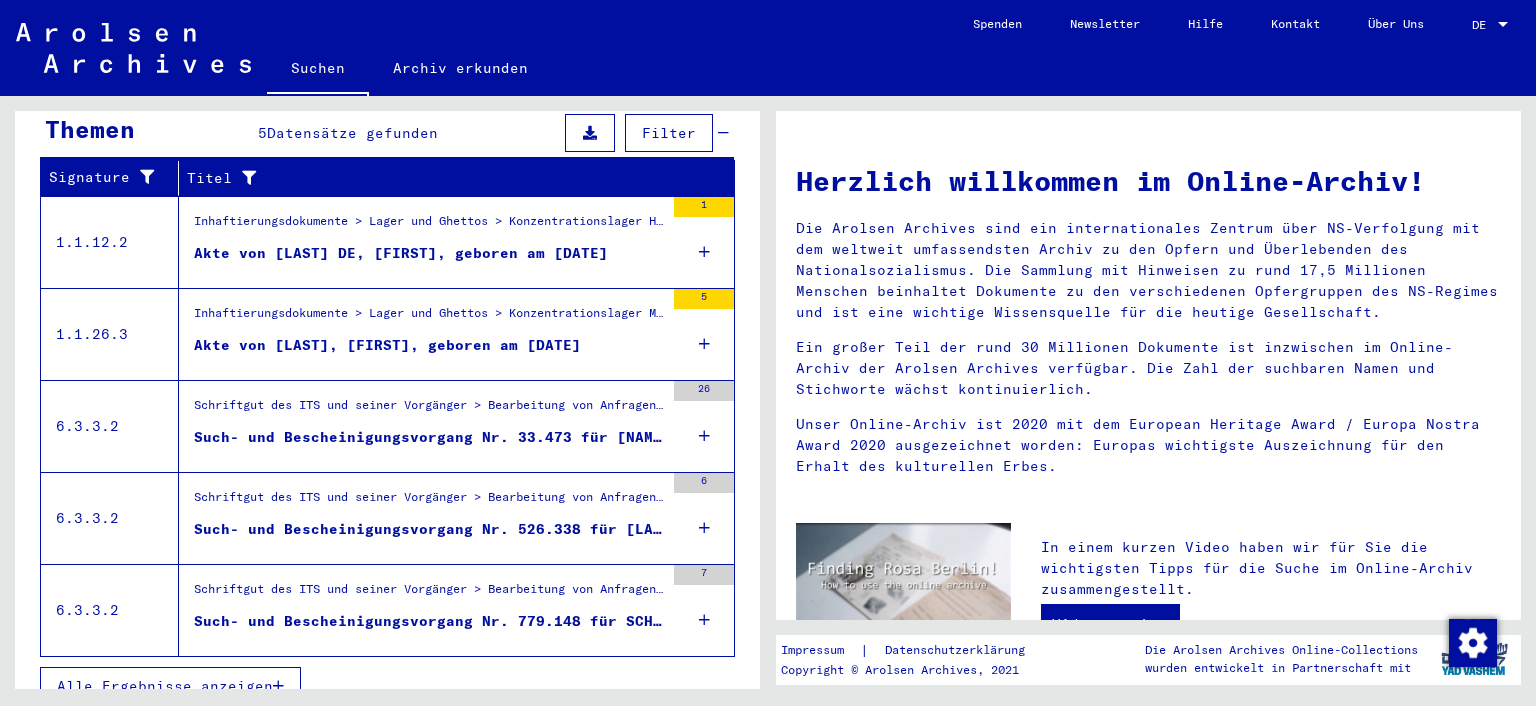 click on "Such- und Bescheinigungsvorgang Nr. 779.148 für SCHÖPE, FRIEDRICH geboren 05.02.1894" at bounding box center (429, 621) 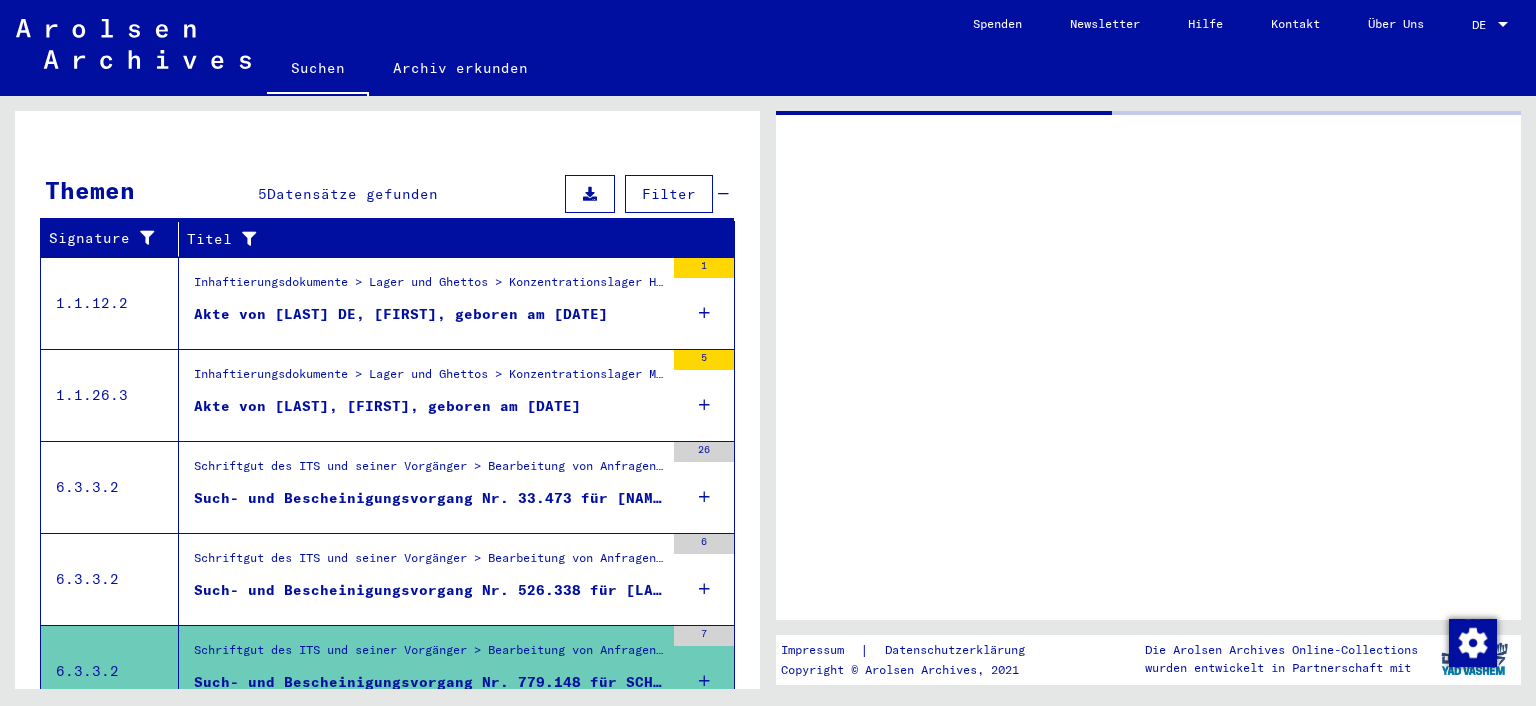 scroll, scrollTop: 327, scrollLeft: 0, axis: vertical 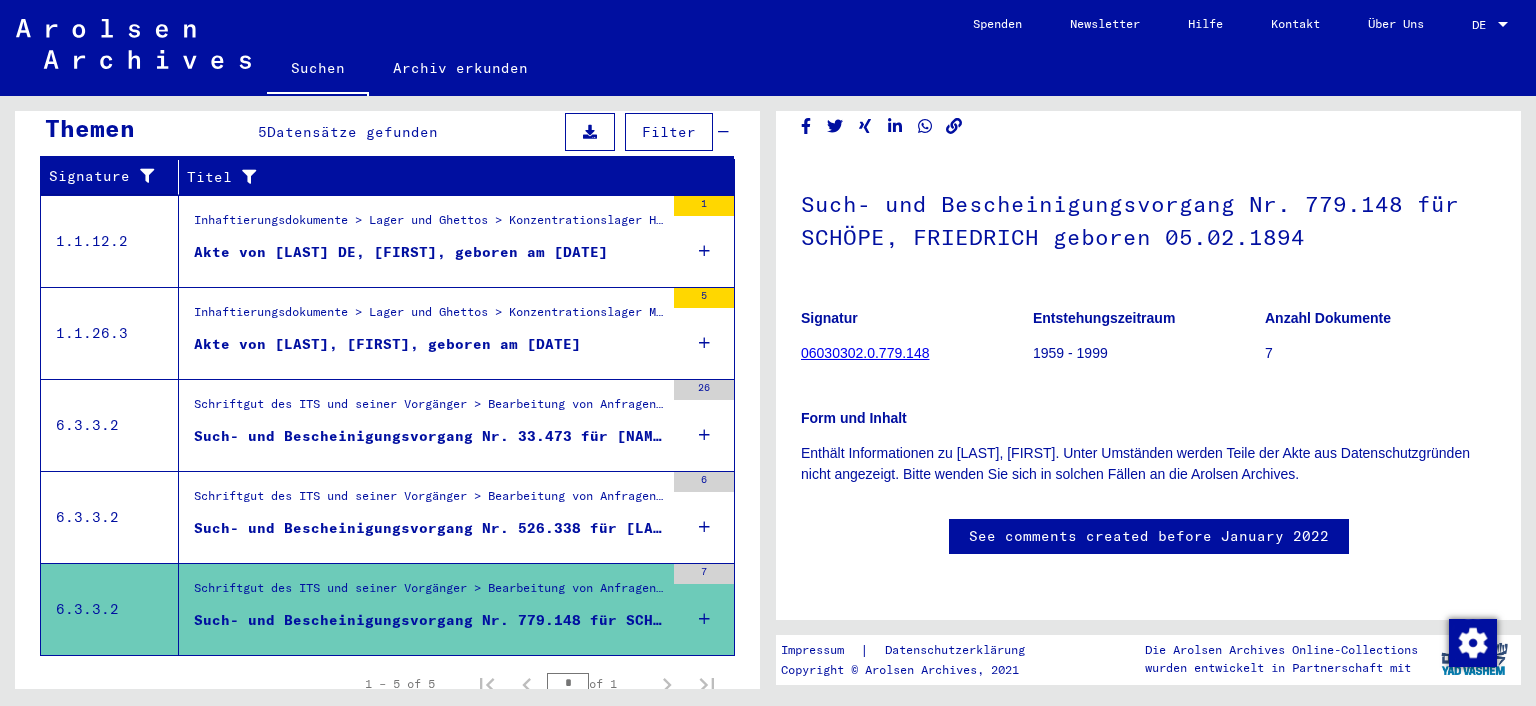 click on "Akte von [LAST] DE, [FIRST], geboren am [DATE]" at bounding box center [401, 252] 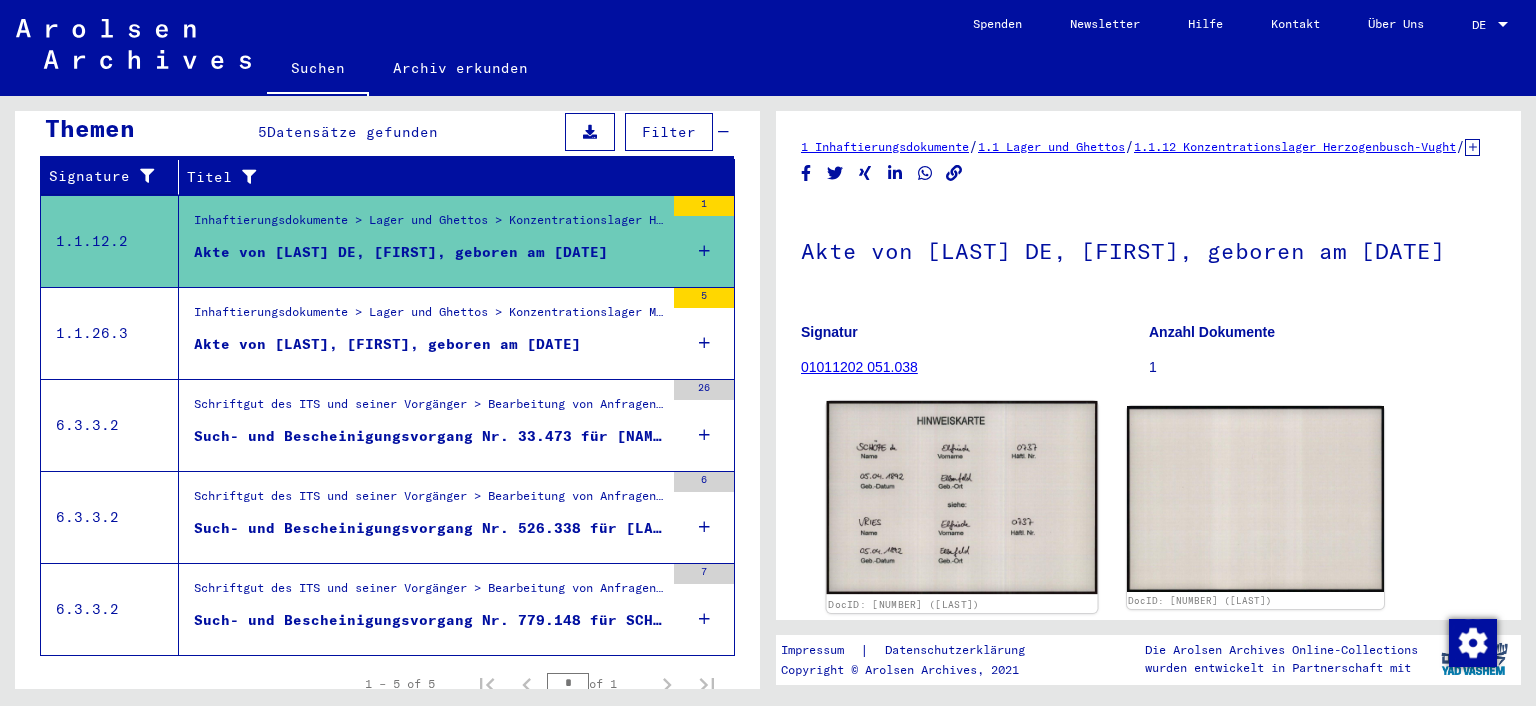 click 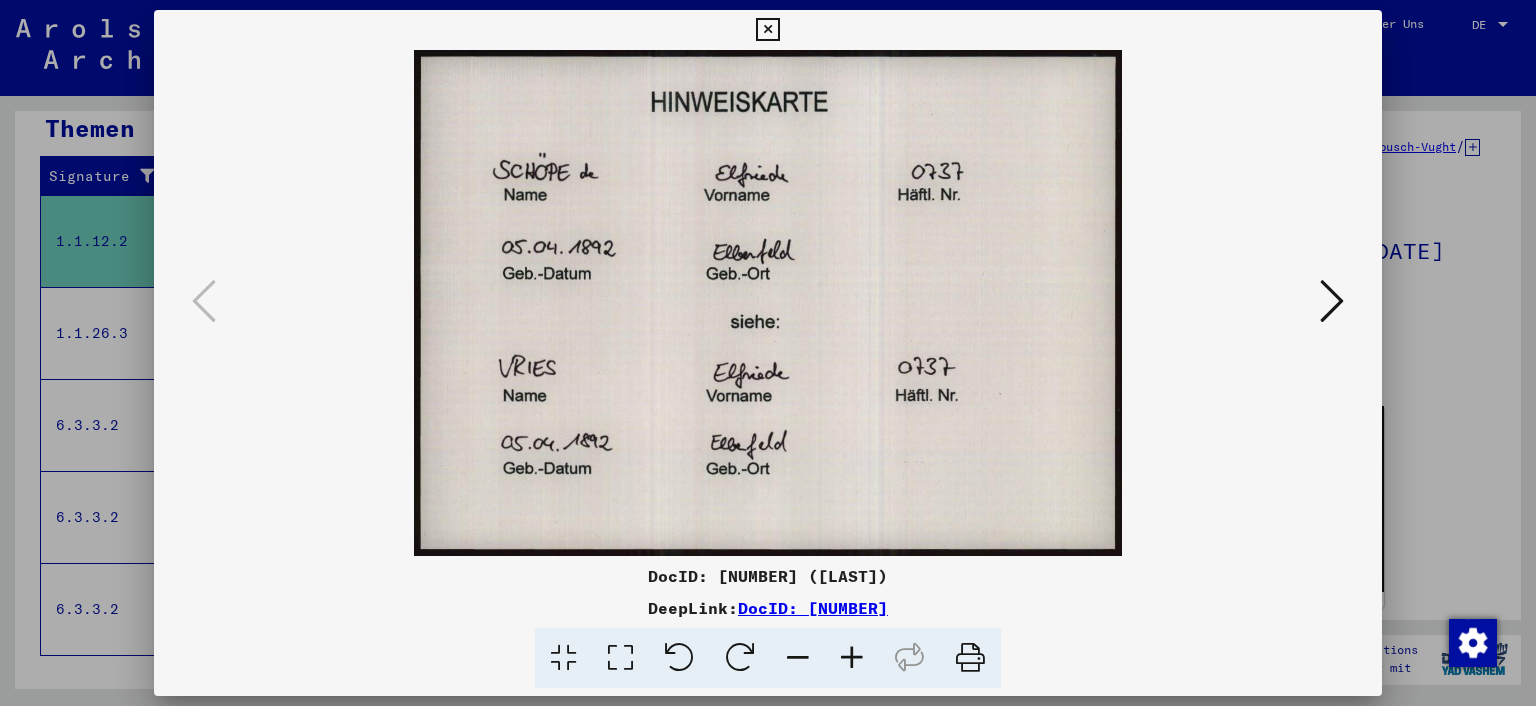 click at bounding box center [1332, 301] 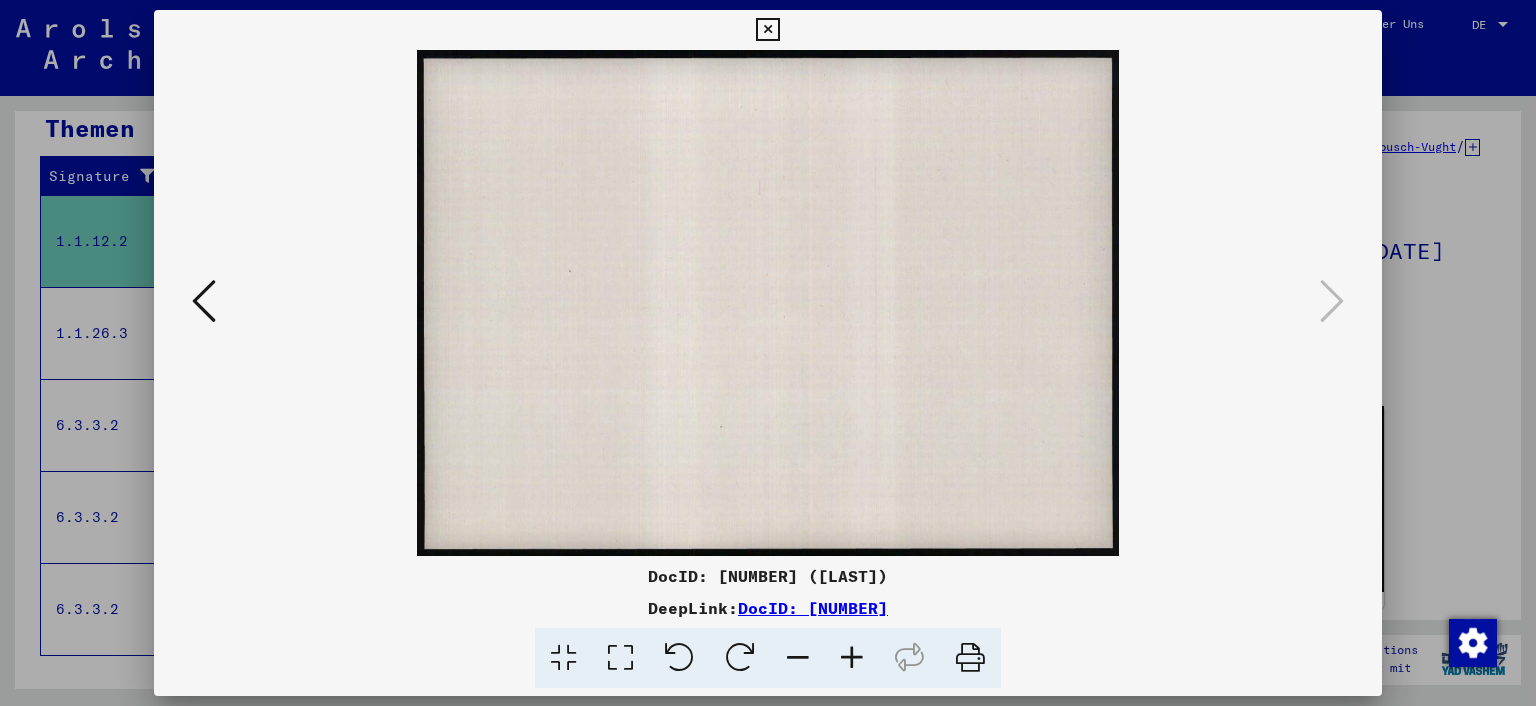 click at bounding box center [767, 30] 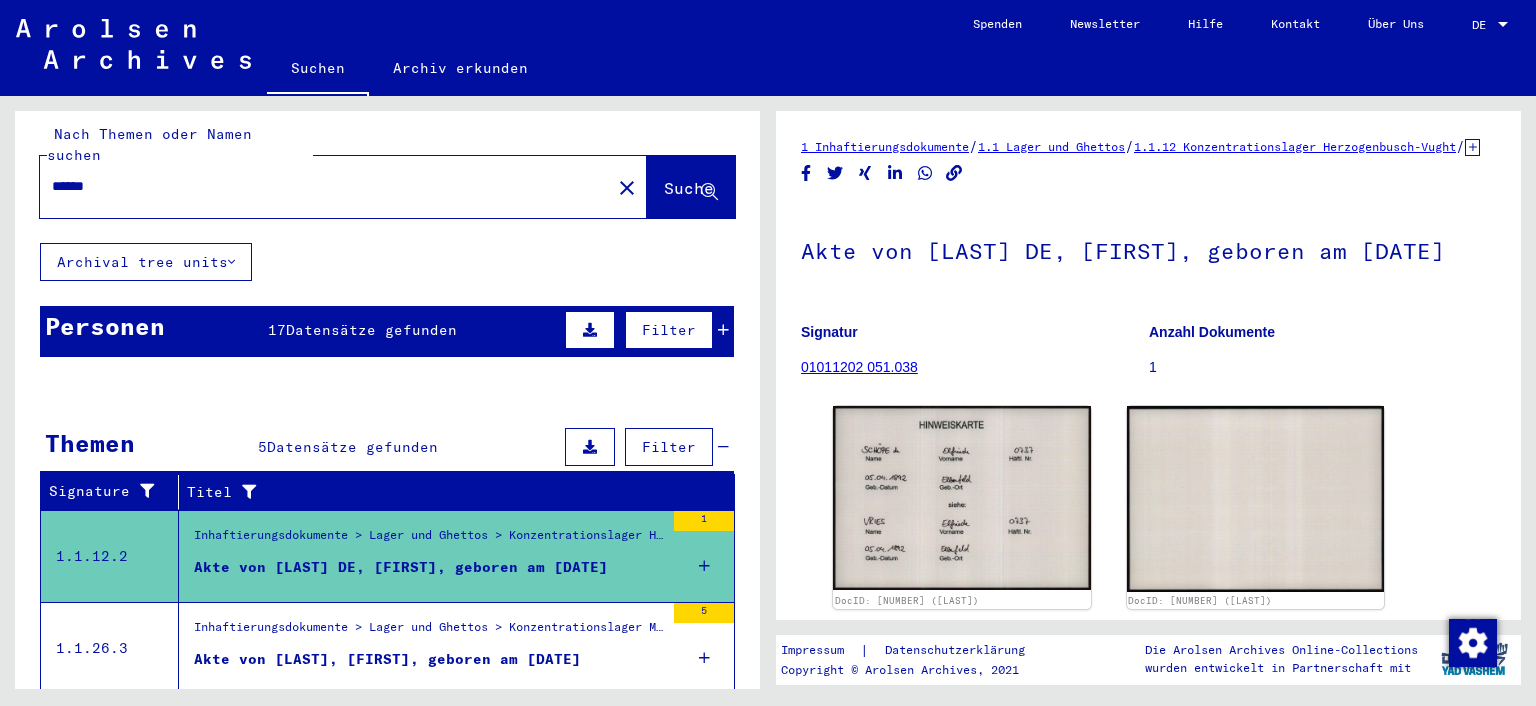 scroll, scrollTop: 0, scrollLeft: 0, axis: both 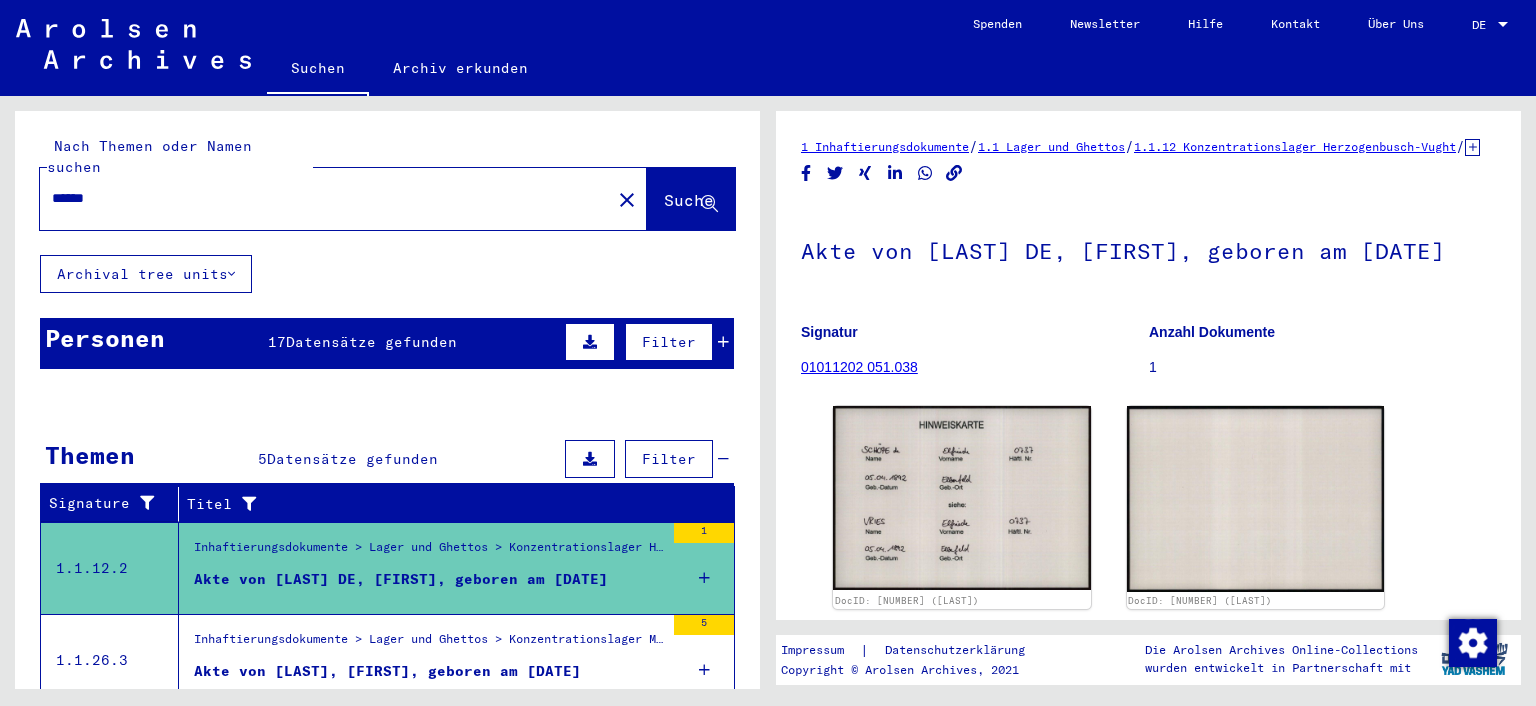 drag, startPoint x: 120, startPoint y: 178, endPoint x: 46, endPoint y: 186, distance: 74.431175 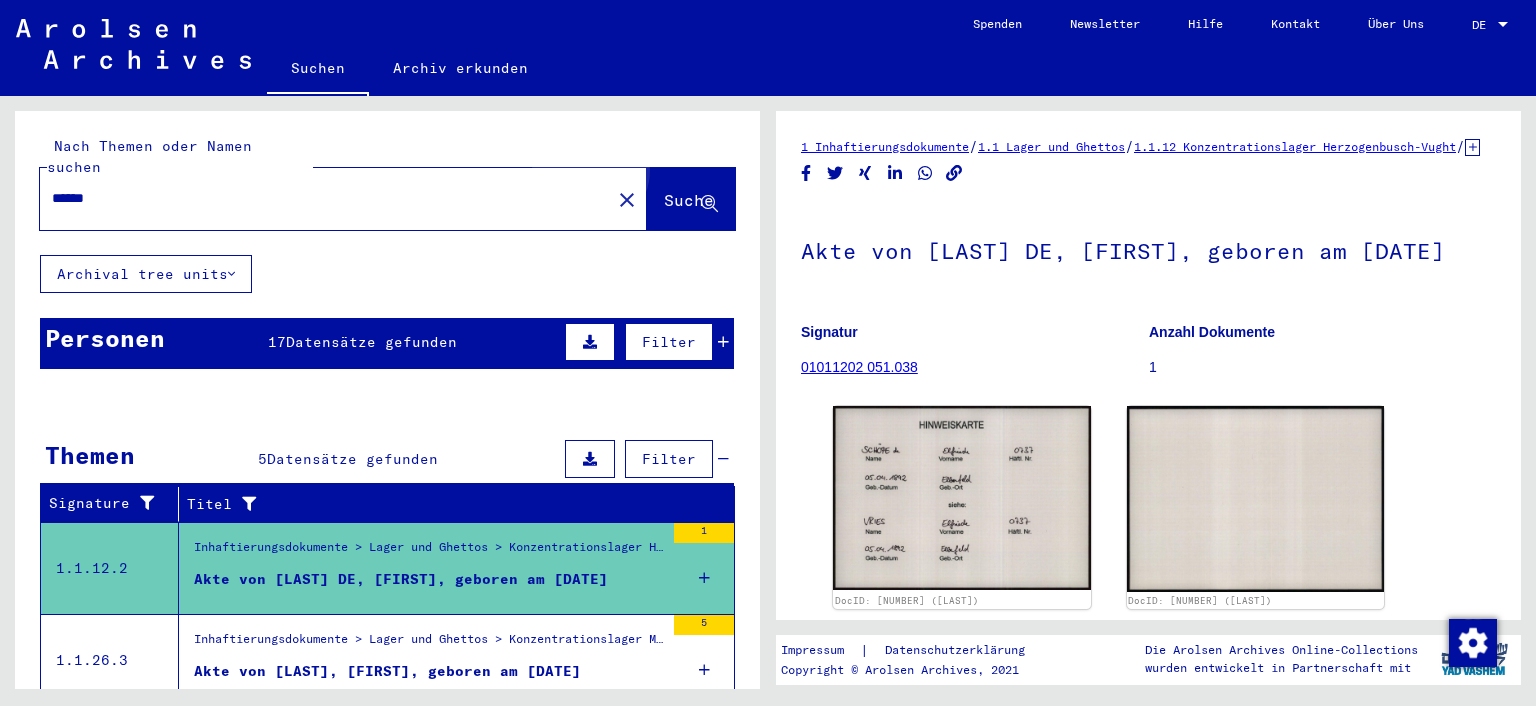 click on "Suche" 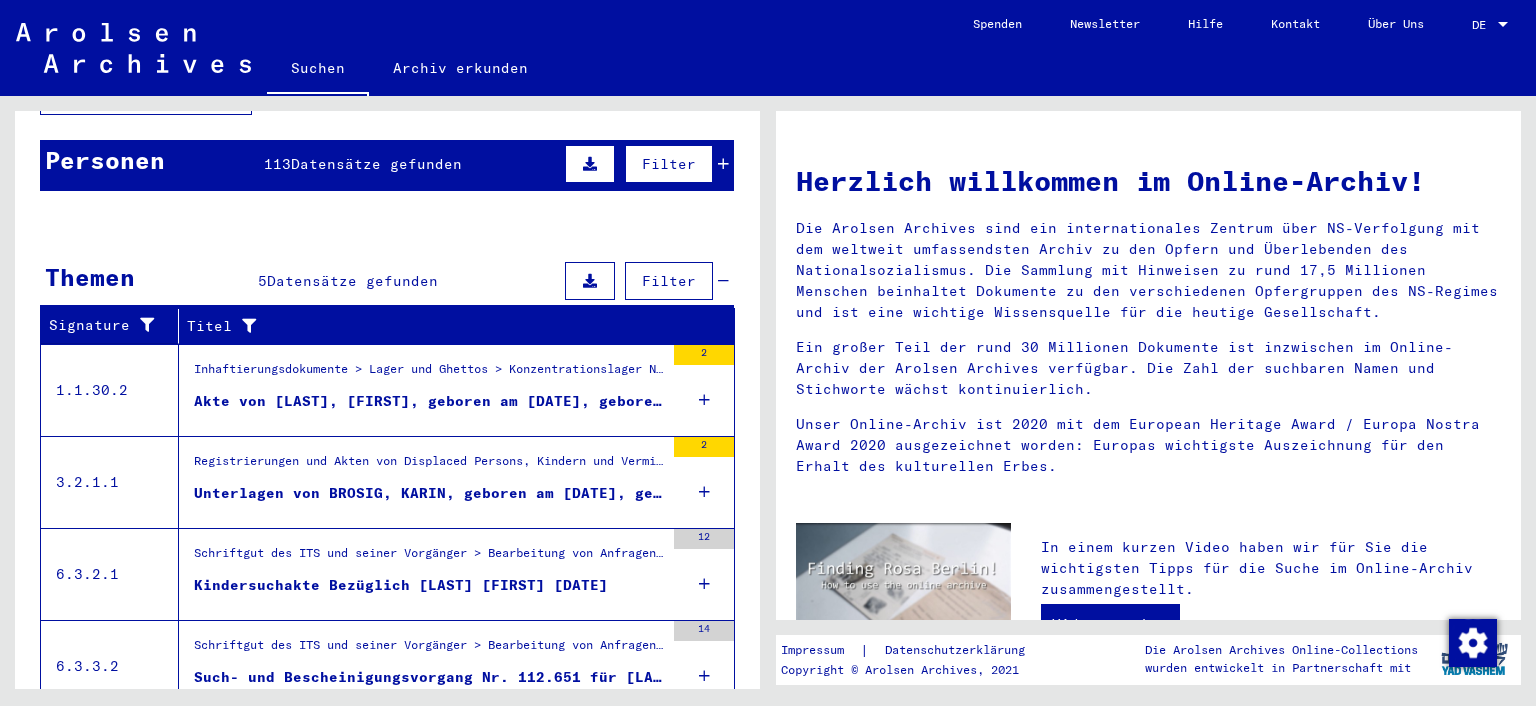 scroll, scrollTop: 327, scrollLeft: 0, axis: vertical 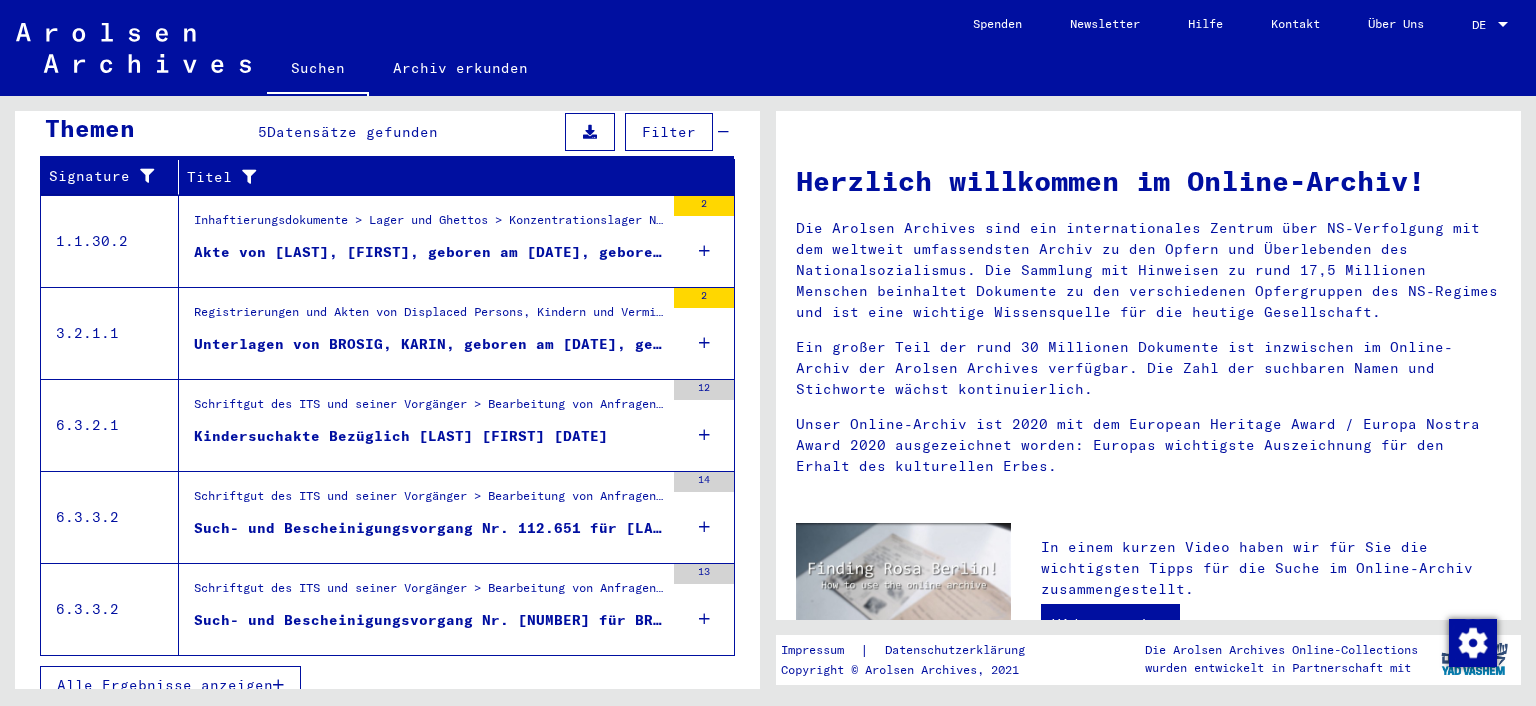 click on "Alle Ergebnisse anzeigen" at bounding box center (165, 685) 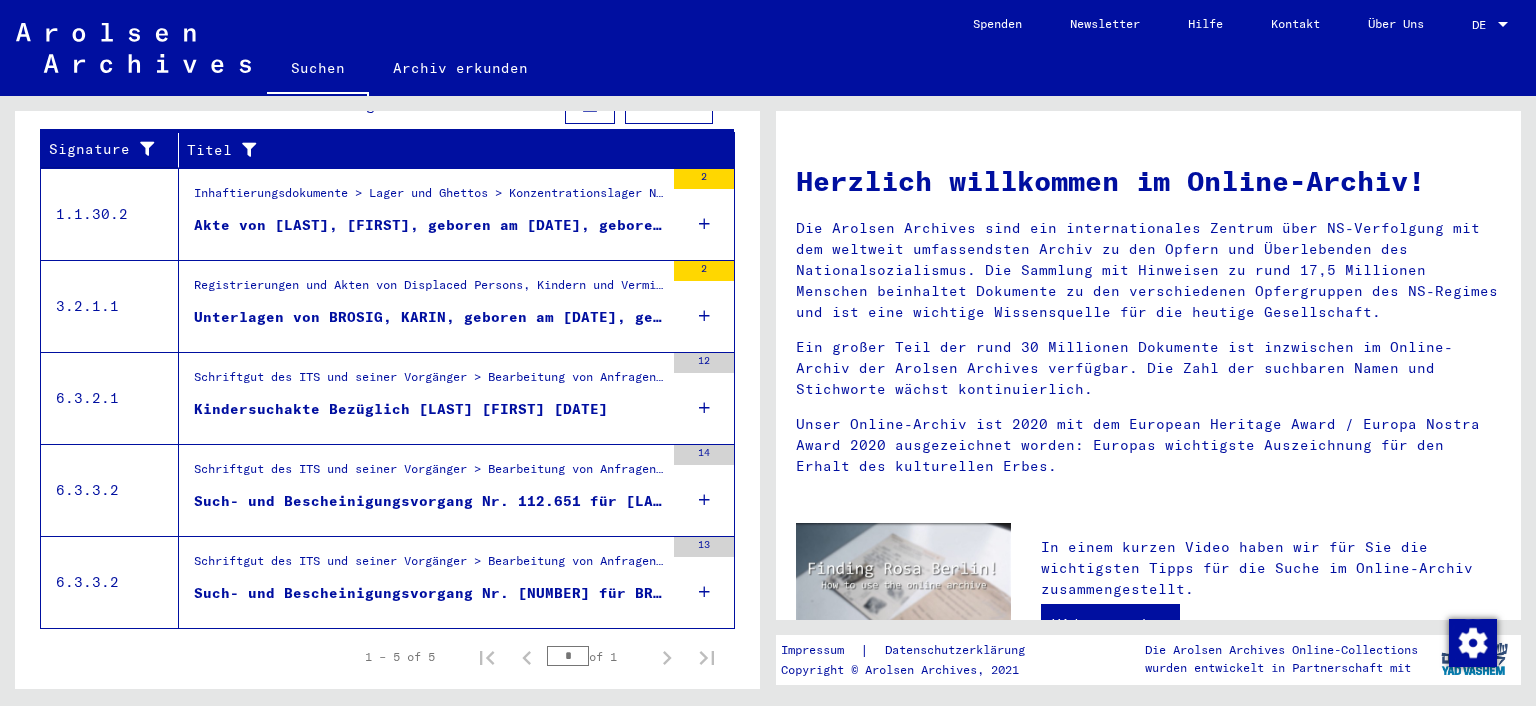 scroll, scrollTop: 383, scrollLeft: 0, axis: vertical 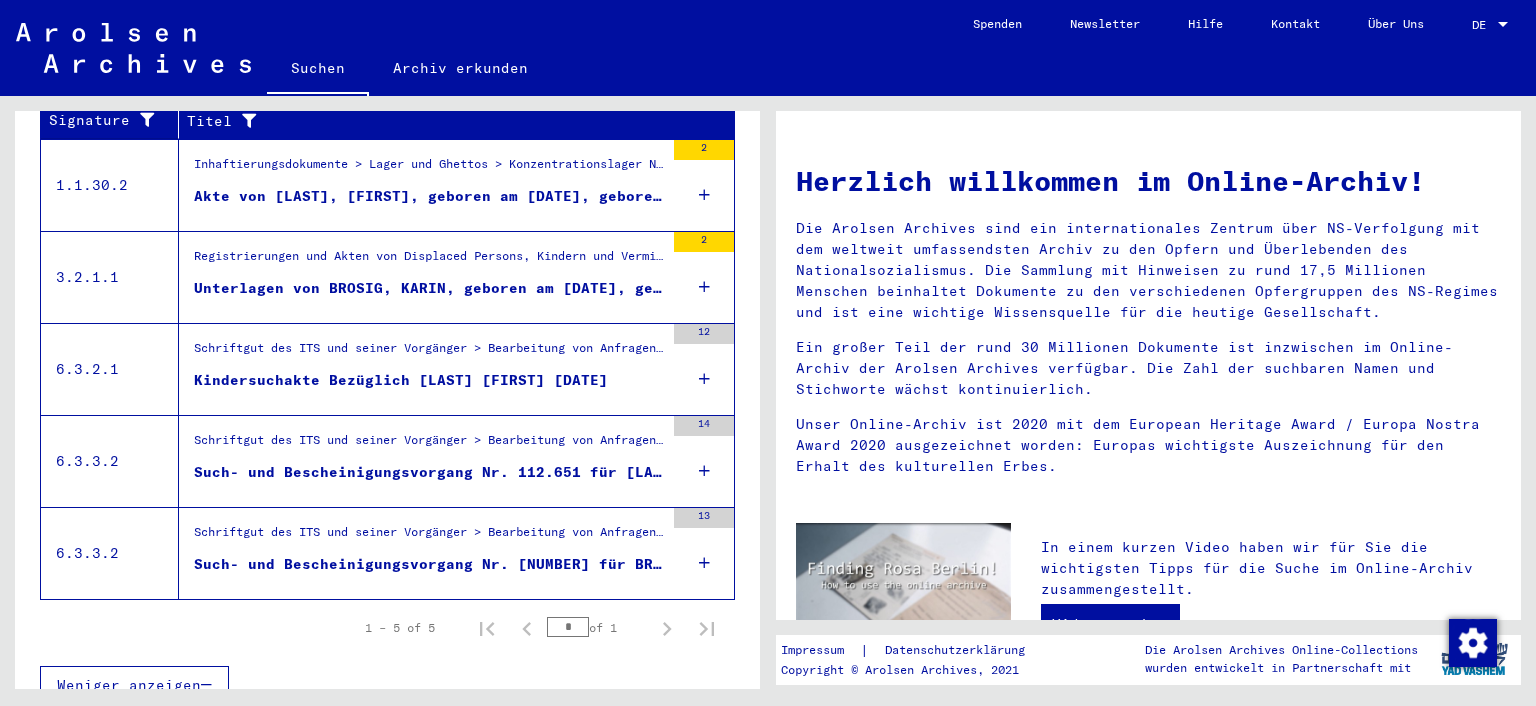 click on "Unterlagen von BROSIG, KARIN, geboren am [DATE], geboren in [CITY] und von weiteren Personen" at bounding box center (429, 288) 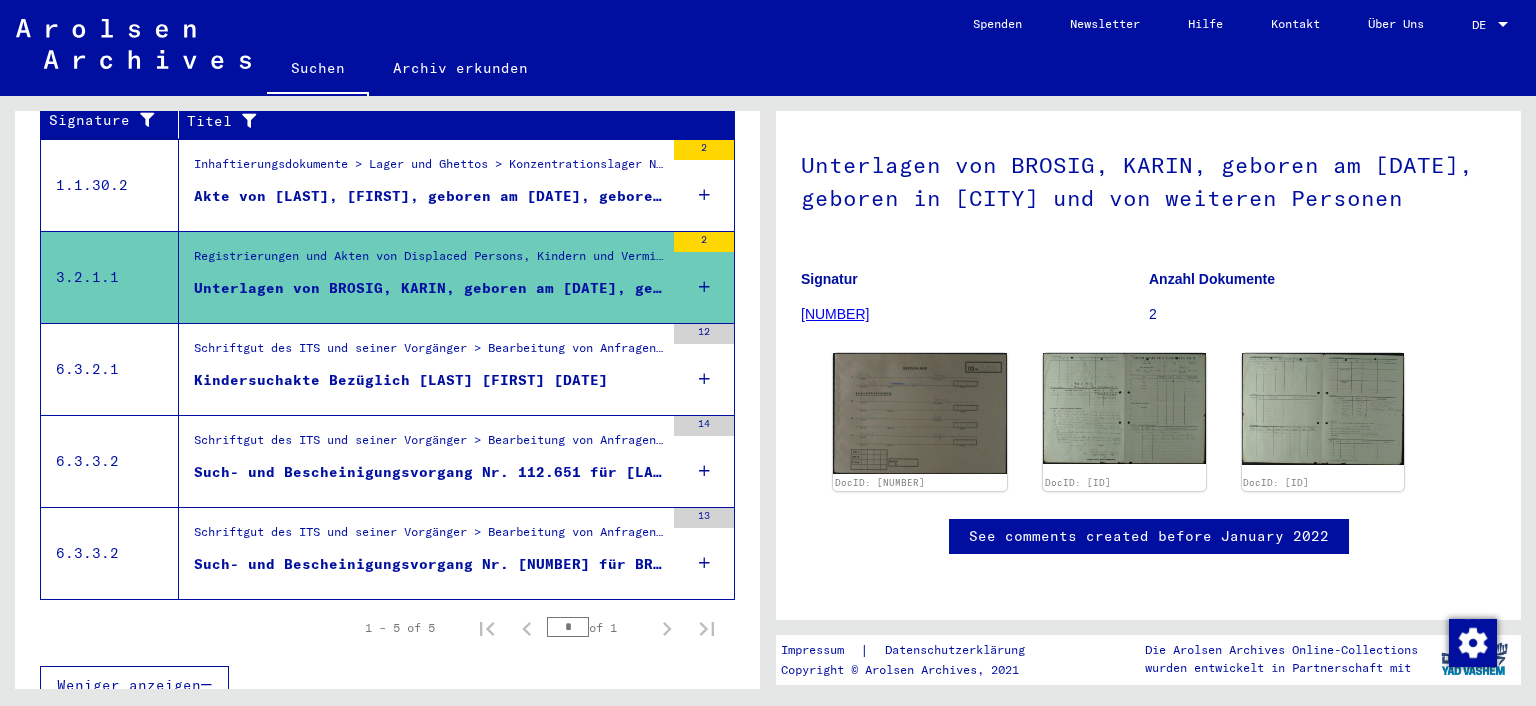 scroll, scrollTop: 188, scrollLeft: 0, axis: vertical 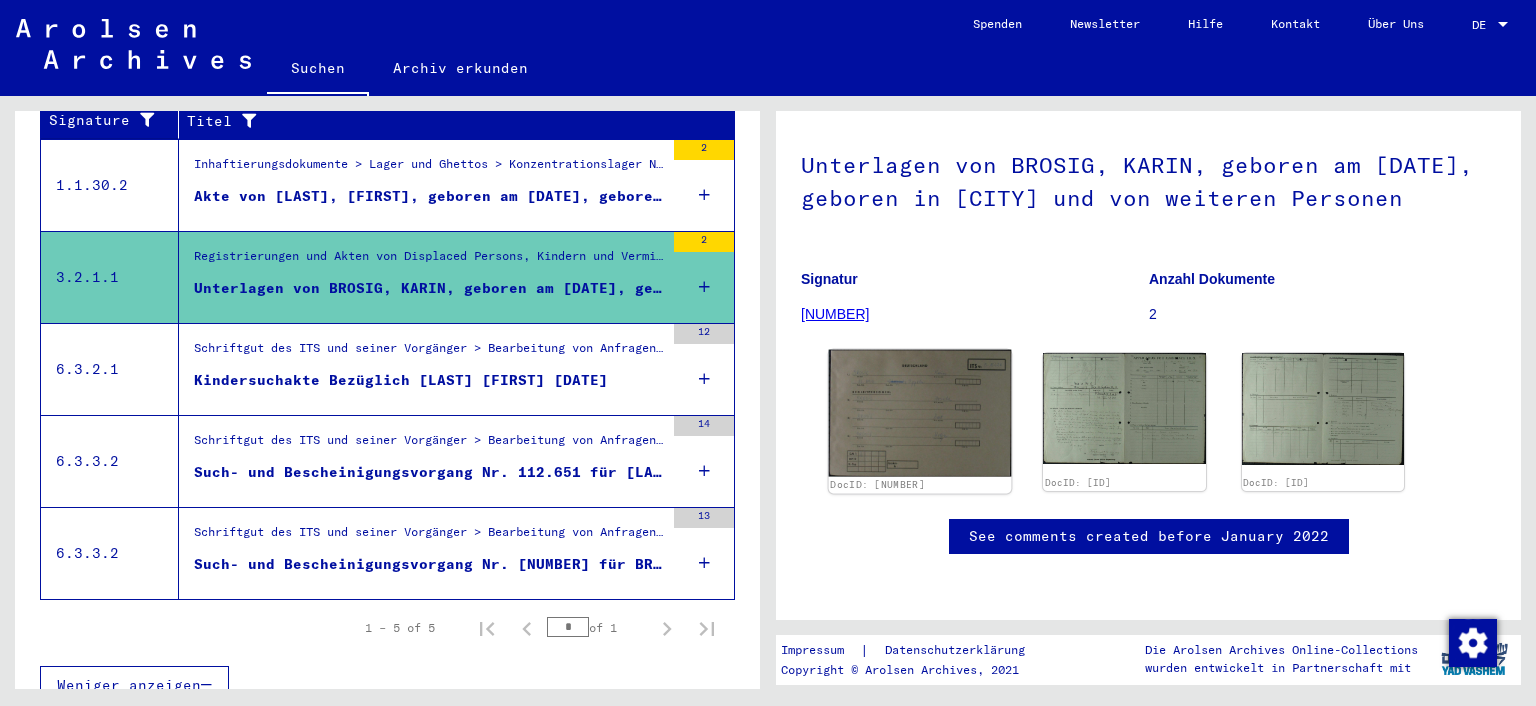 click 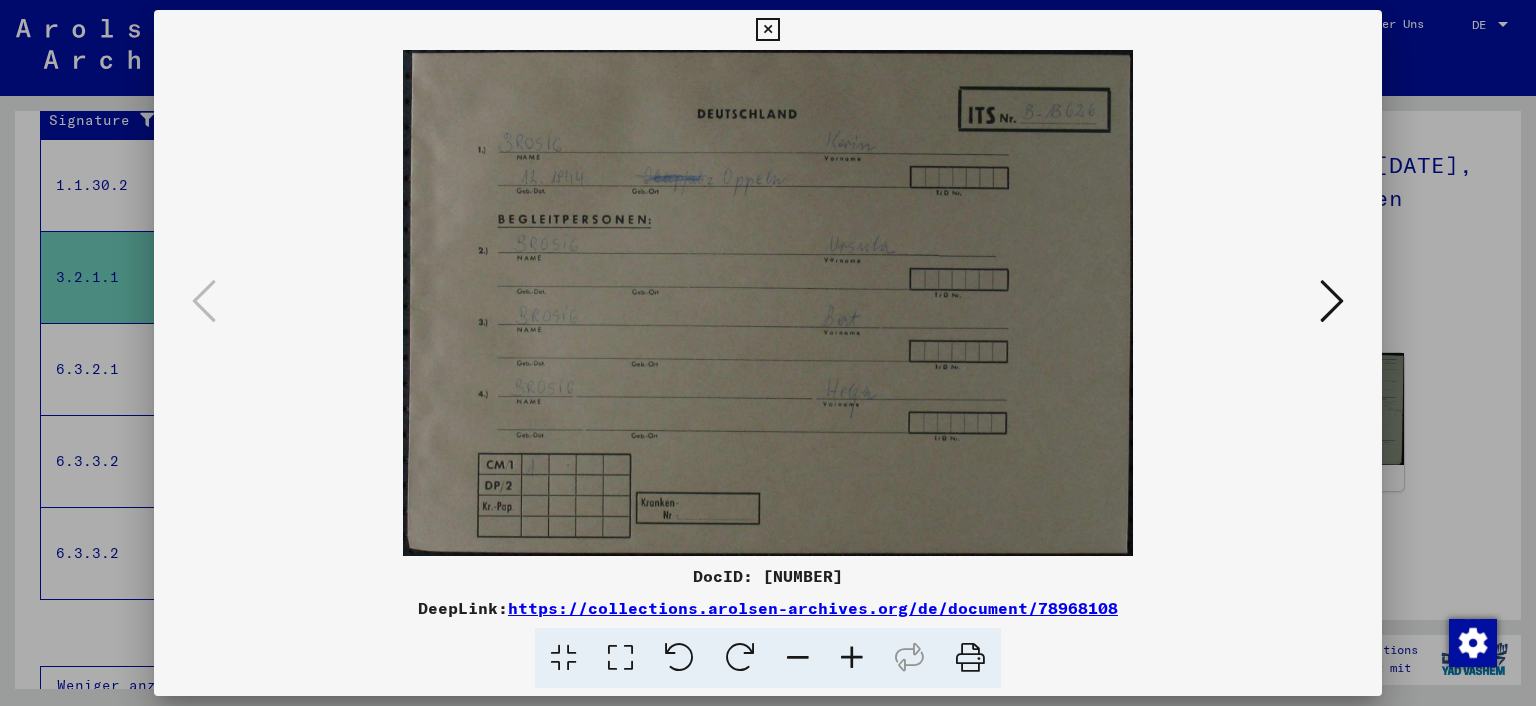 click at bounding box center (620, 658) 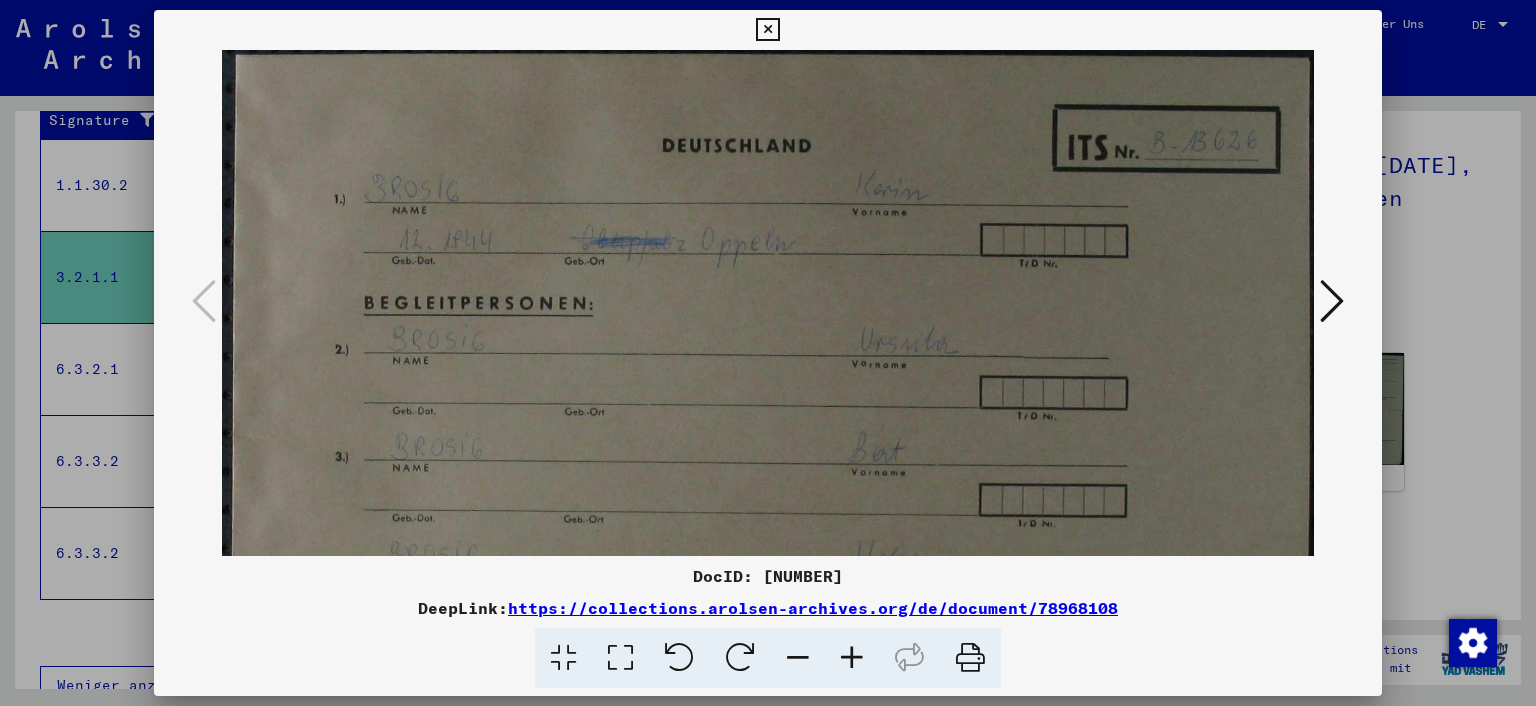 click at bounding box center [768, 428] 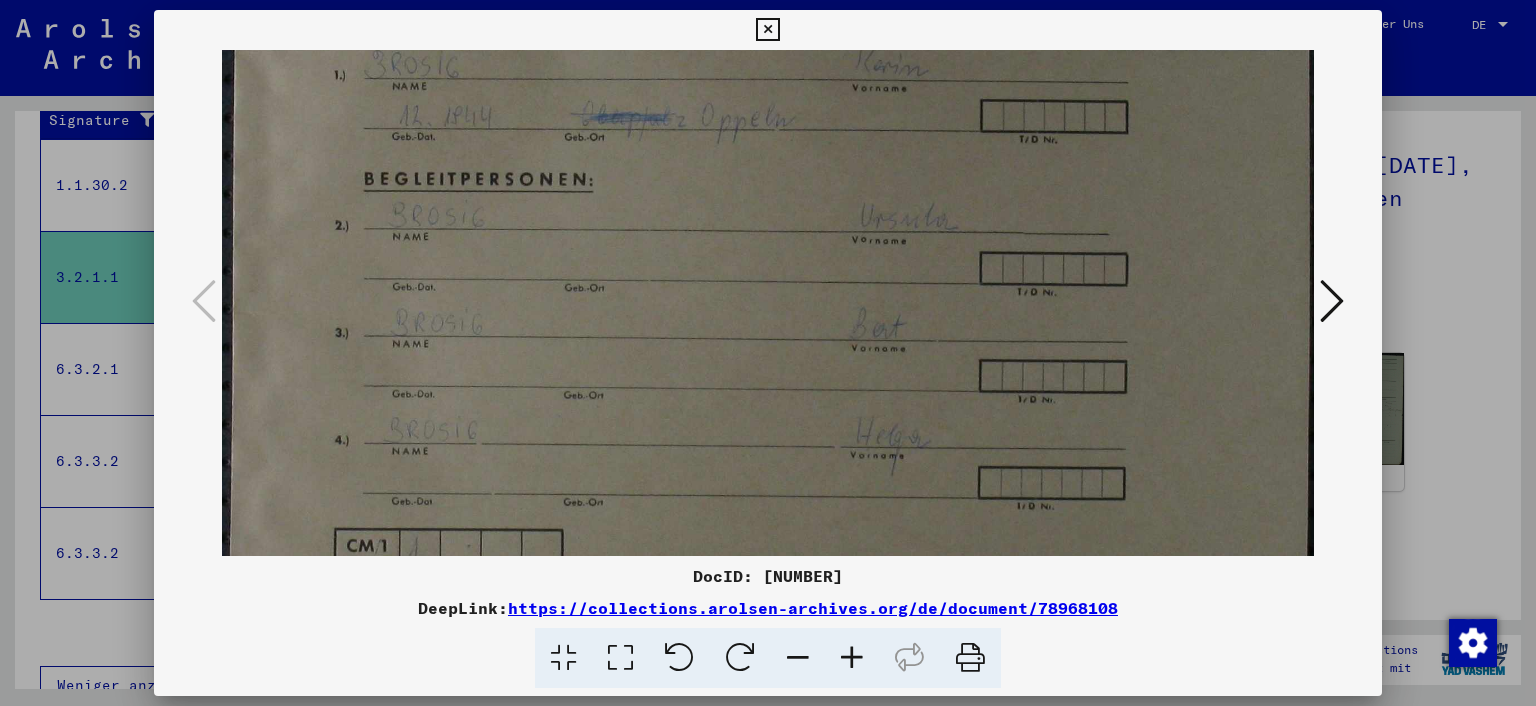 click at bounding box center [768, 304] 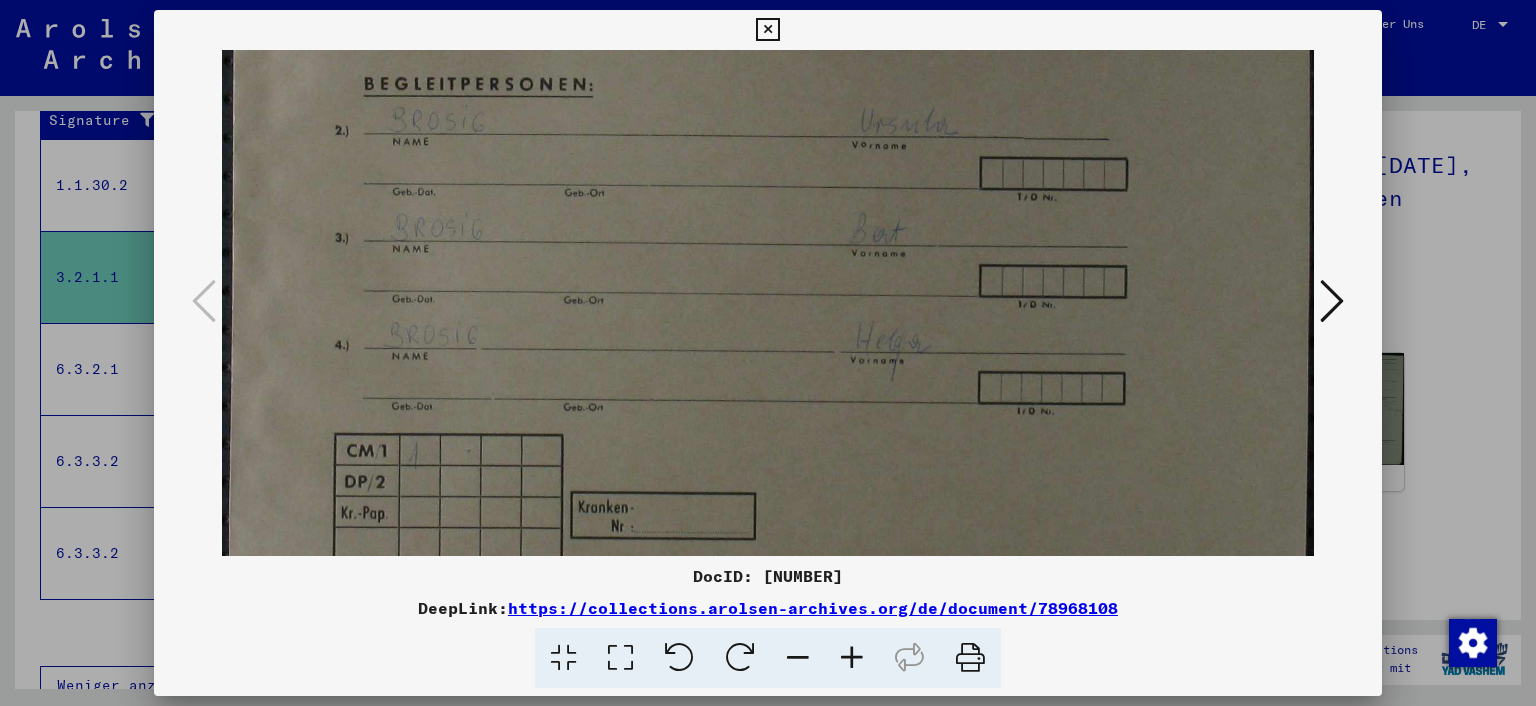 drag, startPoint x: 617, startPoint y: 403, endPoint x: 640, endPoint y: 303, distance: 102.610916 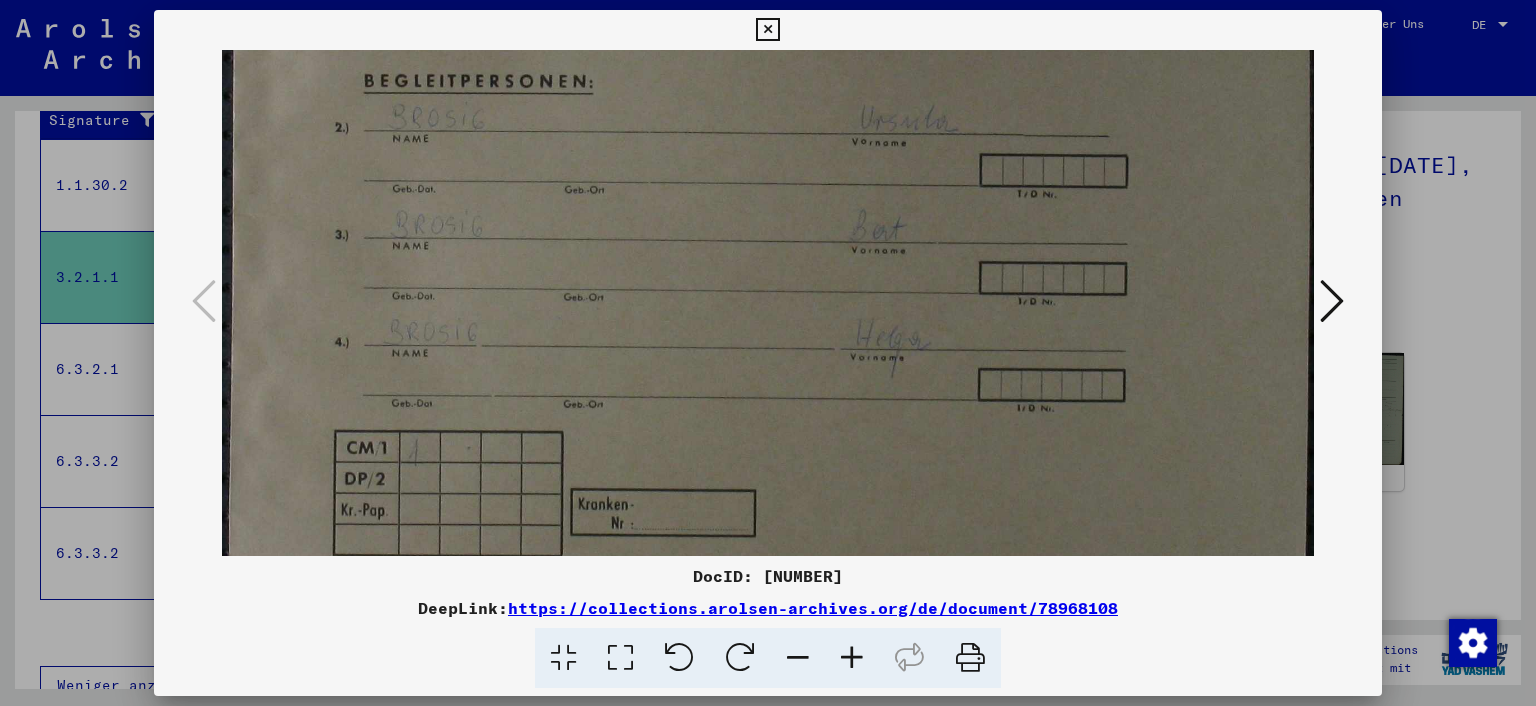 scroll, scrollTop: 256, scrollLeft: 0, axis: vertical 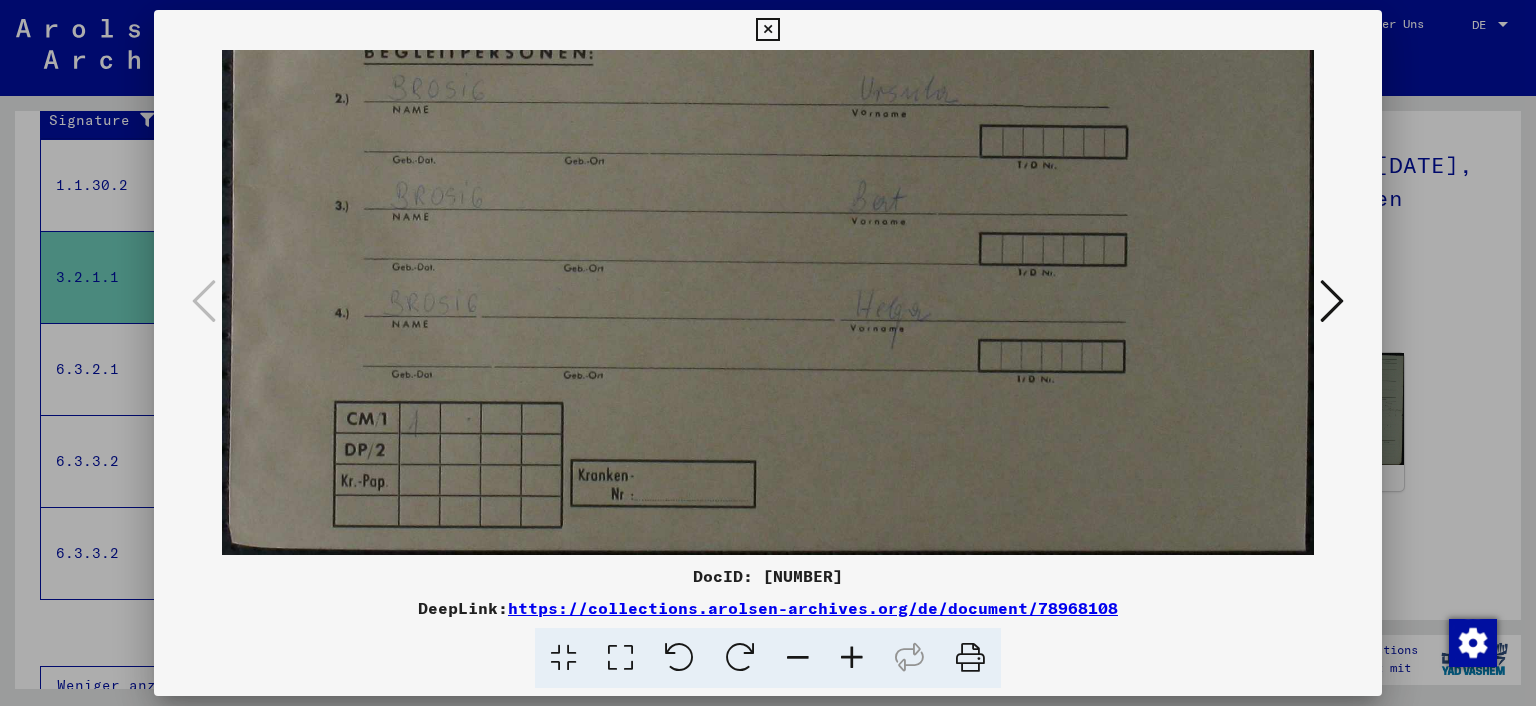drag, startPoint x: 670, startPoint y: 412, endPoint x: 692, endPoint y: 299, distance: 115.12167 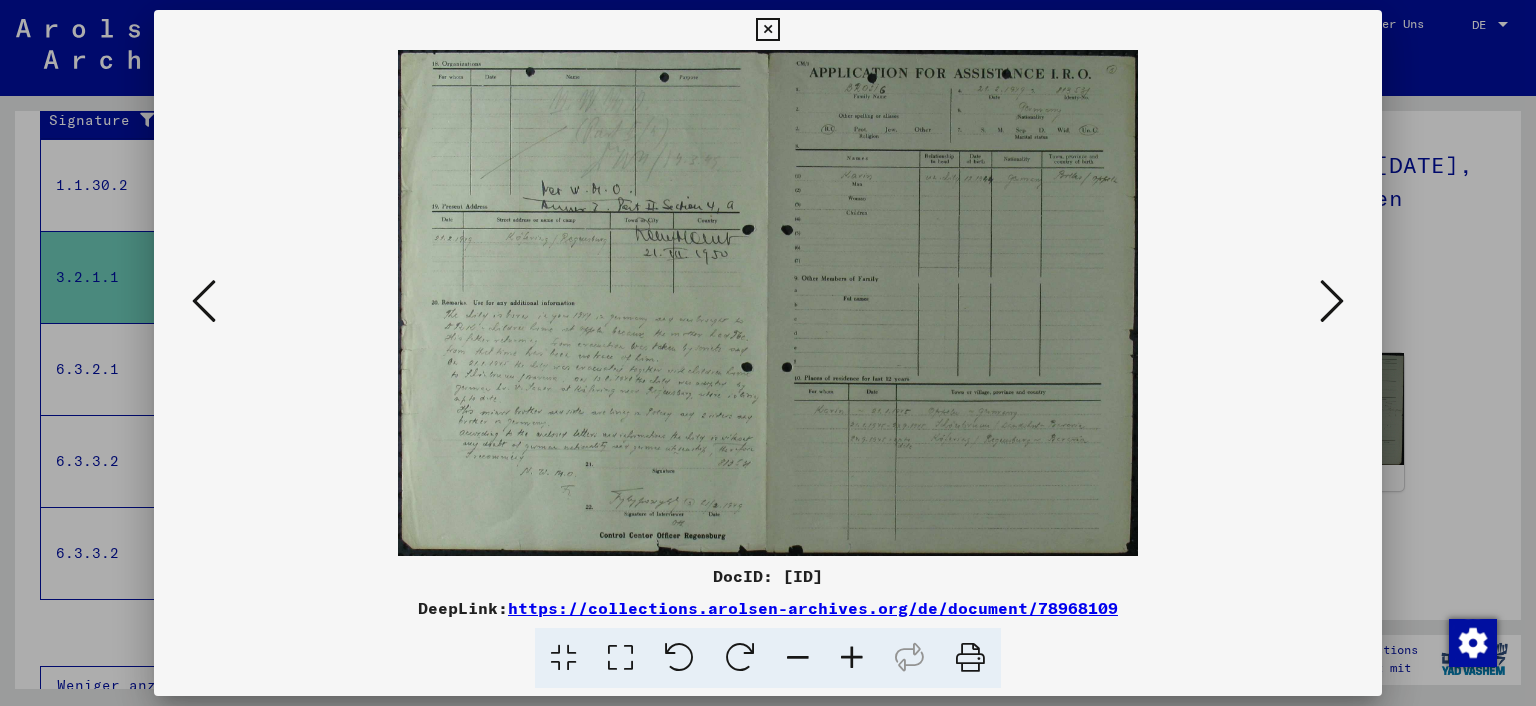 drag, startPoint x: 692, startPoint y: 353, endPoint x: 702, endPoint y: 414, distance: 61.81424 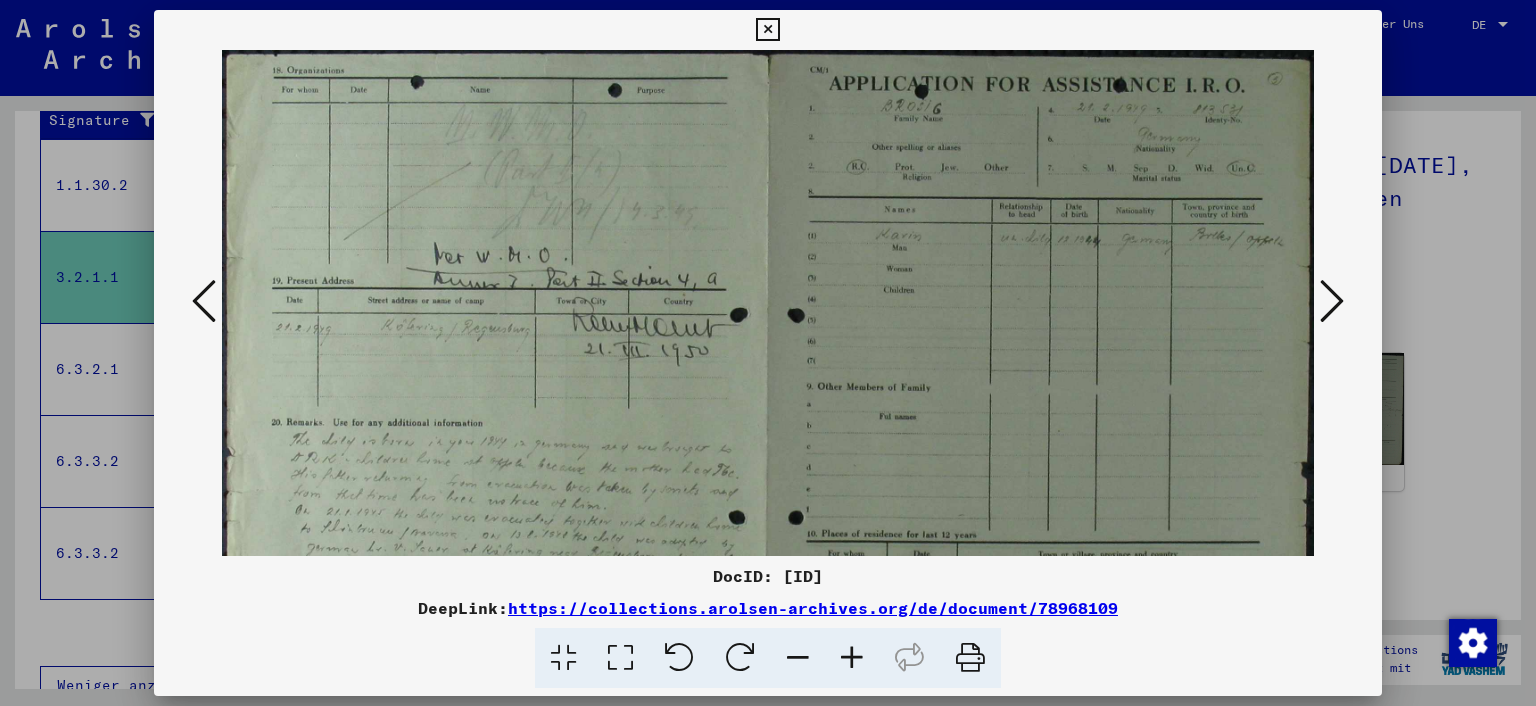 click at bounding box center [1332, 301] 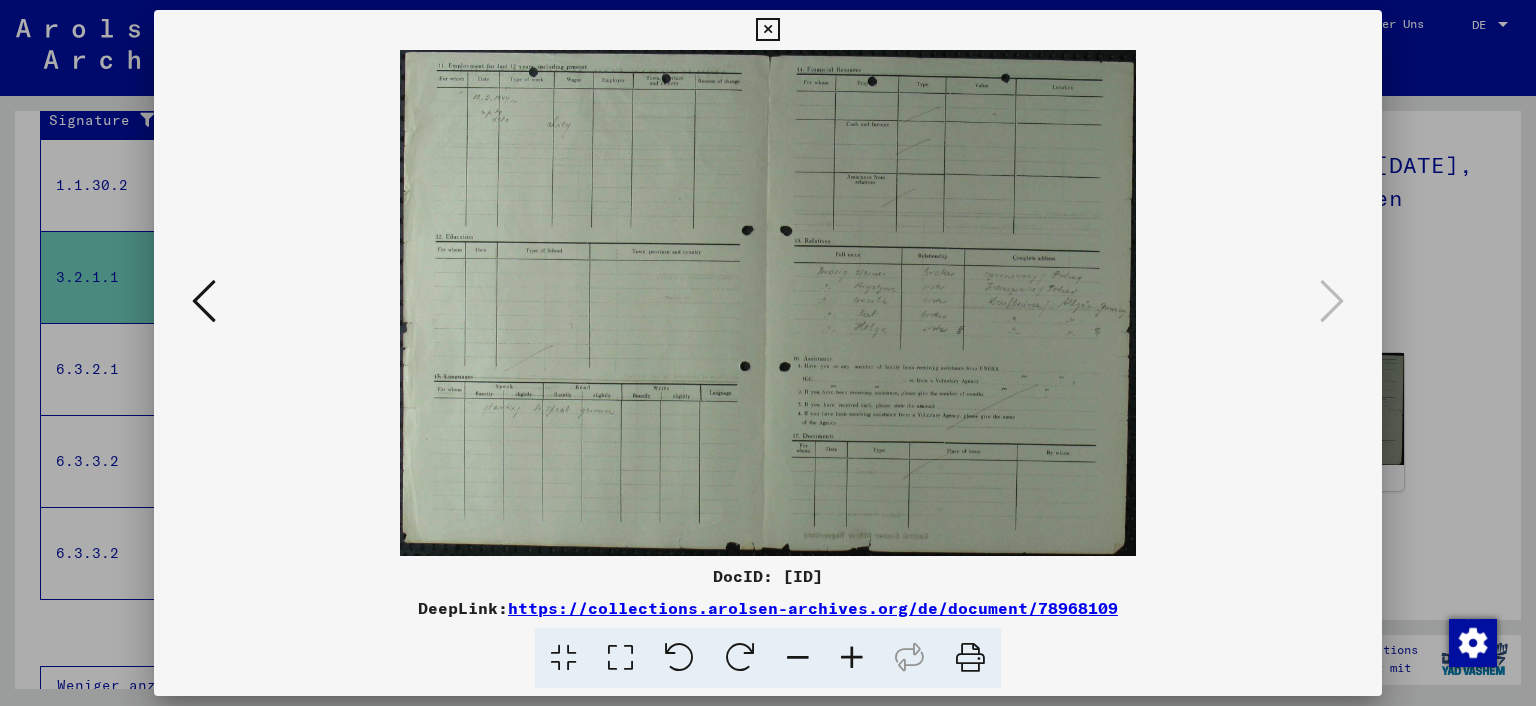 click at bounding box center [767, 30] 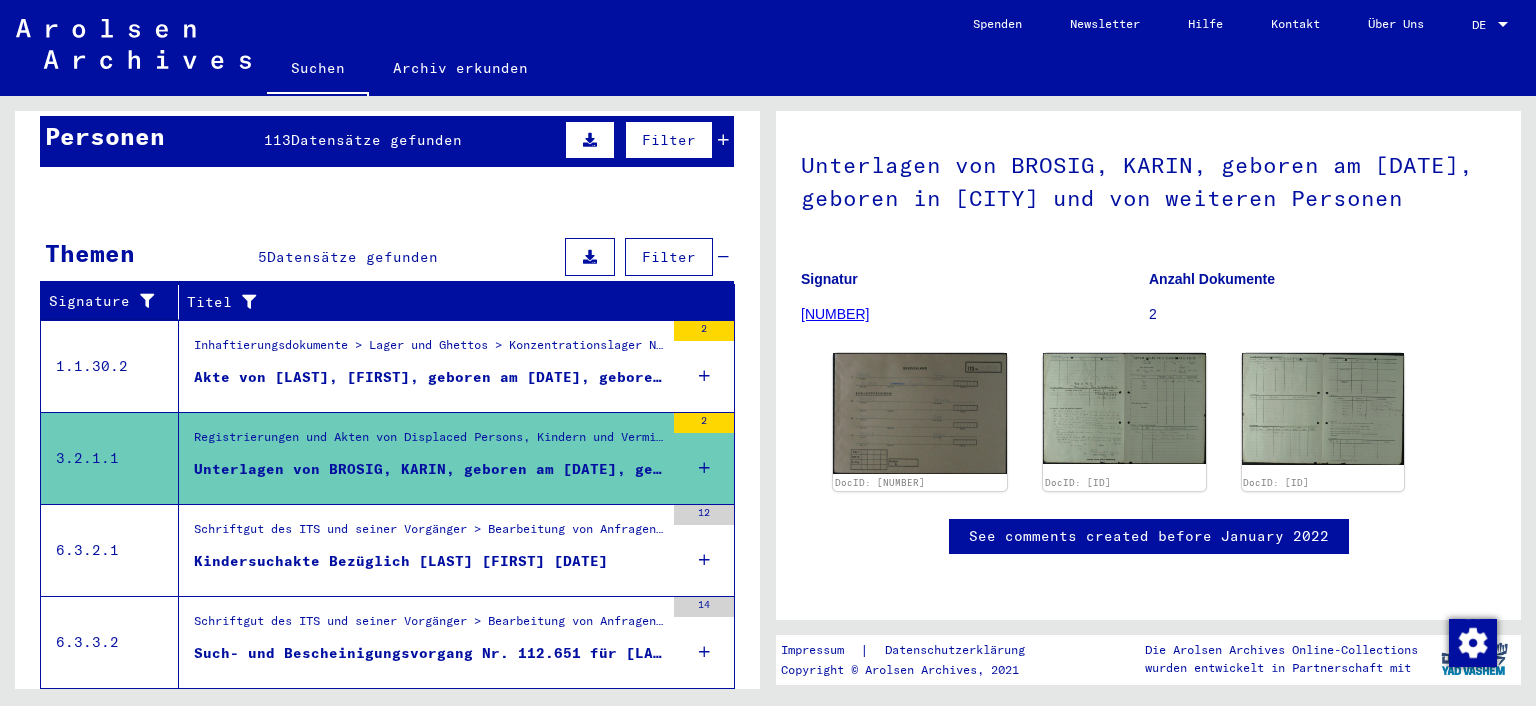 scroll, scrollTop: 52, scrollLeft: 0, axis: vertical 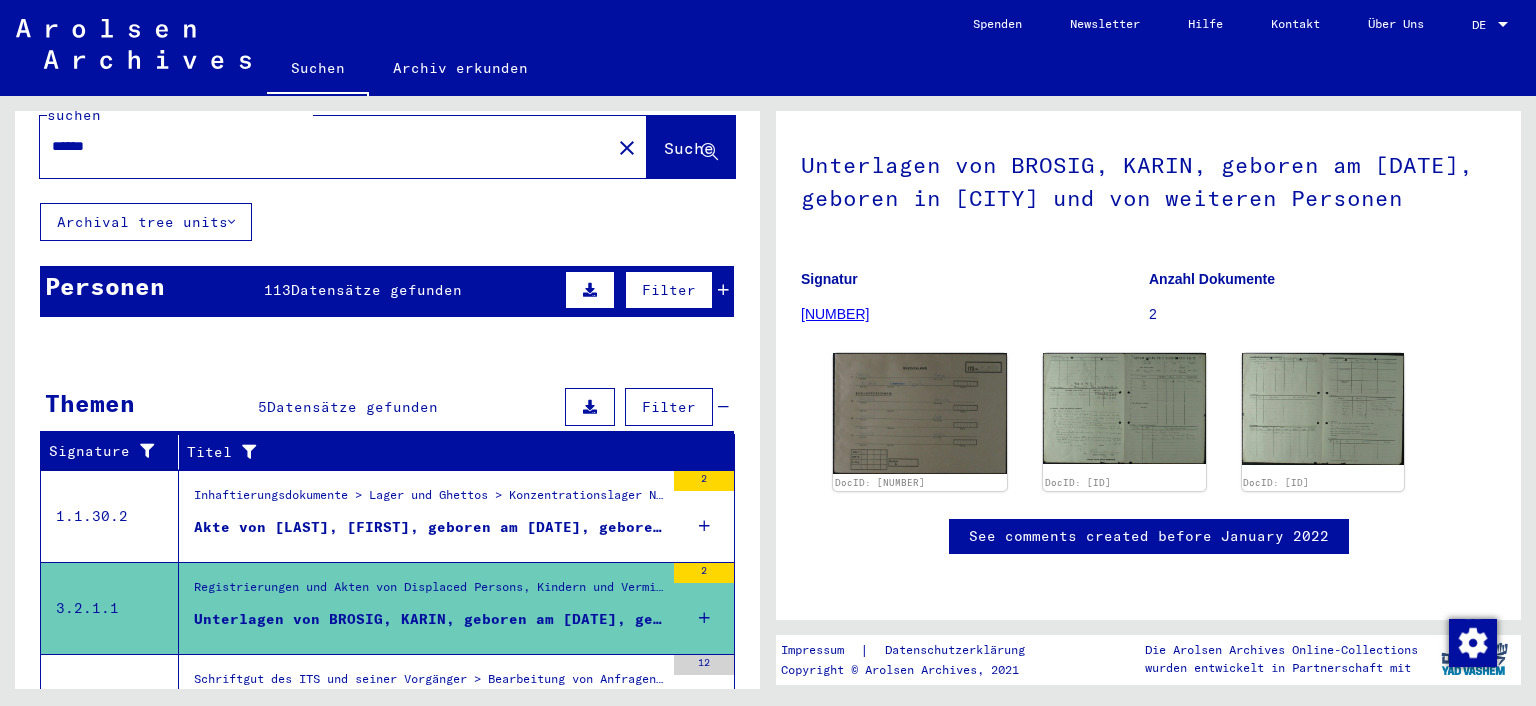 drag, startPoint x: 117, startPoint y: 124, endPoint x: 0, endPoint y: 135, distance: 117.51595 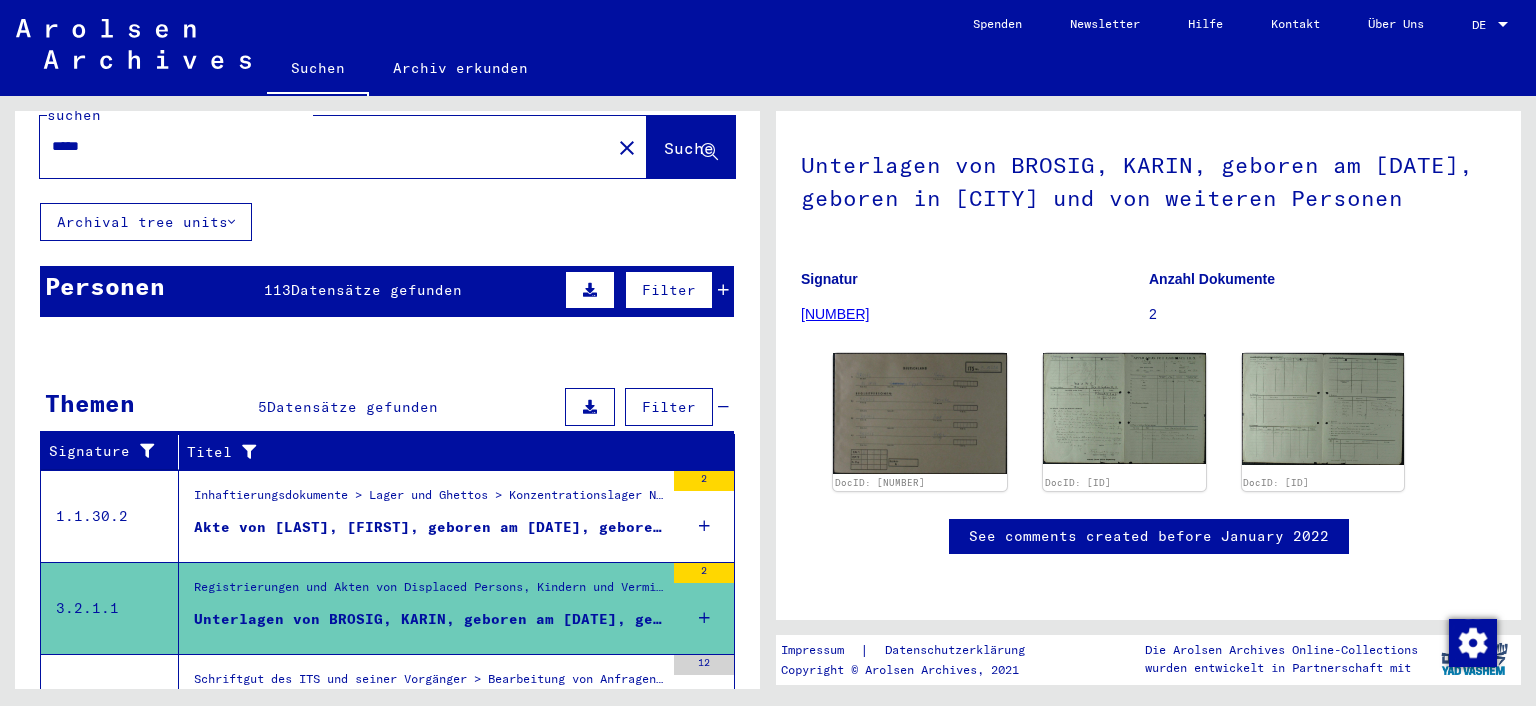 type on "*****" 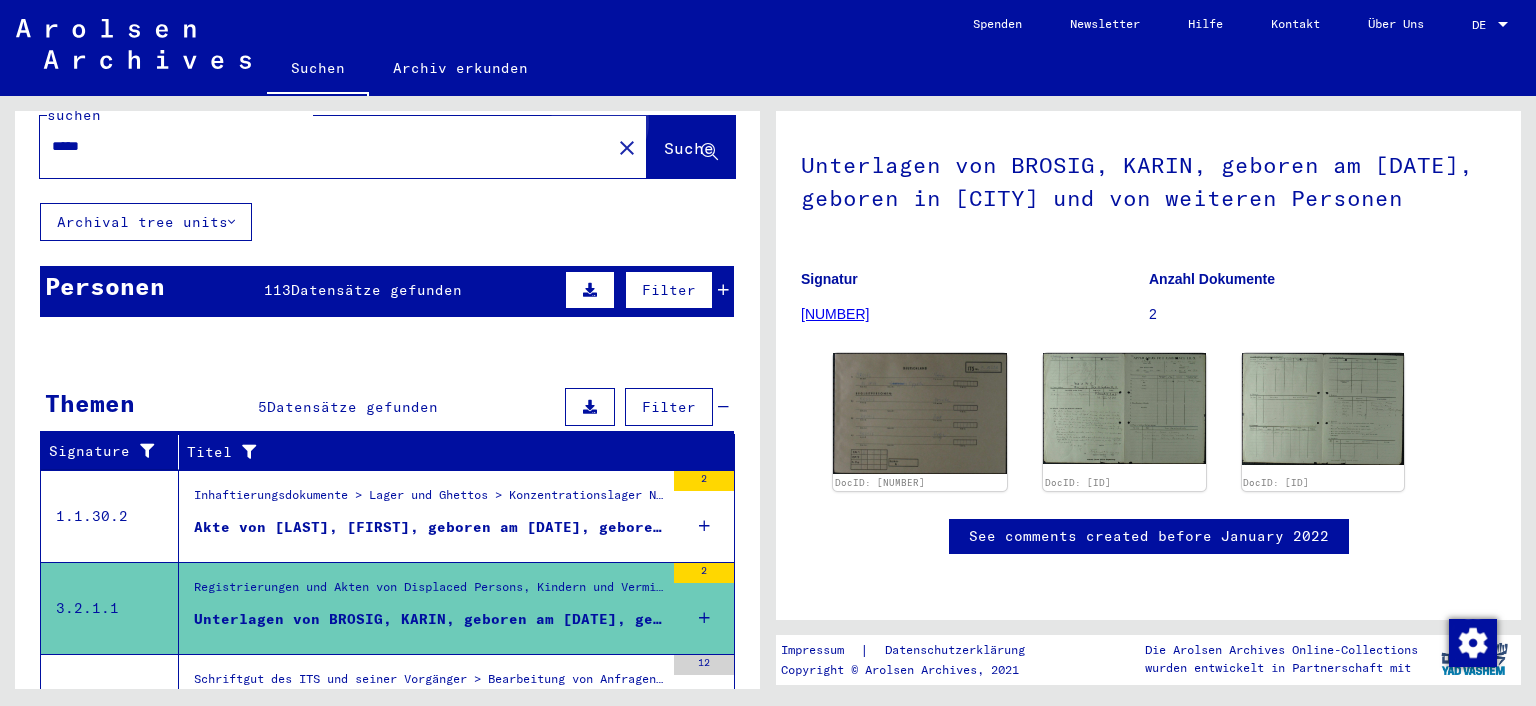 click on "Suche" 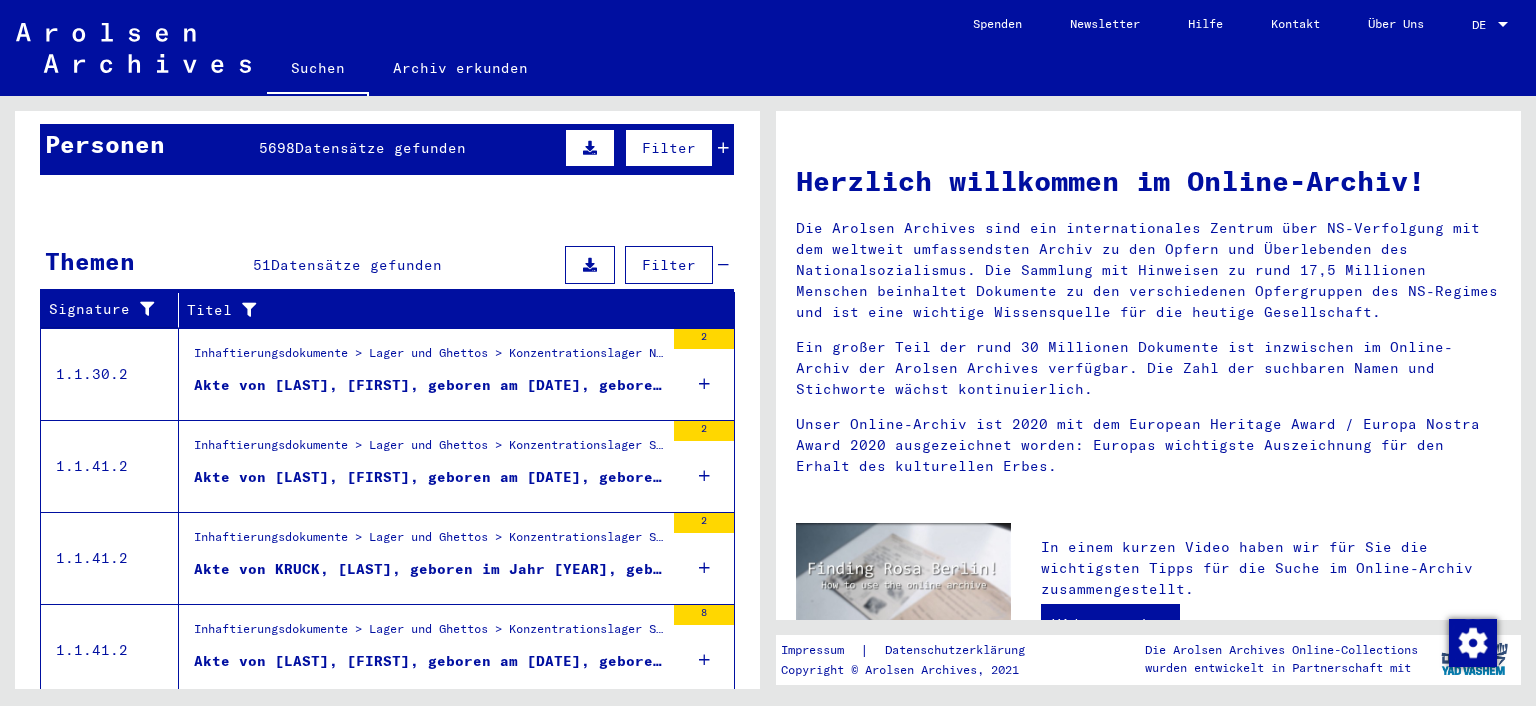 scroll, scrollTop: 327, scrollLeft: 0, axis: vertical 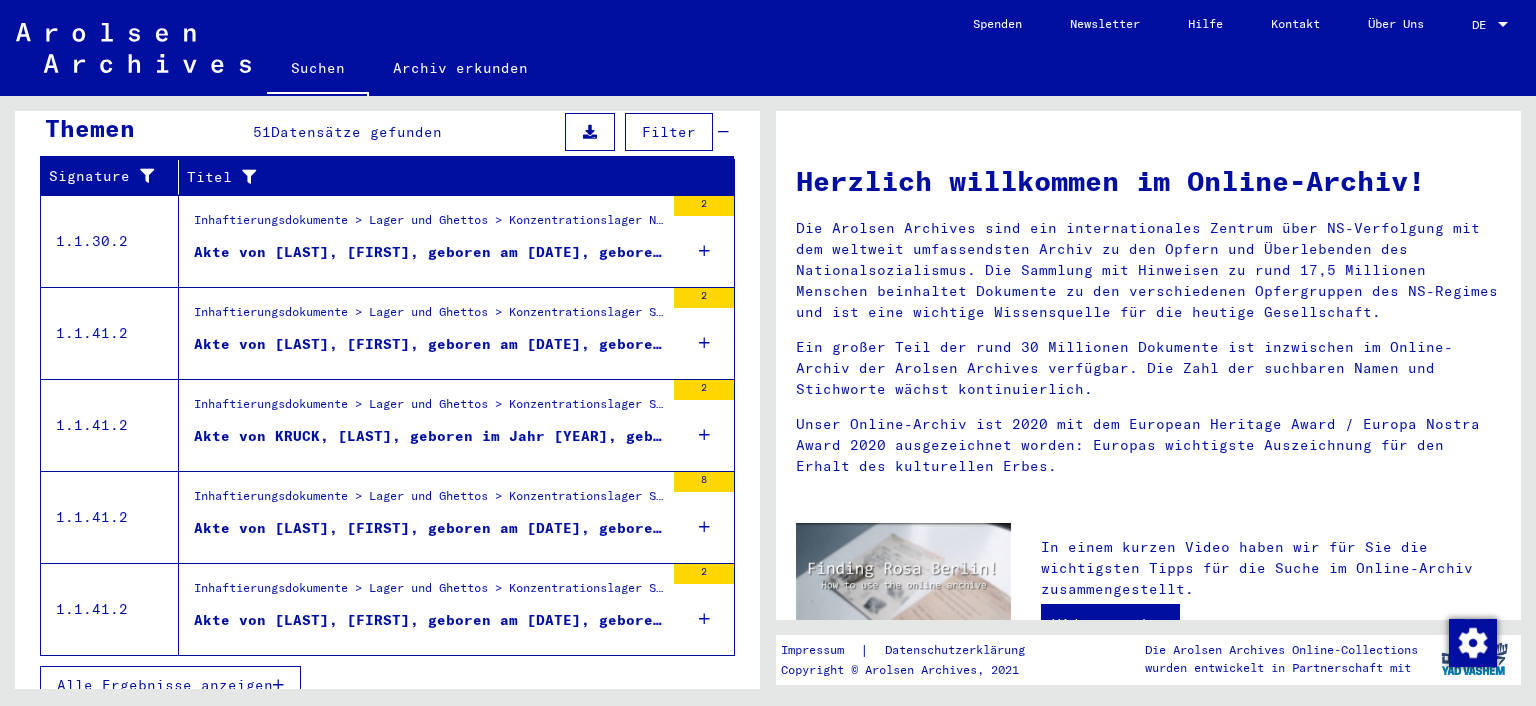 click on "Alle Ergebnisse anzeigen" at bounding box center (165, 685) 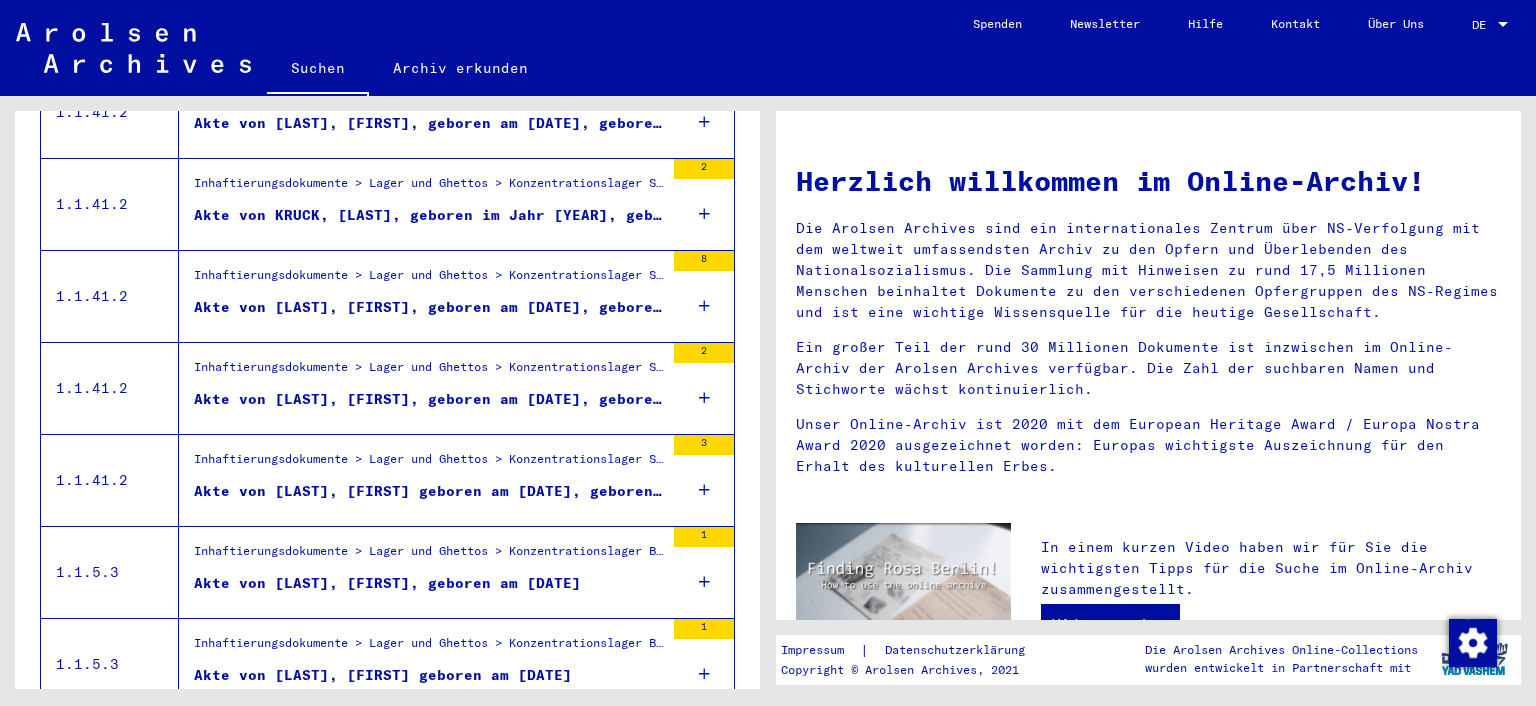 scroll, scrollTop: 658, scrollLeft: 0, axis: vertical 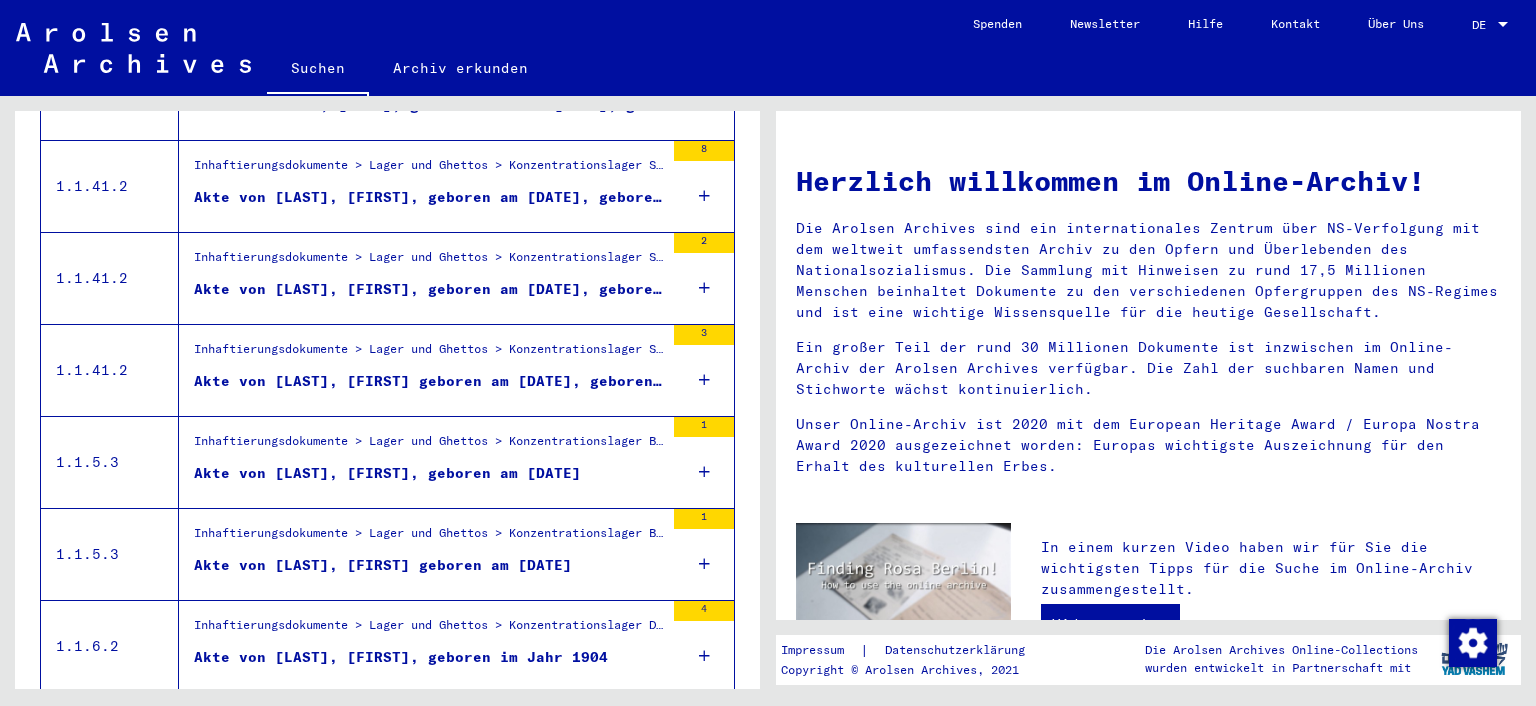 click on "Akte von [LAST], [FIRST] geboren am [DATE]" at bounding box center (383, 565) 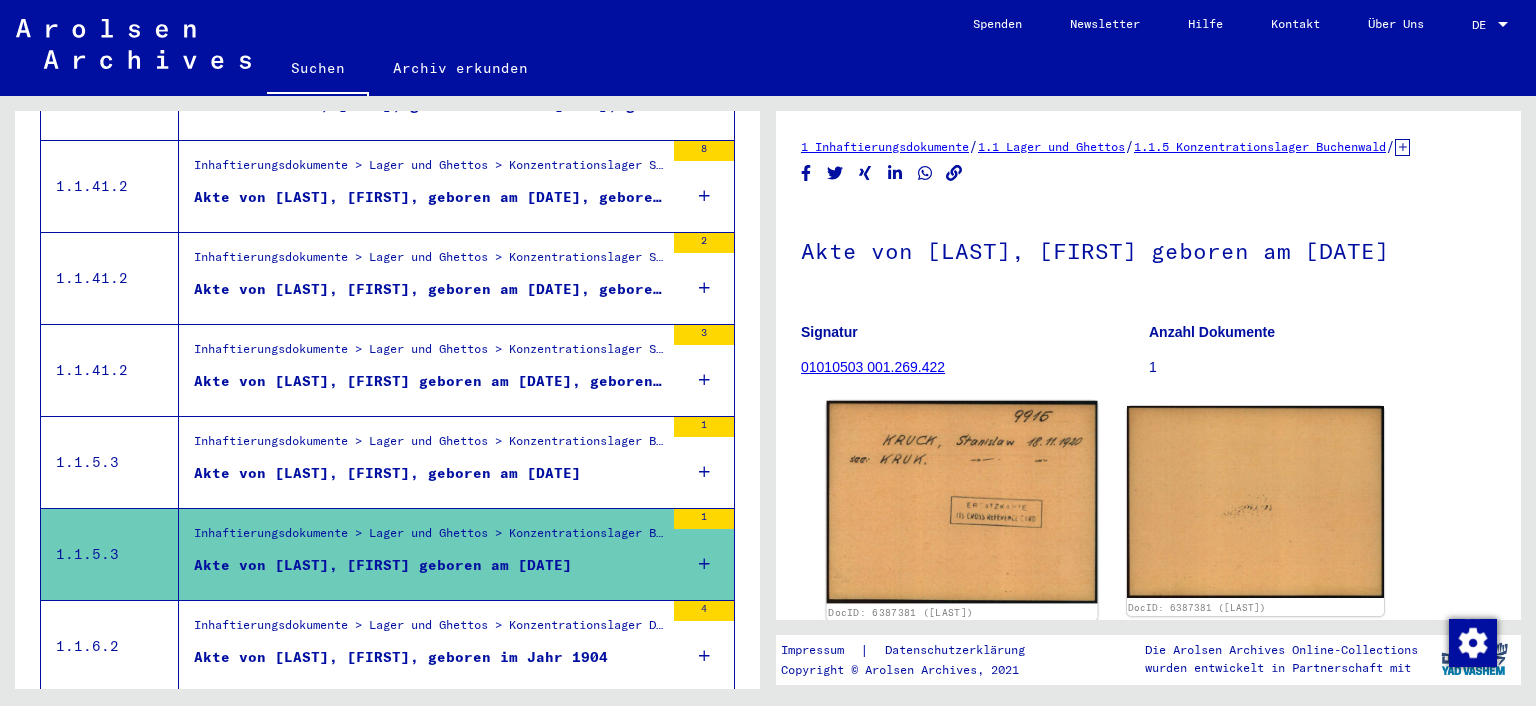 click 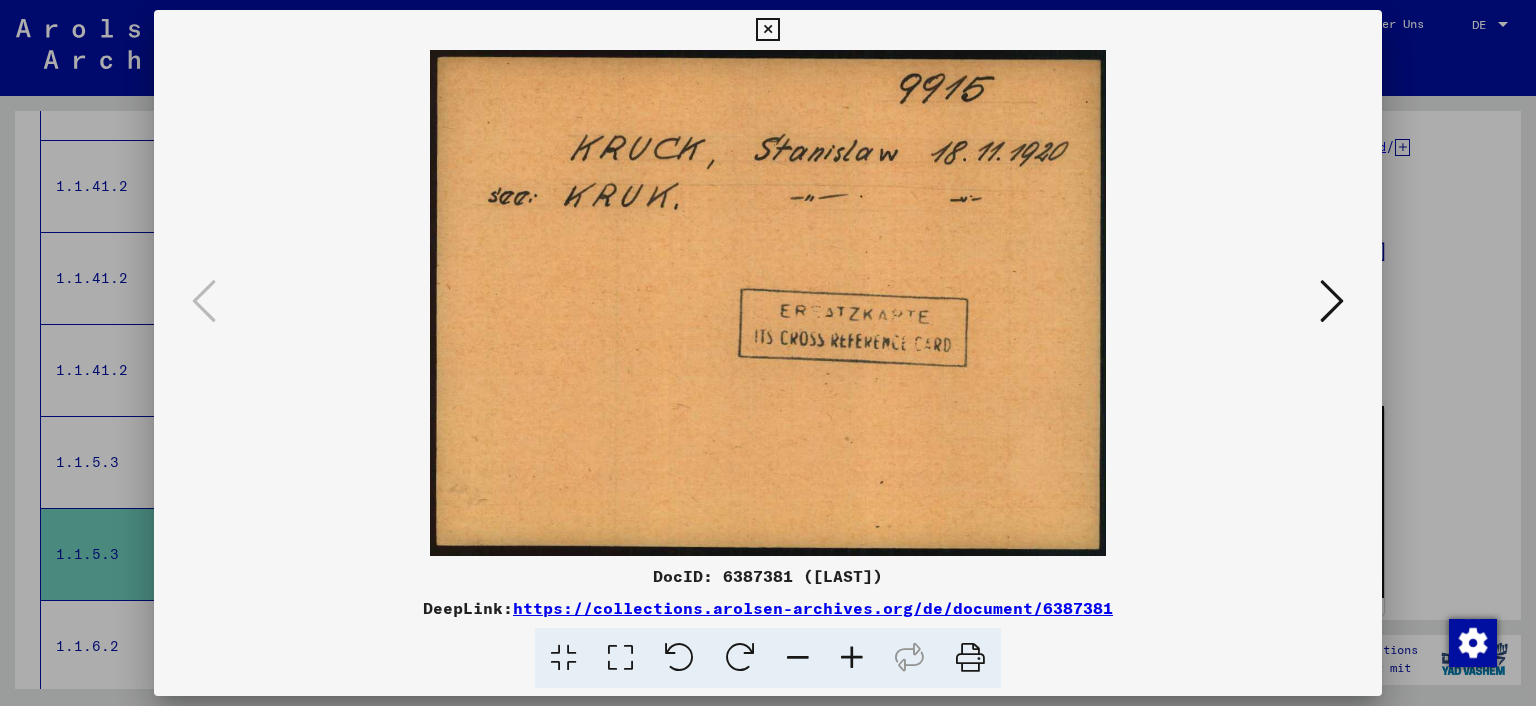click at bounding box center (1332, 301) 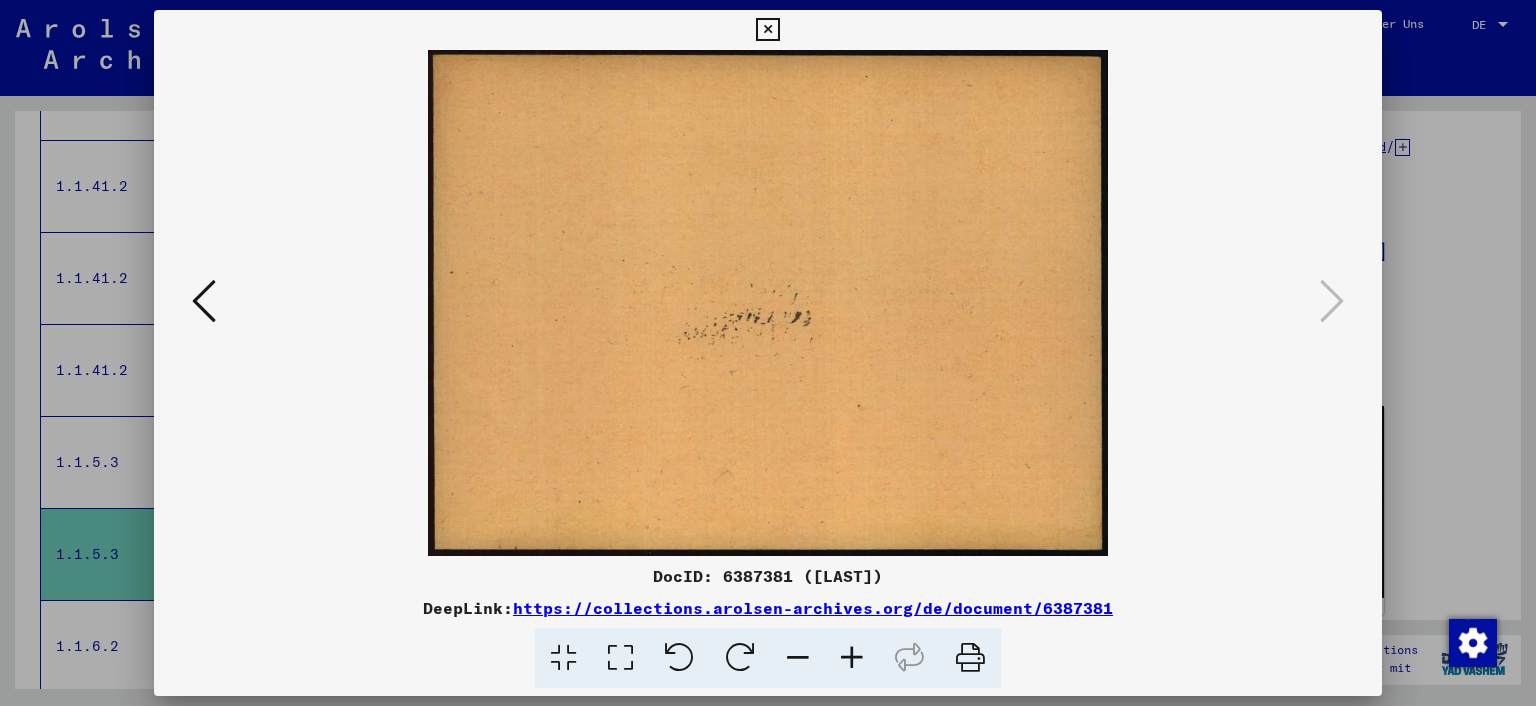 click at bounding box center [767, 30] 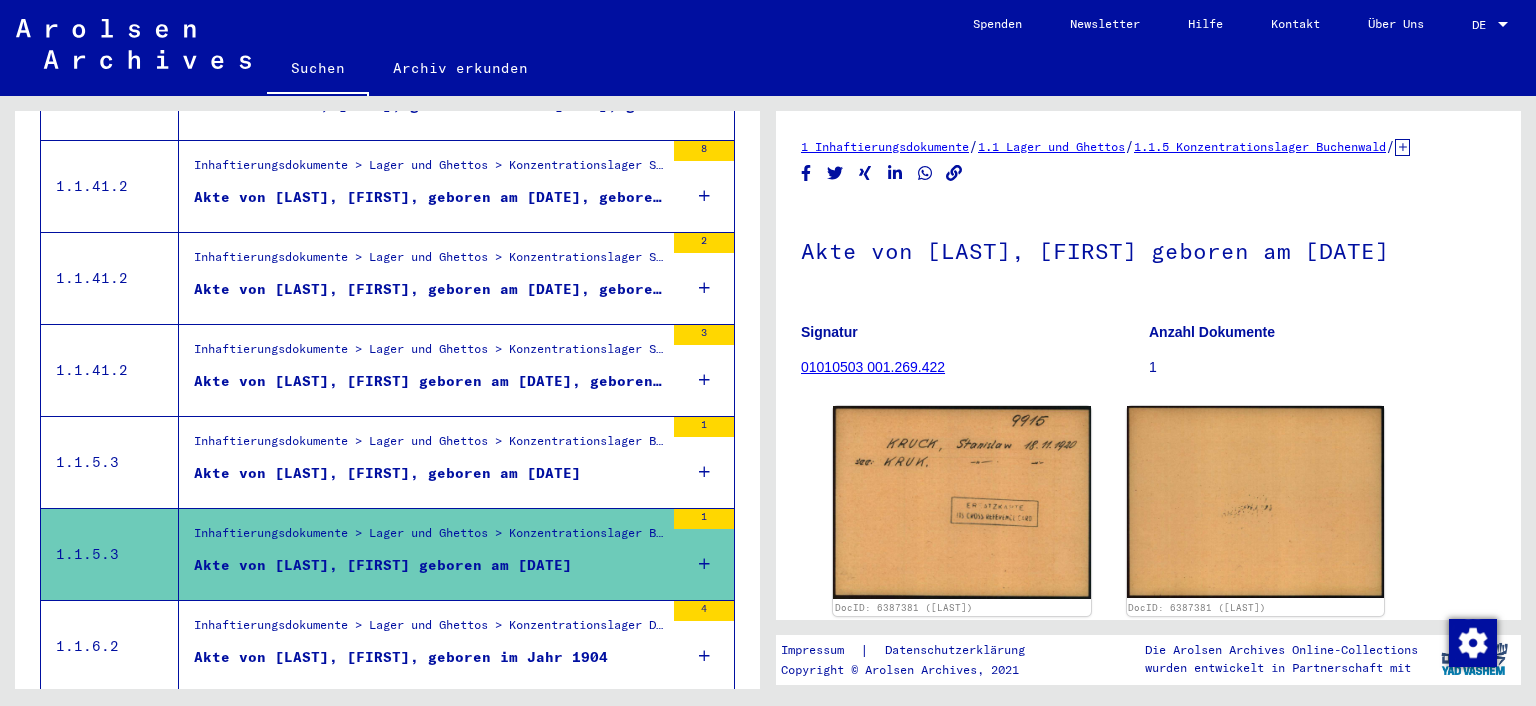 click on "Akte von [LAST], [FIRST], geboren am [DATE], geboren in [CITY]" at bounding box center (429, 289) 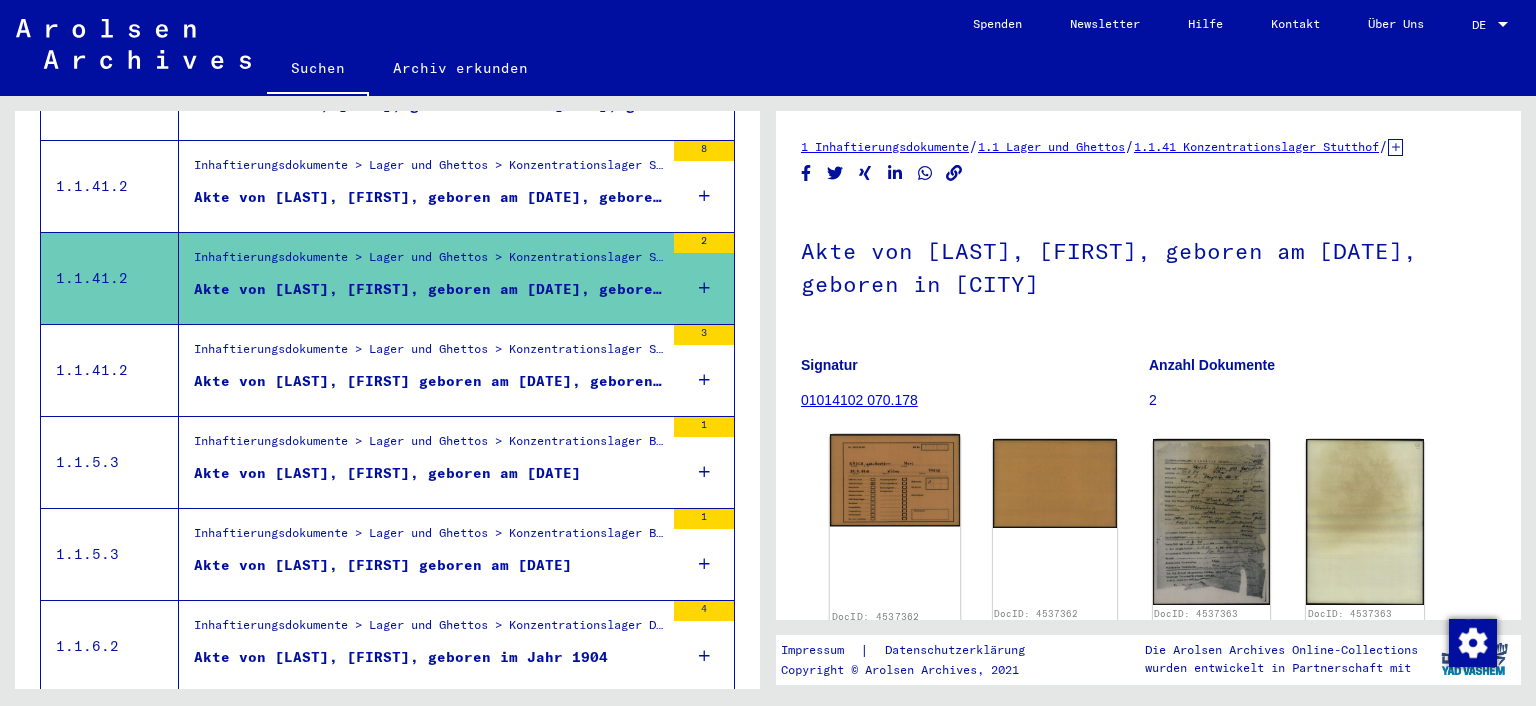 click 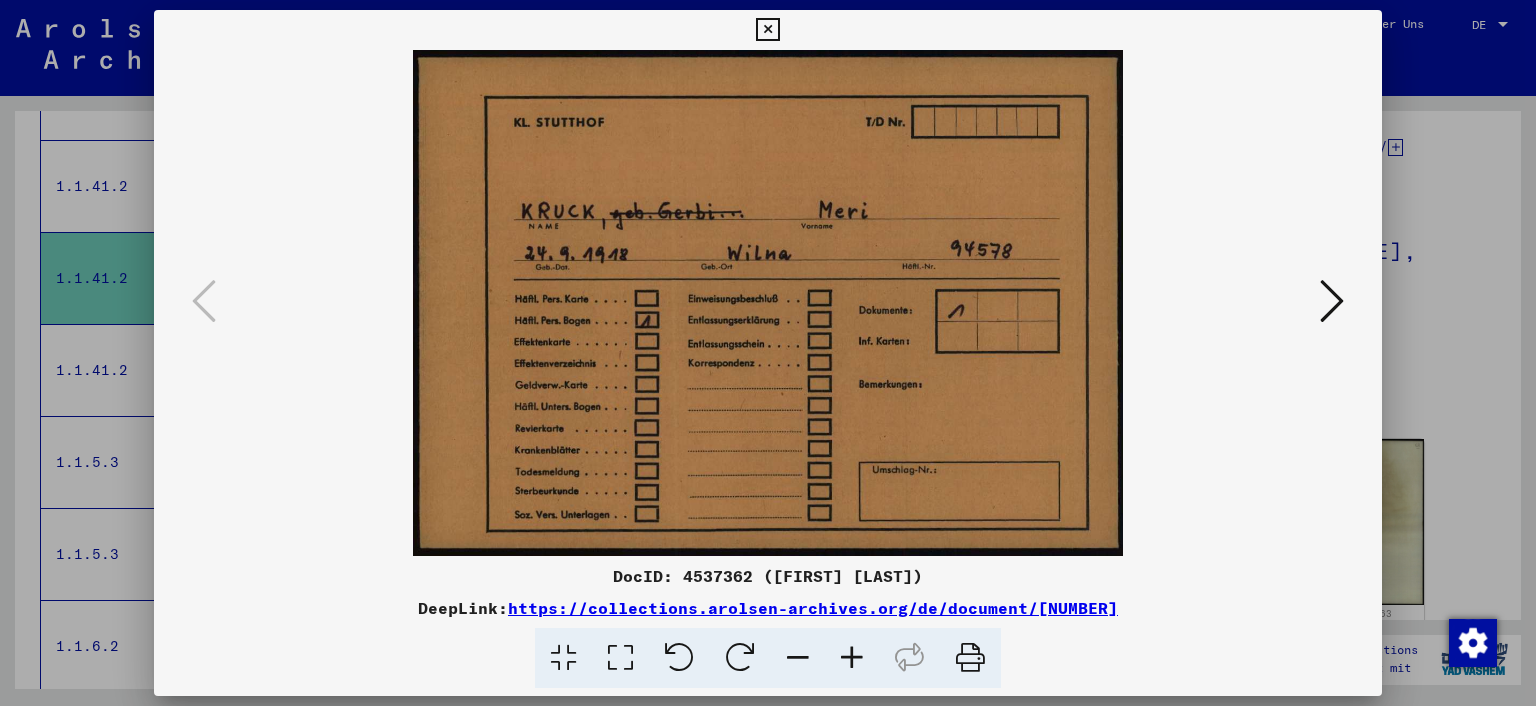 click at bounding box center (1332, 301) 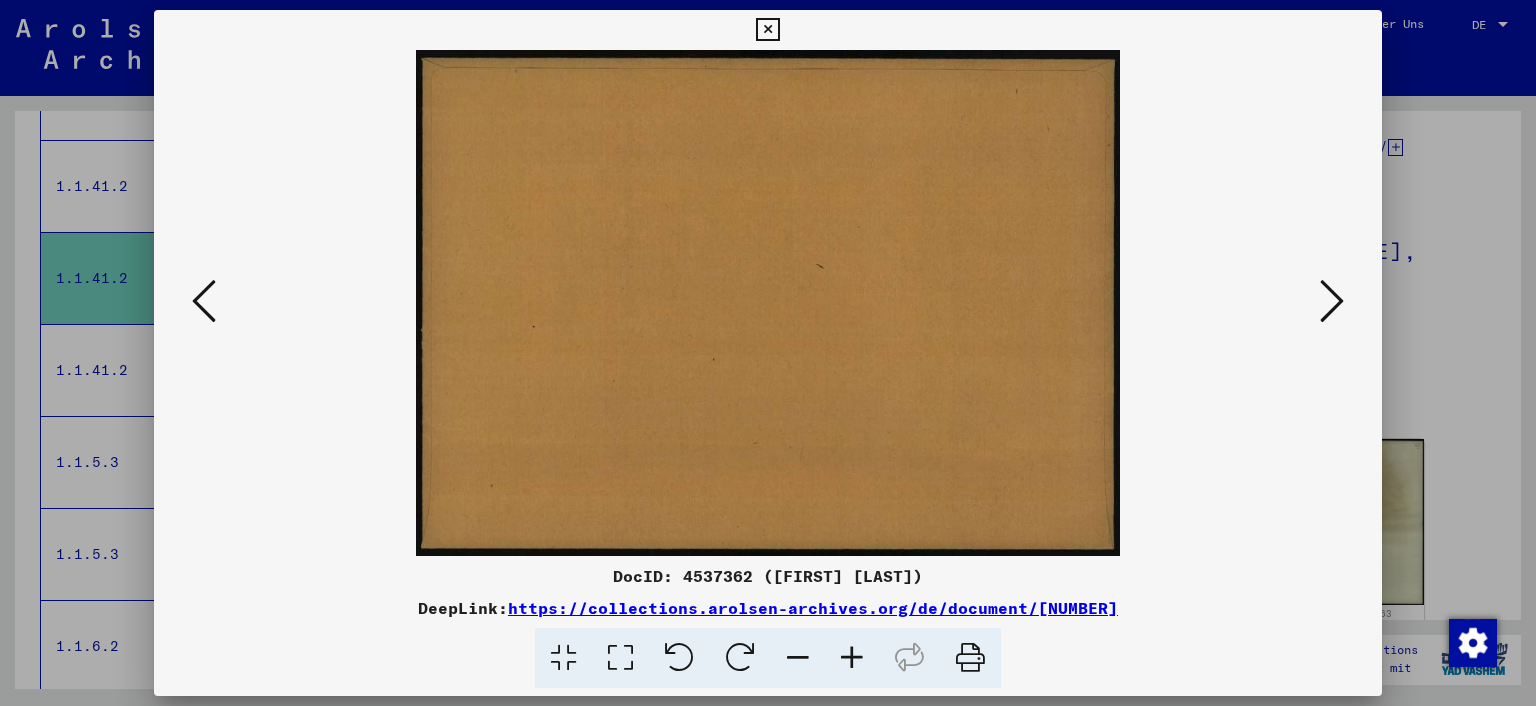 click at bounding box center (1332, 301) 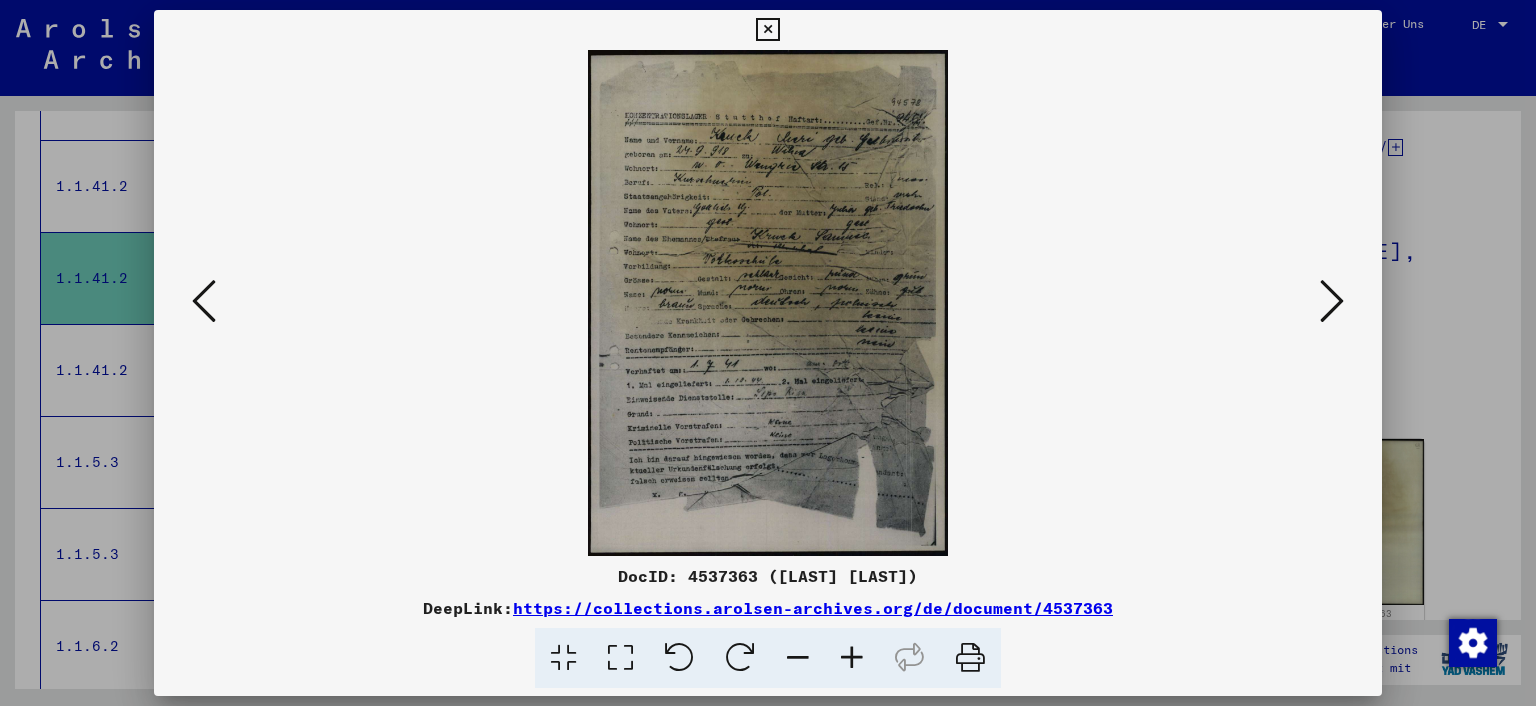 click at bounding box center (620, 658) 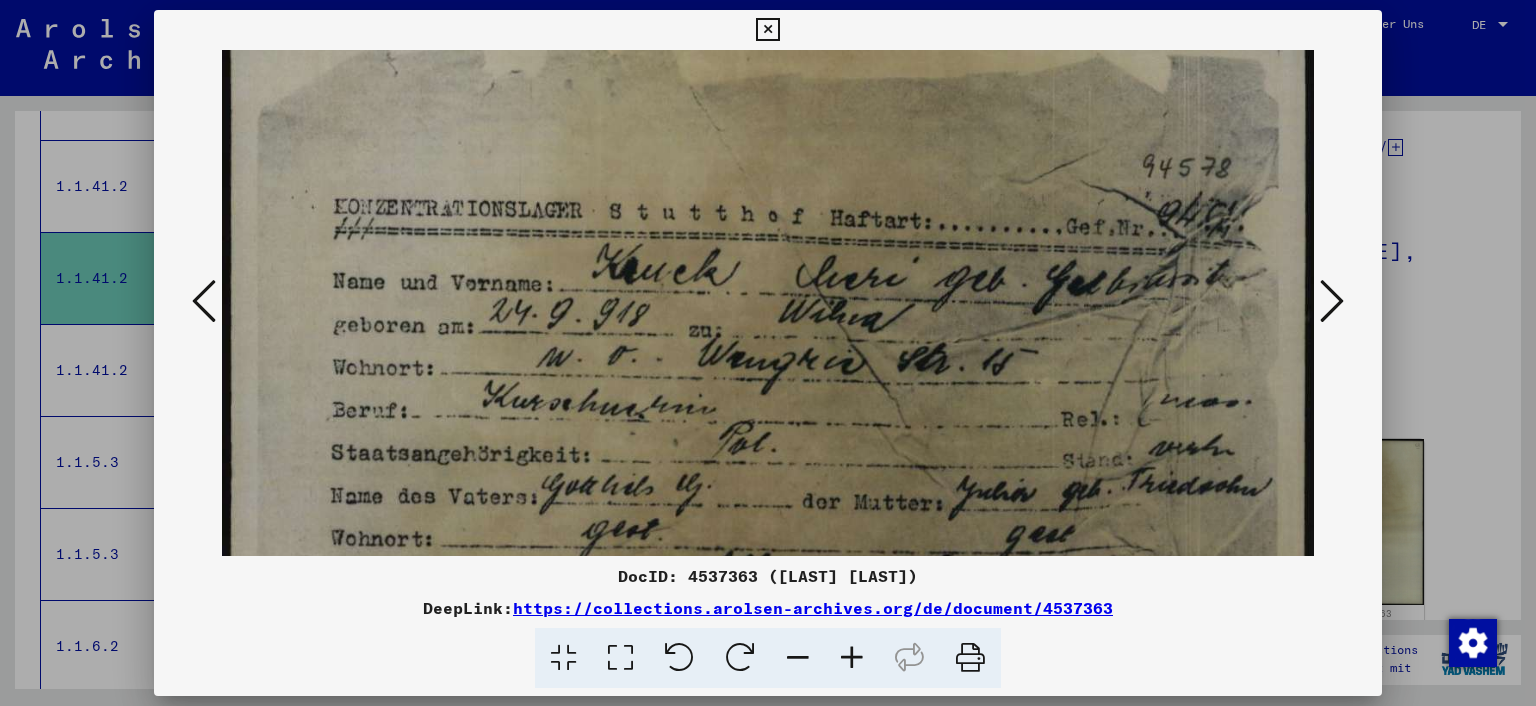 drag, startPoint x: 650, startPoint y: 524, endPoint x: 679, endPoint y: 410, distance: 117.630775 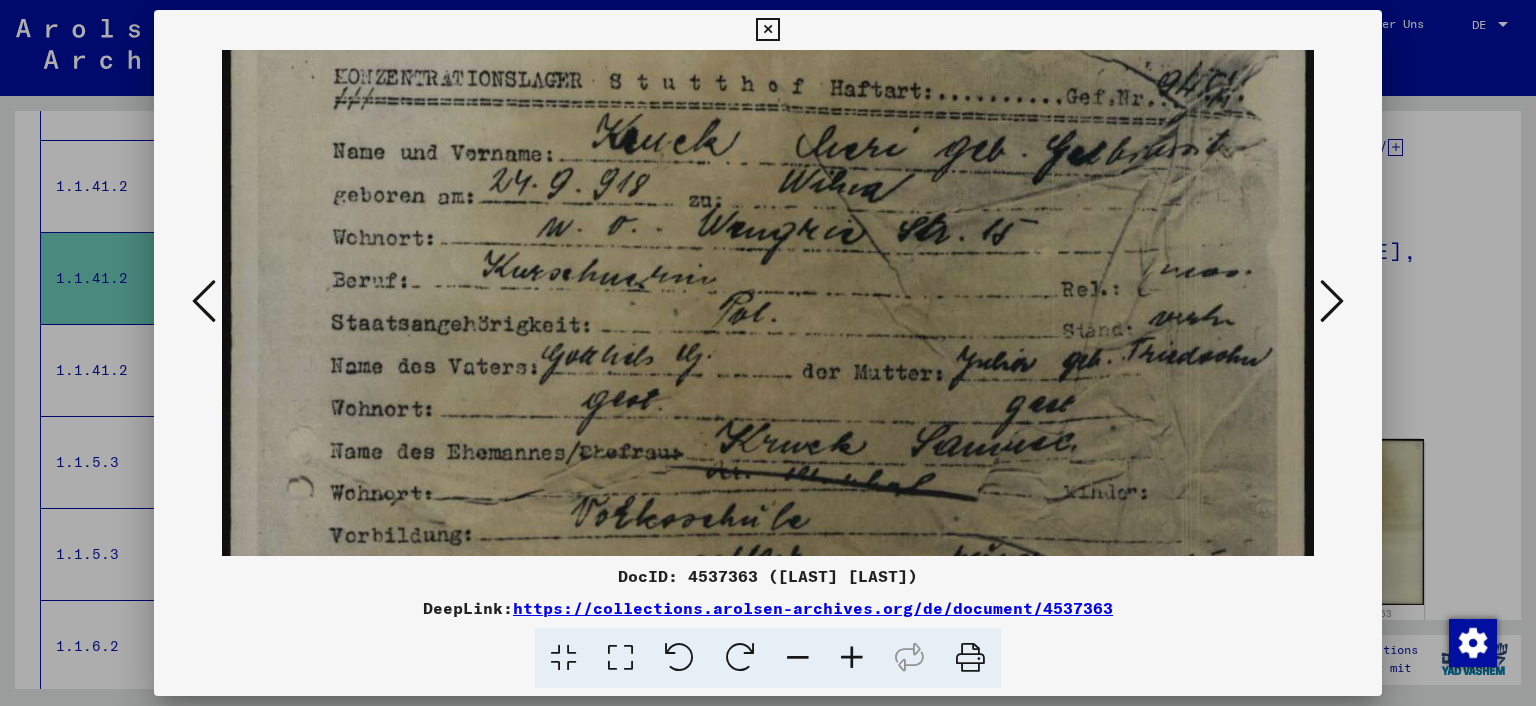 drag, startPoint x: 678, startPoint y: 506, endPoint x: 724, endPoint y: 363, distance: 150.2165 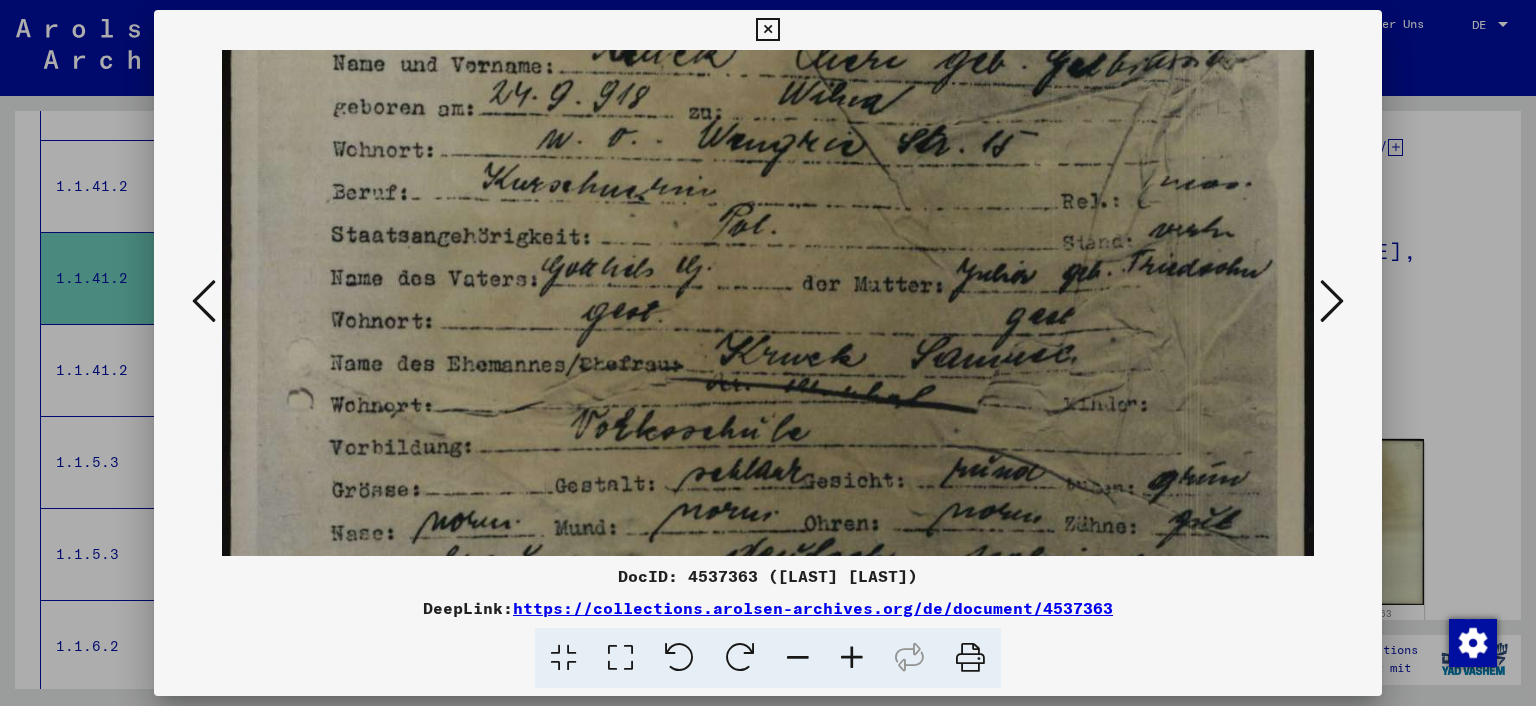 drag, startPoint x: 812, startPoint y: 422, endPoint x: 784, endPoint y: 295, distance: 130.04999 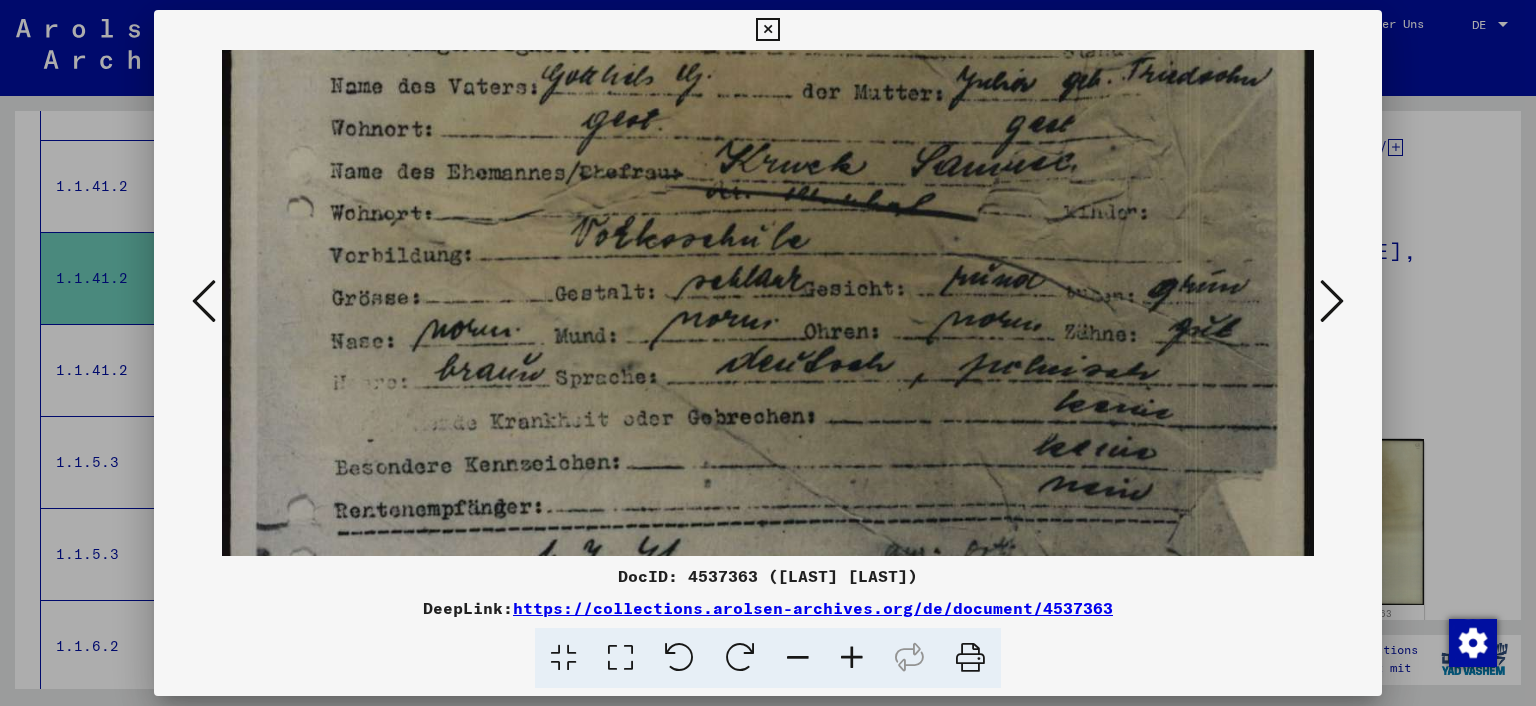 drag, startPoint x: 924, startPoint y: 393, endPoint x: 914, endPoint y: 269, distance: 124.40257 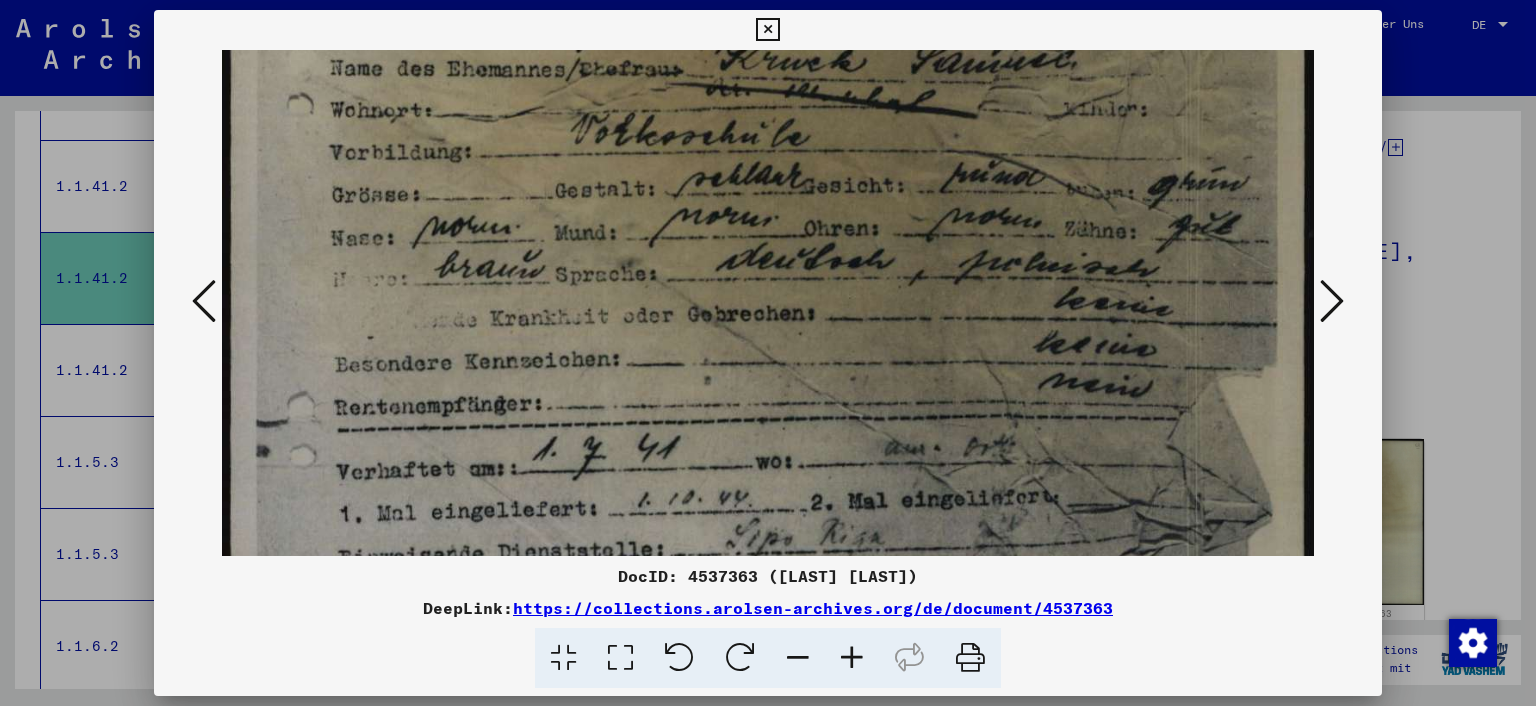 click at bounding box center (768, 263) 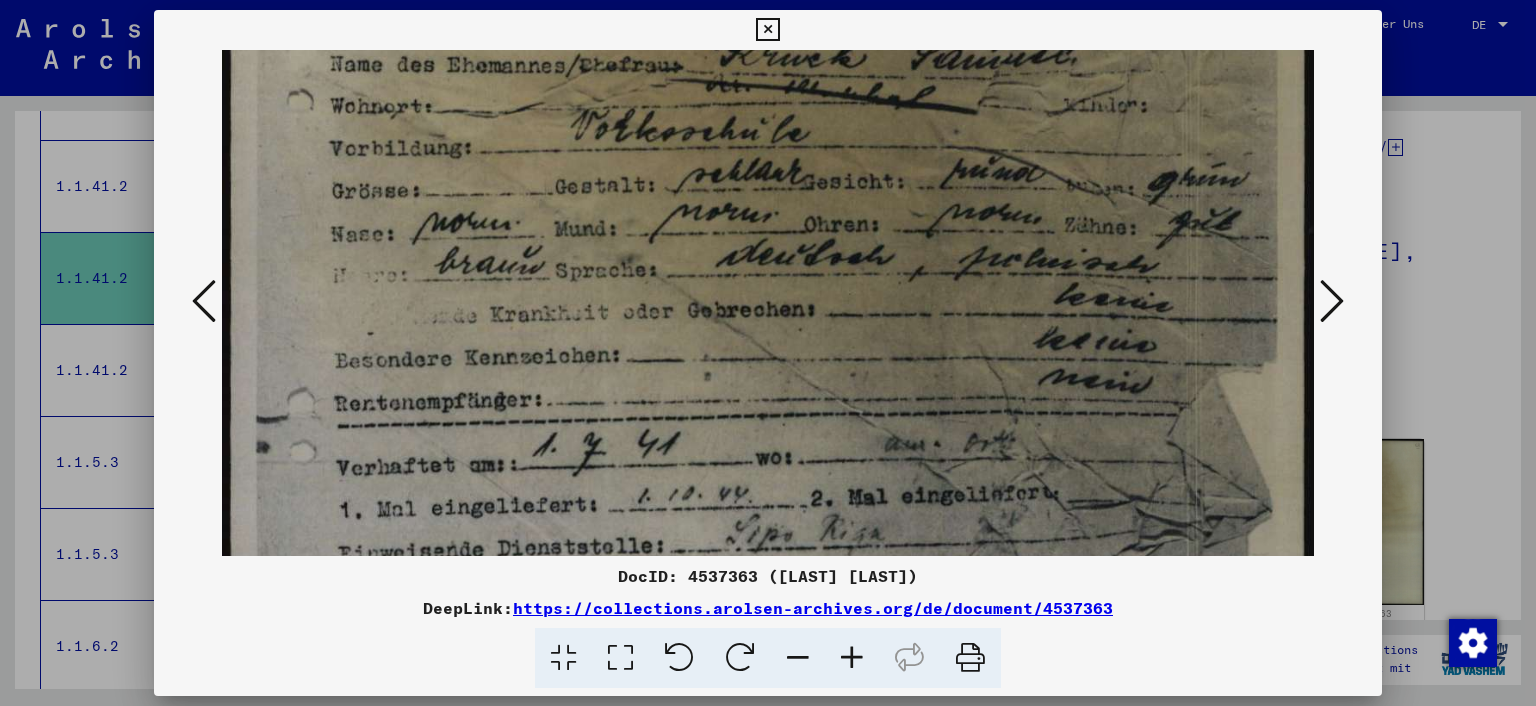 scroll, scrollTop: 692, scrollLeft: 0, axis: vertical 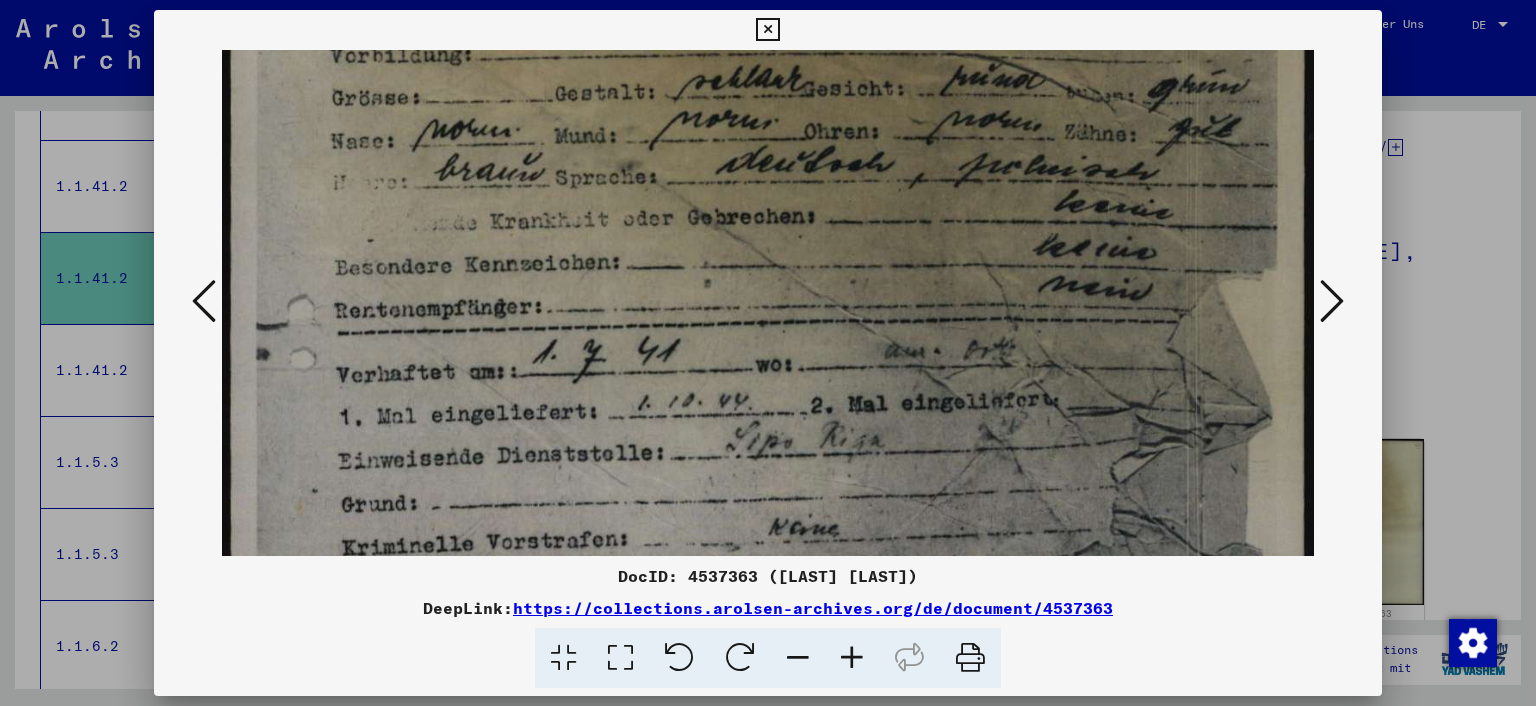 drag, startPoint x: 630, startPoint y: 465, endPoint x: 627, endPoint y: 280, distance: 185.02432 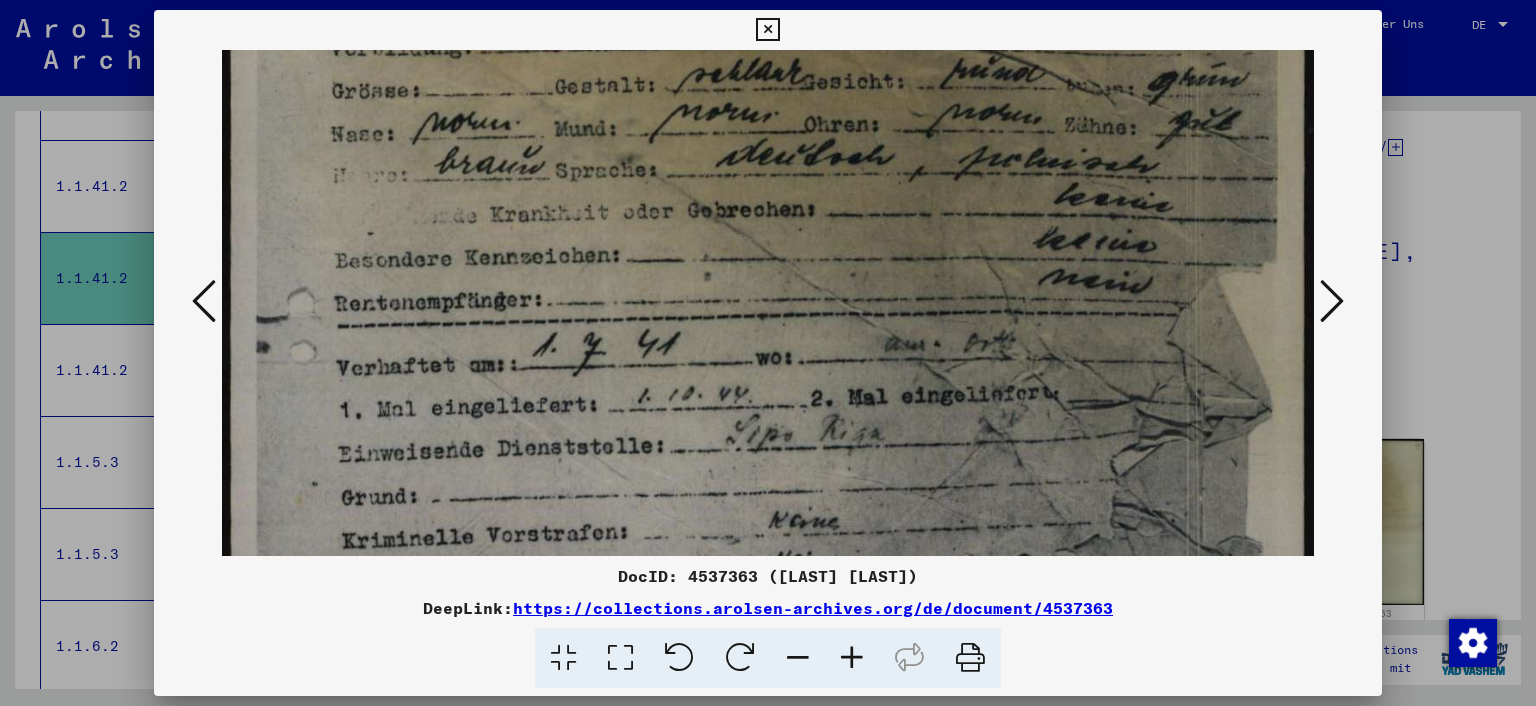 click at bounding box center (768, 159) 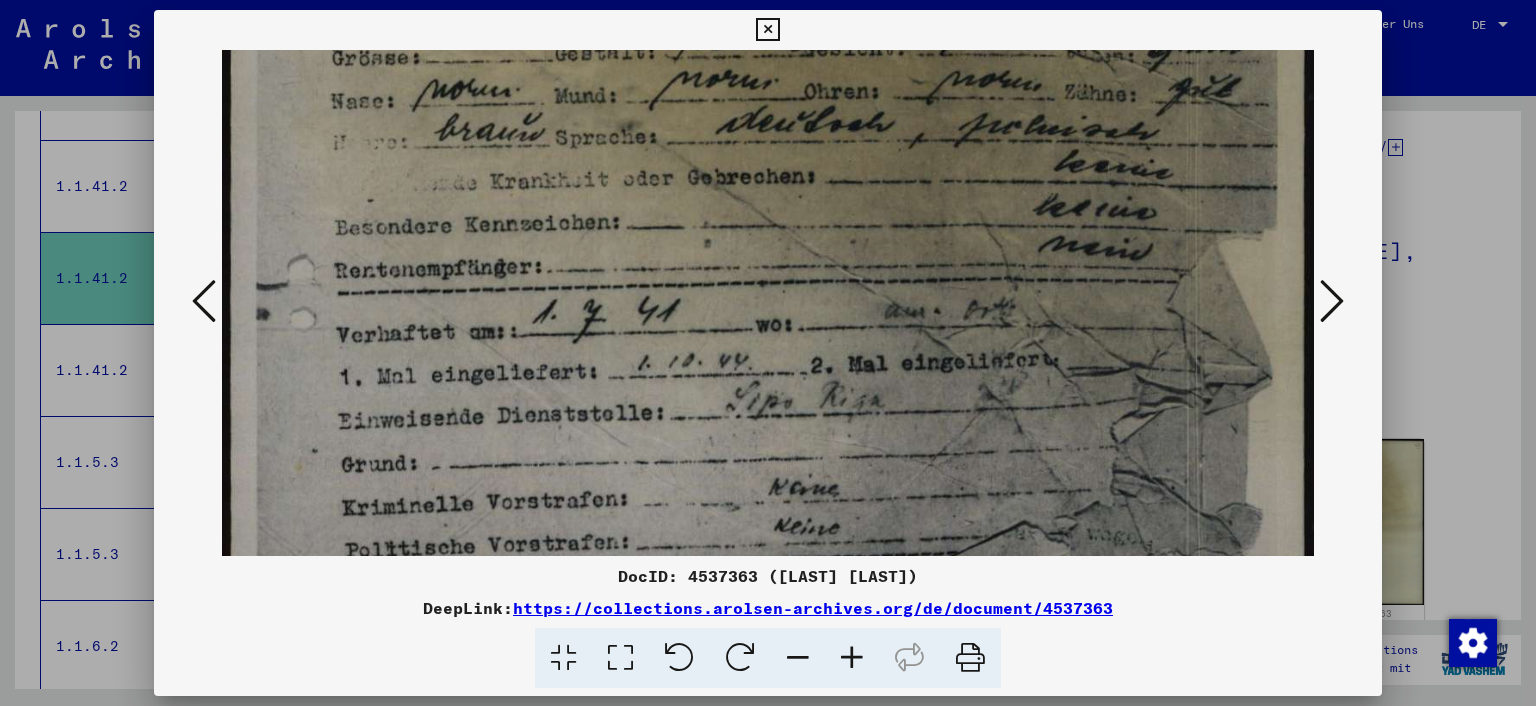 drag, startPoint x: 681, startPoint y: 403, endPoint x: 680, endPoint y: 353, distance: 50.01 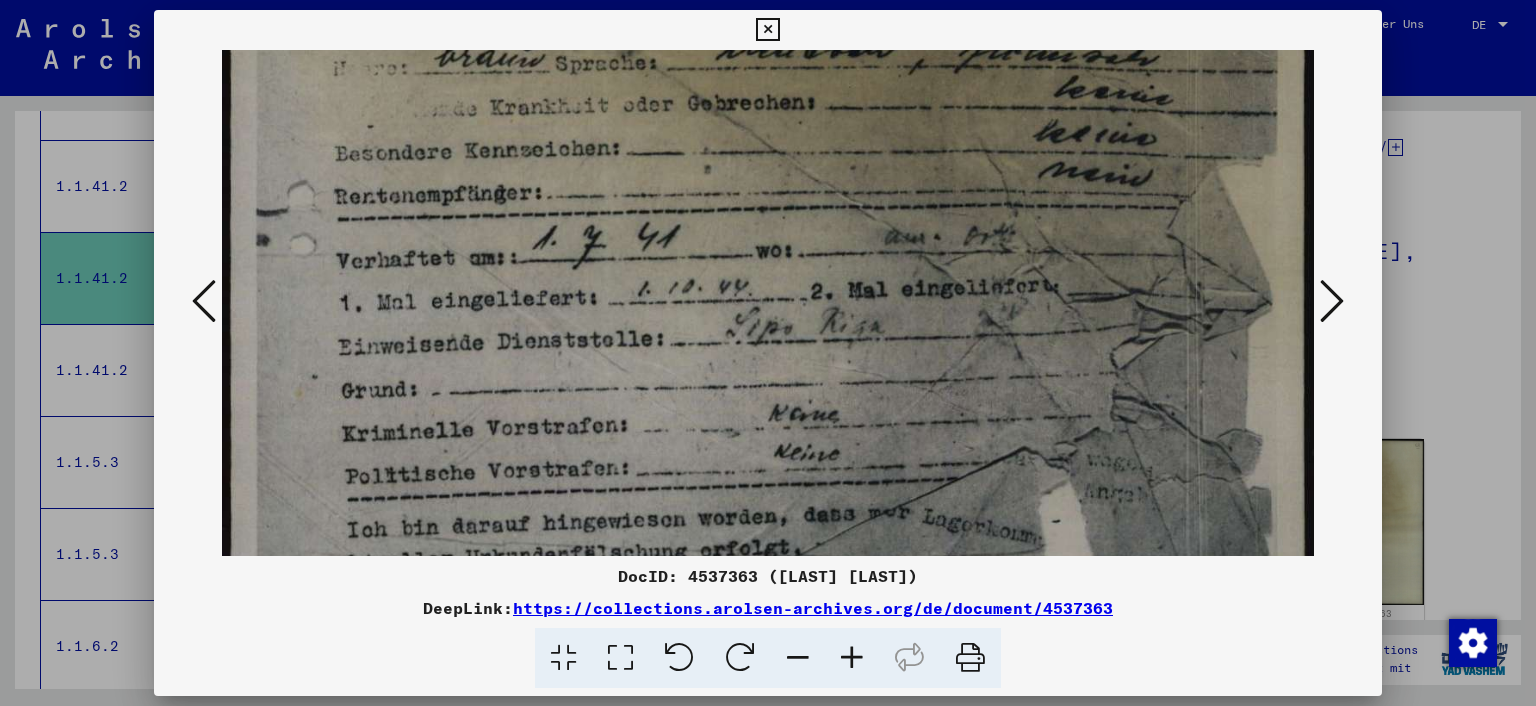 drag, startPoint x: 730, startPoint y: 410, endPoint x: 705, endPoint y: 238, distance: 173.80736 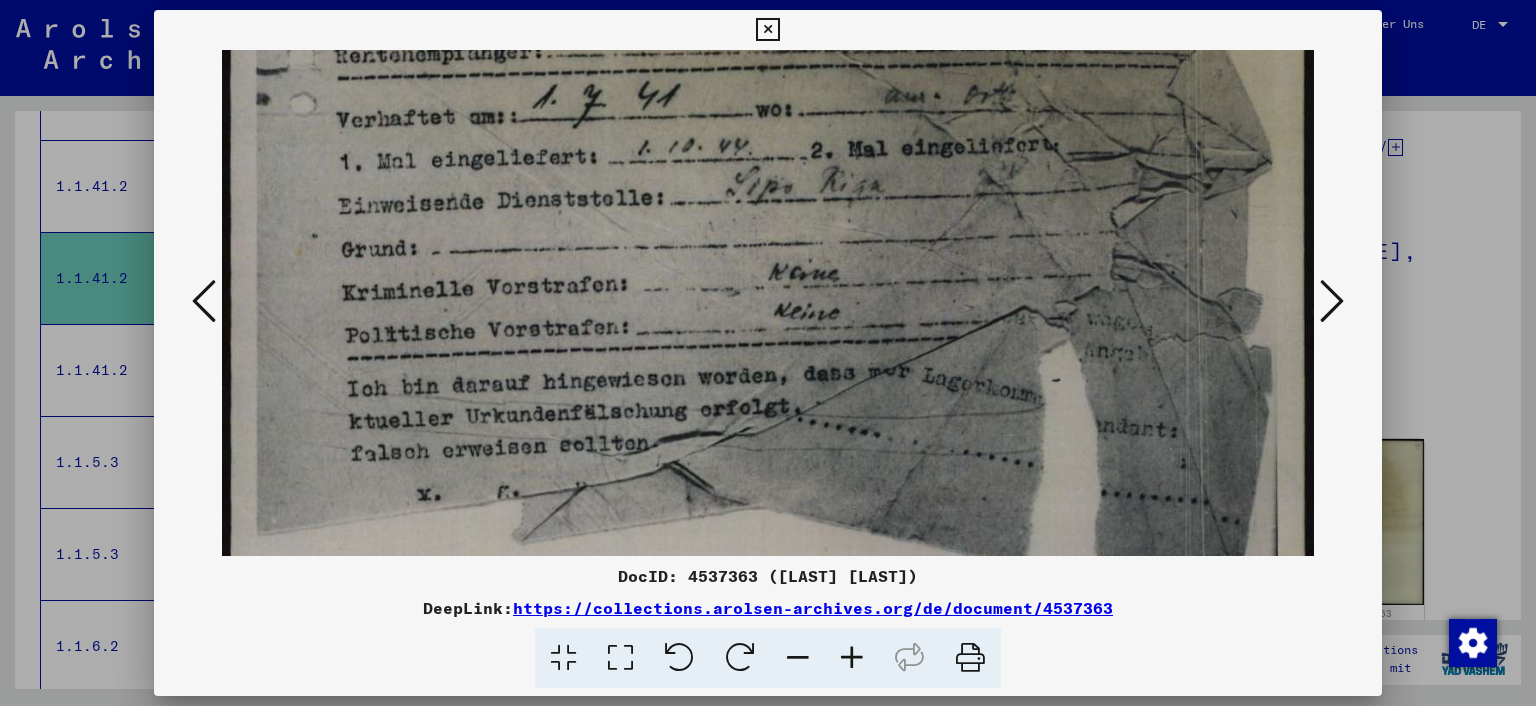 drag, startPoint x: 809, startPoint y: 316, endPoint x: 767, endPoint y: 172, distance: 150 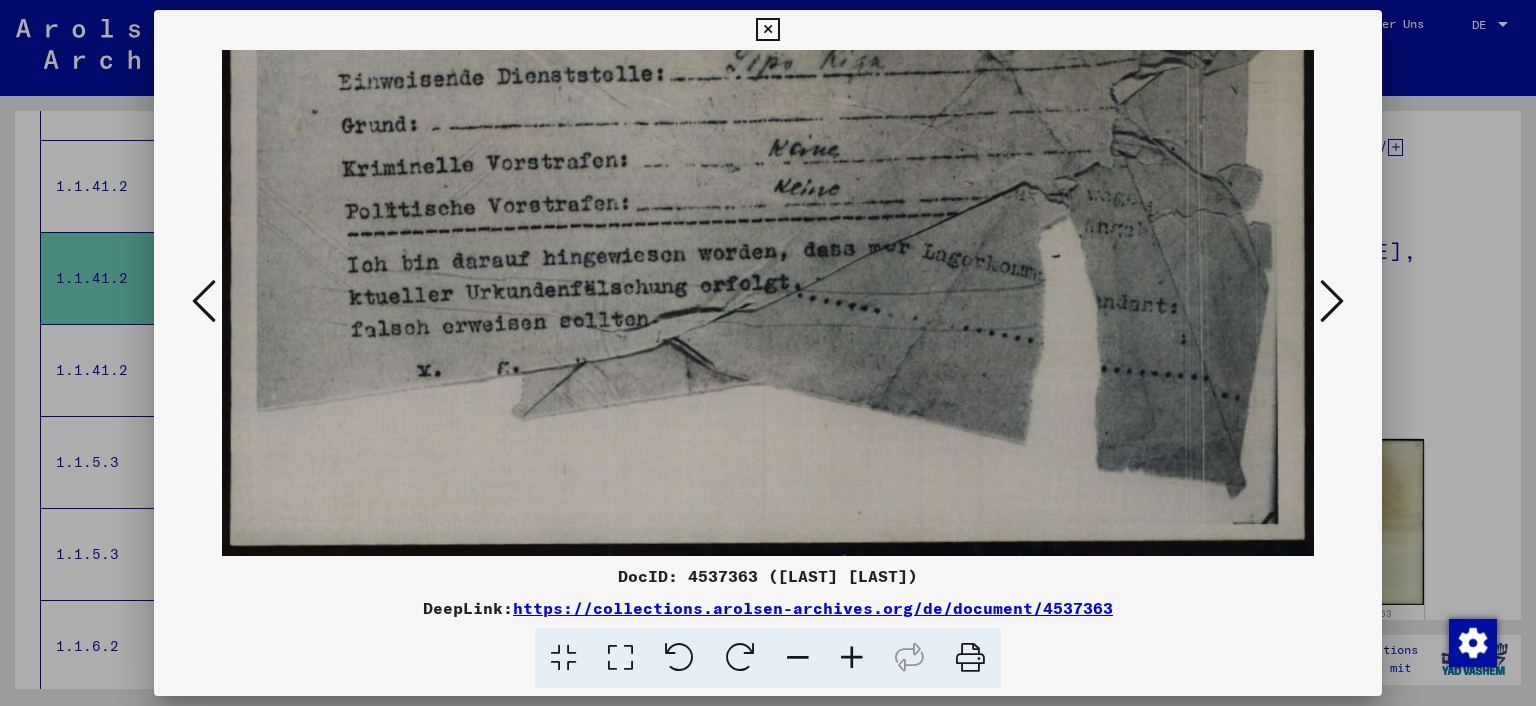 click at bounding box center (1332, 302) 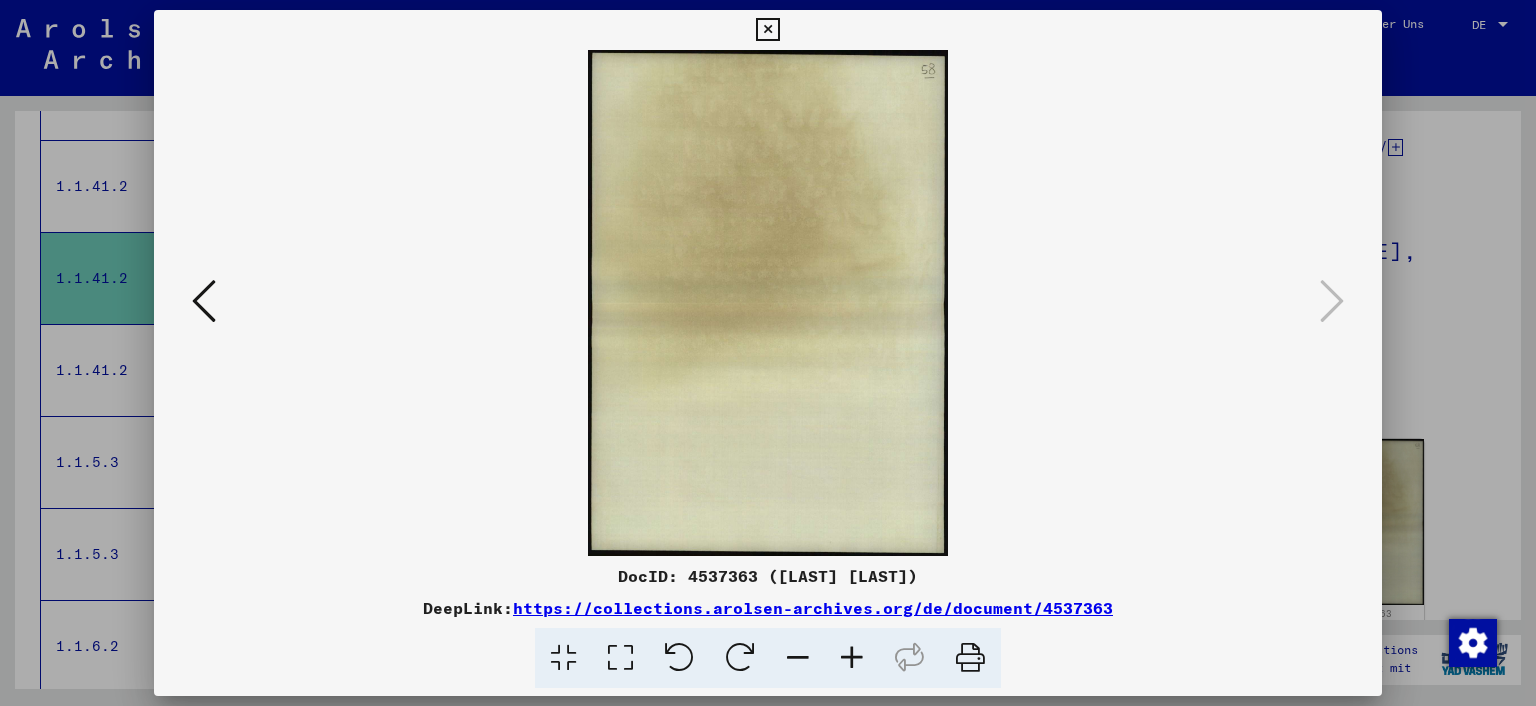 click at bounding box center [767, 30] 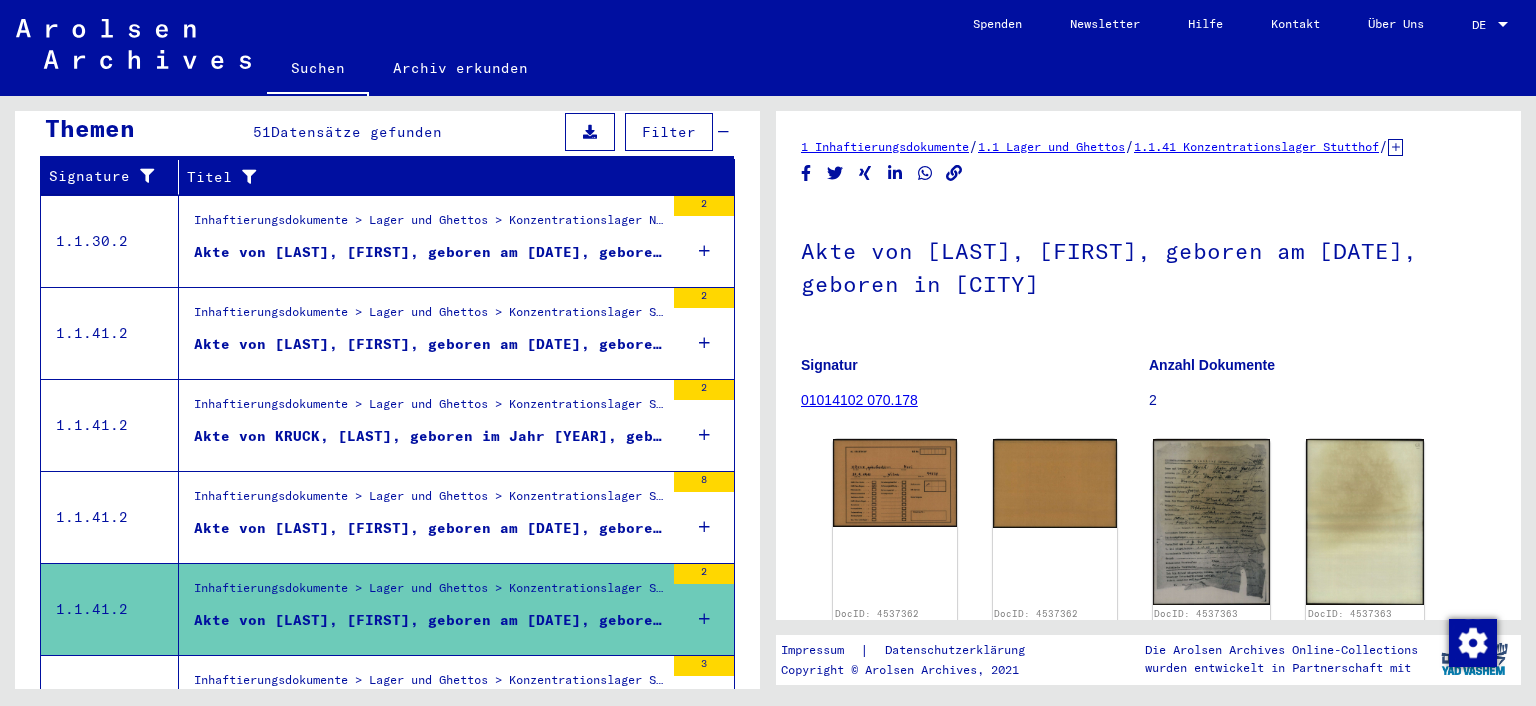 scroll, scrollTop: 0, scrollLeft: 0, axis: both 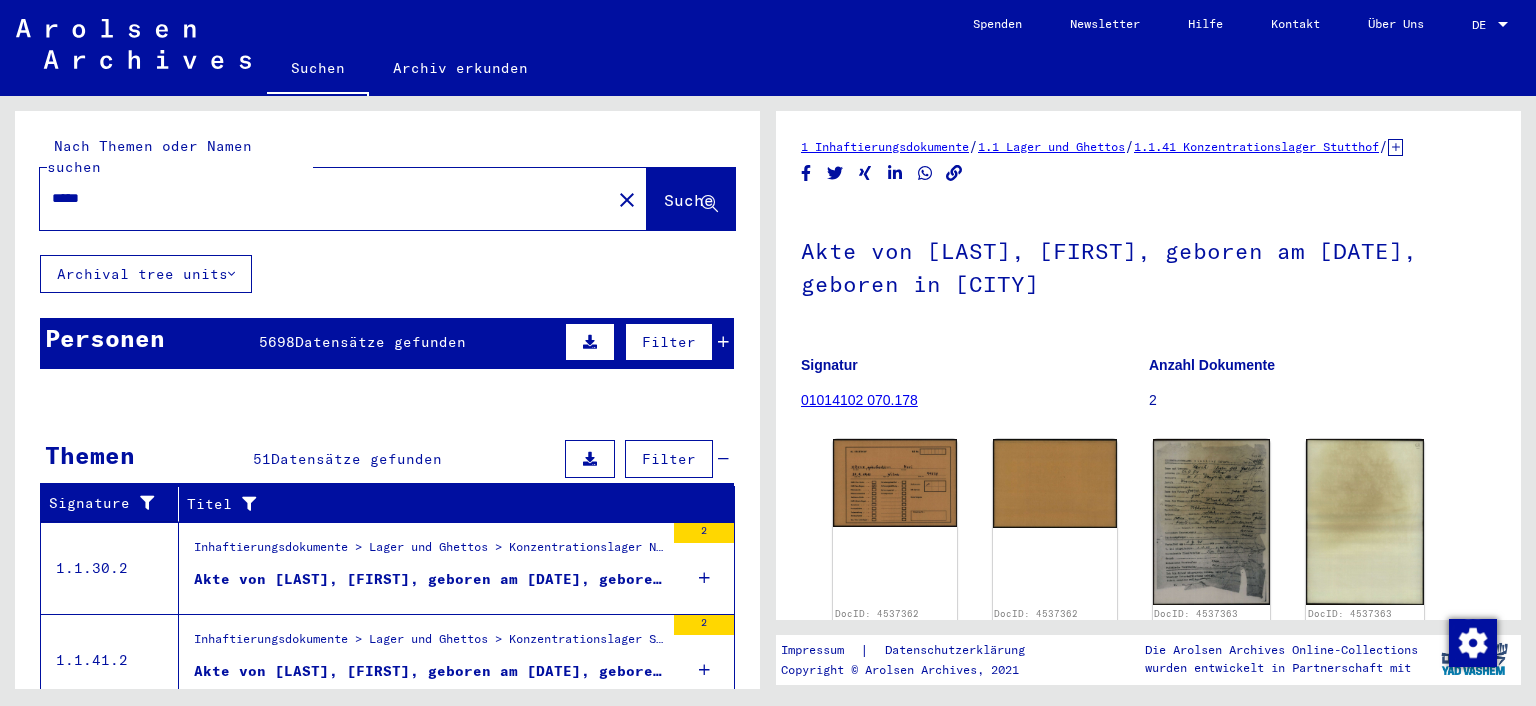 click on "Suche" 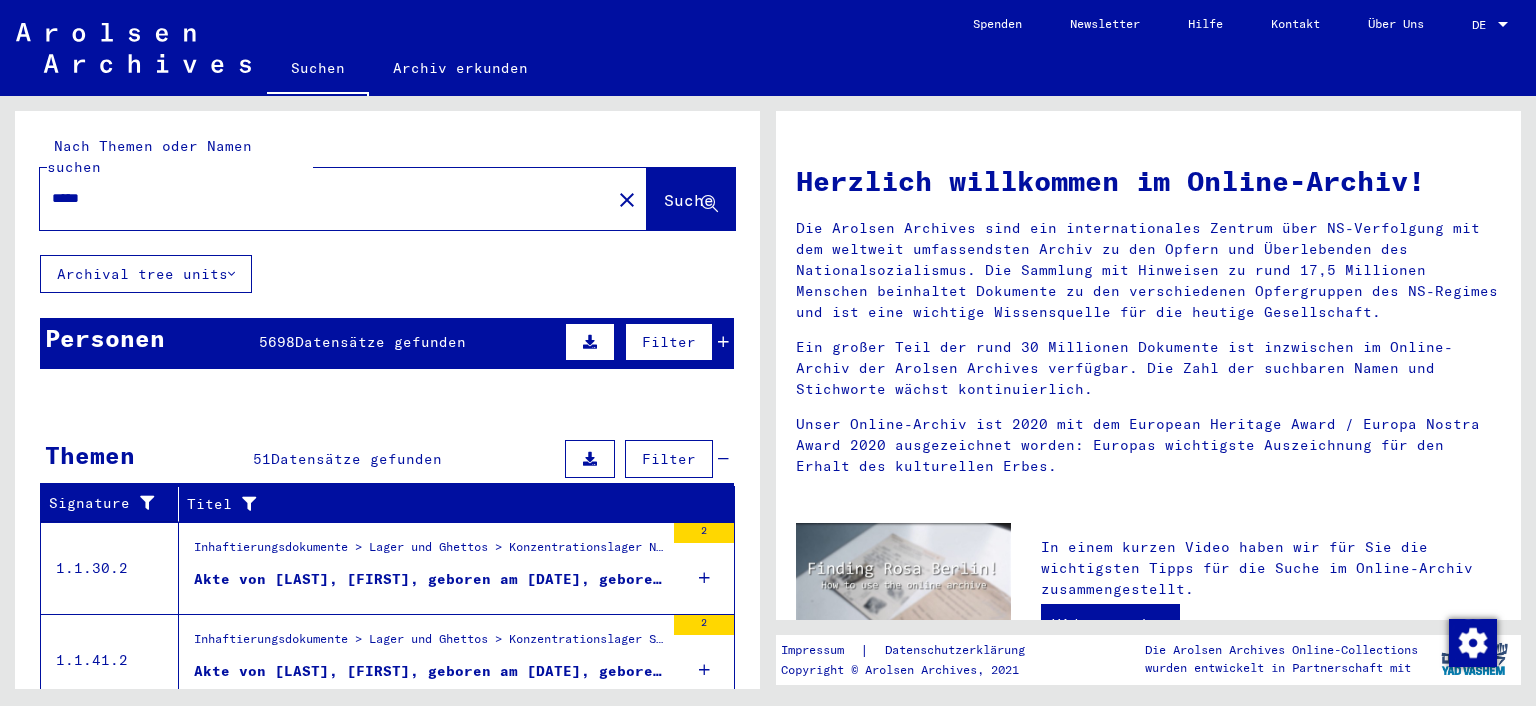 click on "Suche" 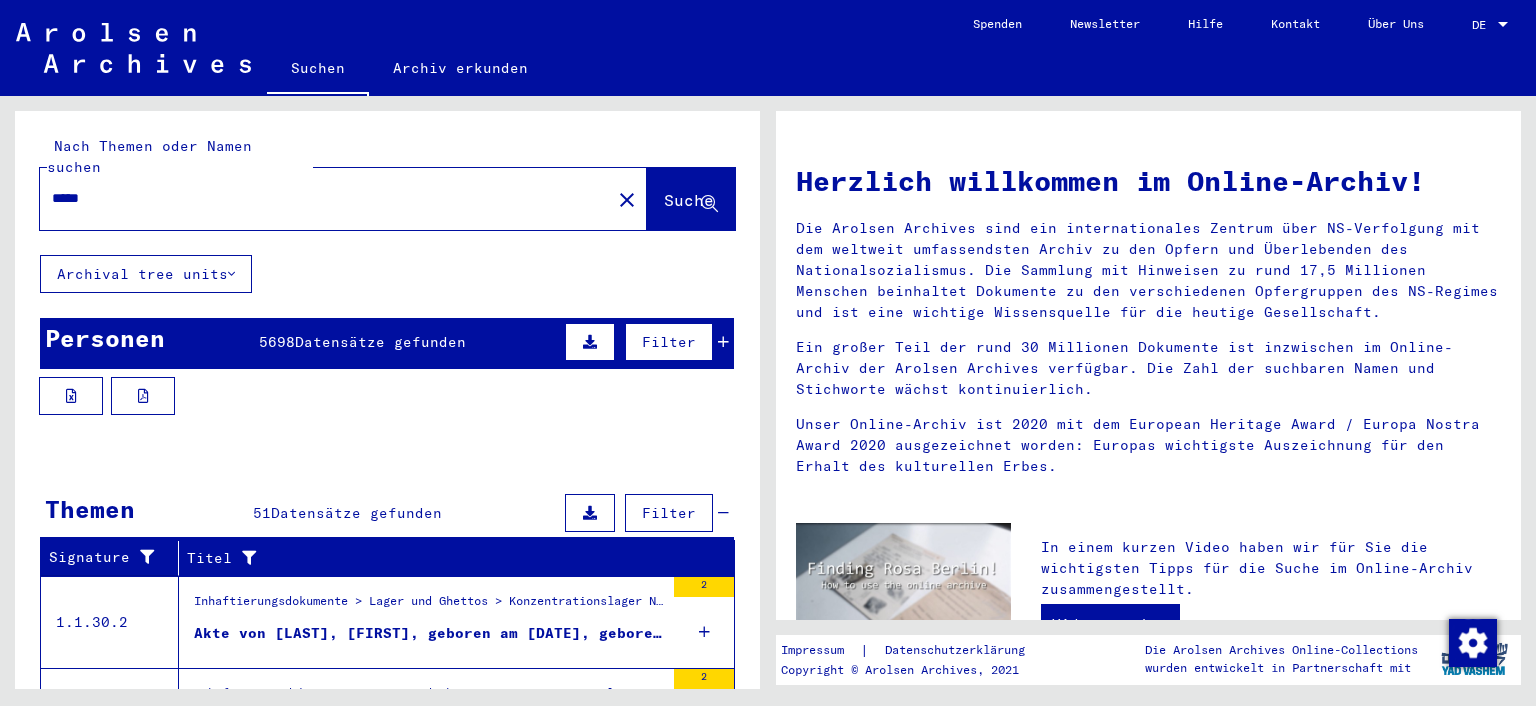 click on "Datensätze gefunden" at bounding box center [380, 342] 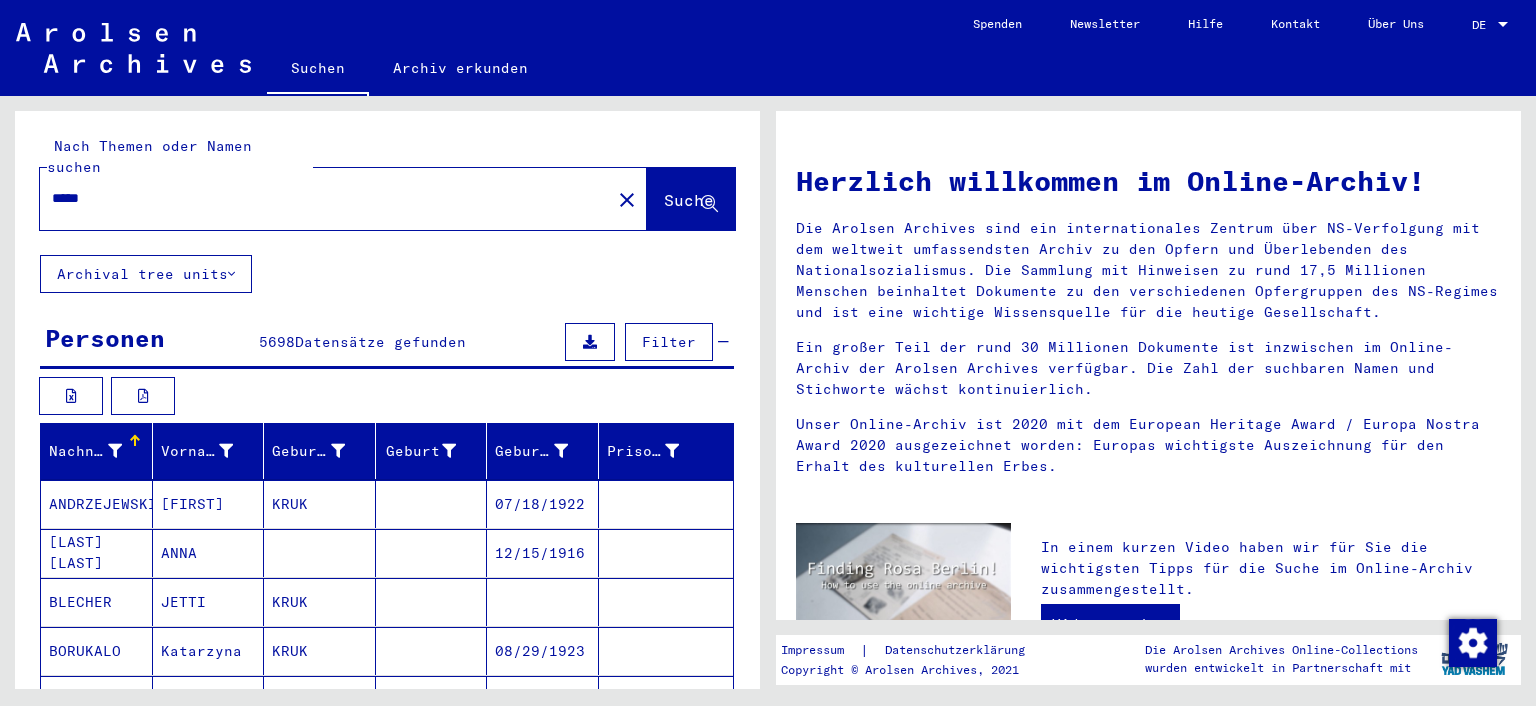 scroll, scrollTop: 220, scrollLeft: 0, axis: vertical 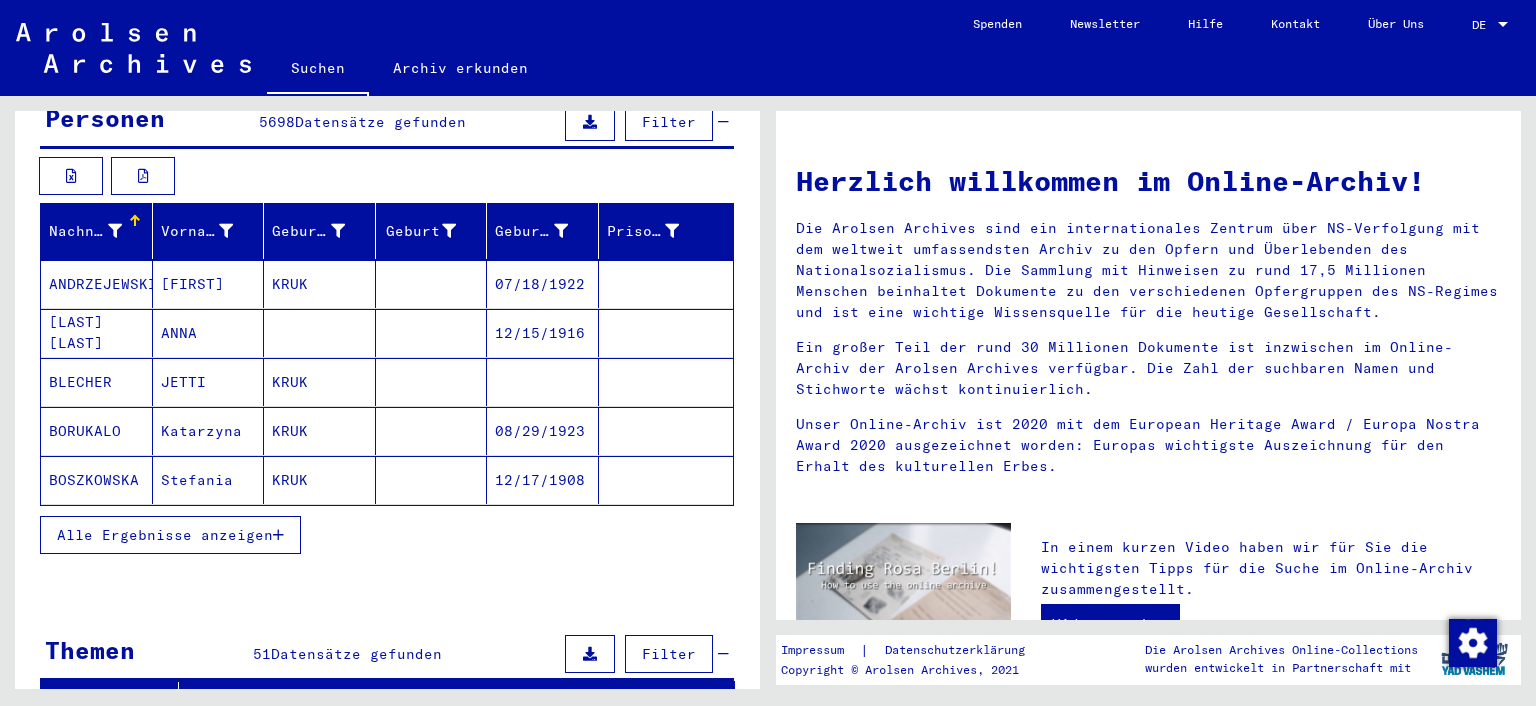 click on "Alle Ergebnisse anzeigen" at bounding box center [165, 535] 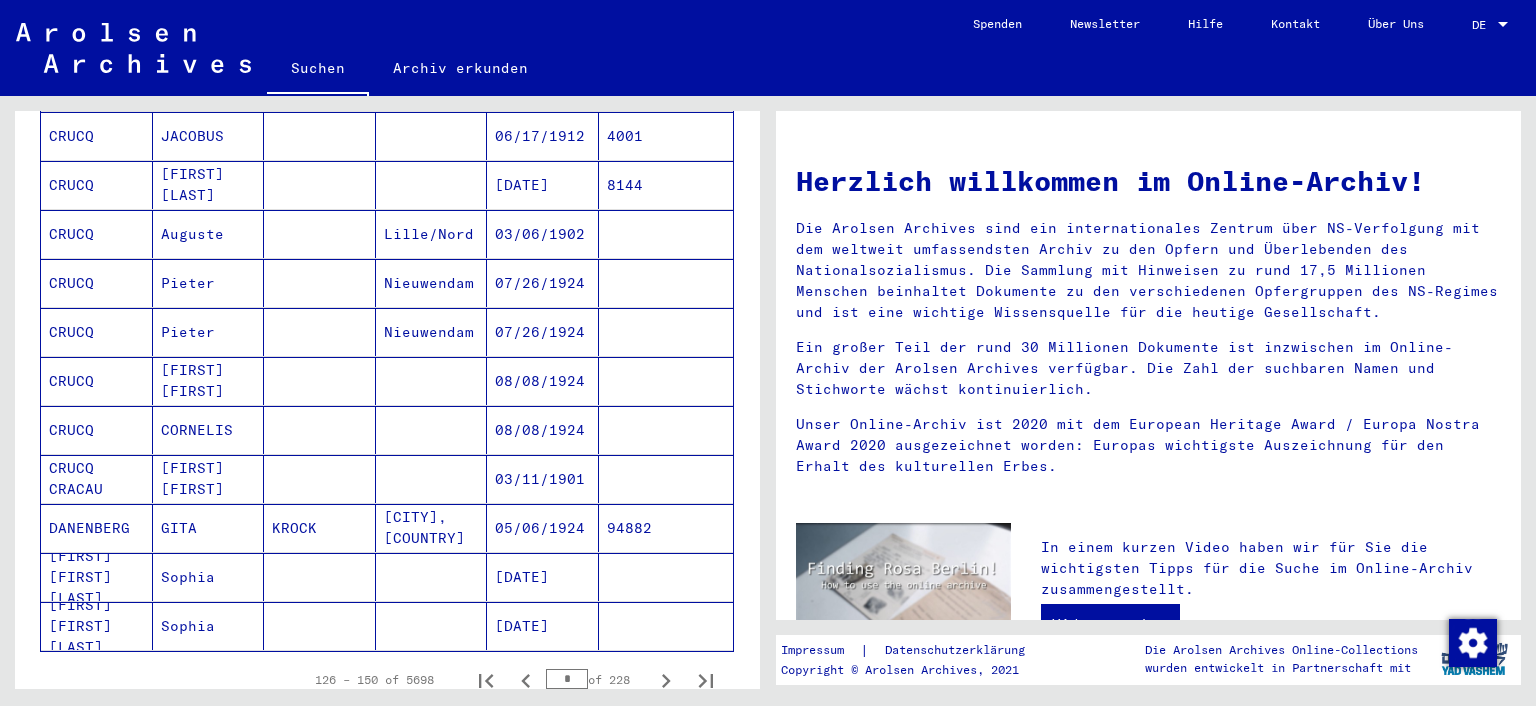 scroll, scrollTop: 1214, scrollLeft: 0, axis: vertical 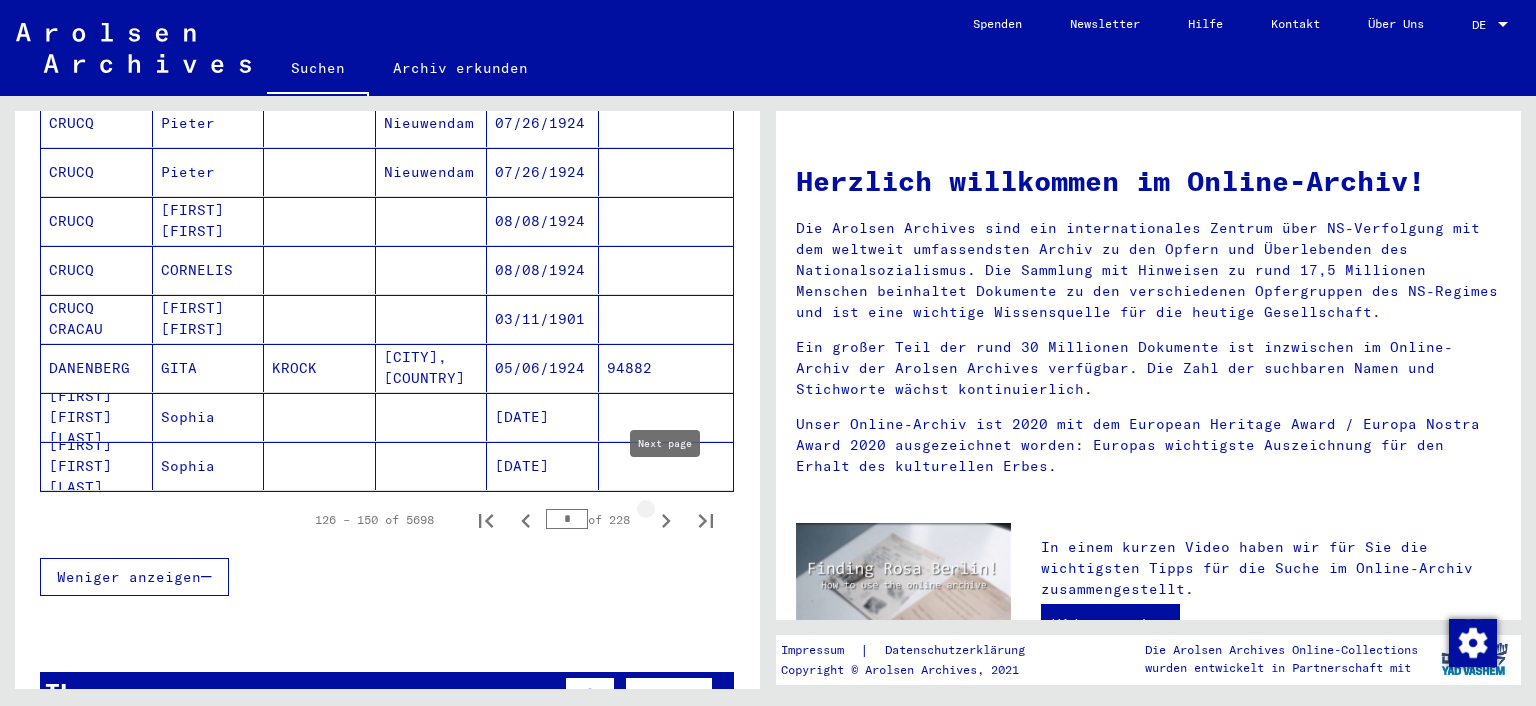 click 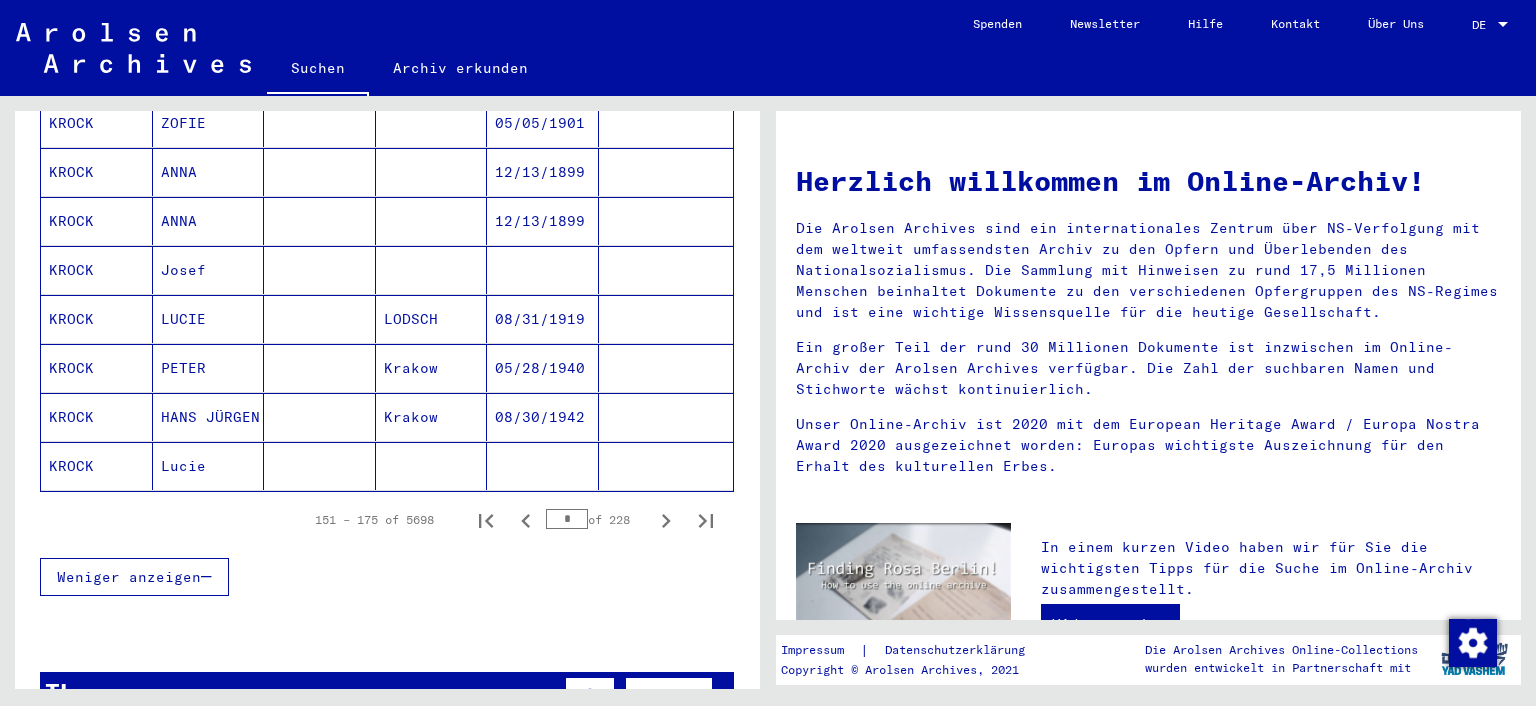 click 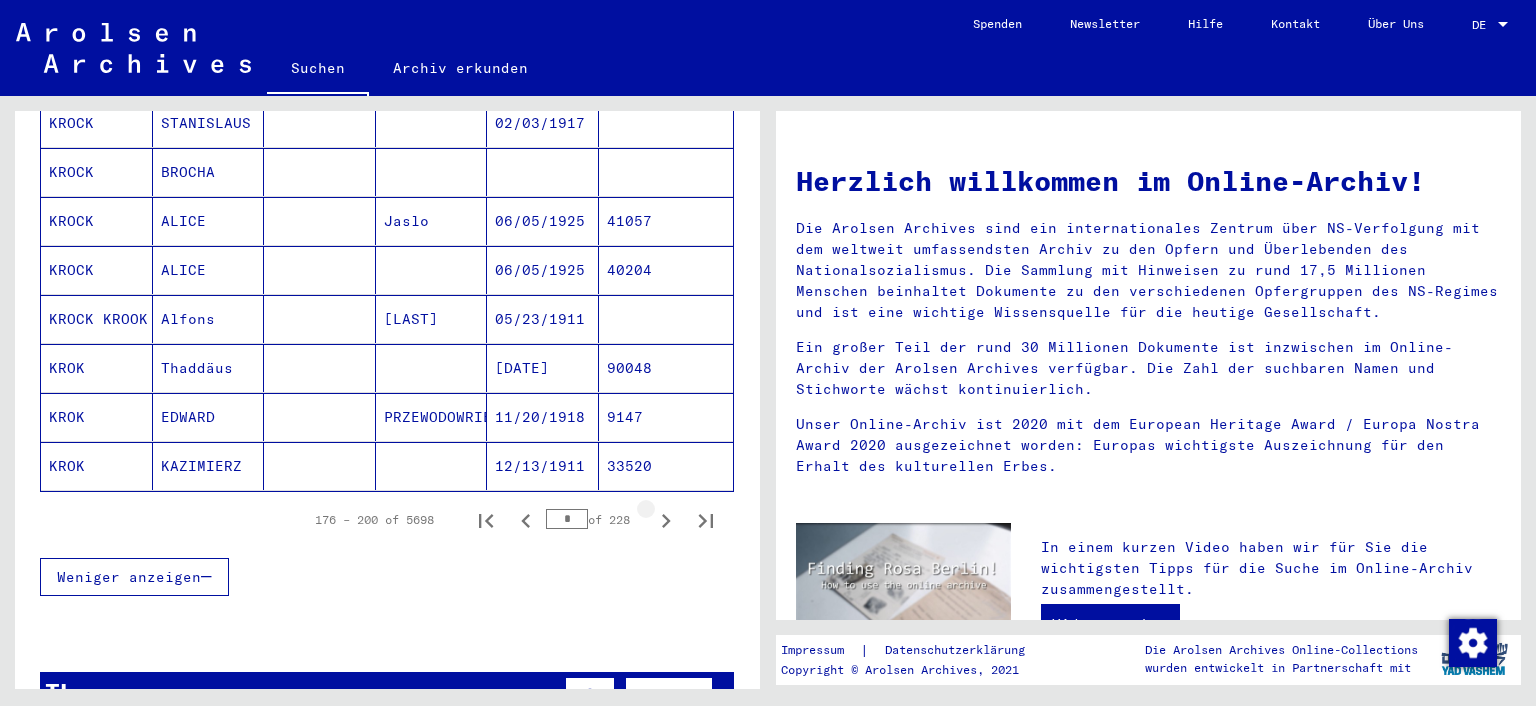 click 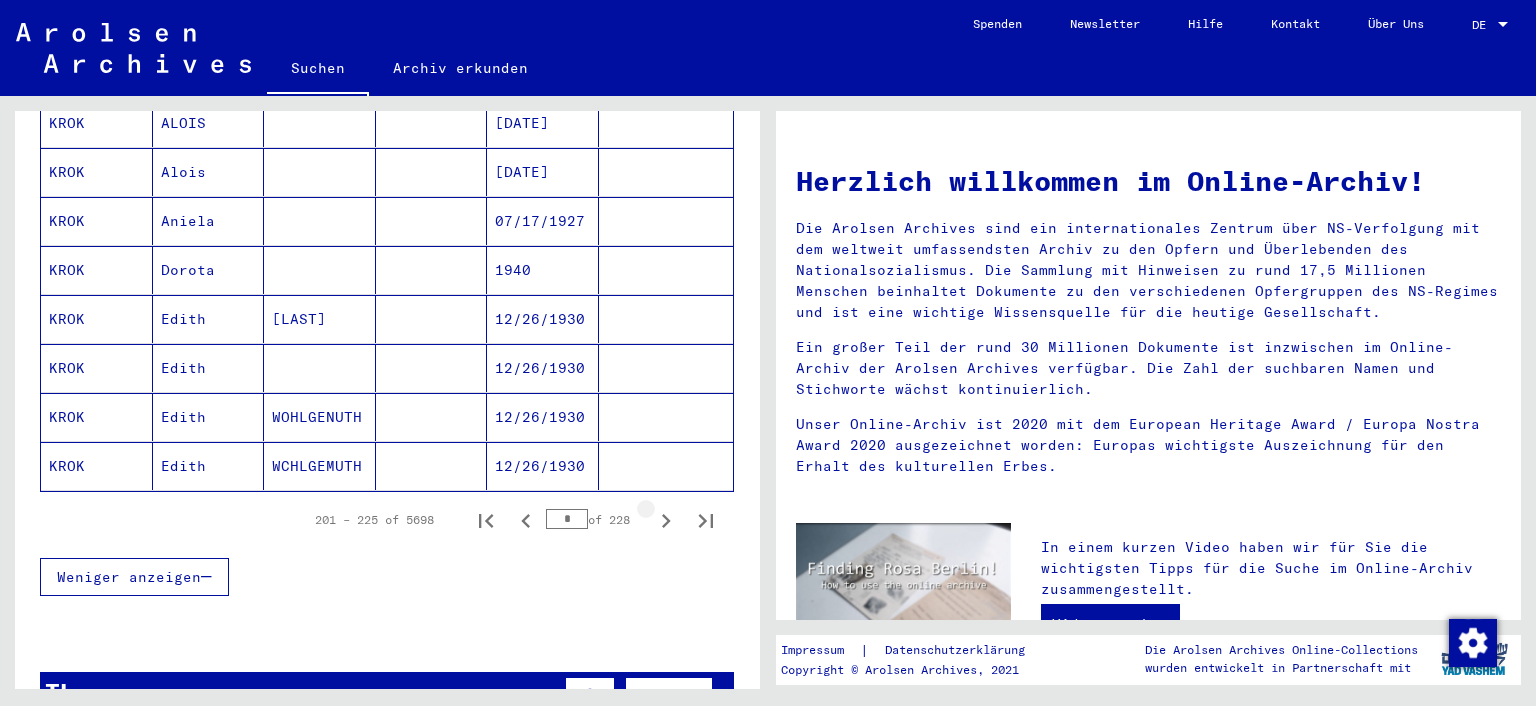 click 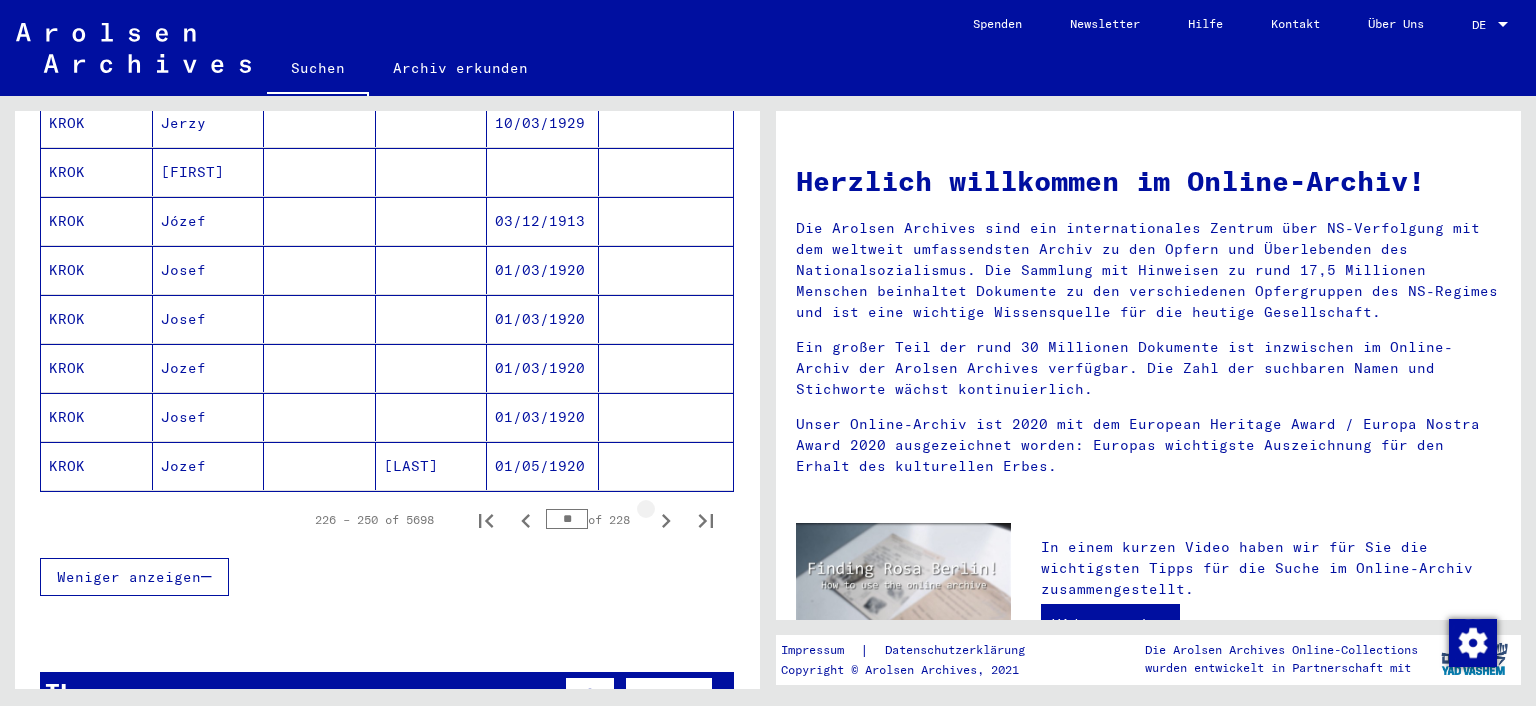 click 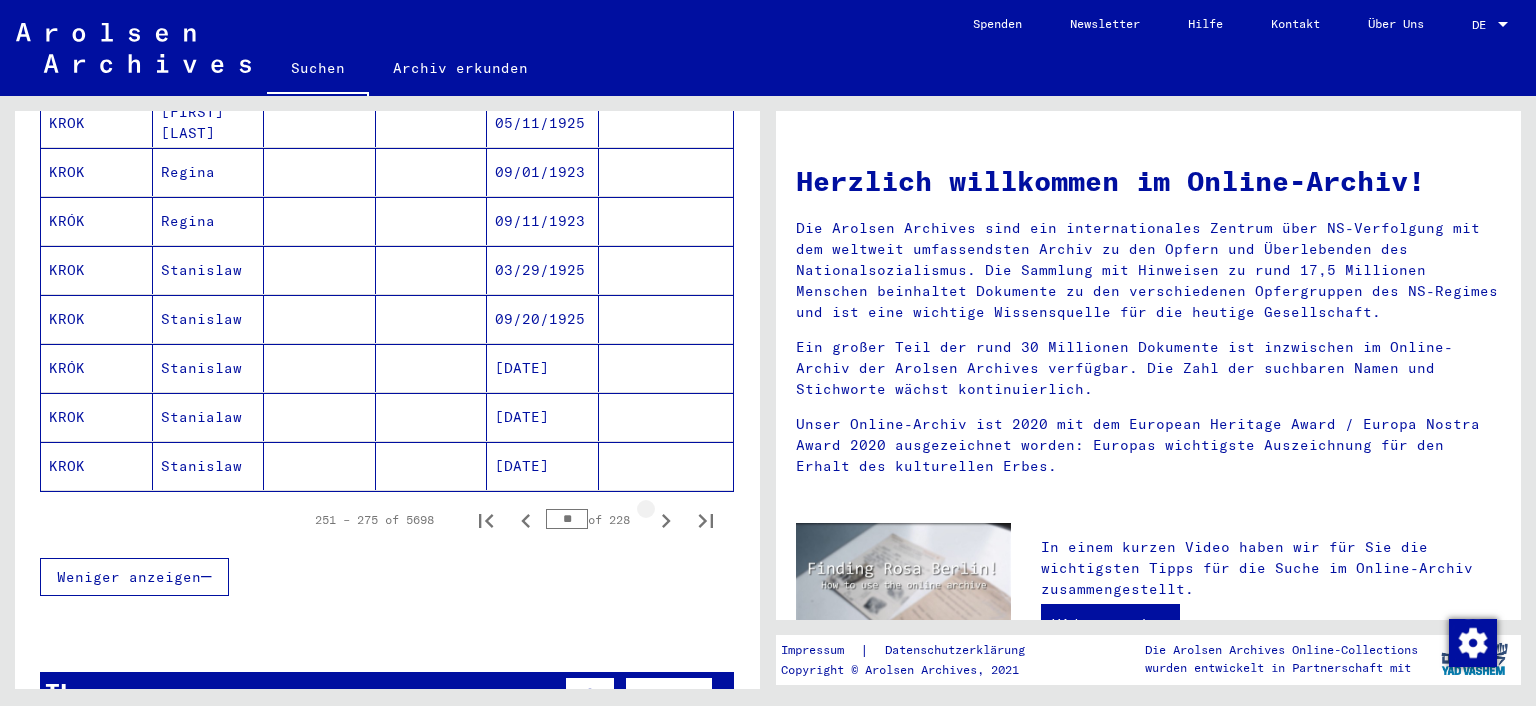 click 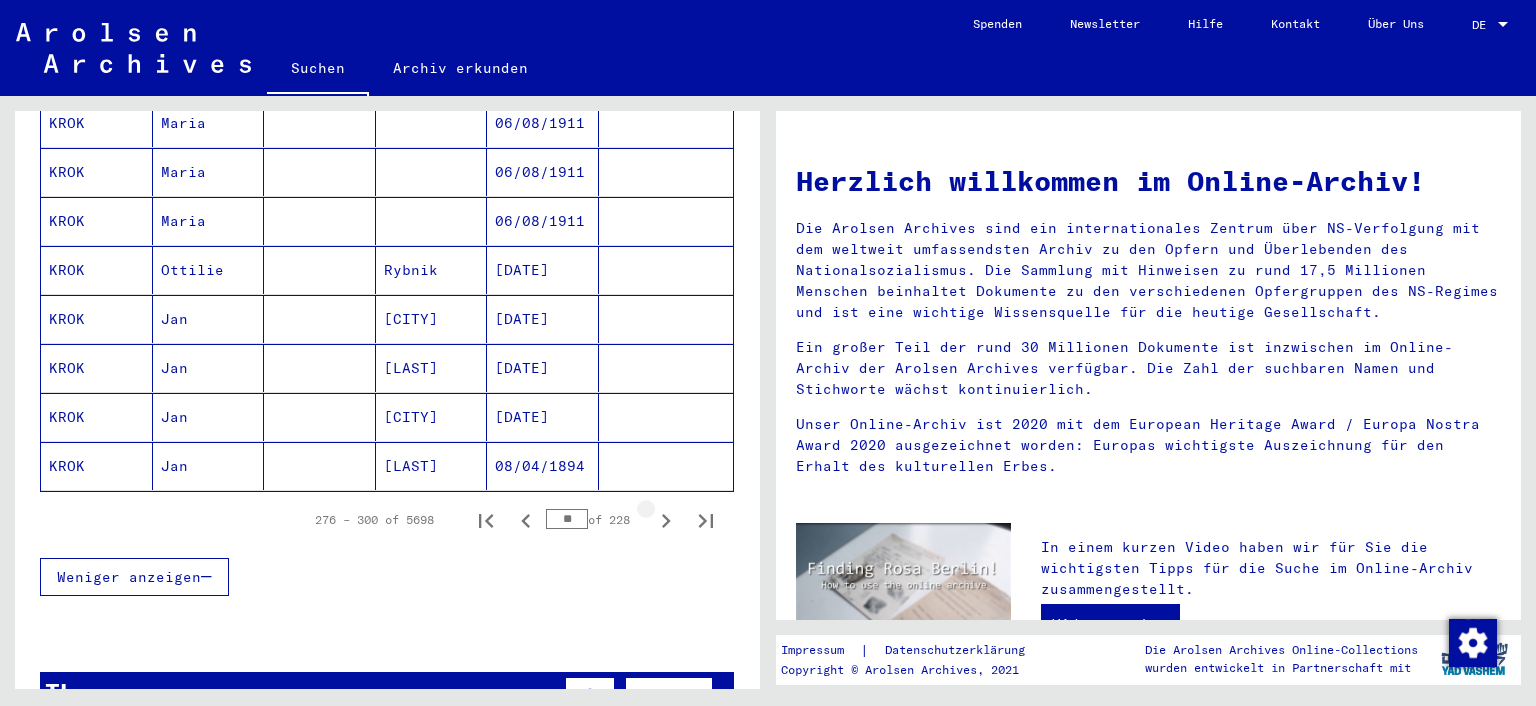 click 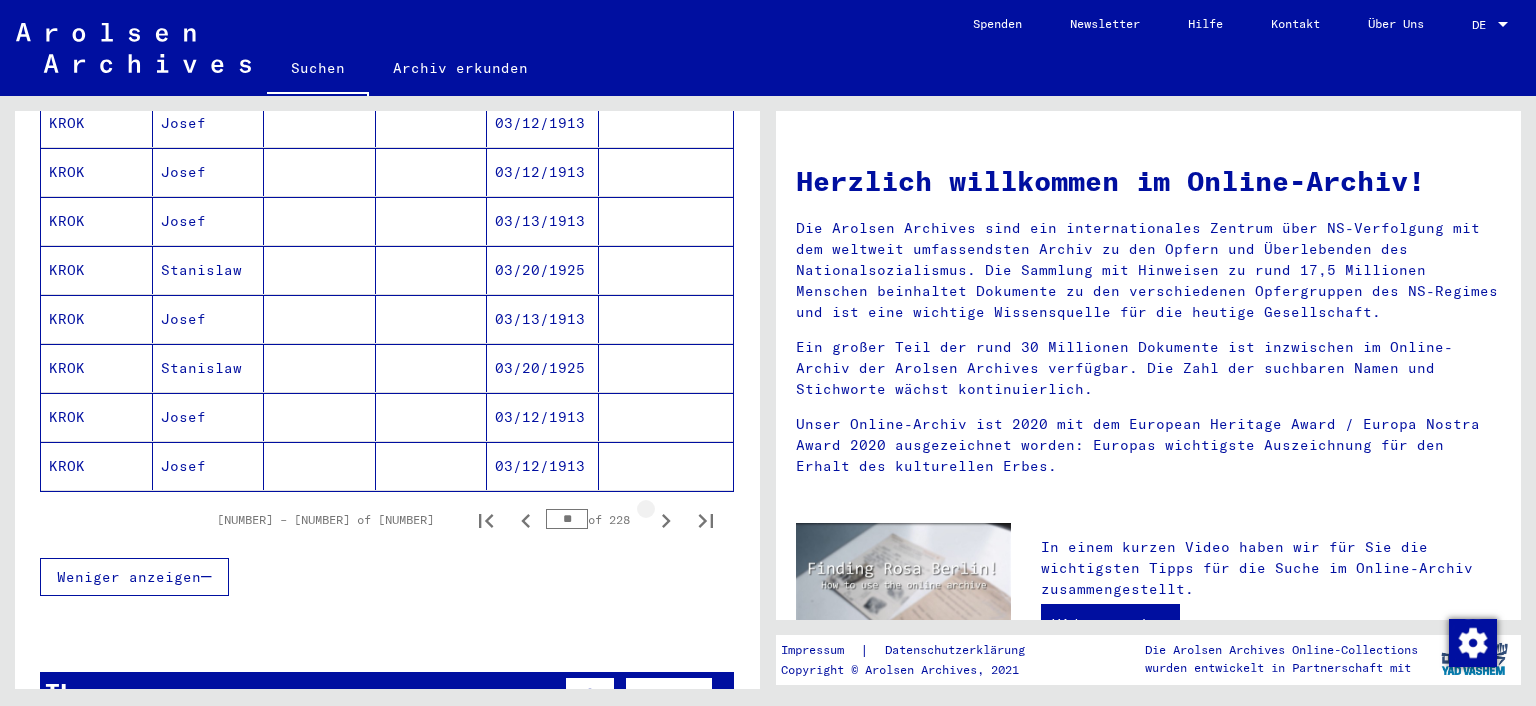 click 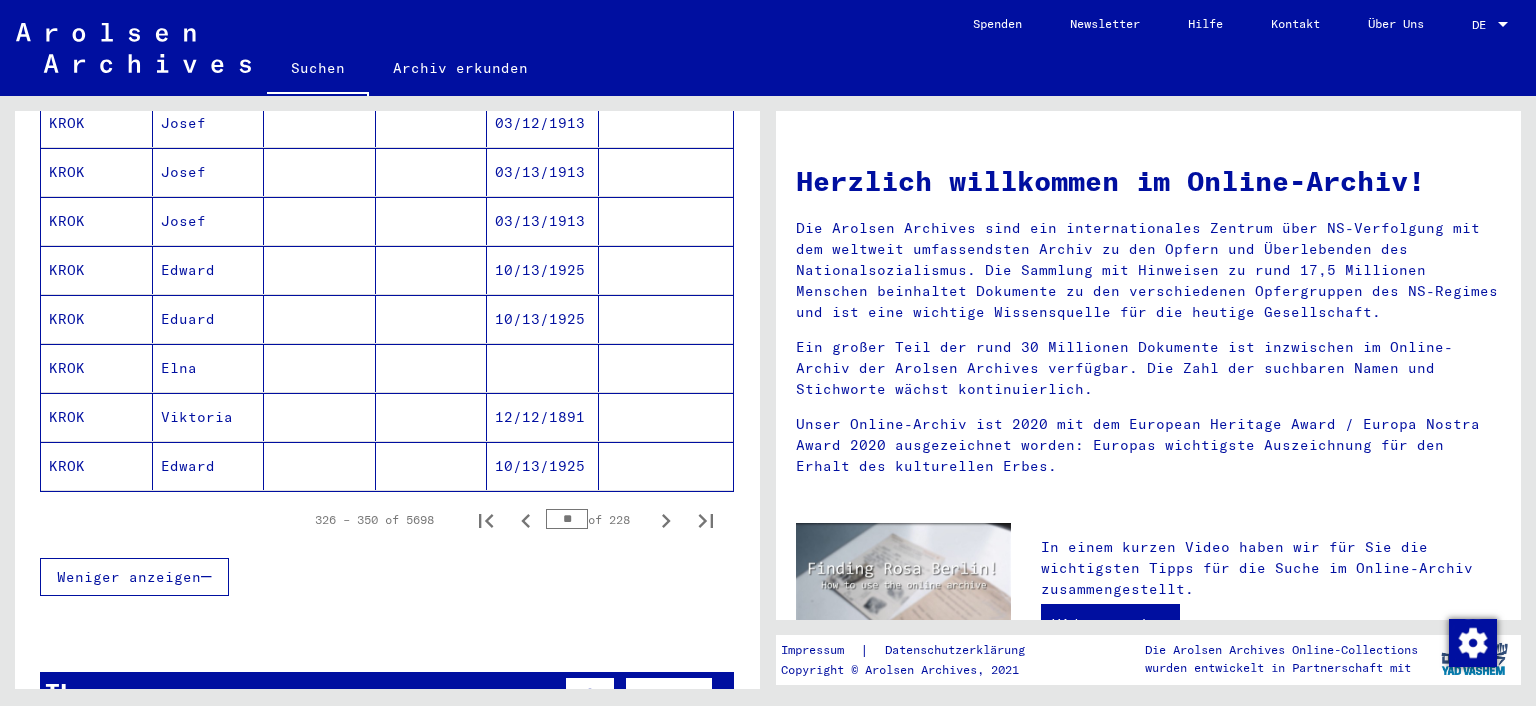 click 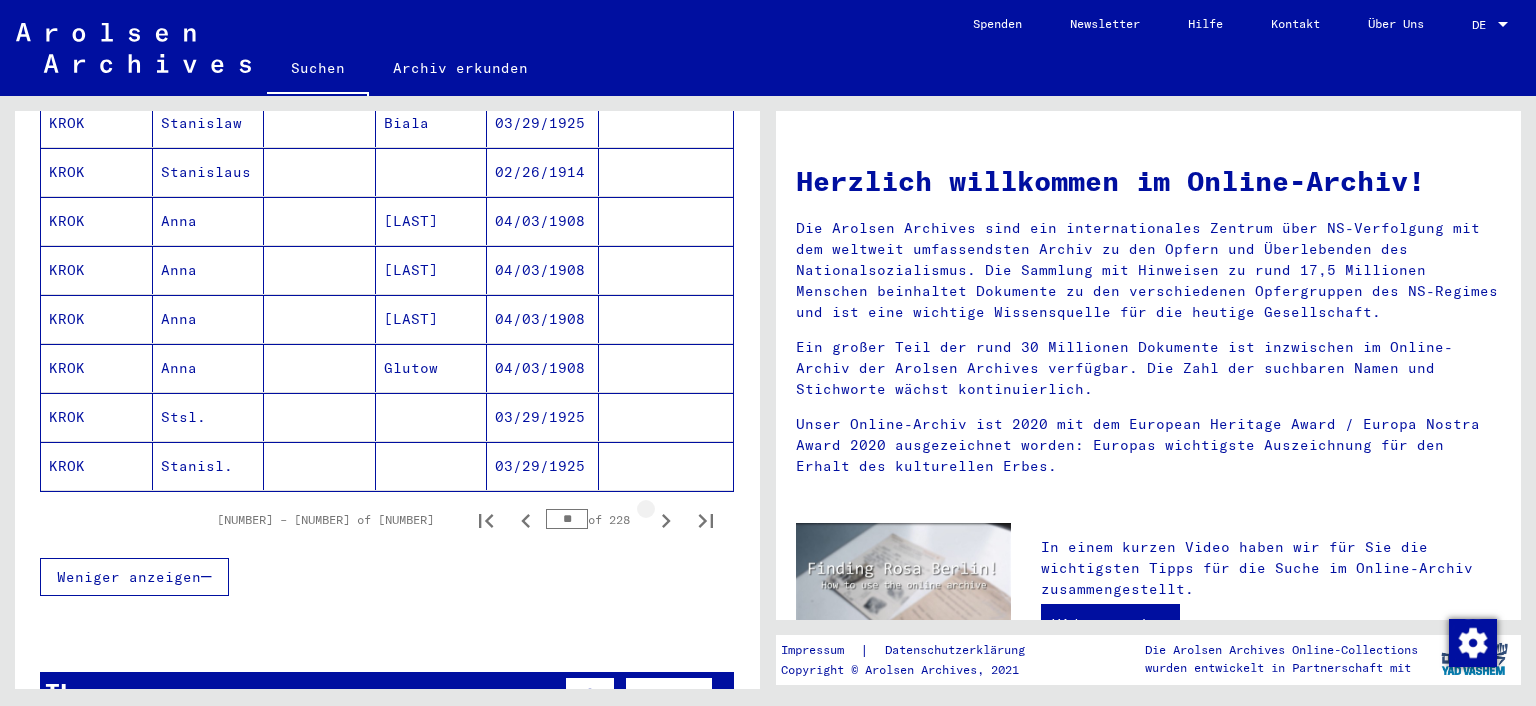 click 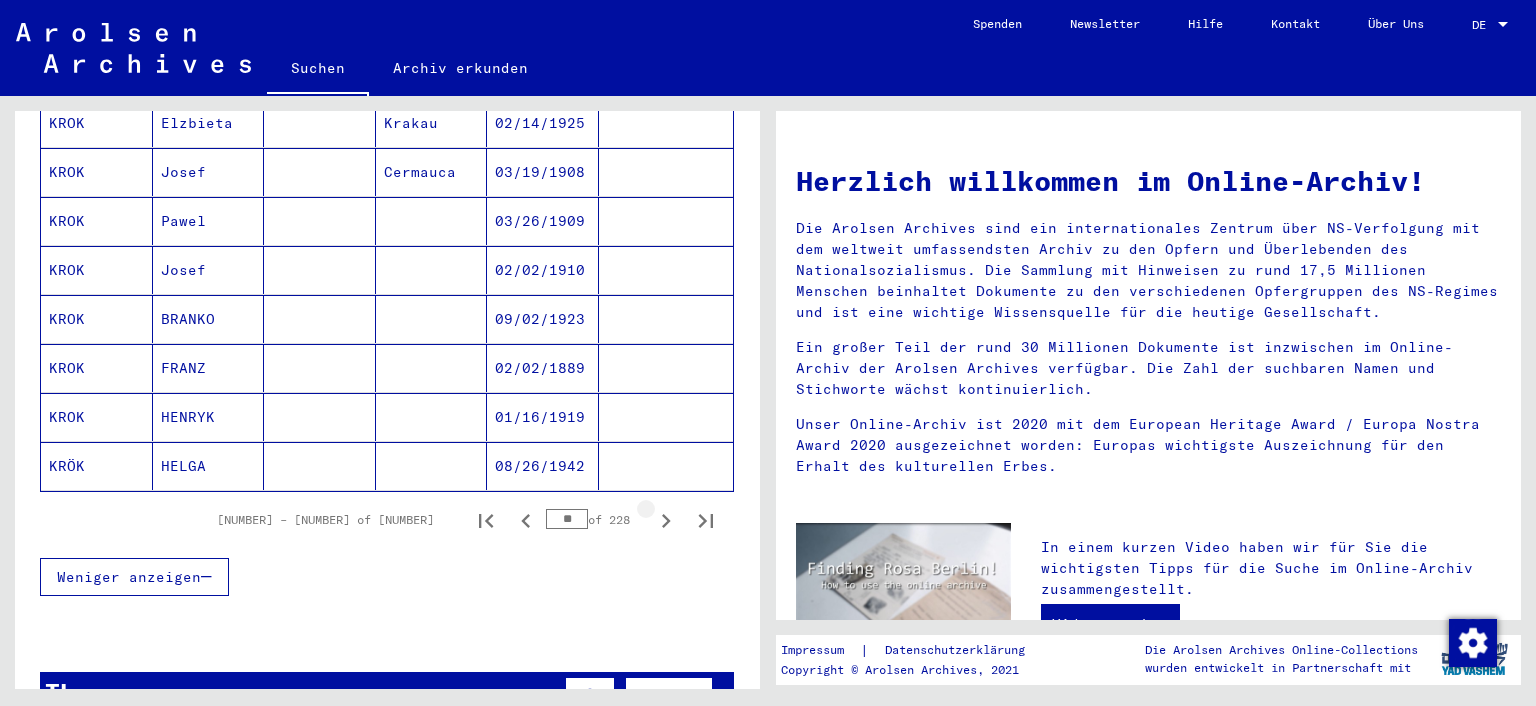 click 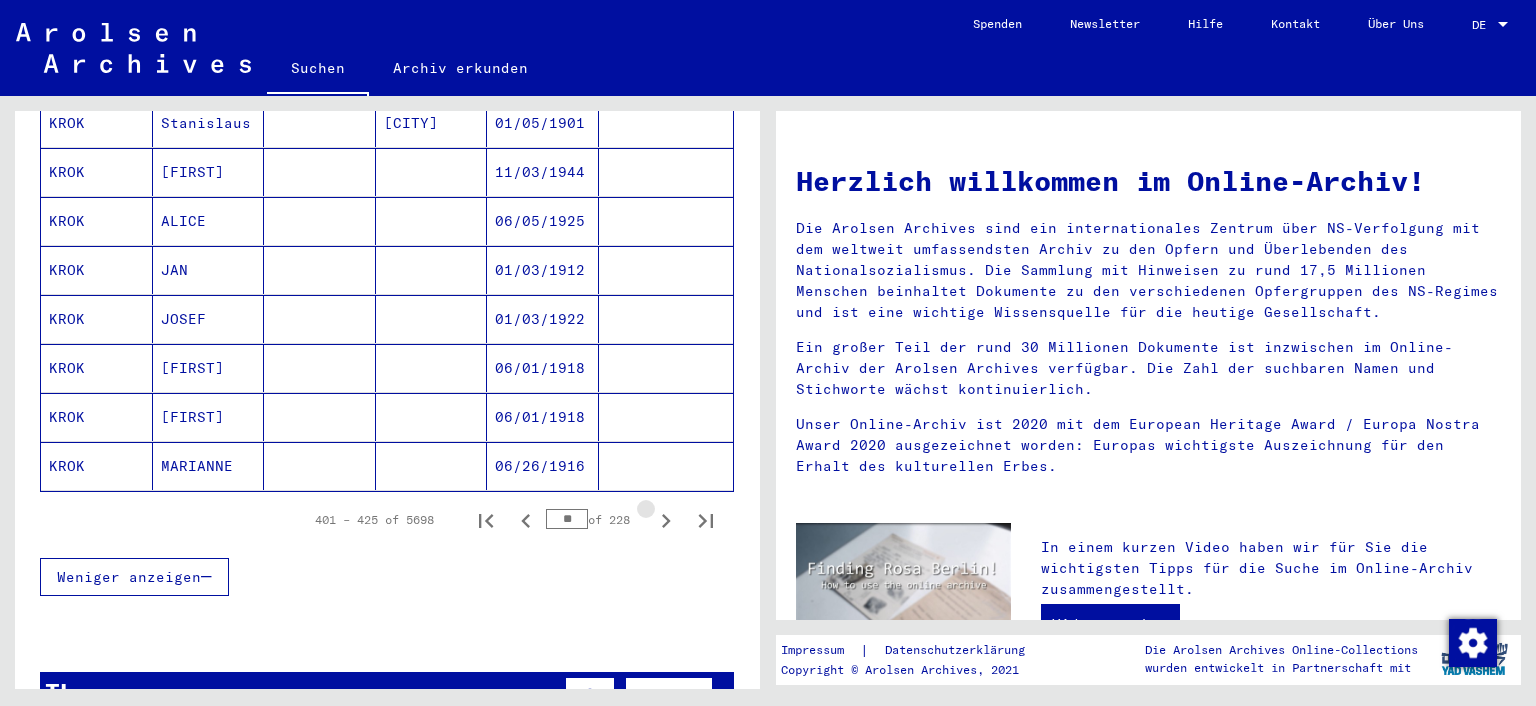 click 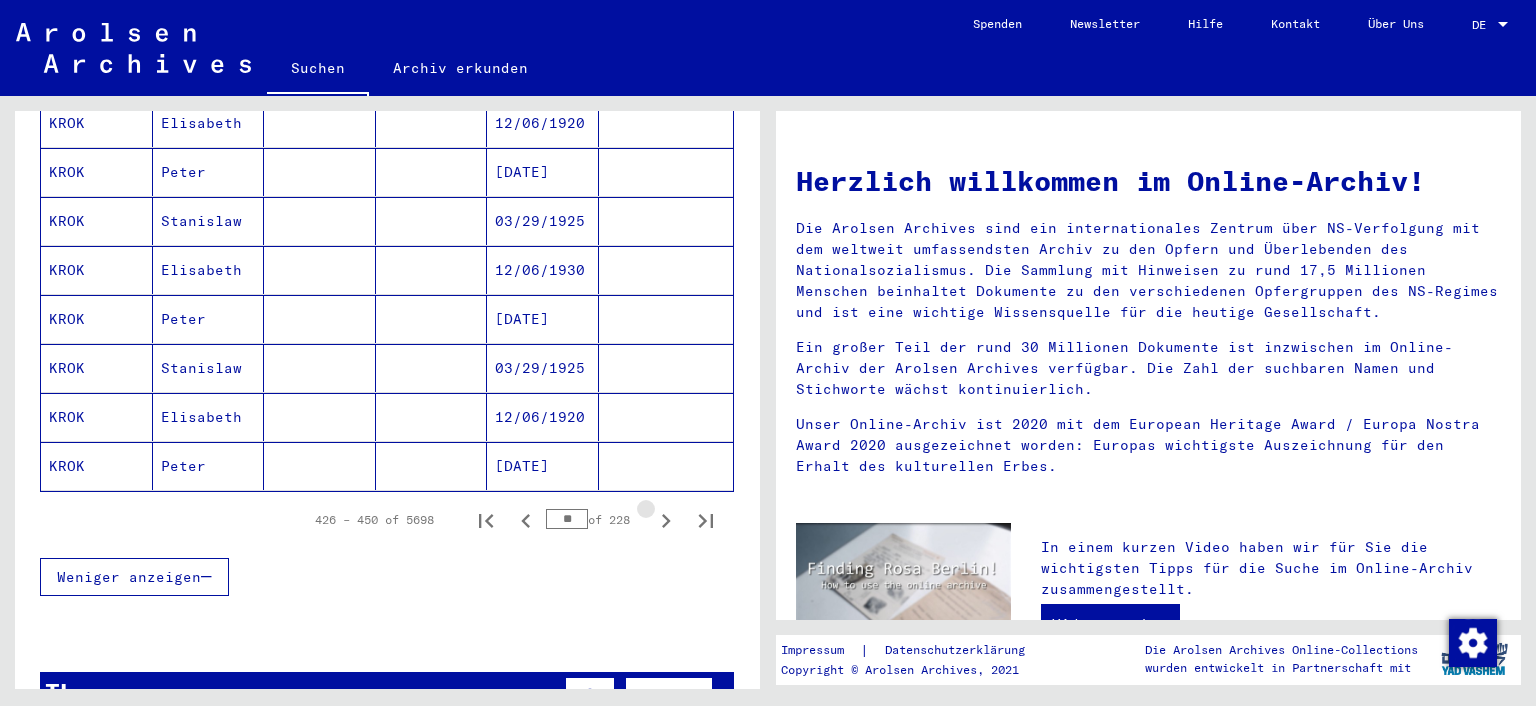 click 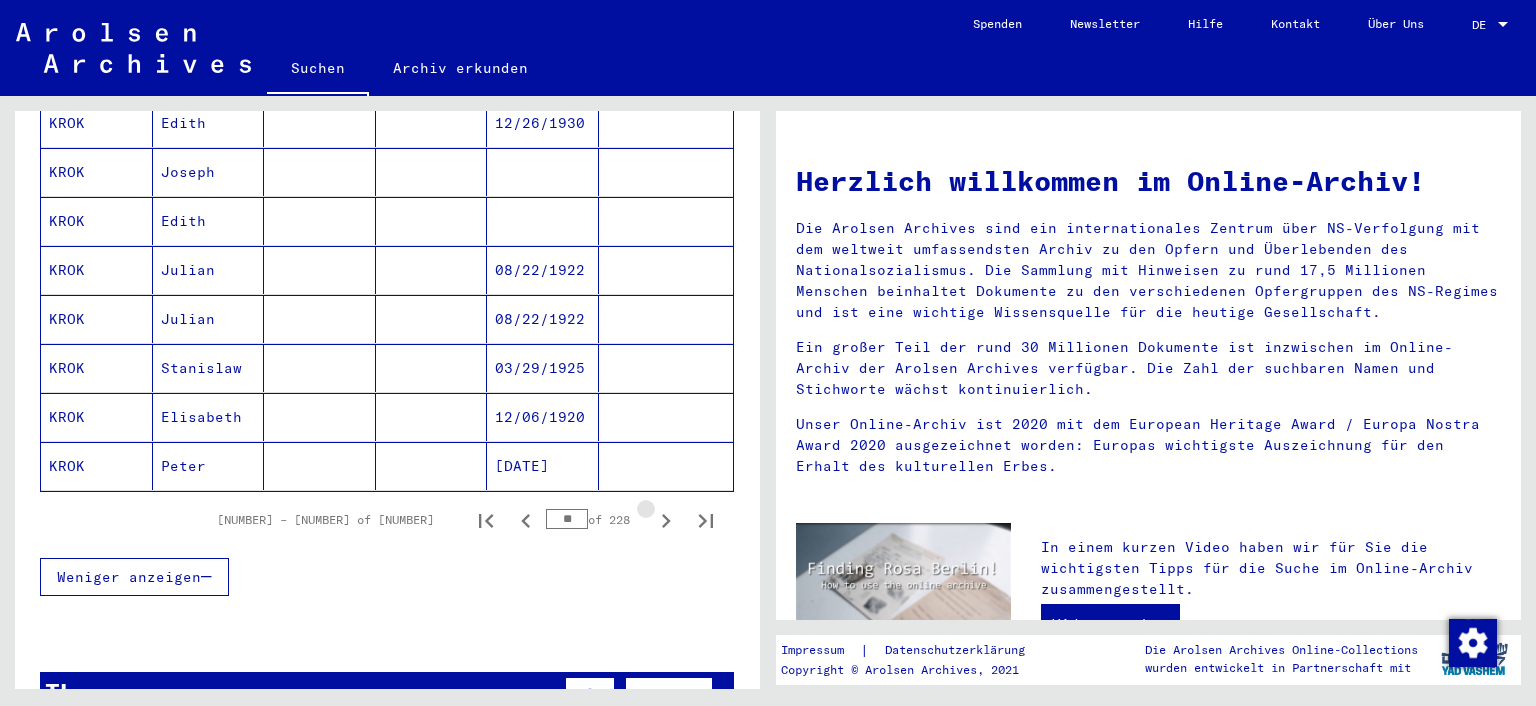 click 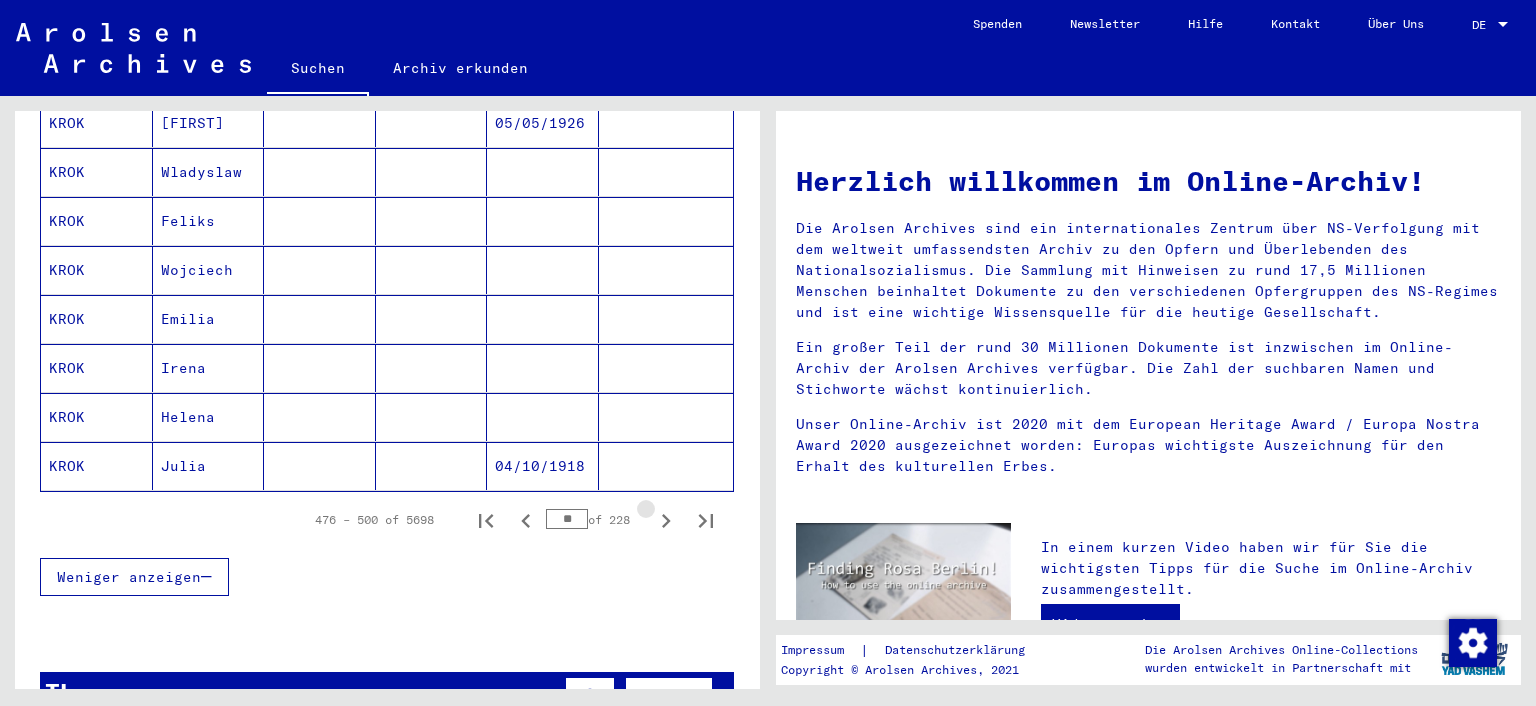 click 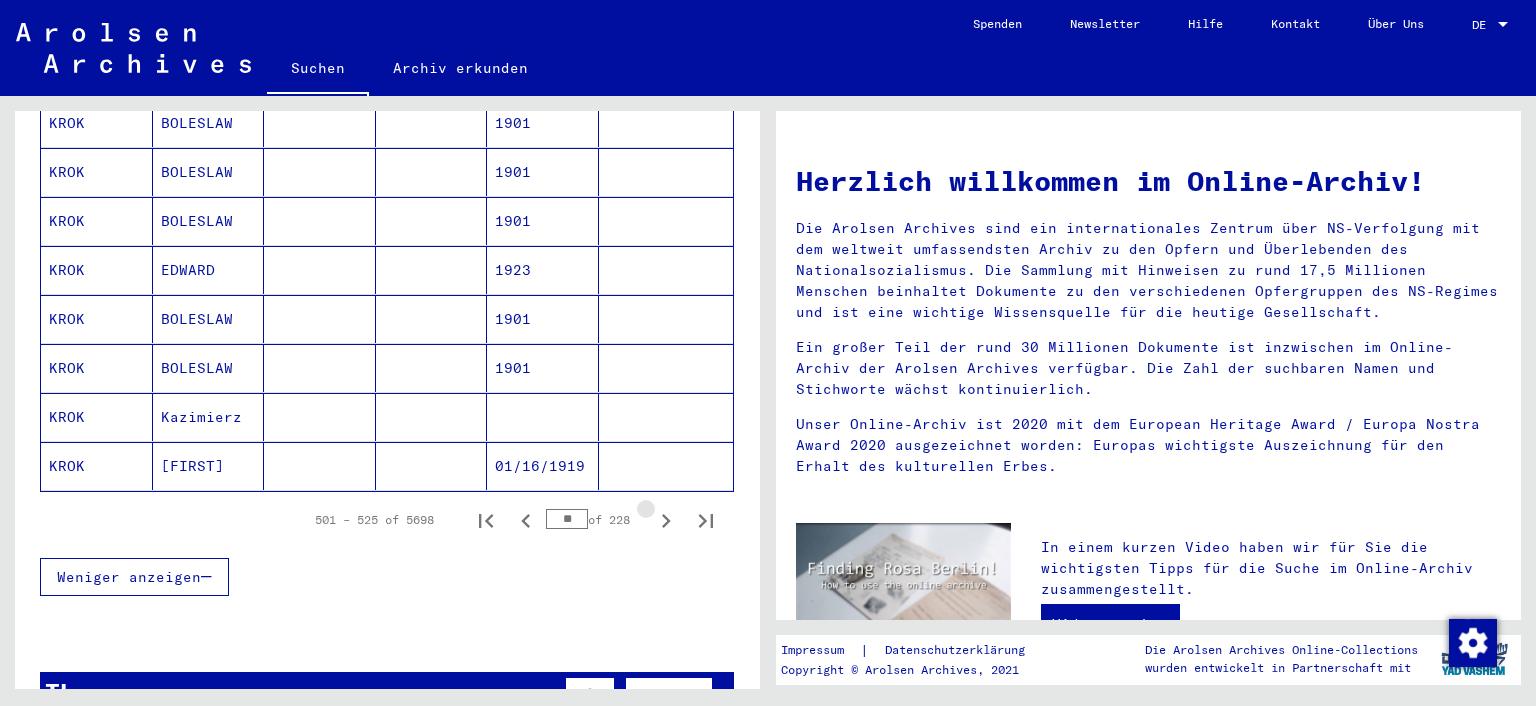 click 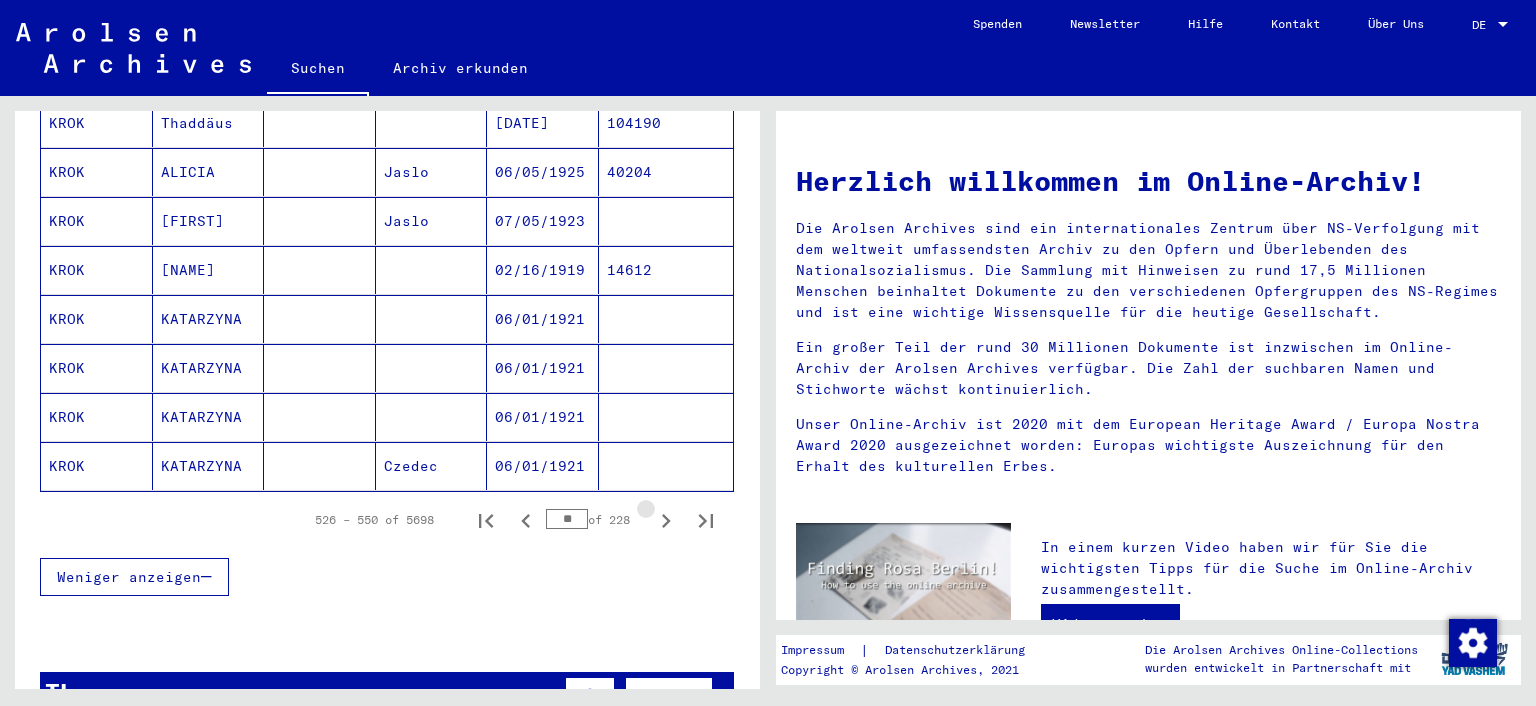 click 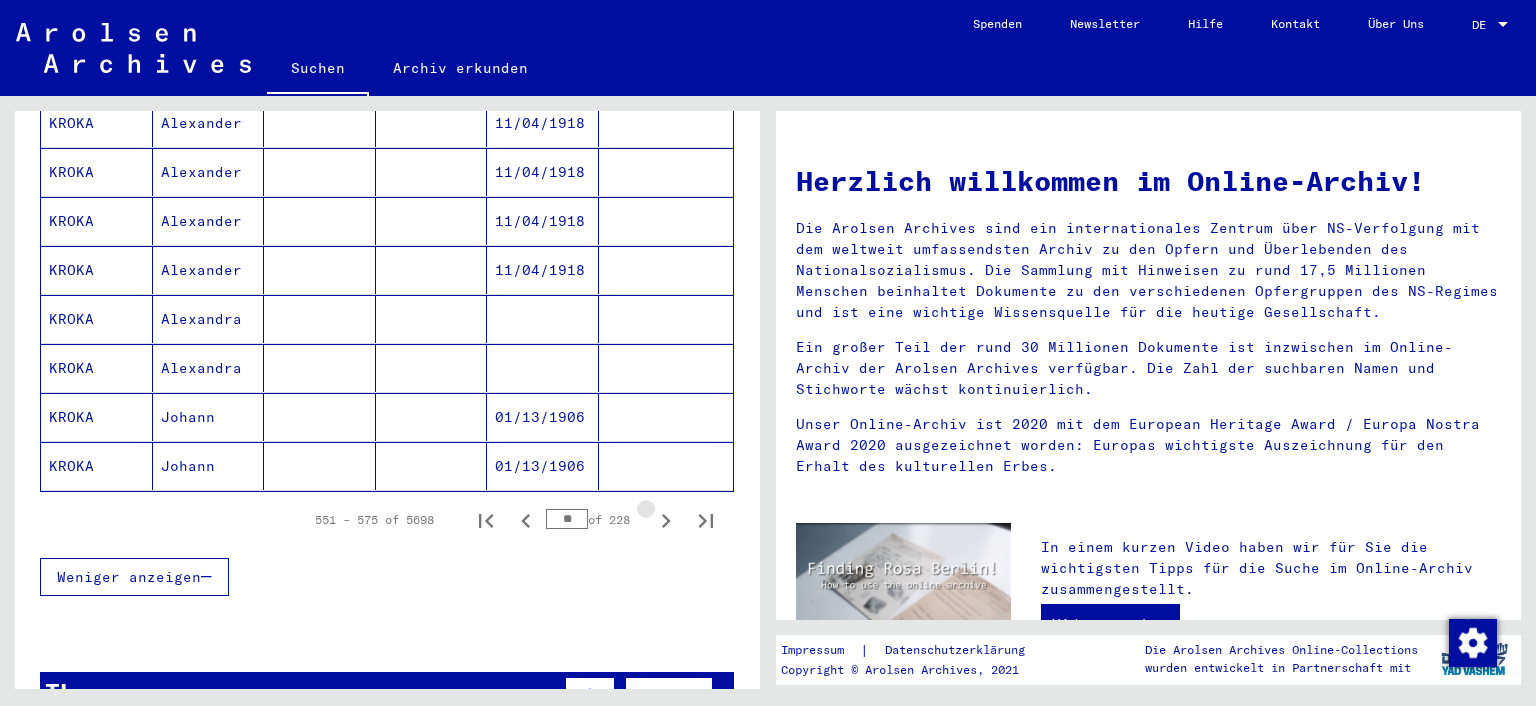 click 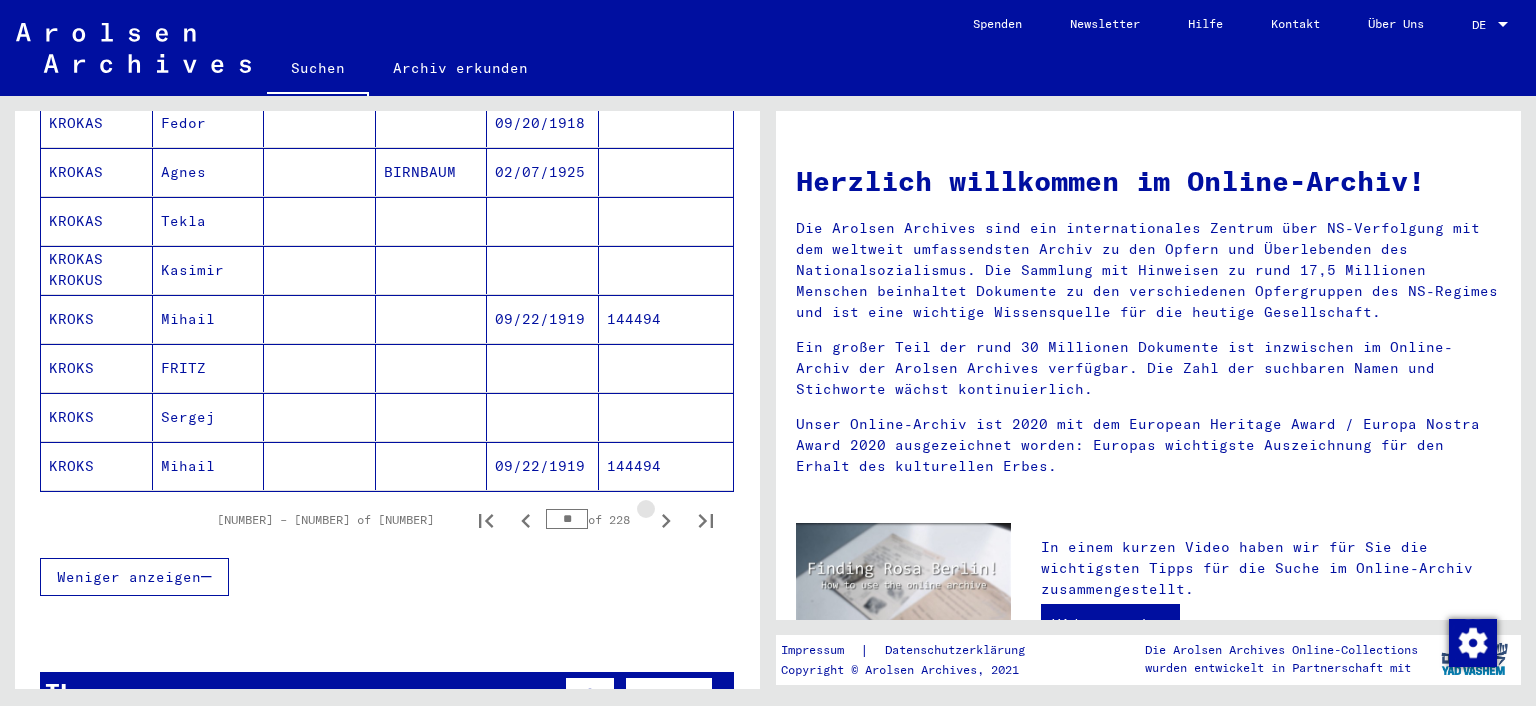 click 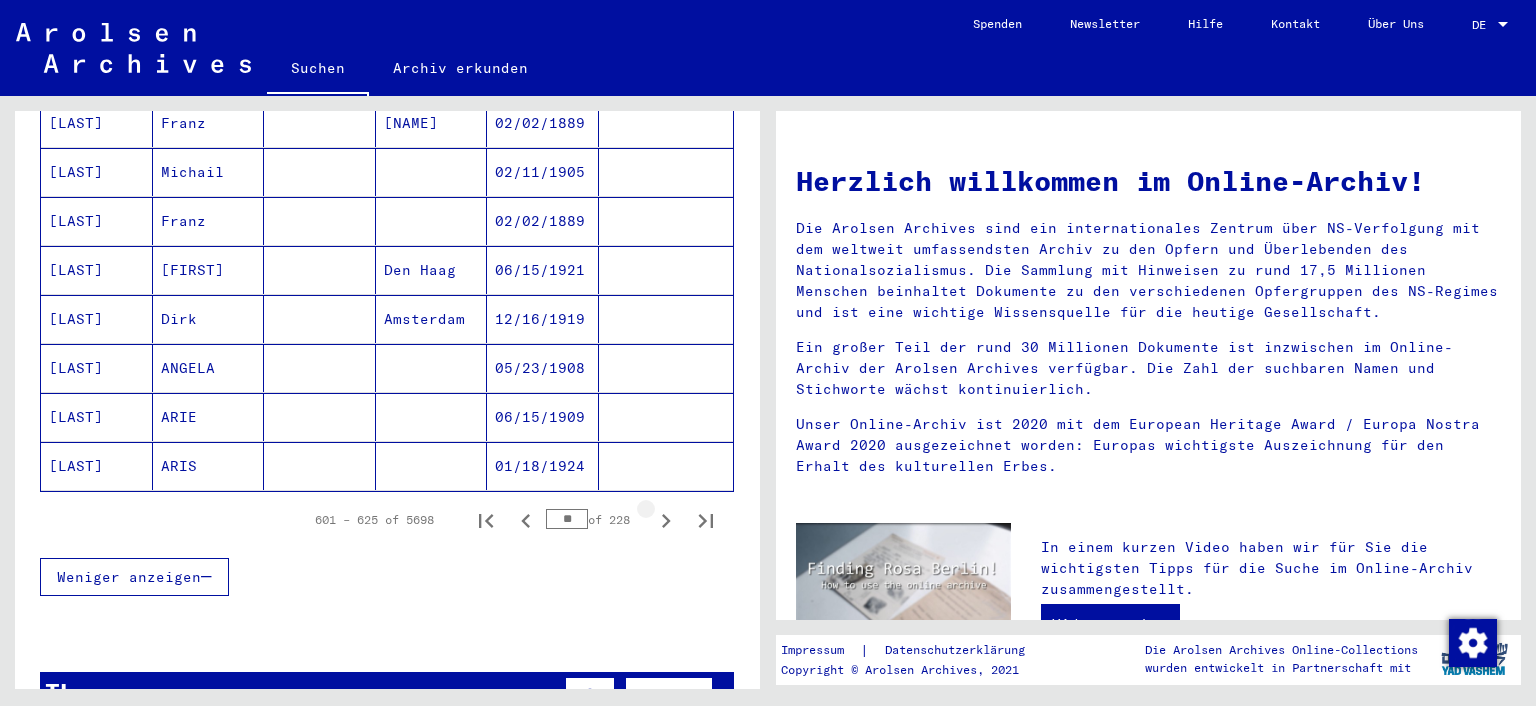 click 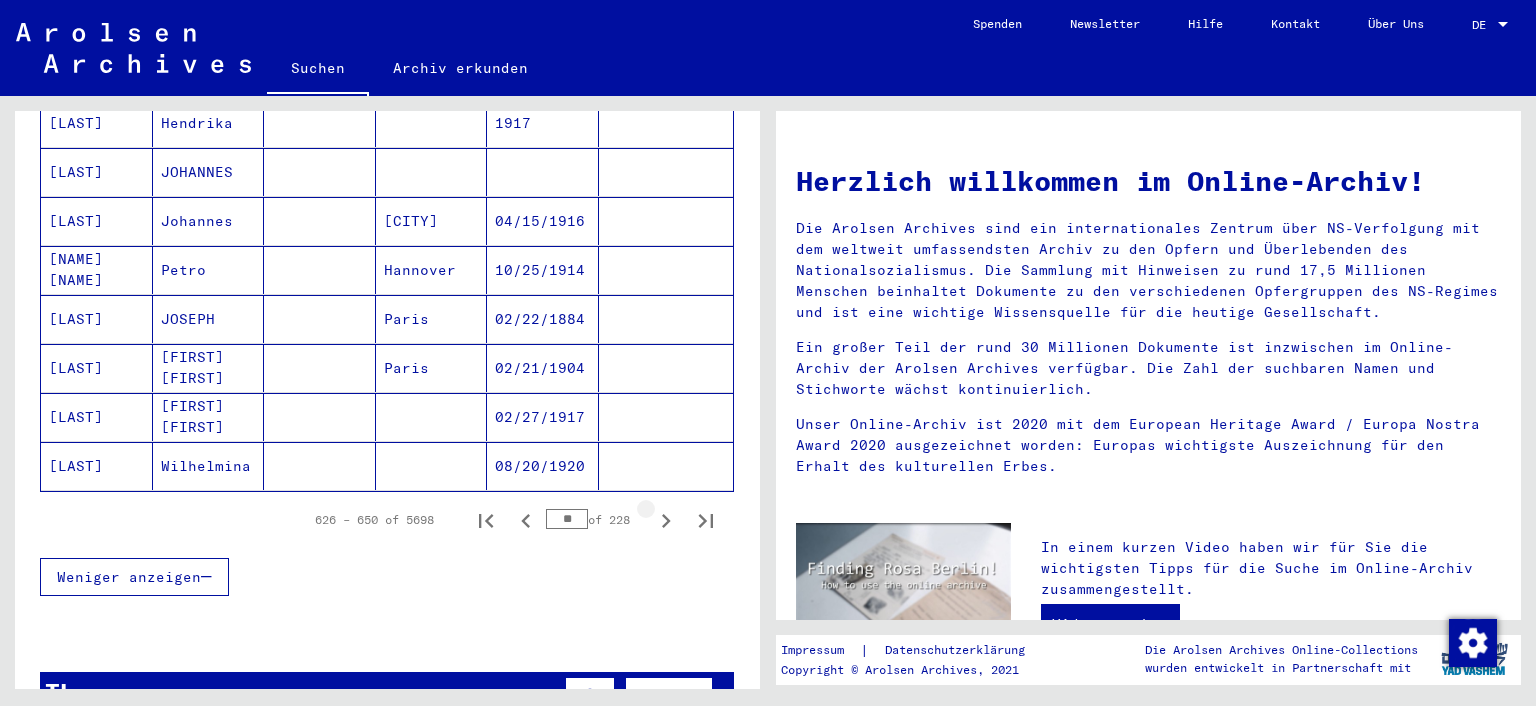 click 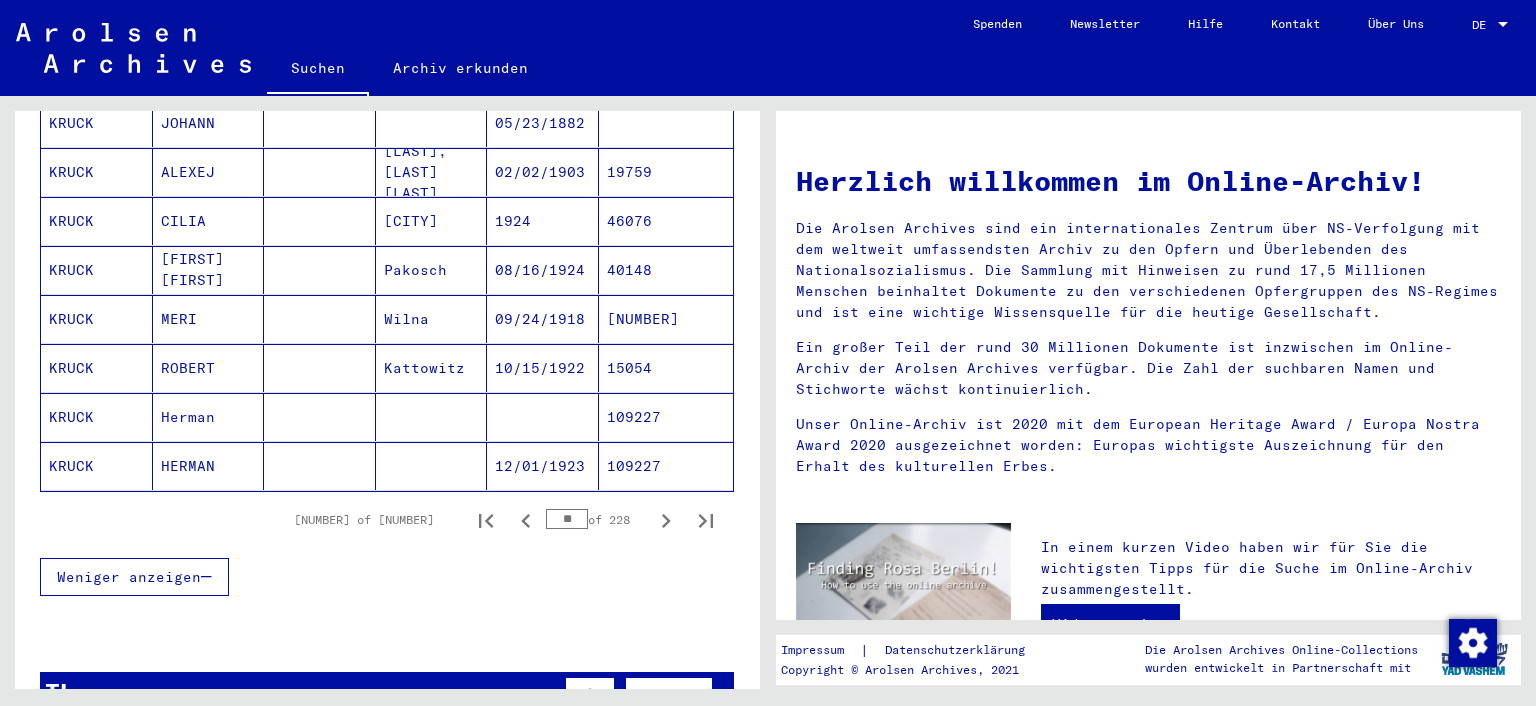 click 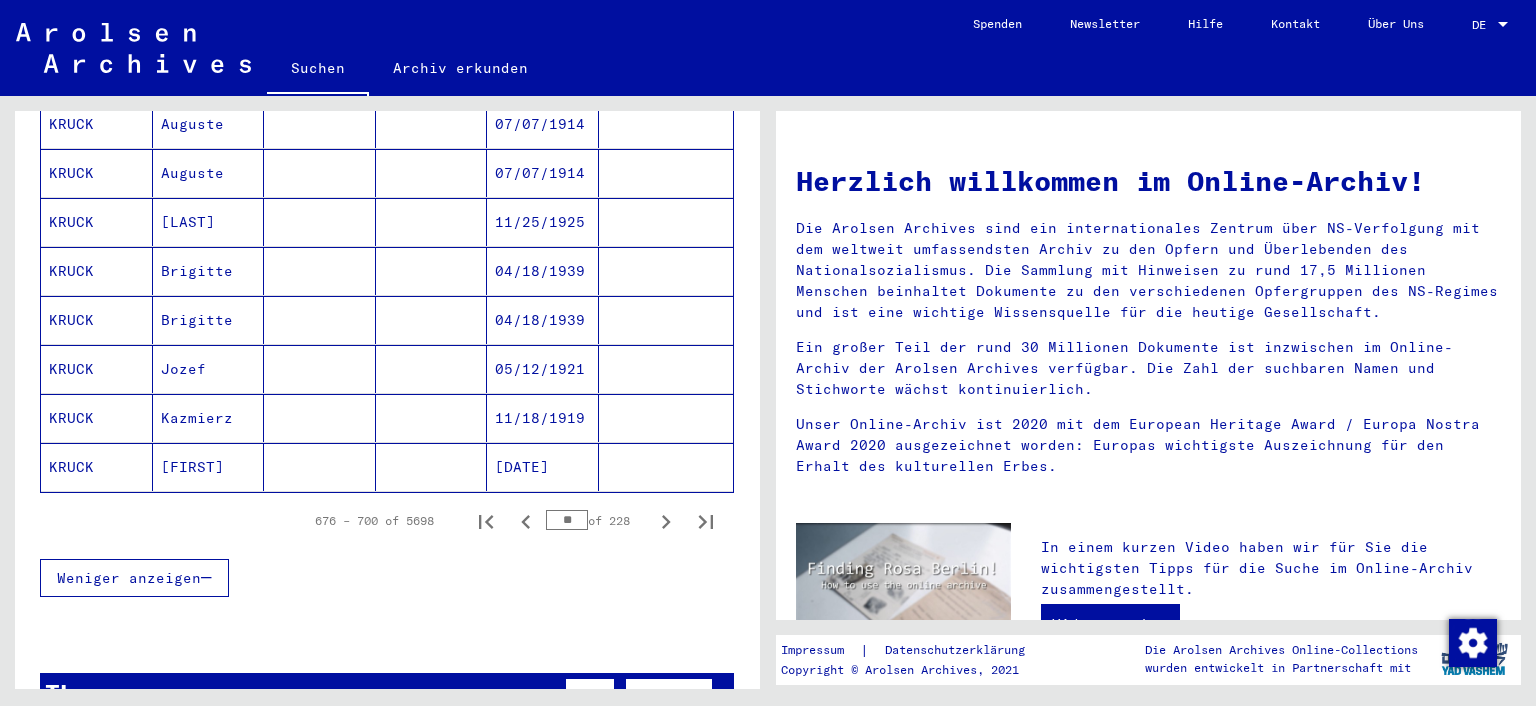 scroll, scrollTop: 1214, scrollLeft: 0, axis: vertical 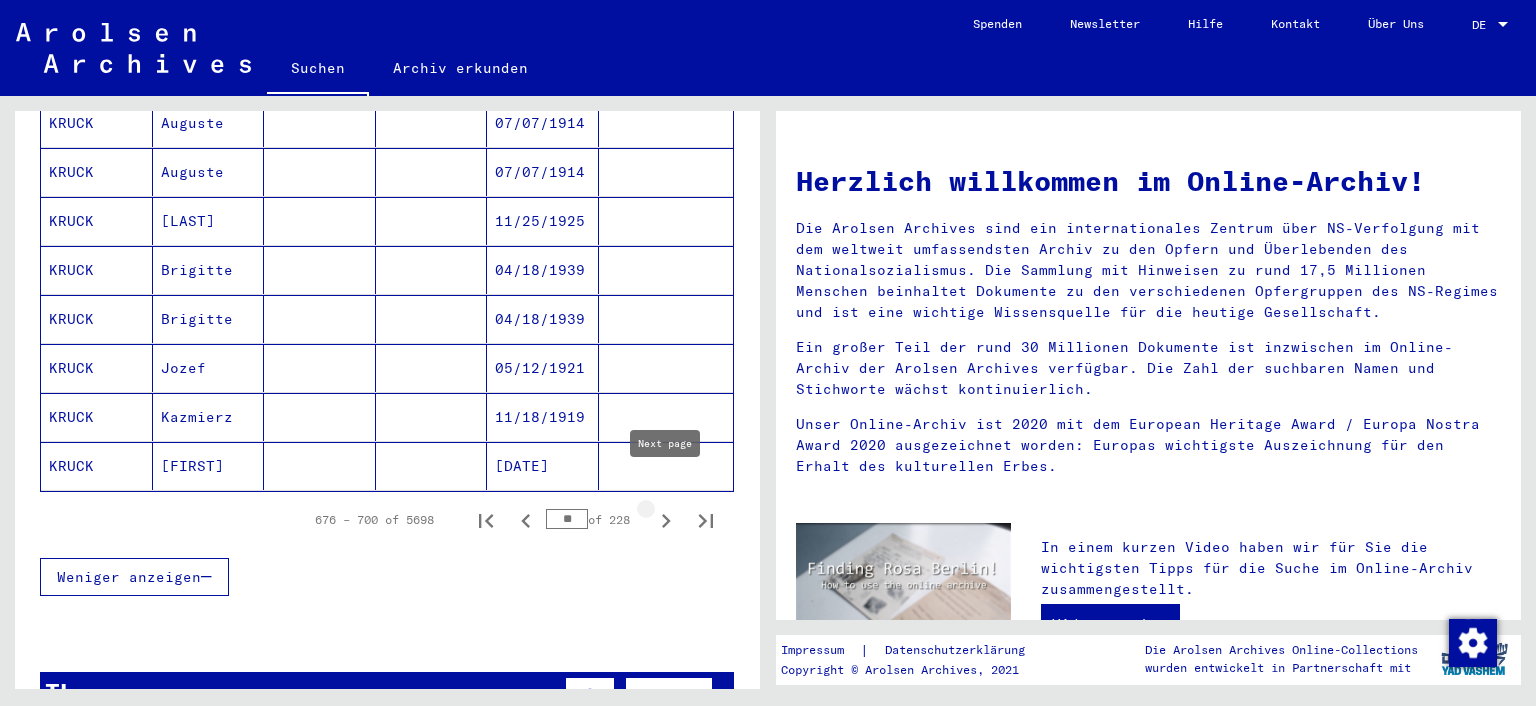 click 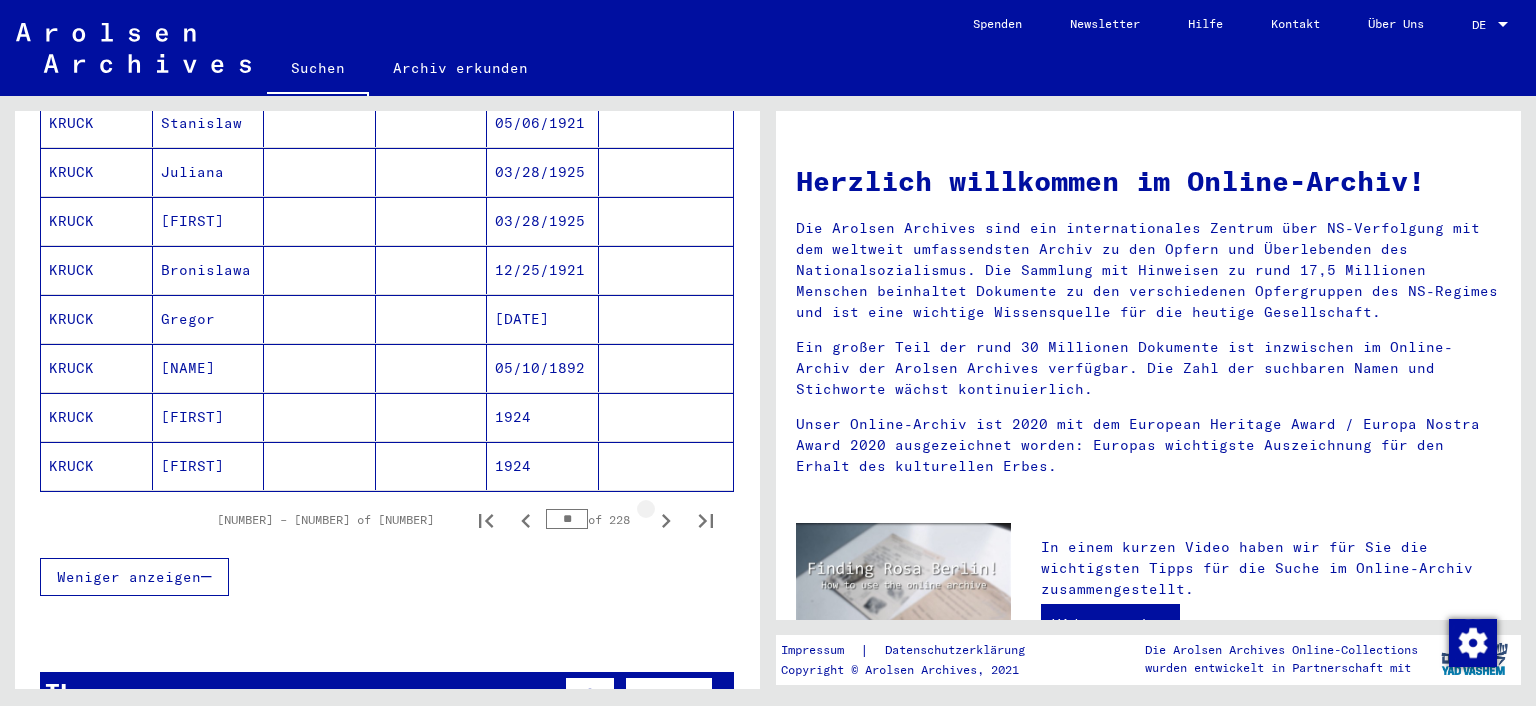 click 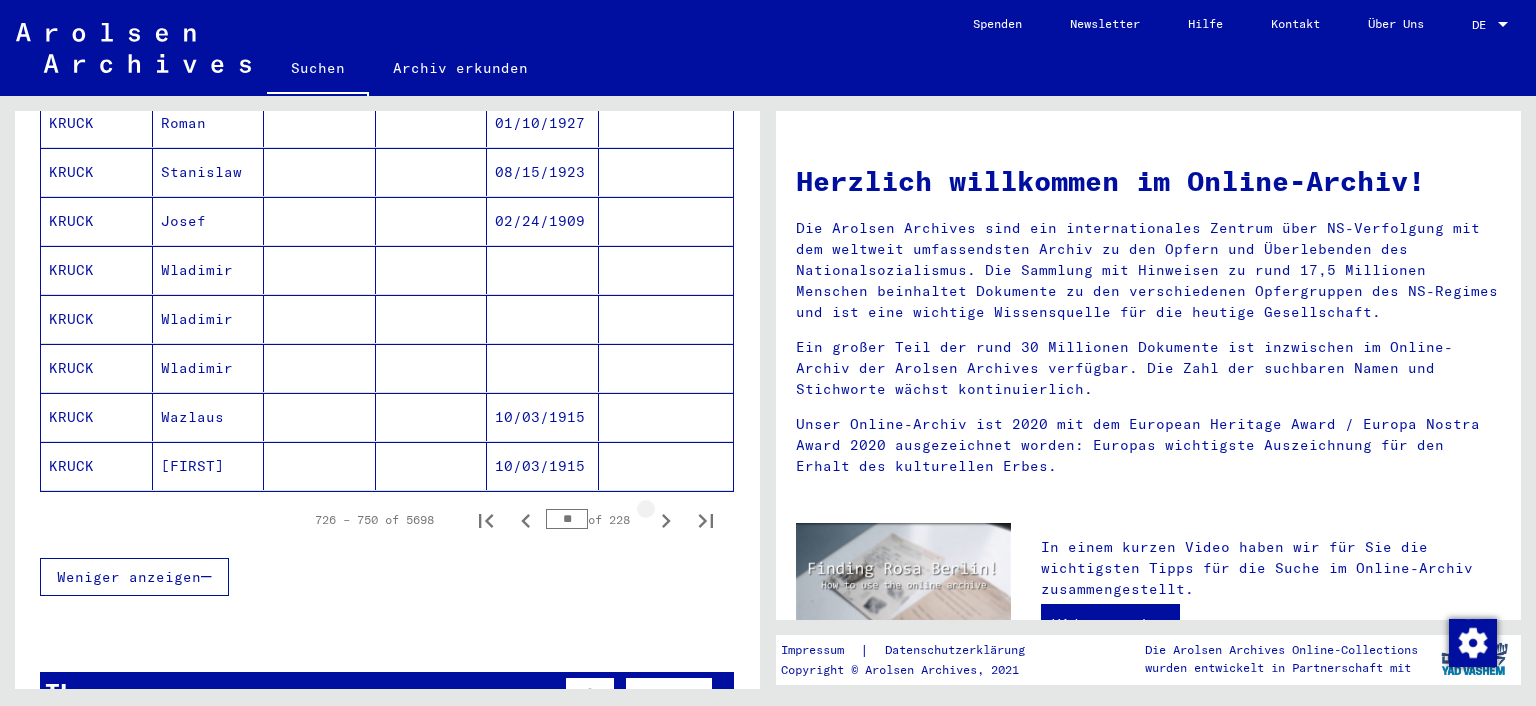 click 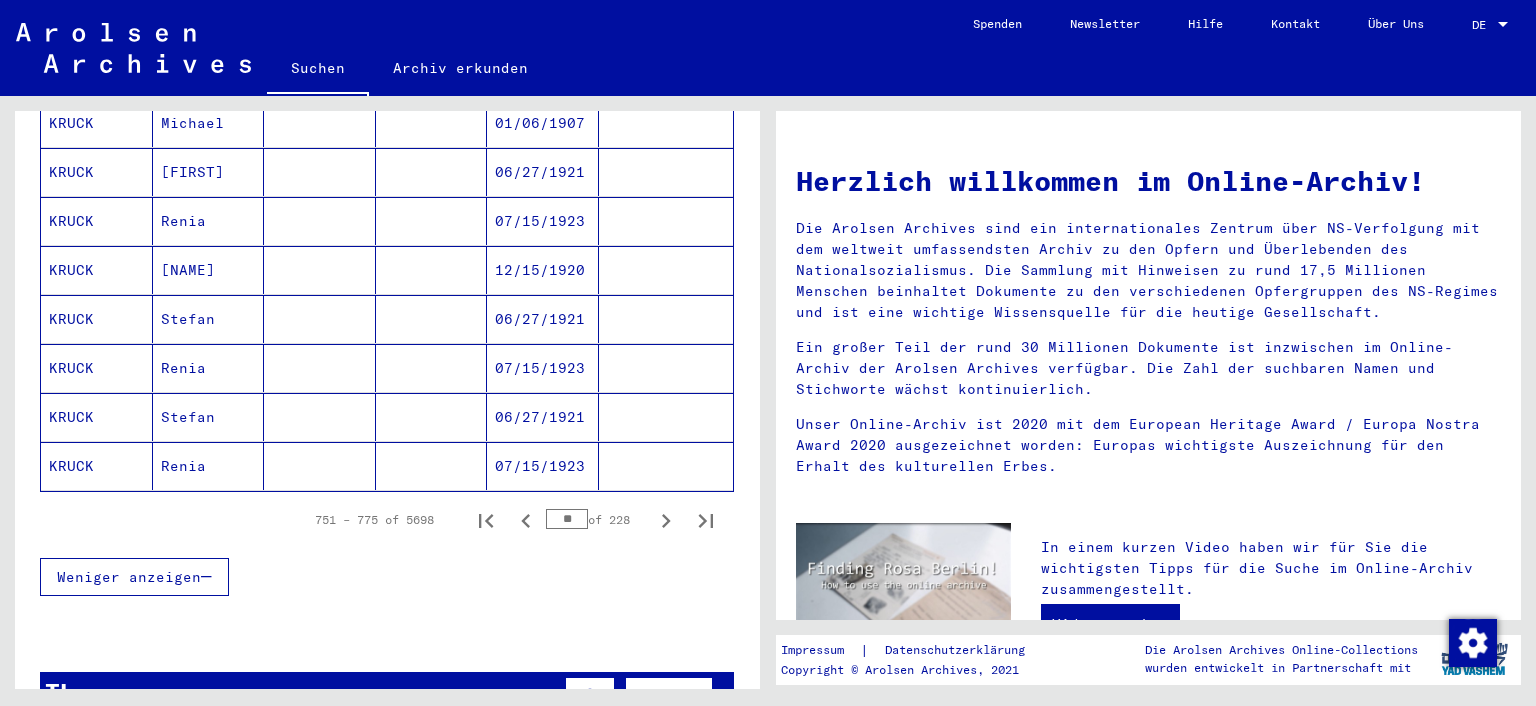 click on "Stefan" at bounding box center (209, 368) 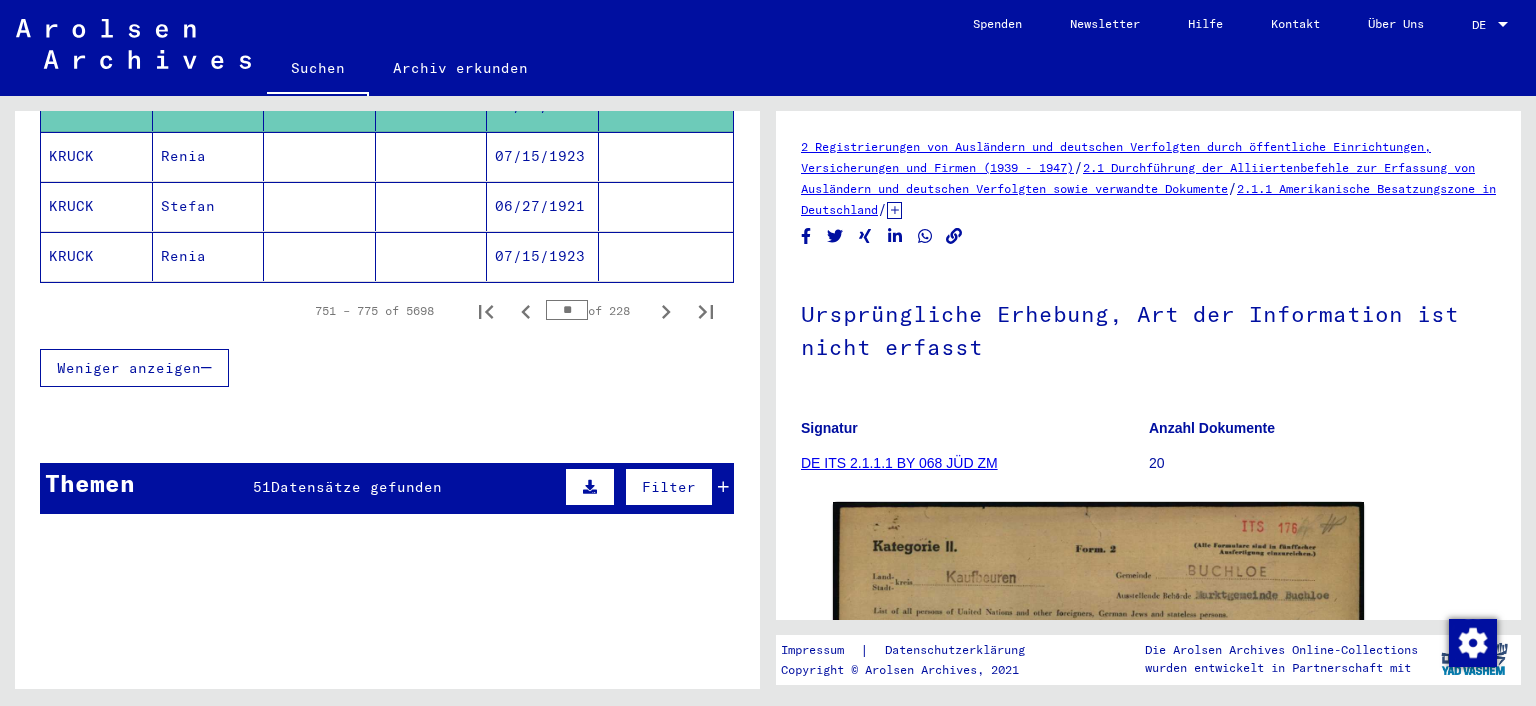 scroll, scrollTop: 1669, scrollLeft: 0, axis: vertical 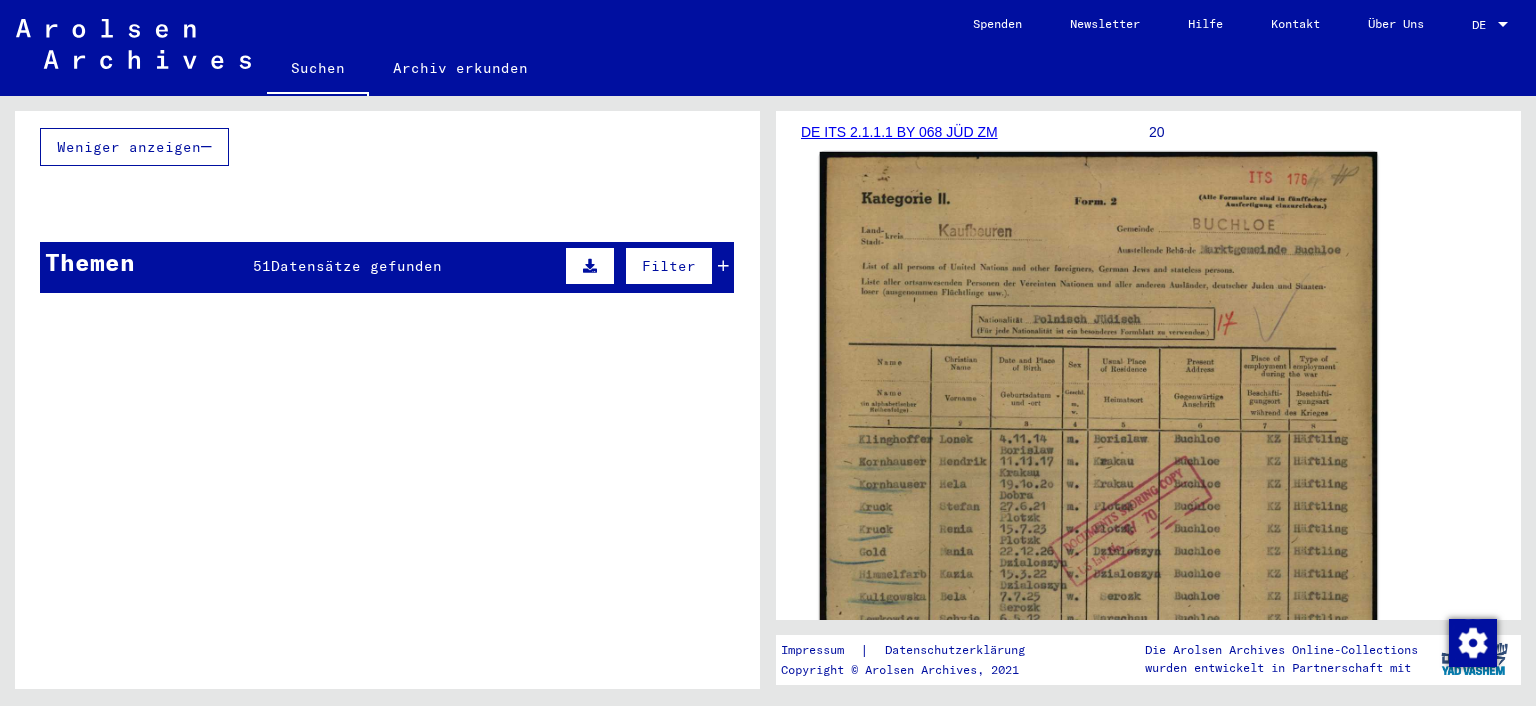 click 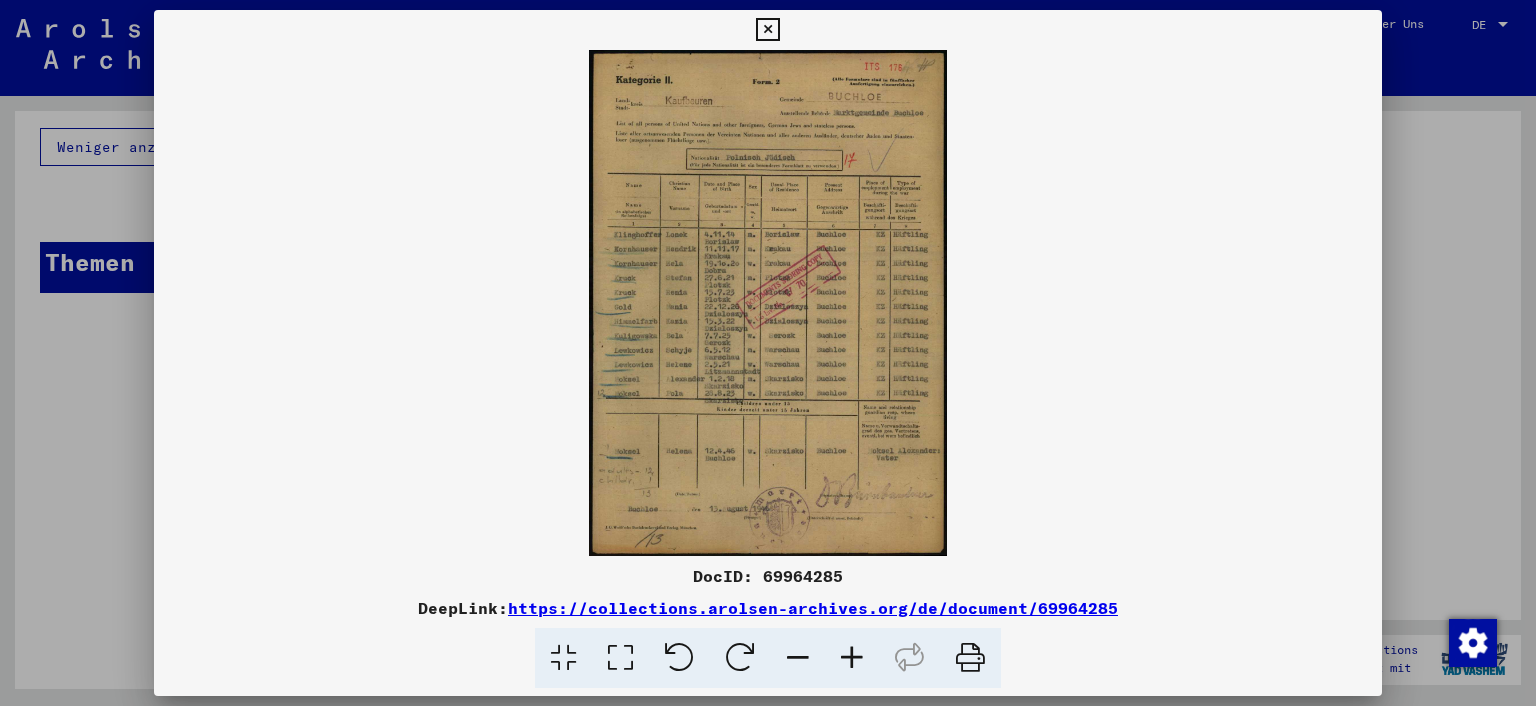 click at bounding box center (620, 658) 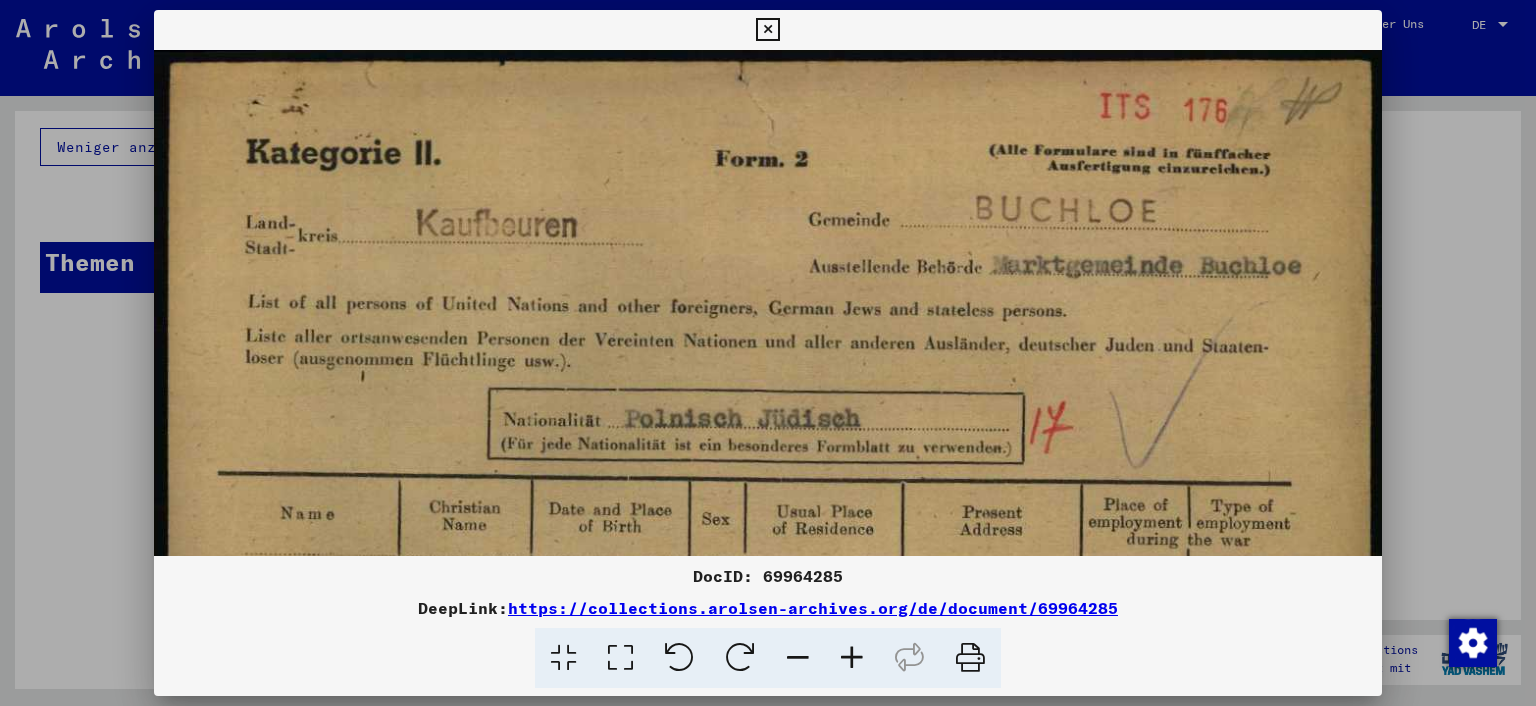 scroll, scrollTop: 68, scrollLeft: 0, axis: vertical 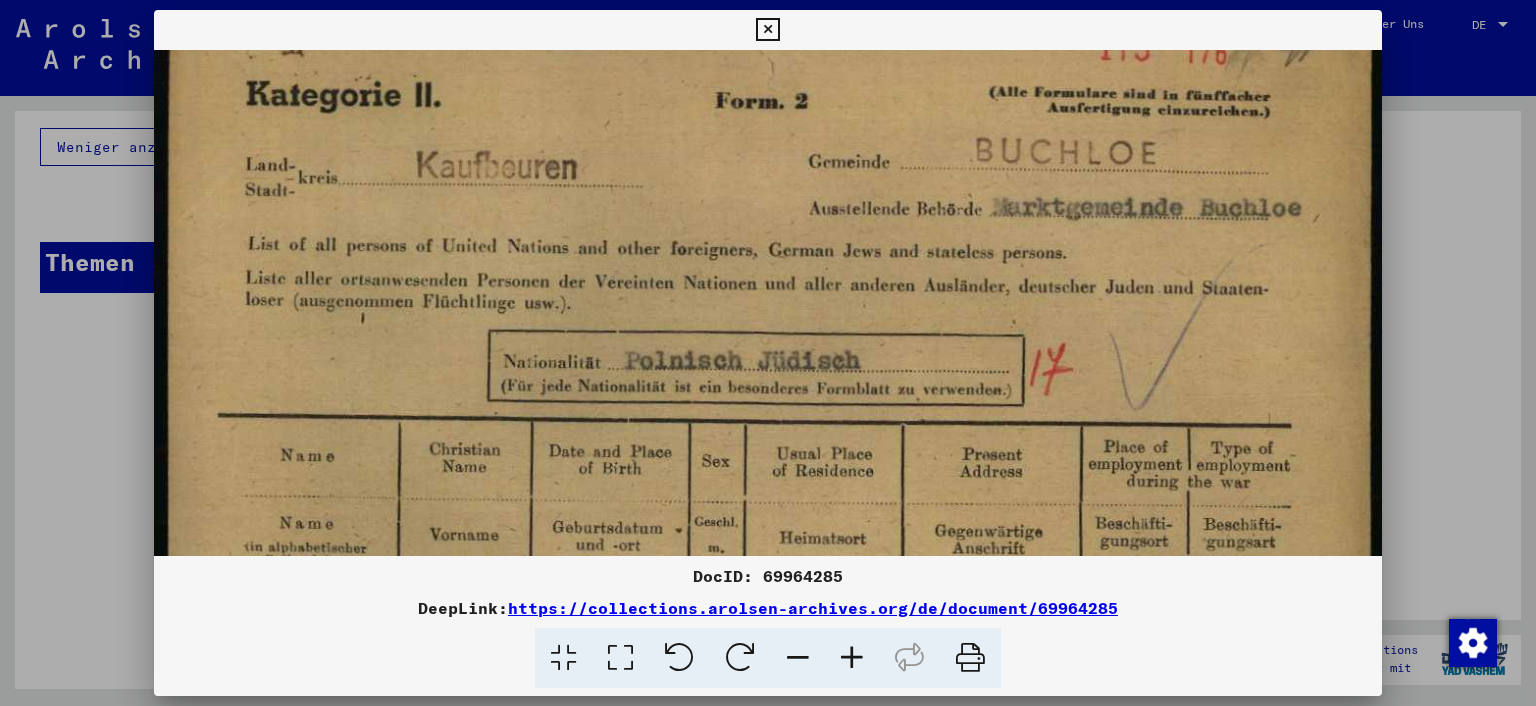 drag, startPoint x: 826, startPoint y: 381, endPoint x: 830, endPoint y: 329, distance: 52.153618 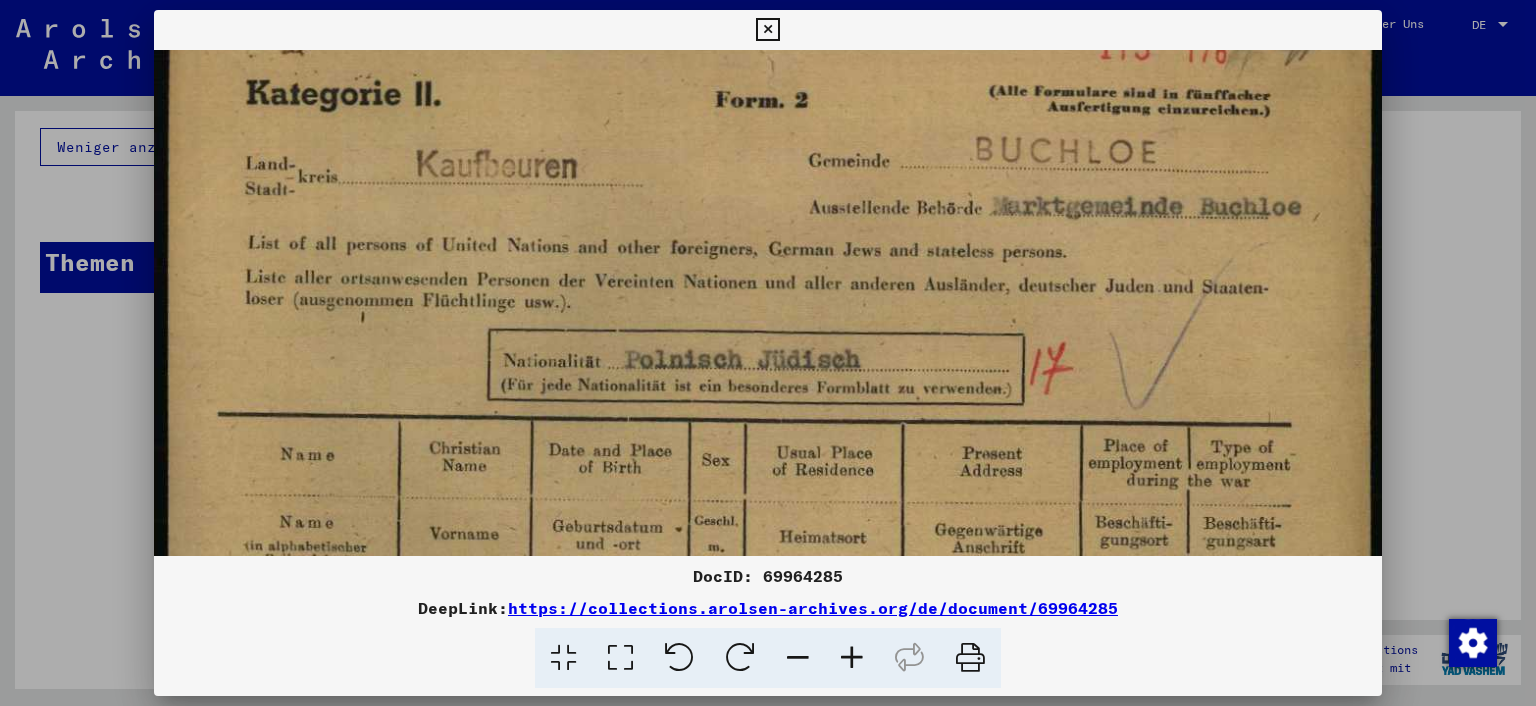click at bounding box center (768, 858) 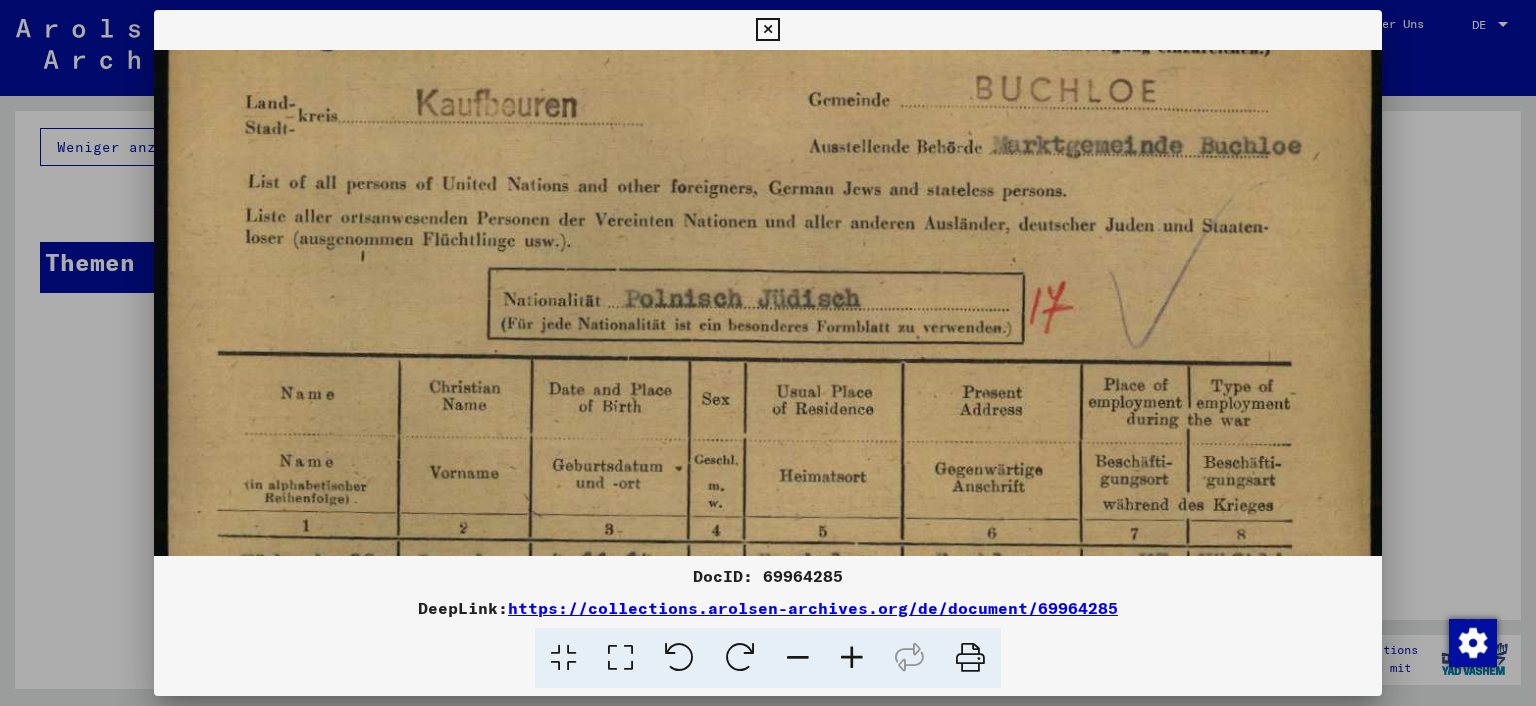drag, startPoint x: 970, startPoint y: 424, endPoint x: 954, endPoint y: 286, distance: 138.92444 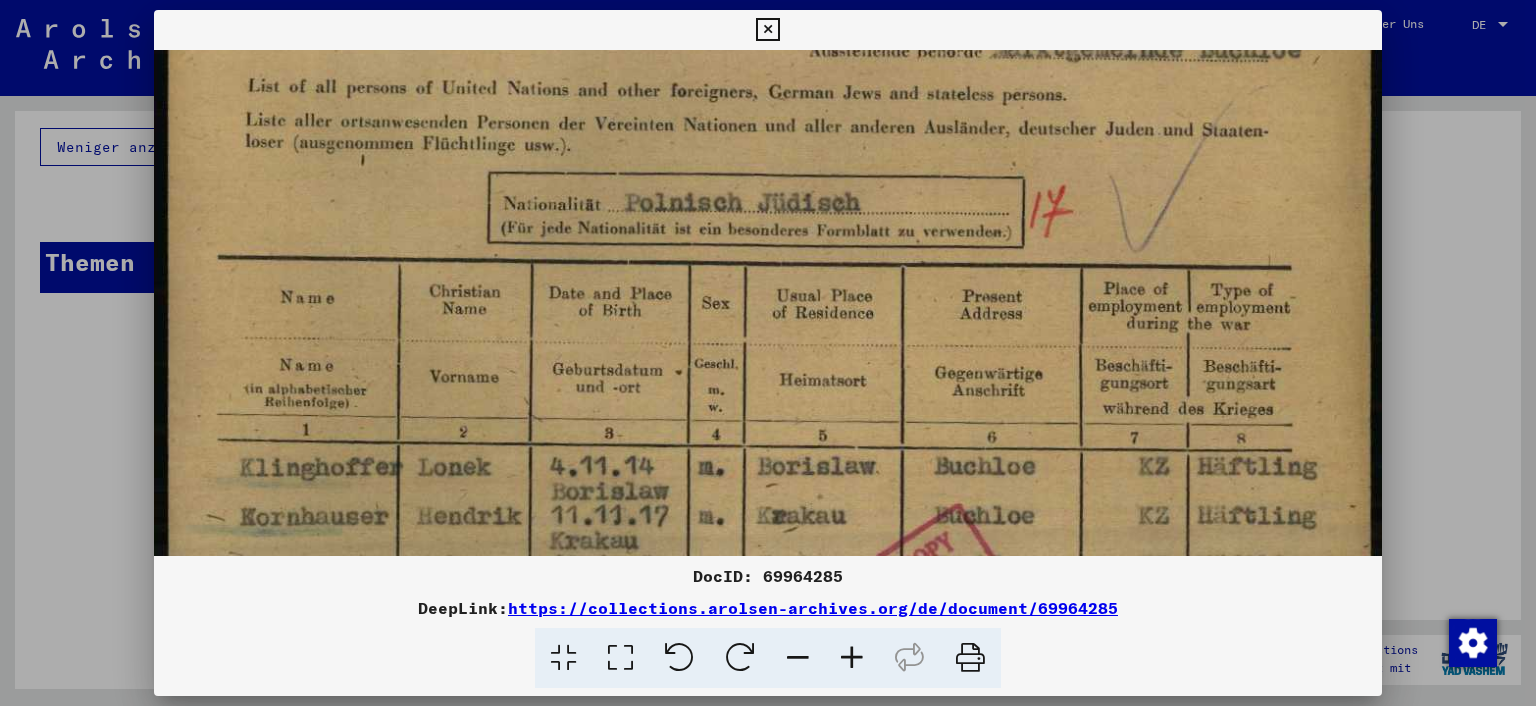 drag, startPoint x: 928, startPoint y: 350, endPoint x: 954, endPoint y: 269, distance: 85.07056 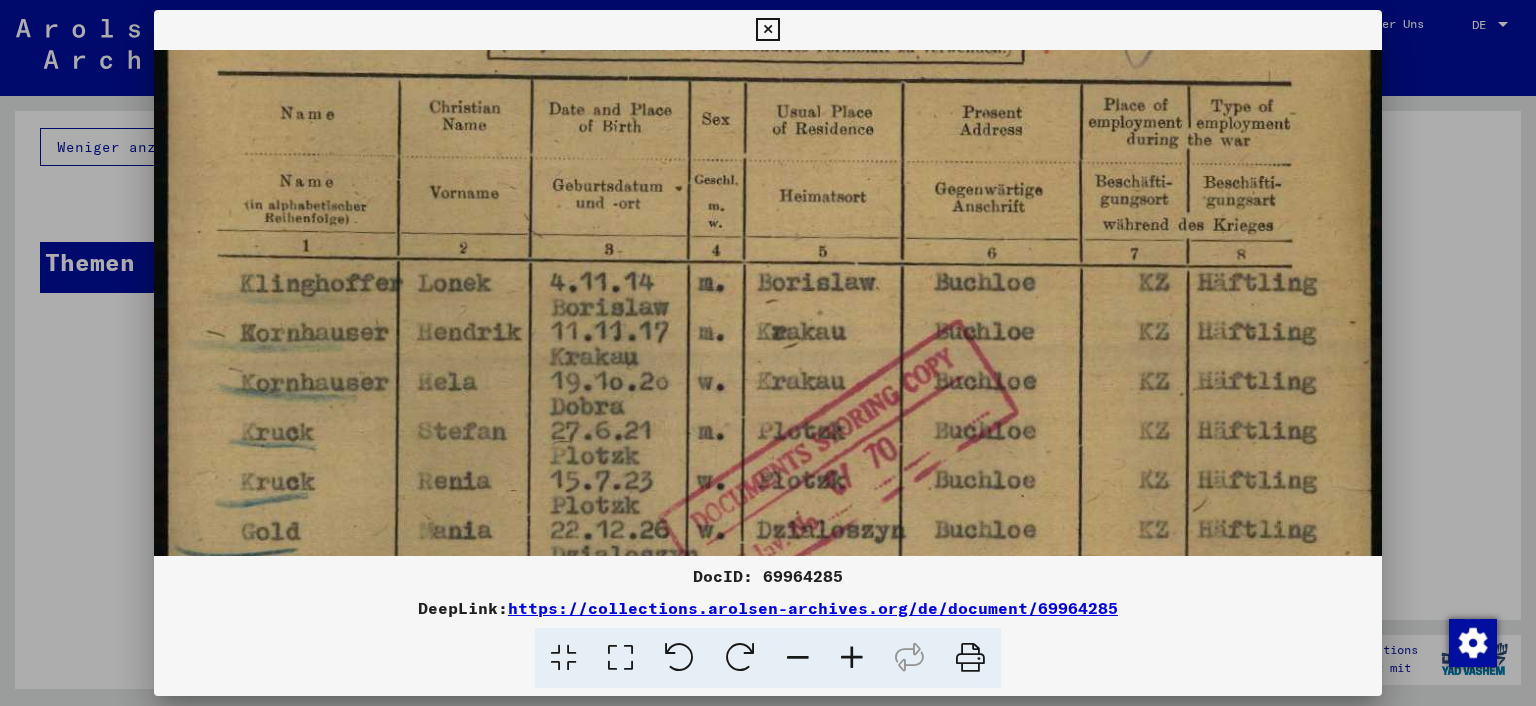 drag, startPoint x: 963, startPoint y: 366, endPoint x: 902, endPoint y: 200, distance: 176.85304 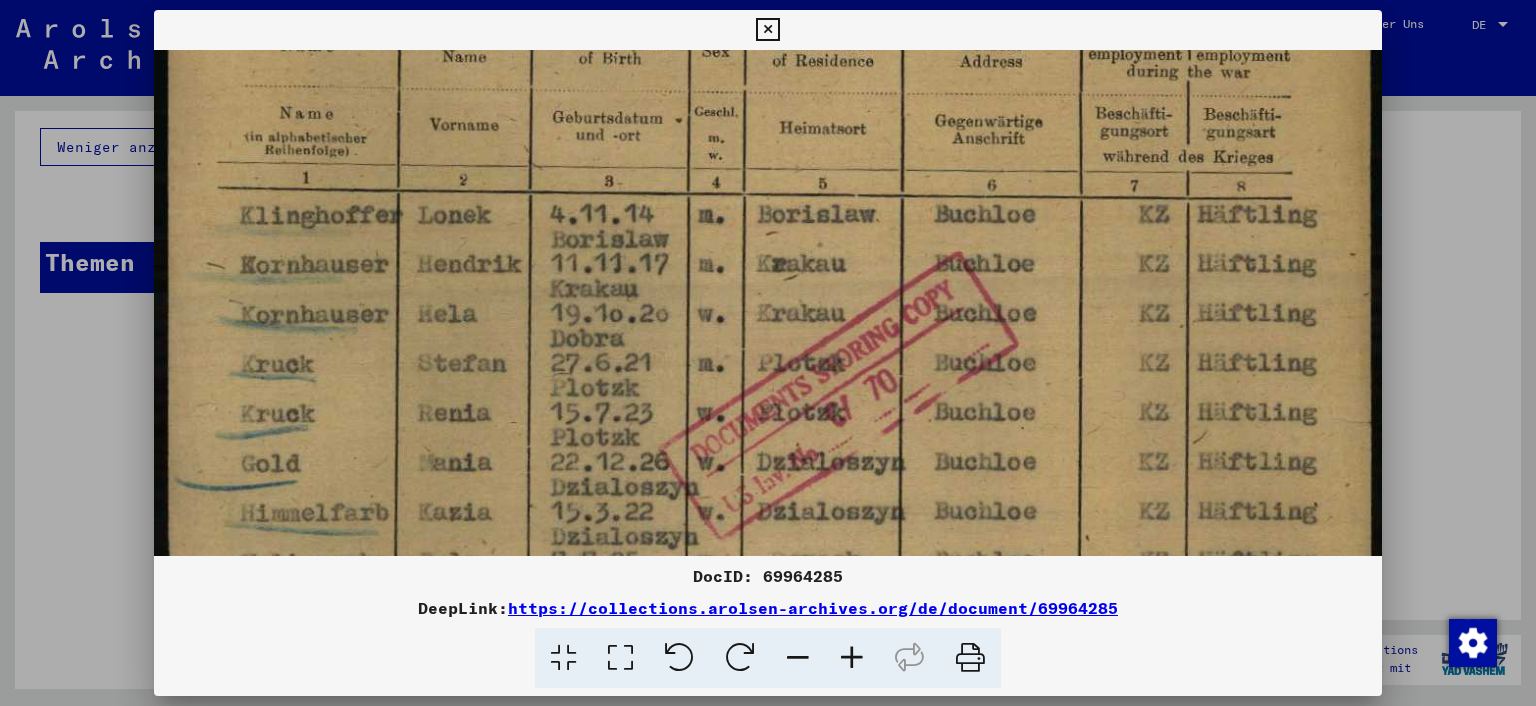 drag, startPoint x: 1003, startPoint y: 318, endPoint x: 992, endPoint y: 257, distance: 61.983868 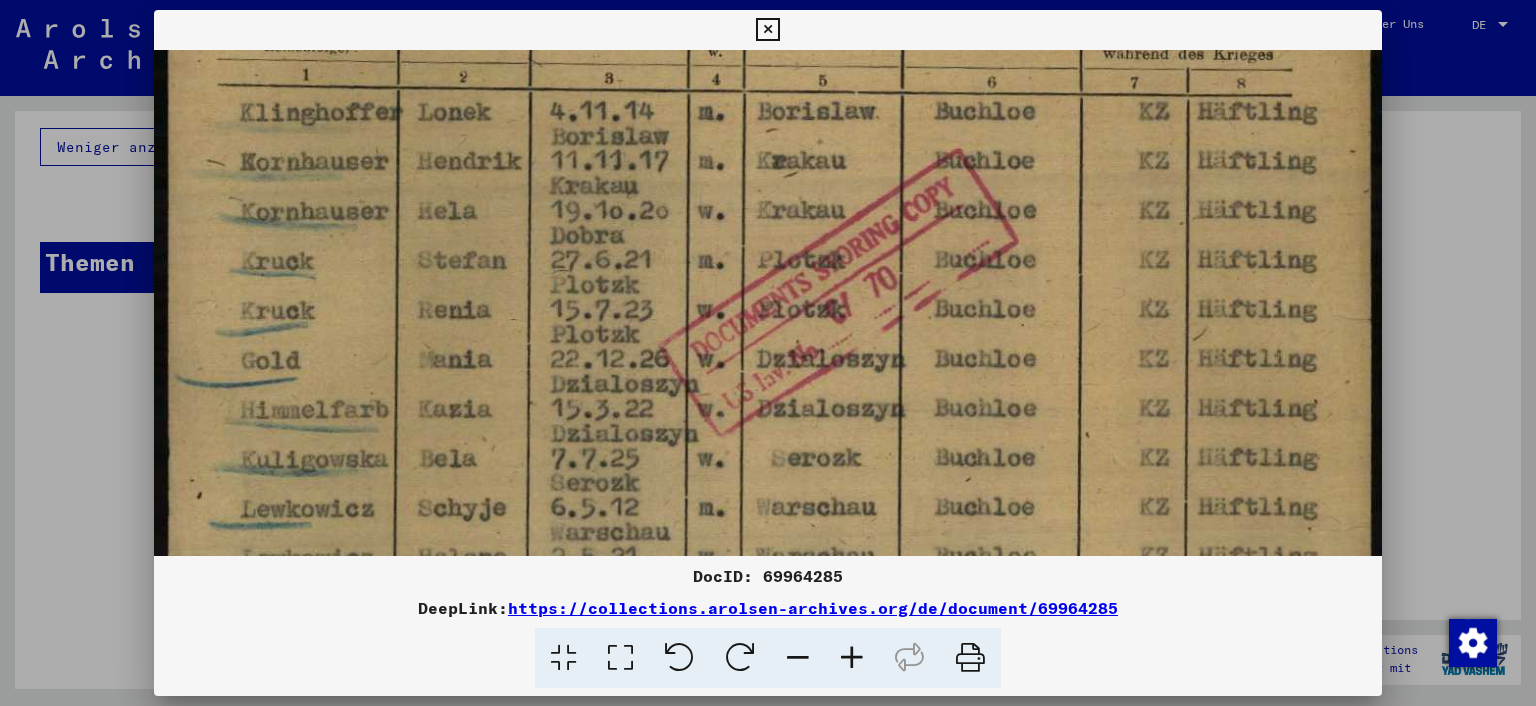drag, startPoint x: 972, startPoint y: 281, endPoint x: 969, endPoint y: 271, distance: 10.440307 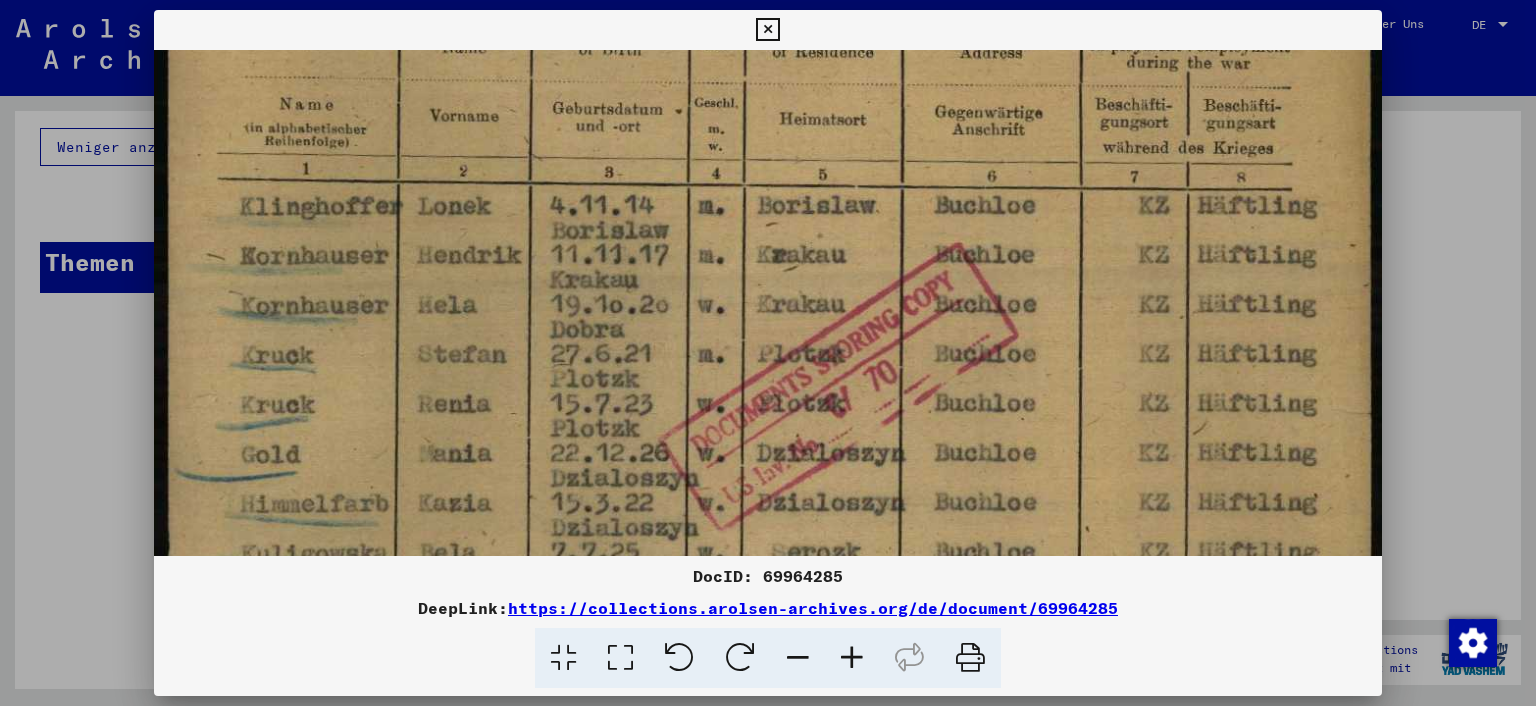 scroll, scrollTop: 368, scrollLeft: 0, axis: vertical 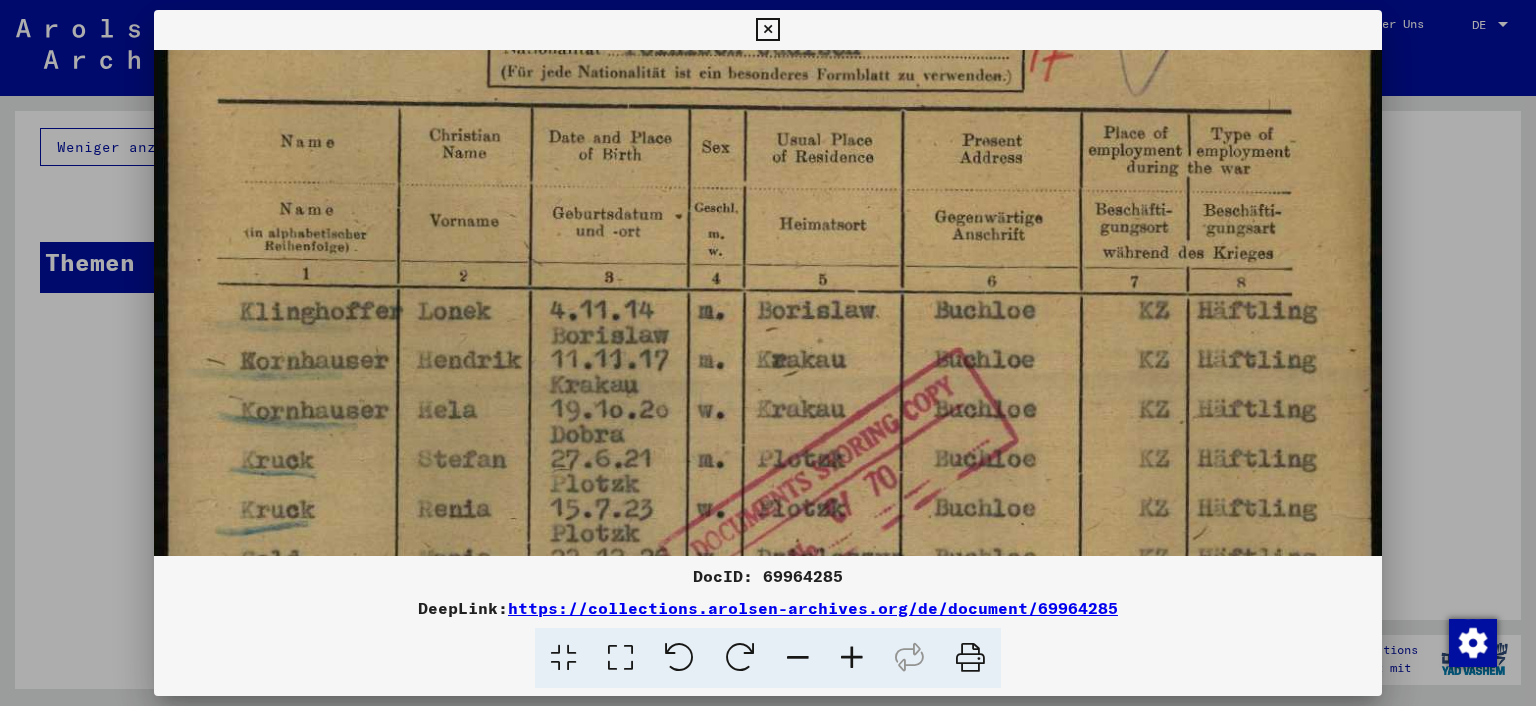 drag, startPoint x: 960, startPoint y: 210, endPoint x: 992, endPoint y: 419, distance: 211.43556 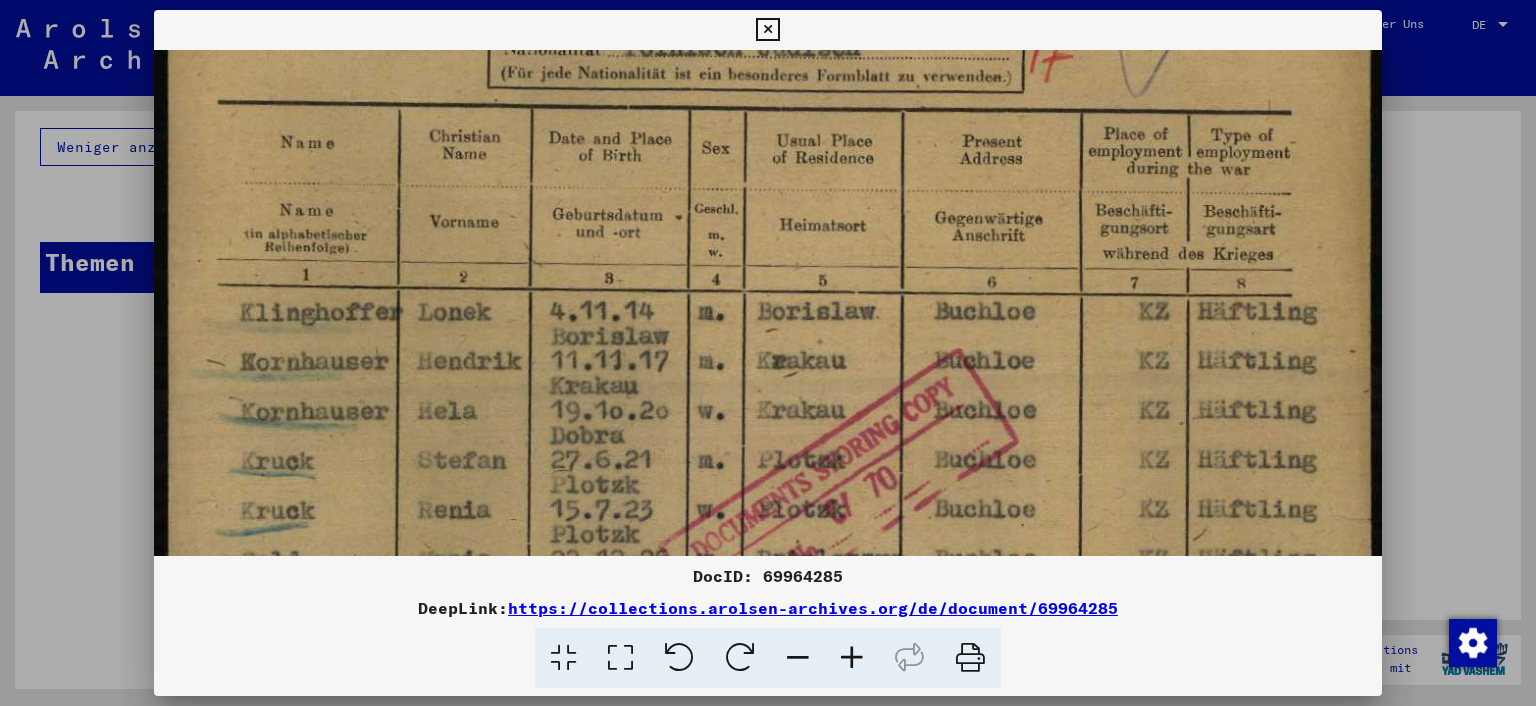 click at bounding box center (768, 546) 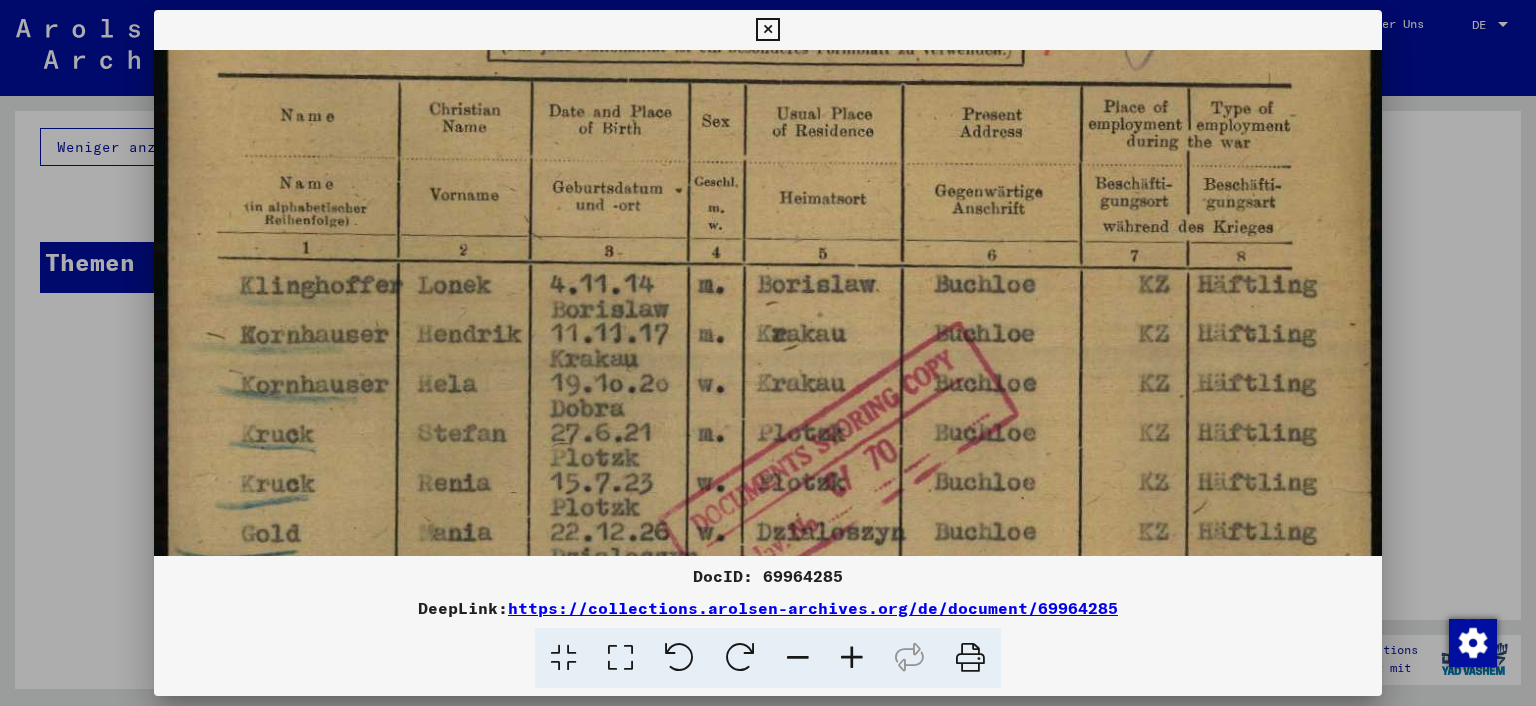drag, startPoint x: 1005, startPoint y: 370, endPoint x: 970, endPoint y: 244, distance: 130.7708 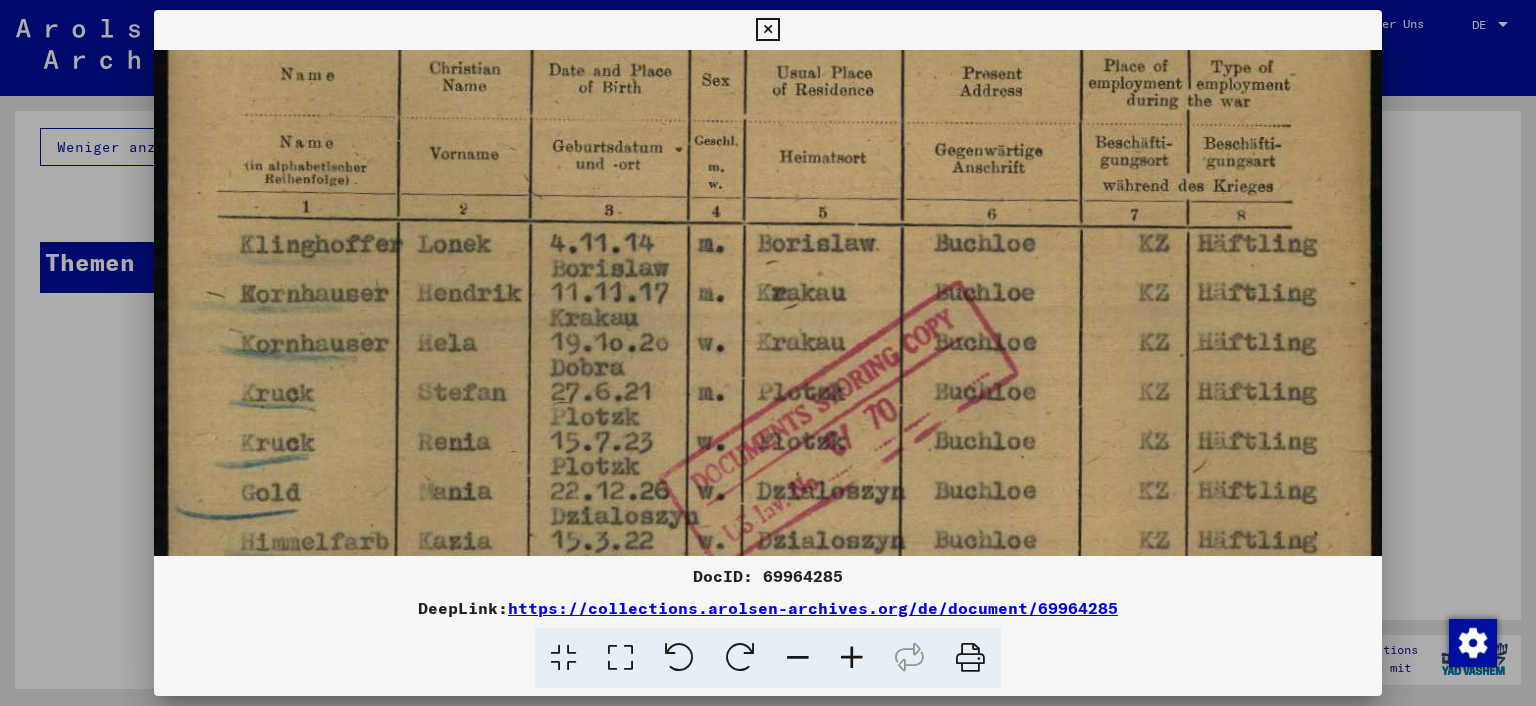 drag, startPoint x: 1009, startPoint y: 360, endPoint x: 967, endPoint y: 254, distance: 114.01754 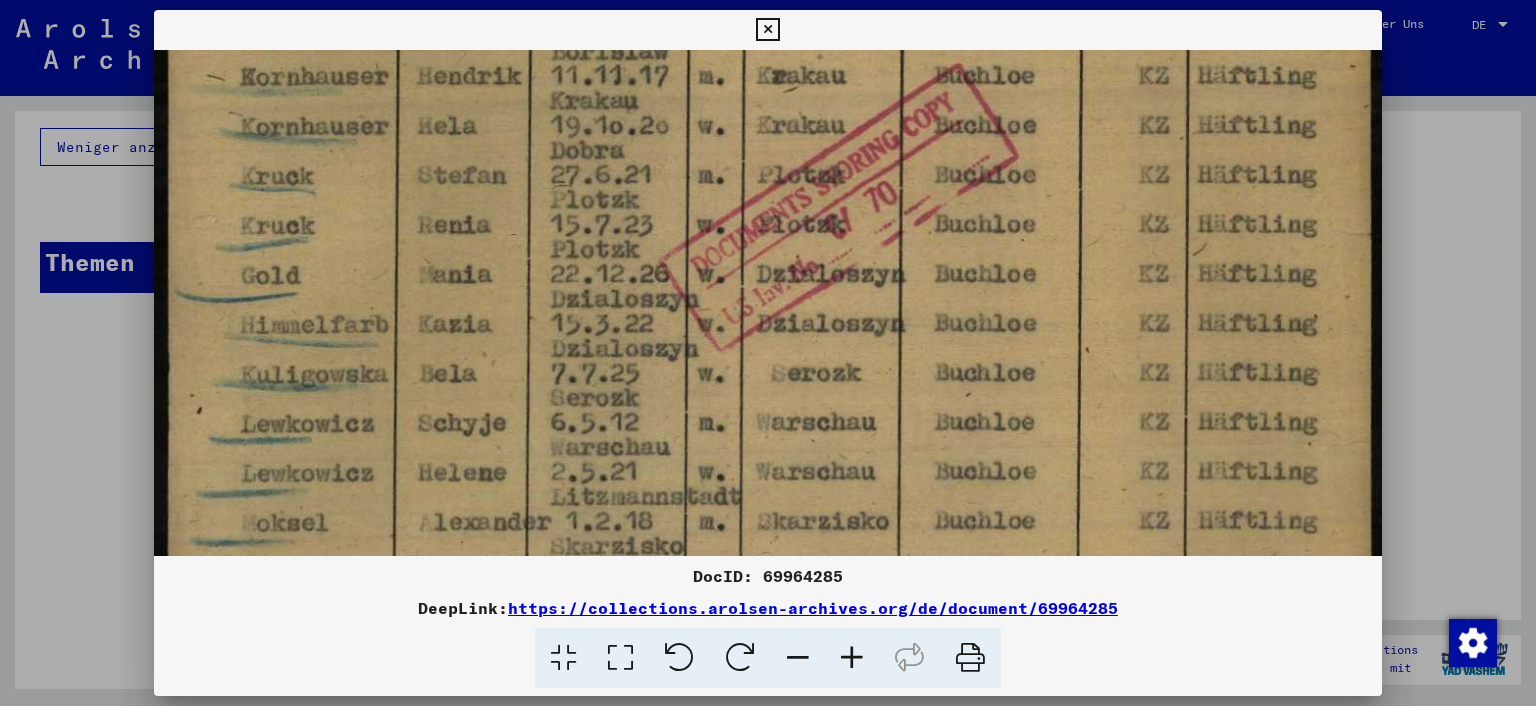 drag, startPoint x: 943, startPoint y: 277, endPoint x: 914, endPoint y: 162, distance: 118.60017 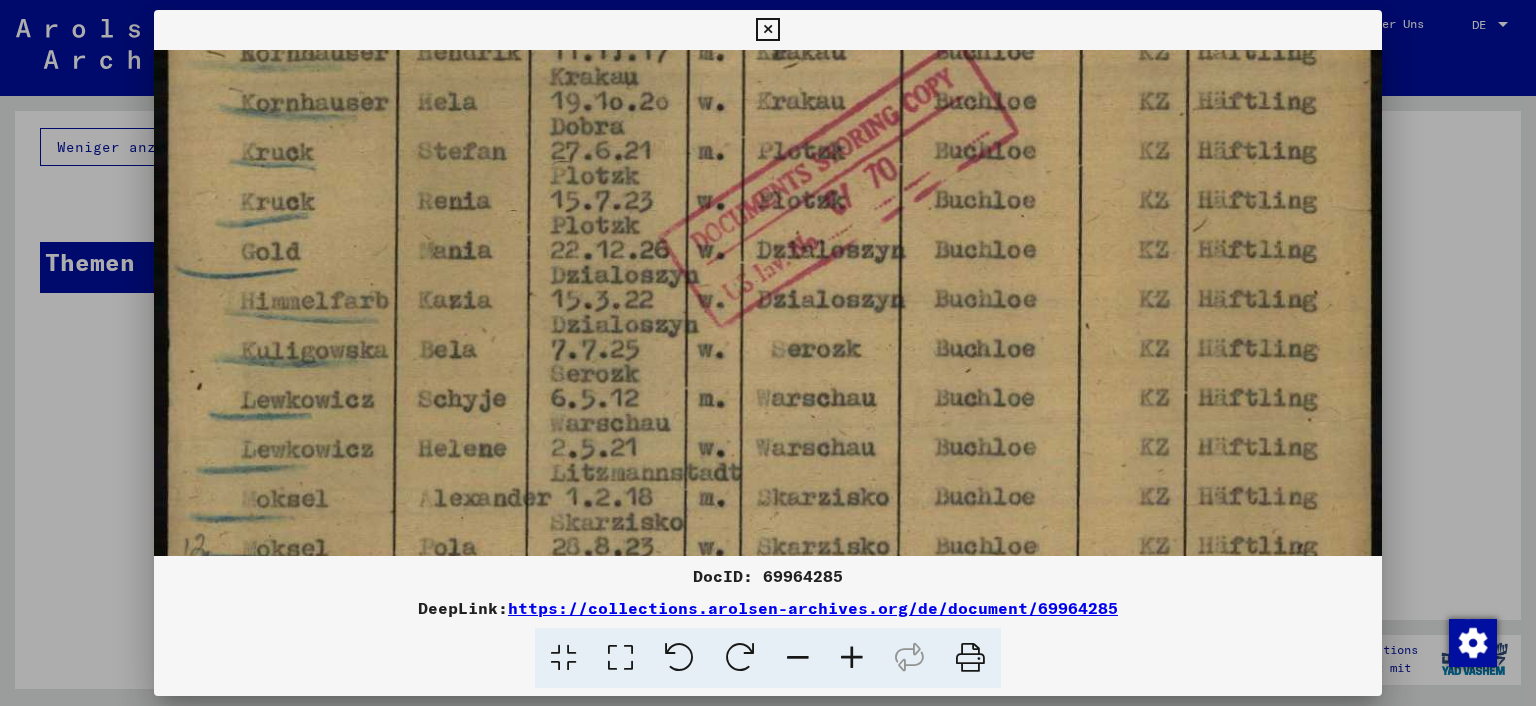 drag, startPoint x: 961, startPoint y: 354, endPoint x: 867, endPoint y: 150, distance: 224.61522 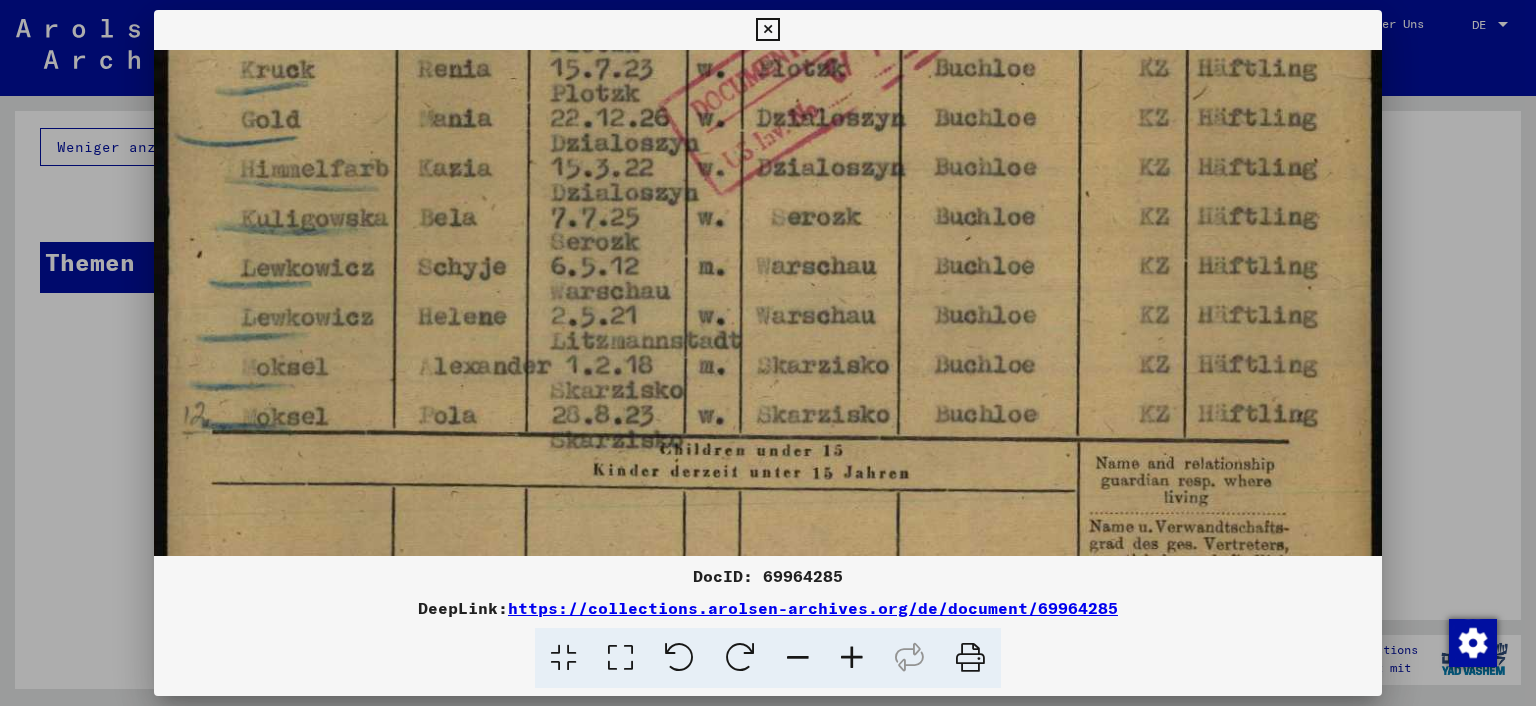 click at bounding box center (768, 105) 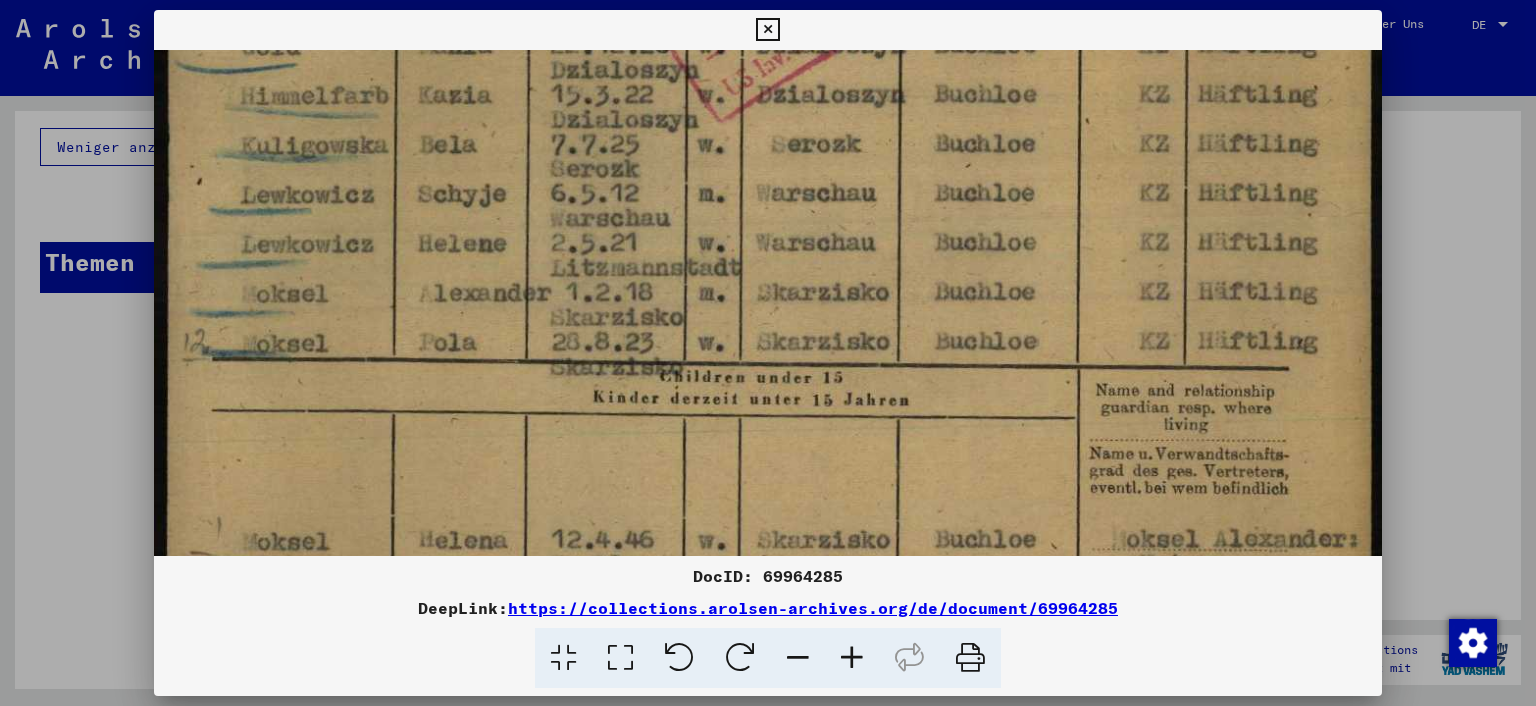 drag, startPoint x: 946, startPoint y: 243, endPoint x: 930, endPoint y: 125, distance: 119.0798 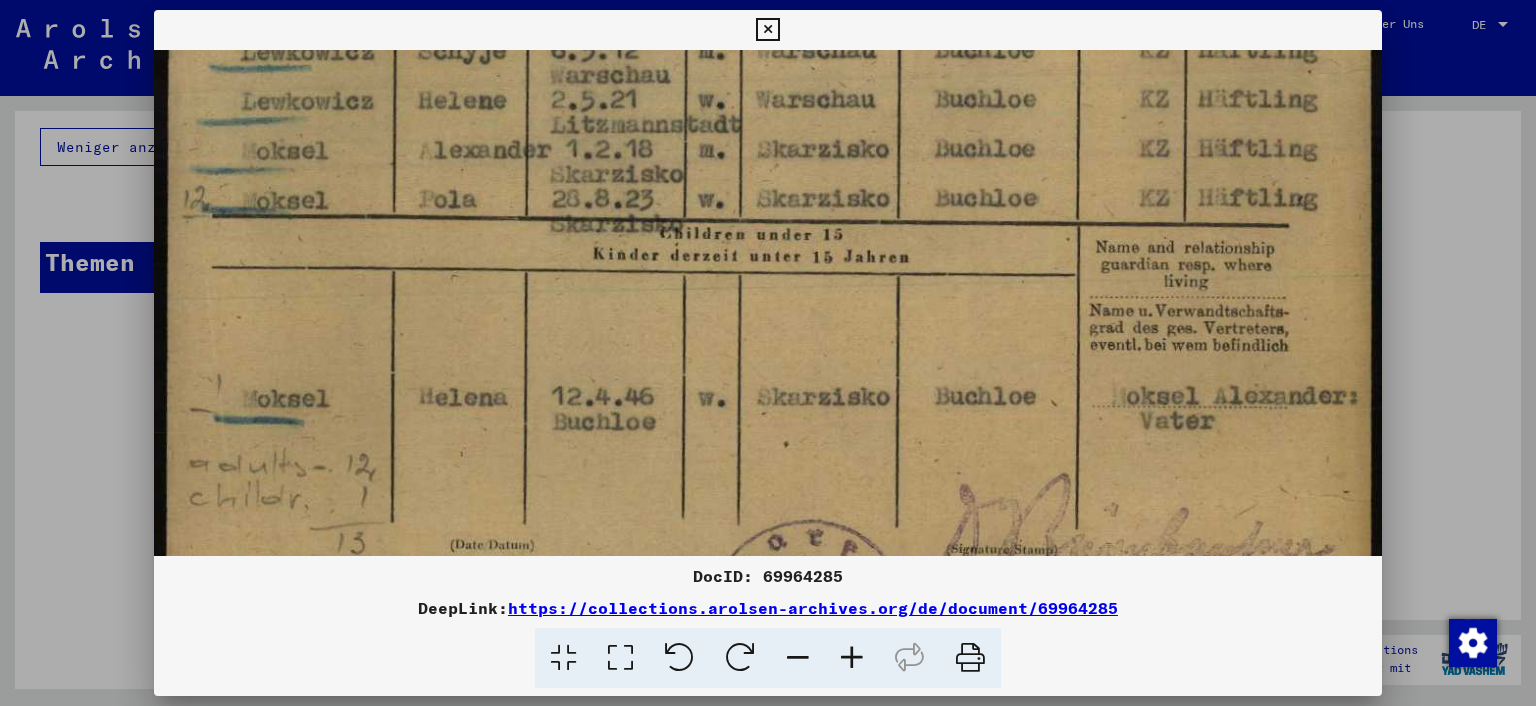 drag, startPoint x: 1010, startPoint y: 298, endPoint x: 977, endPoint y: 178, distance: 124.45481 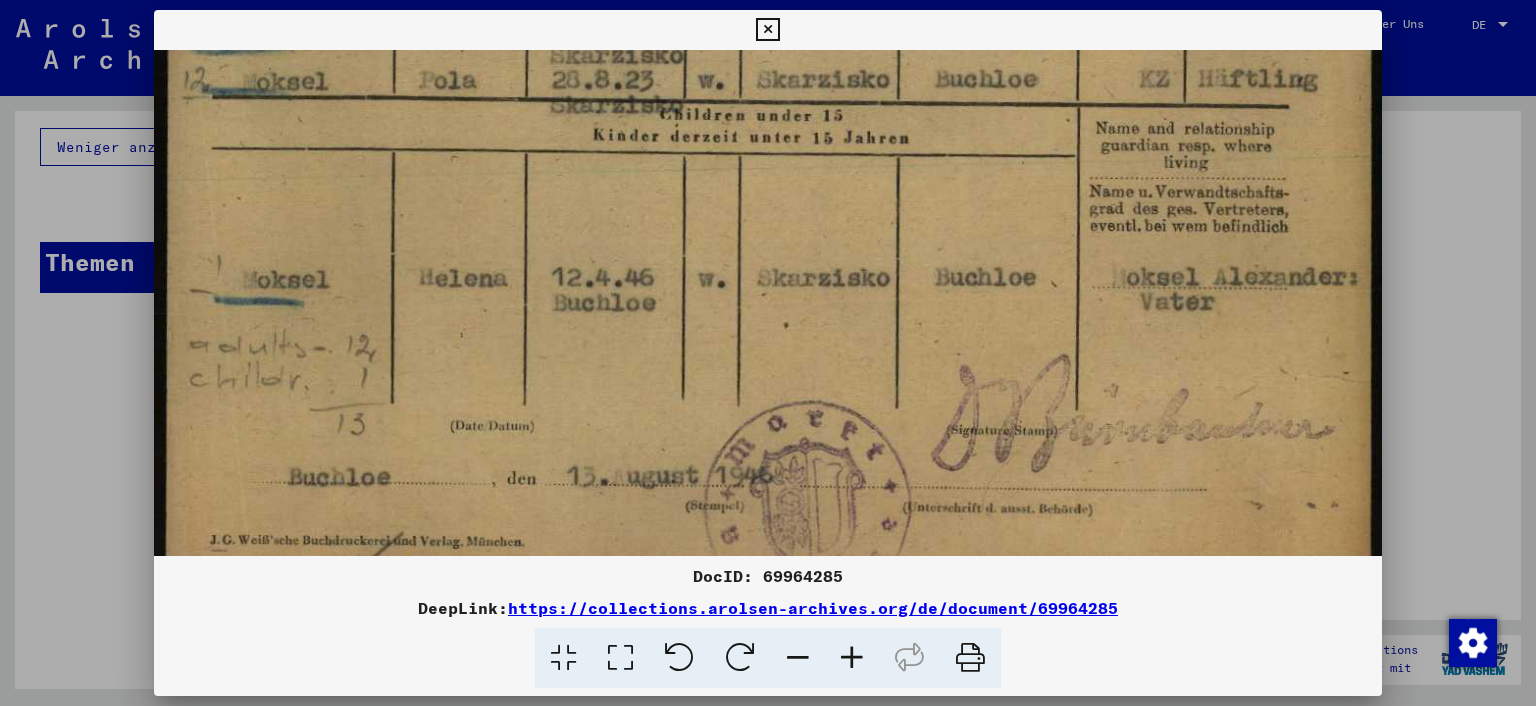 drag, startPoint x: 998, startPoint y: 262, endPoint x: 955, endPoint y: 99, distance: 168.57639 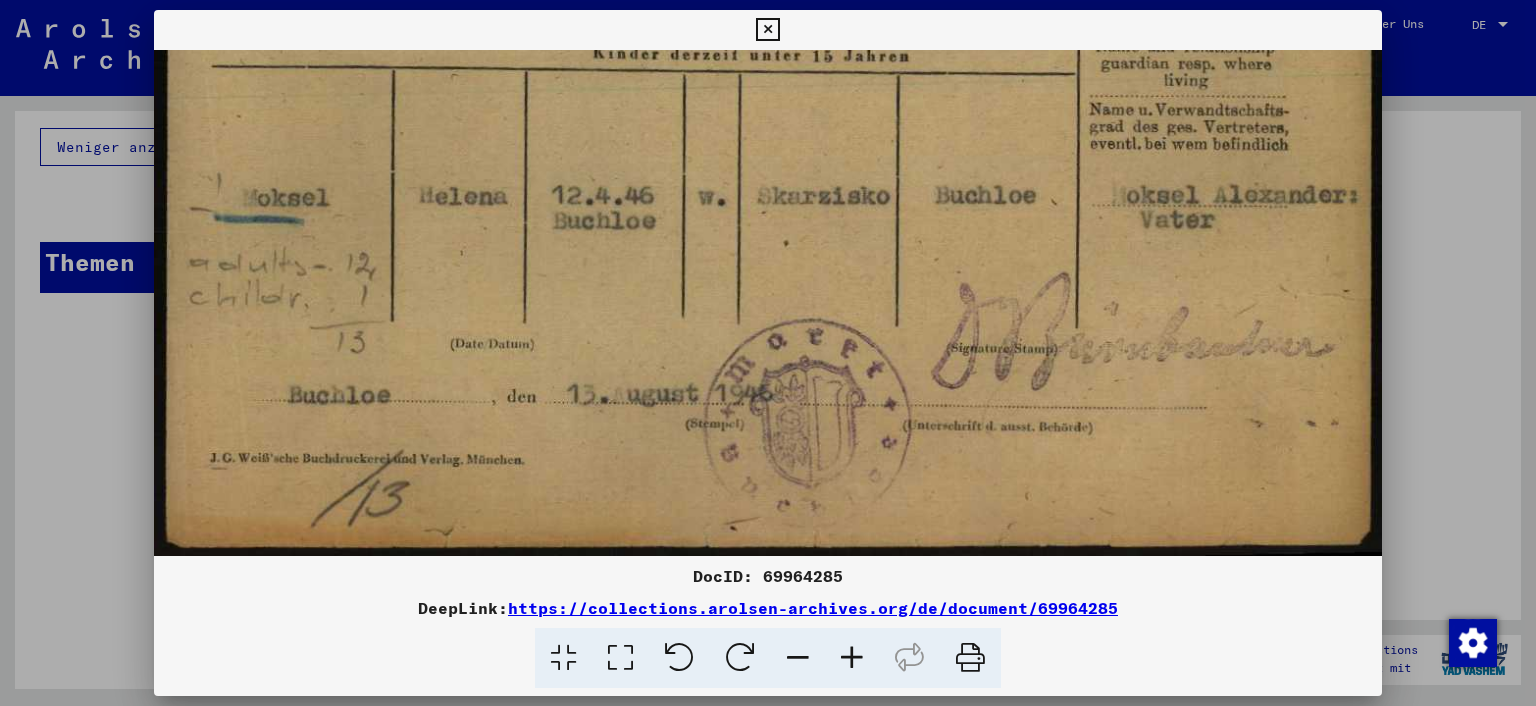 click at bounding box center (768, -312) 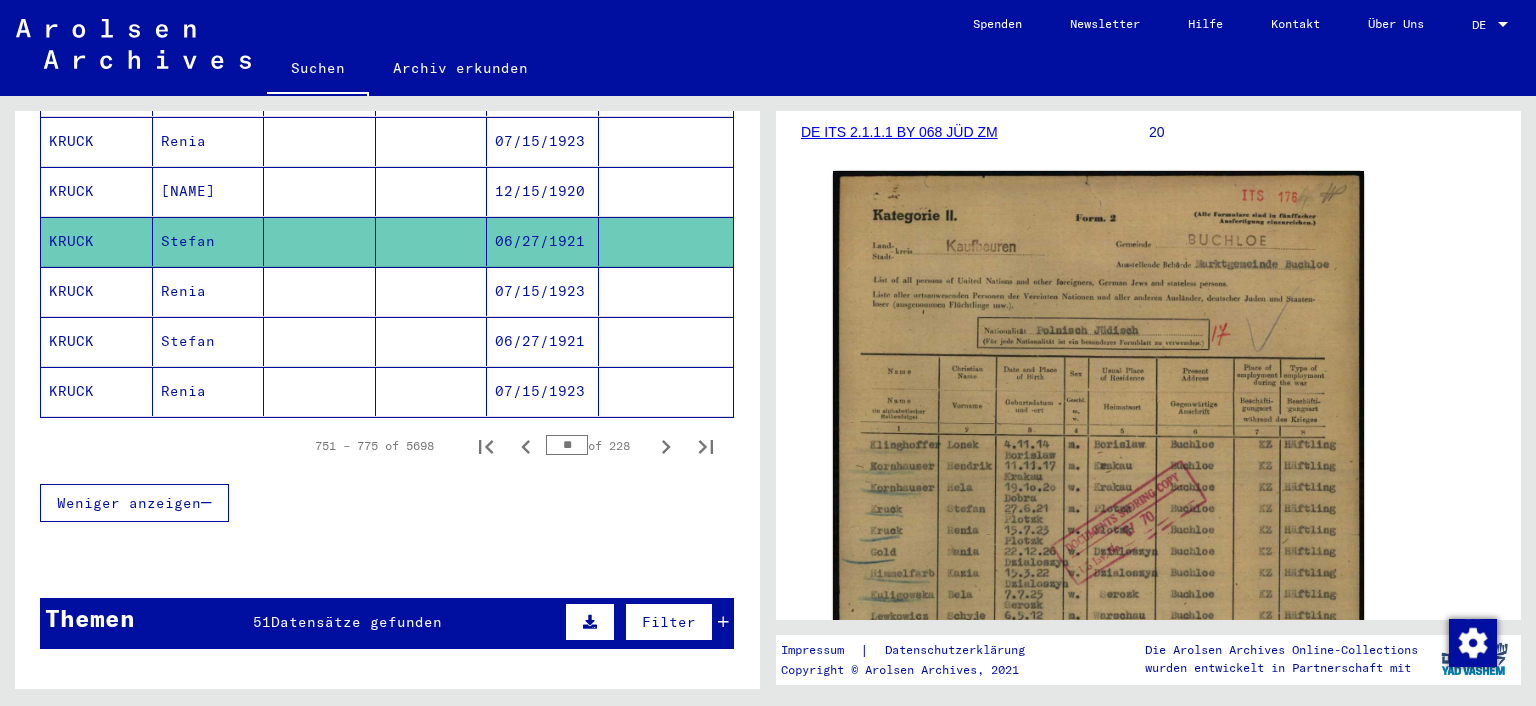 scroll, scrollTop: 1228, scrollLeft: 0, axis: vertical 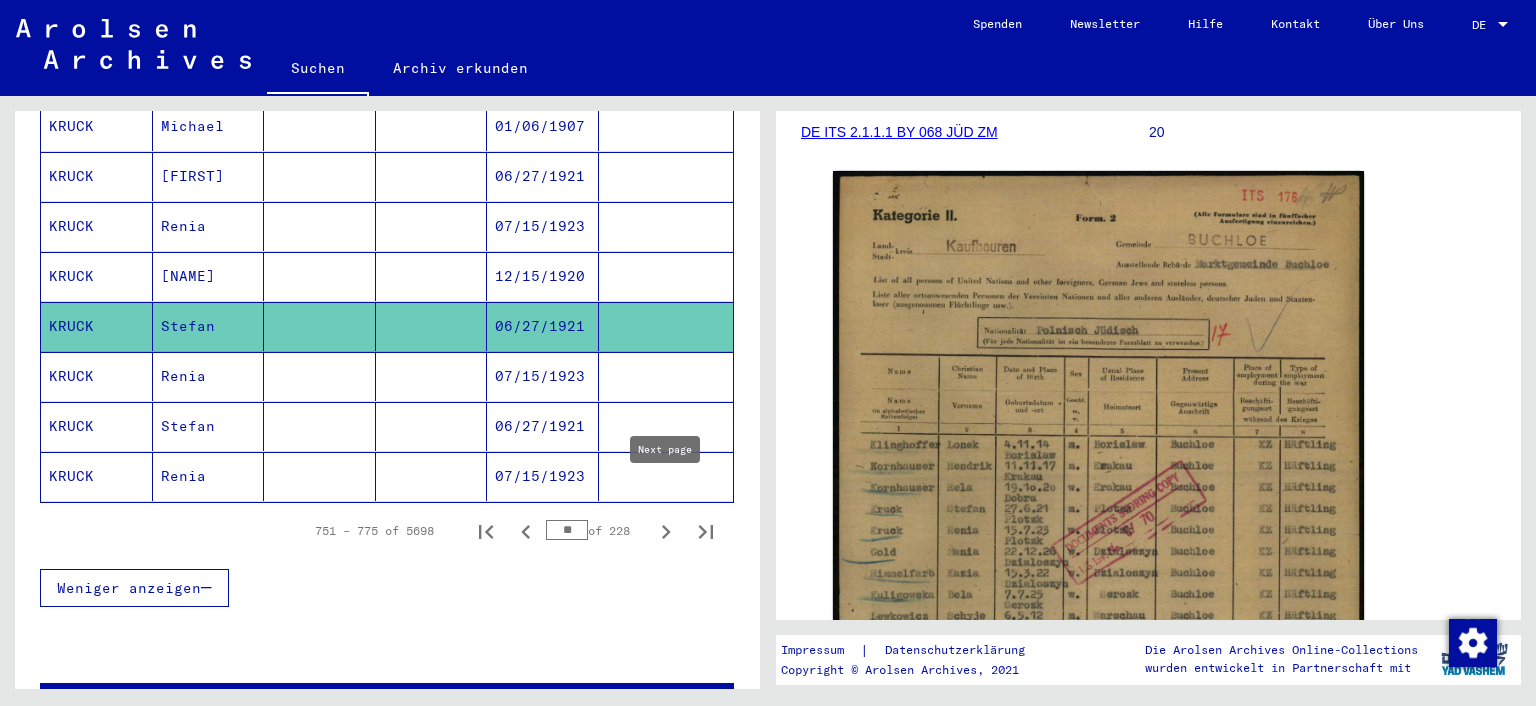 click 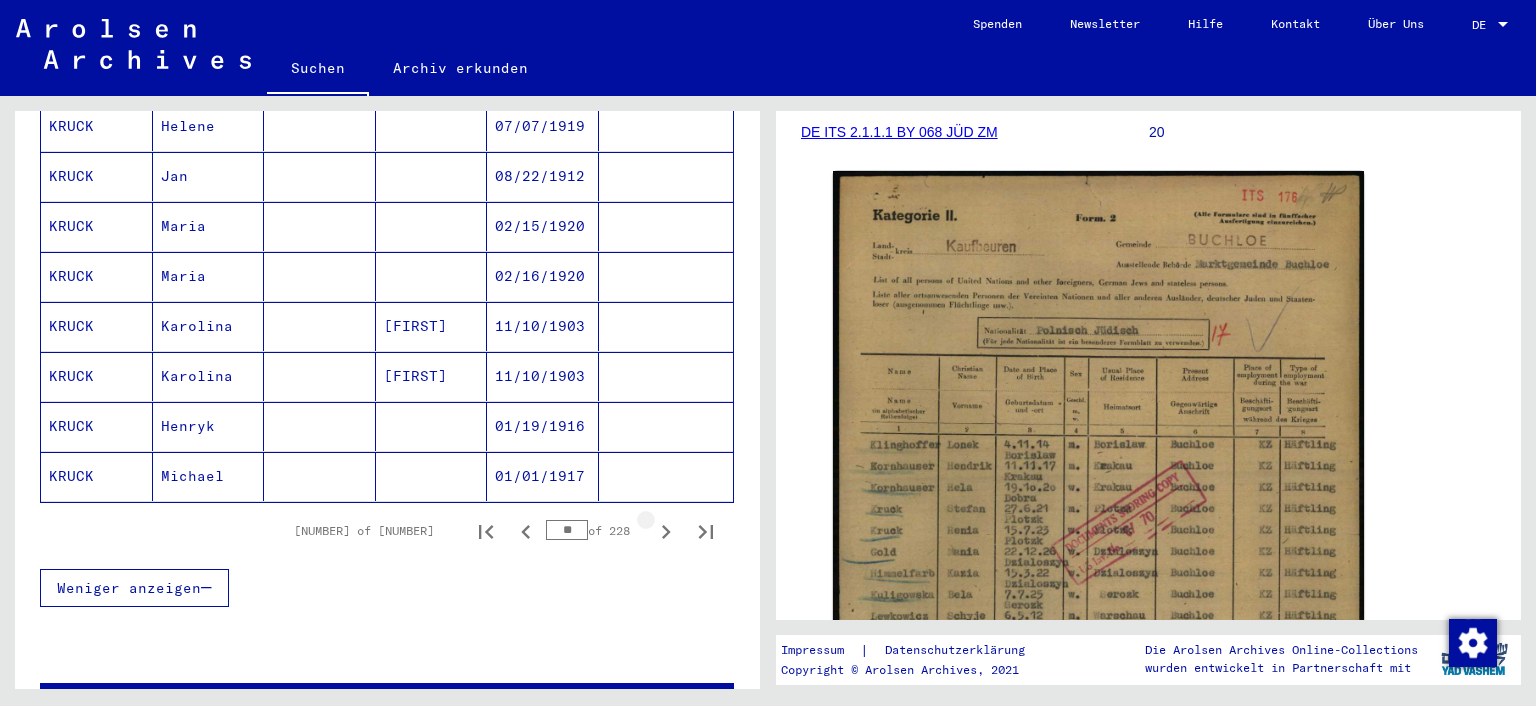 click 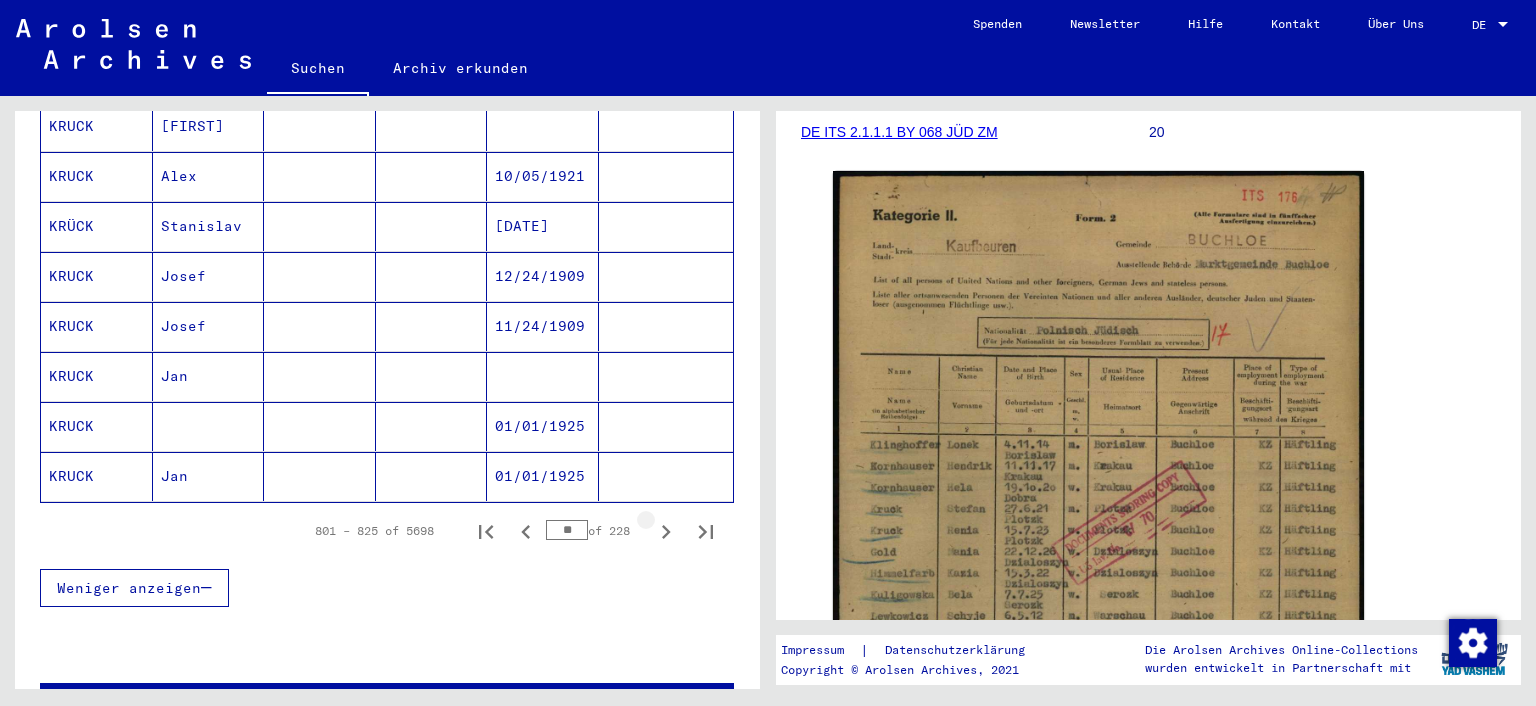 click 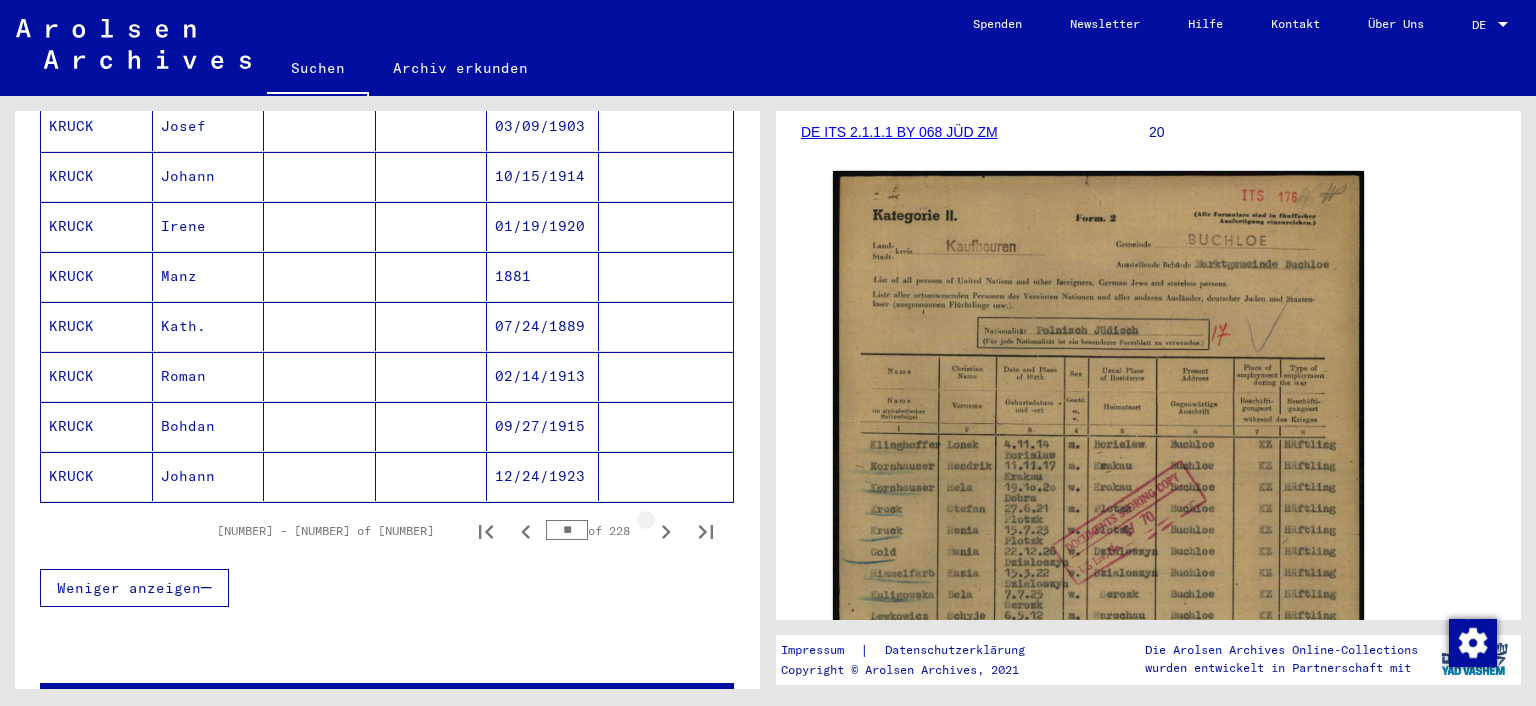 click 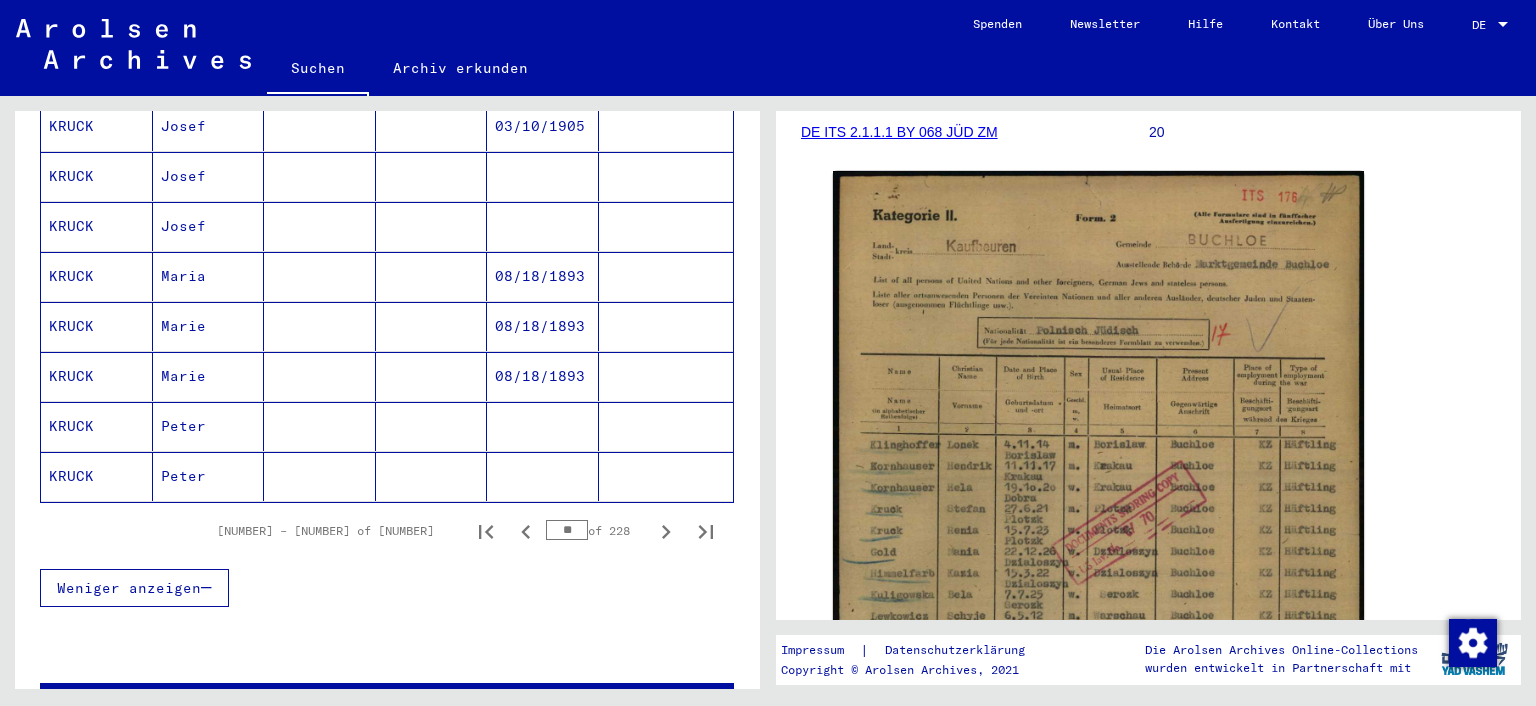 click 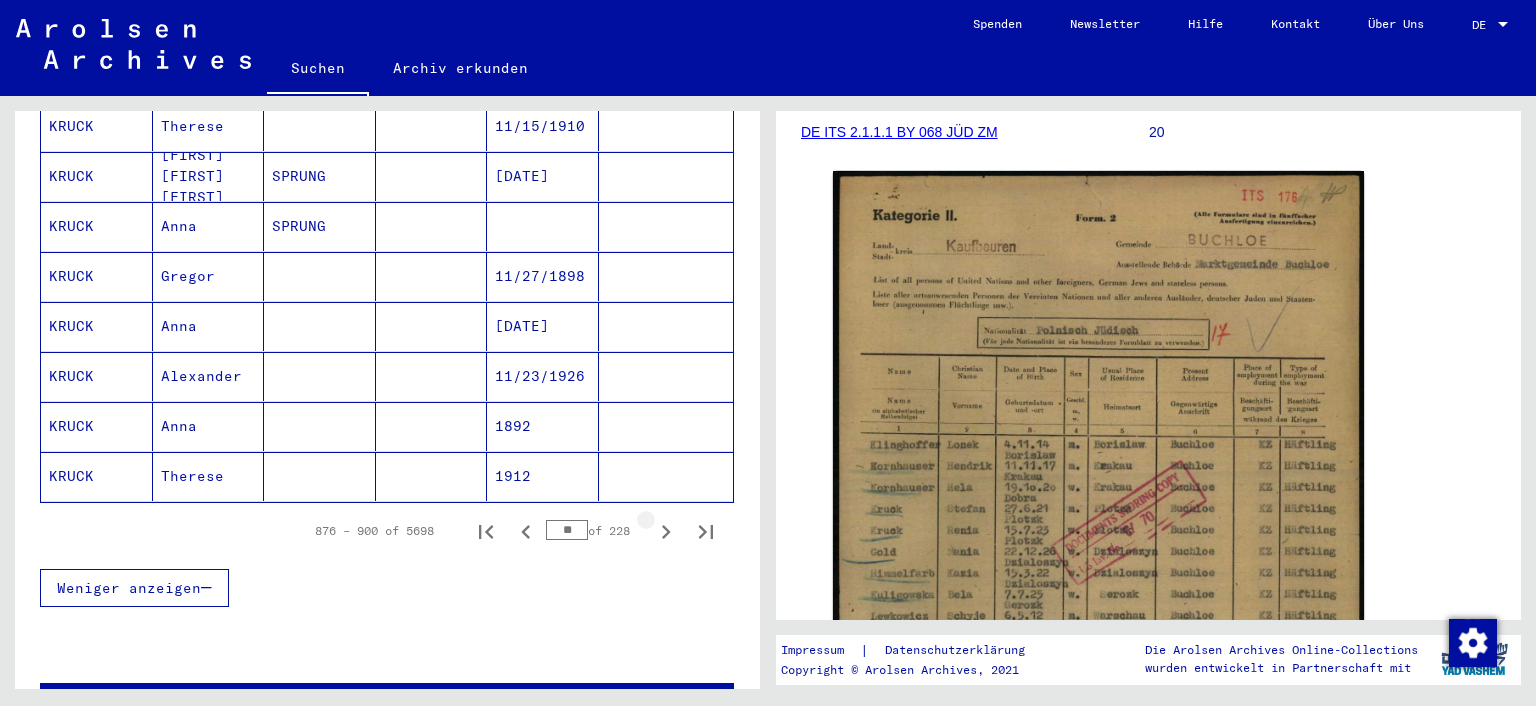 click 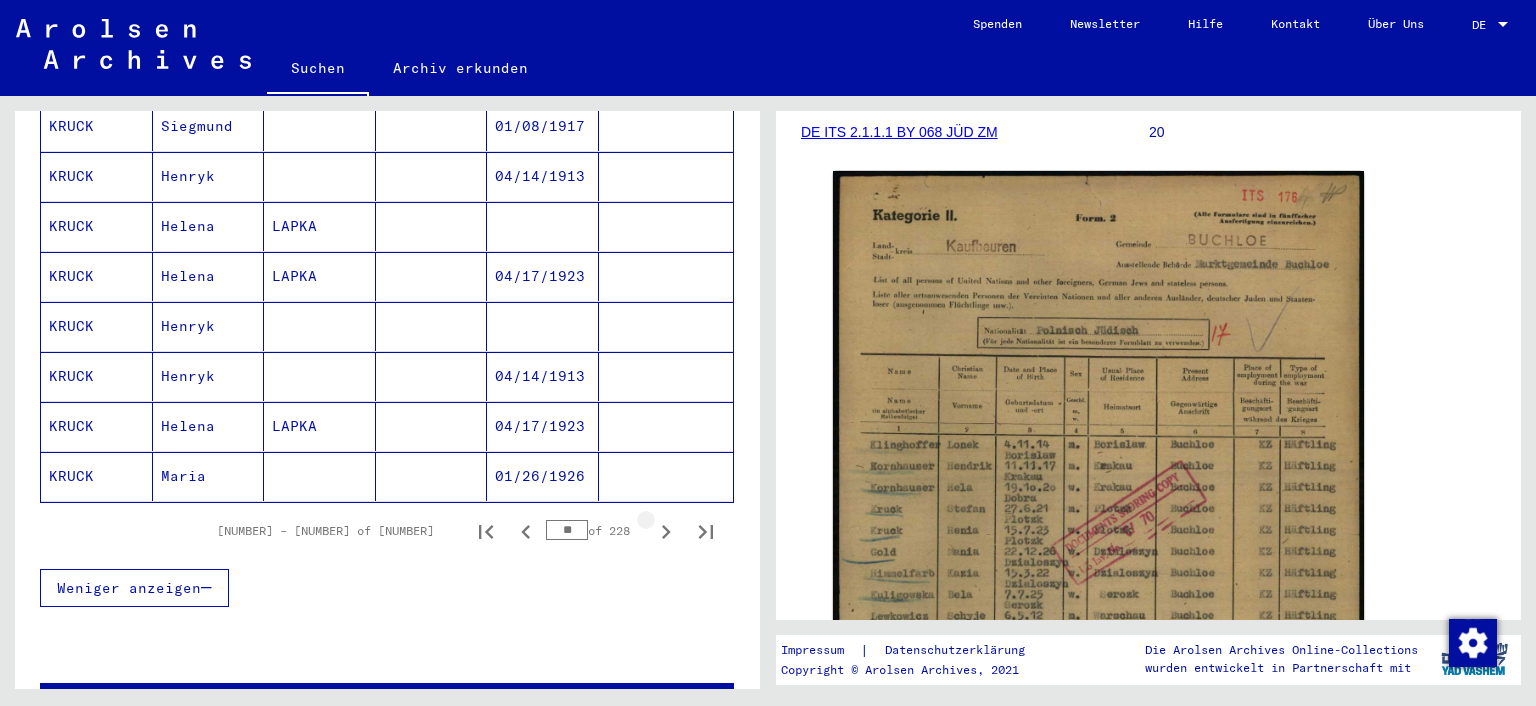 click 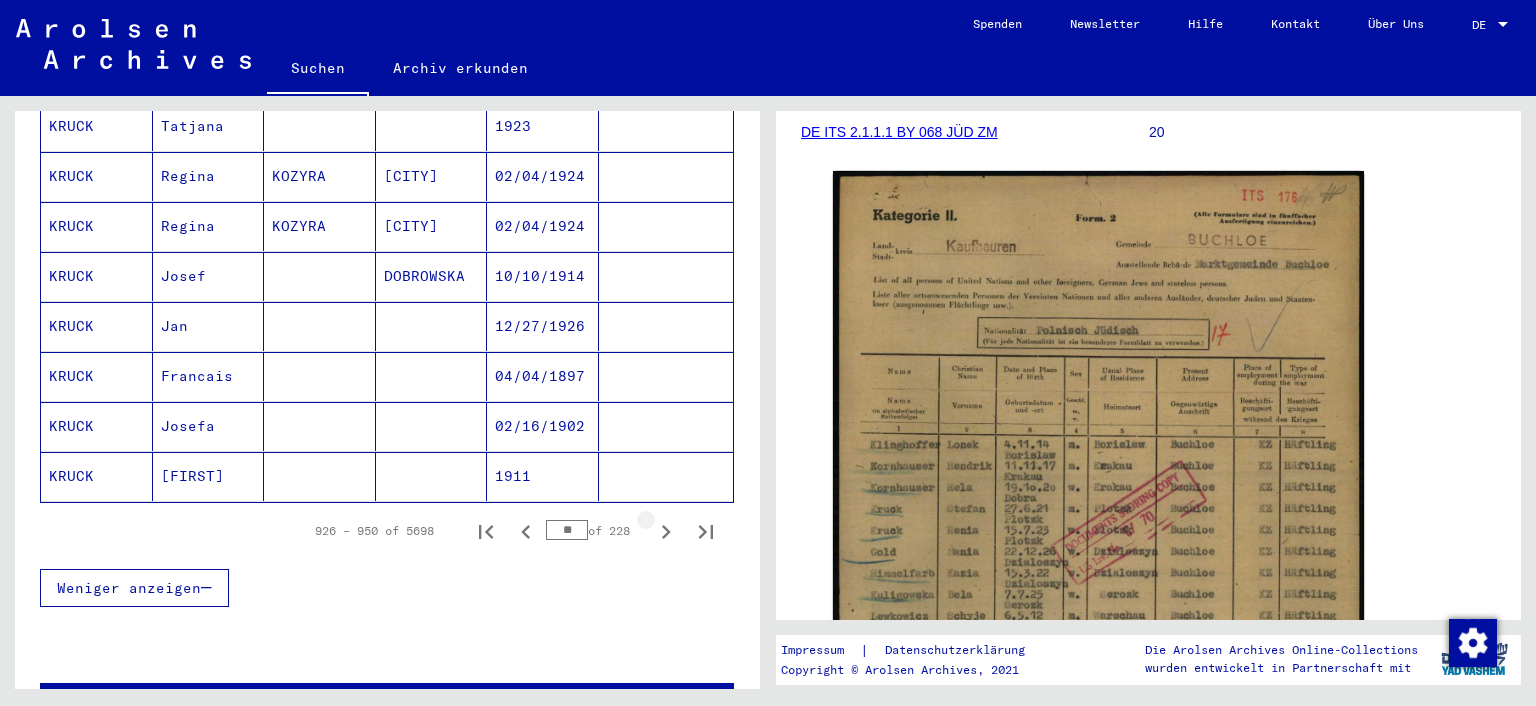 click 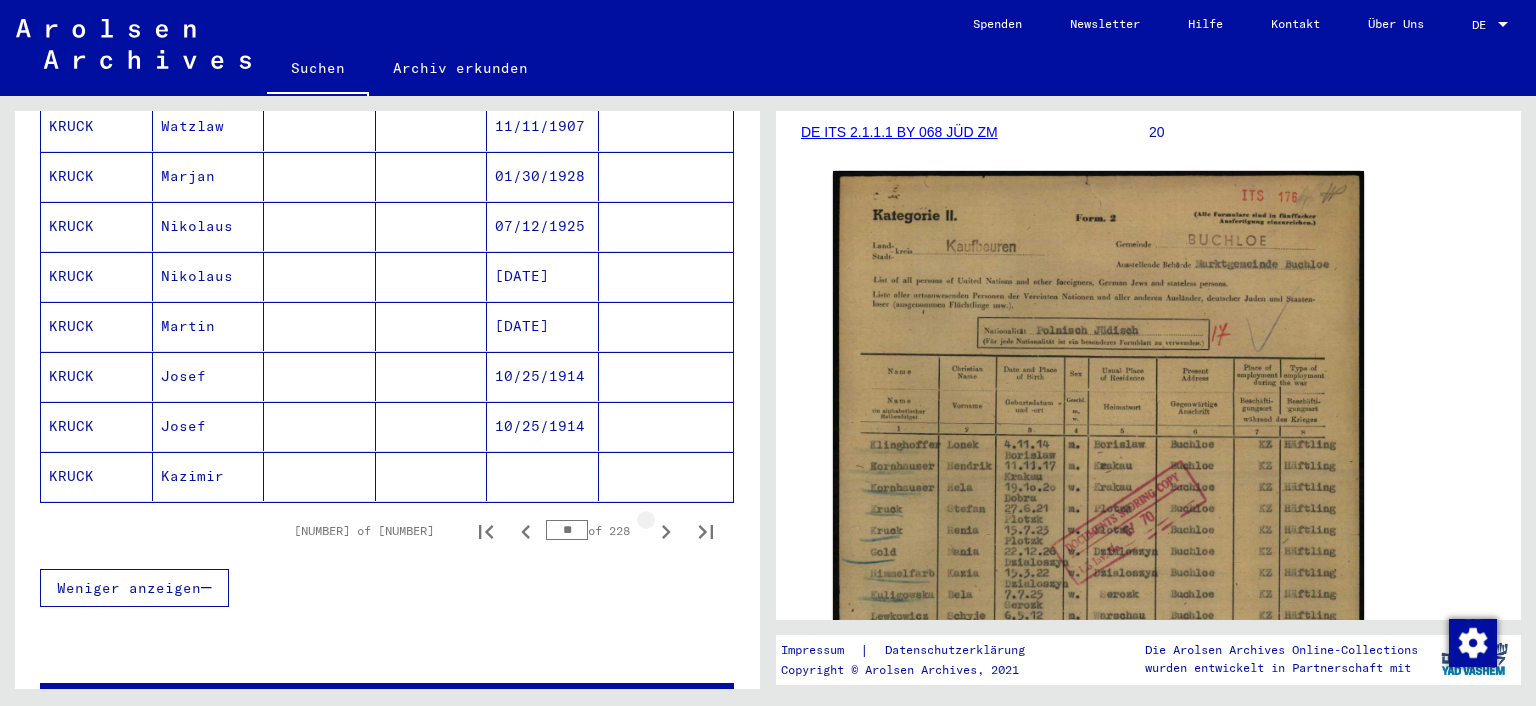 click 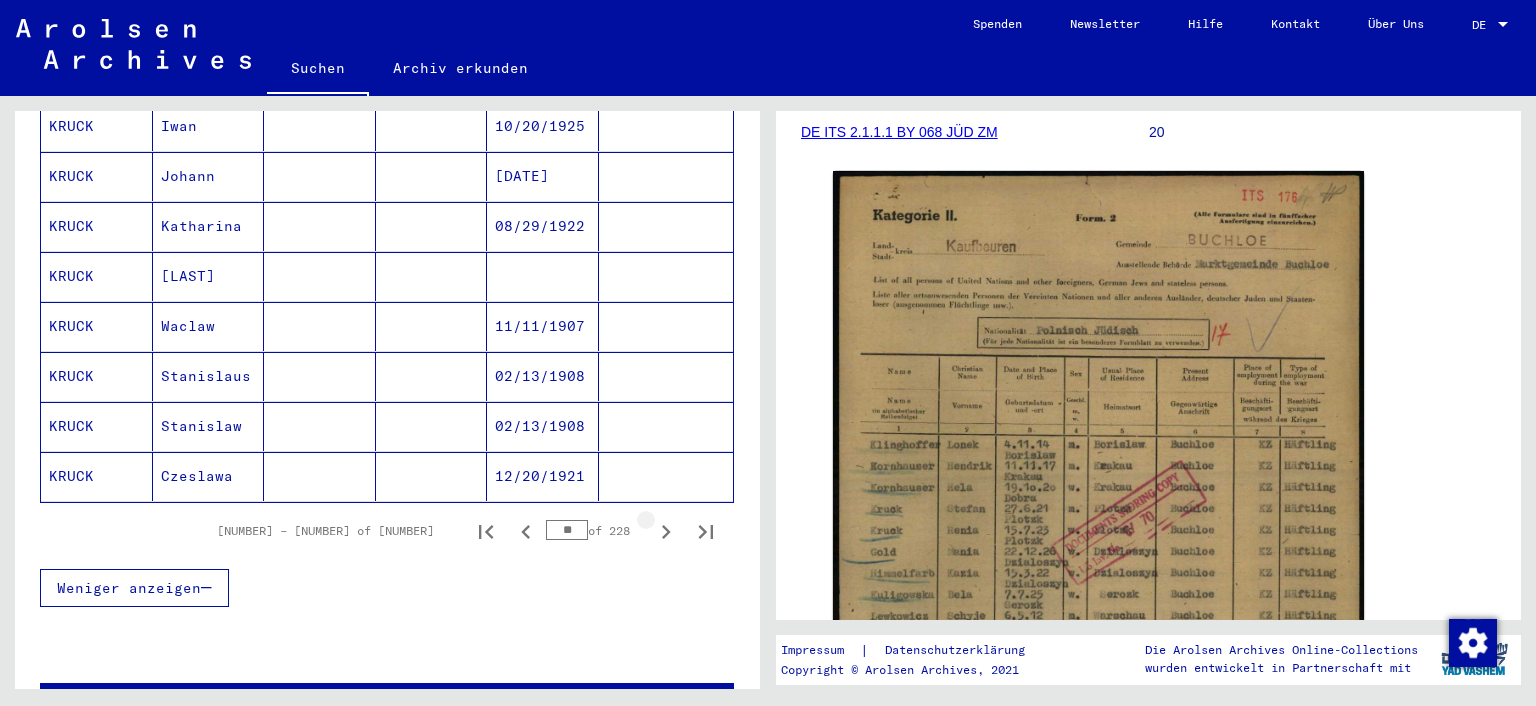 click 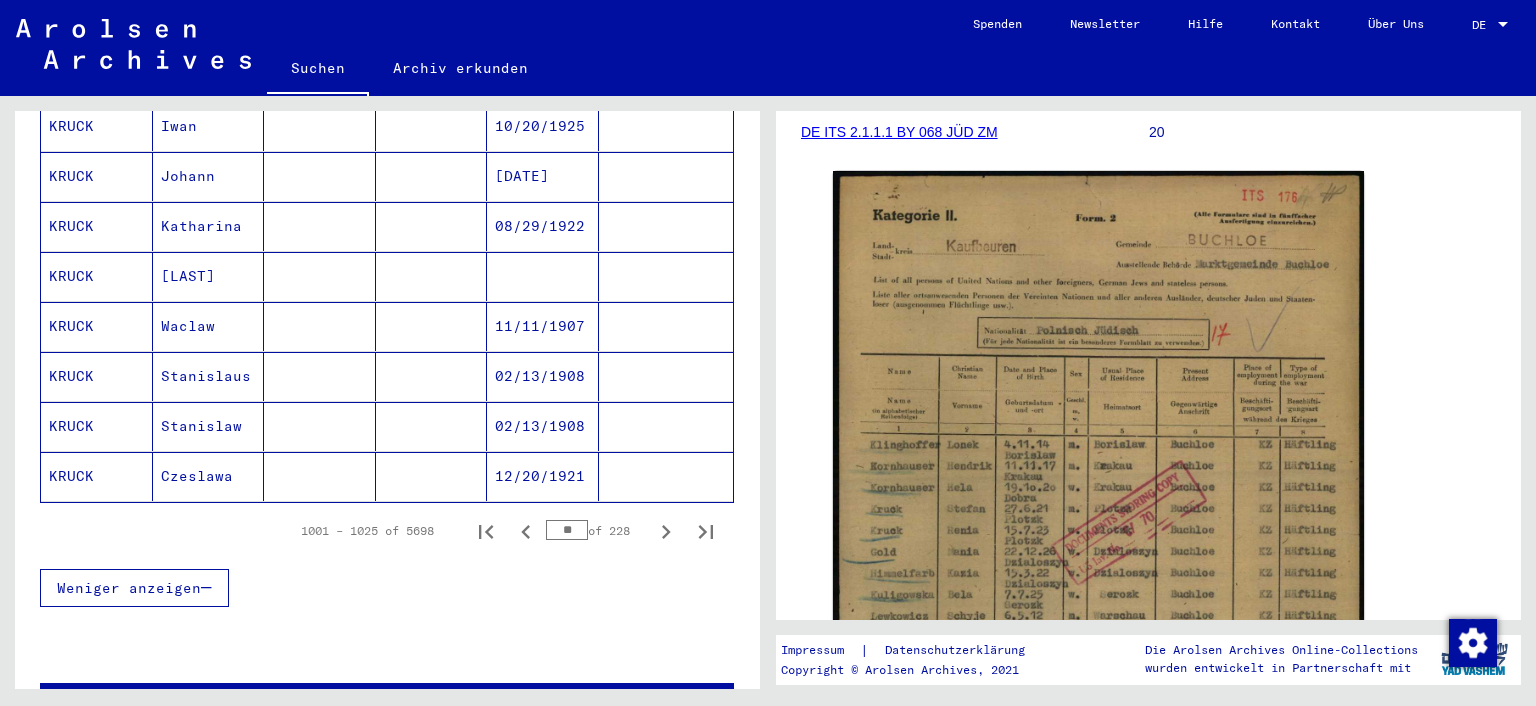 click on "02/13/1908" at bounding box center (543, 476) 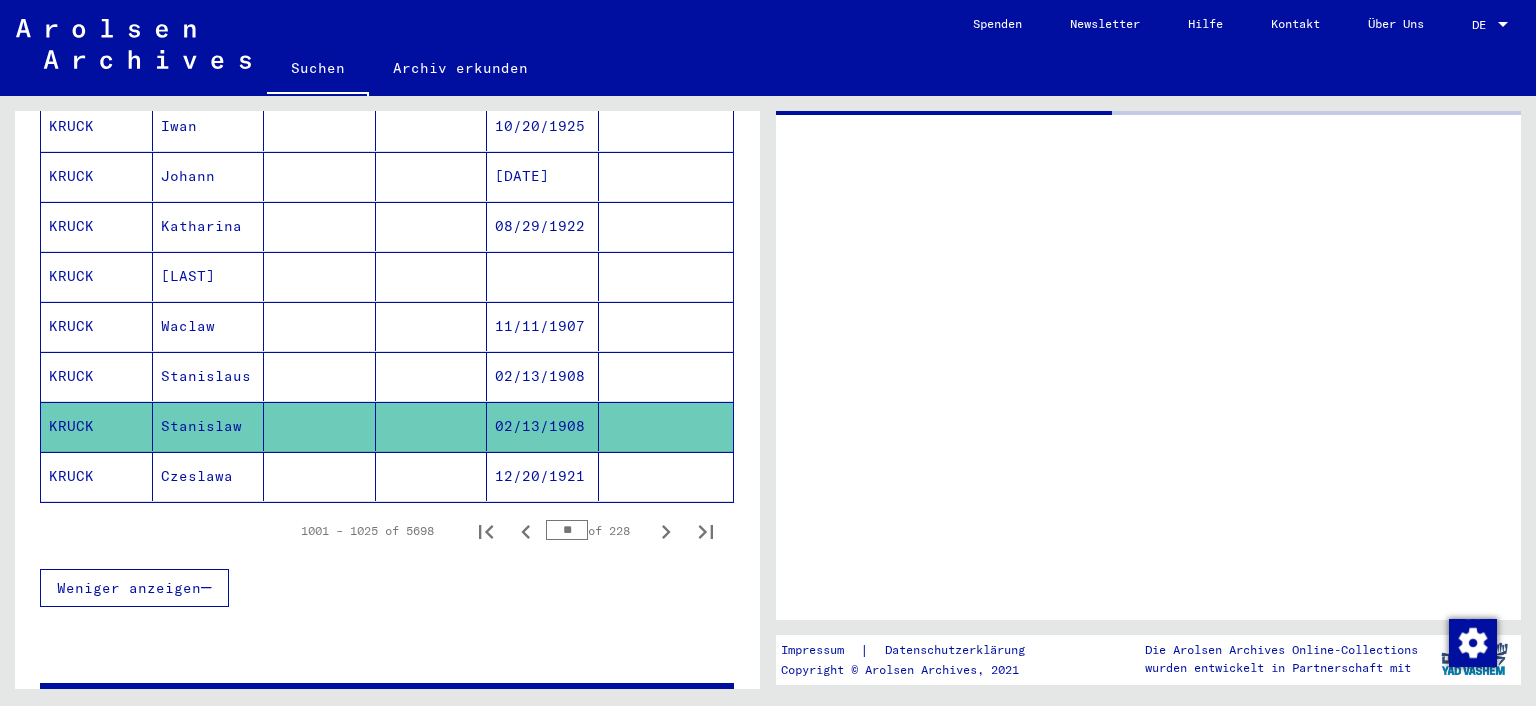 click on "02/13/1908" 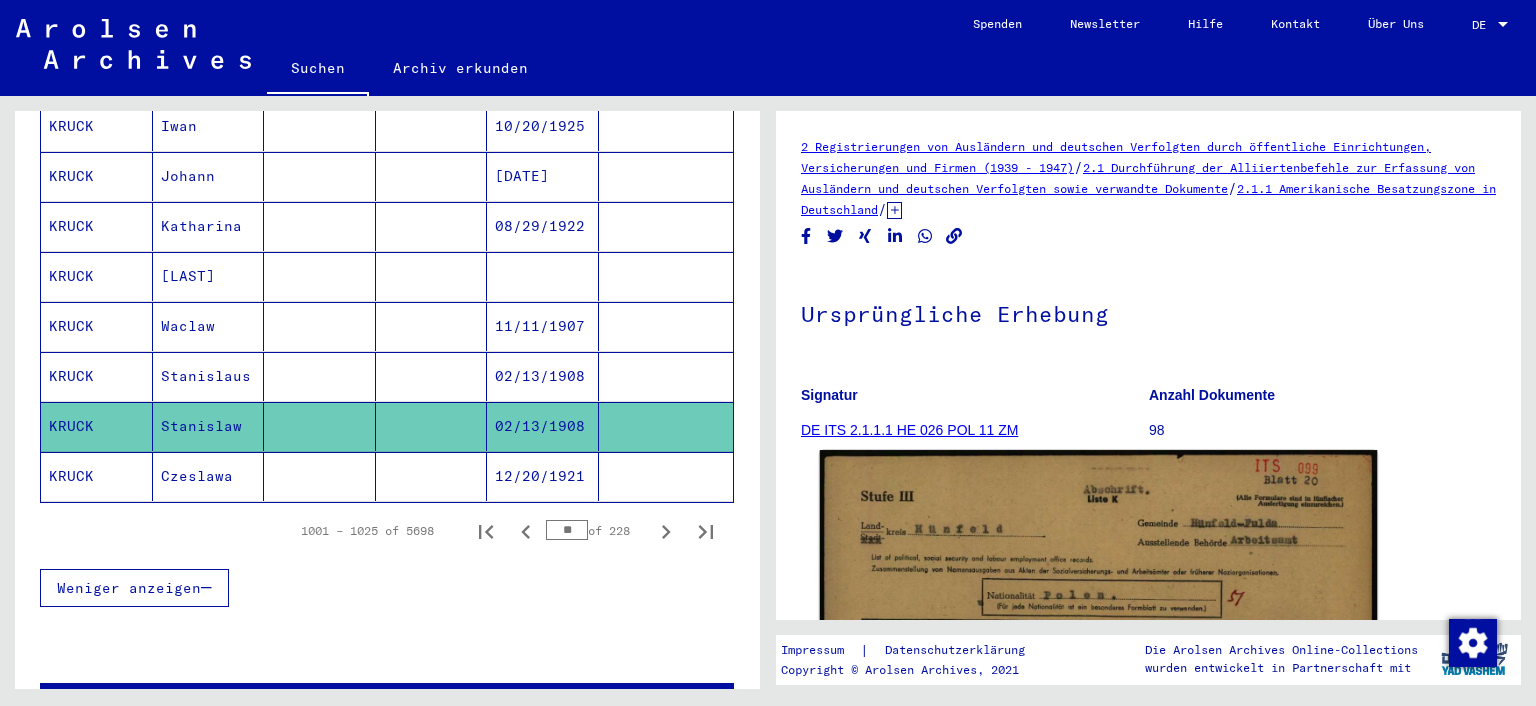 scroll, scrollTop: 220, scrollLeft: 0, axis: vertical 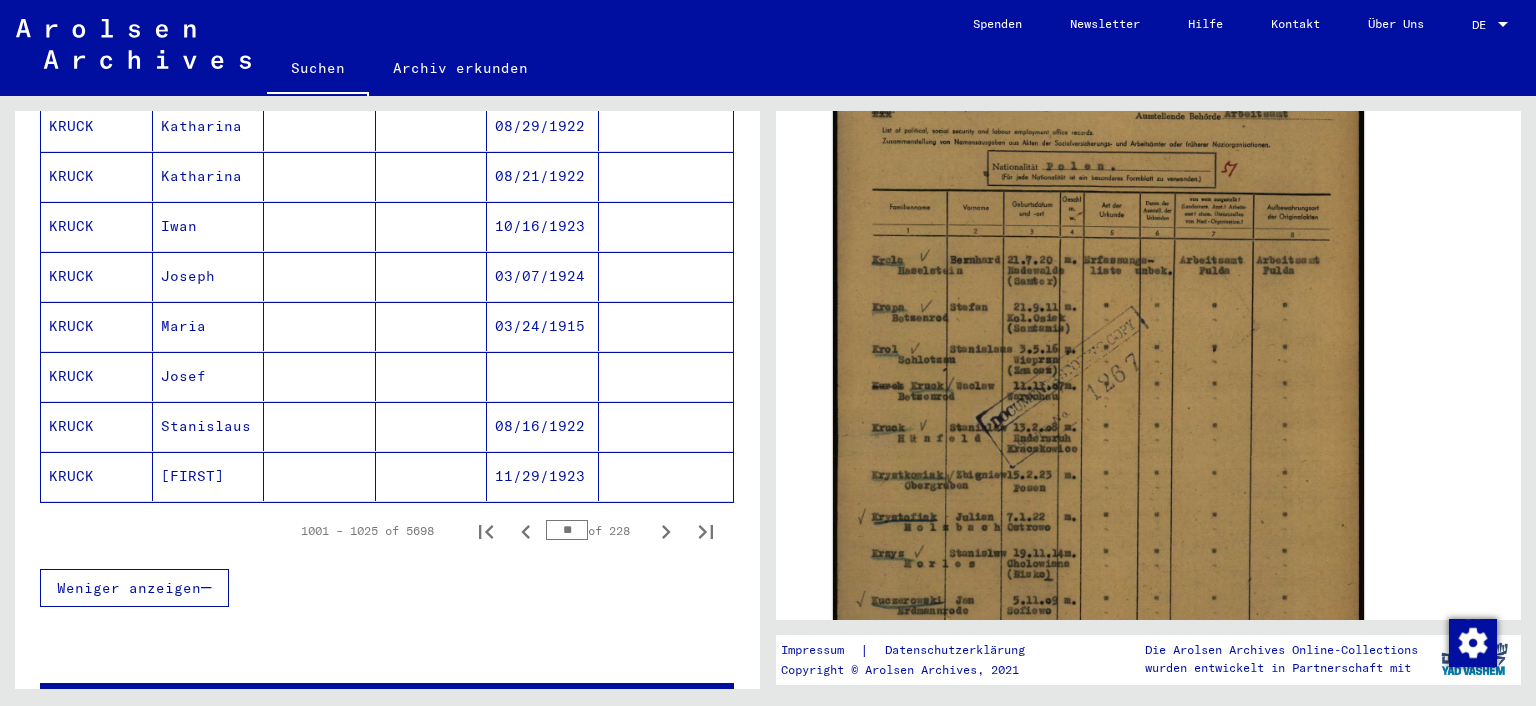 click at bounding box center (320, 476) 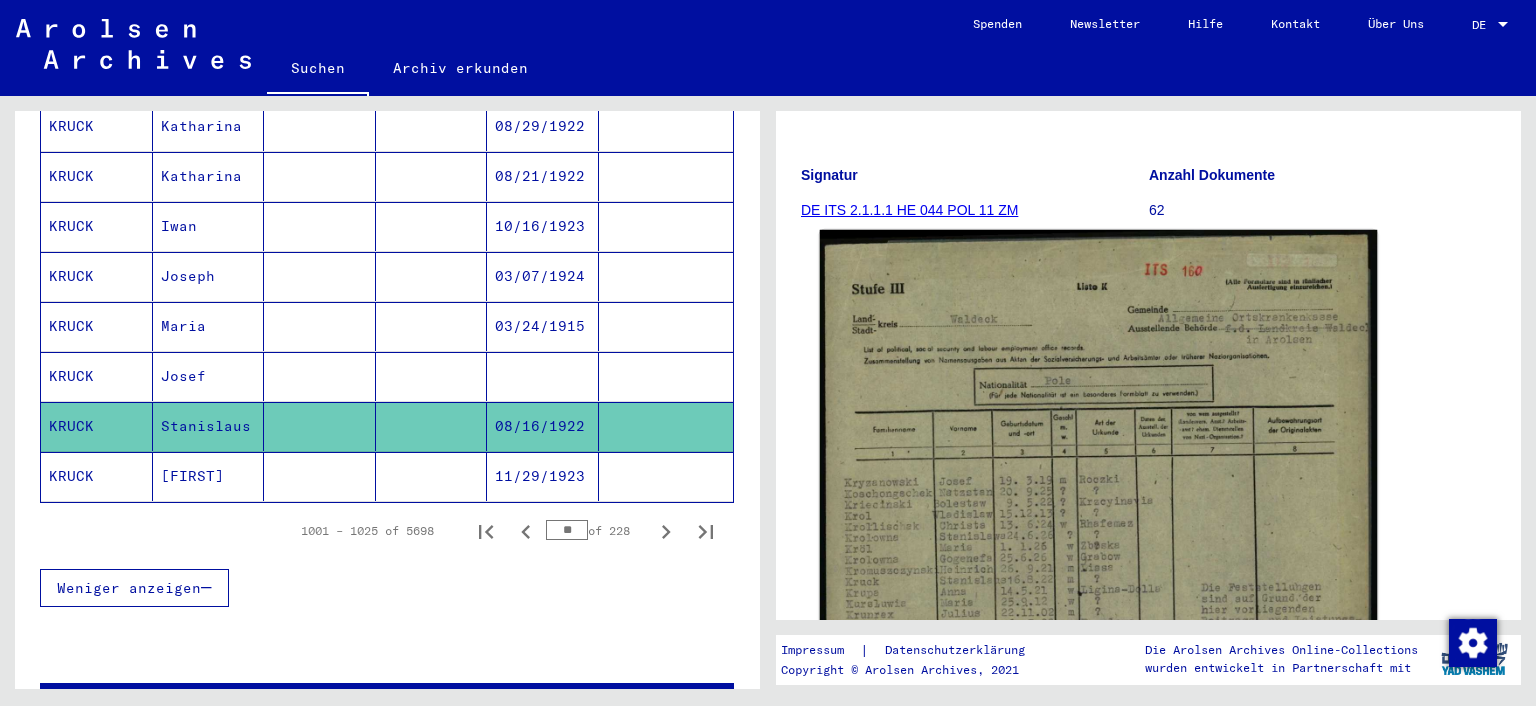 scroll, scrollTop: 441, scrollLeft: 0, axis: vertical 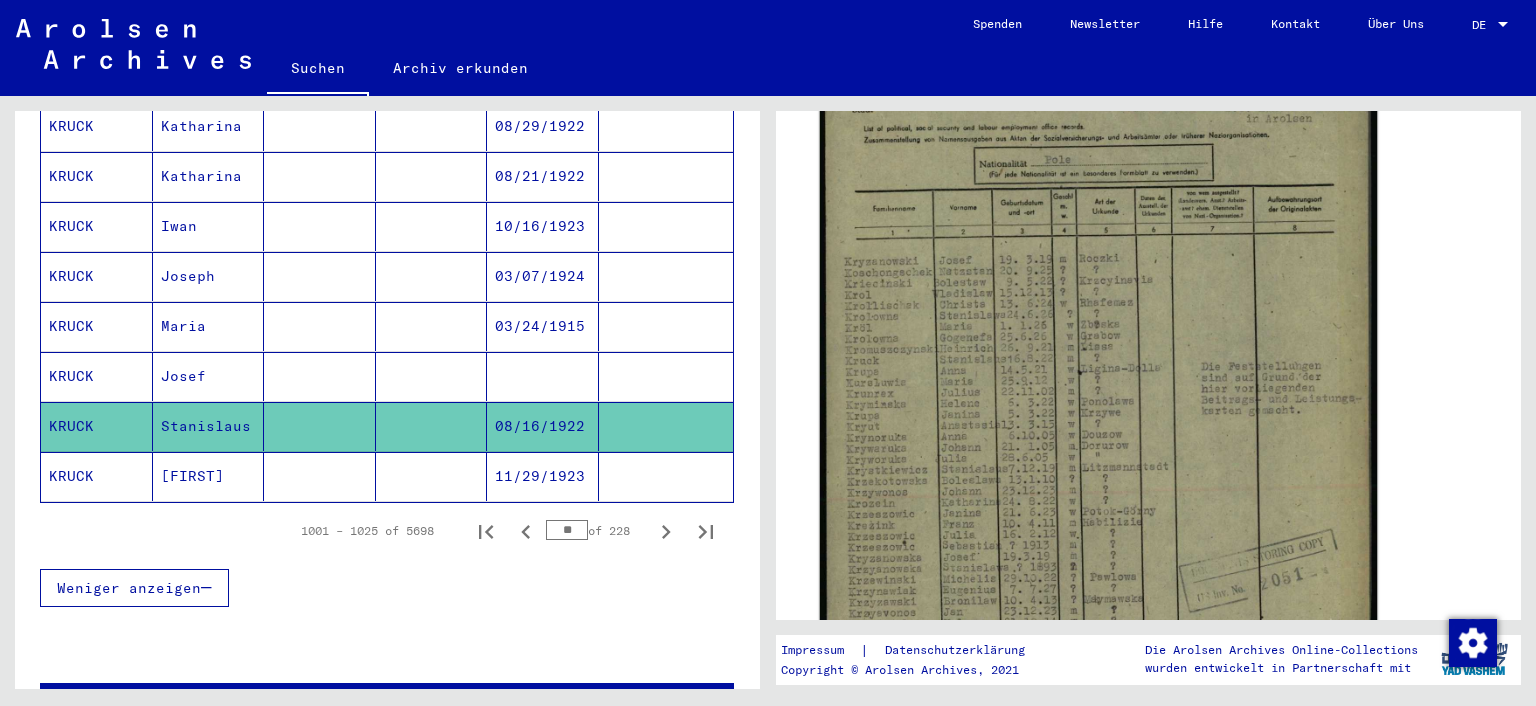 click 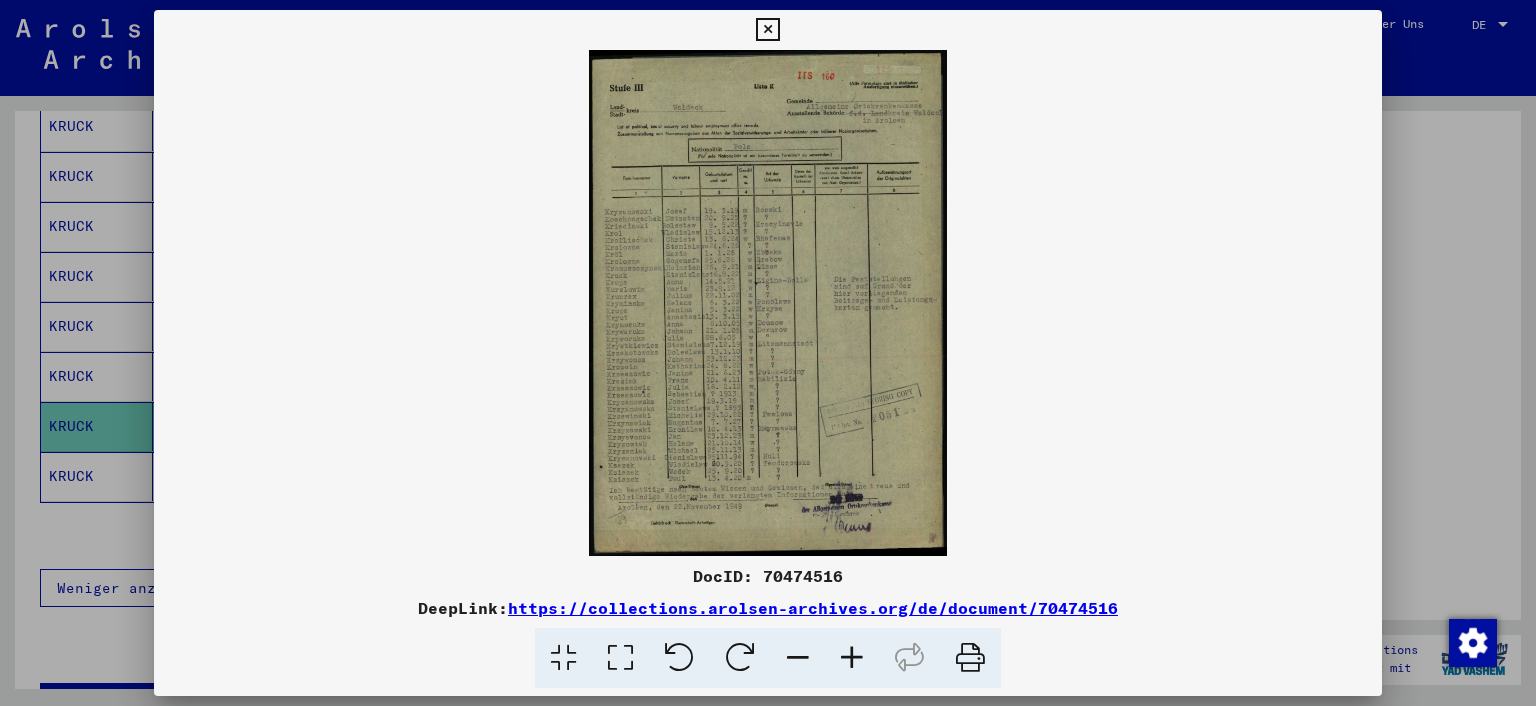 click at bounding box center (620, 658) 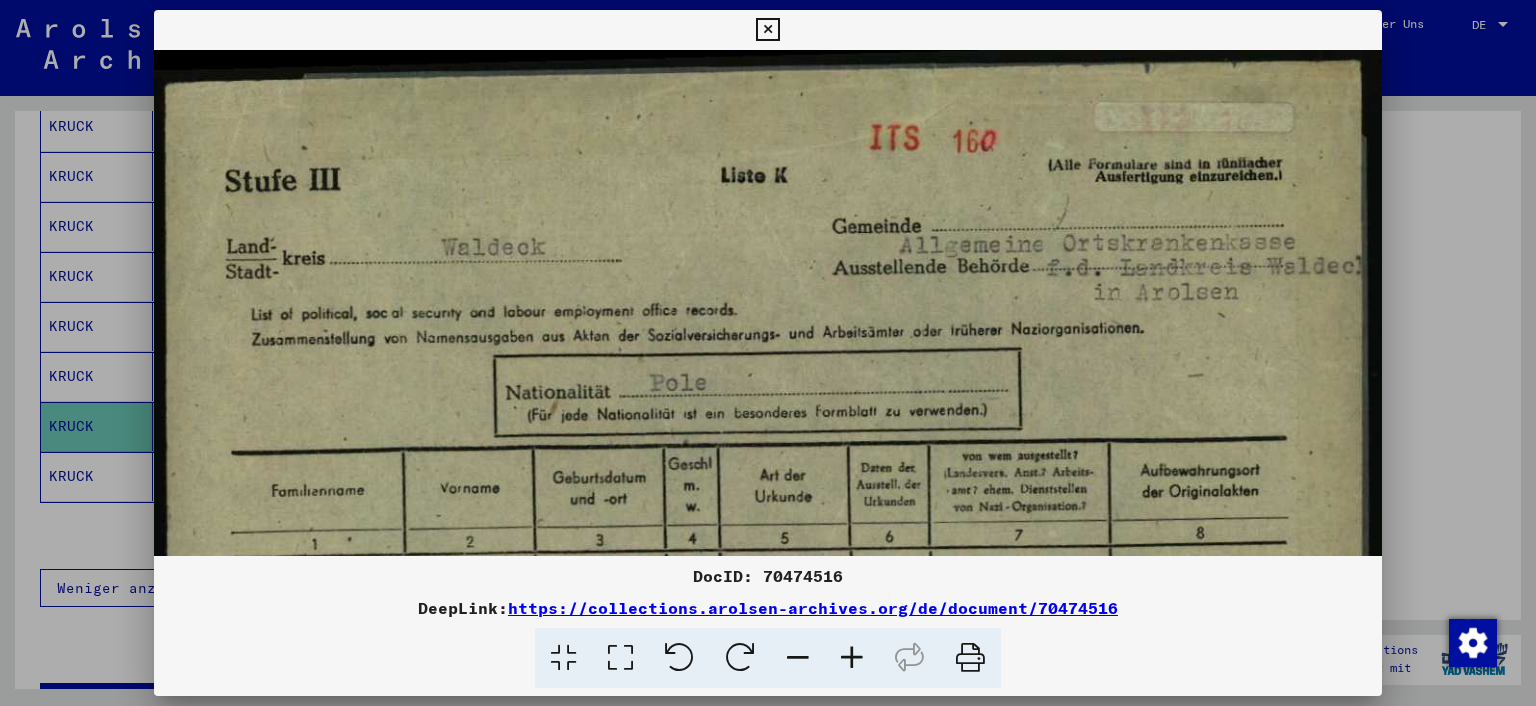 drag, startPoint x: 758, startPoint y: 558, endPoint x: 777, endPoint y: 495, distance: 65.802734 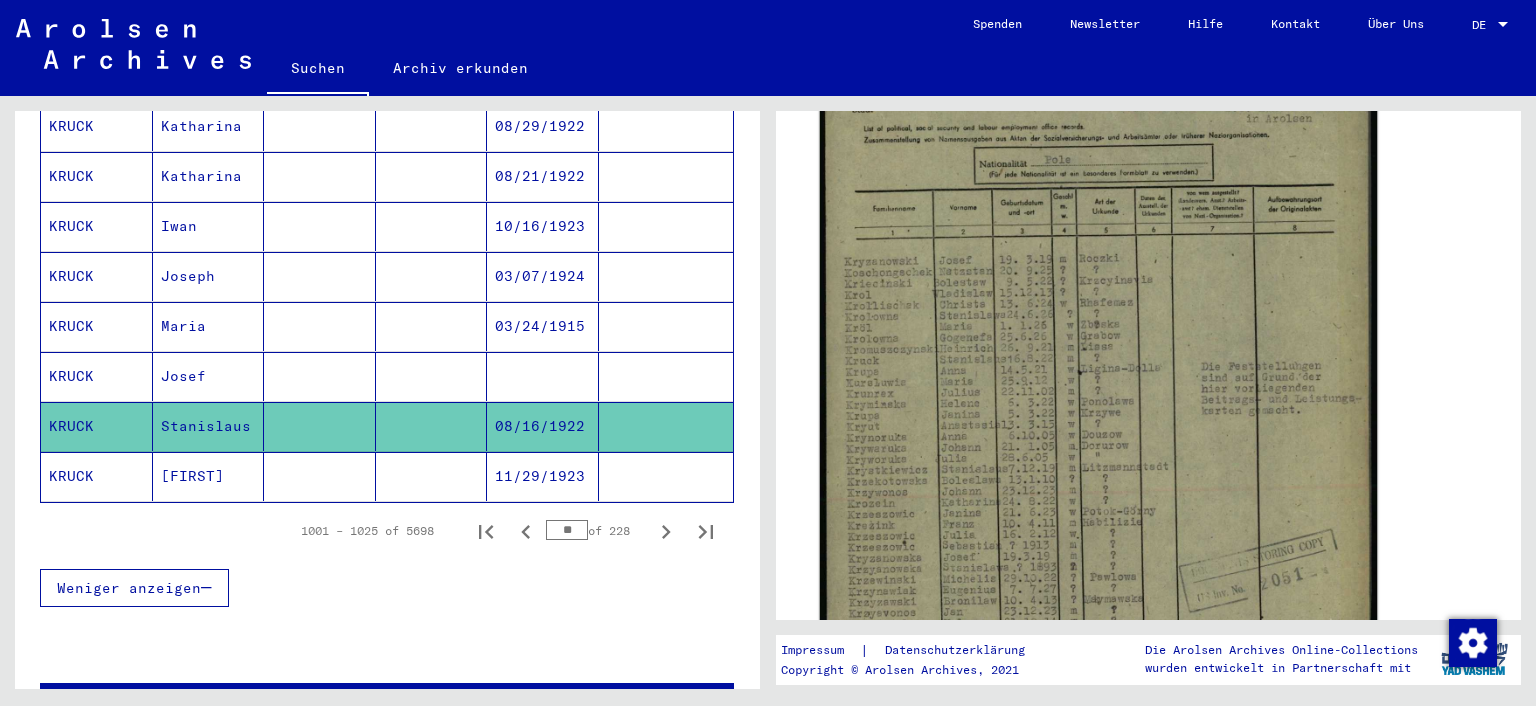 click 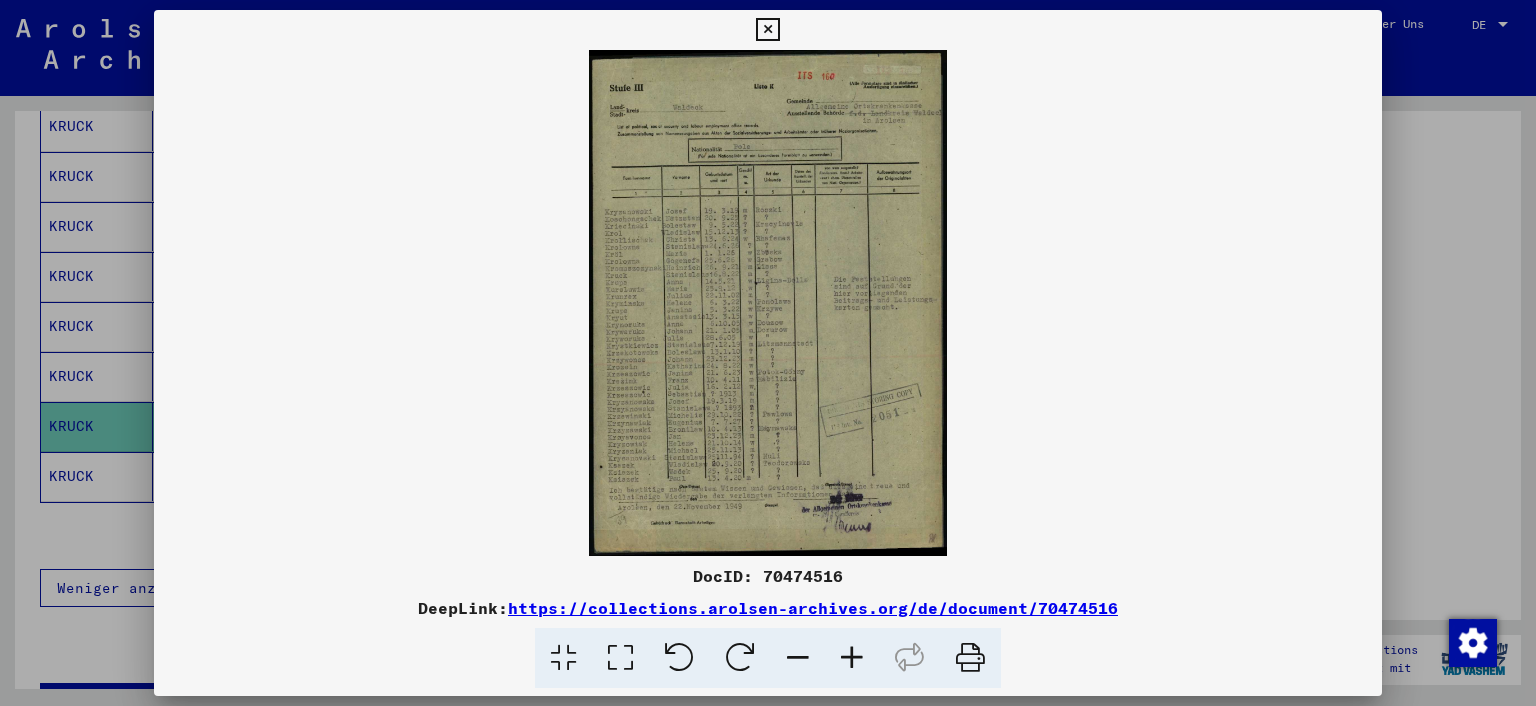 click at bounding box center (620, 658) 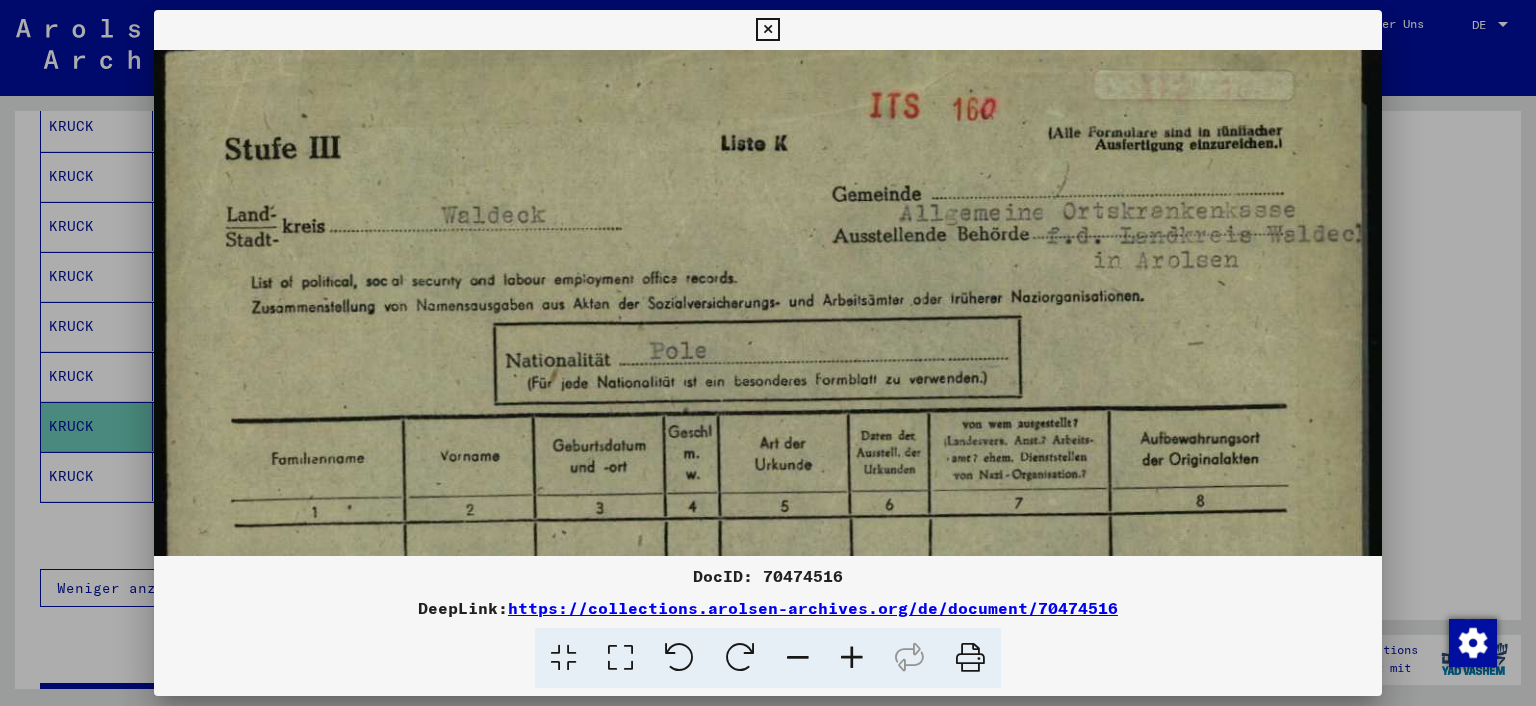 drag, startPoint x: 571, startPoint y: 318, endPoint x: 594, endPoint y: 260, distance: 62.39391 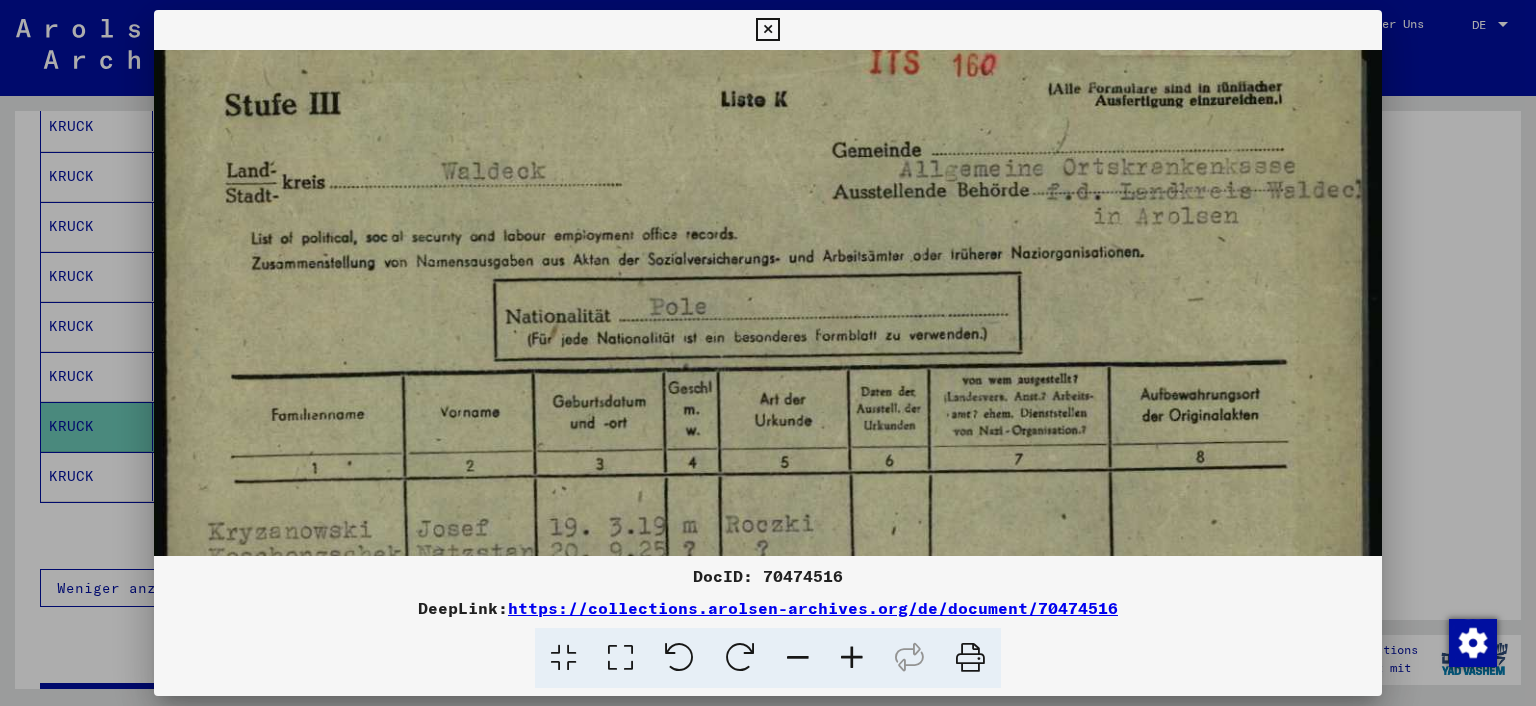 scroll, scrollTop: 196, scrollLeft: 0, axis: vertical 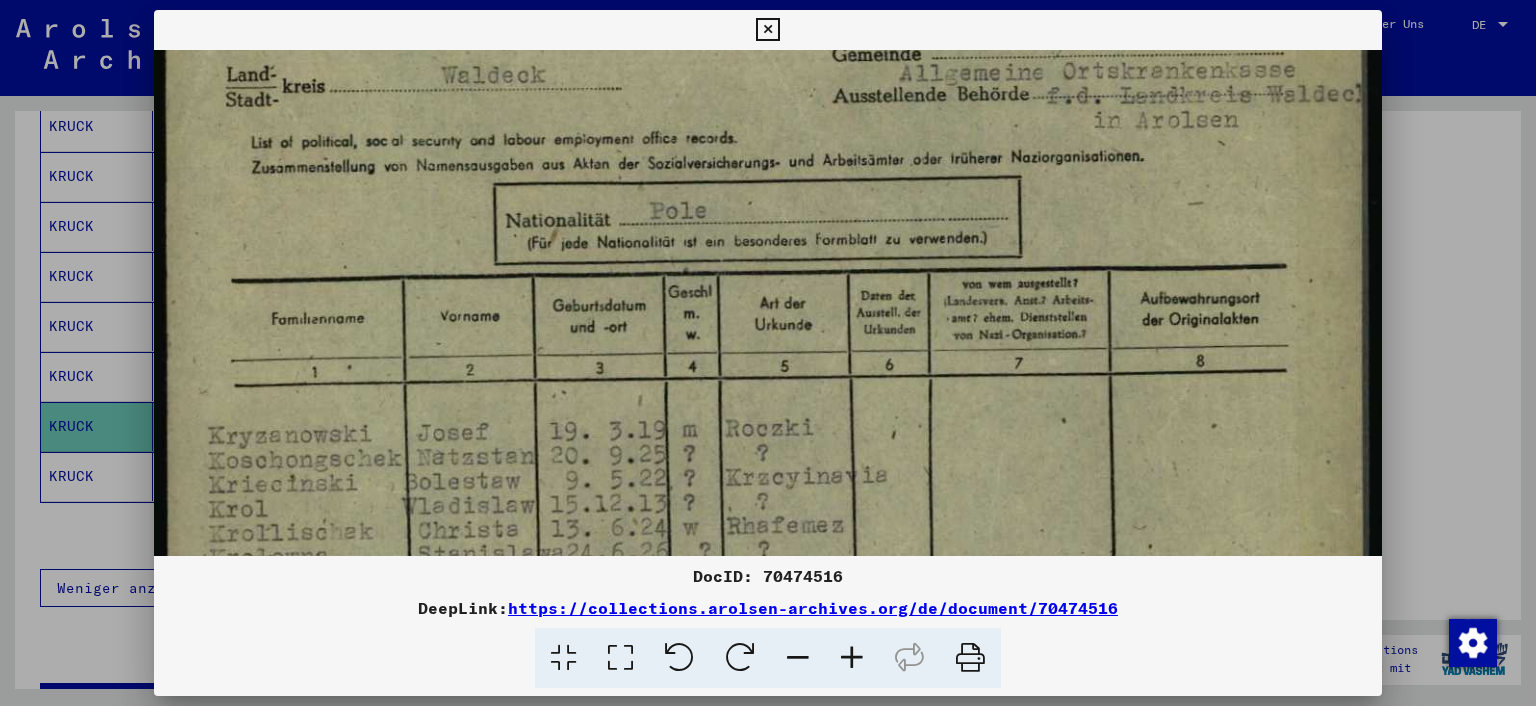 drag, startPoint x: 727, startPoint y: 502, endPoint x: 734, endPoint y: 384, distance: 118.20744 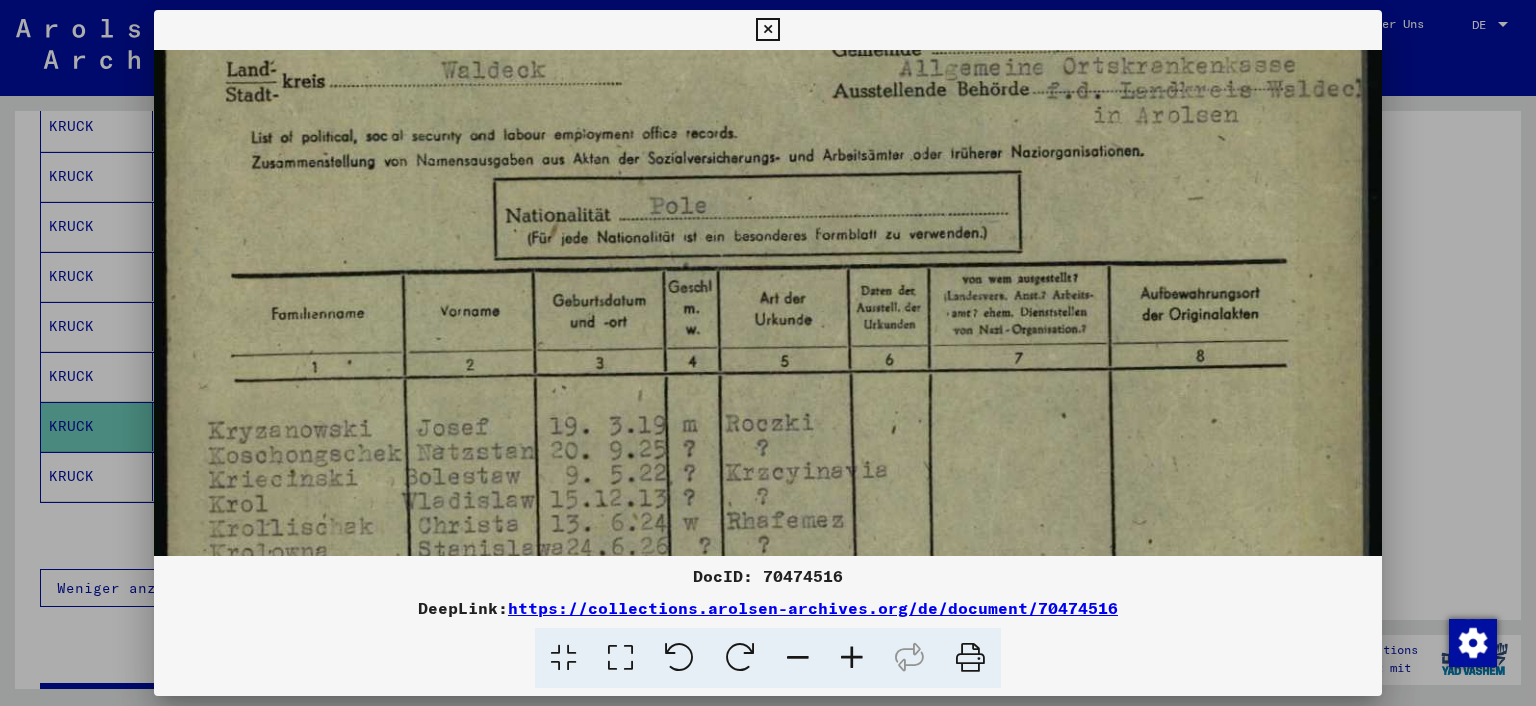 click at bounding box center (768, 743) 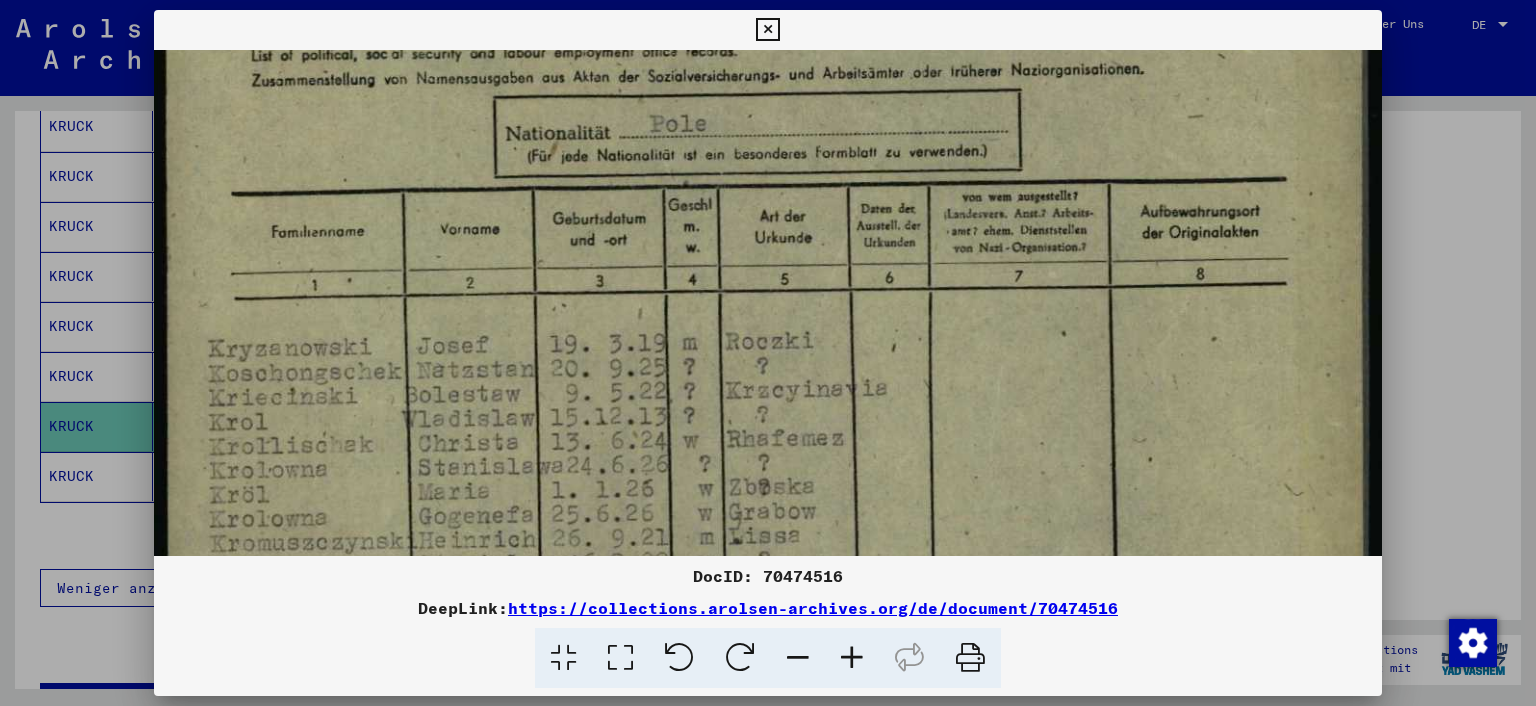 drag, startPoint x: 882, startPoint y: 391, endPoint x: 881, endPoint y: 342, distance: 49.010204 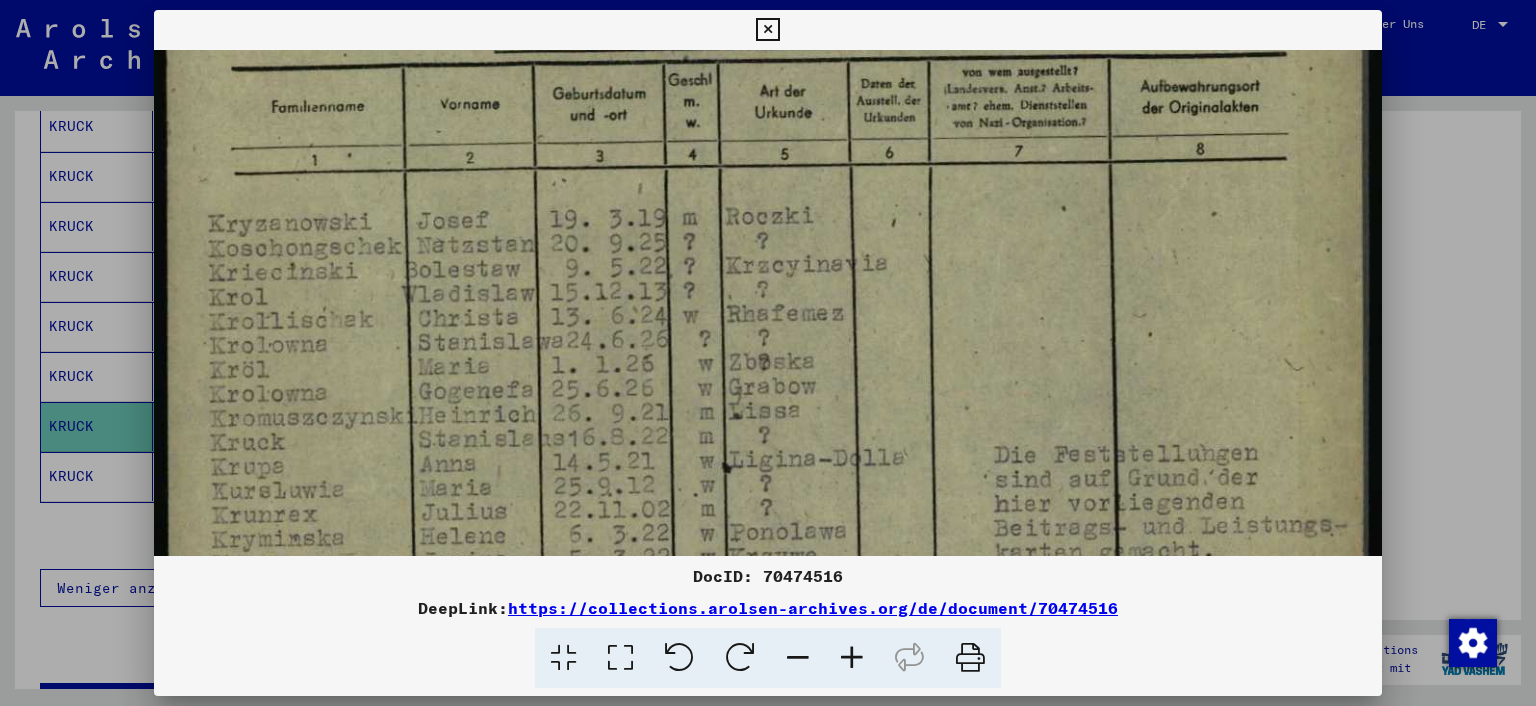 drag, startPoint x: 881, startPoint y: 303, endPoint x: 882, endPoint y: 274, distance: 29.017237 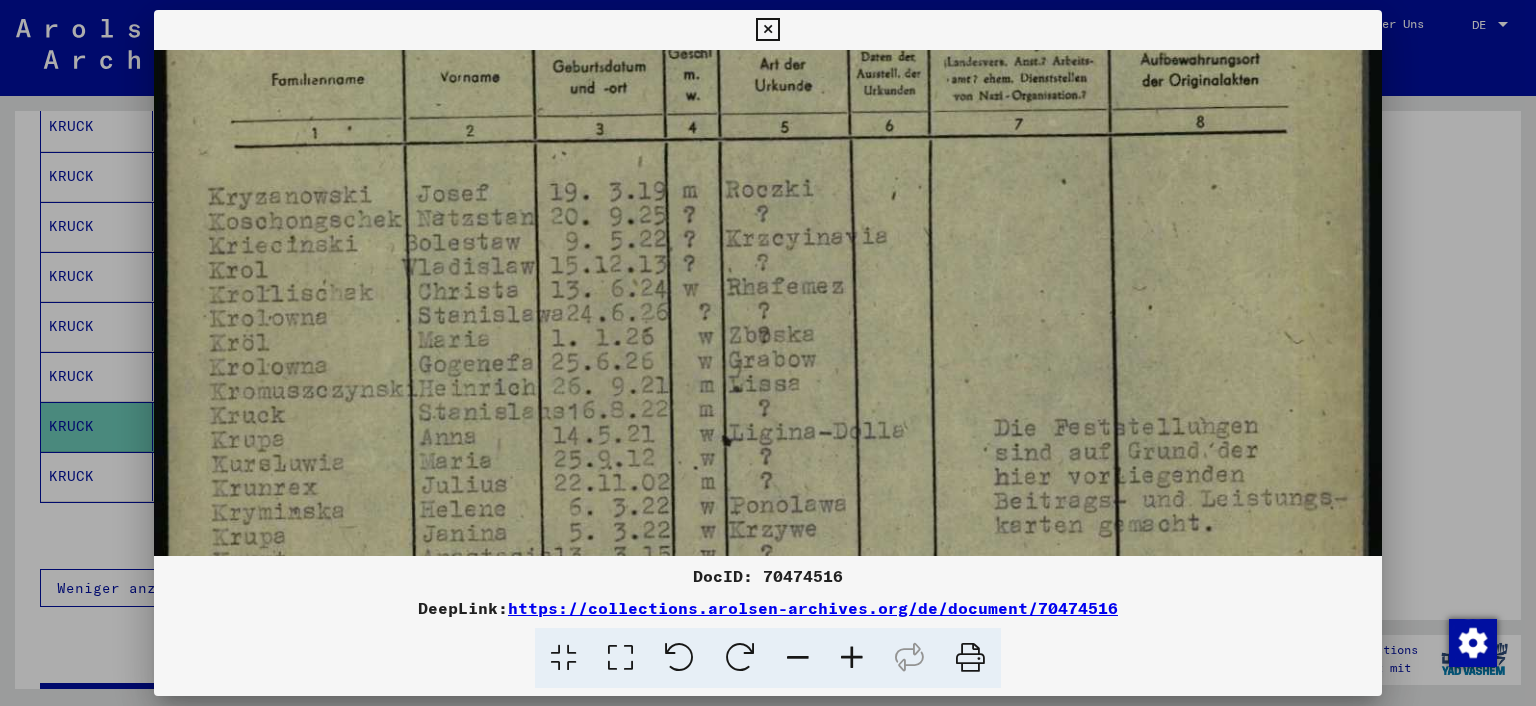 drag, startPoint x: 977, startPoint y: 334, endPoint x: 995, endPoint y: 240, distance: 95.707886 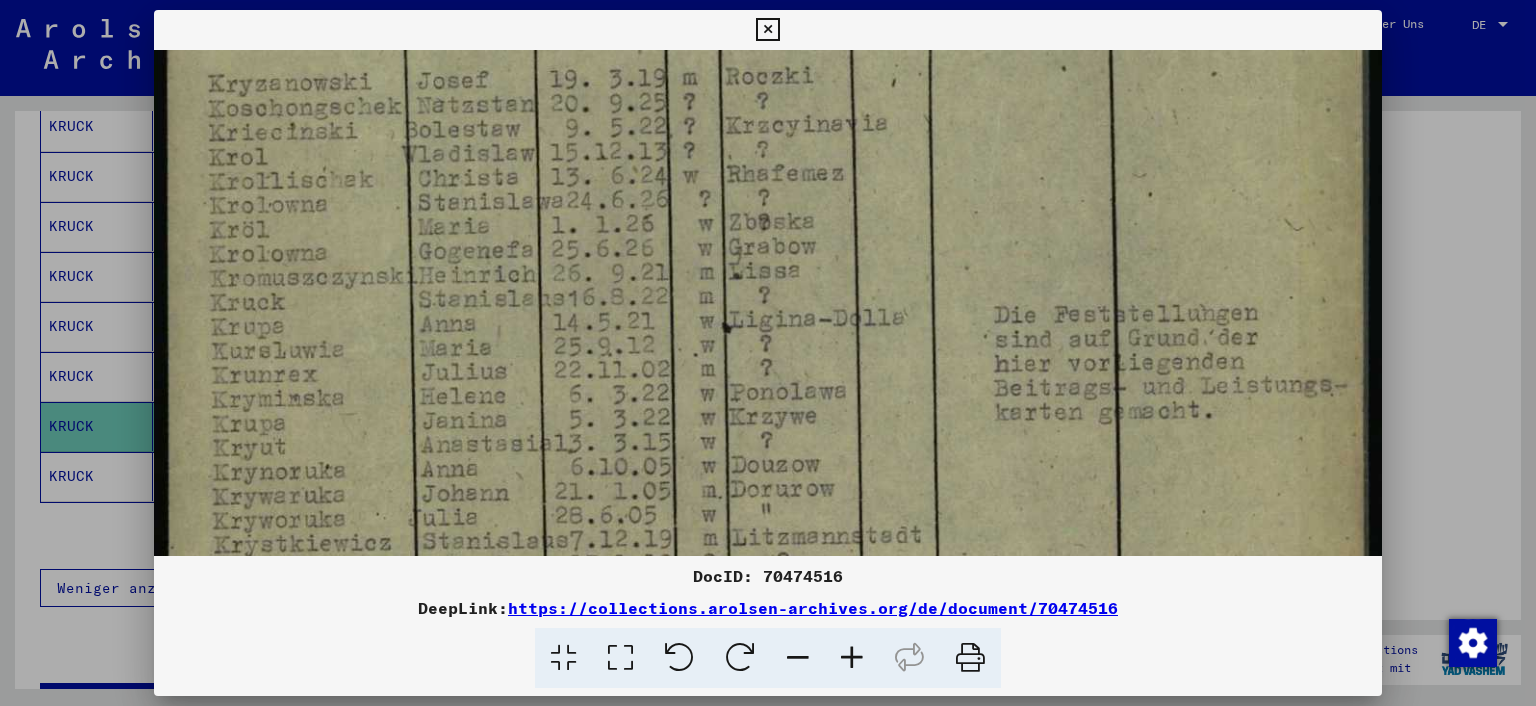 drag, startPoint x: 942, startPoint y: 303, endPoint x: 936, endPoint y: 274, distance: 29.614185 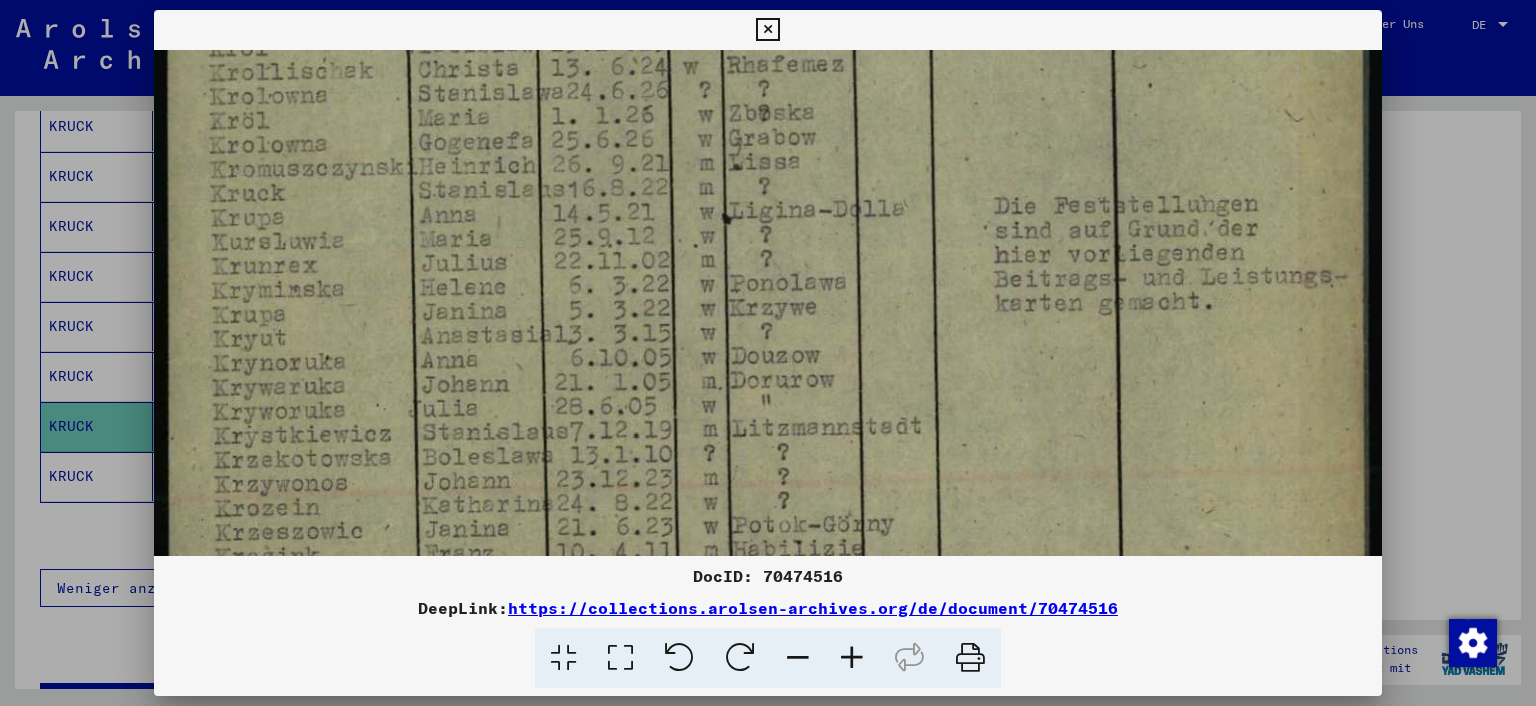 drag, startPoint x: 942, startPoint y: 344, endPoint x: 953, endPoint y: 295, distance: 50.219517 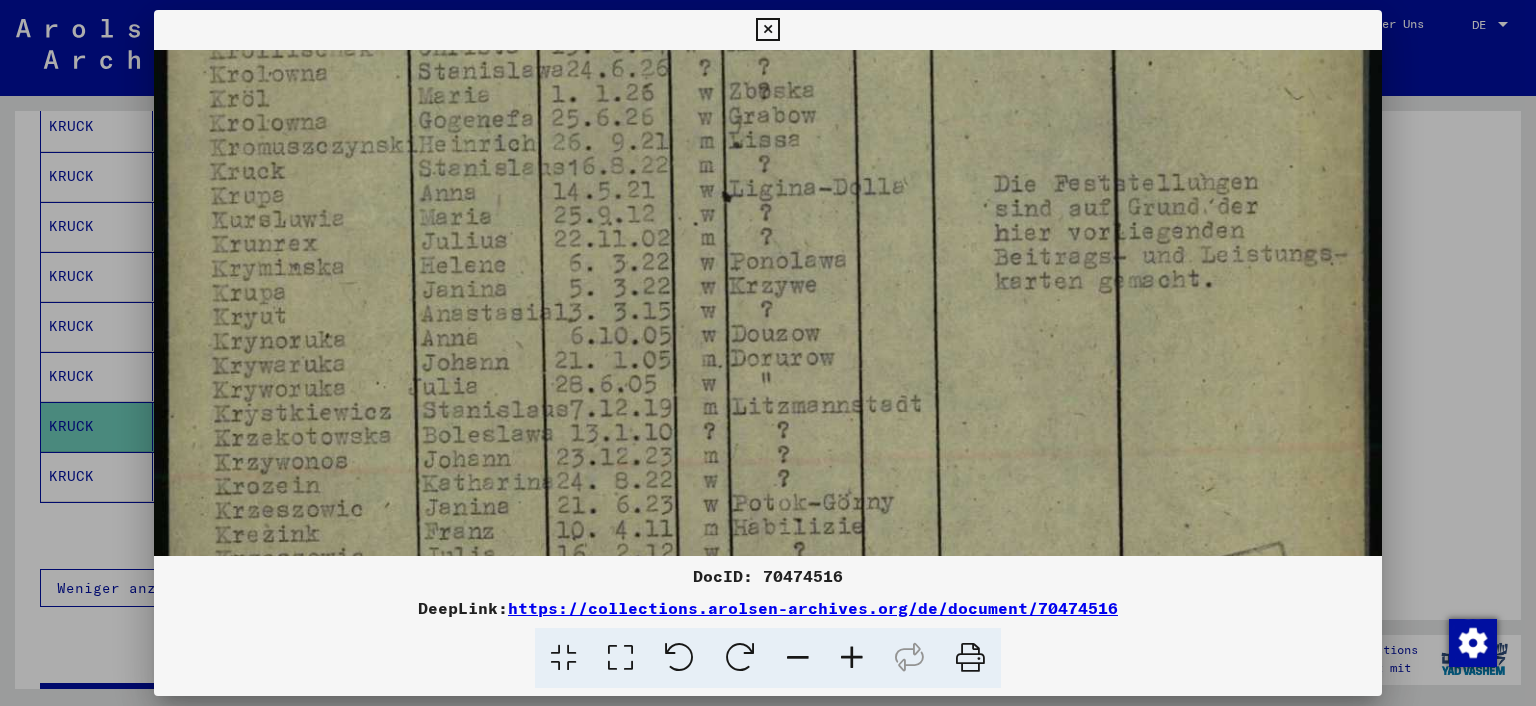 scroll, scrollTop: 729, scrollLeft: 0, axis: vertical 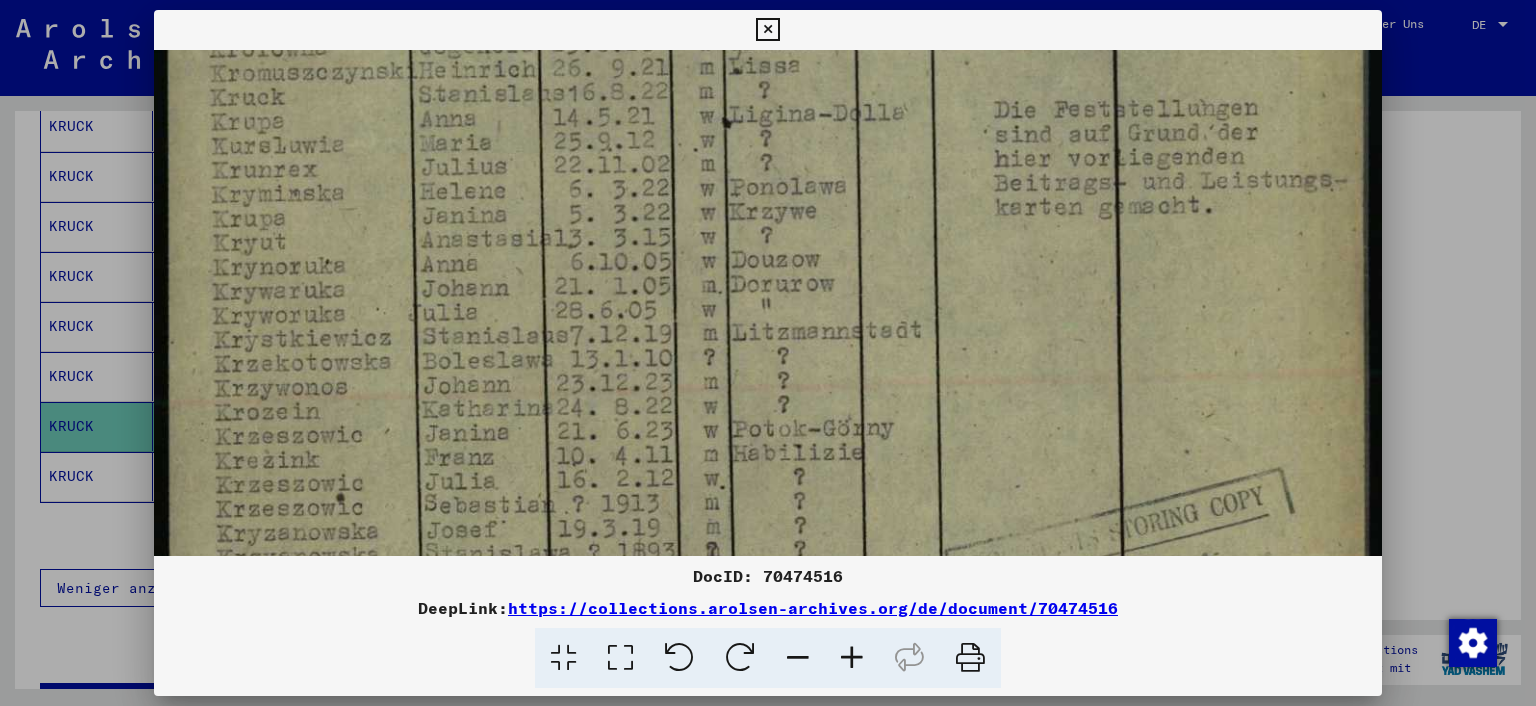 drag, startPoint x: 942, startPoint y: 295, endPoint x: 943, endPoint y: 277, distance: 18.027756 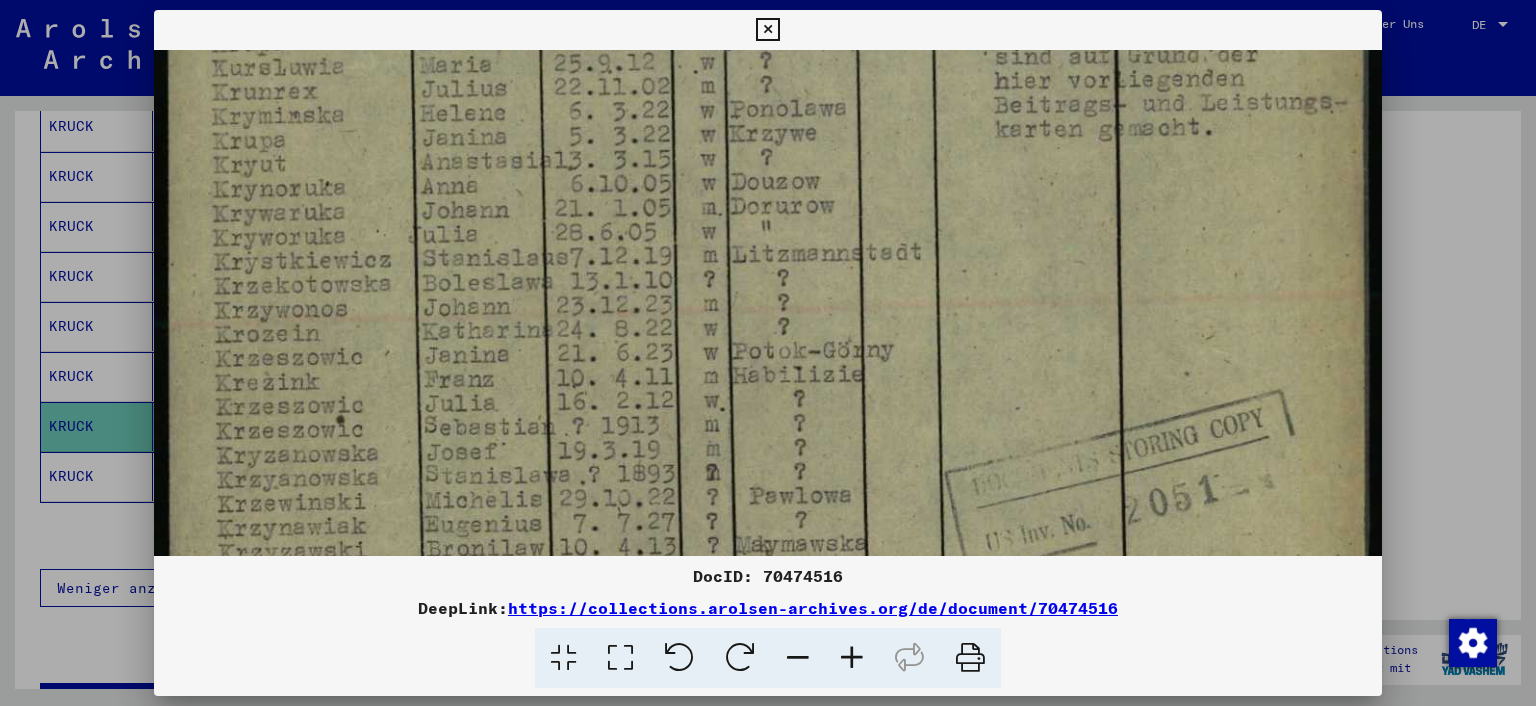 drag, startPoint x: 946, startPoint y: 324, endPoint x: 951, endPoint y: 245, distance: 79.15807 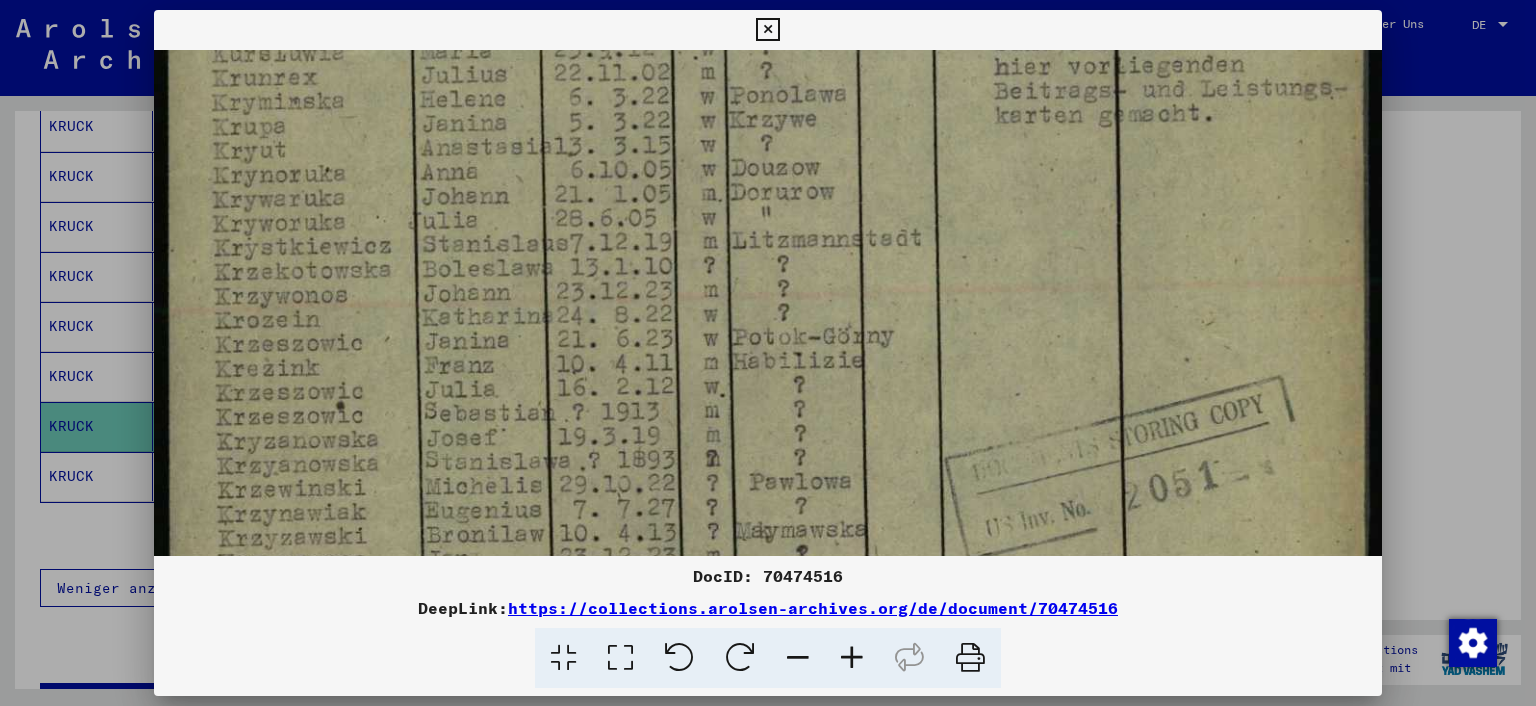 scroll, scrollTop: 920, scrollLeft: 0, axis: vertical 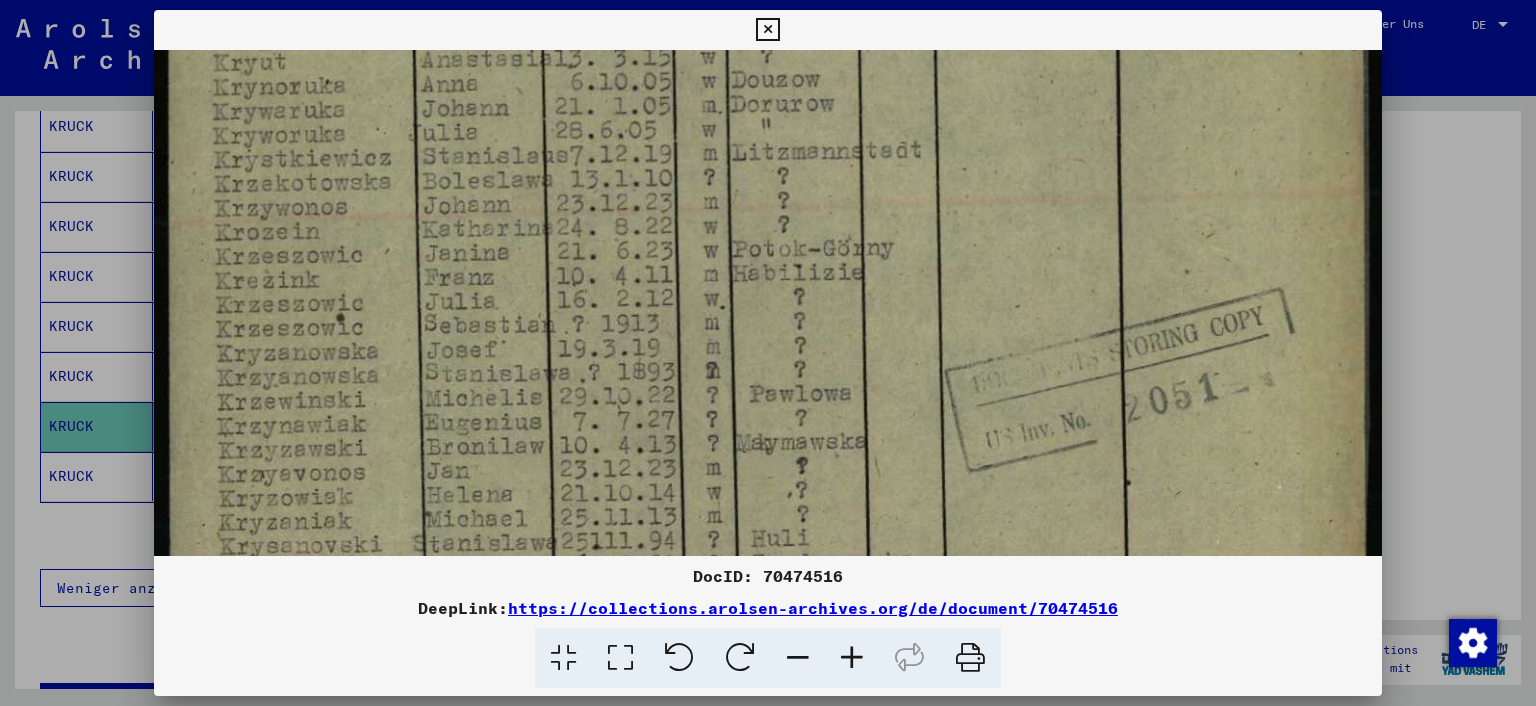drag, startPoint x: 950, startPoint y: 296, endPoint x: 945, endPoint y: 229, distance: 67.18631 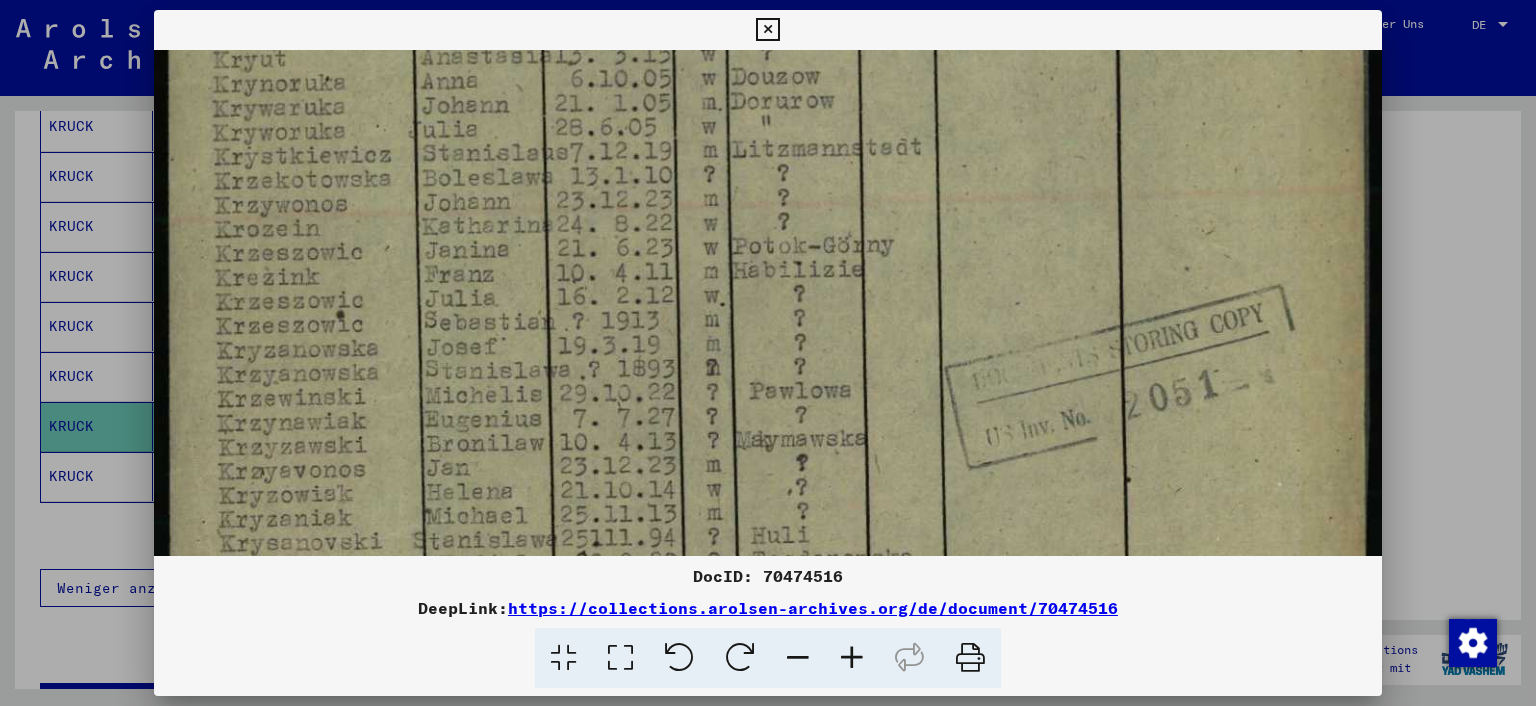 click at bounding box center (768, 8) 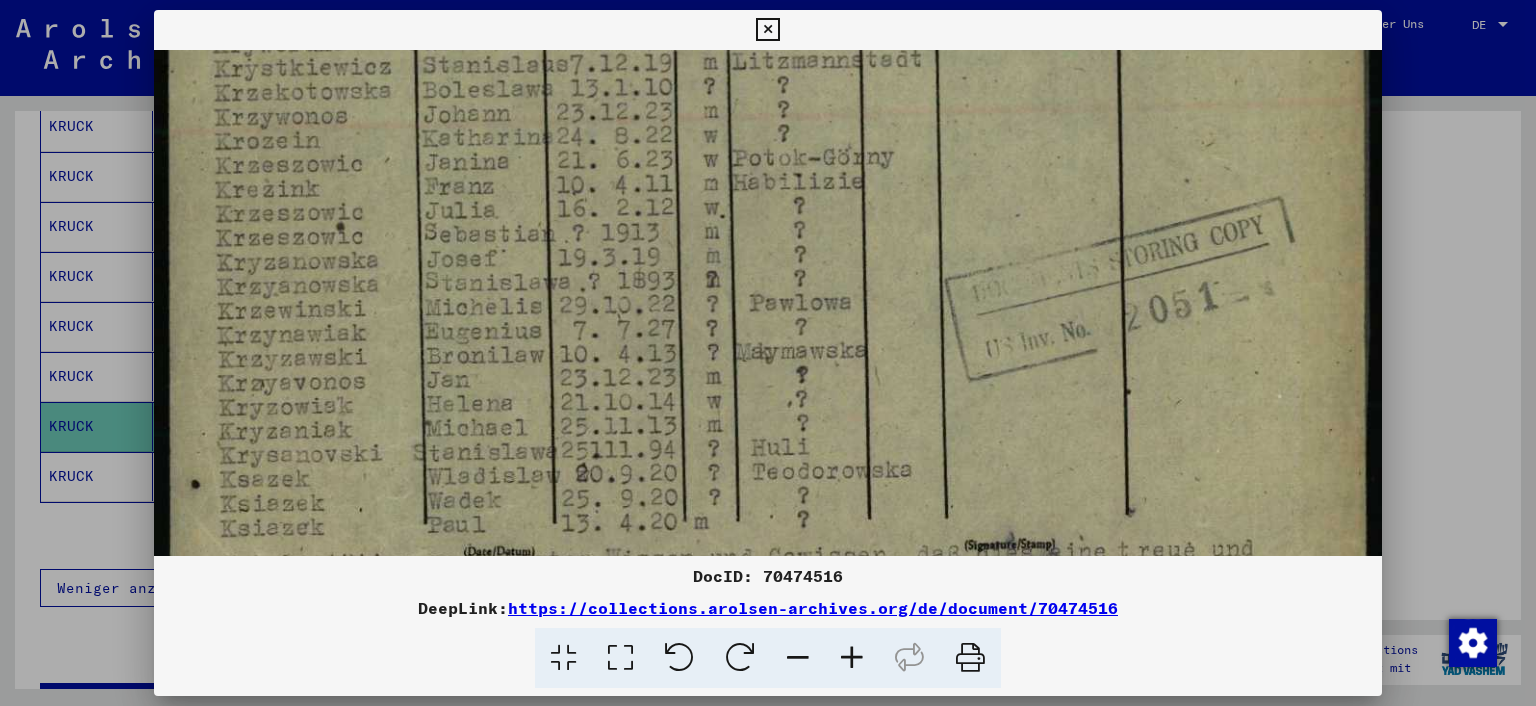 drag, startPoint x: 947, startPoint y: 273, endPoint x: 953, endPoint y: 148, distance: 125.14392 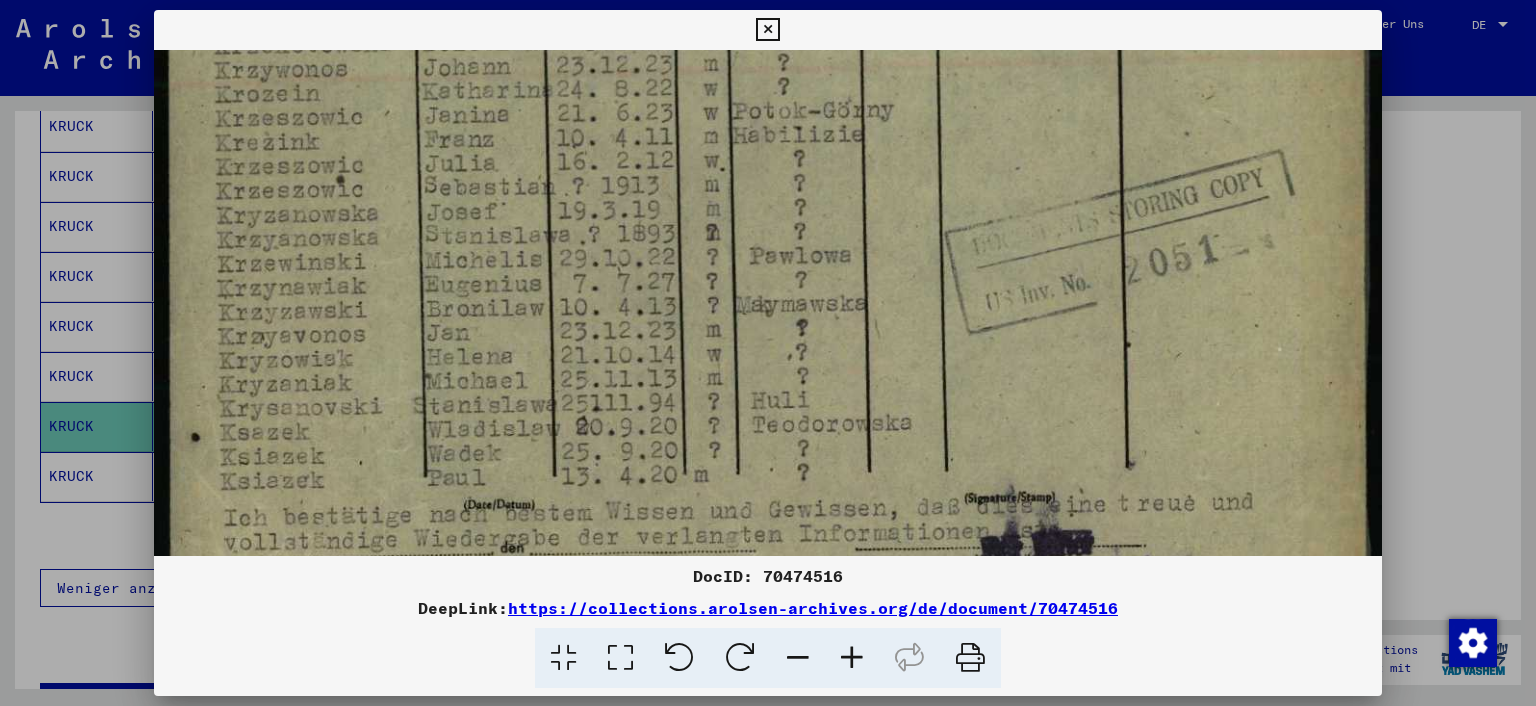 scroll, scrollTop: 1168, scrollLeft: 0, axis: vertical 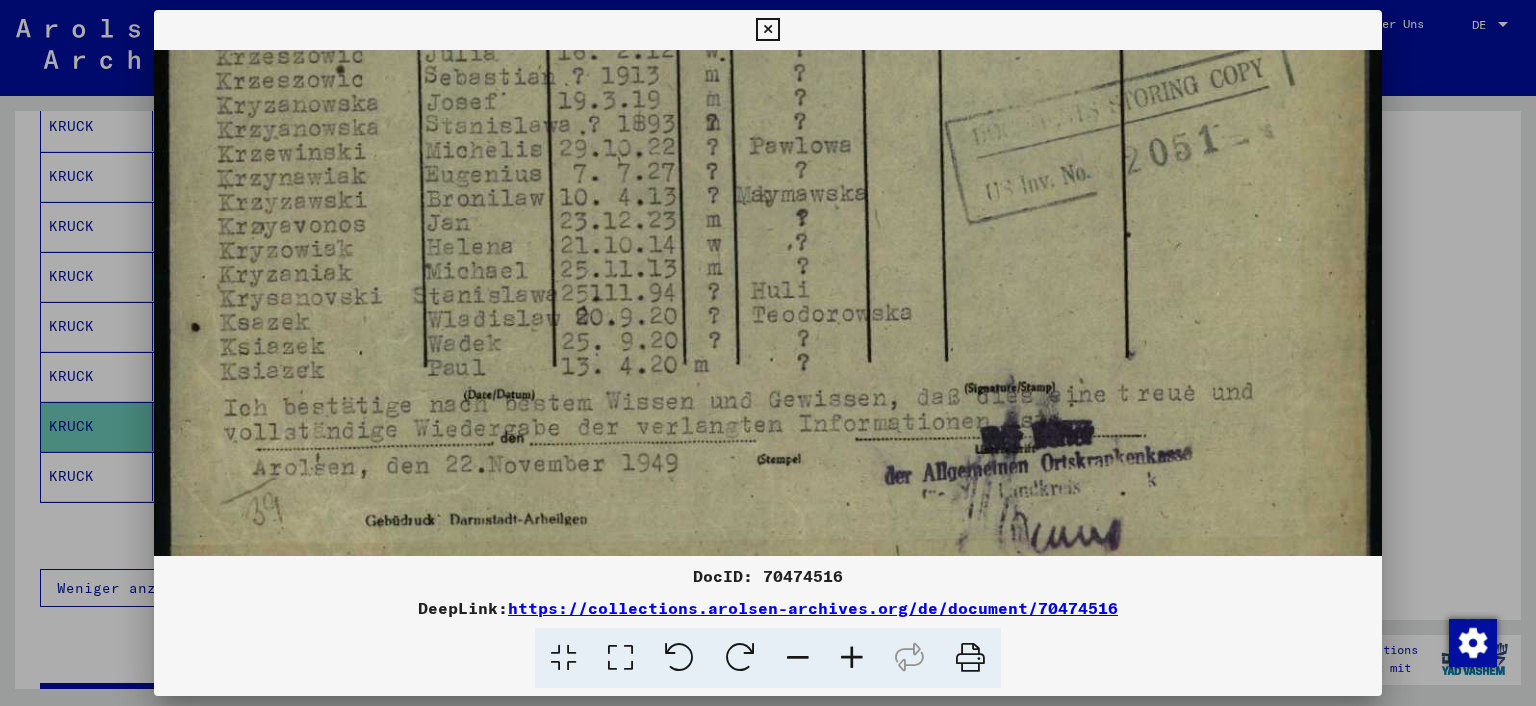 drag, startPoint x: 950, startPoint y: 290, endPoint x: 974, endPoint y: 169, distance: 123.35721 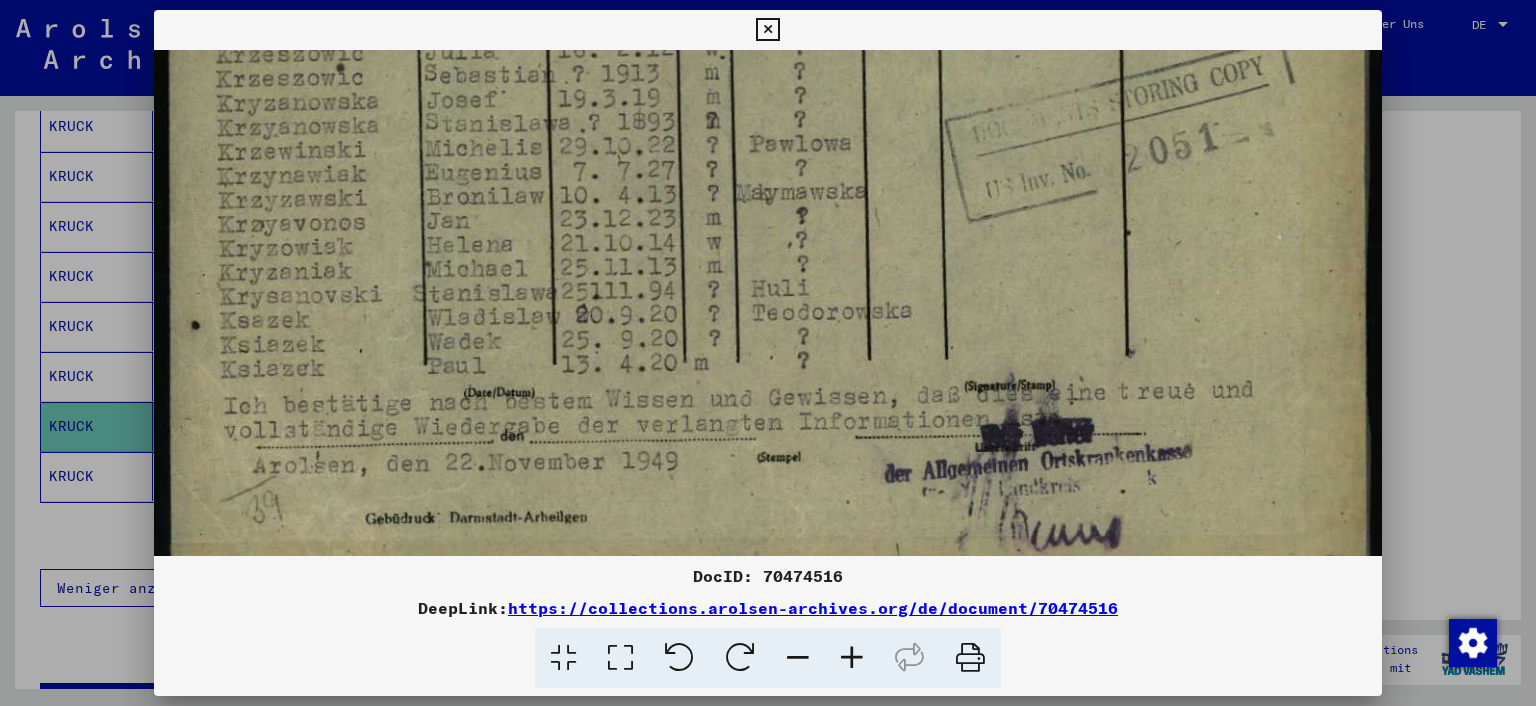 click at bounding box center (768, -239) 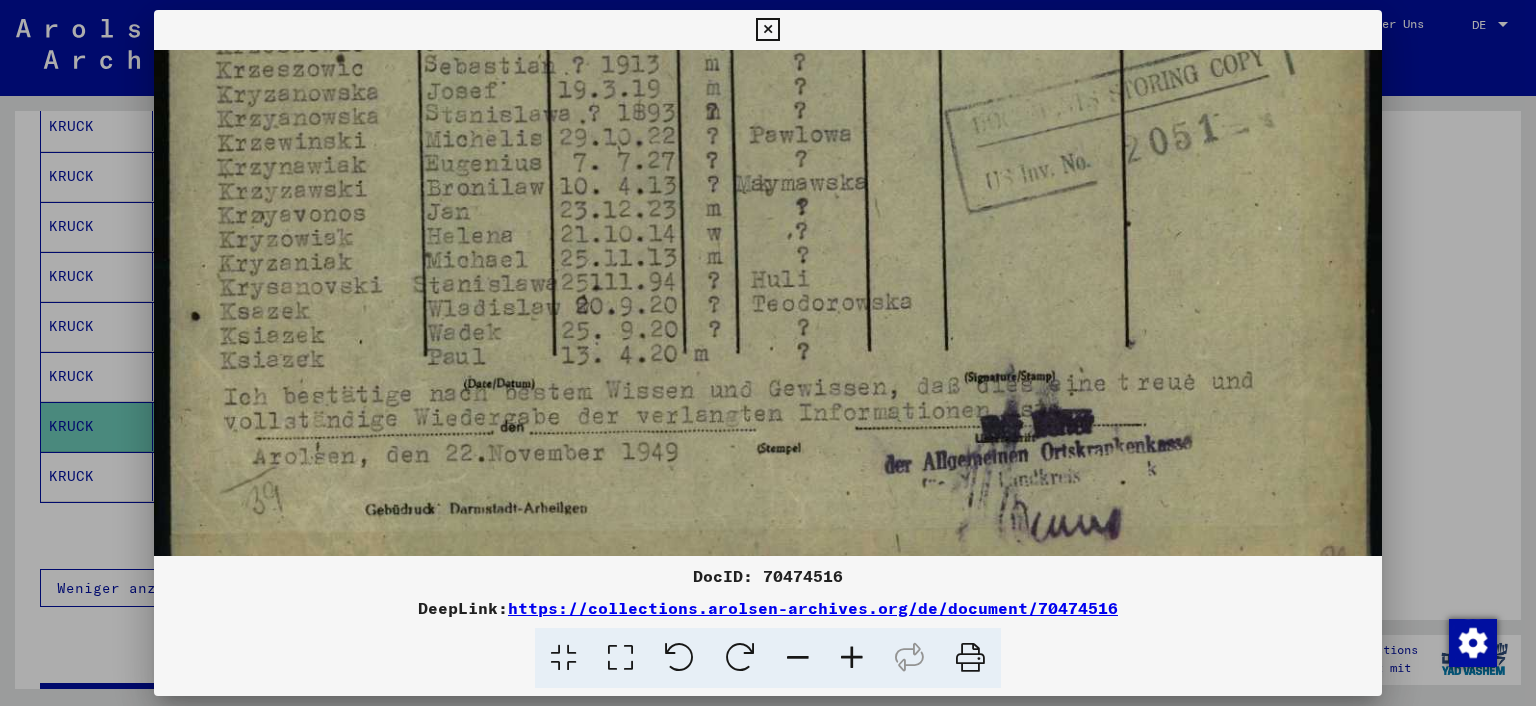 scroll, scrollTop: 1235, scrollLeft: 0, axis: vertical 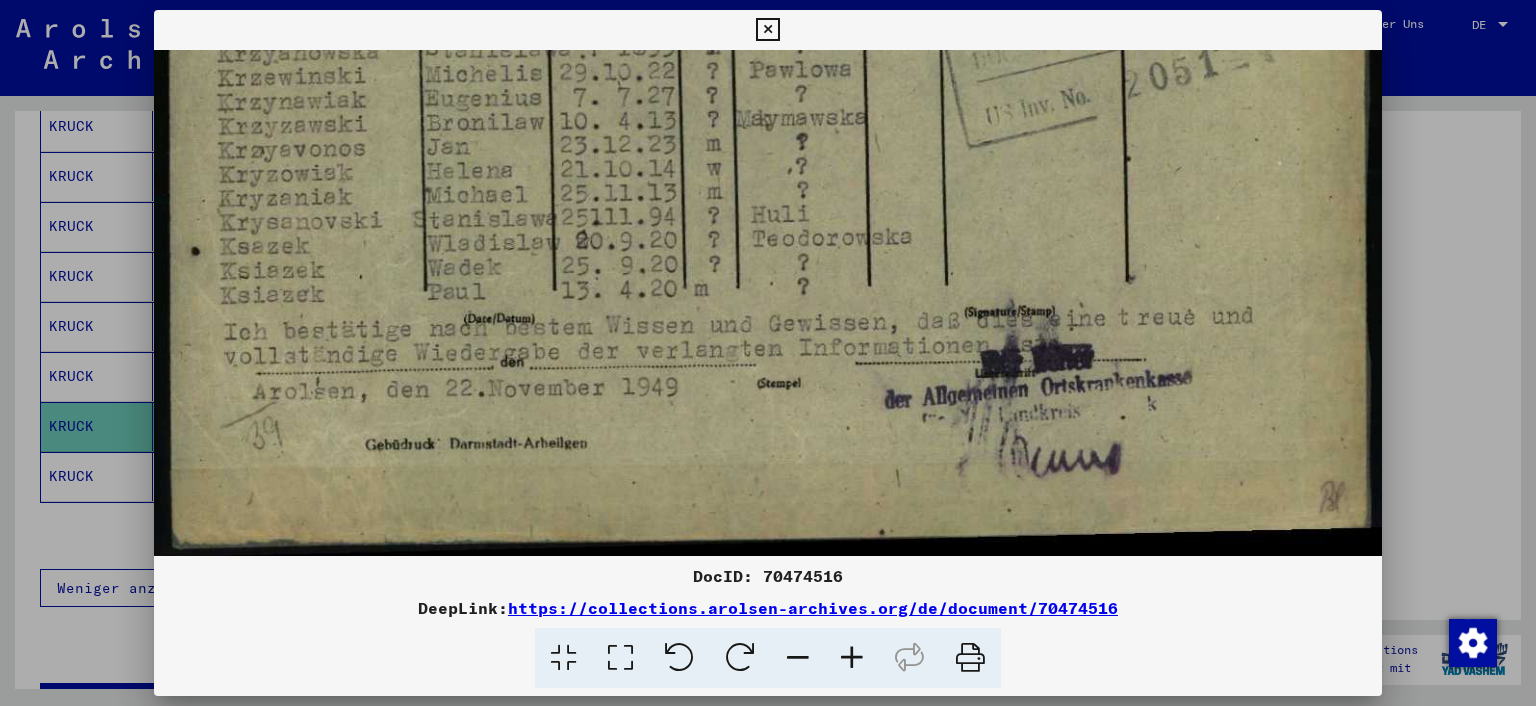 drag, startPoint x: 969, startPoint y: 237, endPoint x: 954, endPoint y: 143, distance: 95.189285 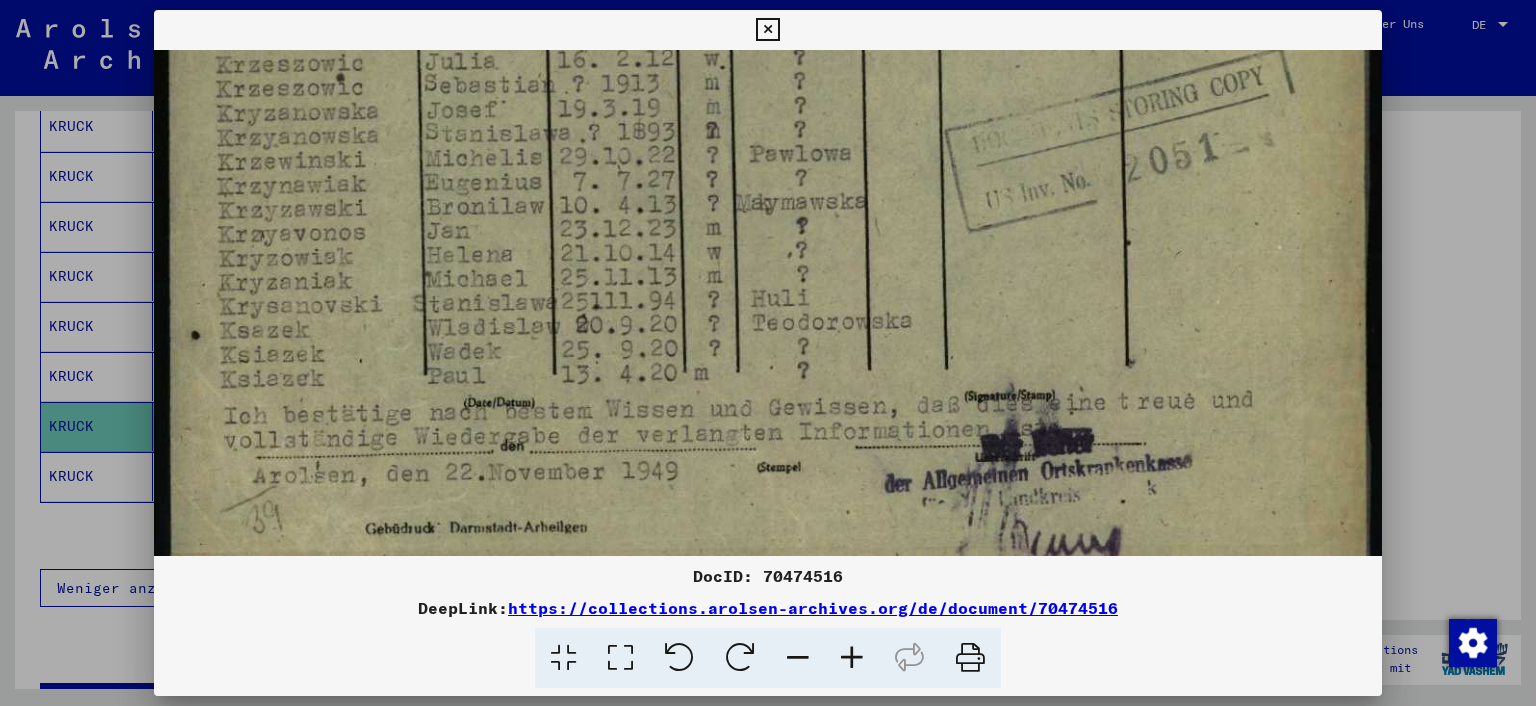 drag, startPoint x: 838, startPoint y: 326, endPoint x: 830, endPoint y: 350, distance: 25.298222 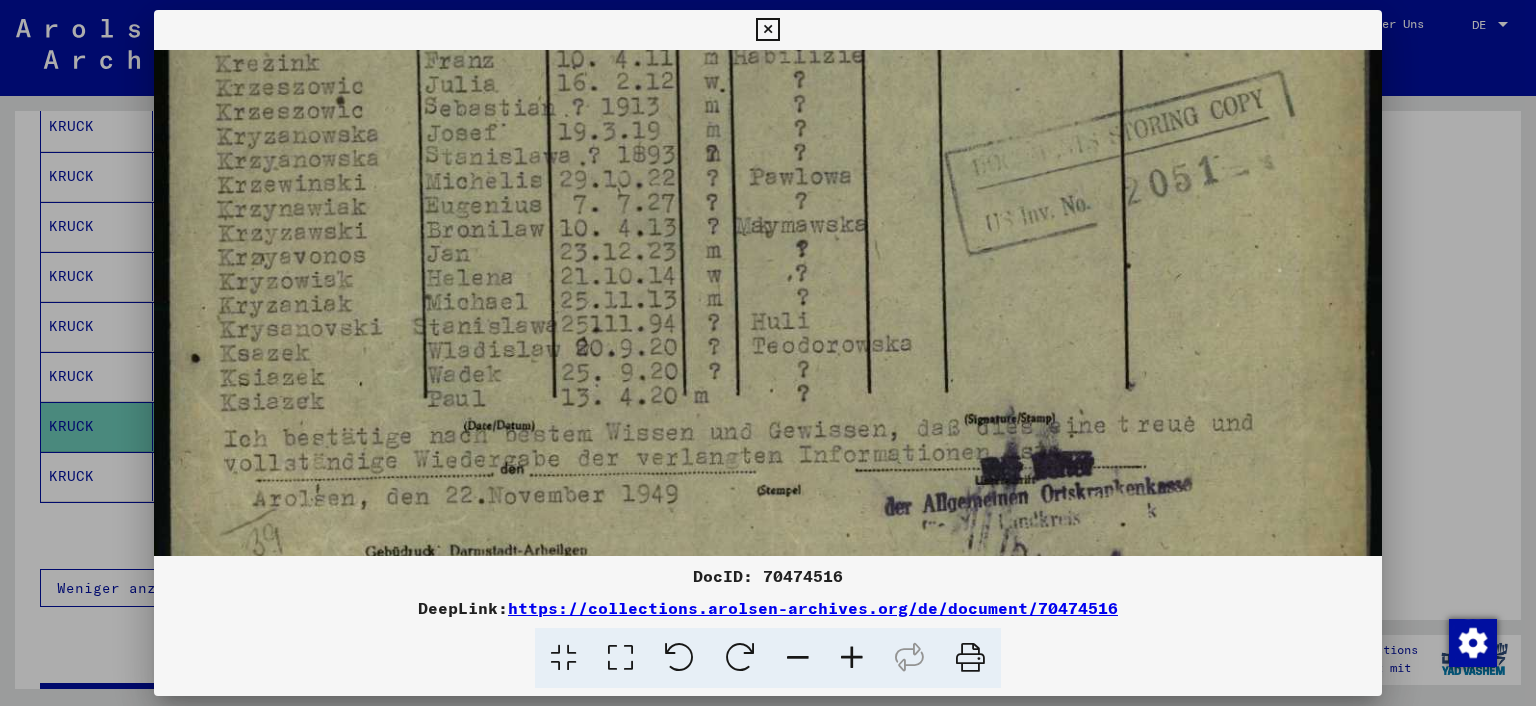 click at bounding box center [767, 30] 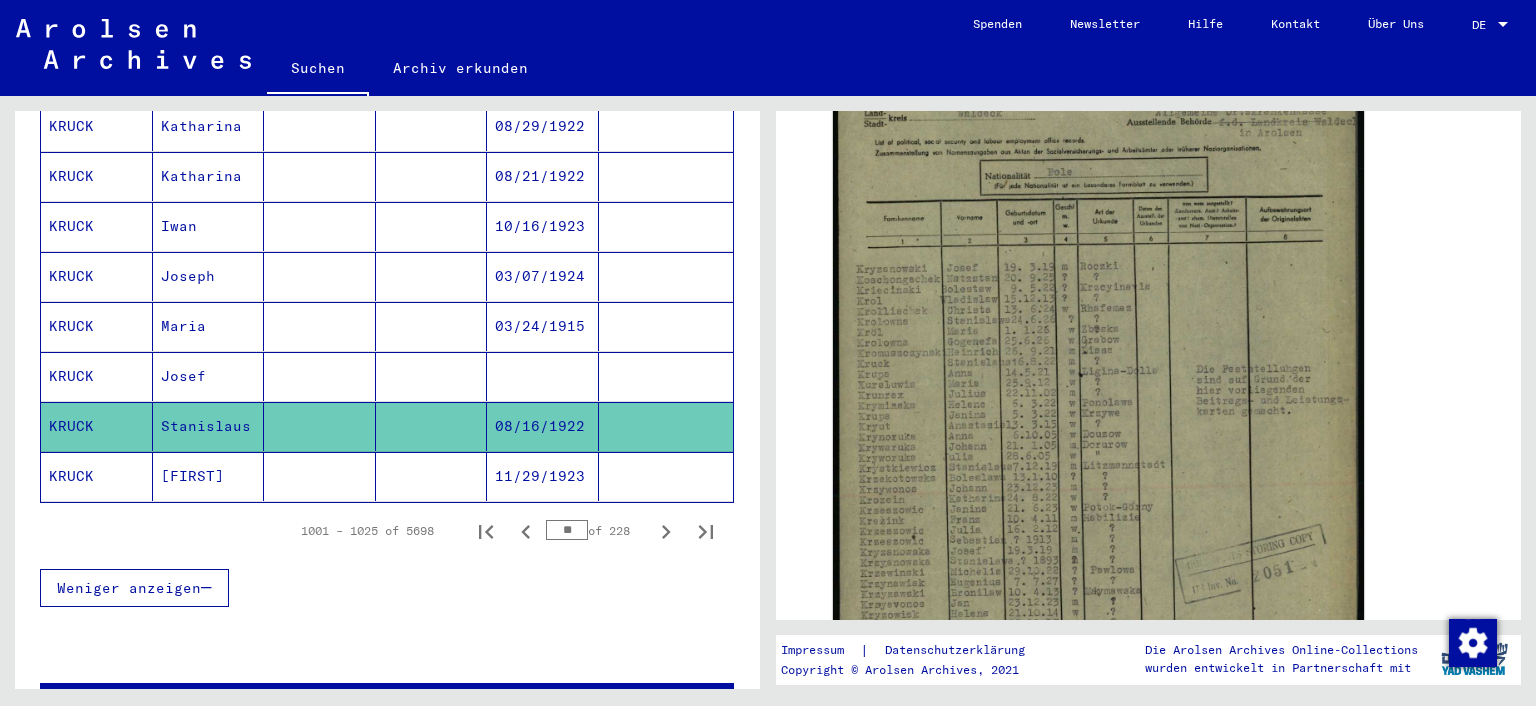 click 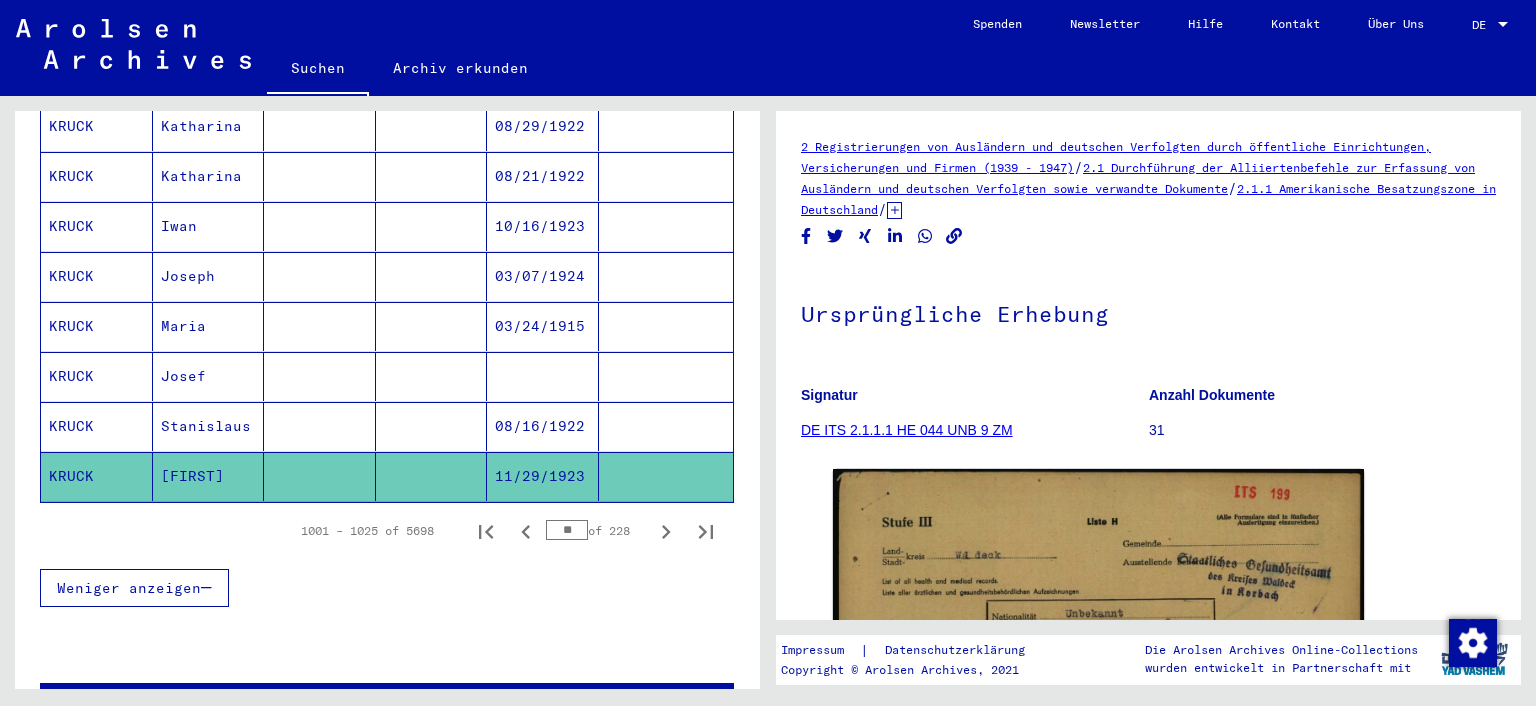 click on "DocID: 70475305" 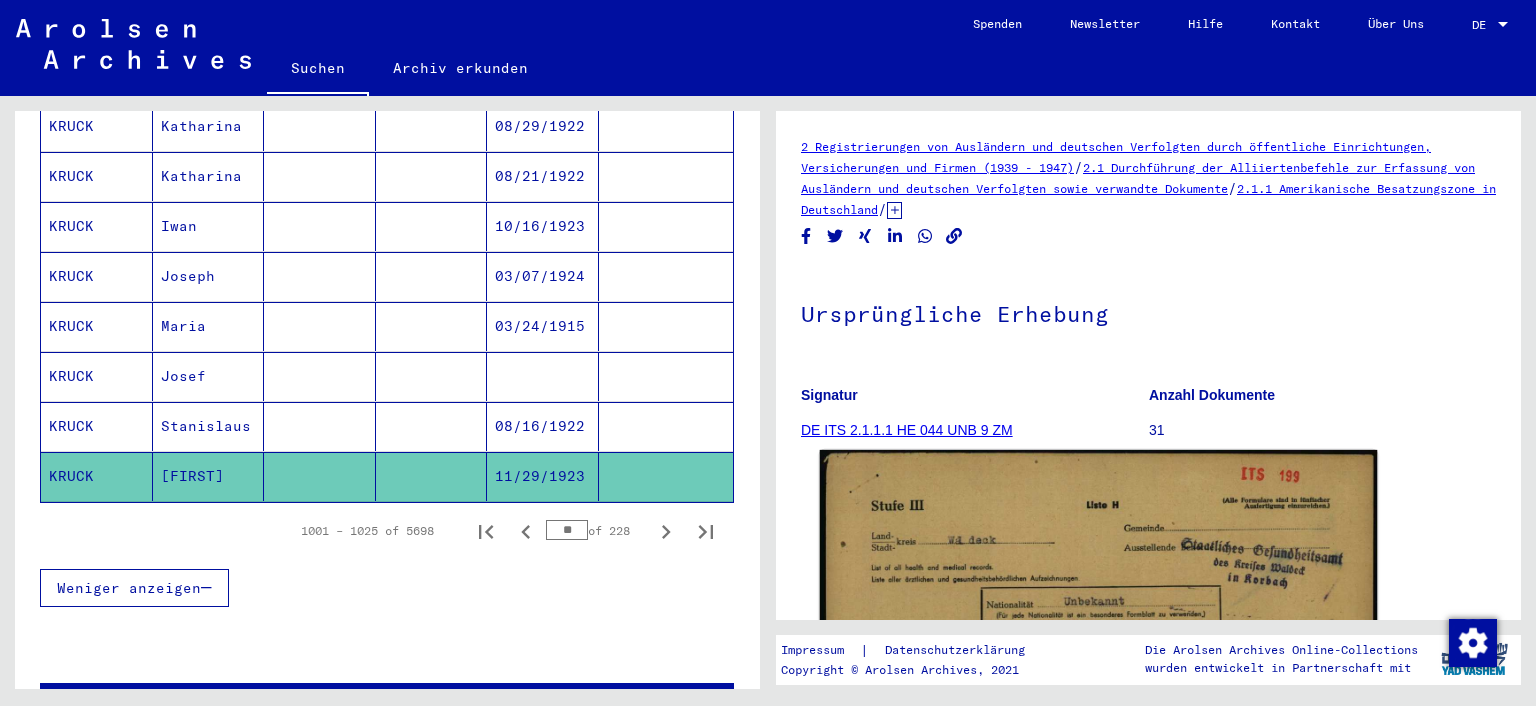click 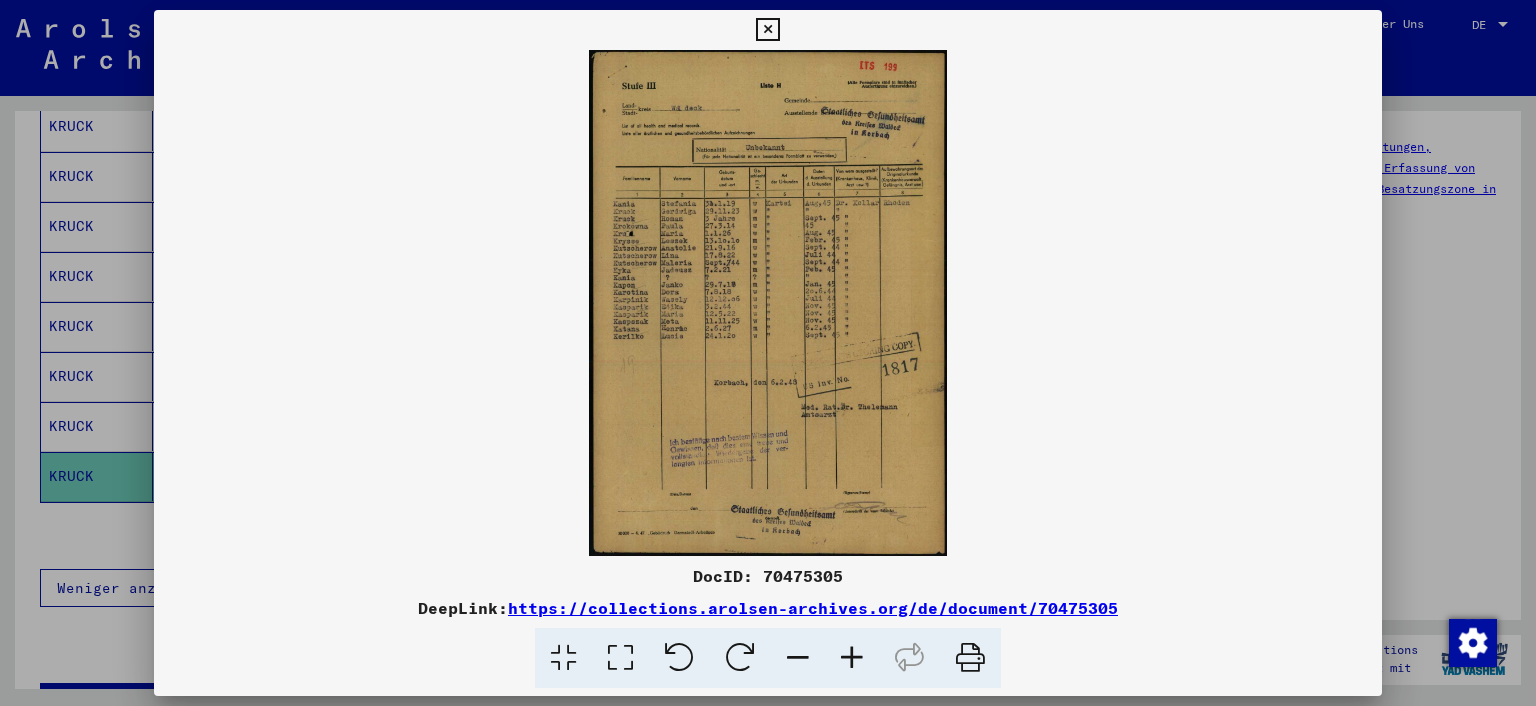 click at bounding box center [620, 658] 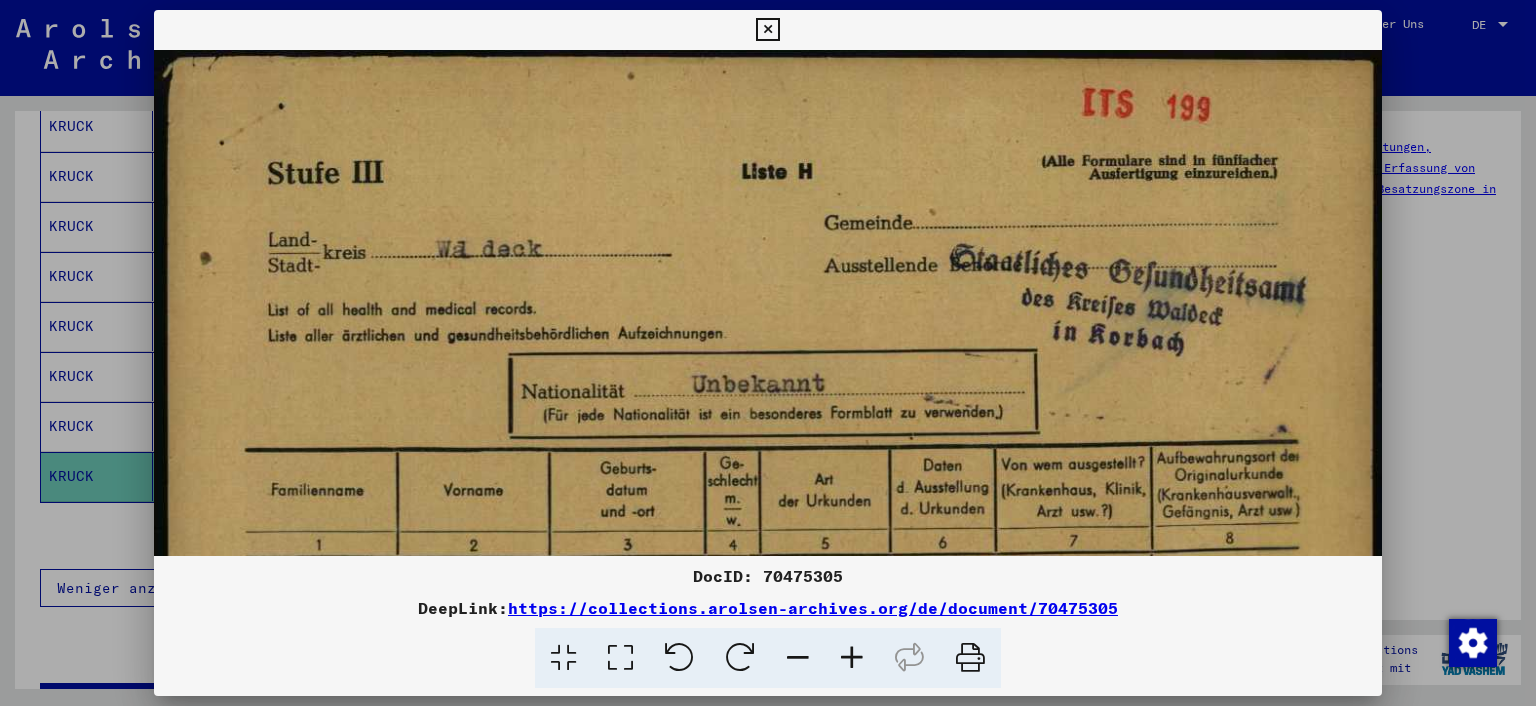 click on "DocID: 70475305  DeepLink:  https://collections.arolsen-archives.org/de/document/70475305" at bounding box center (768, 349) 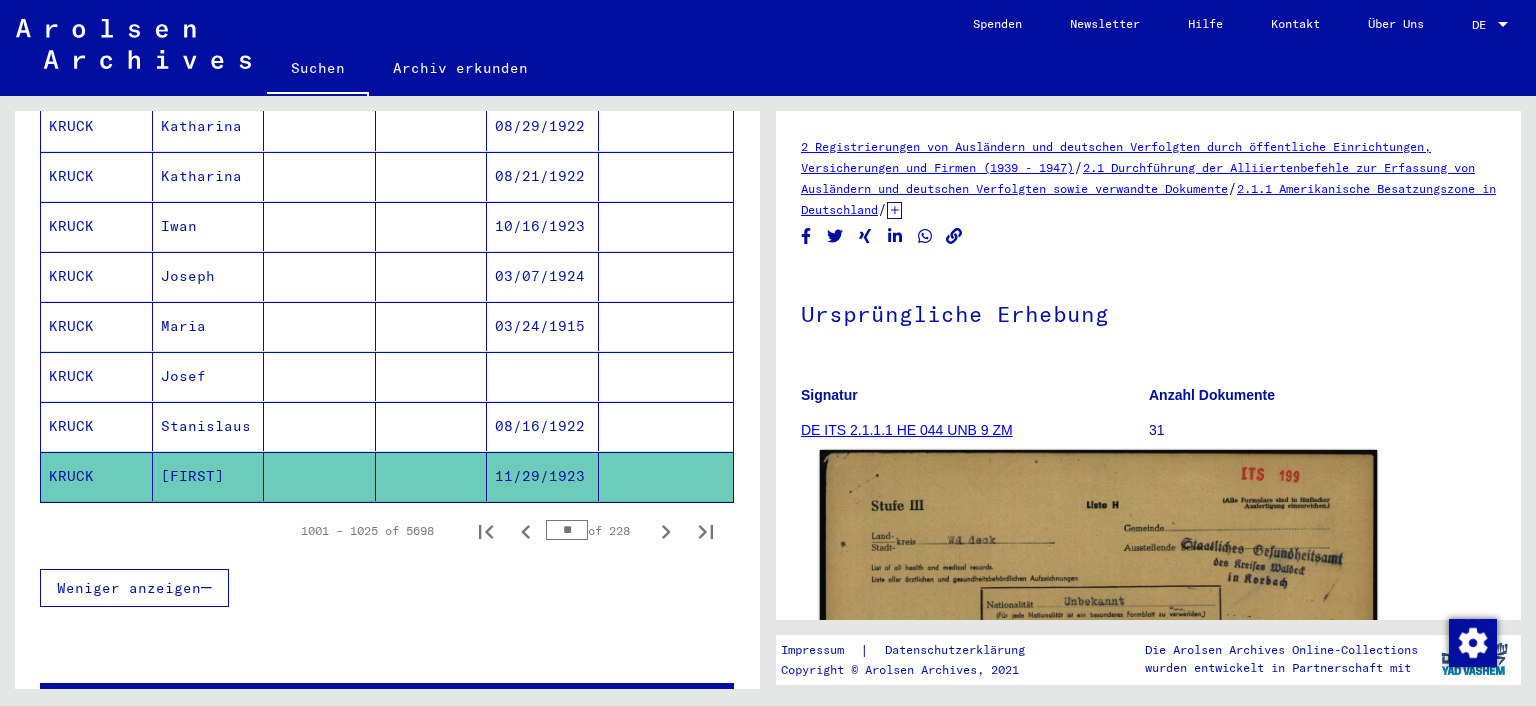 click 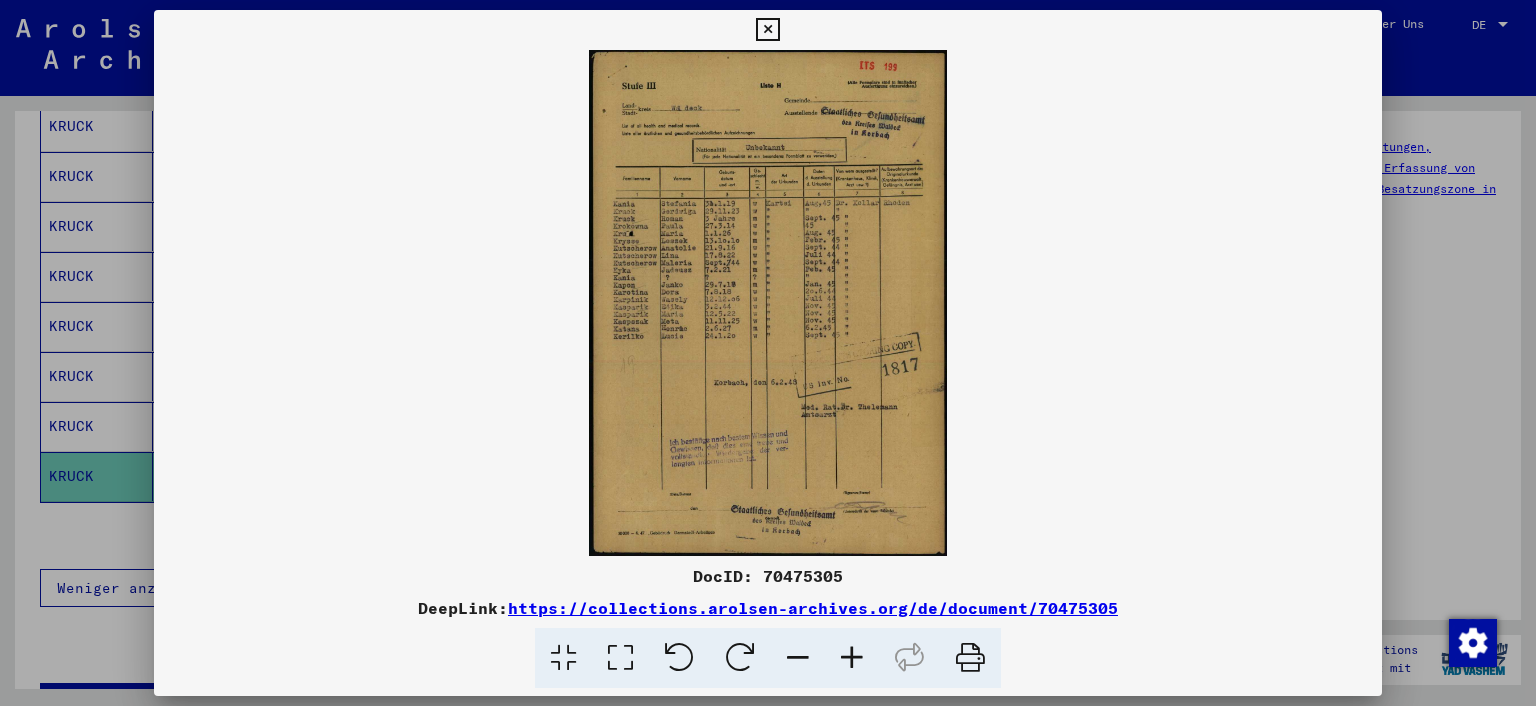 click at bounding box center (620, 658) 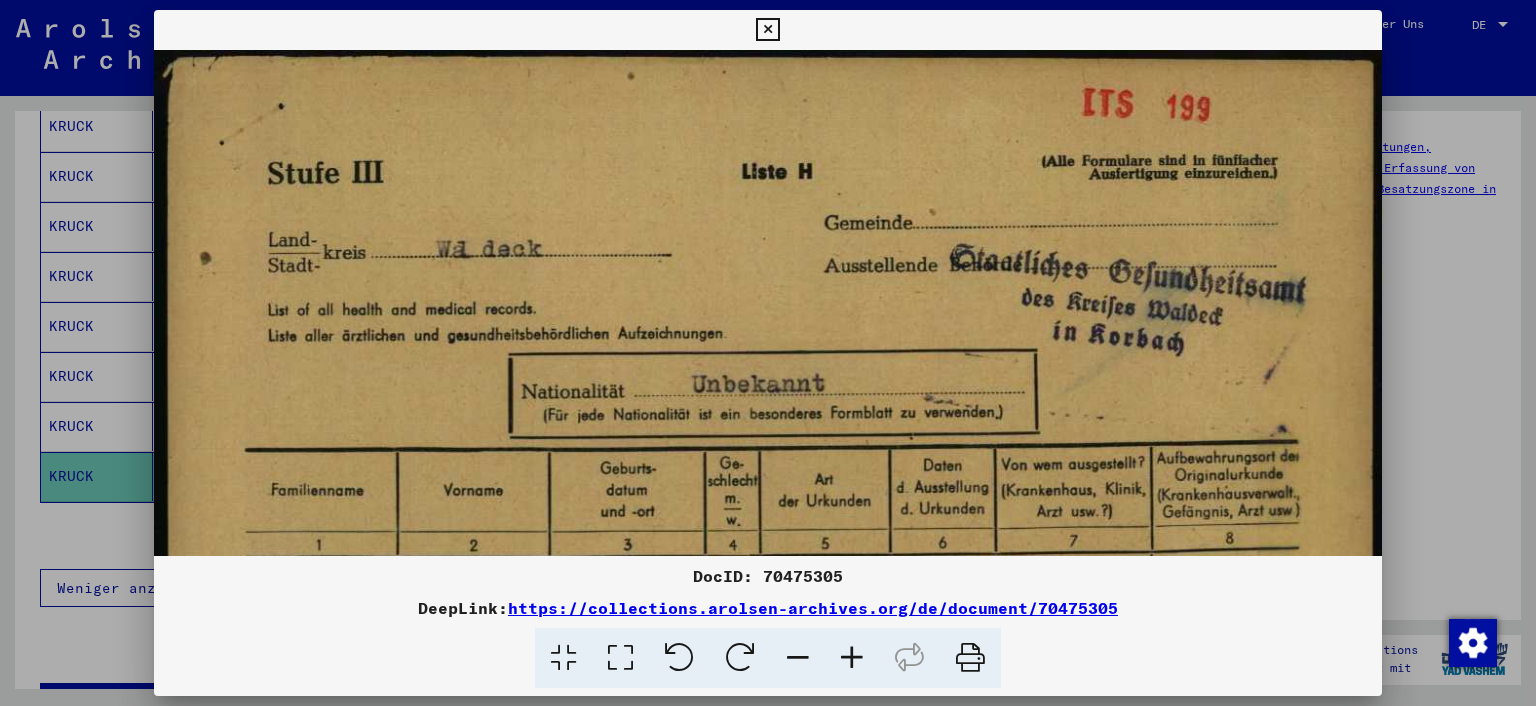 scroll, scrollTop: 100, scrollLeft: 0, axis: vertical 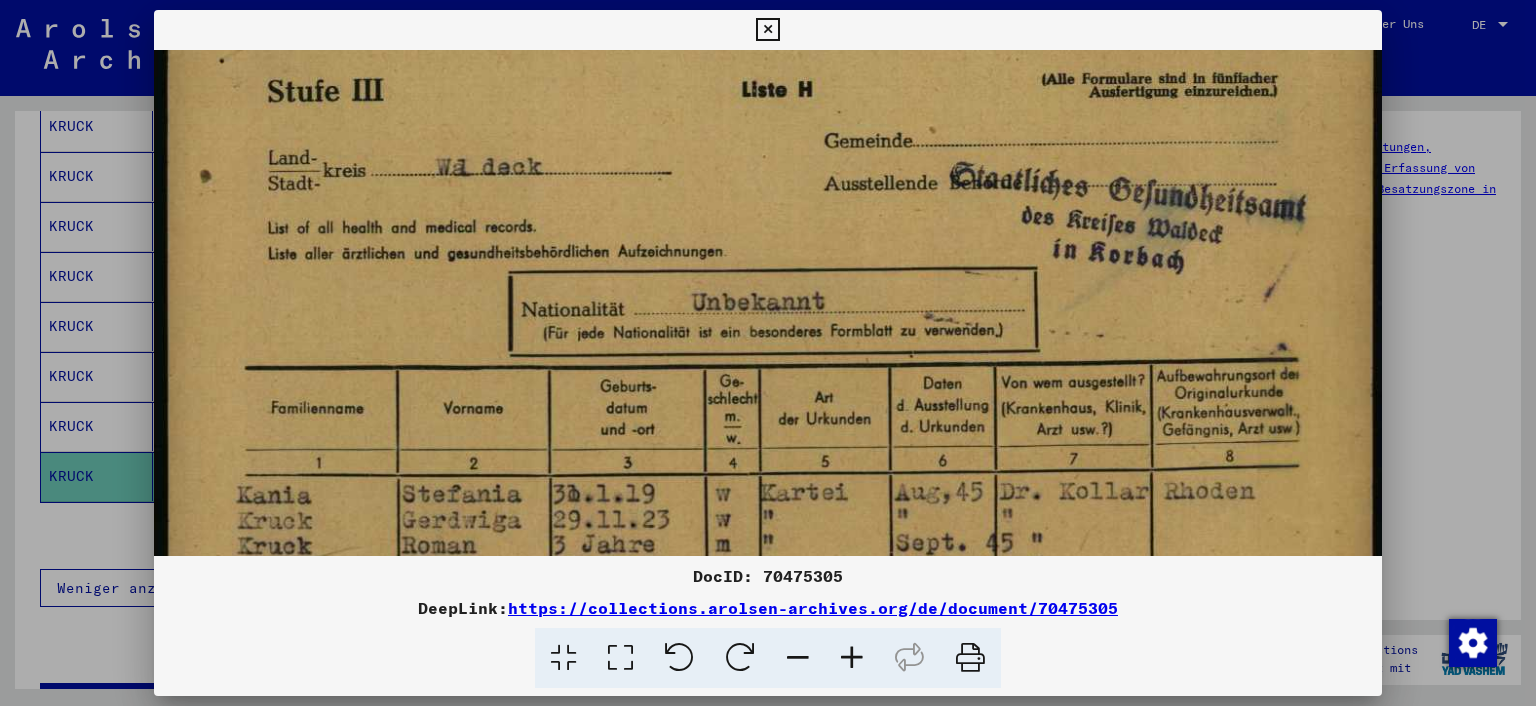 drag, startPoint x: 613, startPoint y: 517, endPoint x: 615, endPoint y: 406, distance: 111.01801 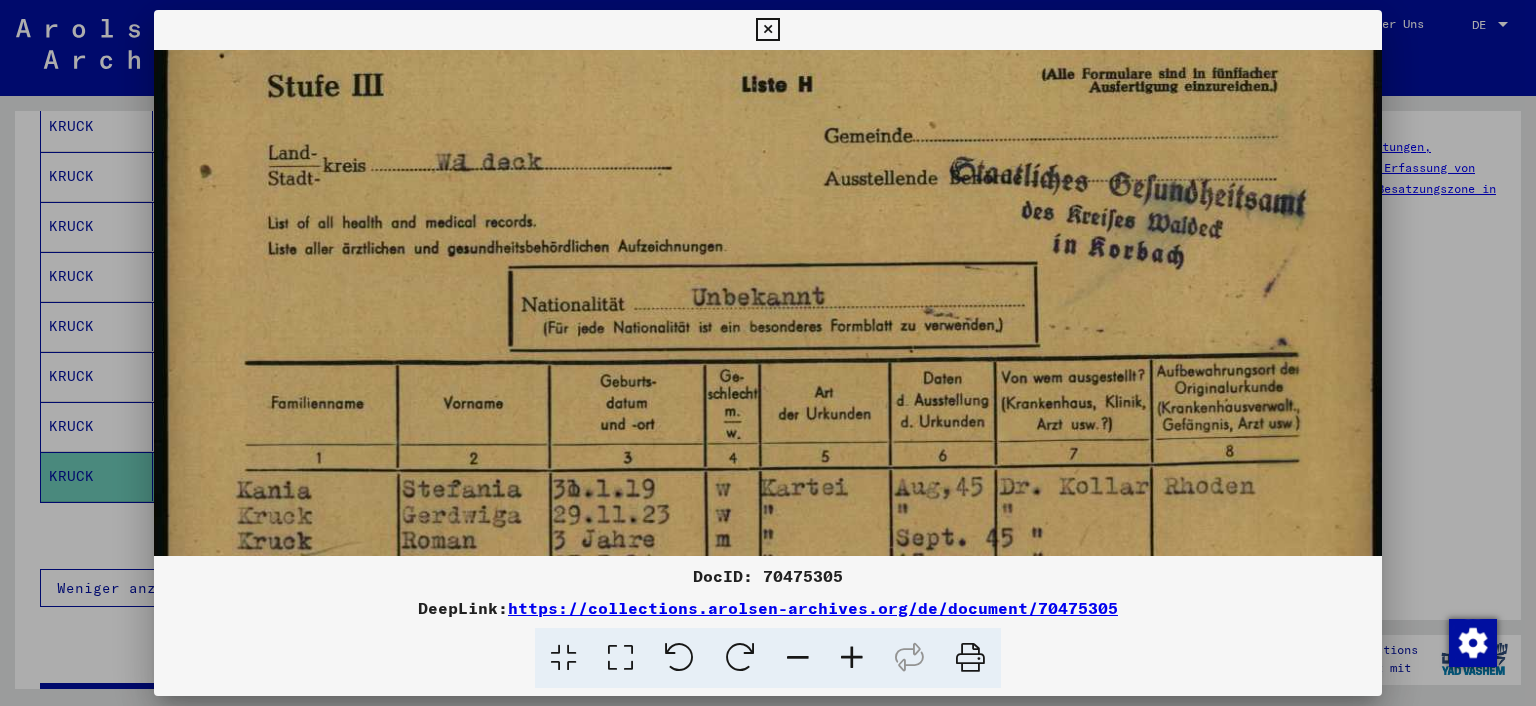 click at bounding box center [768, 829] 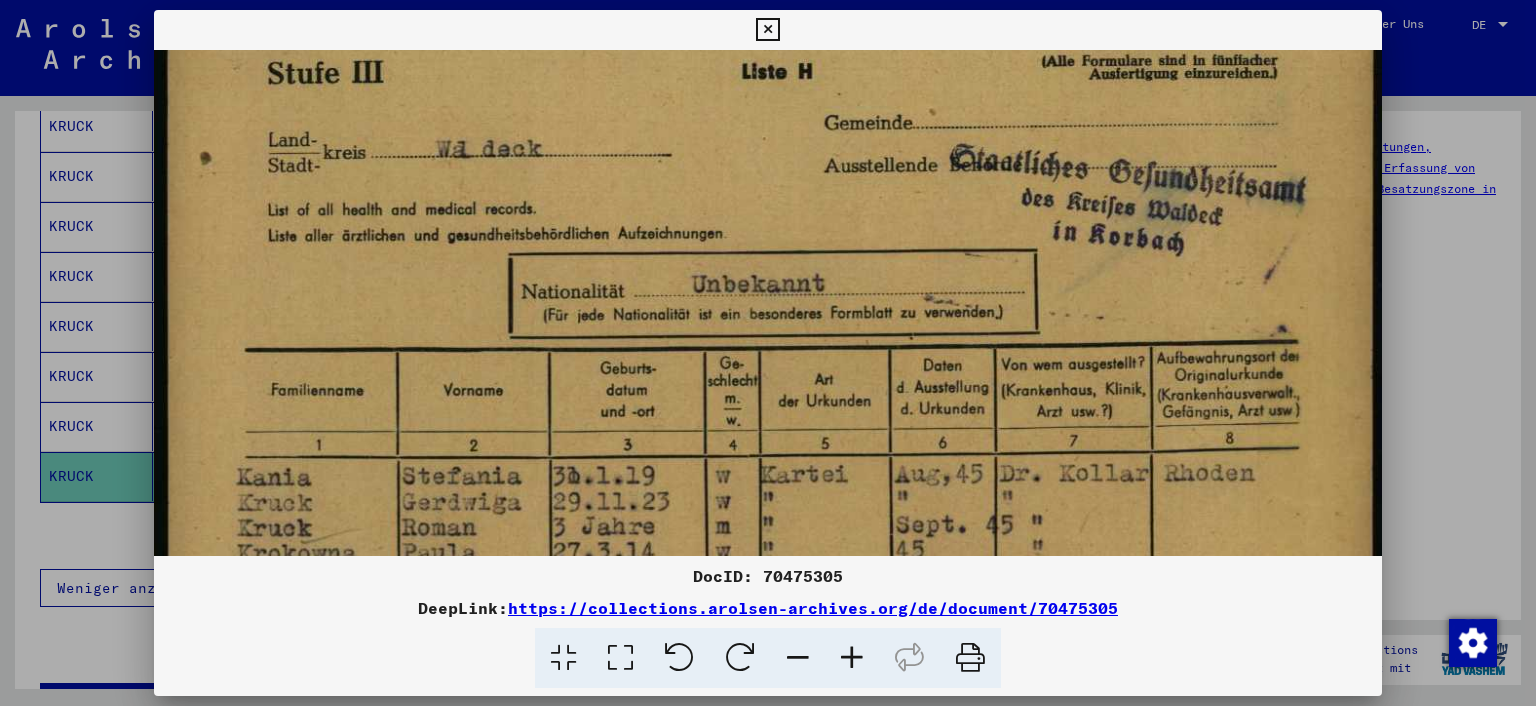 drag, startPoint x: 830, startPoint y: 525, endPoint x: 850, endPoint y: 440, distance: 87.32124 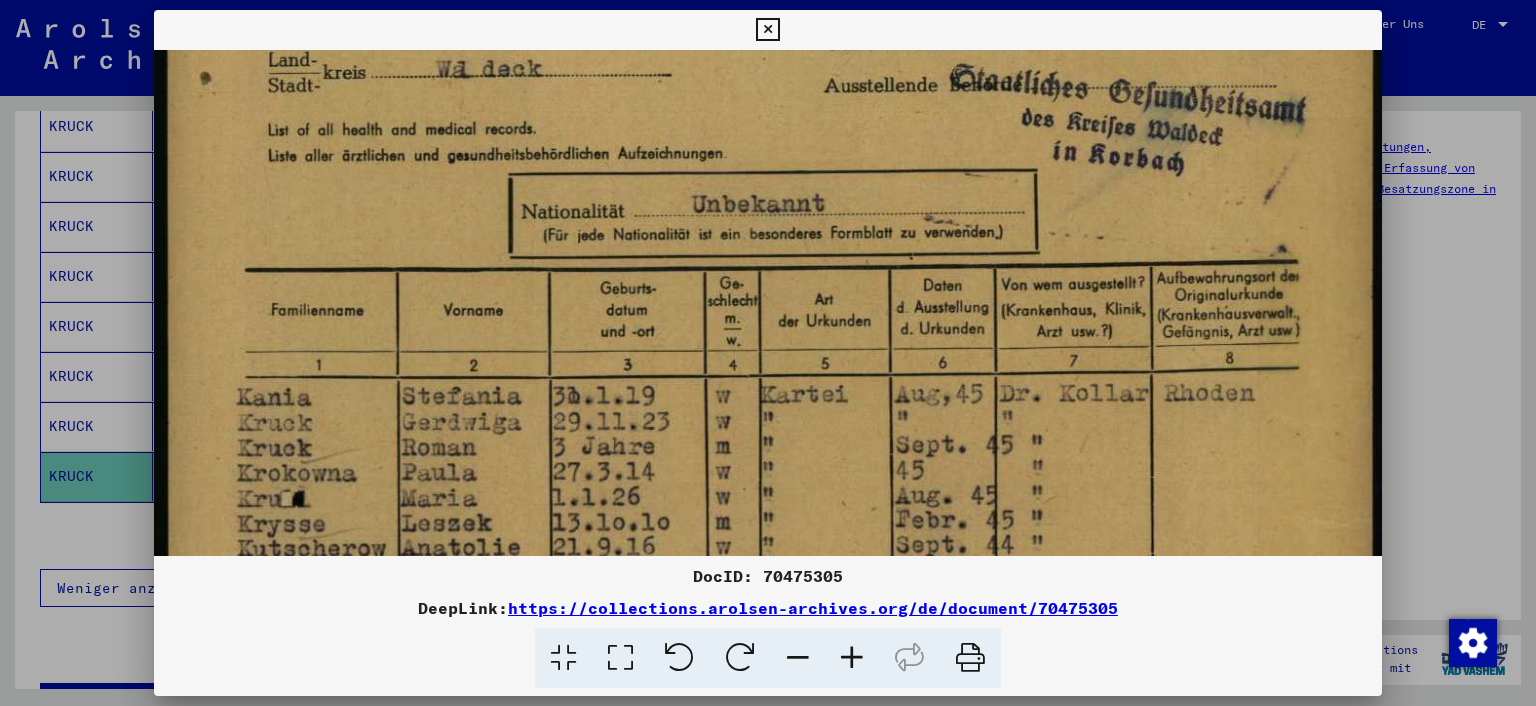 scroll, scrollTop: 268, scrollLeft: 0, axis: vertical 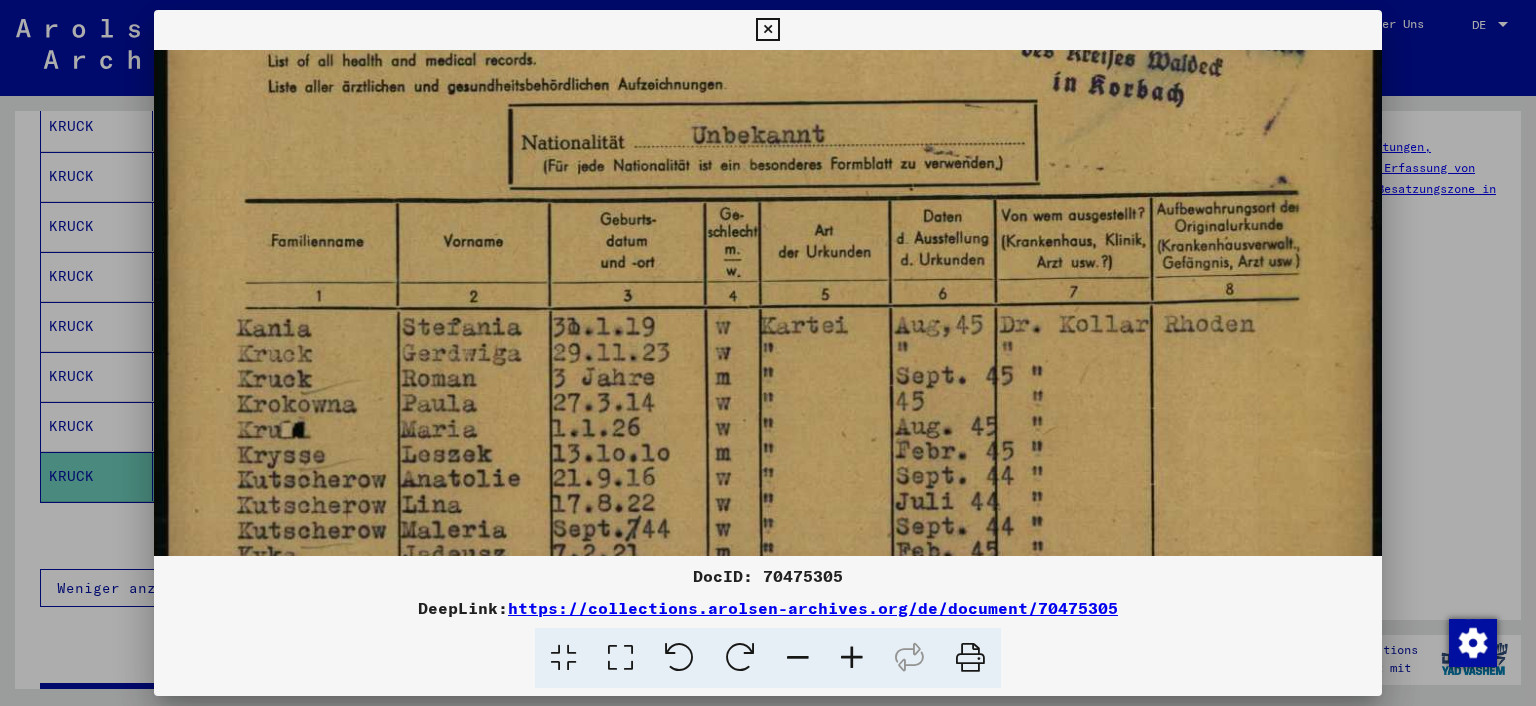 drag, startPoint x: 882, startPoint y: 500, endPoint x: 883, endPoint y: 398, distance: 102.0049 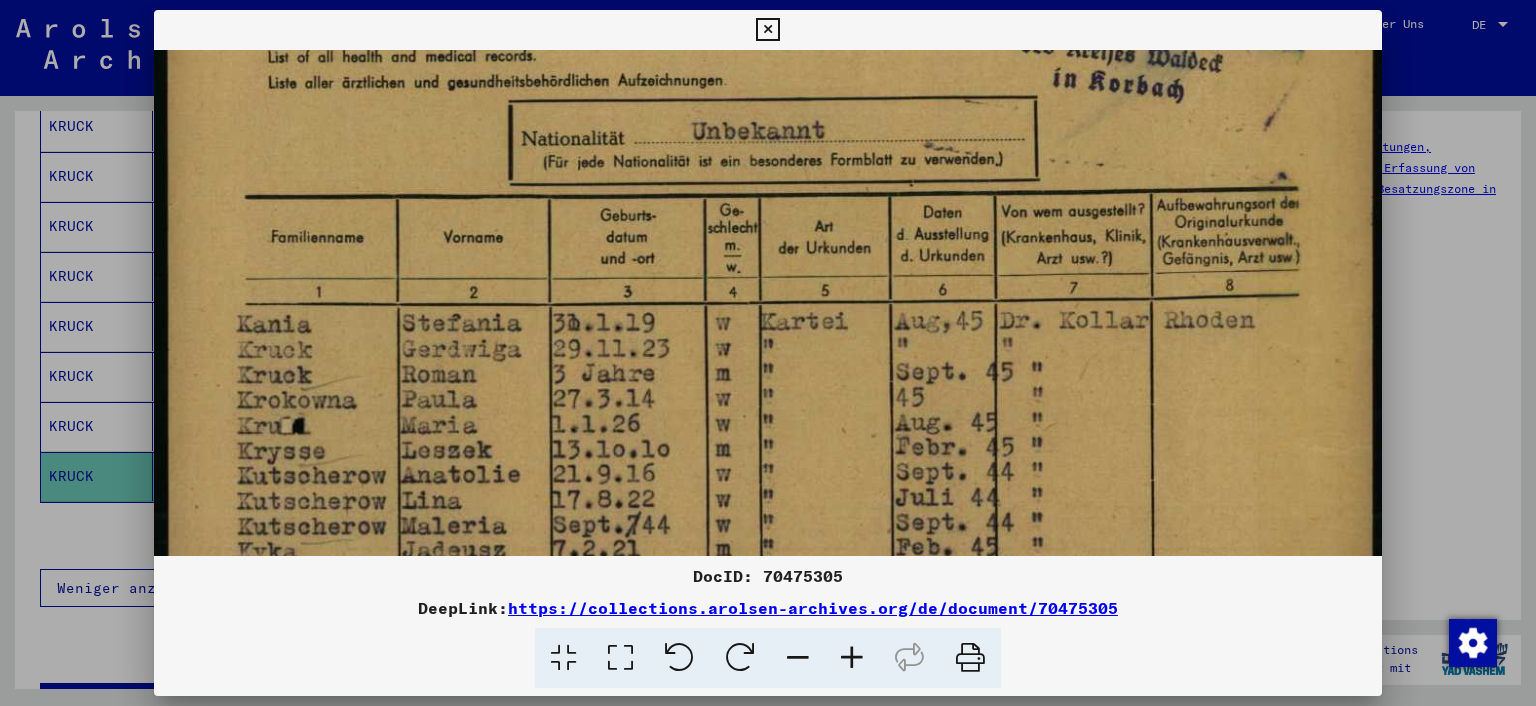 click at bounding box center (768, 663) 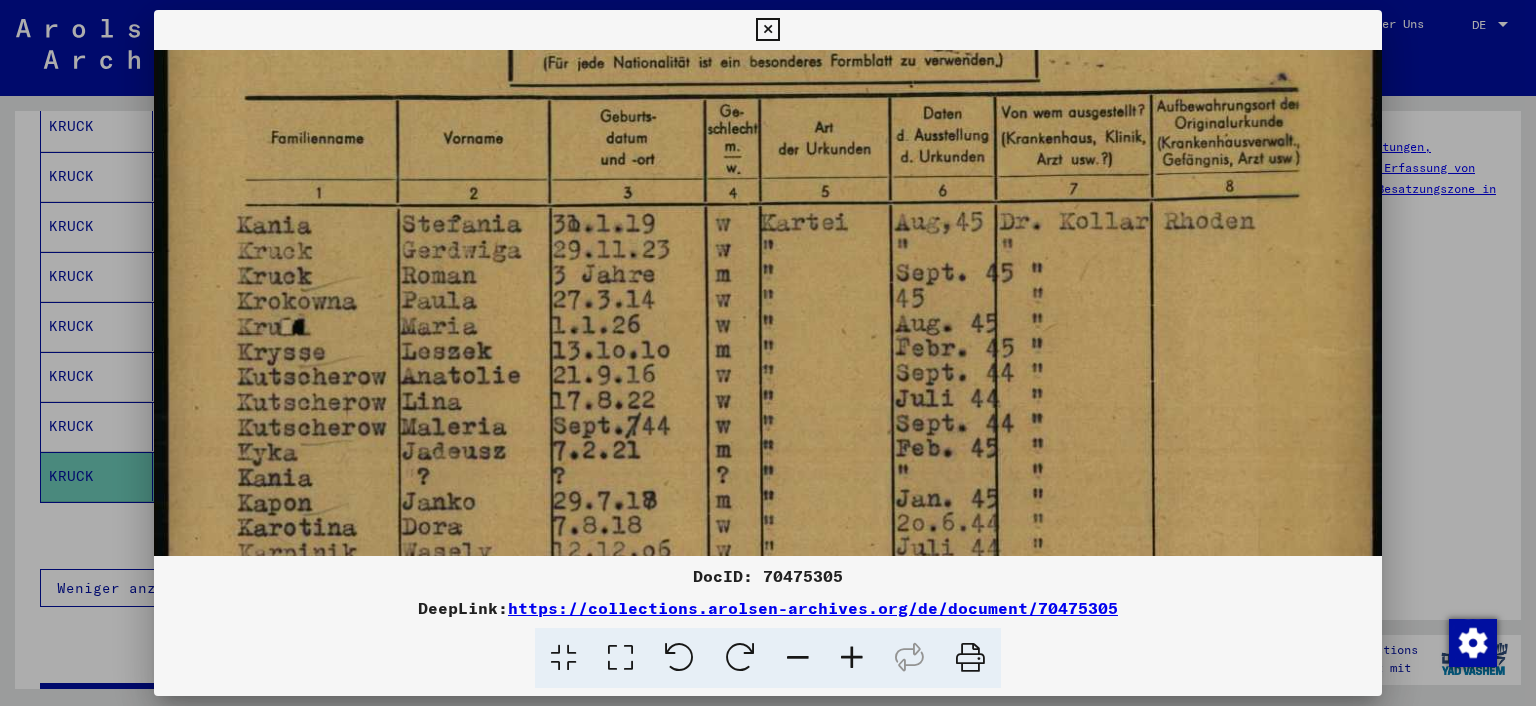 drag, startPoint x: 870, startPoint y: 448, endPoint x: 873, endPoint y: 314, distance: 134.03358 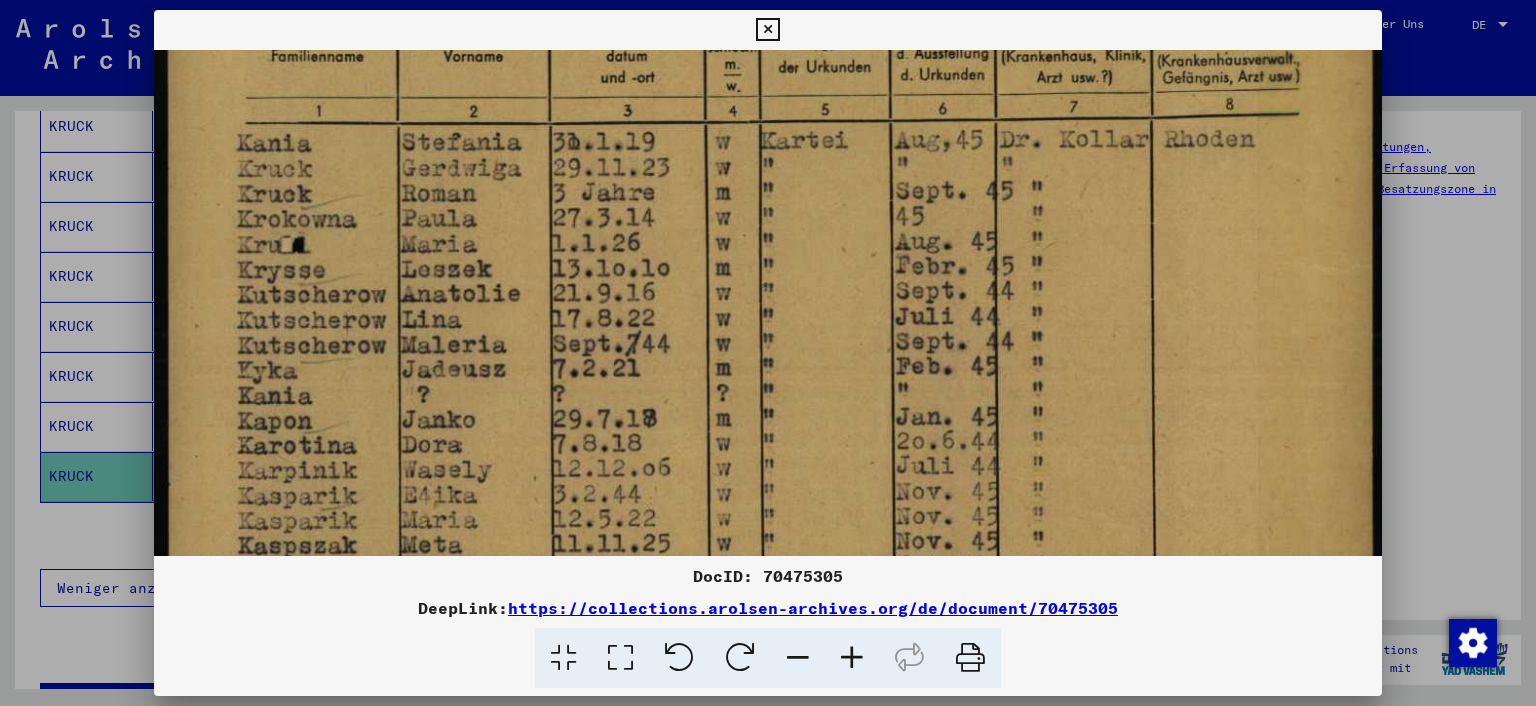 drag, startPoint x: 873, startPoint y: 427, endPoint x: 866, endPoint y: 330, distance: 97.25225 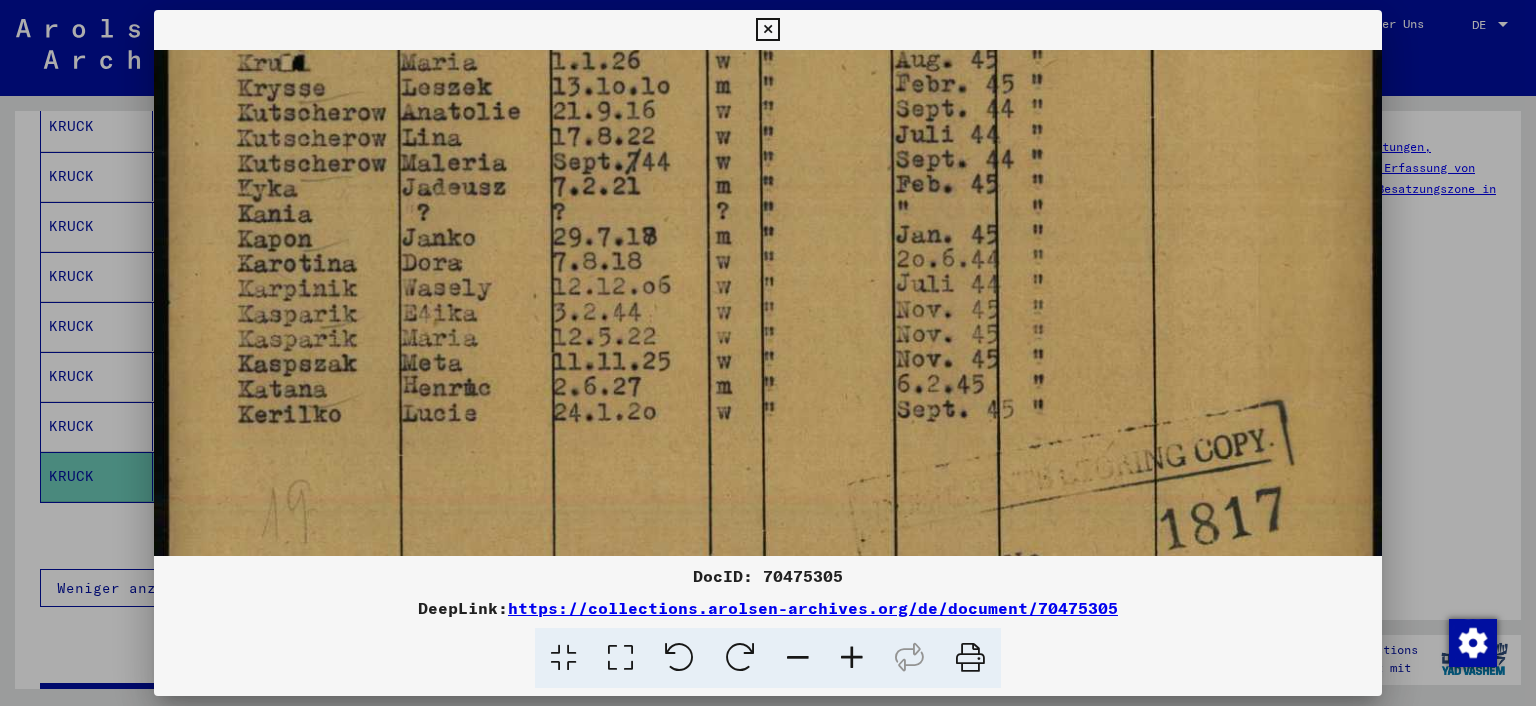 drag, startPoint x: 887, startPoint y: 331, endPoint x: 877, endPoint y: 283, distance: 49.0306 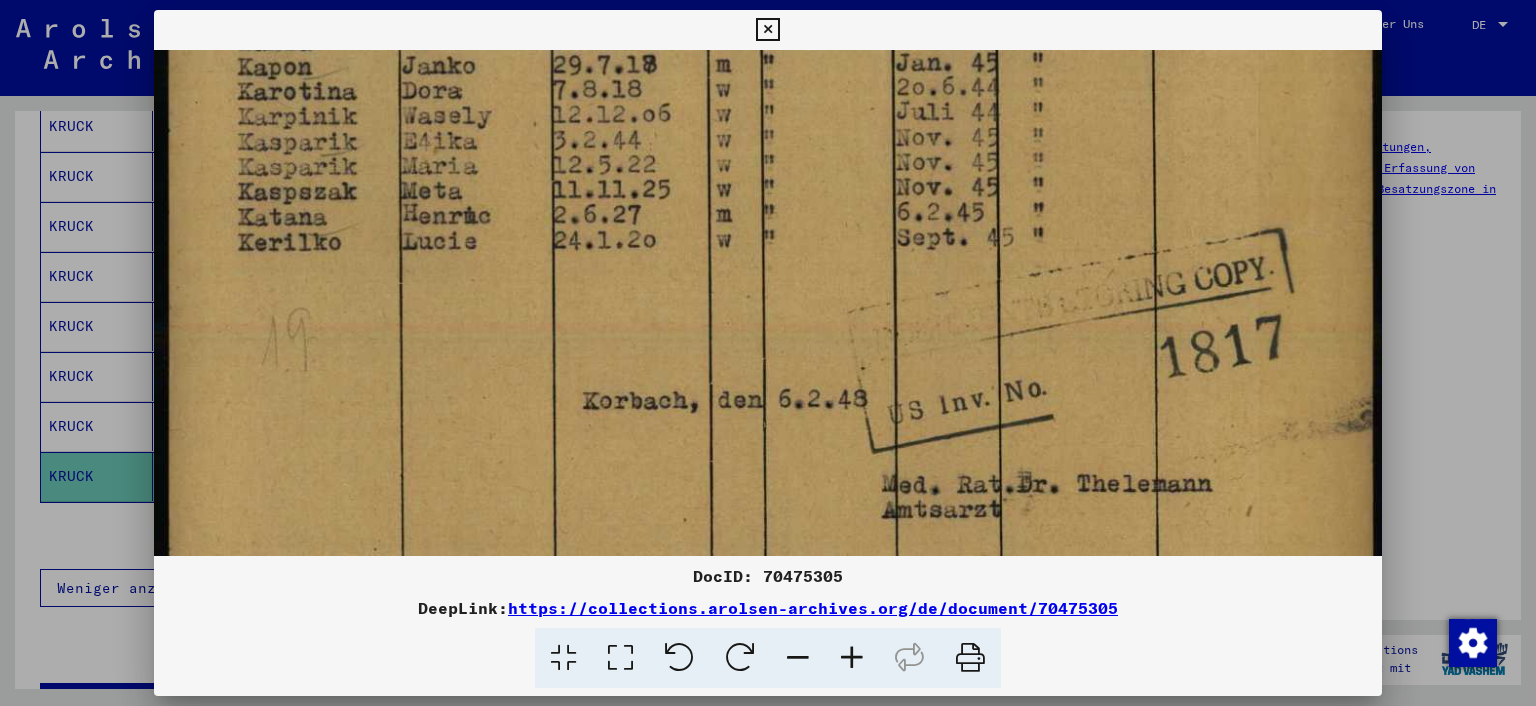 drag, startPoint x: 885, startPoint y: 396, endPoint x: 859, endPoint y: 227, distance: 170.9883 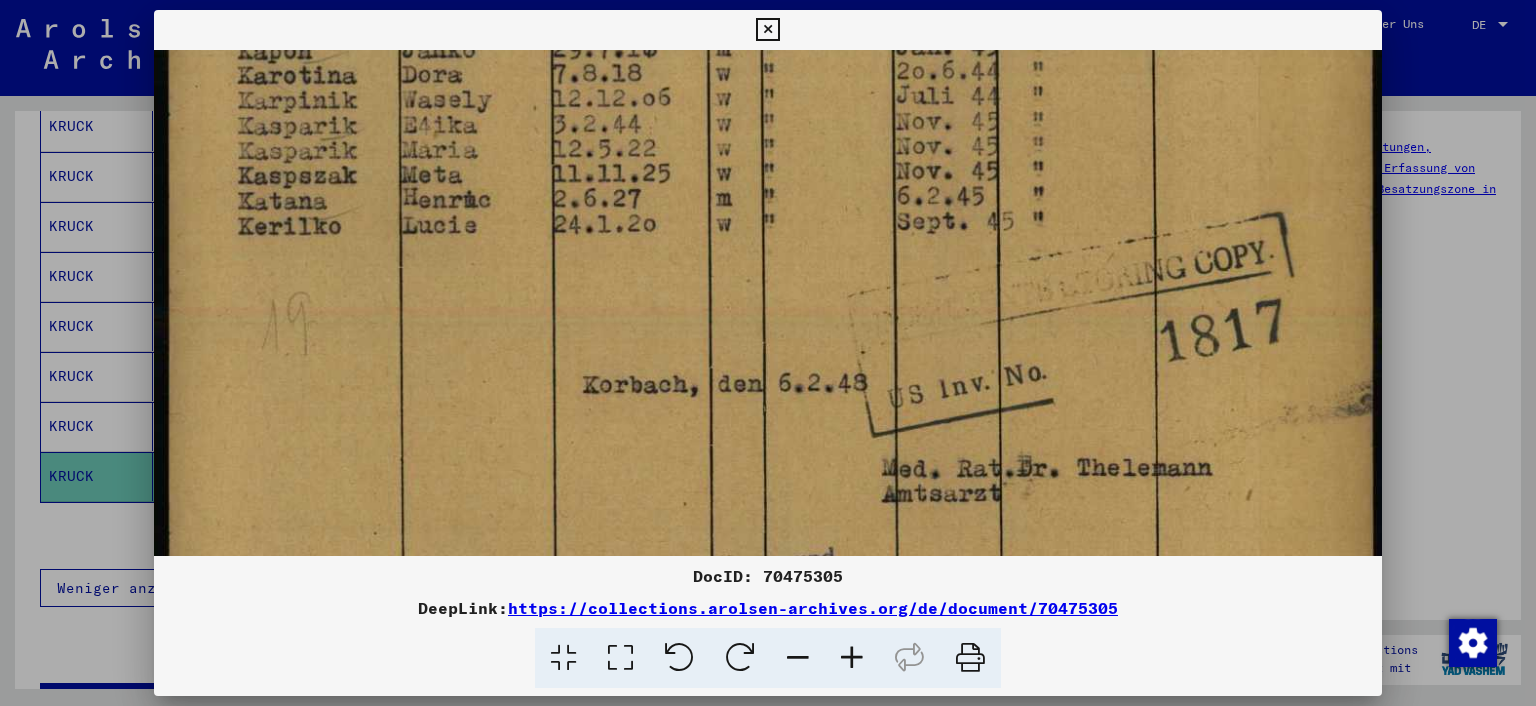 click at bounding box center [768, 112] 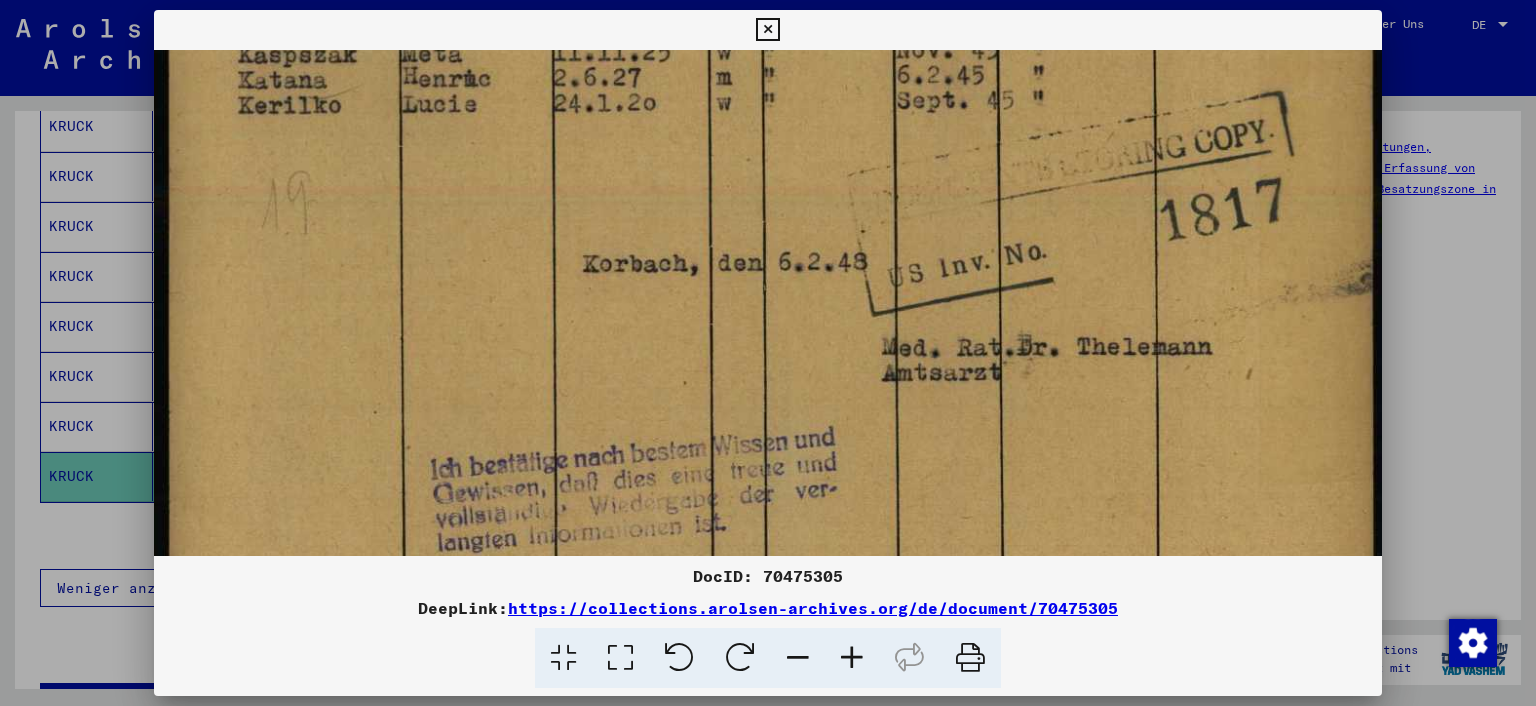 drag, startPoint x: 888, startPoint y: 371, endPoint x: 873, endPoint y: 258, distance: 113.99123 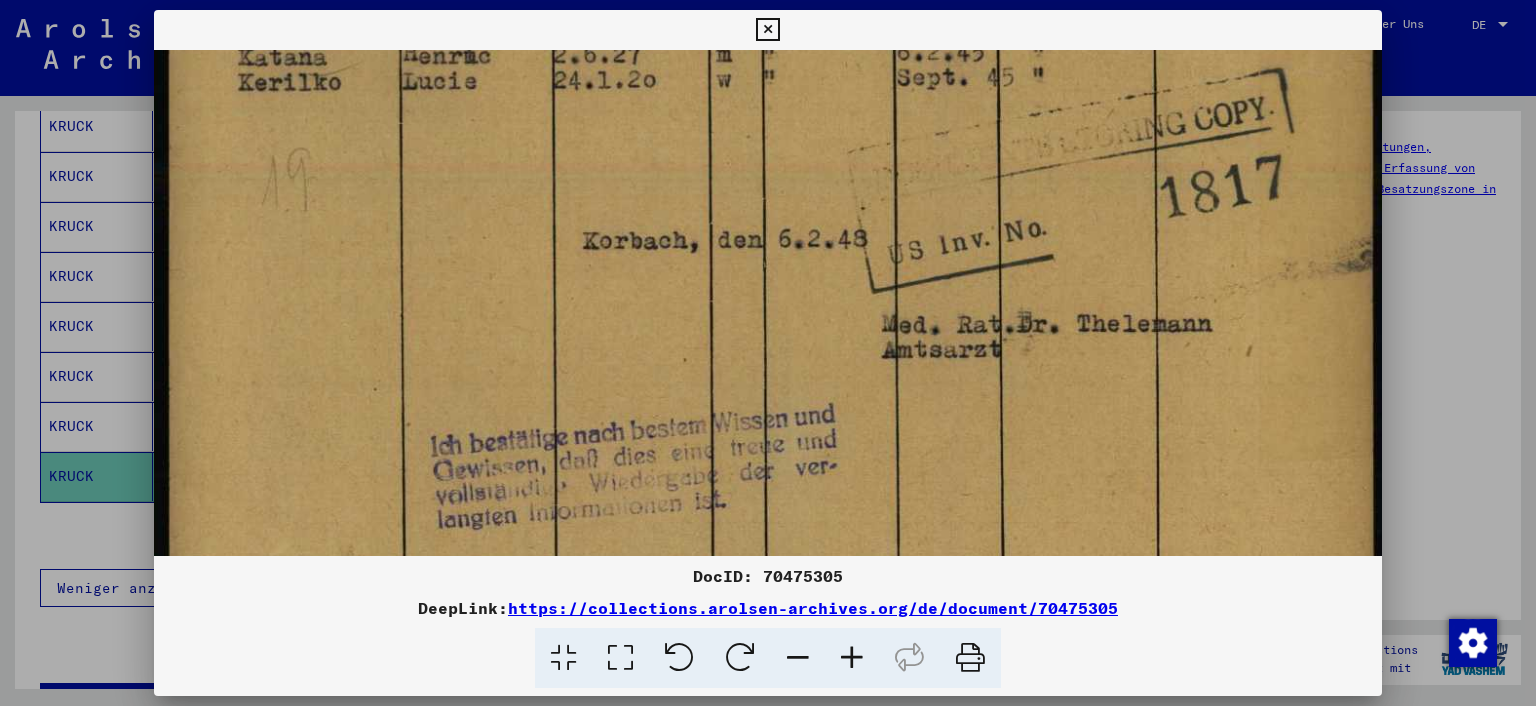 drag, startPoint x: 868, startPoint y: 340, endPoint x: 846, endPoint y: 287, distance: 57.384666 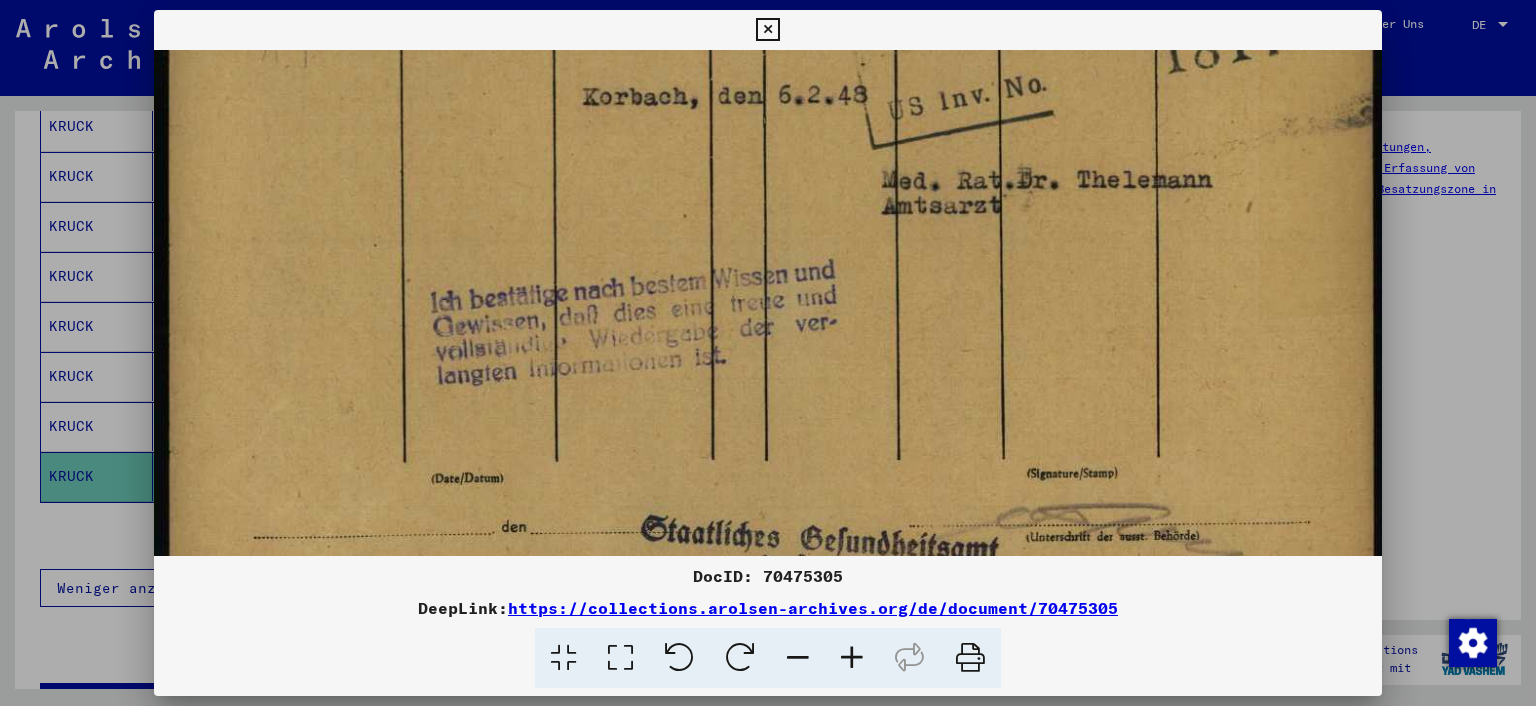 drag, startPoint x: 879, startPoint y: 379, endPoint x: 875, endPoint y: 293, distance: 86.09297 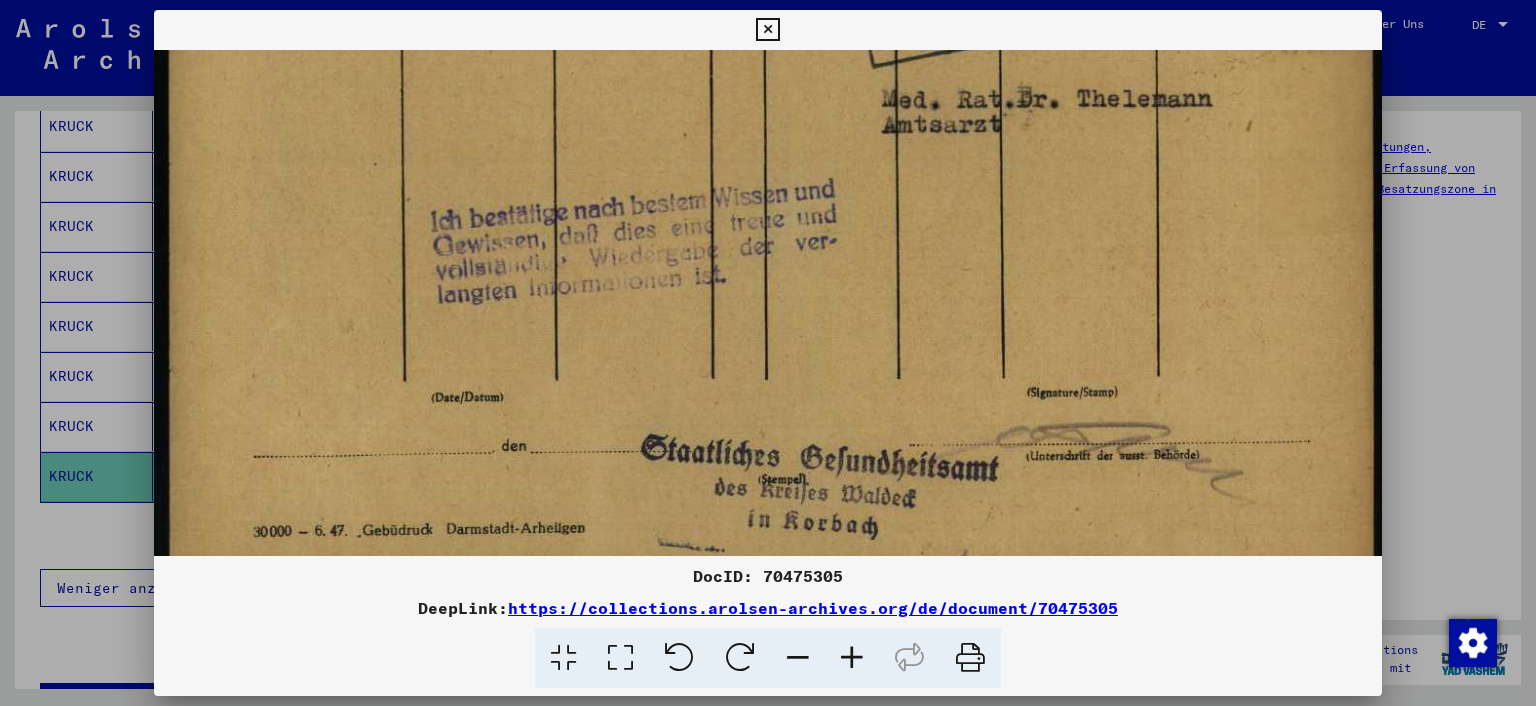 drag, startPoint x: 882, startPoint y: 310, endPoint x: 906, endPoint y: 223, distance: 90.24966 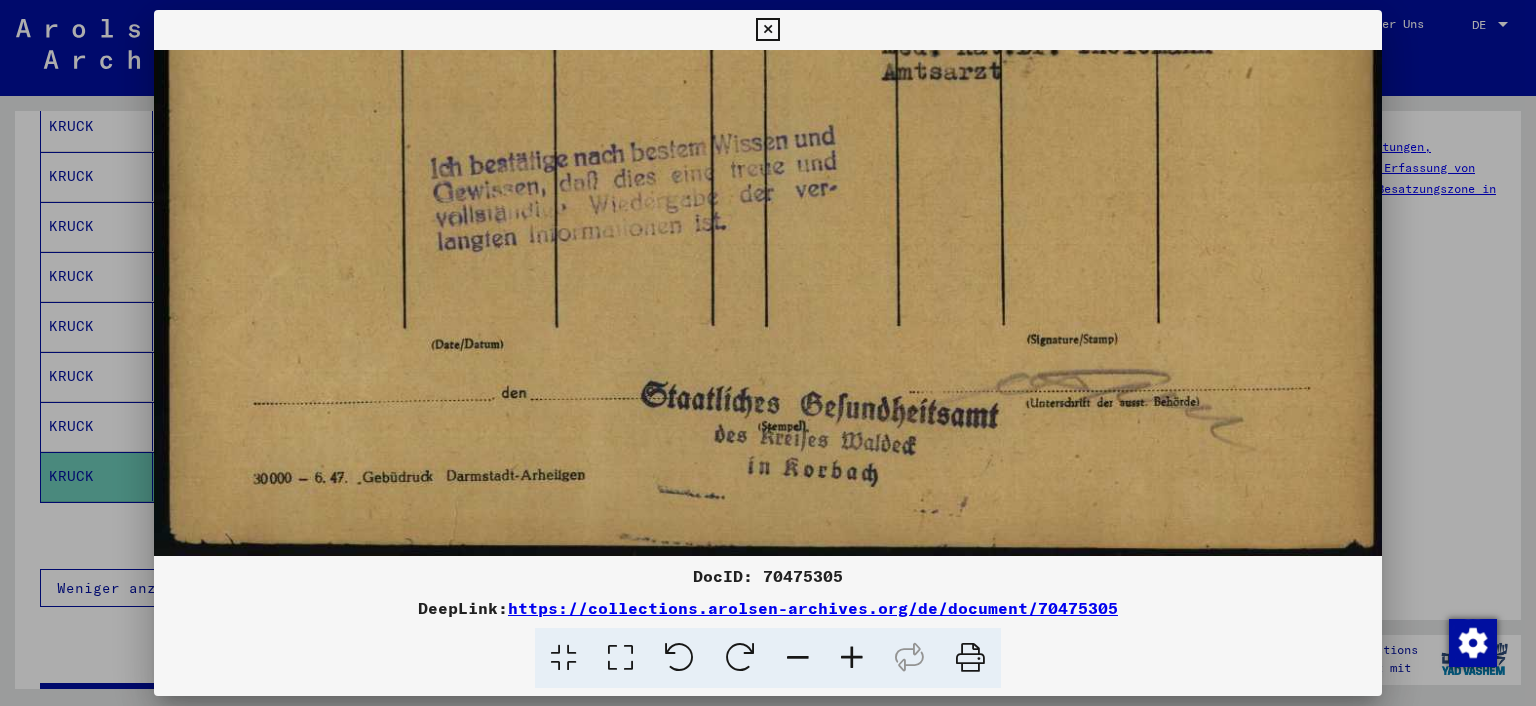 drag, startPoint x: 885, startPoint y: 387, endPoint x: 886, endPoint y: 232, distance: 155.00322 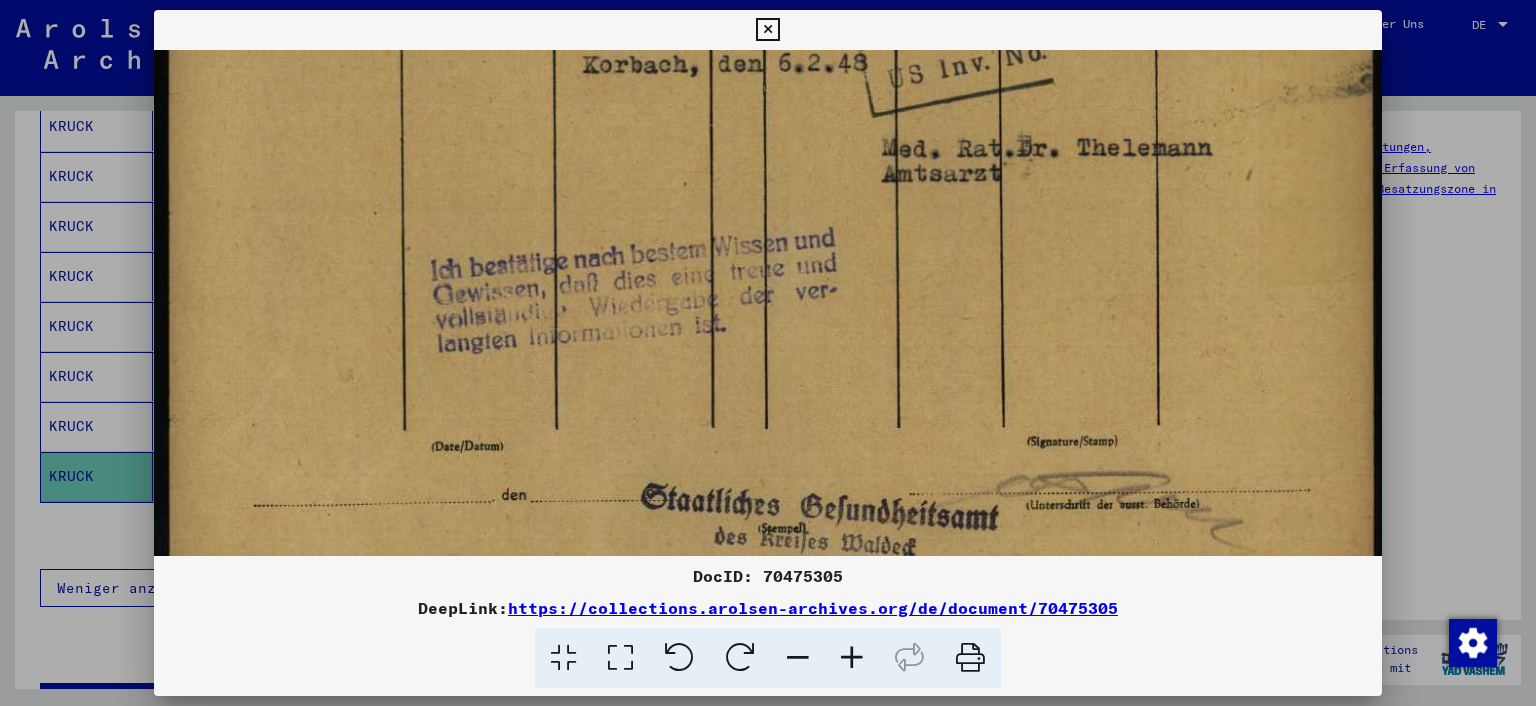 scroll, scrollTop: 1097, scrollLeft: 0, axis: vertical 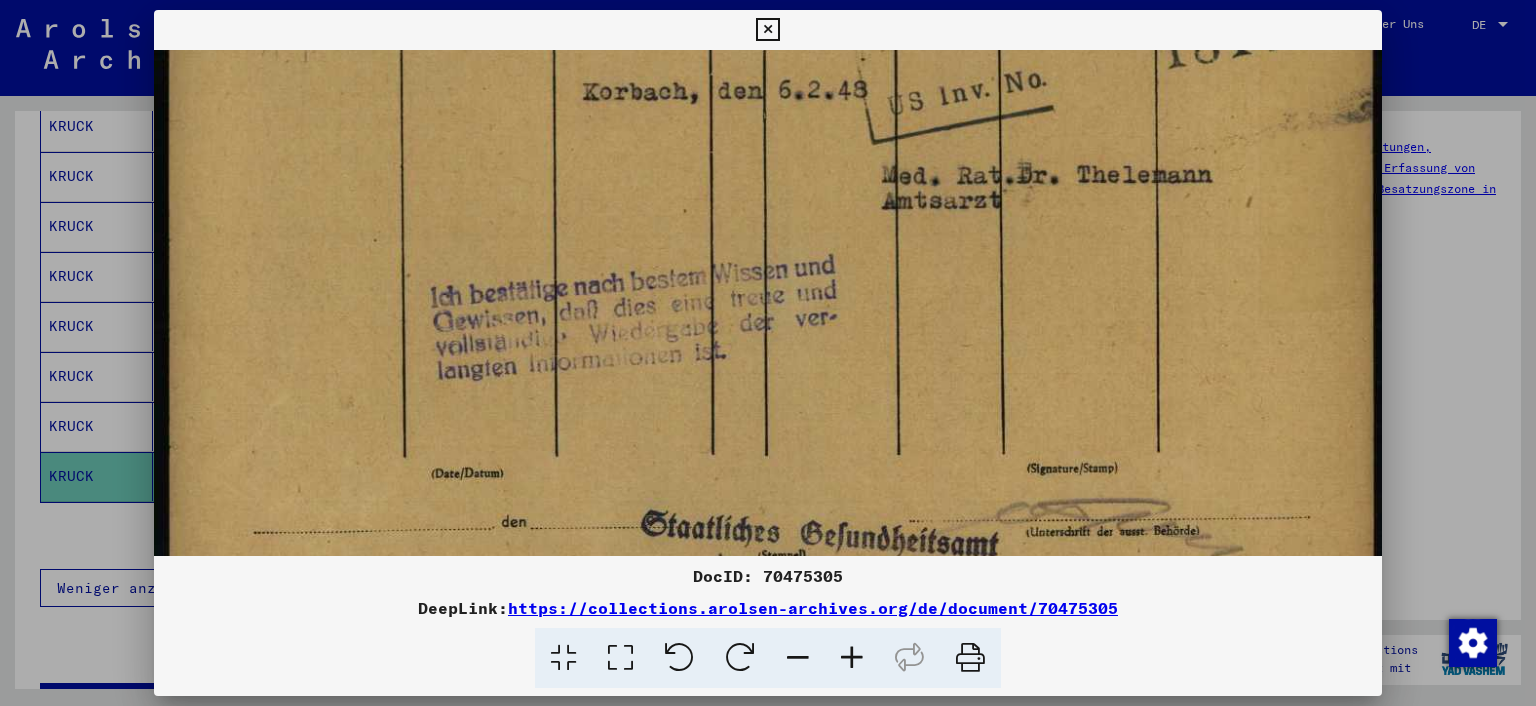 drag, startPoint x: 642, startPoint y: 327, endPoint x: 651, endPoint y: 424, distance: 97.41663 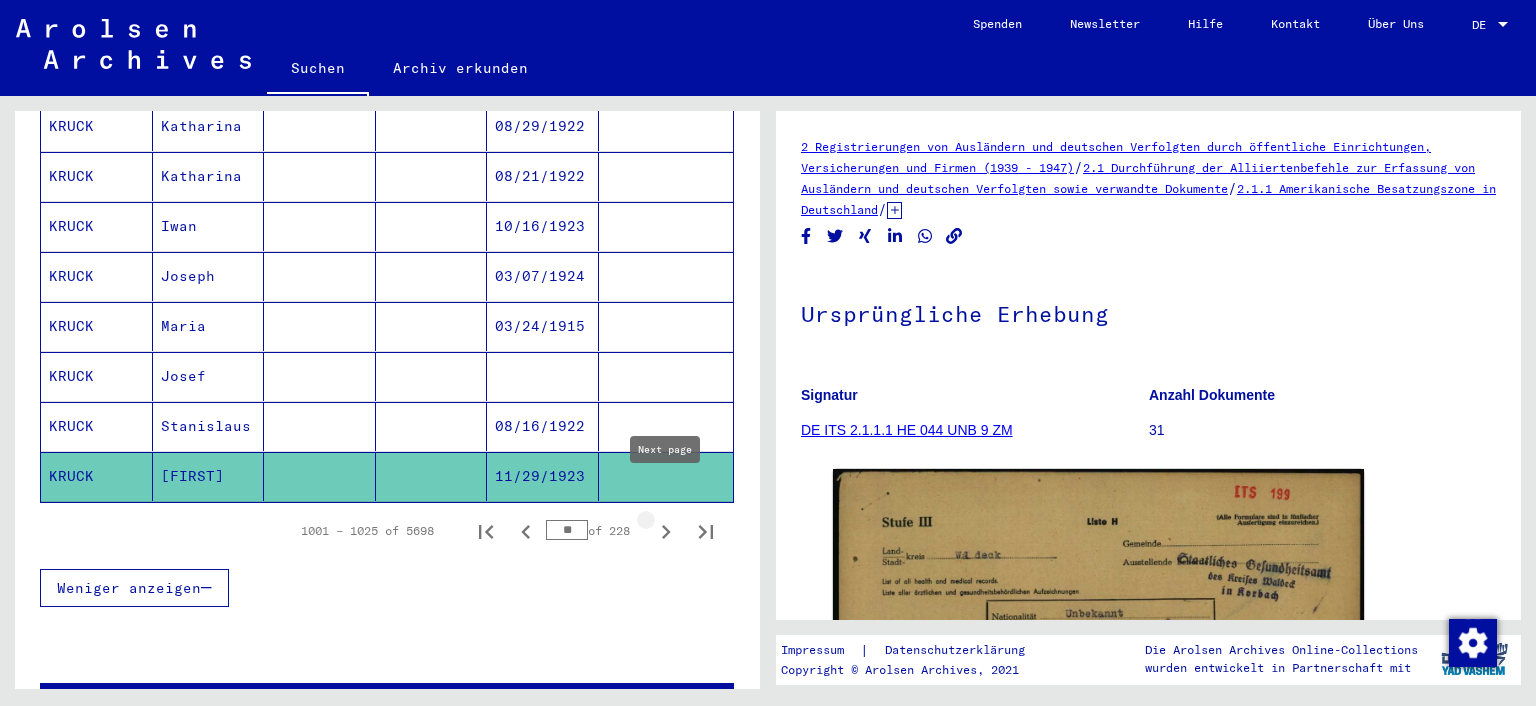 click 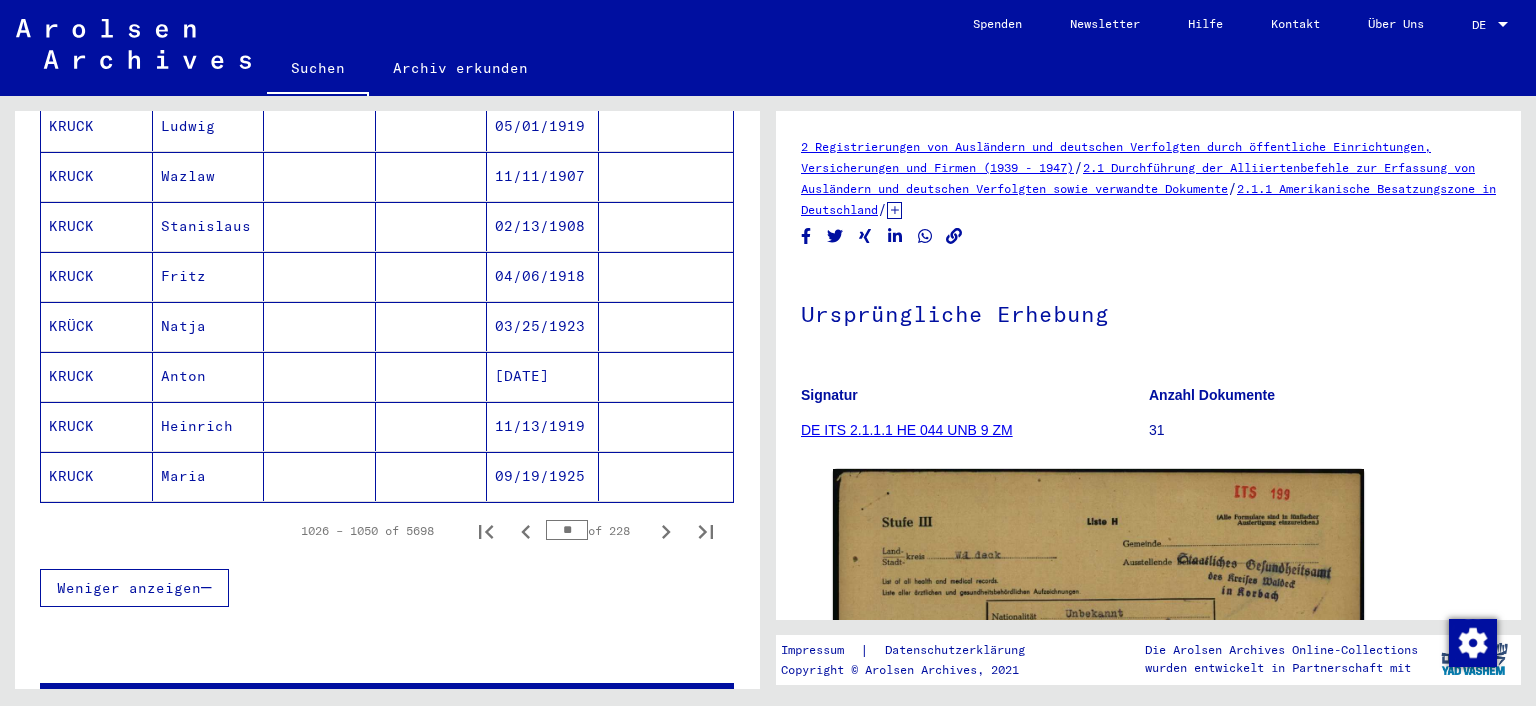 click 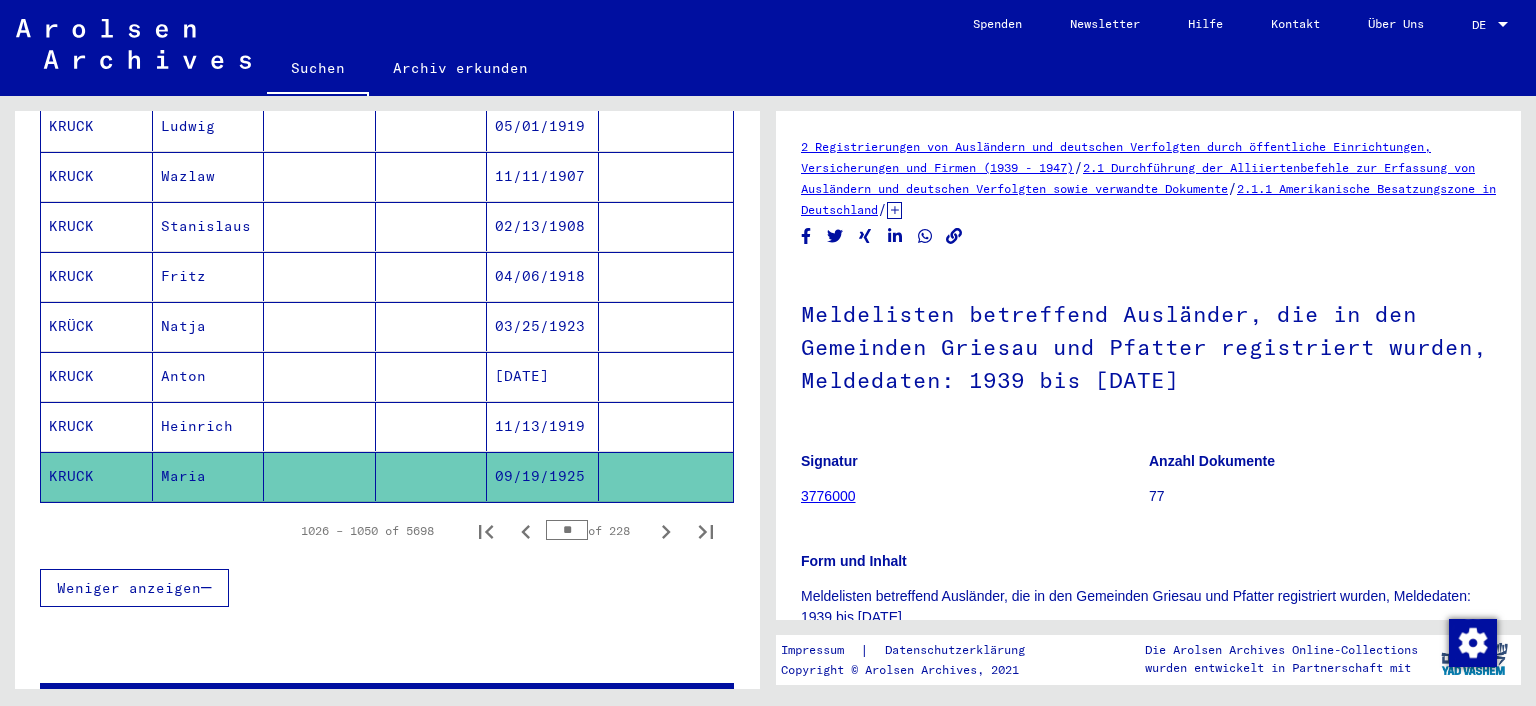 scroll, scrollTop: 110, scrollLeft: 0, axis: vertical 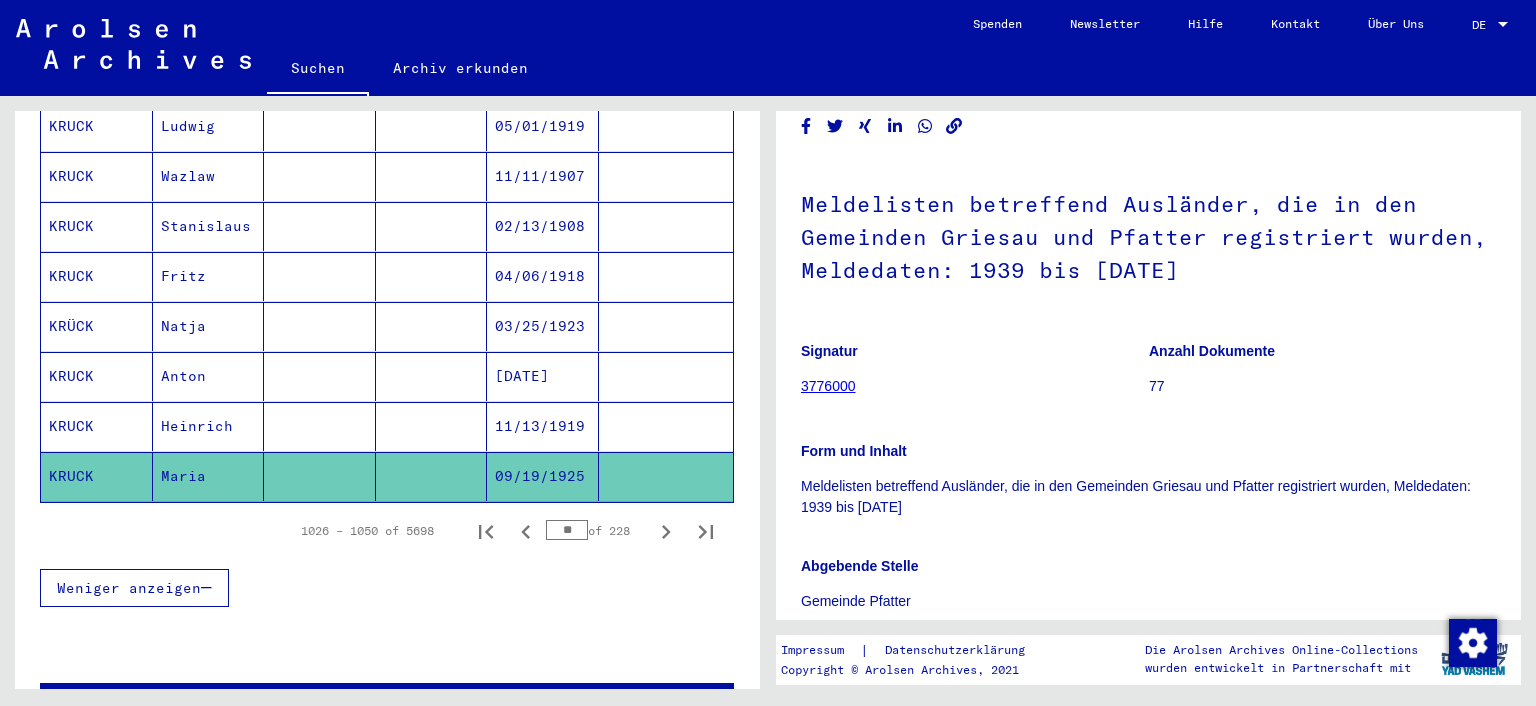 click on "Heinrich" at bounding box center (209, 476) 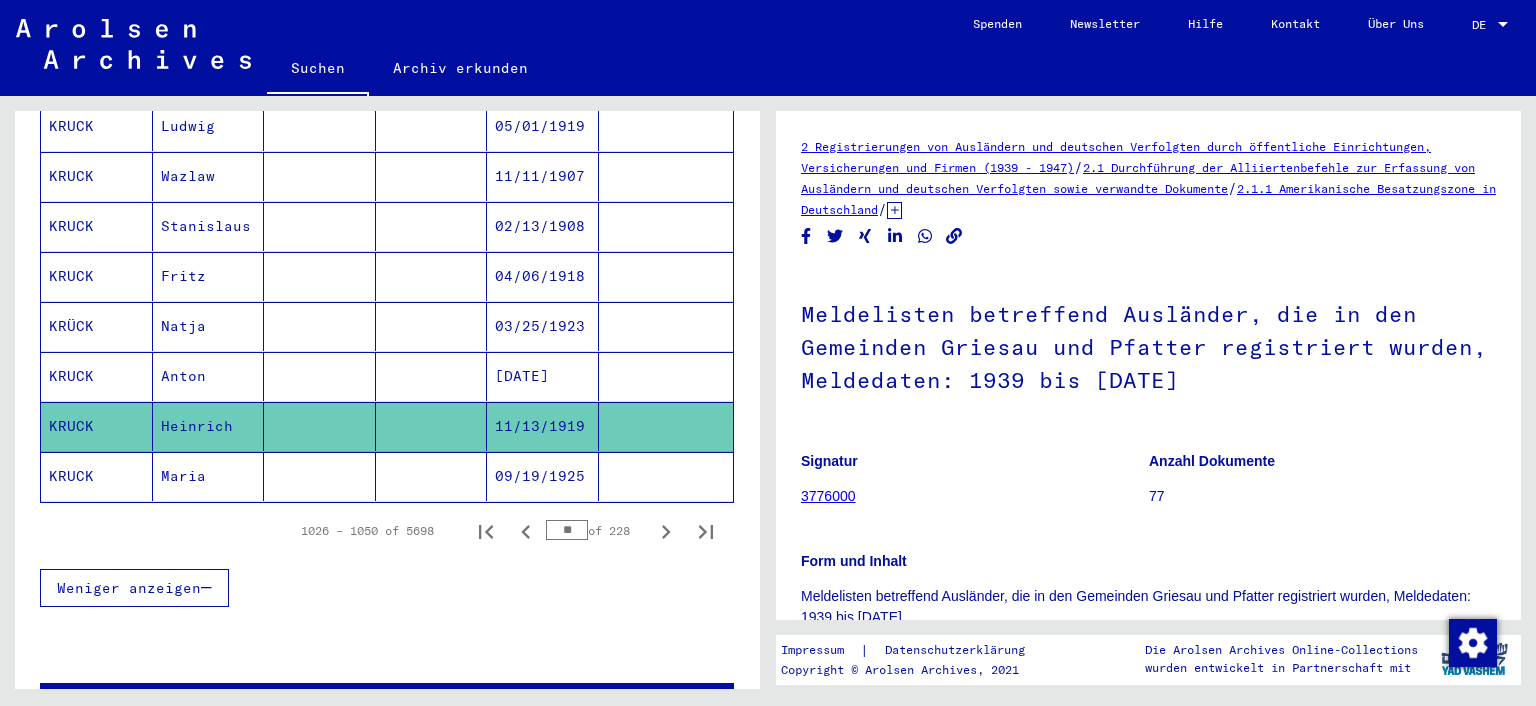 click at bounding box center (320, 426) 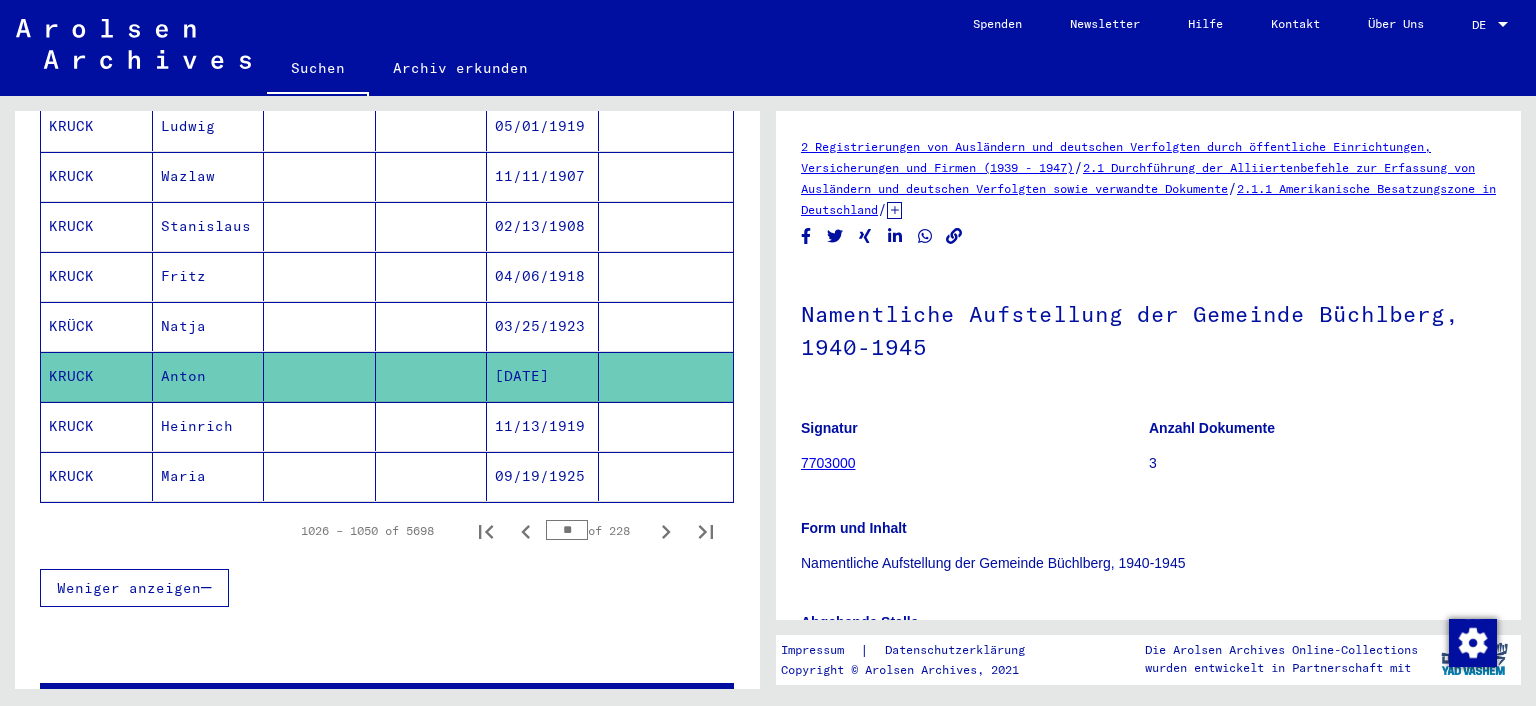 click at bounding box center [320, 376] 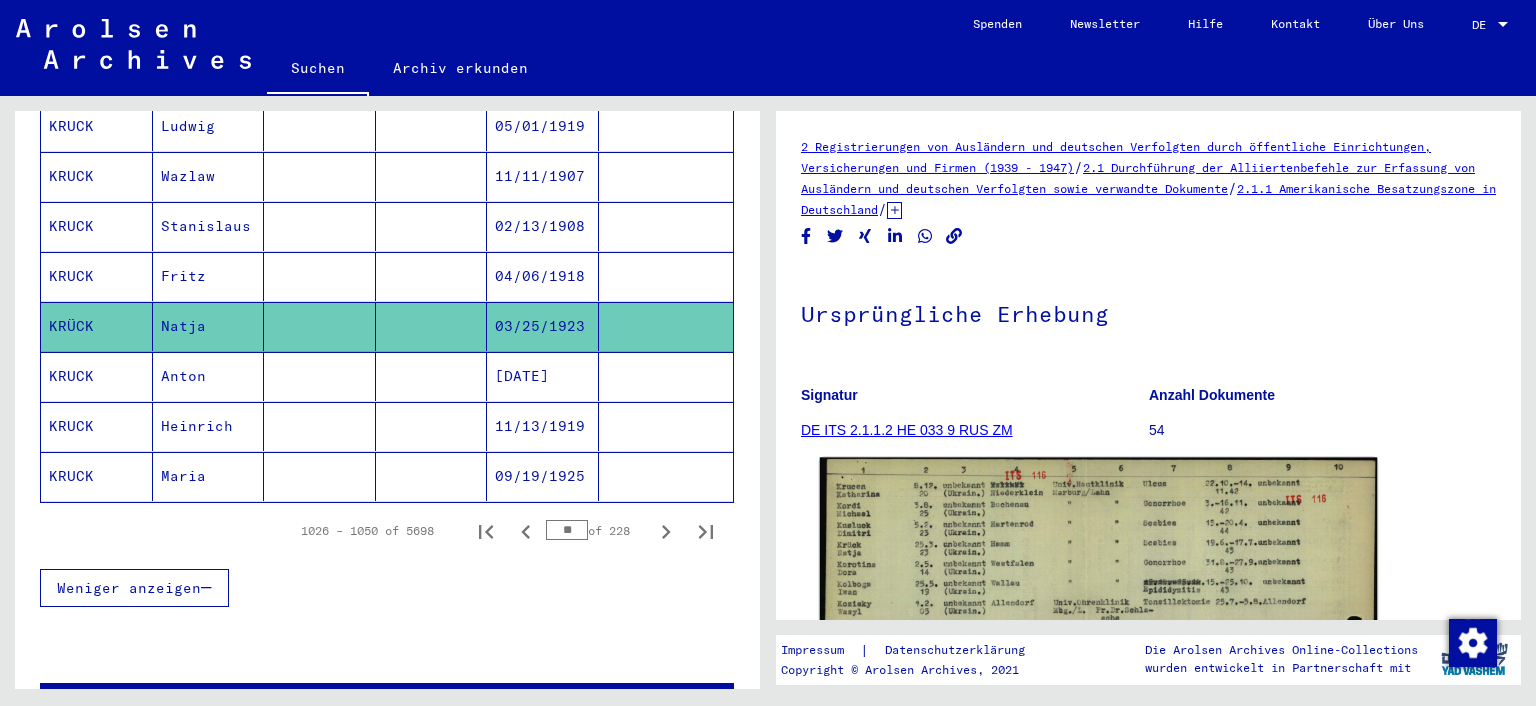 click 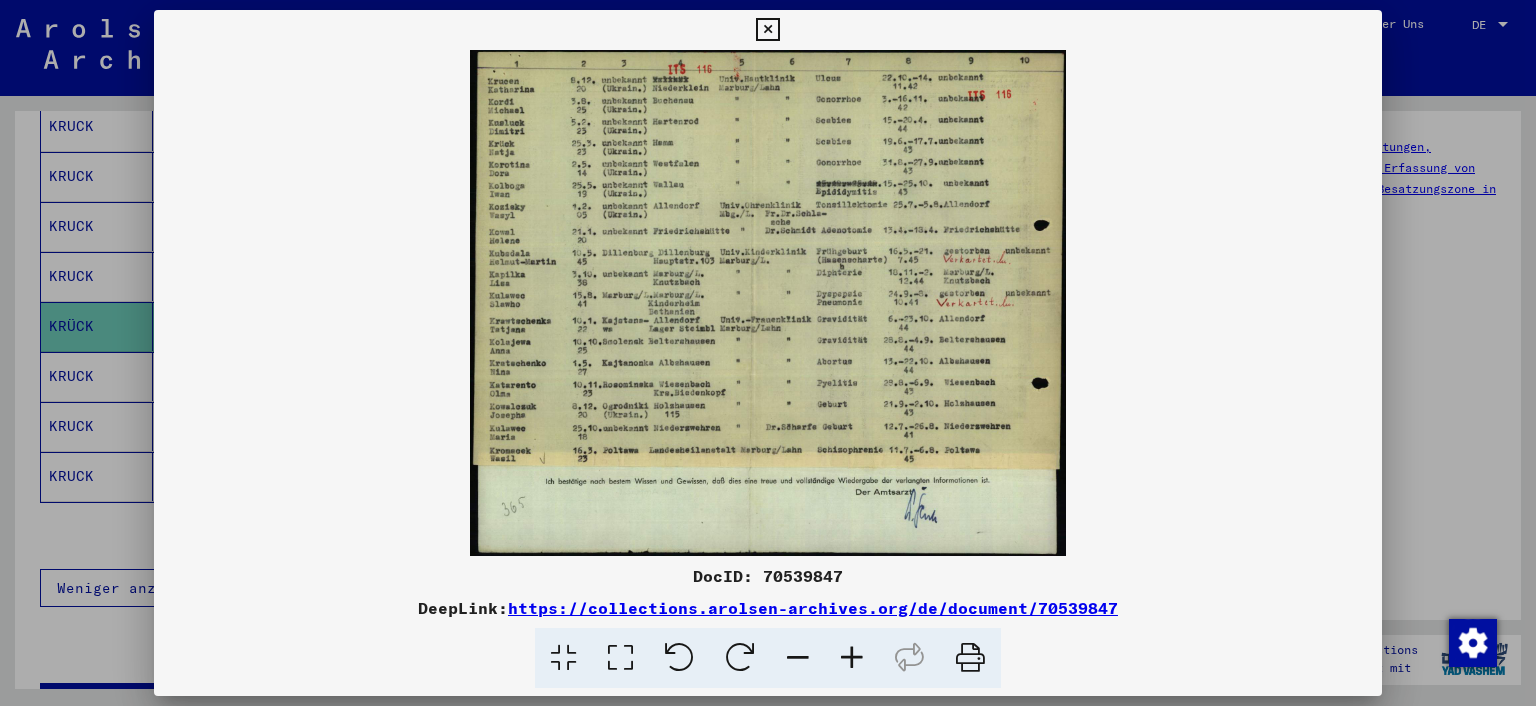 click at bounding box center [620, 658] 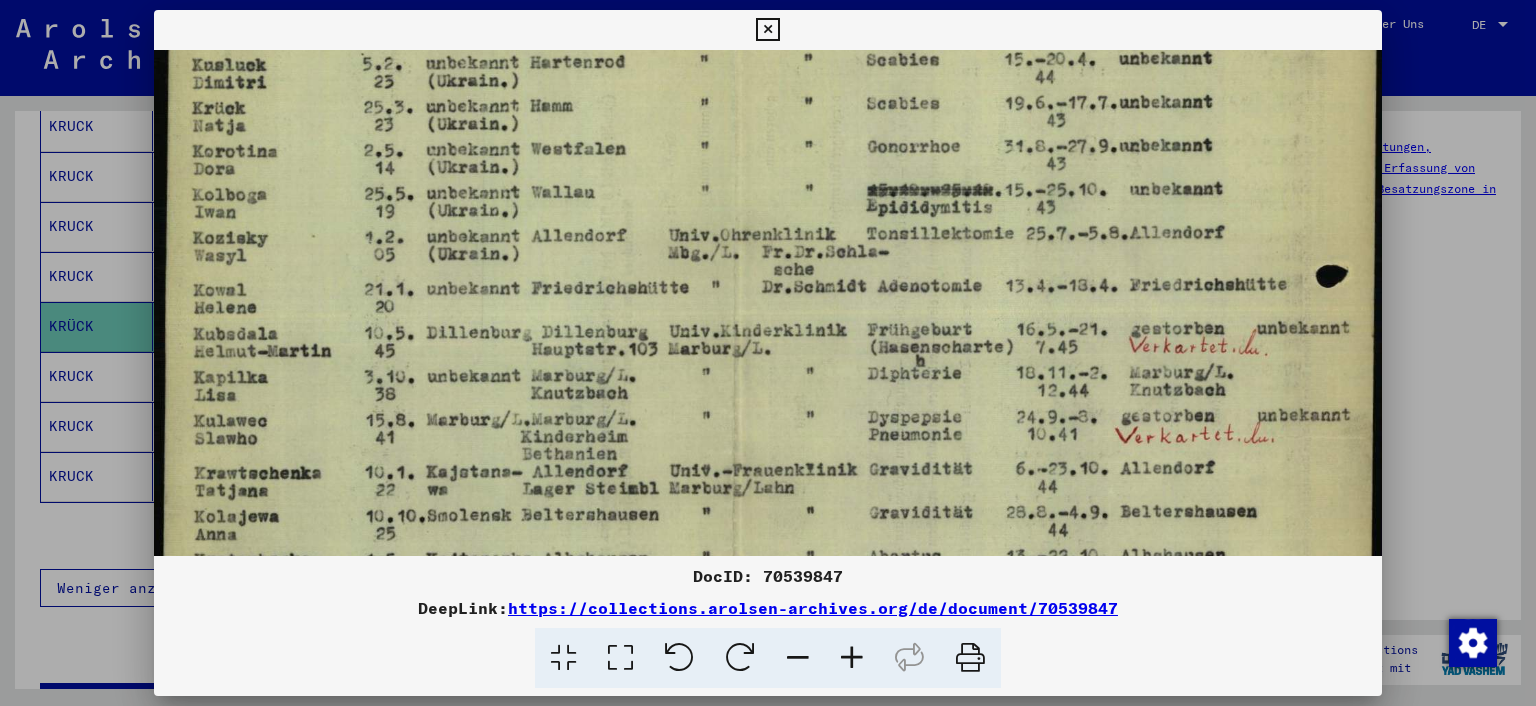 drag, startPoint x: 804, startPoint y: 378, endPoint x: 841, endPoint y: 235, distance: 147.70917 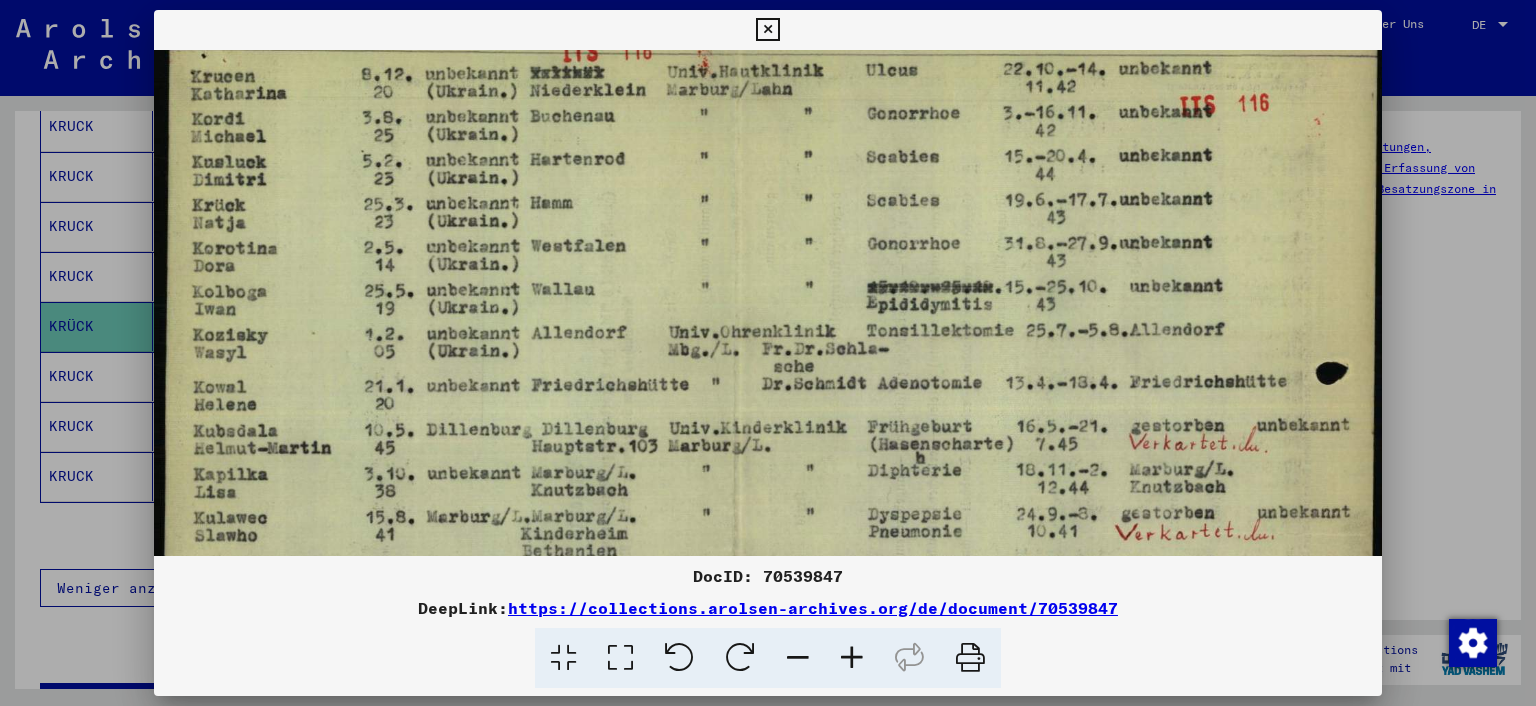 drag, startPoint x: 814, startPoint y: 333, endPoint x: 781, endPoint y: 445, distance: 116.76044 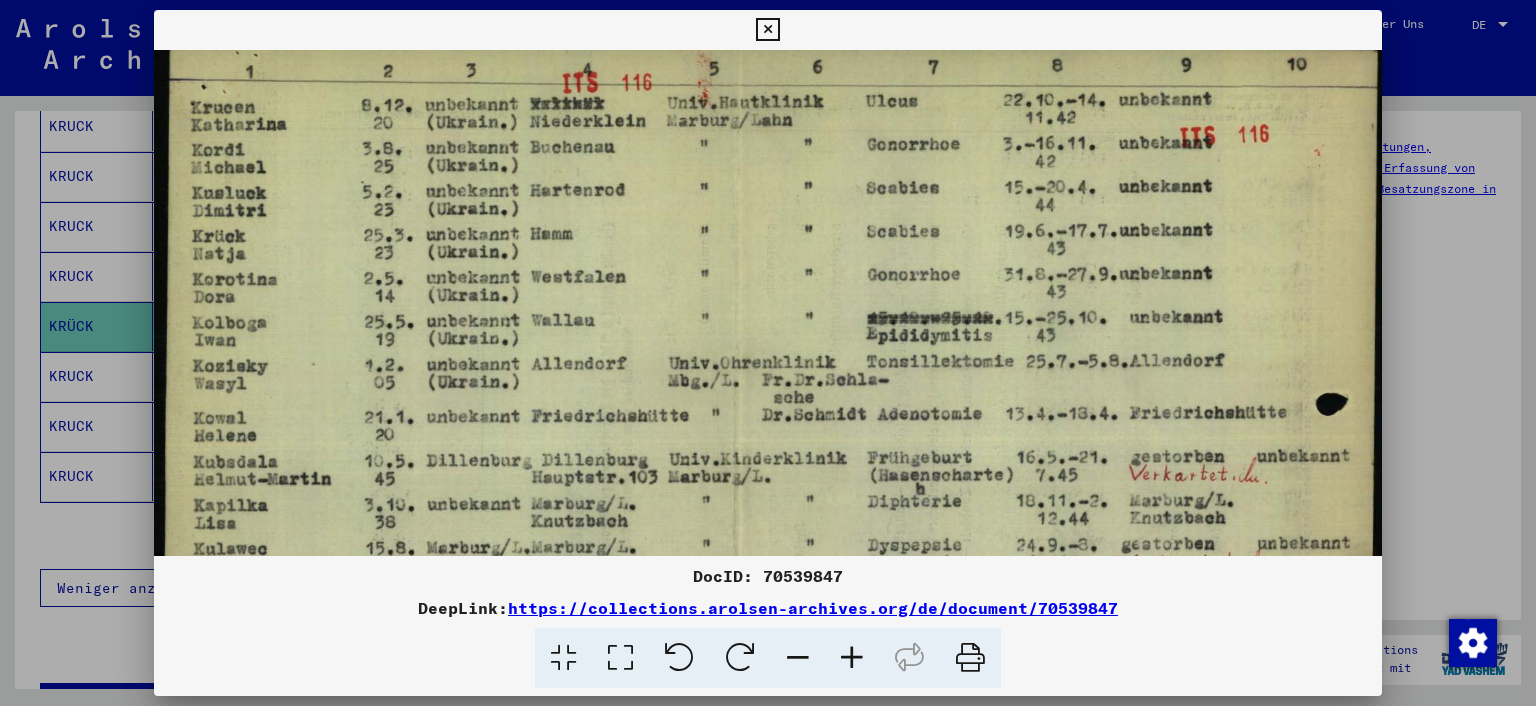 scroll, scrollTop: 0, scrollLeft: 0, axis: both 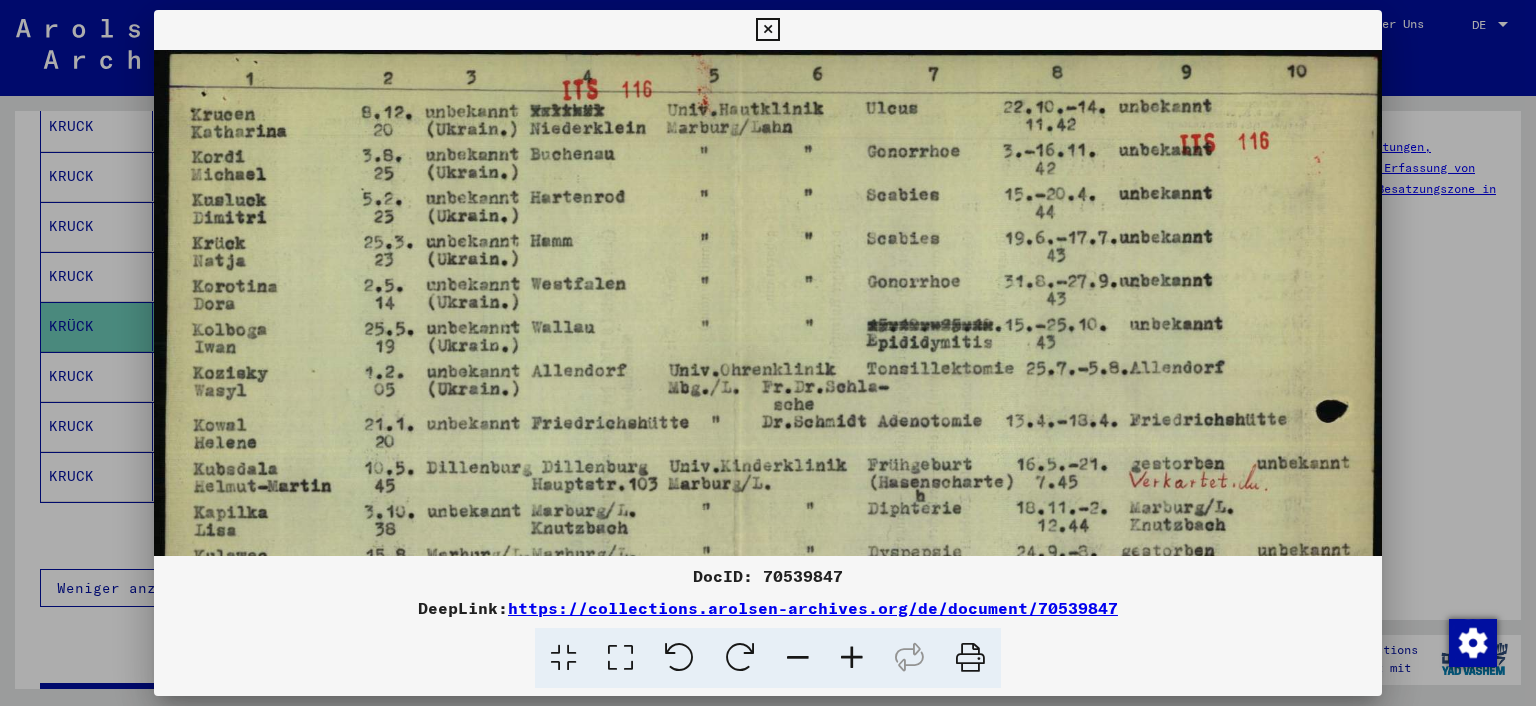 drag, startPoint x: 735, startPoint y: 372, endPoint x: 738, endPoint y: 496, distance: 124.036285 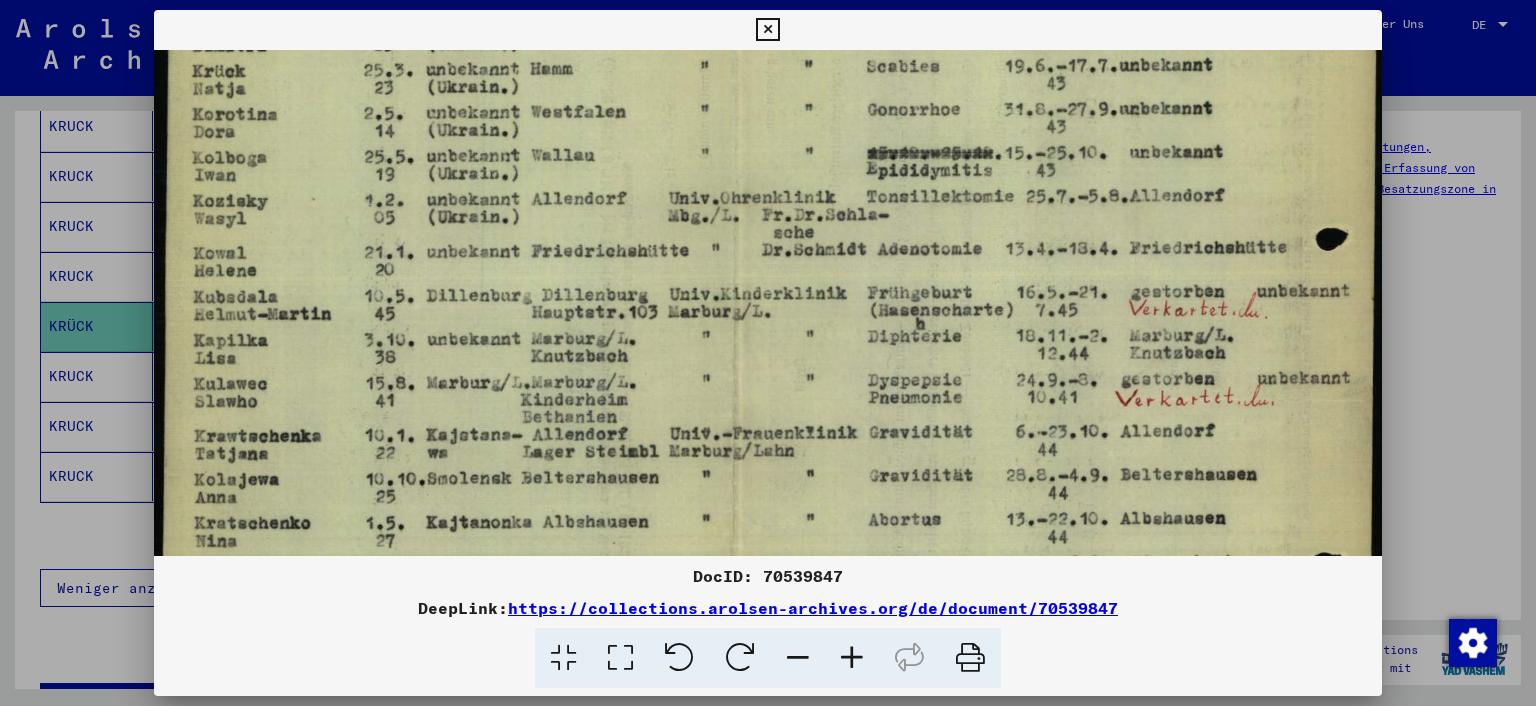 drag, startPoint x: 969, startPoint y: 272, endPoint x: 976, endPoint y: 232, distance: 40.60788 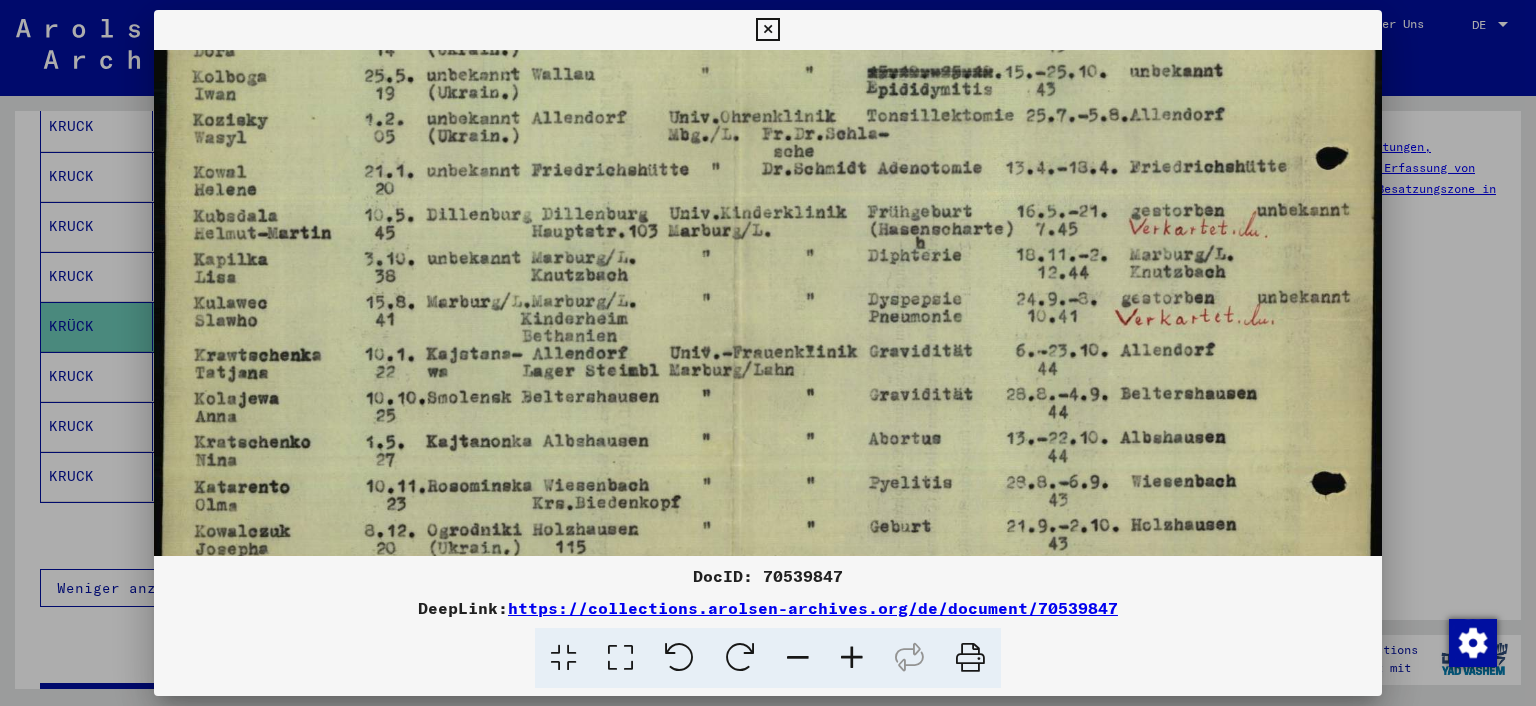 drag, startPoint x: 998, startPoint y: 285, endPoint x: 1009, endPoint y: 234, distance: 52.17279 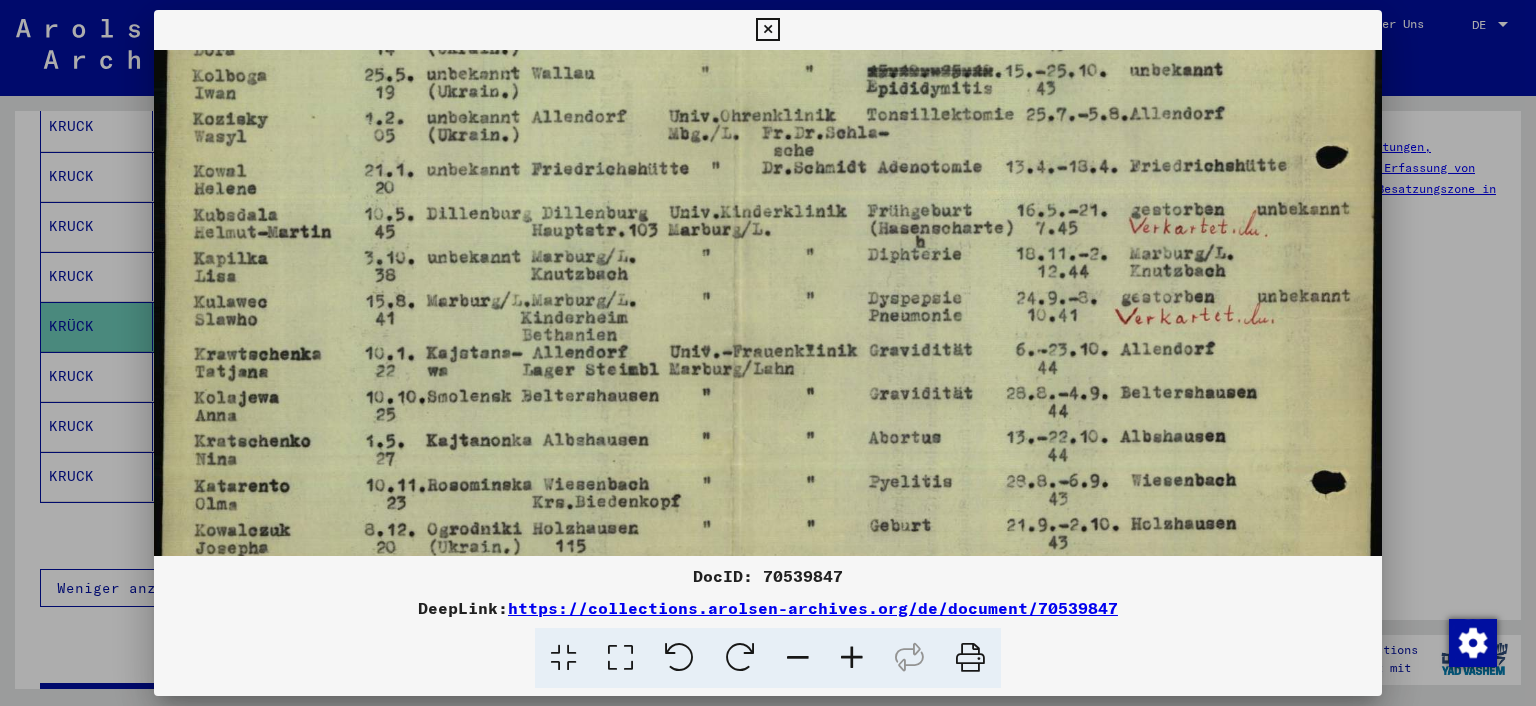 click at bounding box center [768, 317] 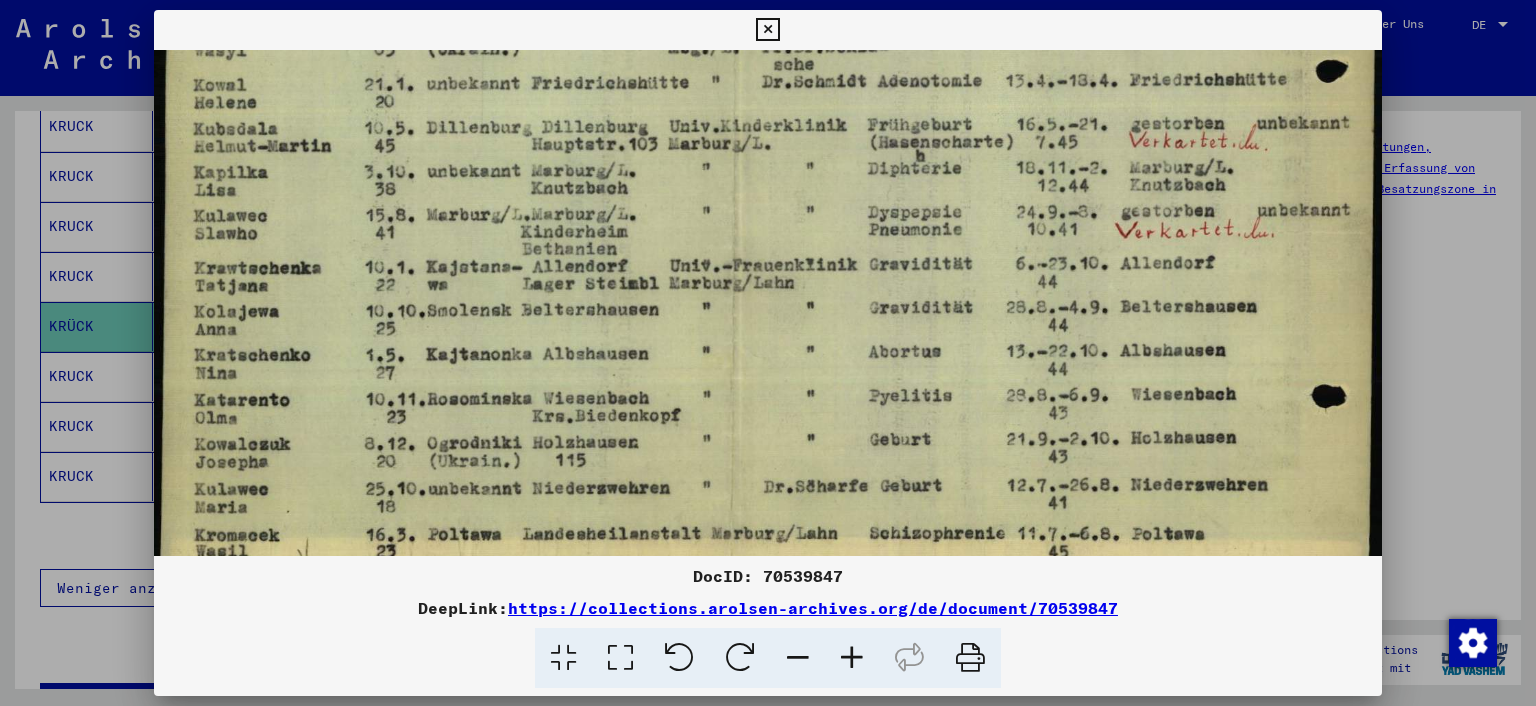 drag, startPoint x: 987, startPoint y: 241, endPoint x: 986, endPoint y: 203, distance: 38.013157 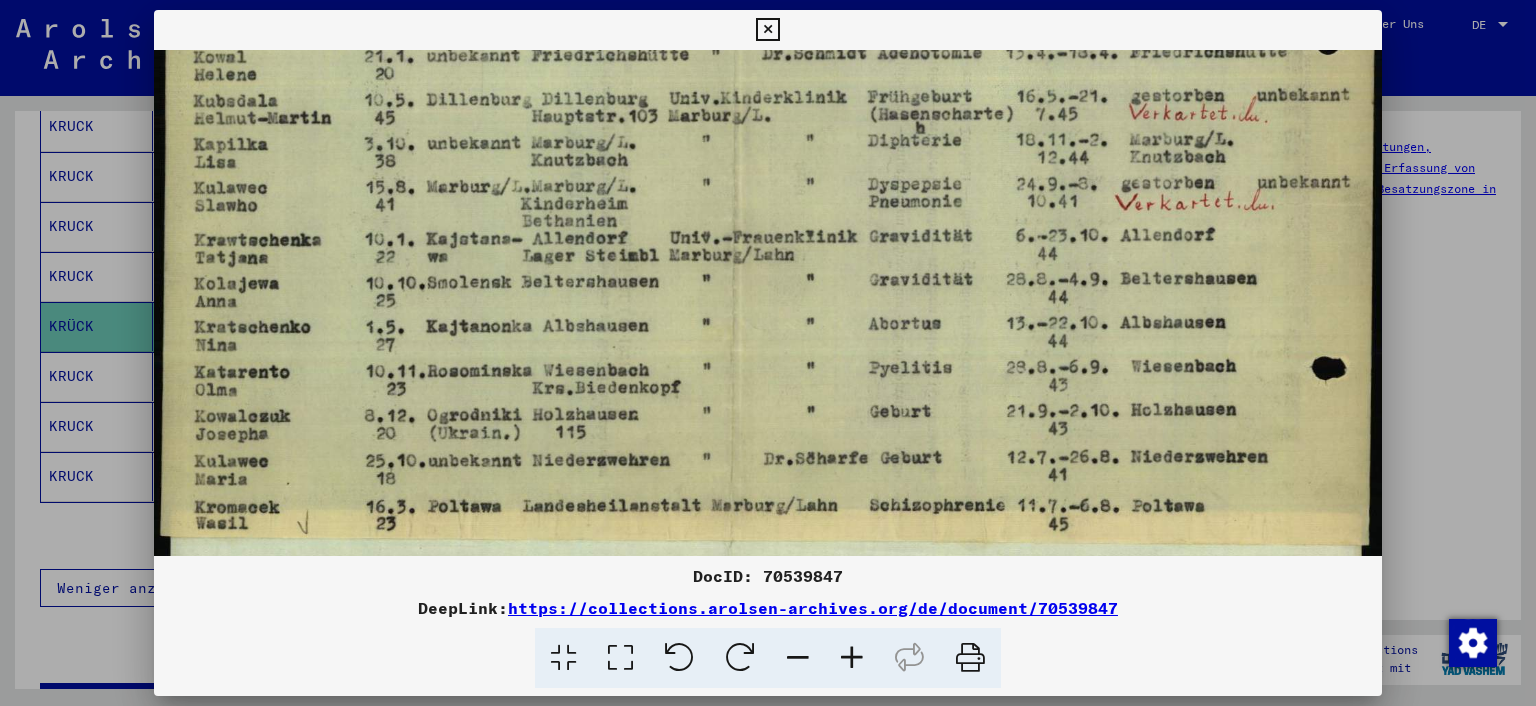 scroll, scrollTop: 300, scrollLeft: 0, axis: vertical 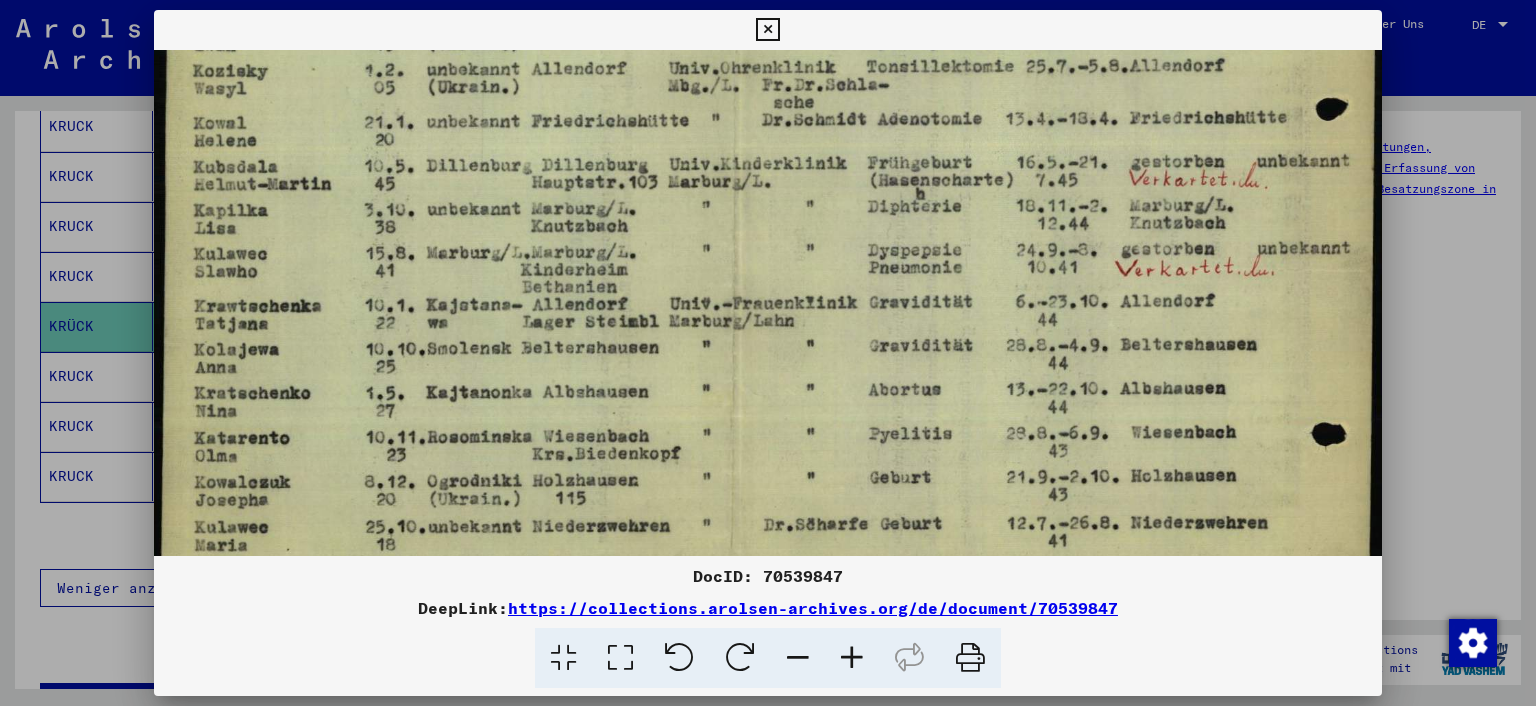 drag, startPoint x: 786, startPoint y: 248, endPoint x: 786, endPoint y: 289, distance: 41 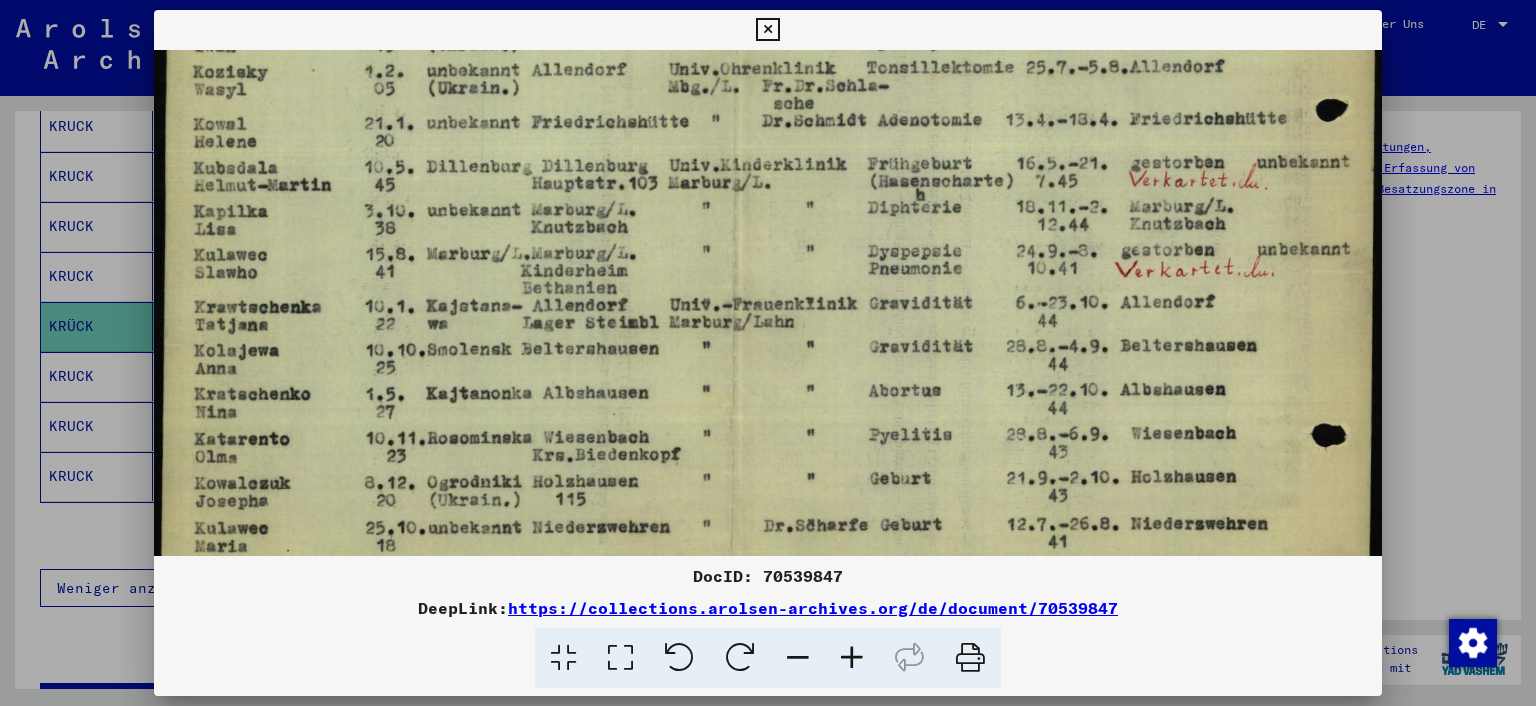 click at bounding box center [768, 270] 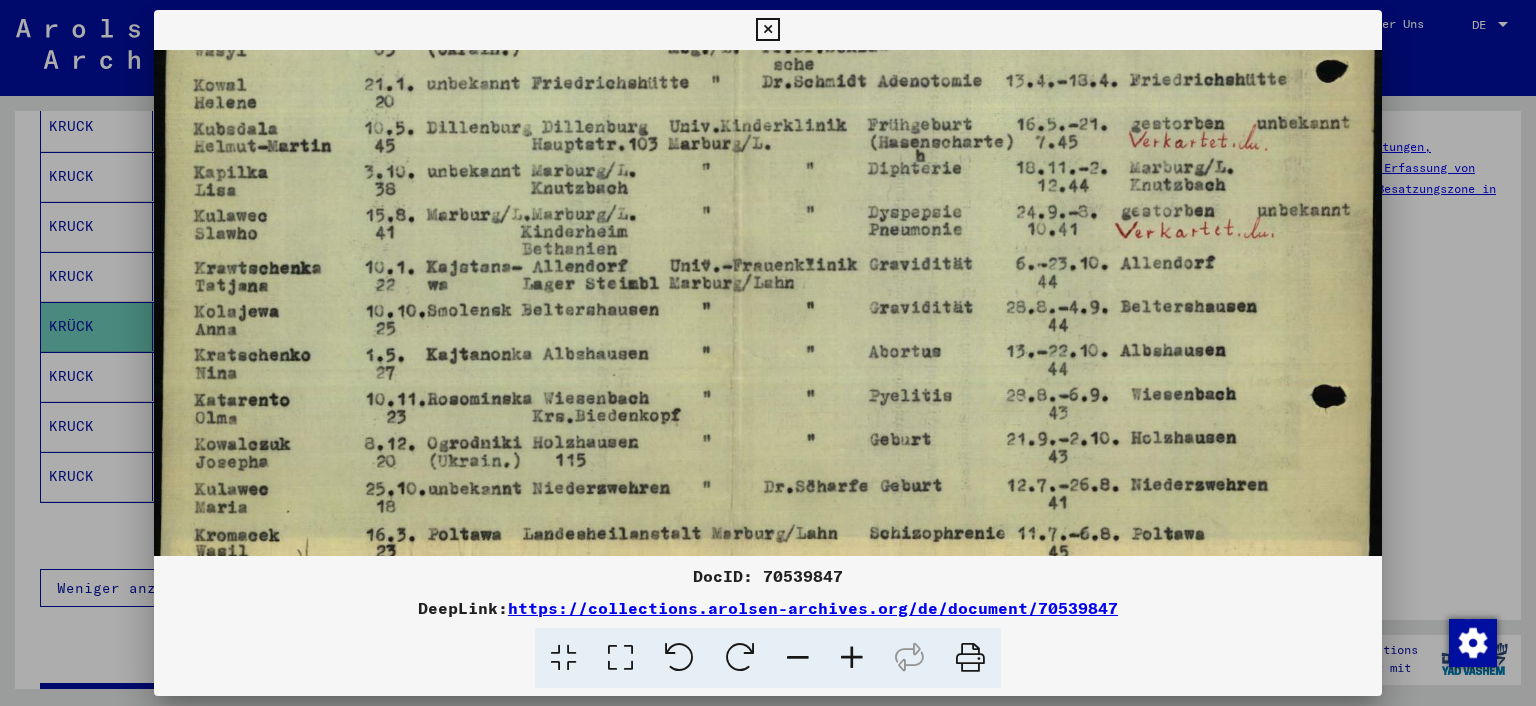 drag, startPoint x: 748, startPoint y: 344, endPoint x: 751, endPoint y: 258, distance: 86.05231 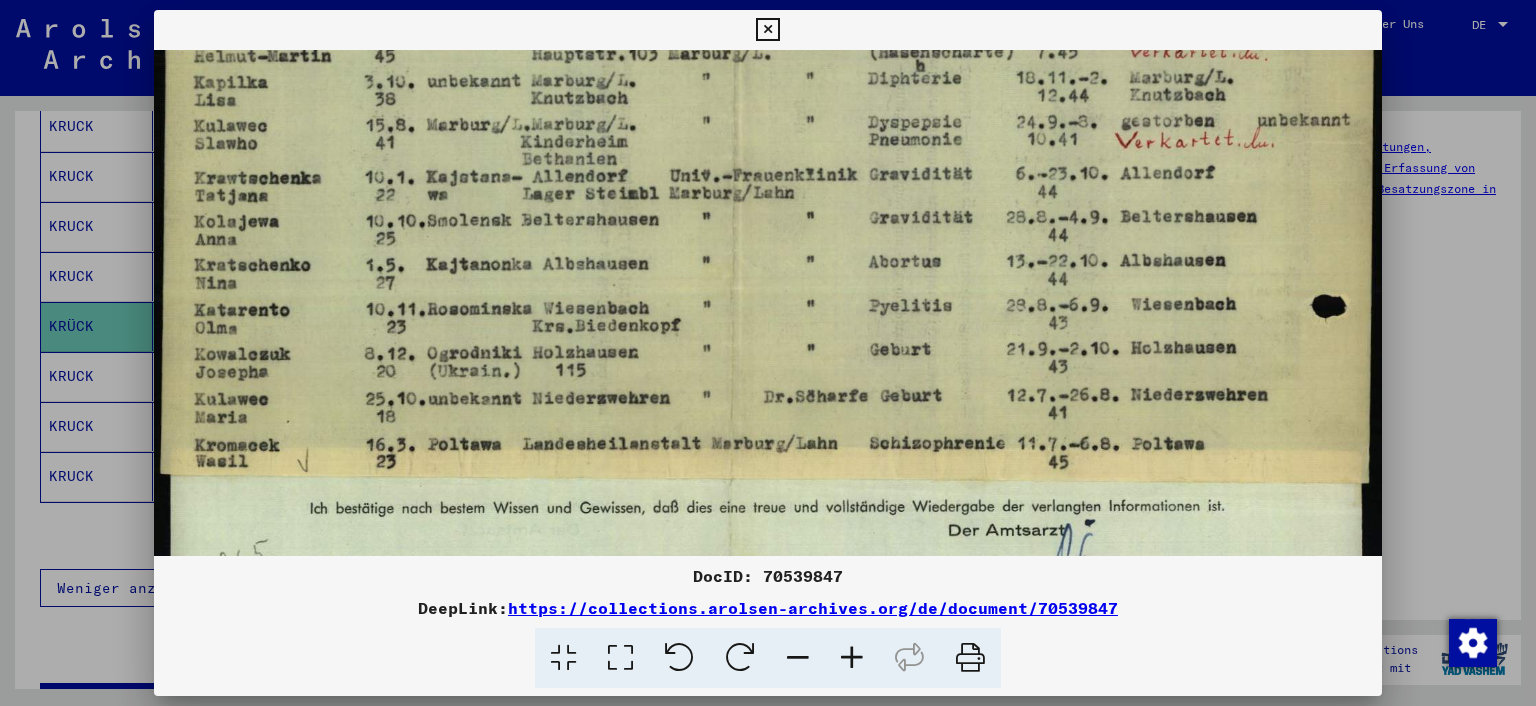 scroll, scrollTop: 496, scrollLeft: 0, axis: vertical 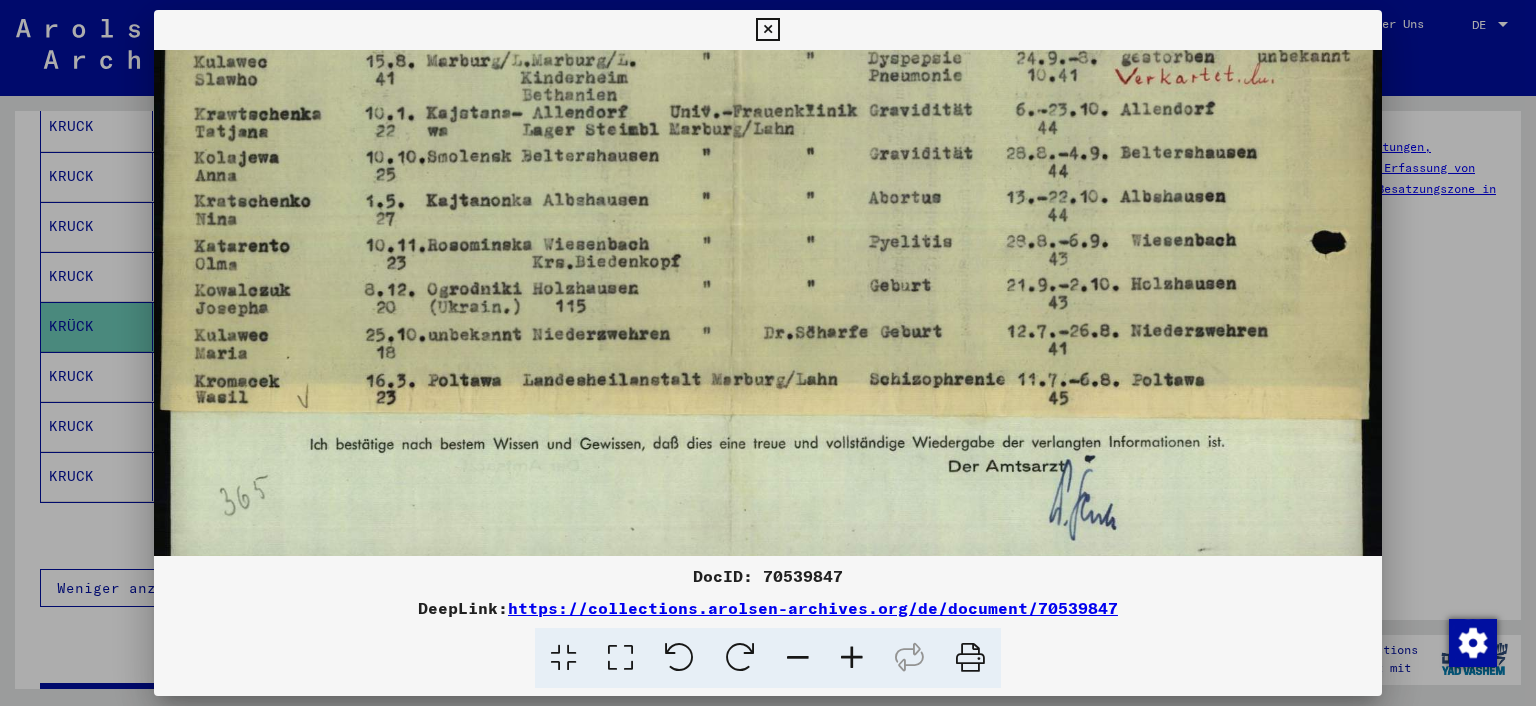 drag, startPoint x: 740, startPoint y: 338, endPoint x: 759, endPoint y: 224, distance: 115.57249 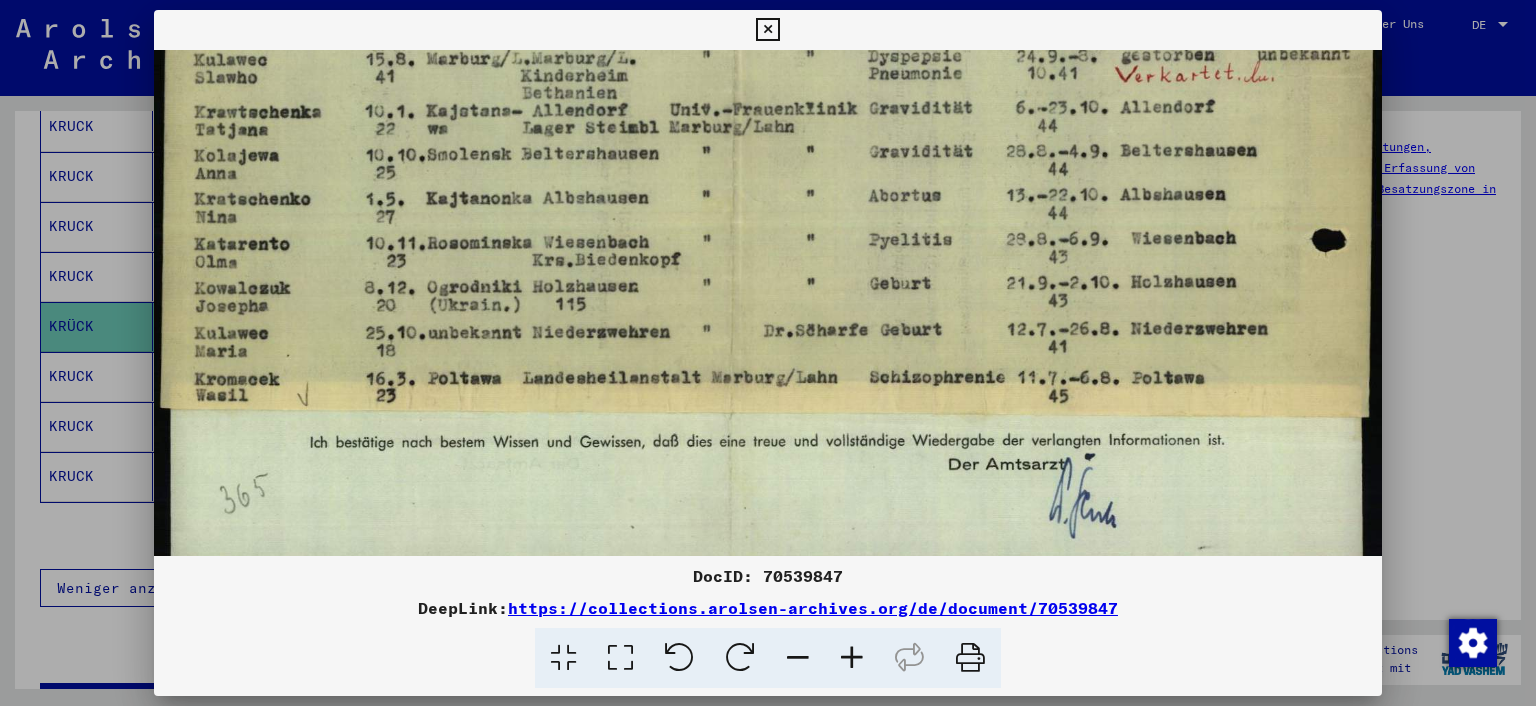 scroll, scrollTop: 419, scrollLeft: 0, axis: vertical 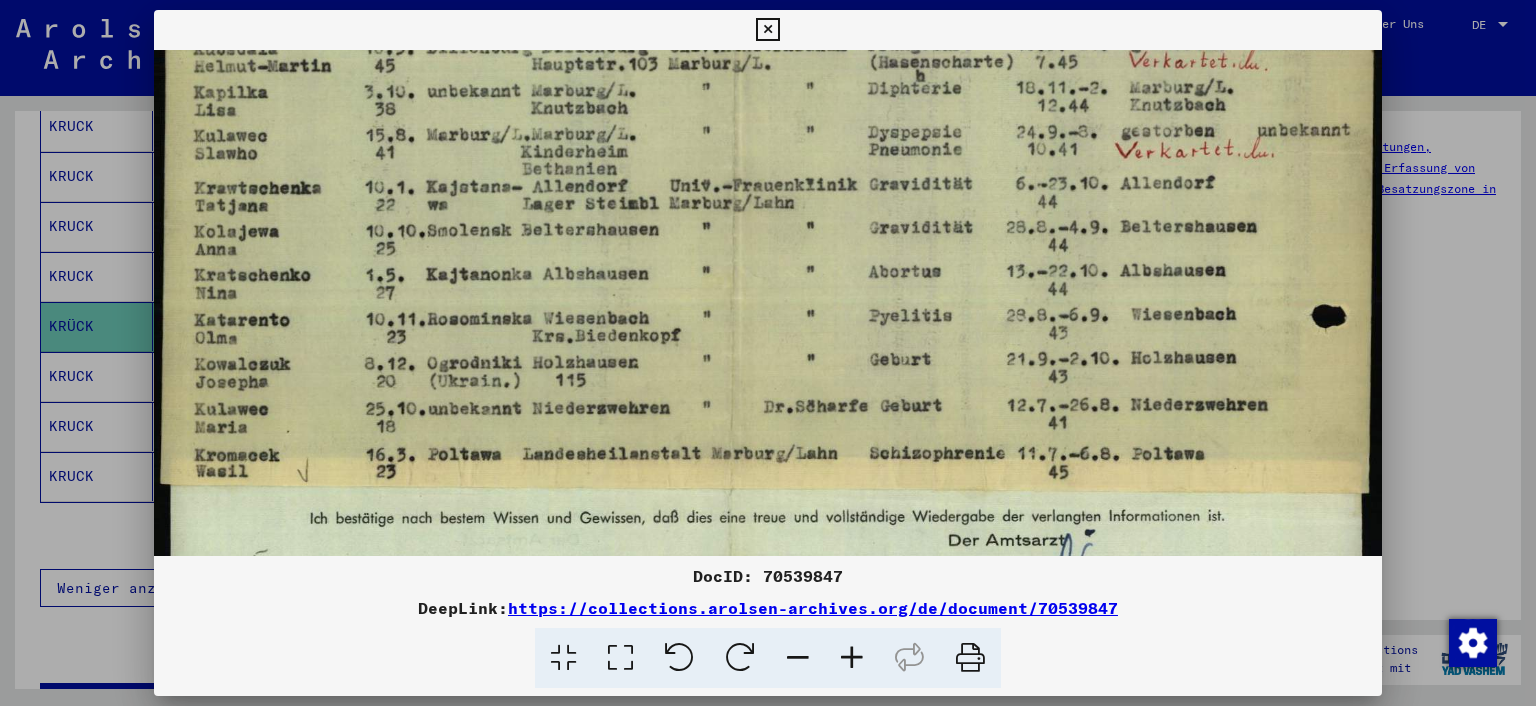 drag, startPoint x: 1218, startPoint y: 268, endPoint x: 1212, endPoint y: 314, distance: 46.389652 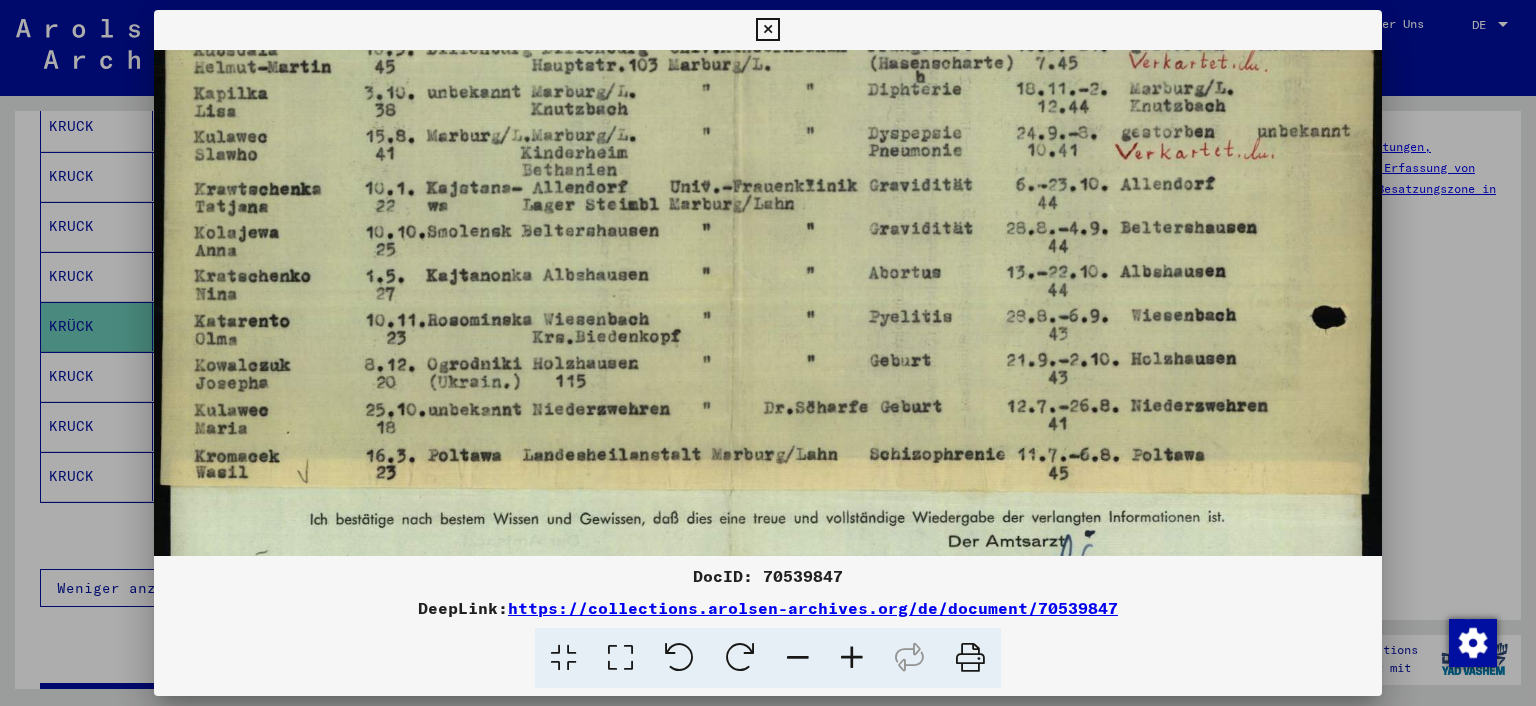 click at bounding box center (768, 152) 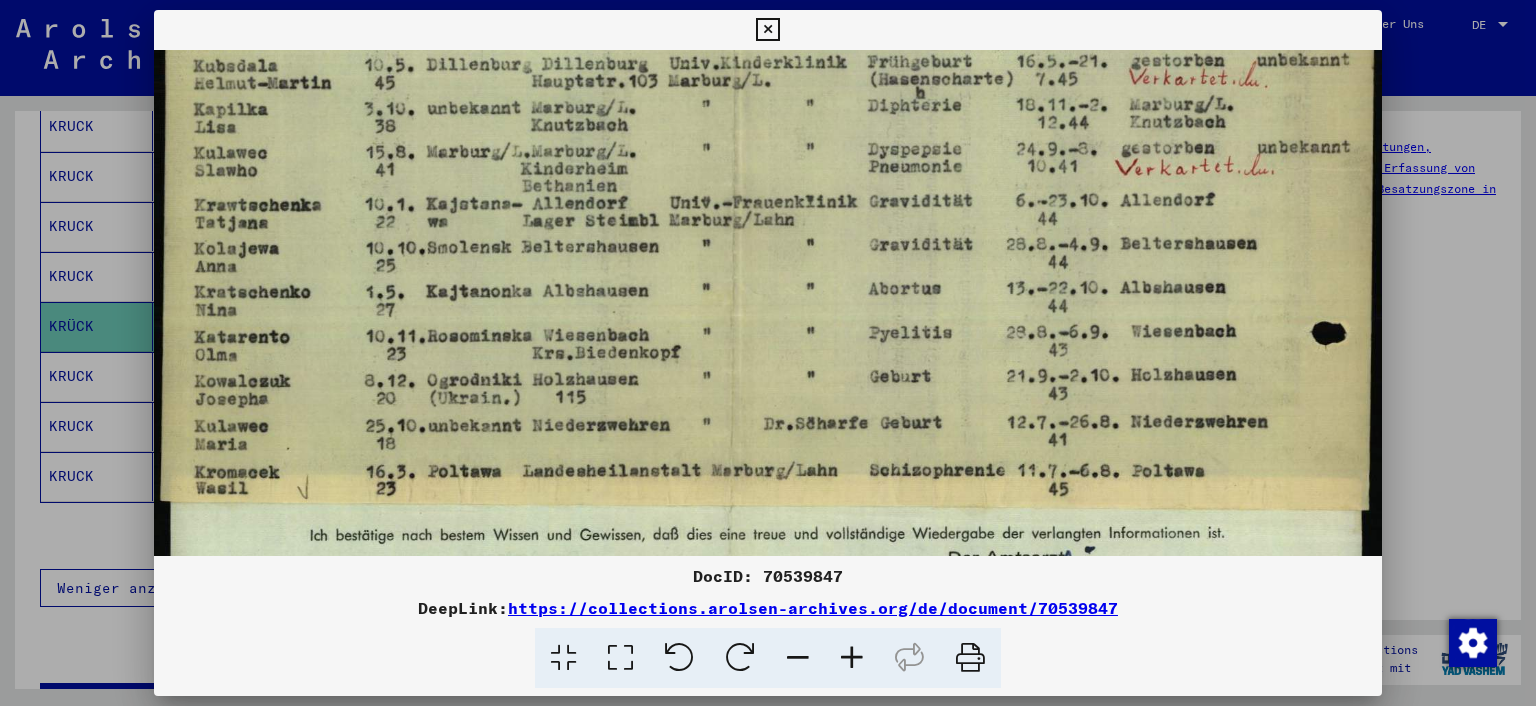 drag, startPoint x: 1247, startPoint y: 256, endPoint x: 1246, endPoint y: 275, distance: 19.026299 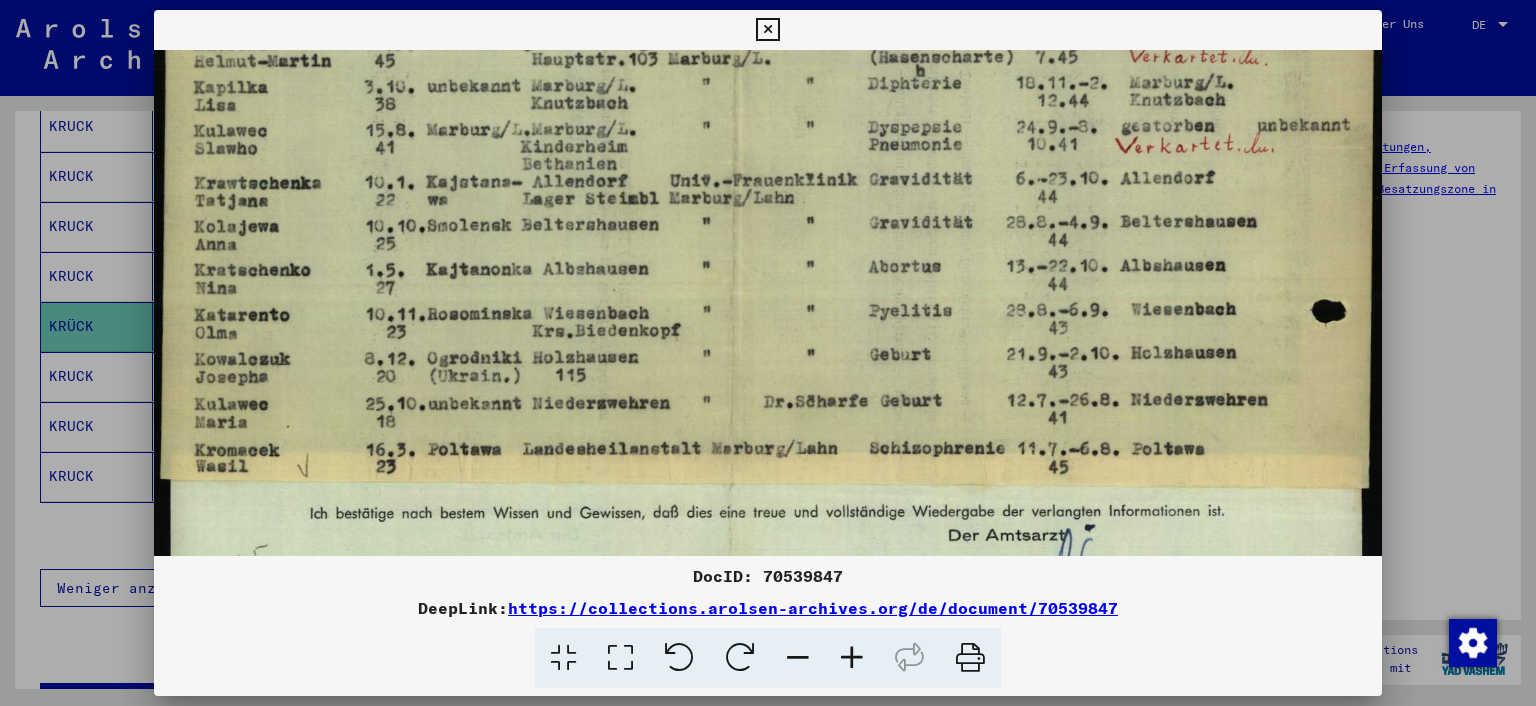 drag, startPoint x: 1378, startPoint y: 137, endPoint x: 1398, endPoint y: 282, distance: 146.37282 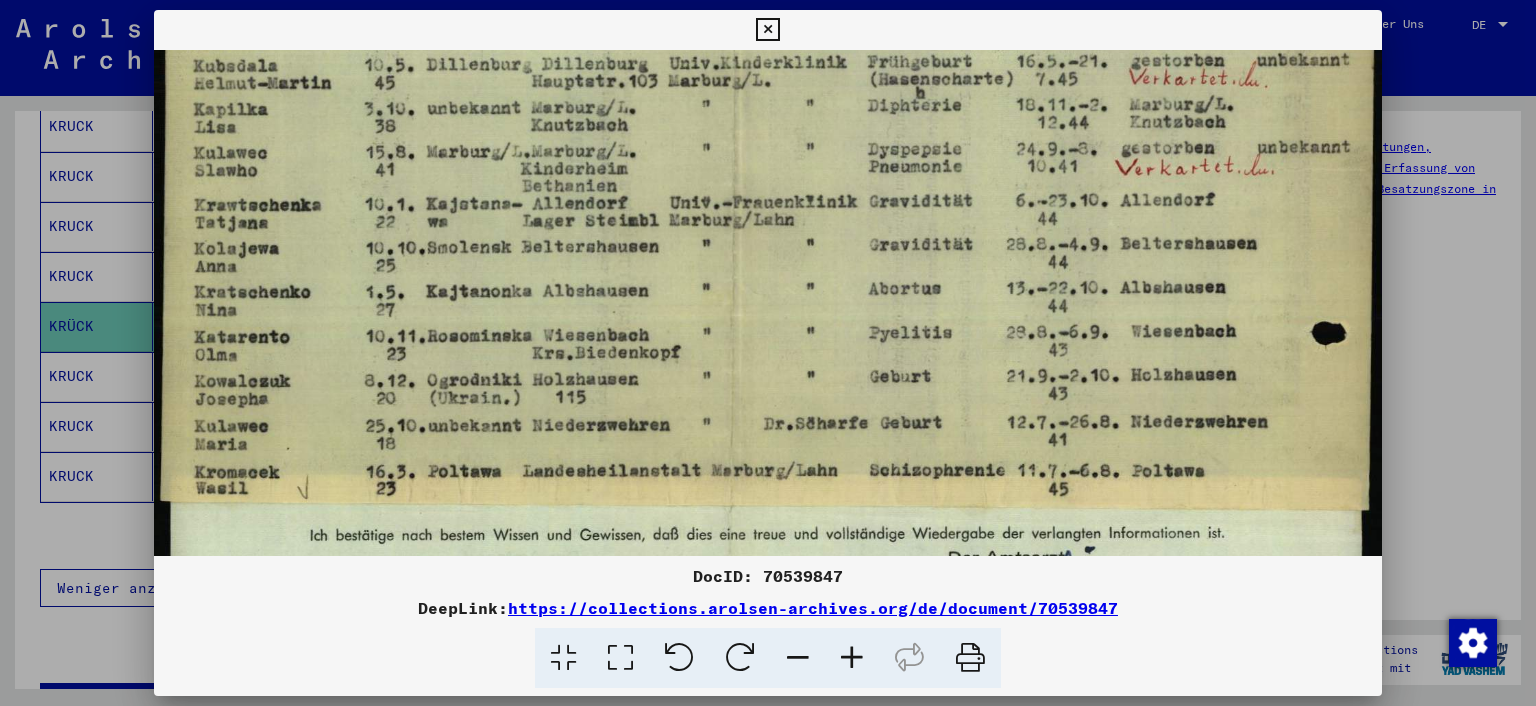 click at bounding box center (767, 30) 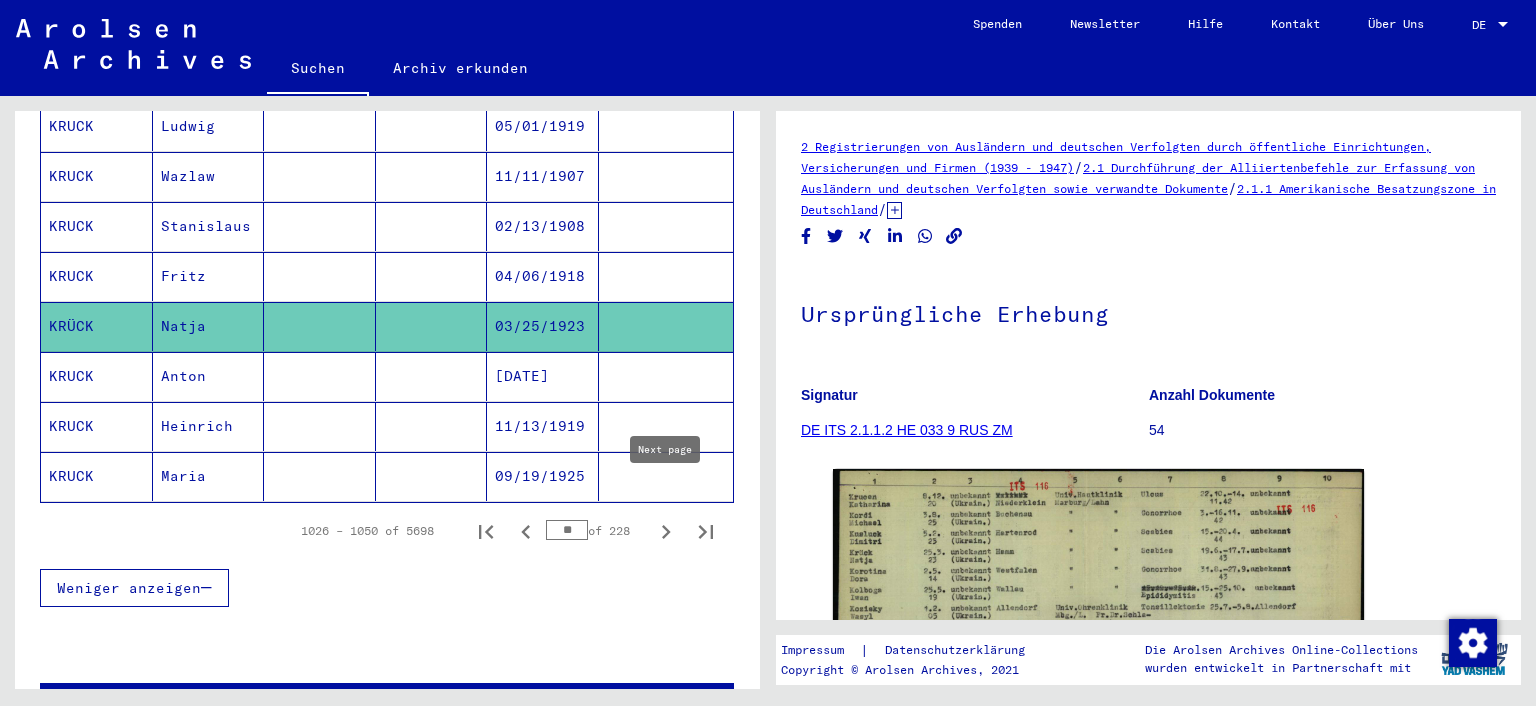 click 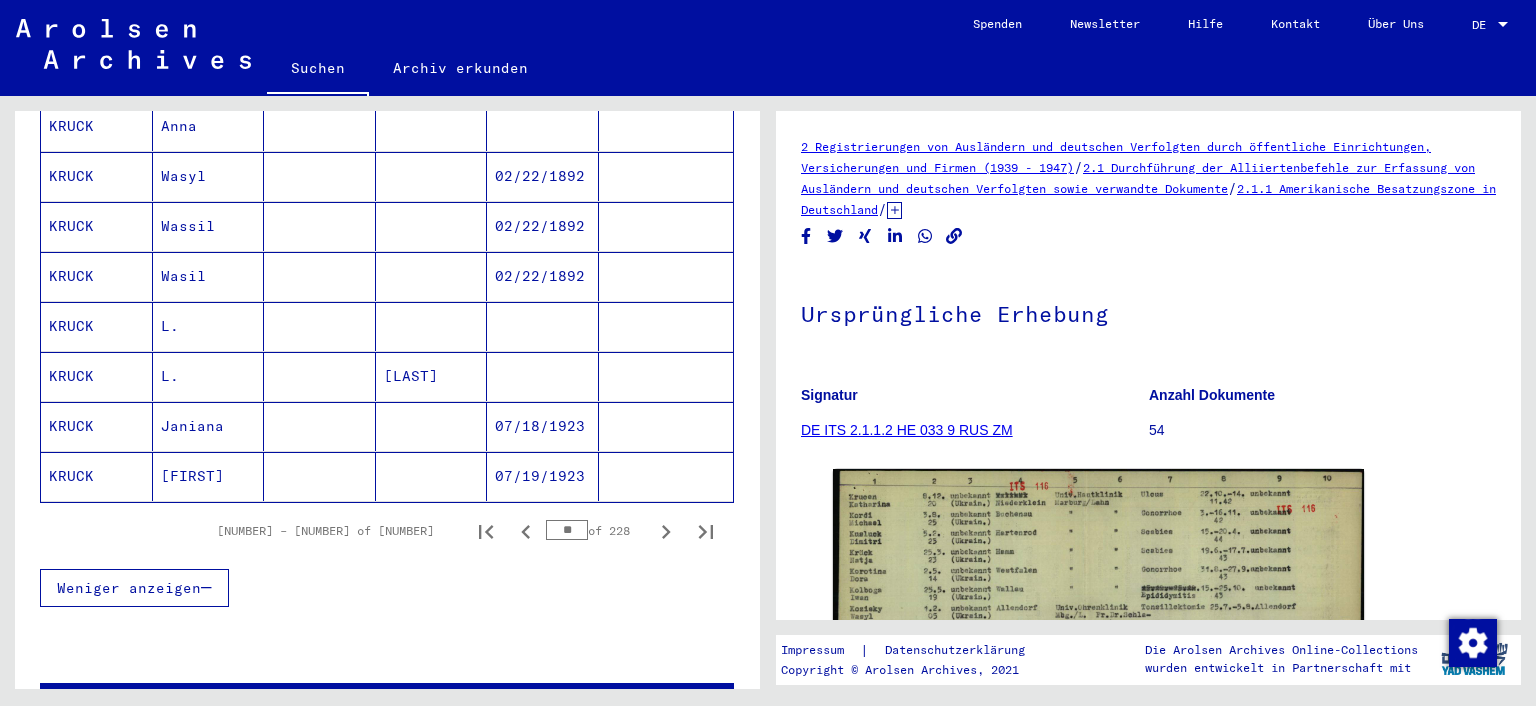 click on "07/18/1923" at bounding box center [543, 476] 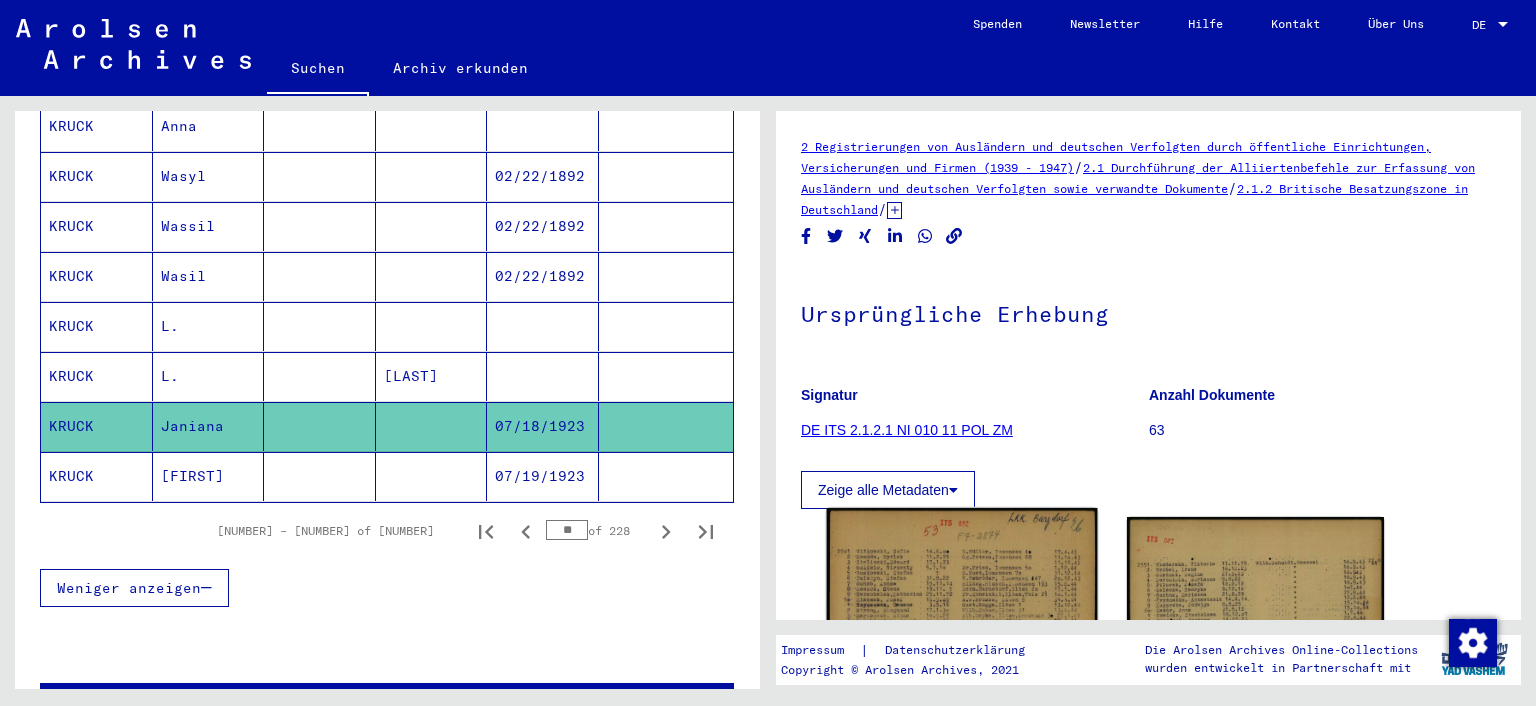click 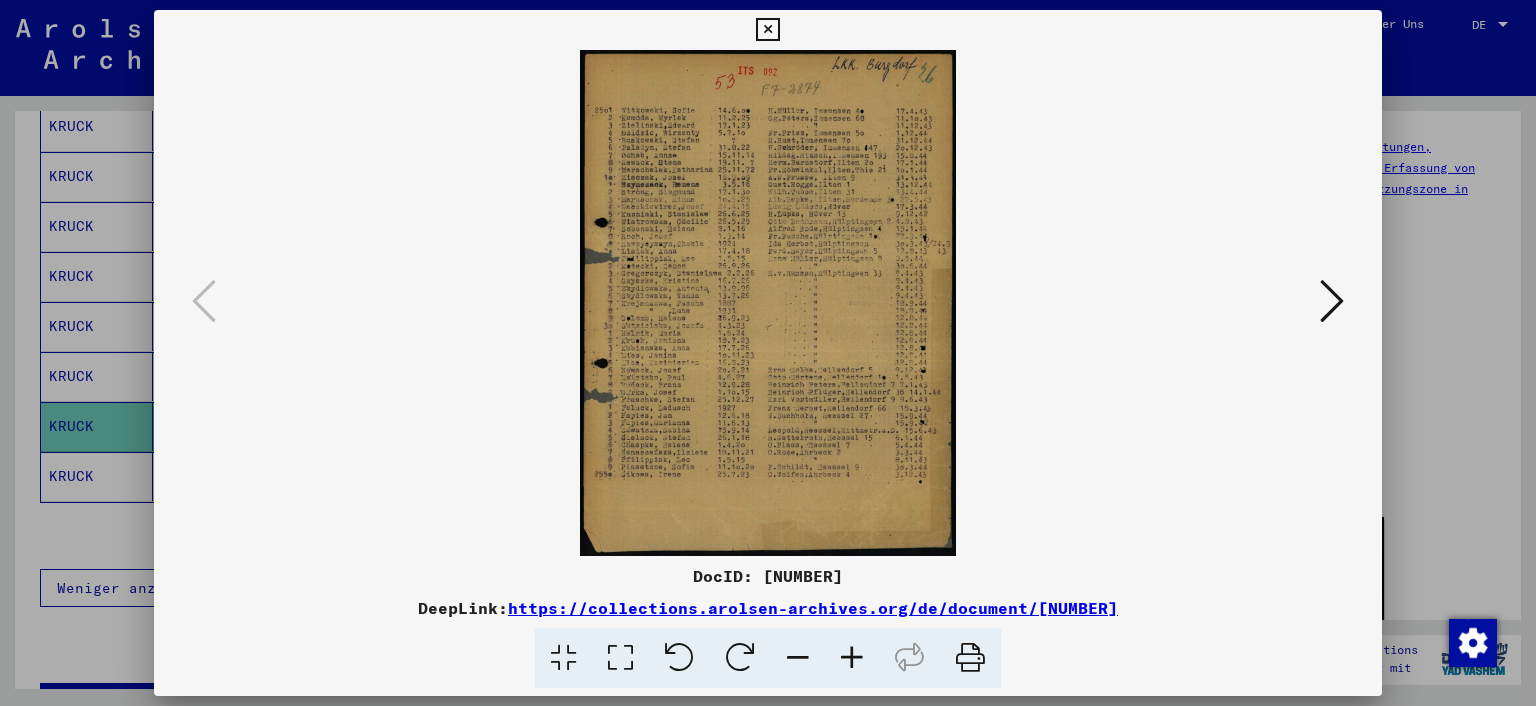 click at bounding box center [620, 658] 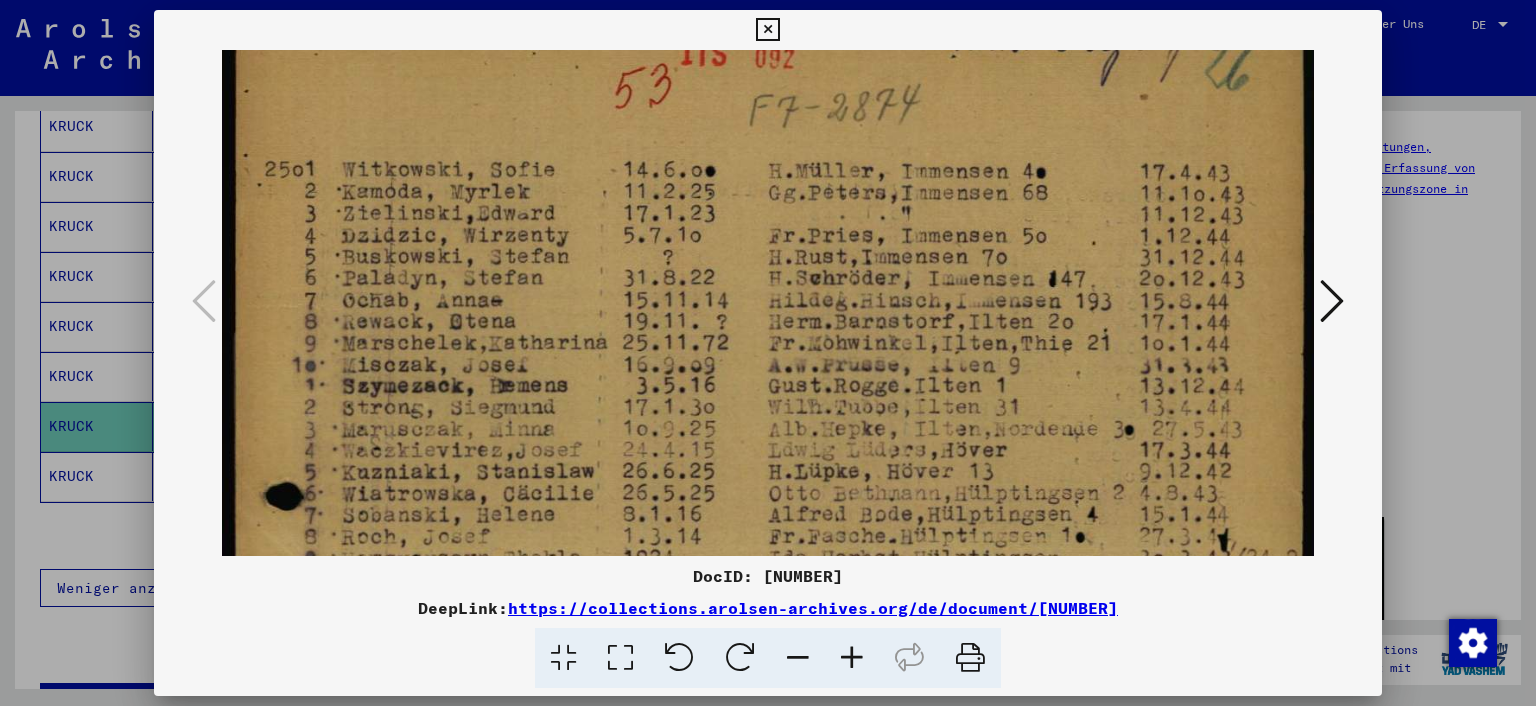drag, startPoint x: 661, startPoint y: 546, endPoint x: 641, endPoint y: 423, distance: 124.61541 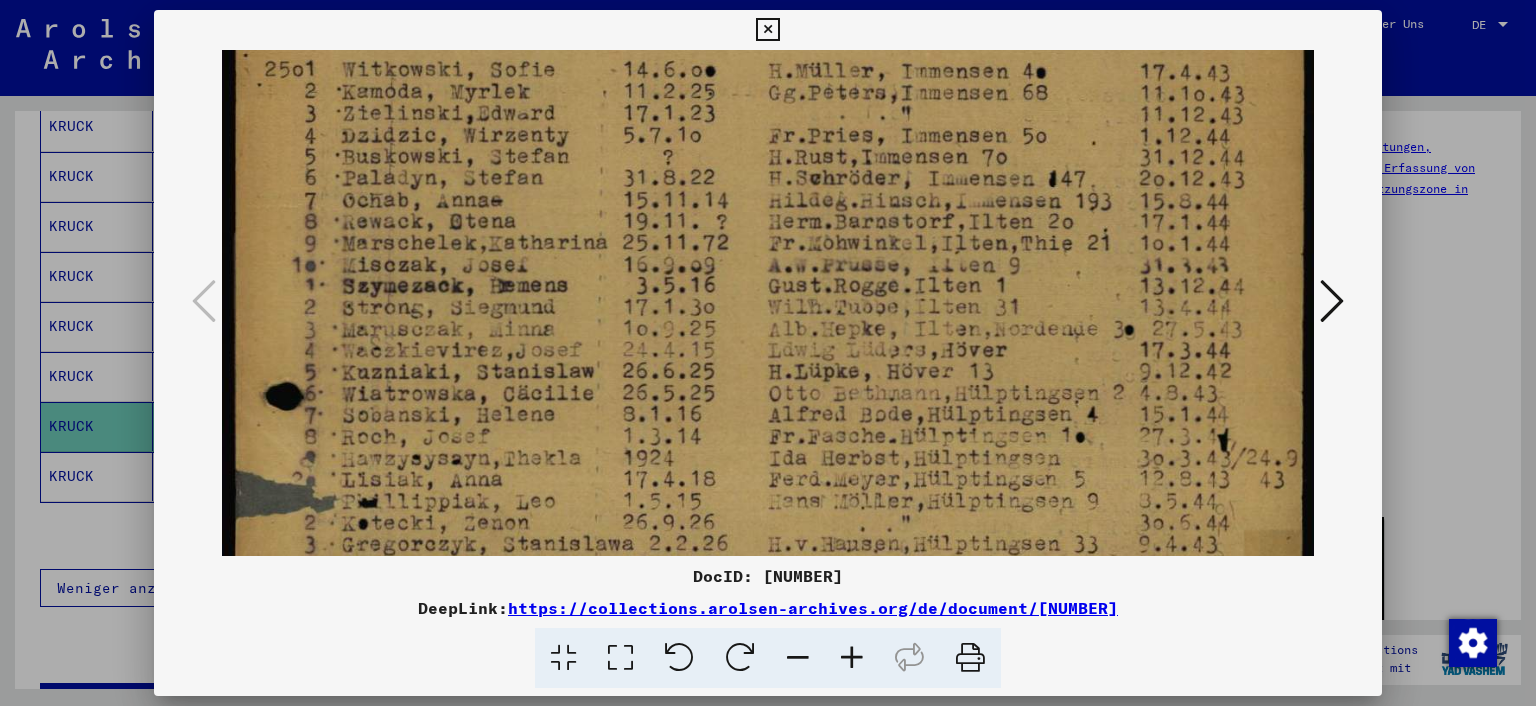 drag, startPoint x: 659, startPoint y: 479, endPoint x: 642, endPoint y: 402, distance: 78.854294 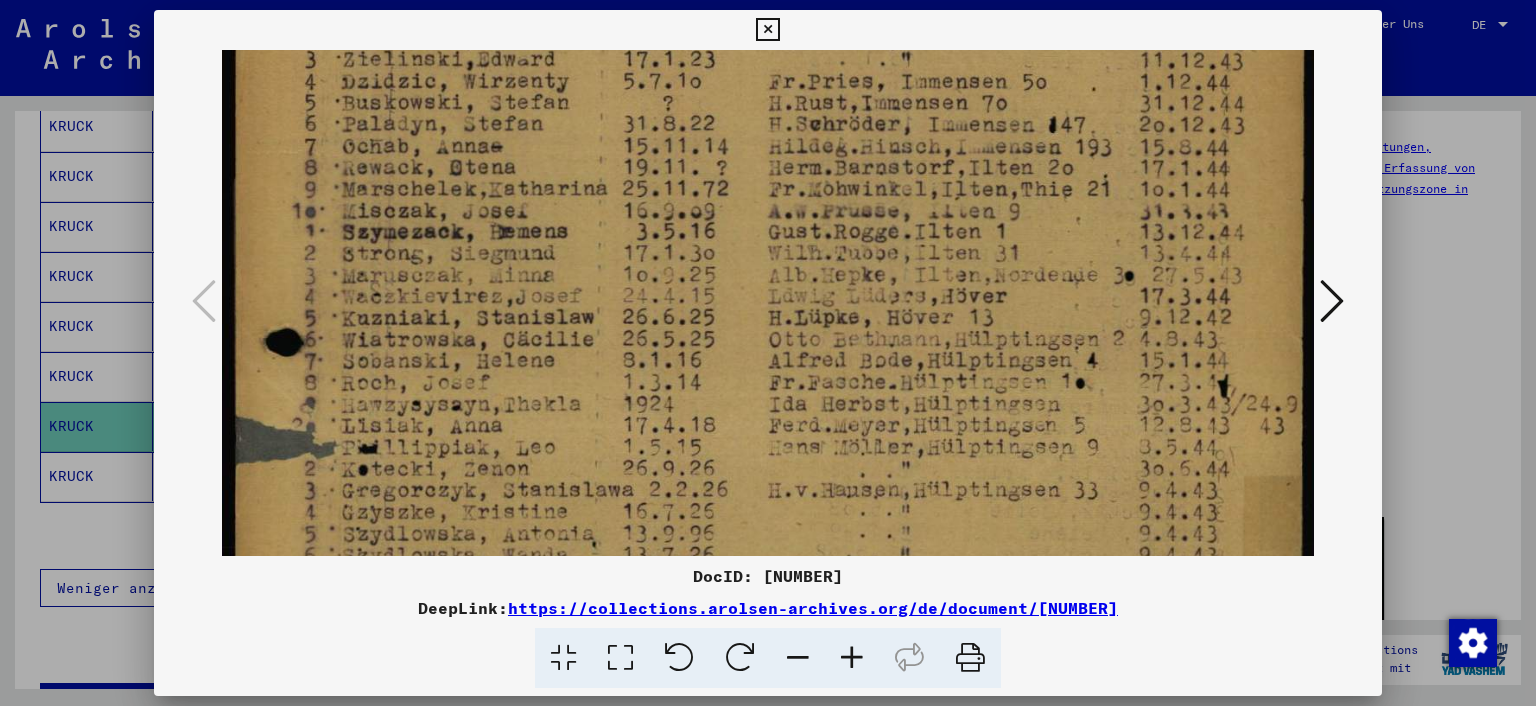 scroll, scrollTop: 266, scrollLeft: 0, axis: vertical 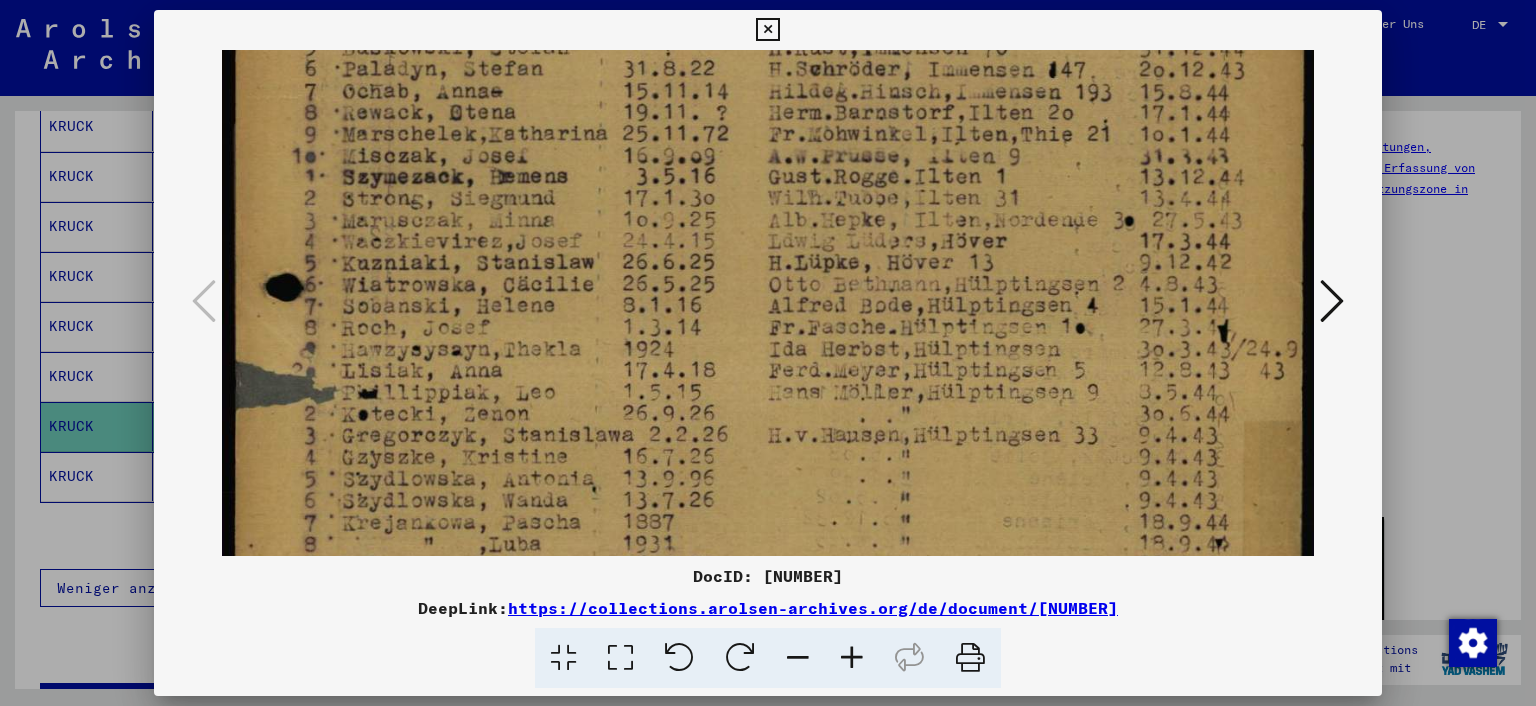 drag, startPoint x: 650, startPoint y: 443, endPoint x: 651, endPoint y: 367, distance: 76.00658 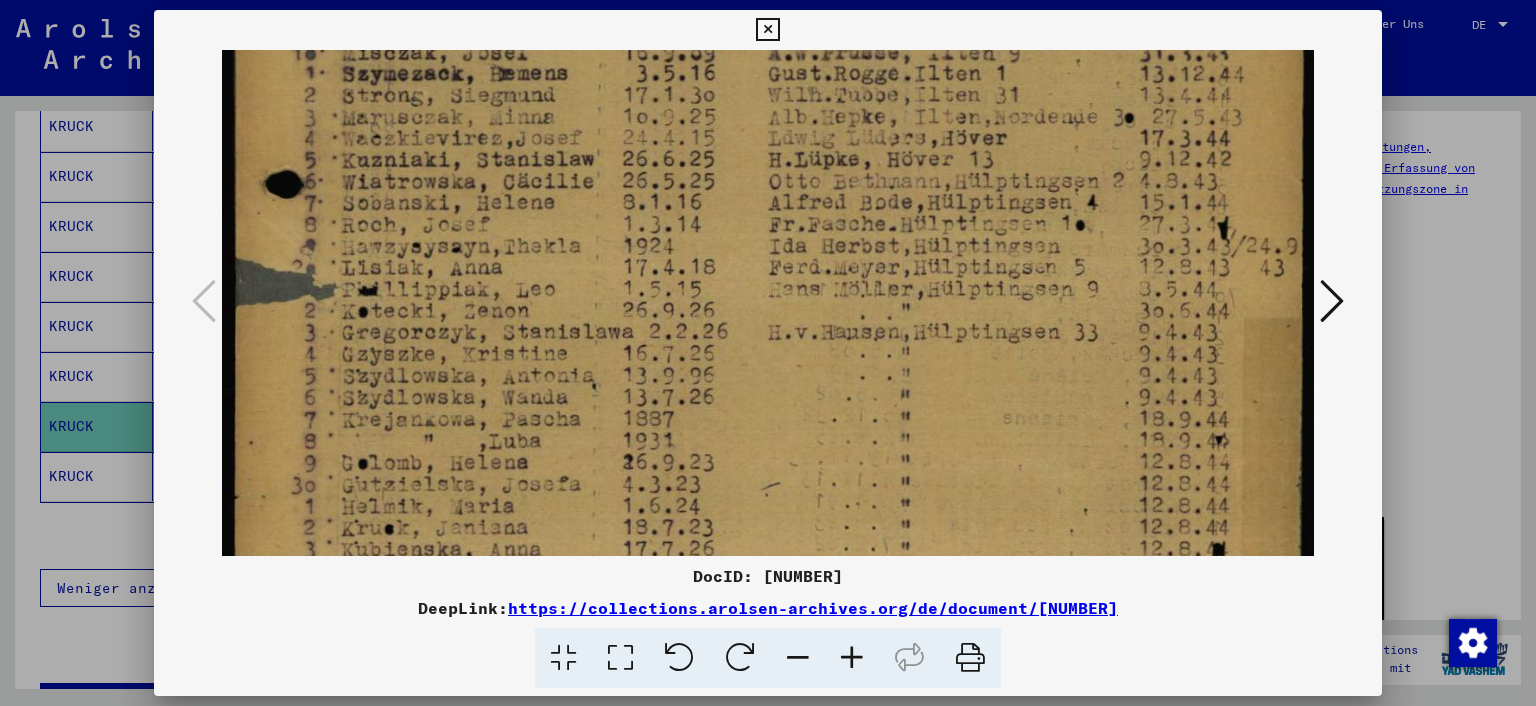 drag, startPoint x: 706, startPoint y: 409, endPoint x: 681, endPoint y: 302, distance: 109.88175 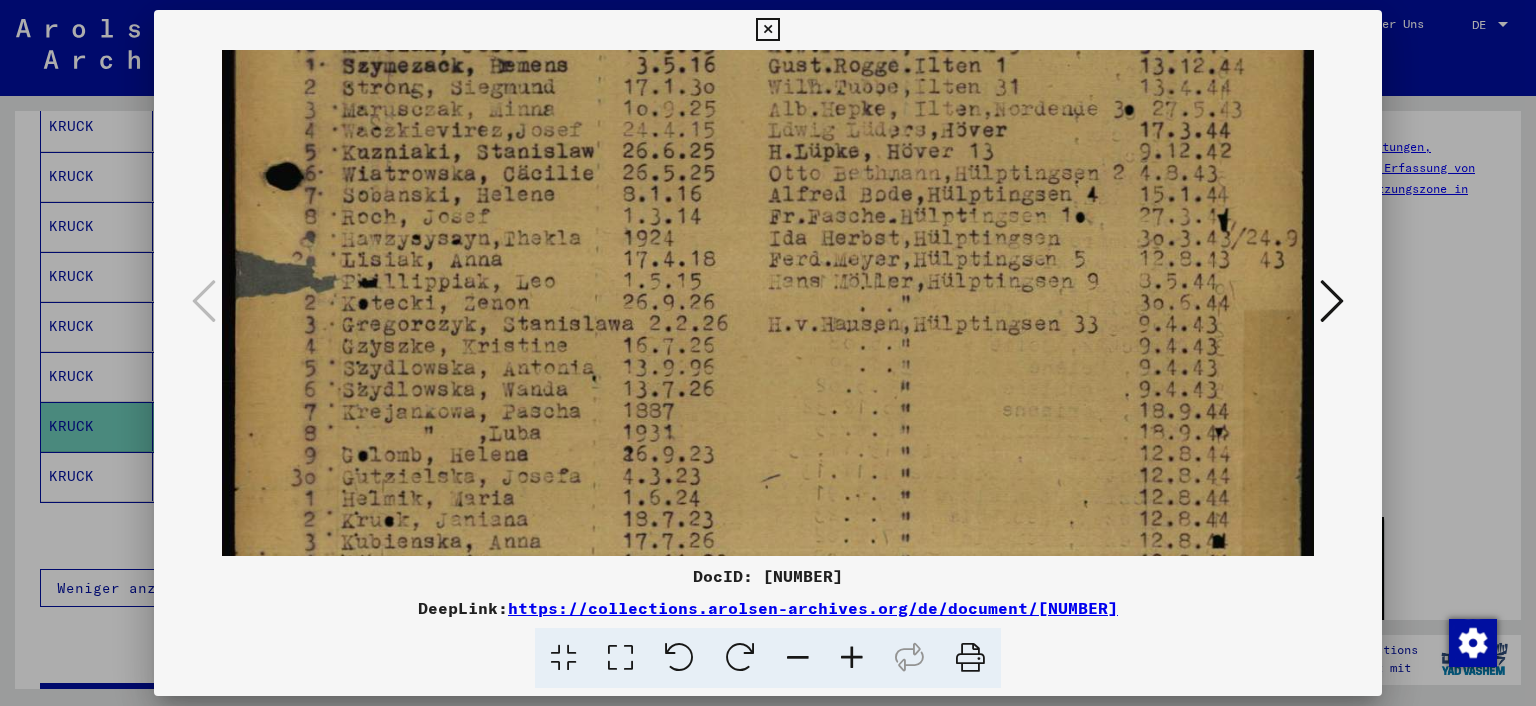 scroll, scrollTop: 462, scrollLeft: 0, axis: vertical 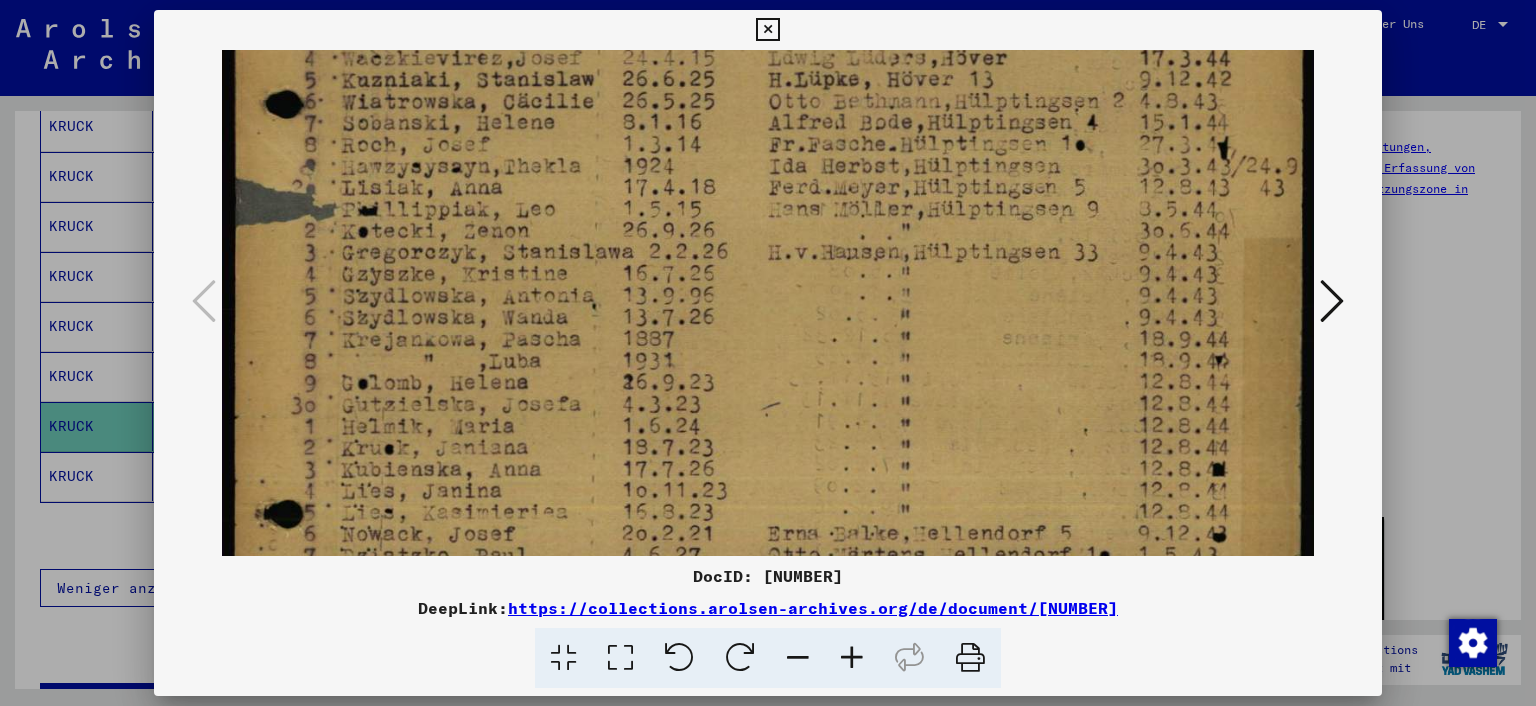 drag, startPoint x: 724, startPoint y: 386, endPoint x: 713, endPoint y: 326, distance: 61 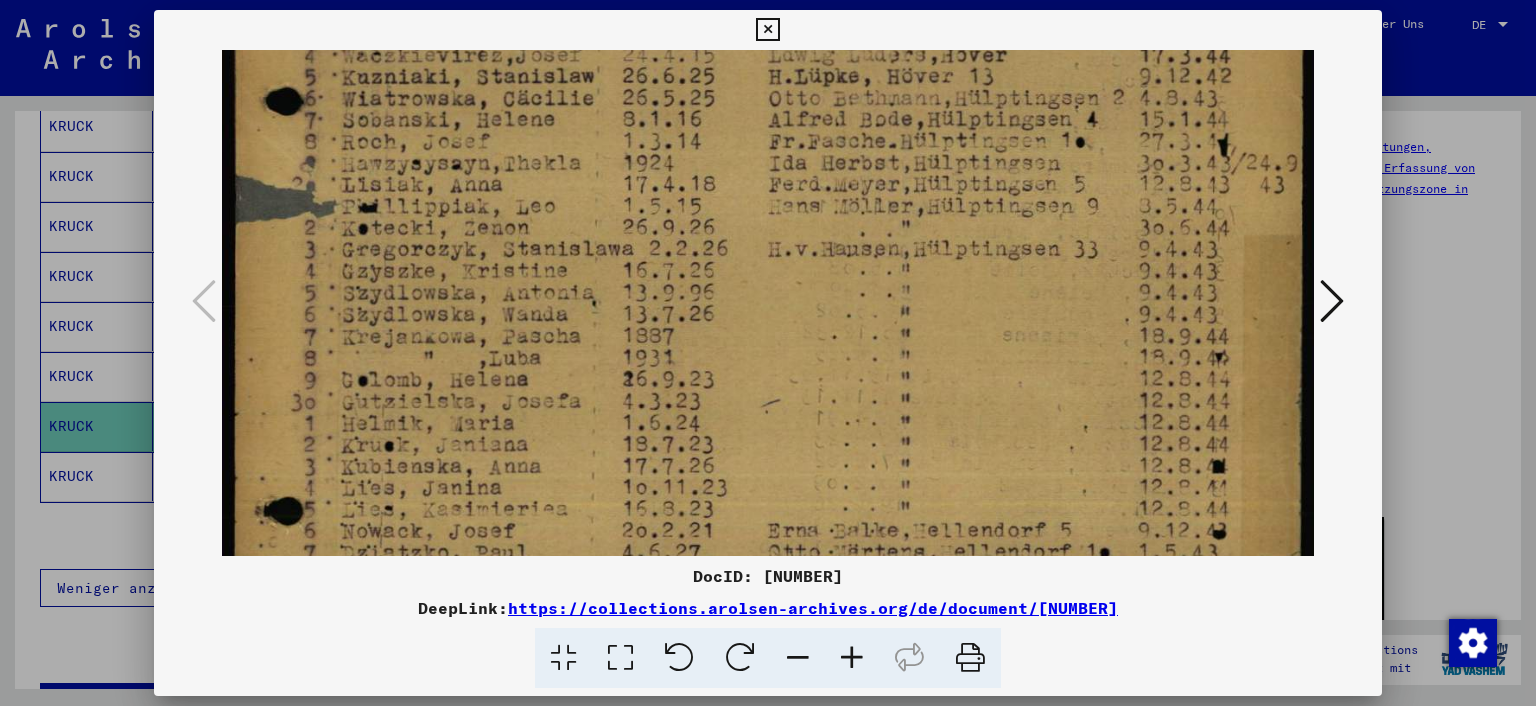 click at bounding box center (768, 335) 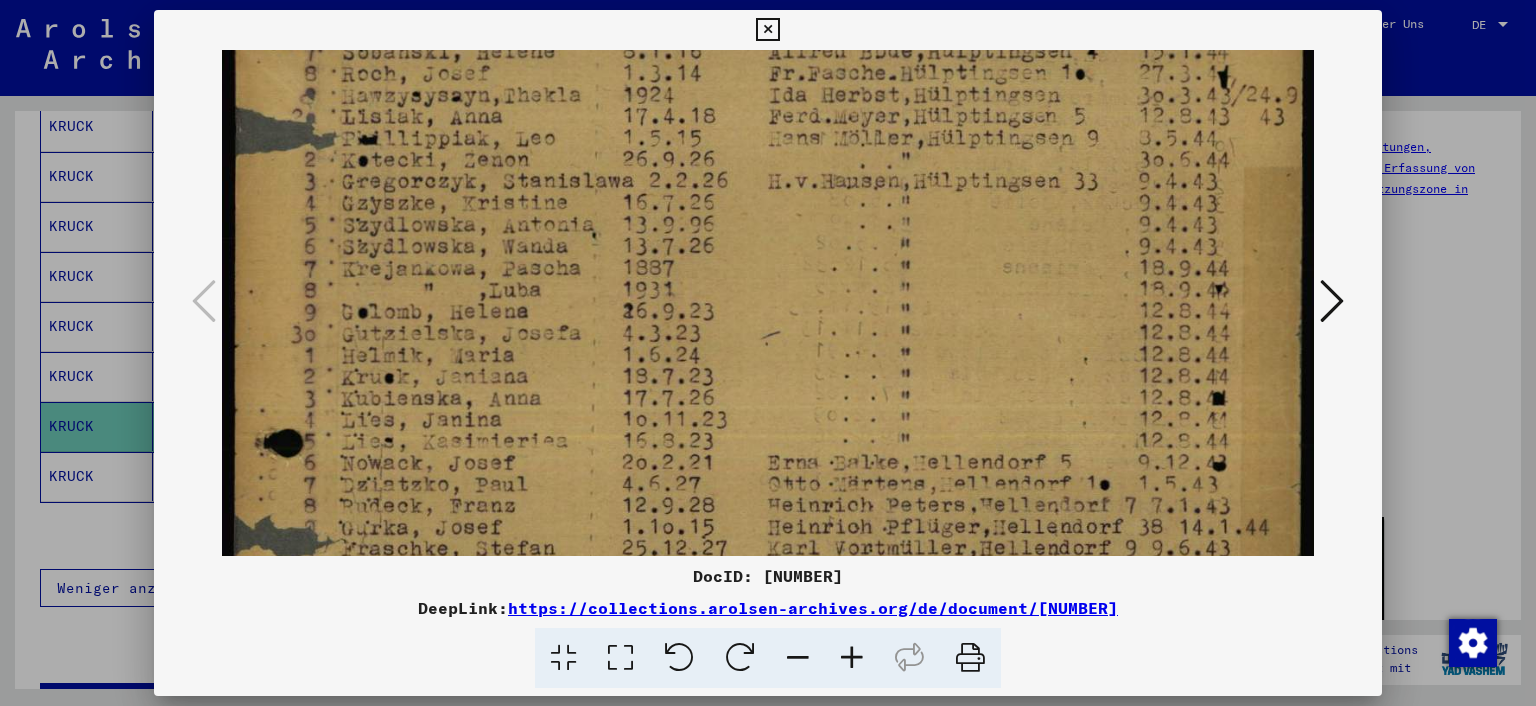 drag, startPoint x: 620, startPoint y: 406, endPoint x: 618, endPoint y: 268, distance: 138.0145 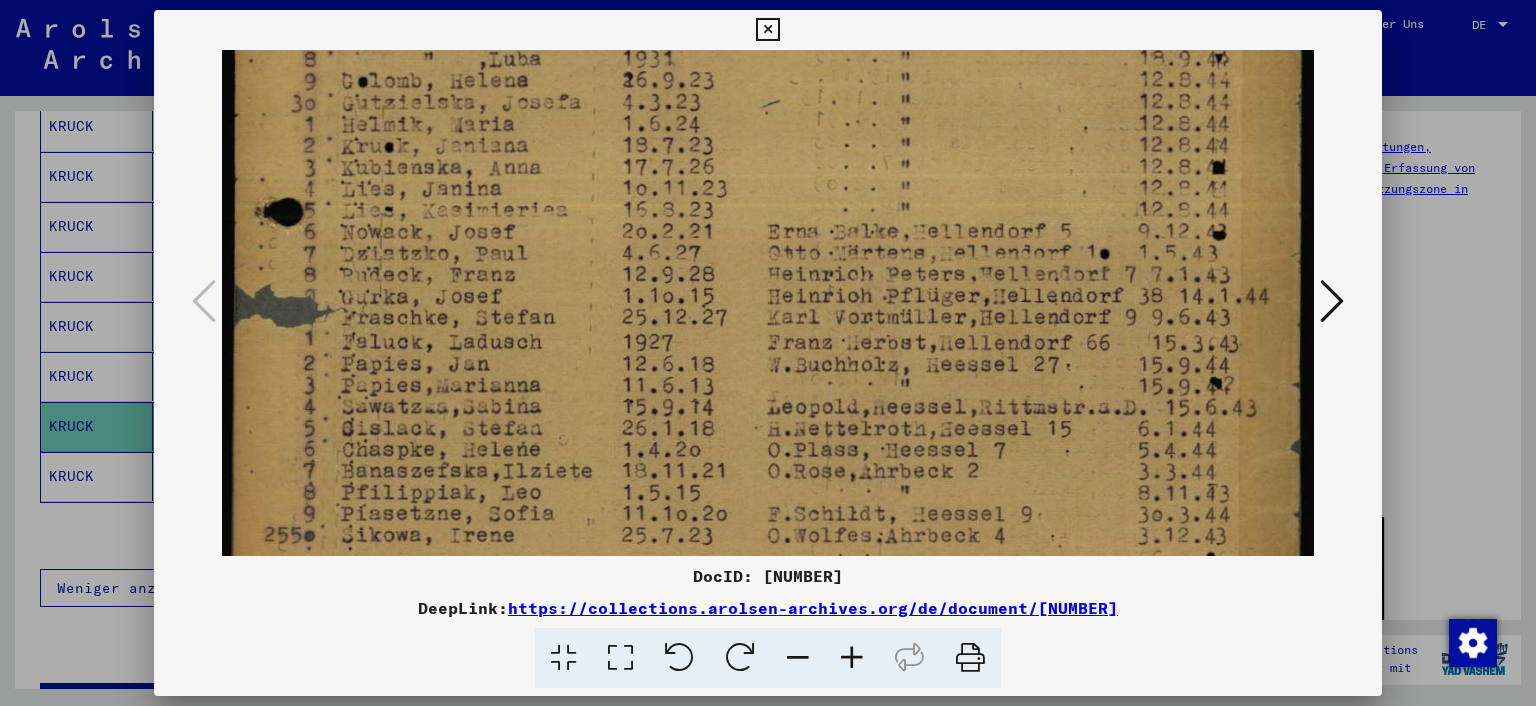 drag, startPoint x: 647, startPoint y: 214, endPoint x: 647, endPoint y: 193, distance: 21 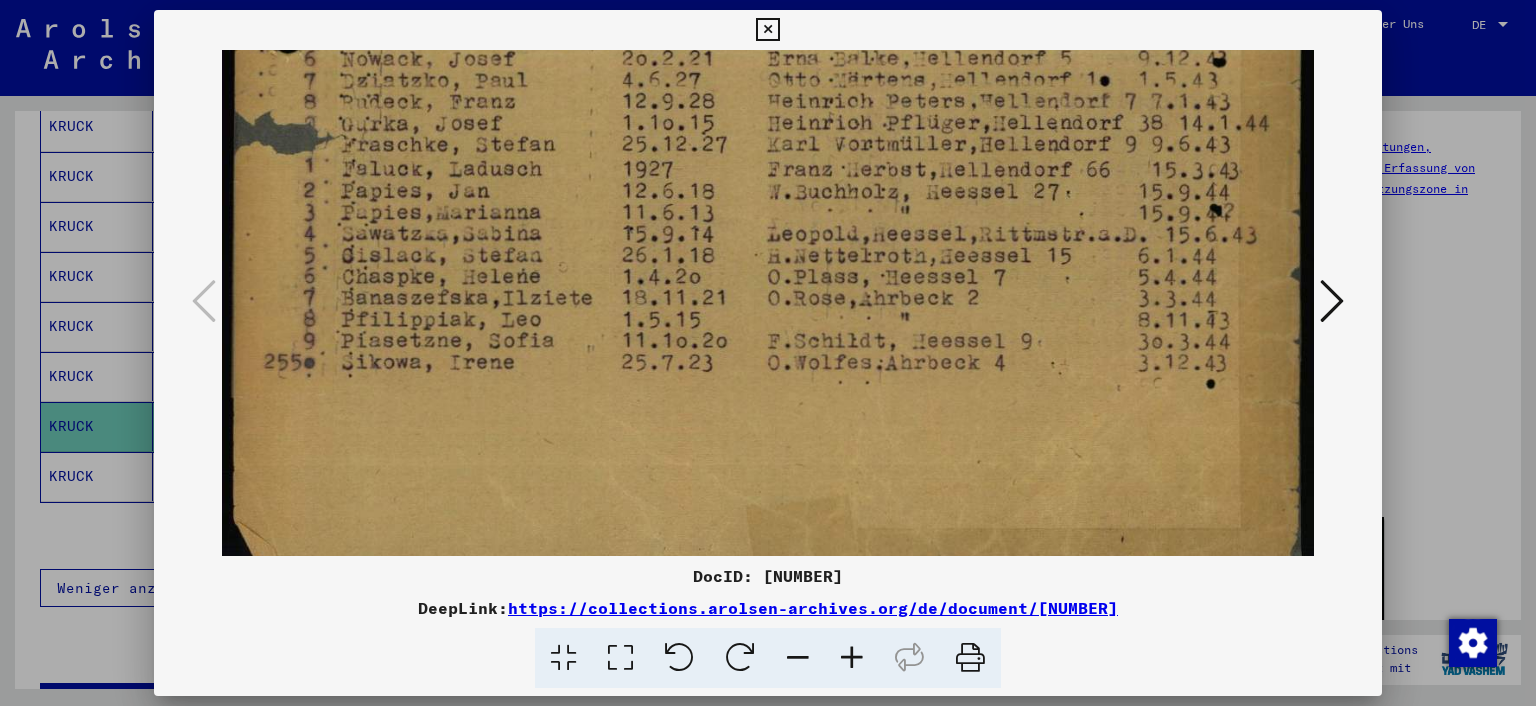 drag, startPoint x: 634, startPoint y: 371, endPoint x: 646, endPoint y: 180, distance: 191.37659 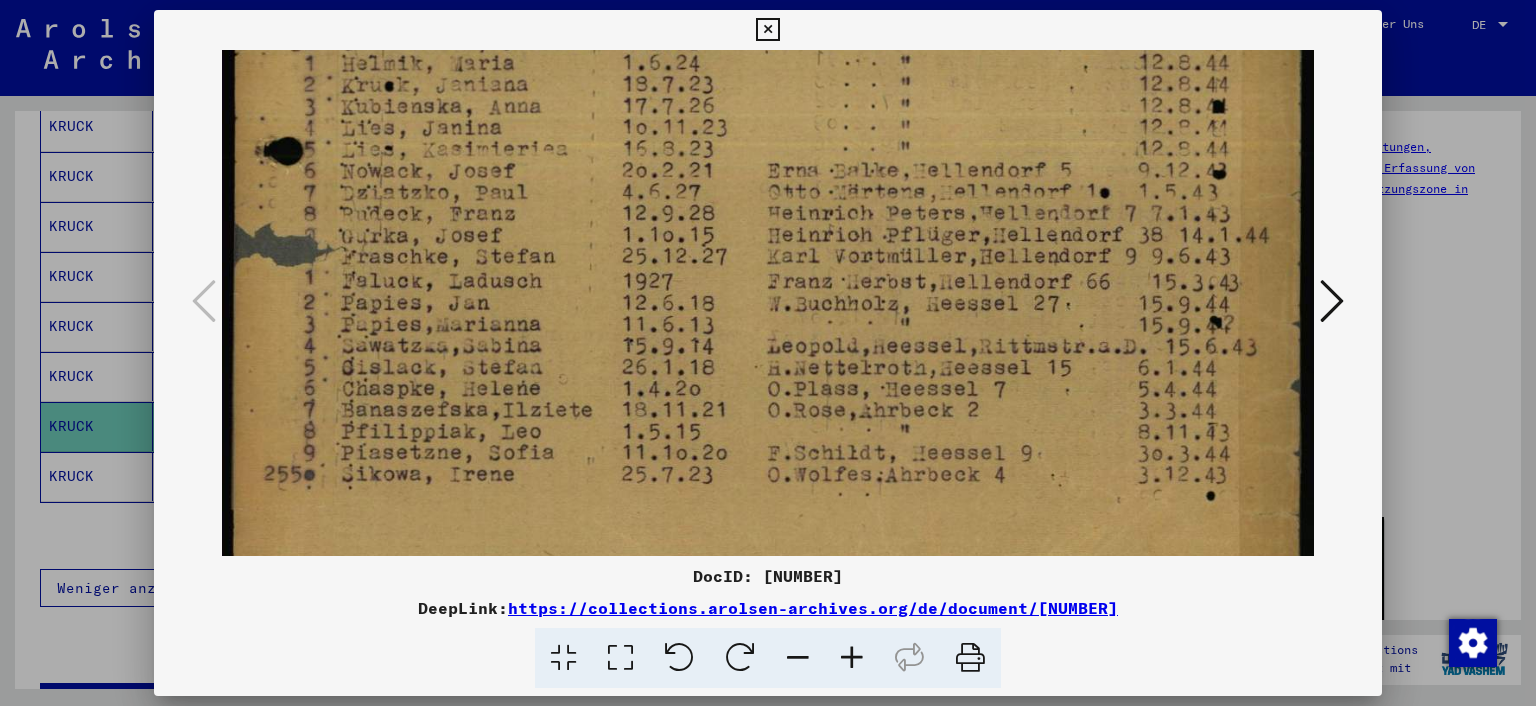 drag, startPoint x: 662, startPoint y: 285, endPoint x: 664, endPoint y: 430, distance: 145.0138 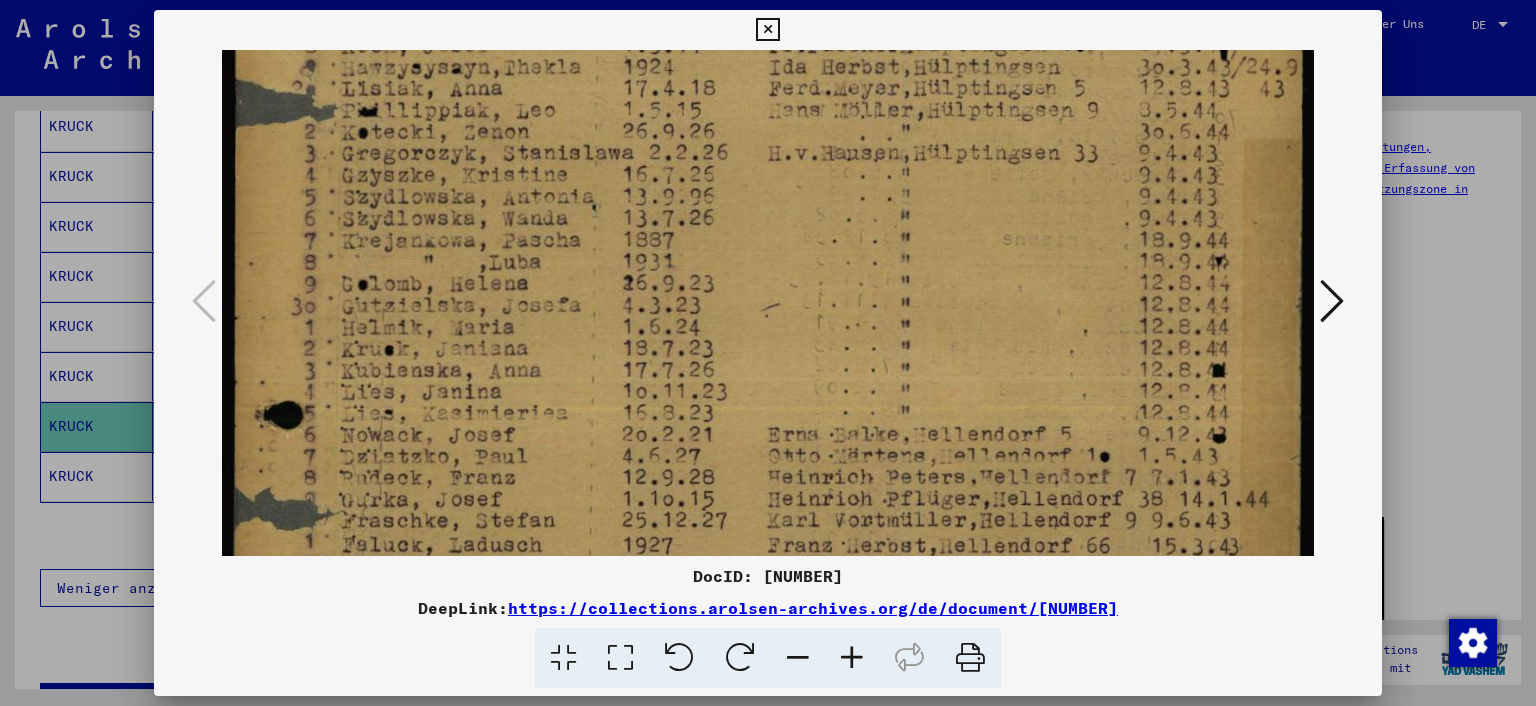 drag, startPoint x: 650, startPoint y: 213, endPoint x: 642, endPoint y: 391, distance: 178.17969 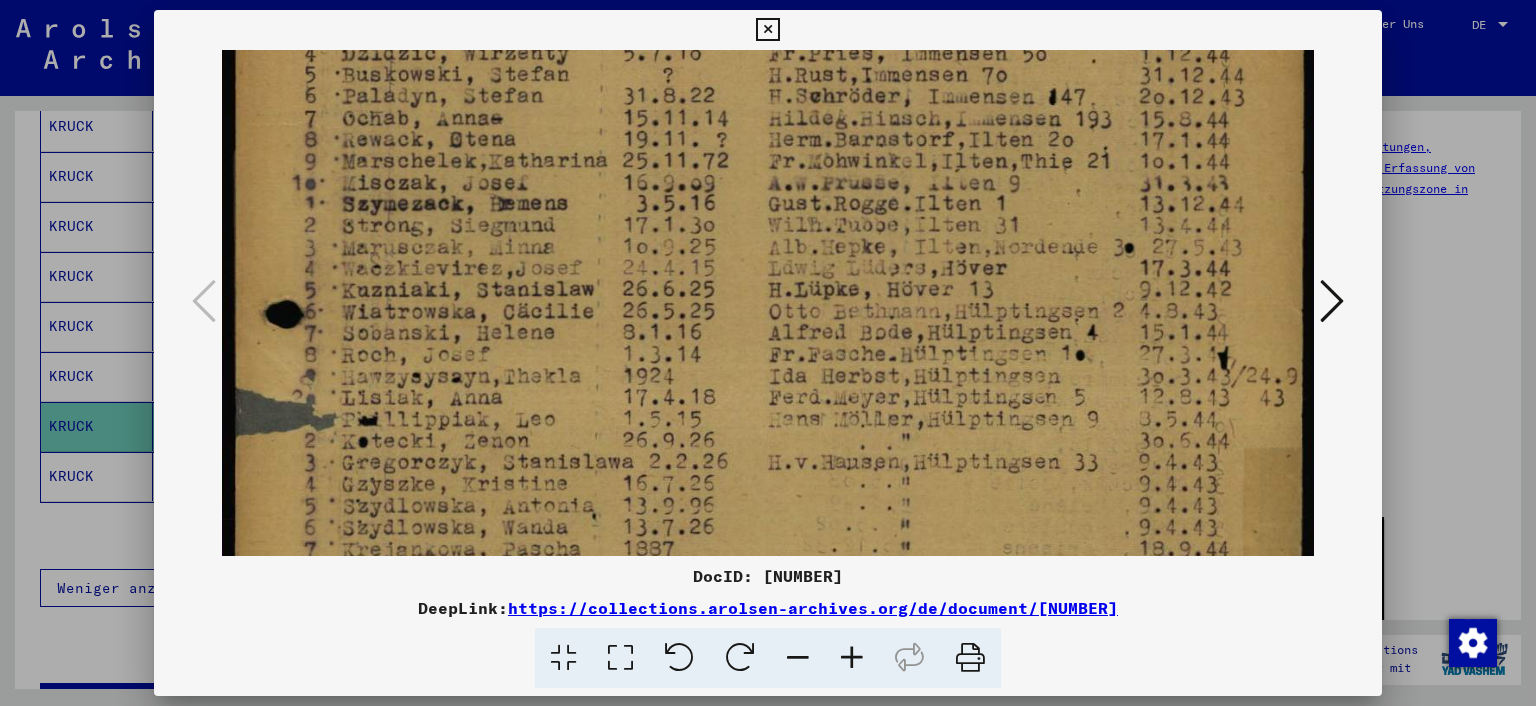 drag, startPoint x: 614, startPoint y: 363, endPoint x: 627, endPoint y: 482, distance: 119.70798 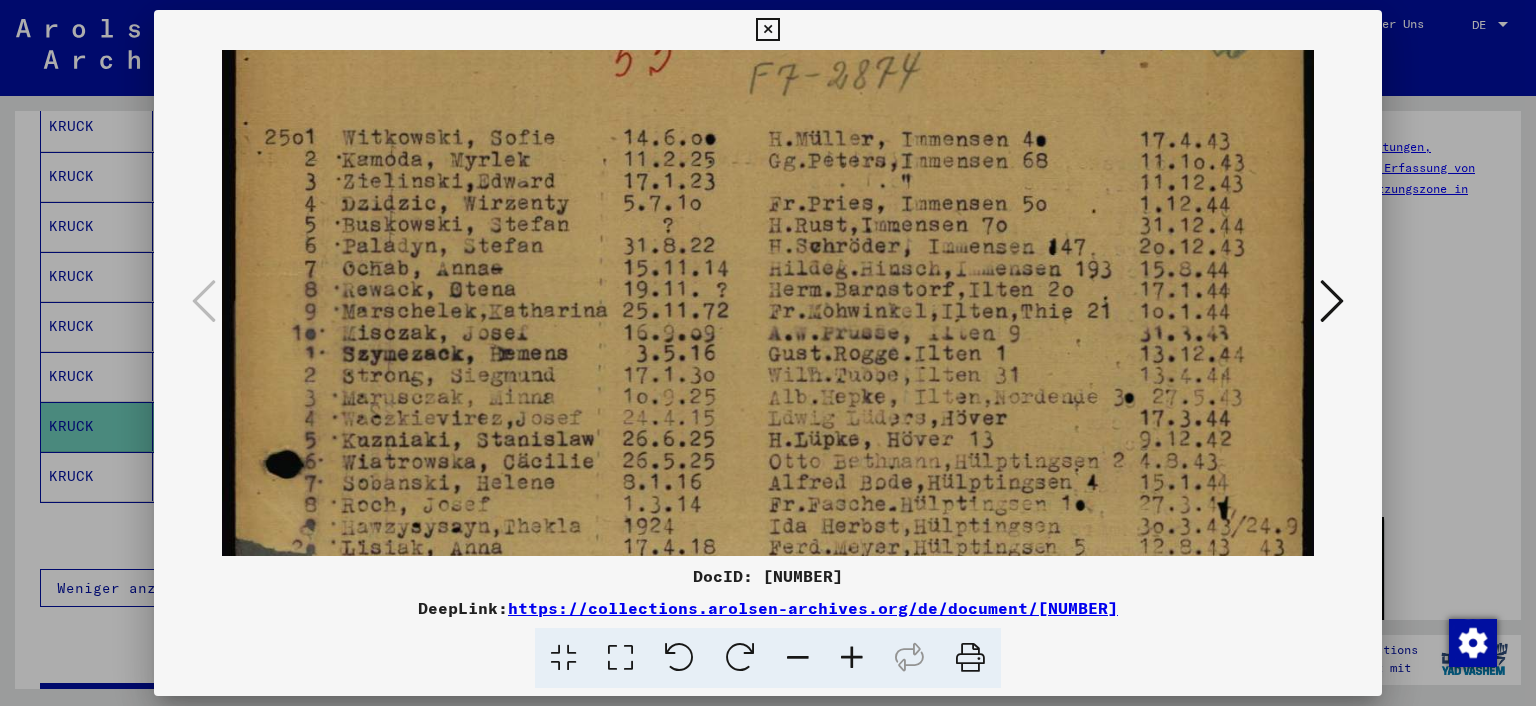 scroll, scrollTop: 0, scrollLeft: 0, axis: both 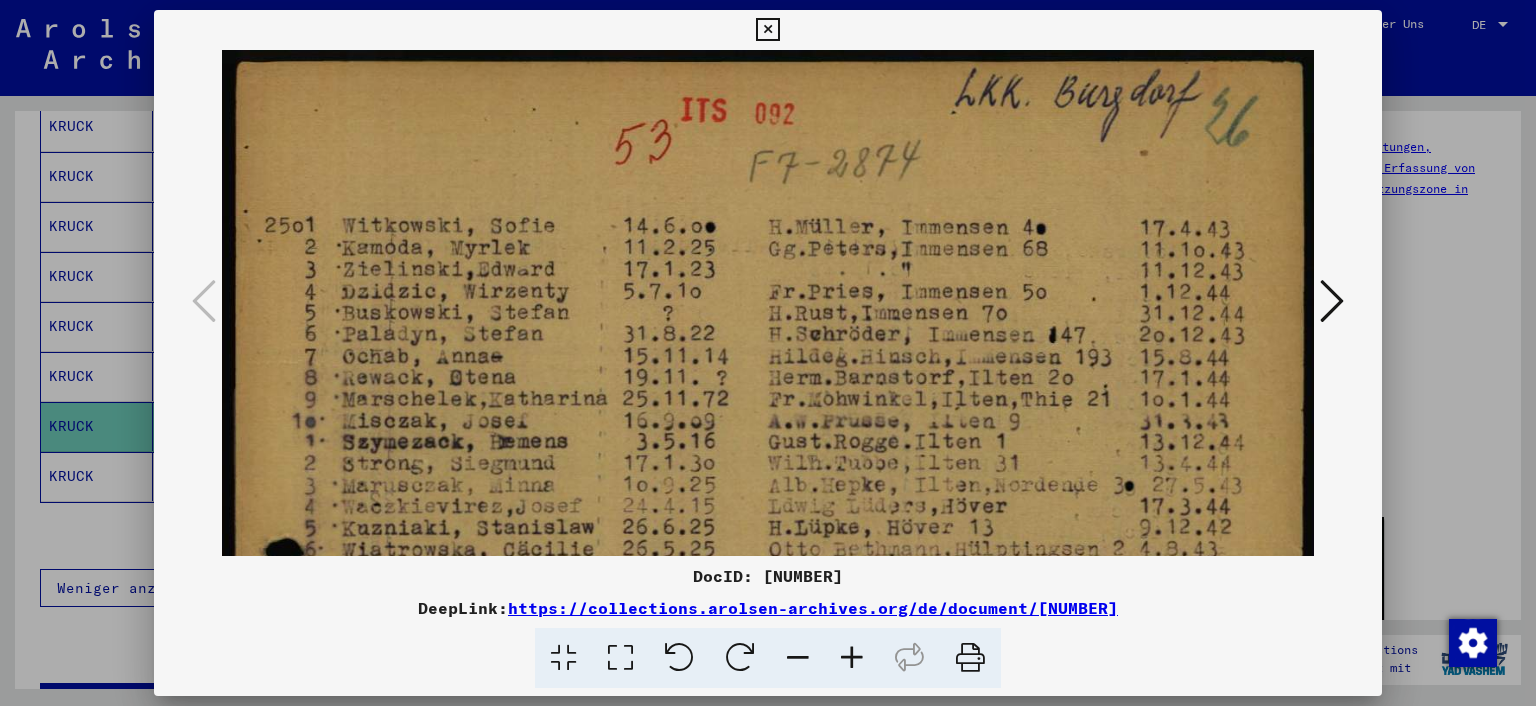 drag, startPoint x: 647, startPoint y: 279, endPoint x: 694, endPoint y: 499, distance: 224.96445 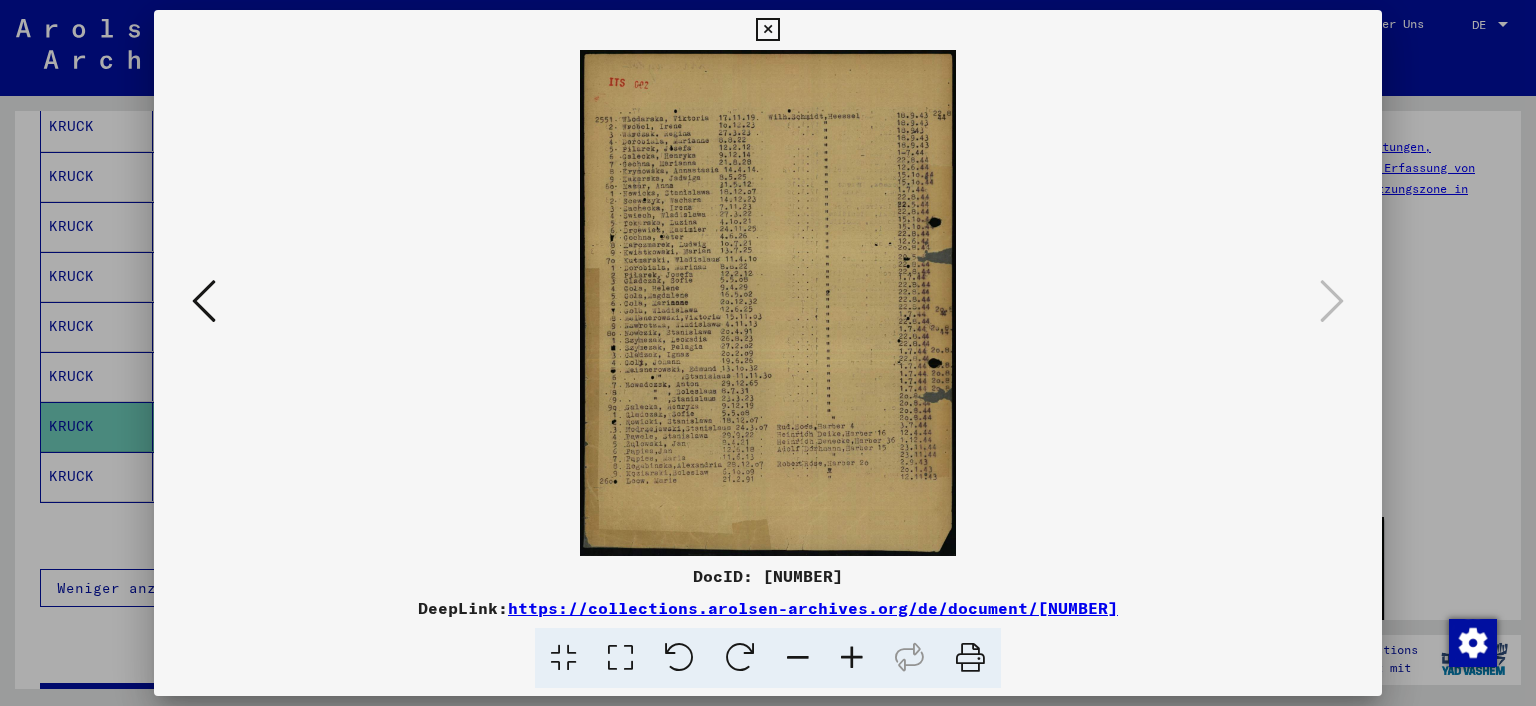 click at bounding box center (620, 658) 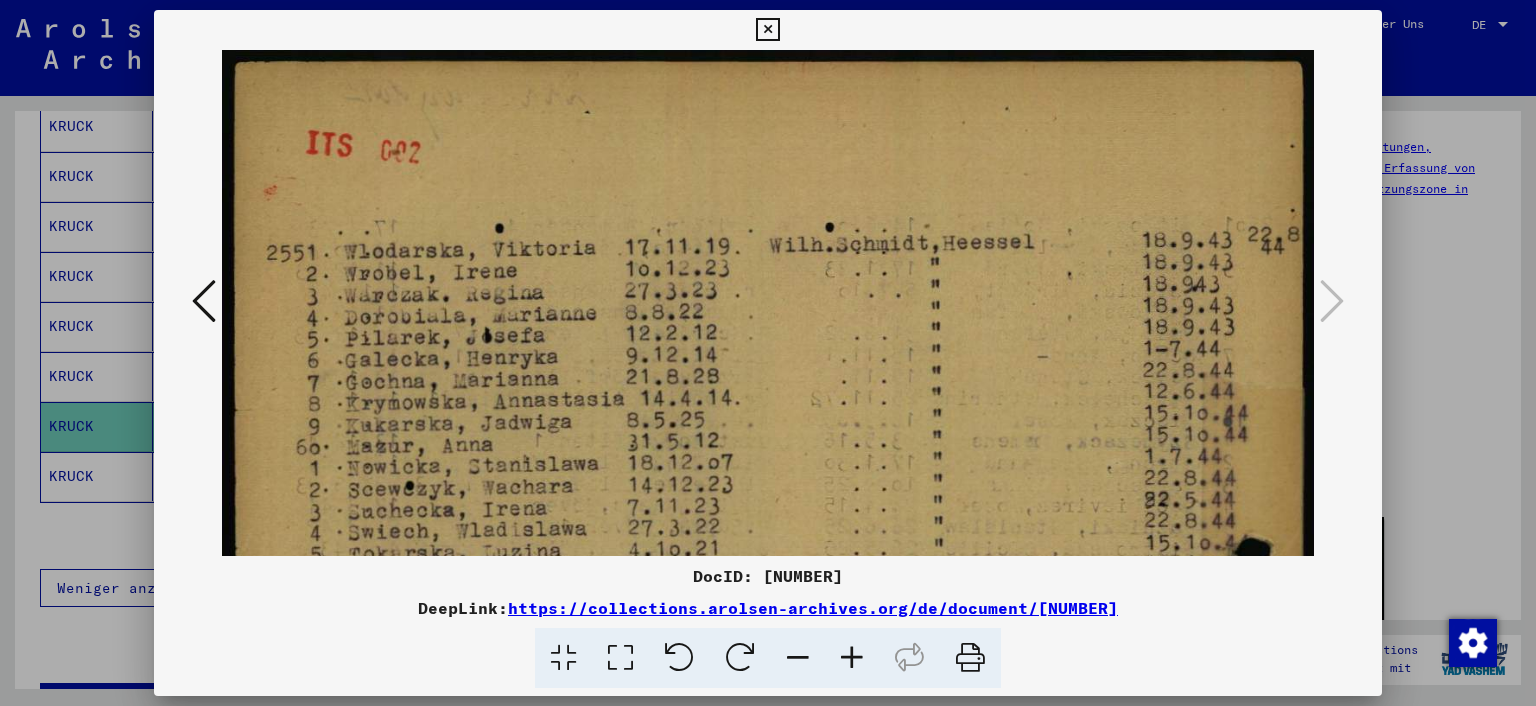drag, startPoint x: 1057, startPoint y: 450, endPoint x: 1042, endPoint y: 316, distance: 134.83694 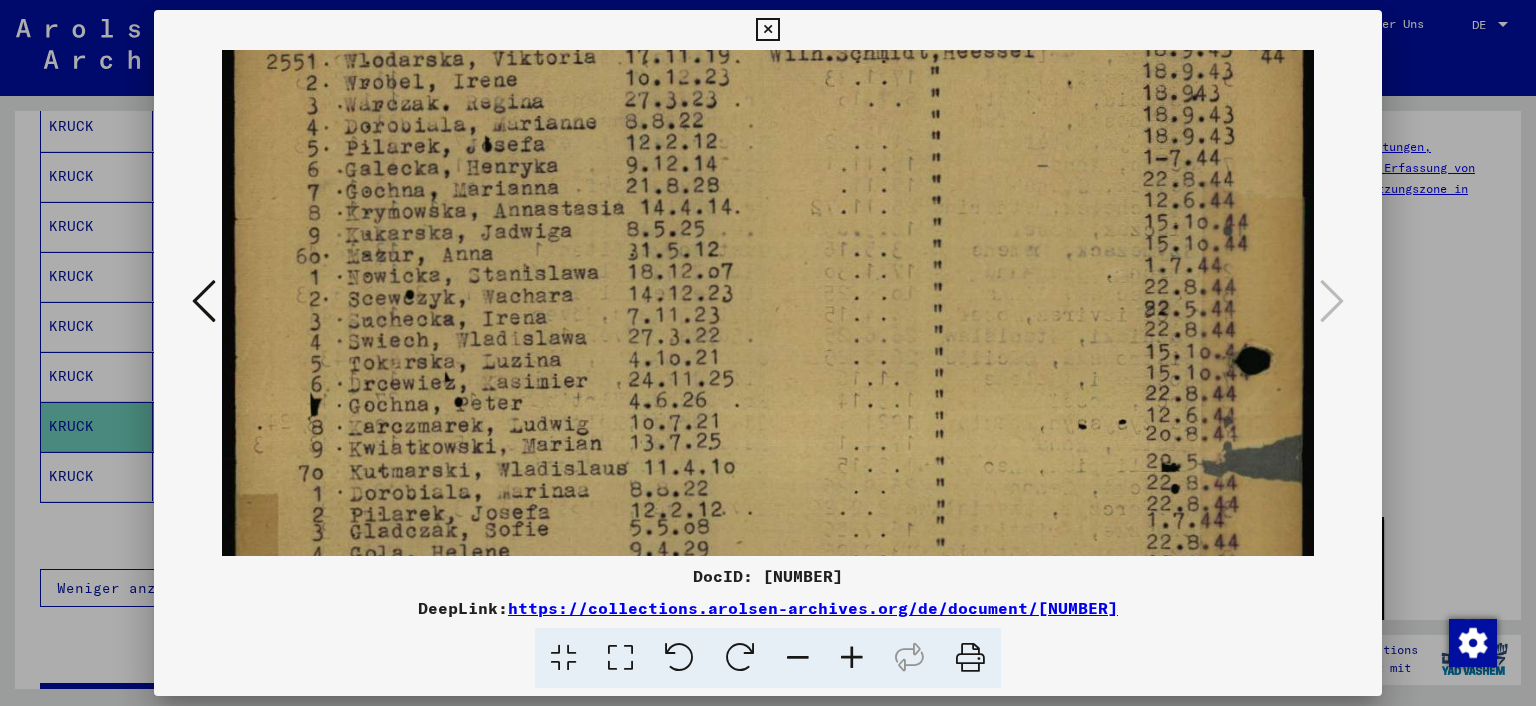 drag, startPoint x: 805, startPoint y: 354, endPoint x: 812, endPoint y: 247, distance: 107.22873 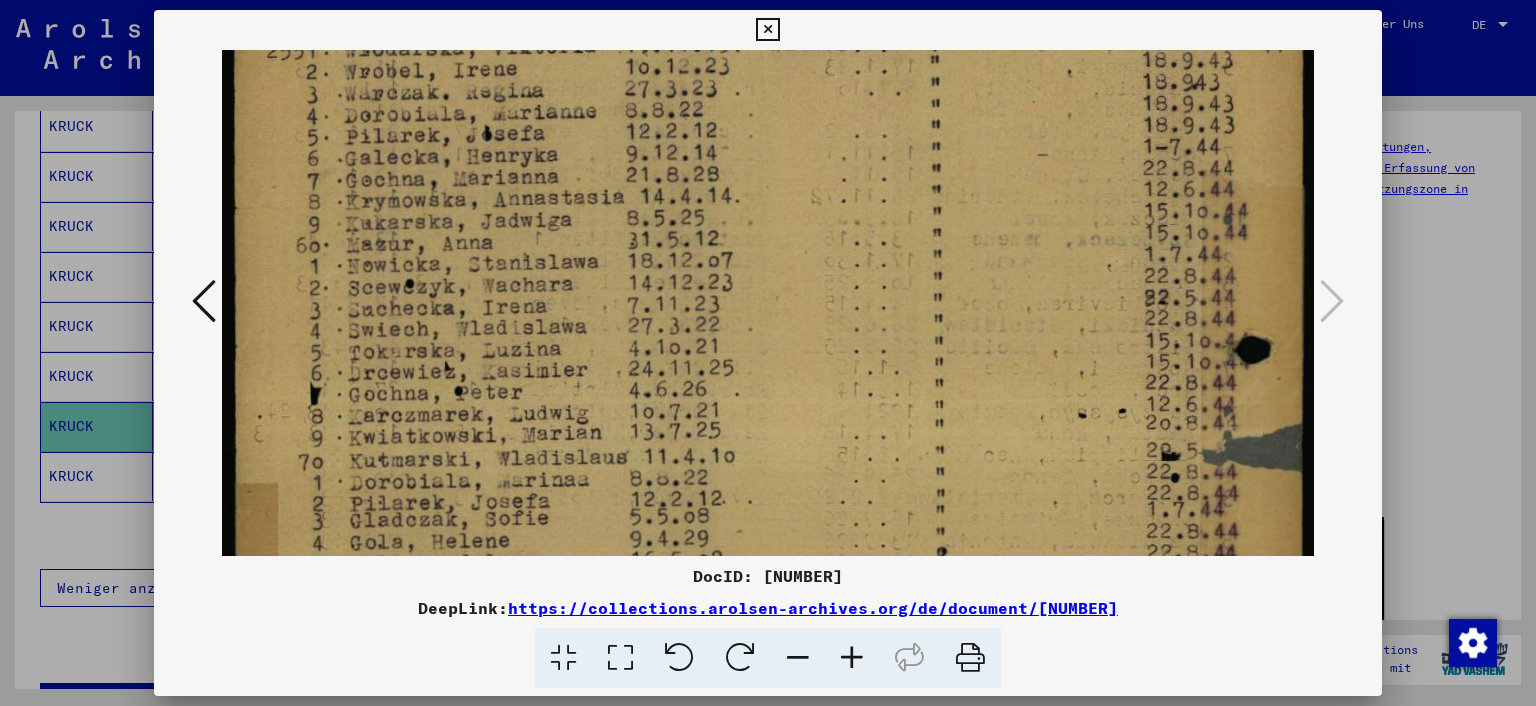 click at bounding box center [767, 30] 